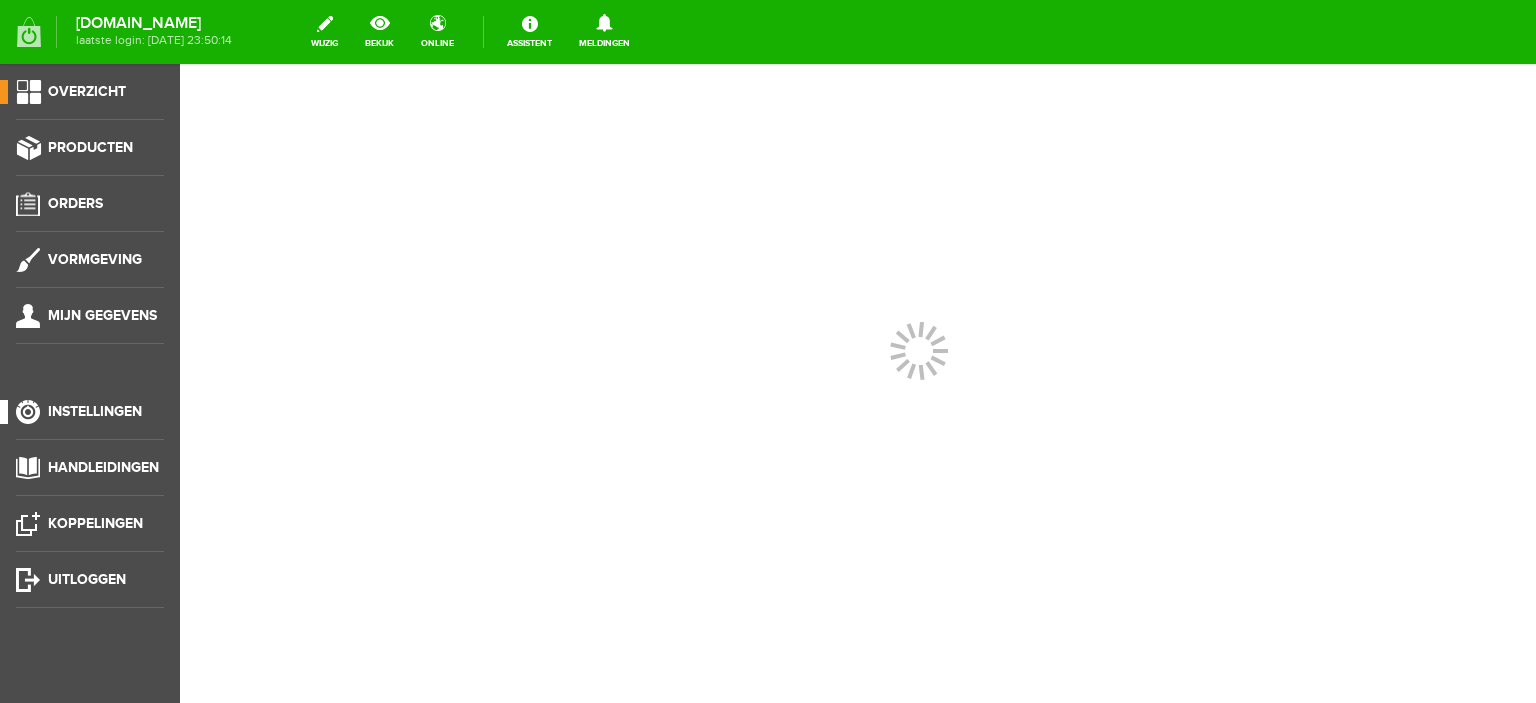 scroll, scrollTop: 0, scrollLeft: 0, axis: both 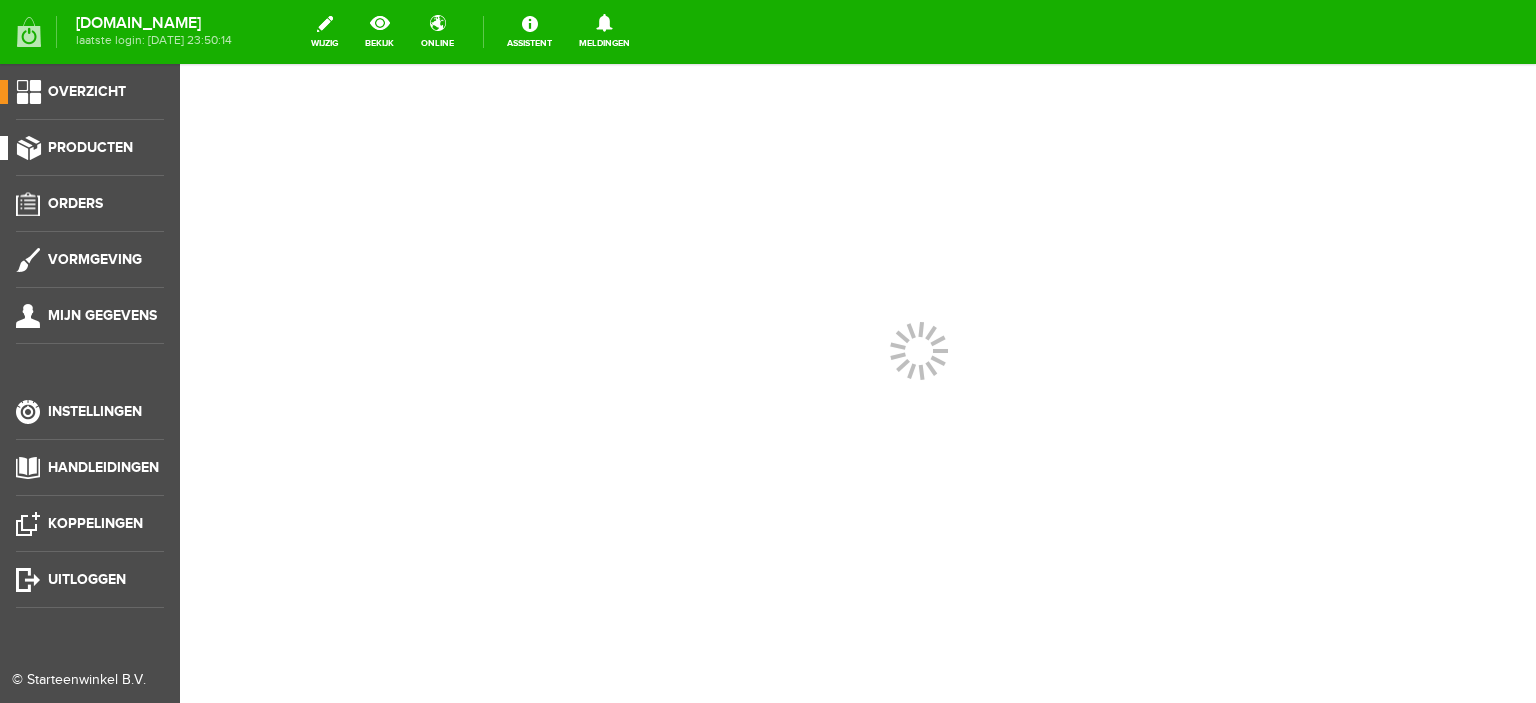 click on "Producten" at bounding box center (90, 147) 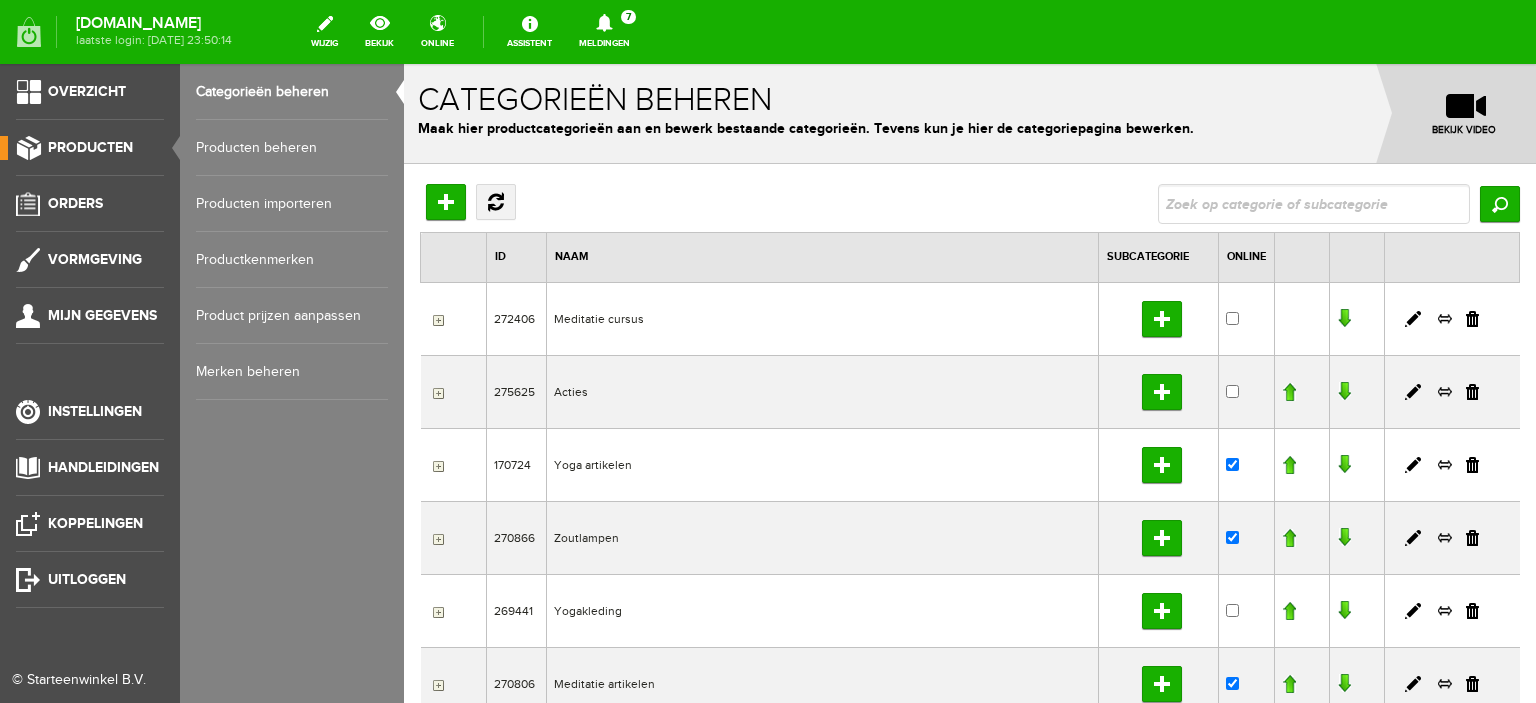 scroll, scrollTop: 0, scrollLeft: 0, axis: both 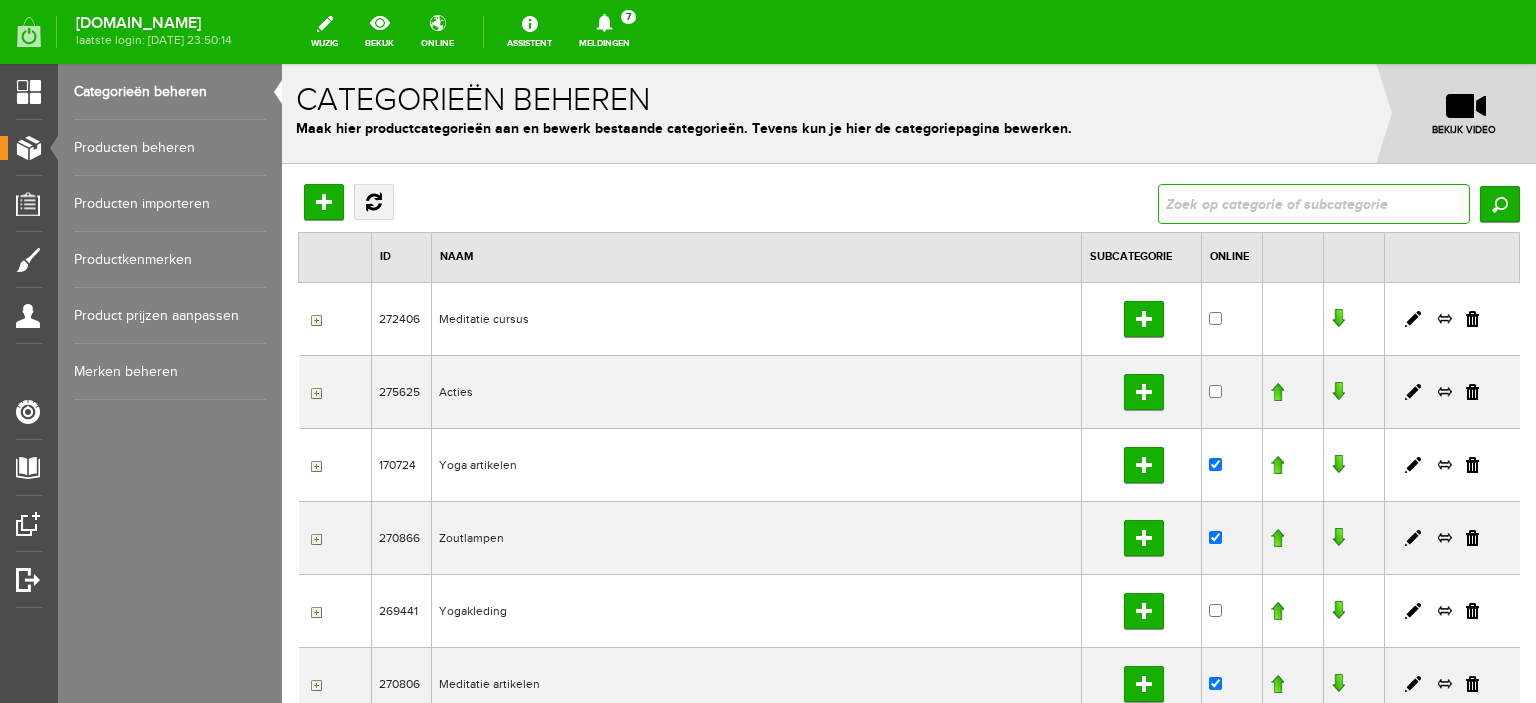 click at bounding box center [1314, 204] 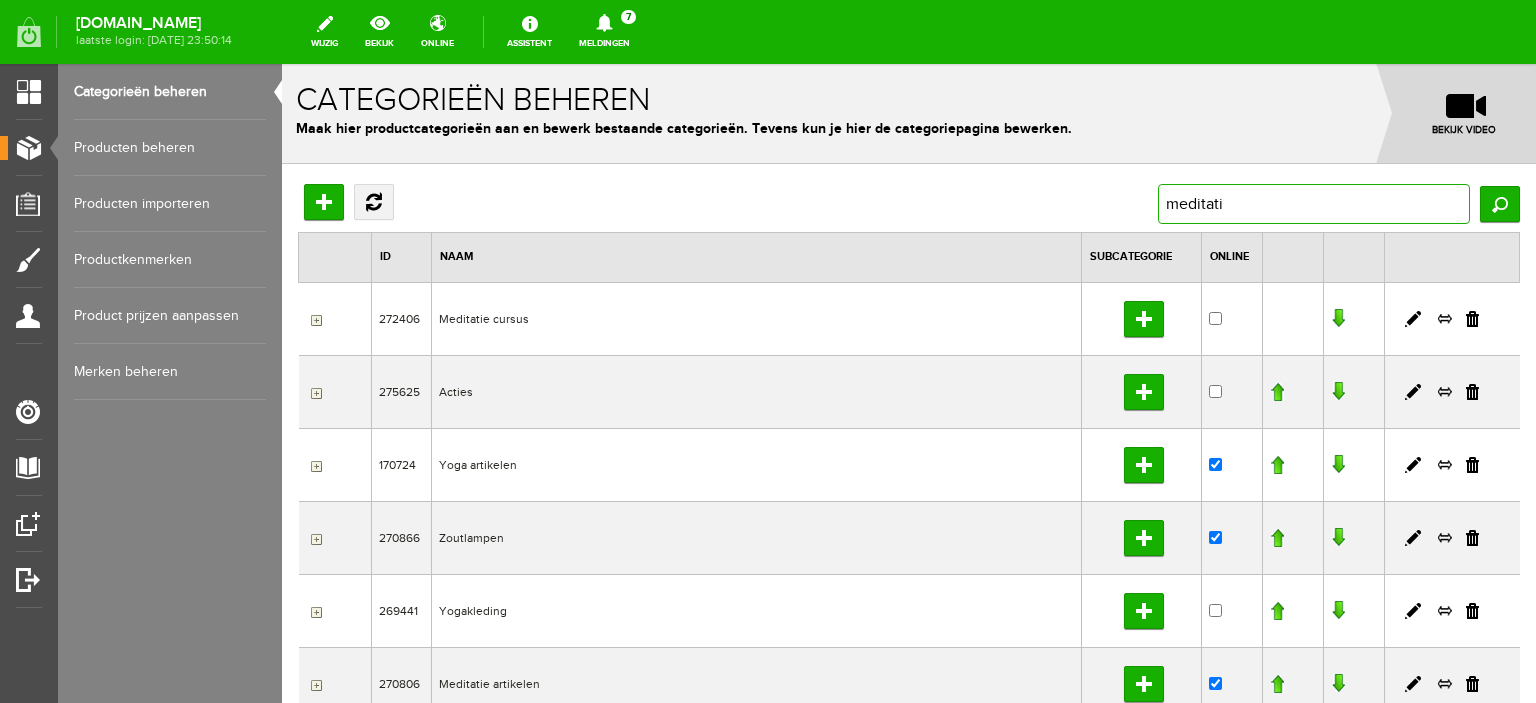 type on "meditatie" 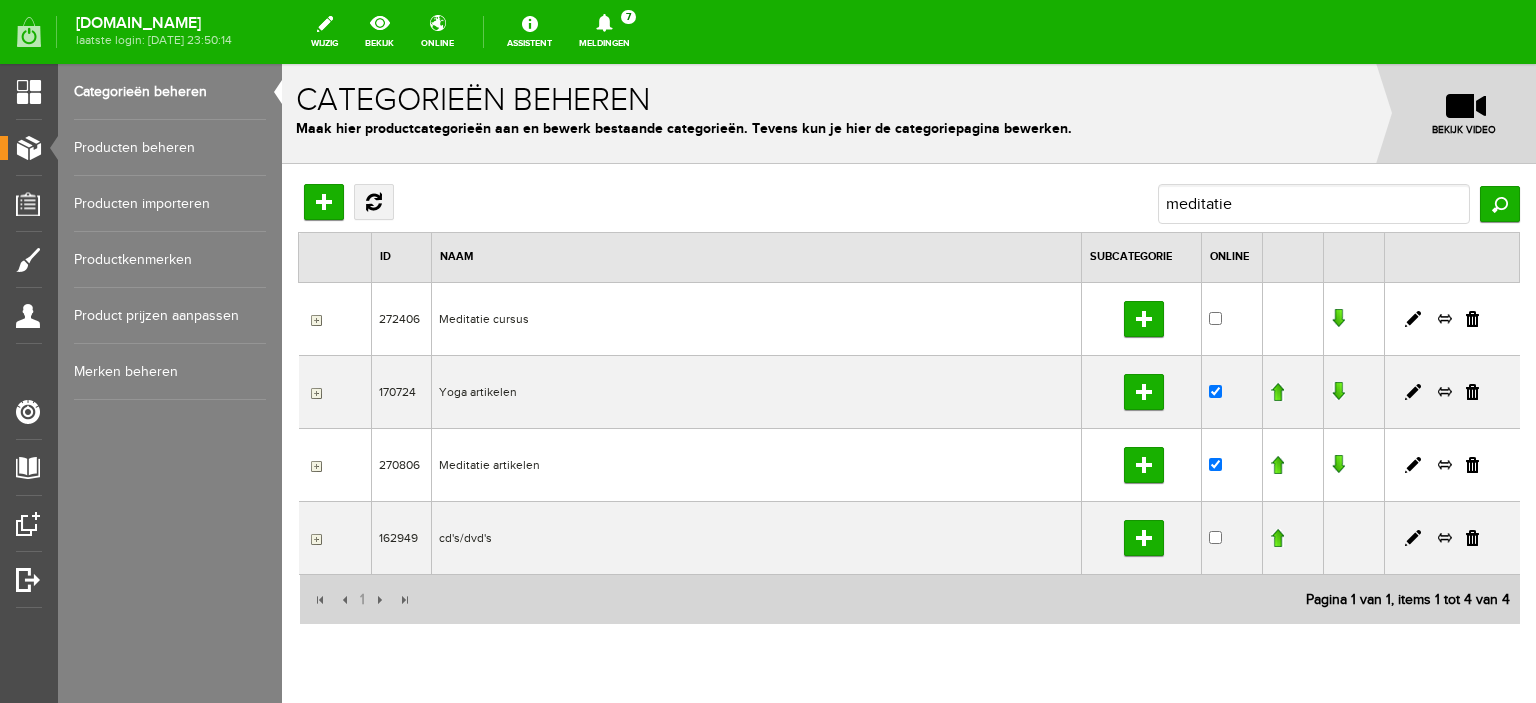 click at bounding box center [314, 466] 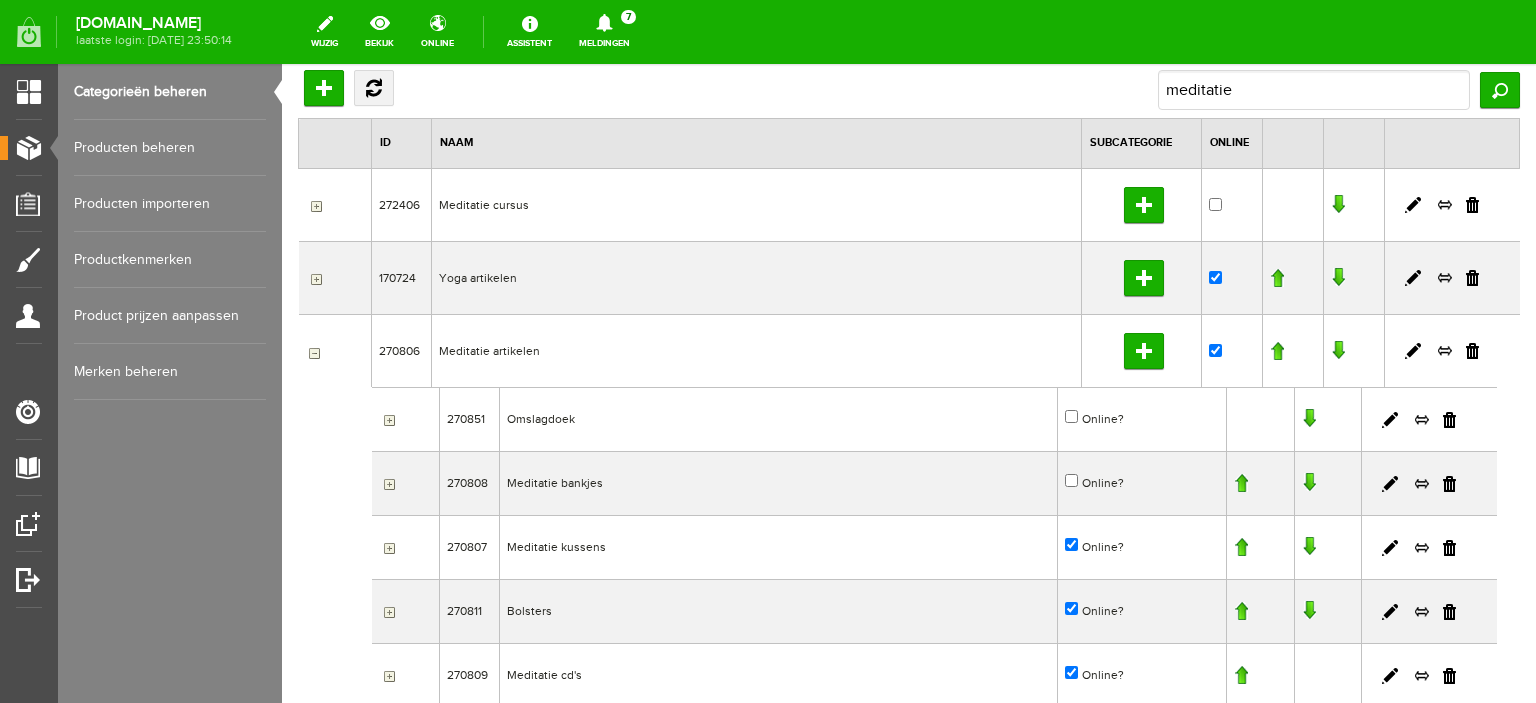 scroll, scrollTop: 146, scrollLeft: 0, axis: vertical 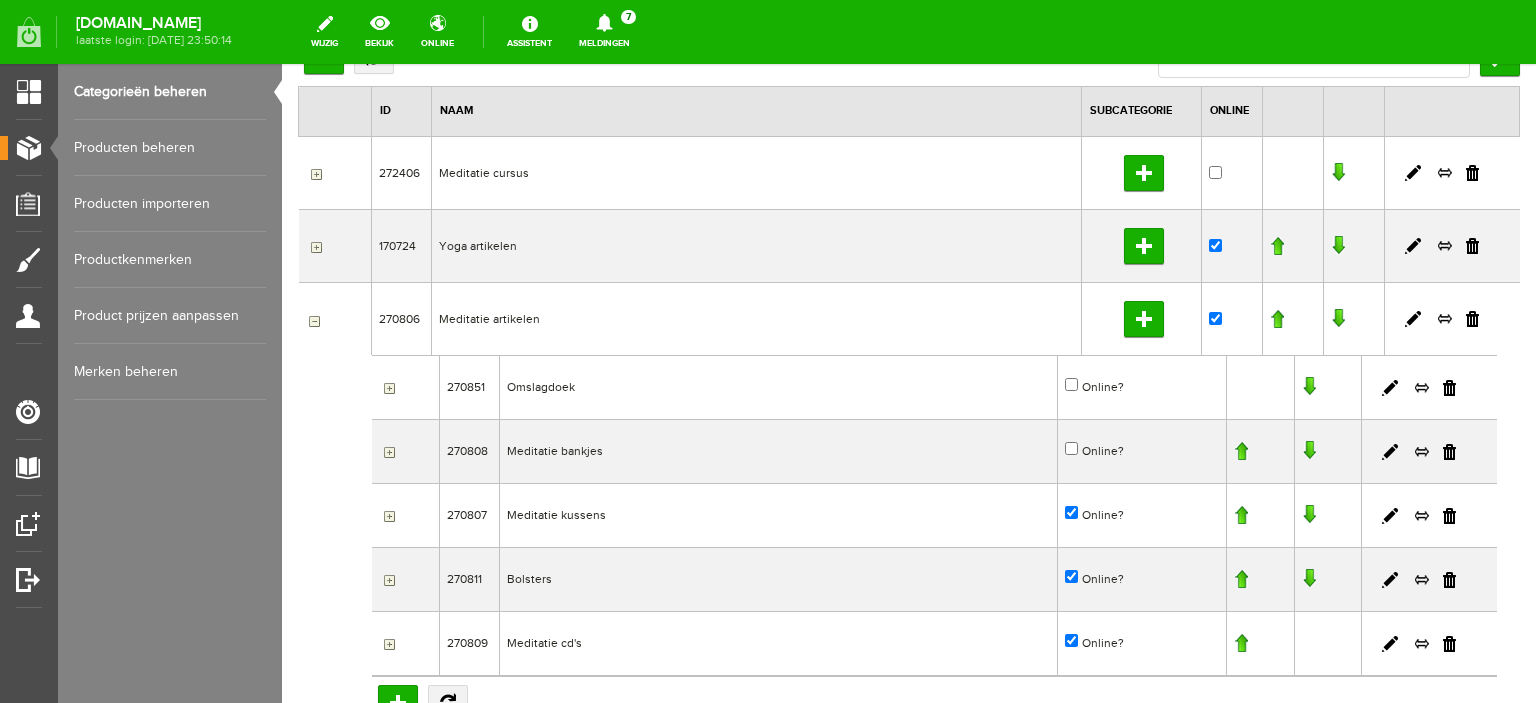 click at bounding box center (387, 516) 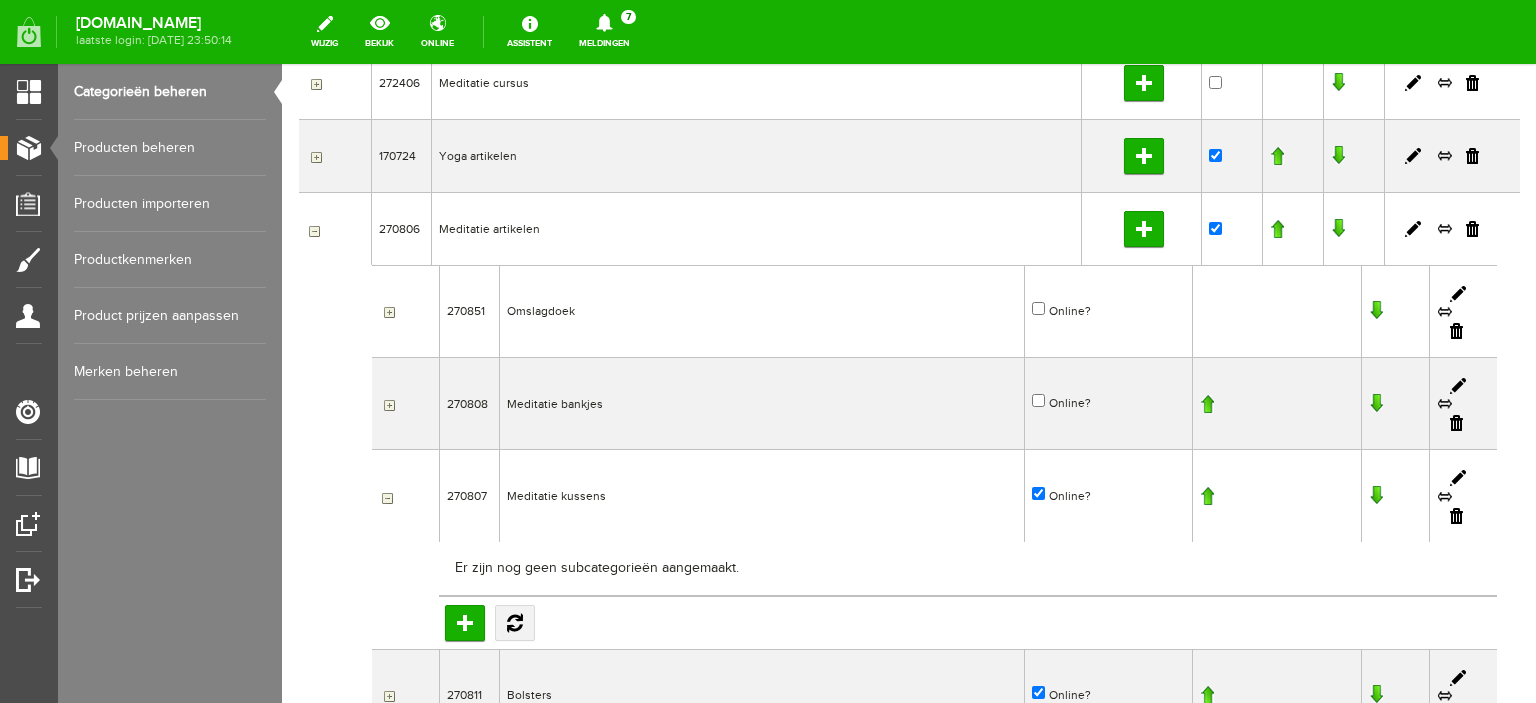 scroll, scrollTop: 238, scrollLeft: 0, axis: vertical 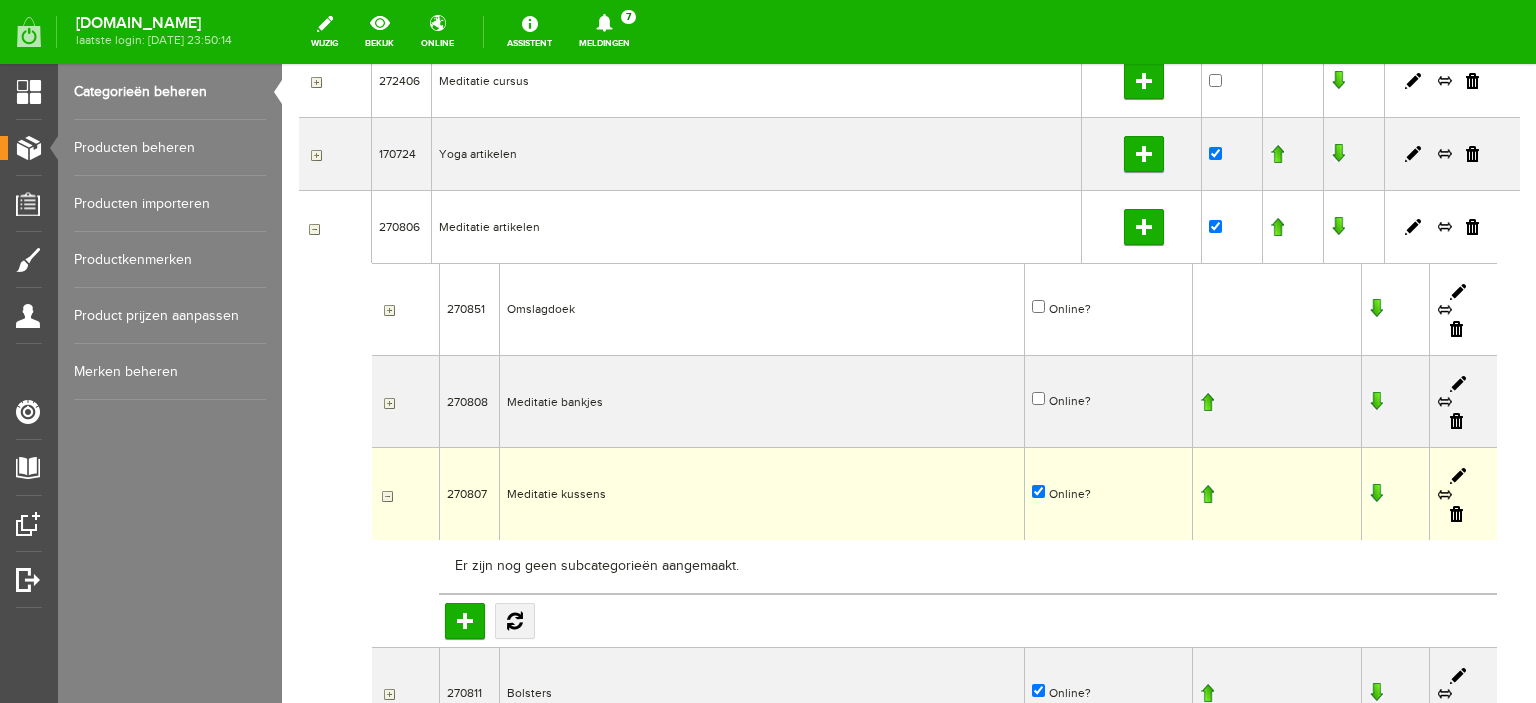 click on "Meditatie kussens" at bounding box center [761, 494] 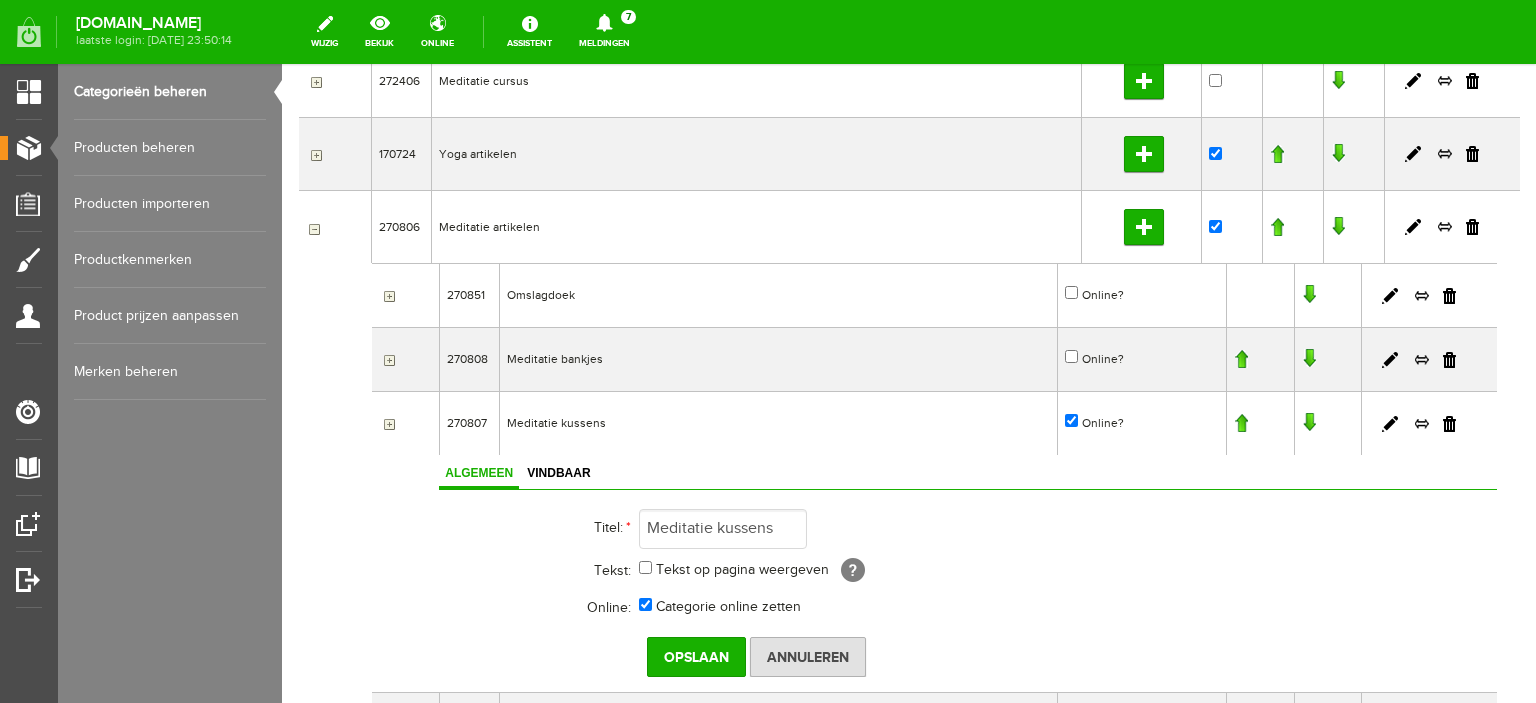 click on "Producten beheren" at bounding box center [170, 148] 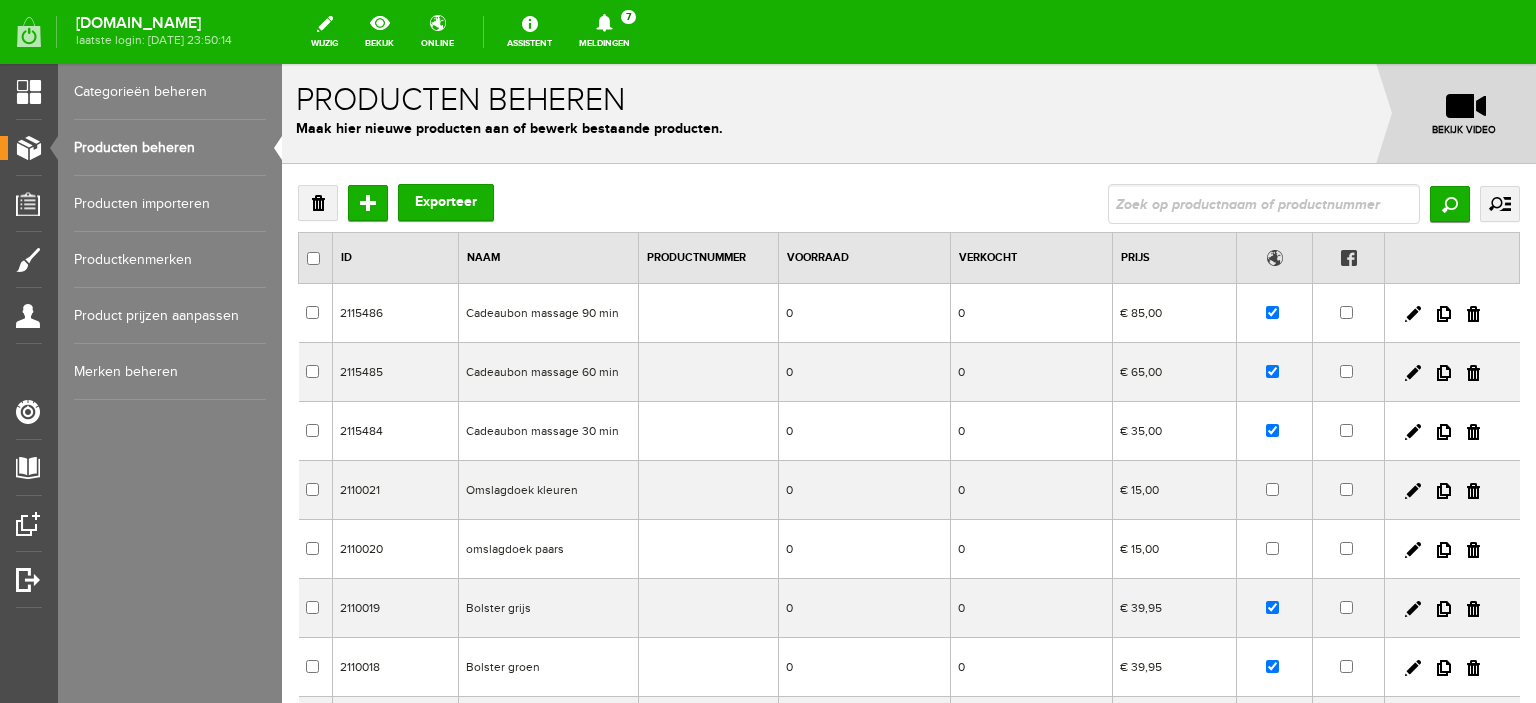 scroll, scrollTop: 0, scrollLeft: 0, axis: both 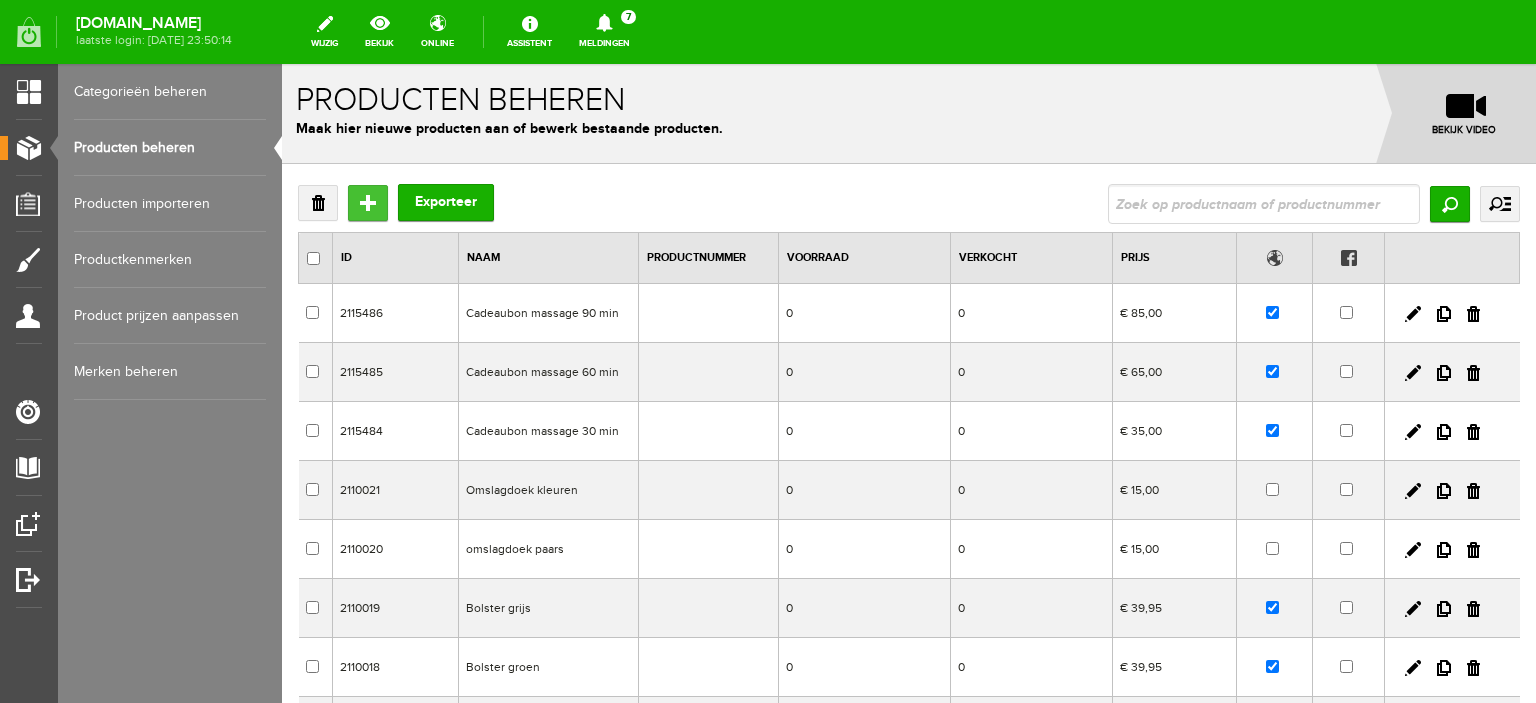 click on "Toevoegen" at bounding box center [368, 203] 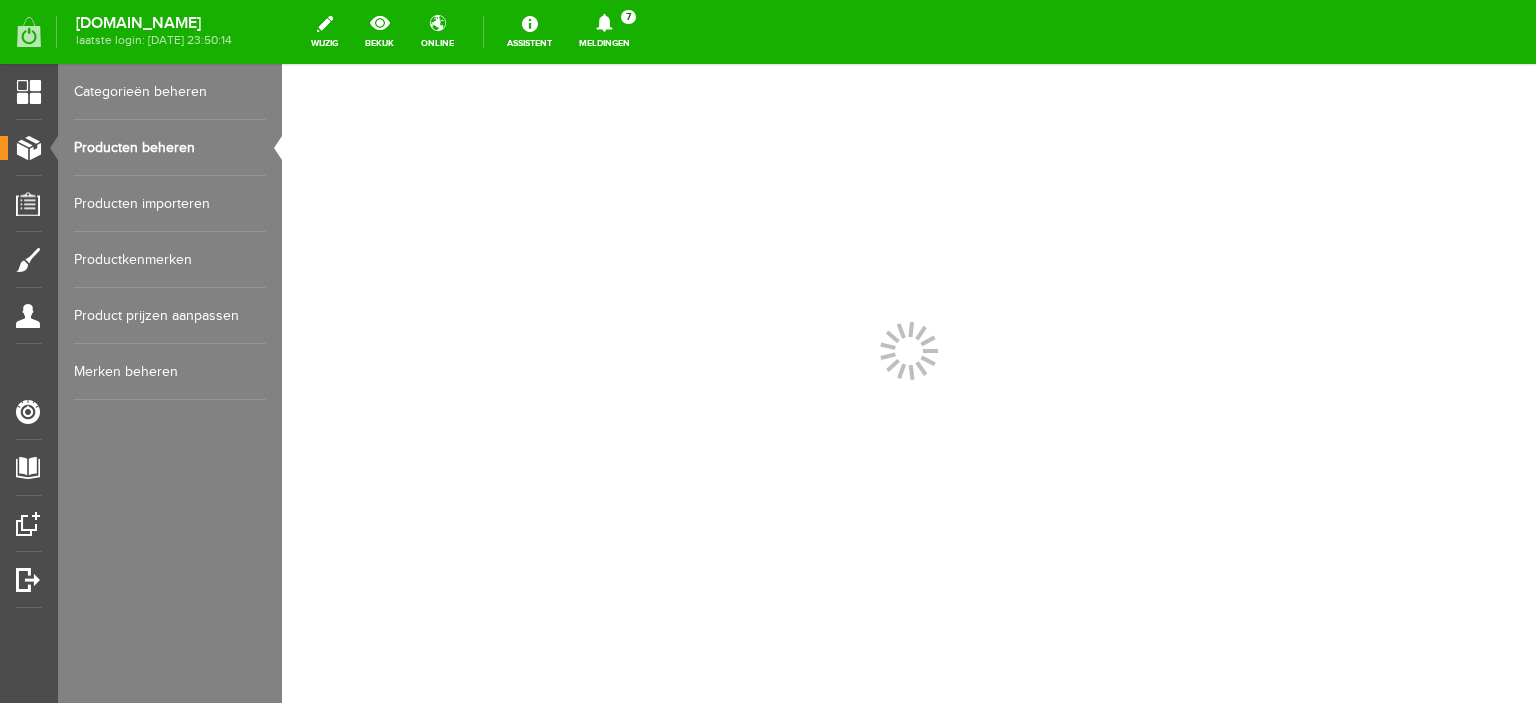 scroll, scrollTop: 0, scrollLeft: 0, axis: both 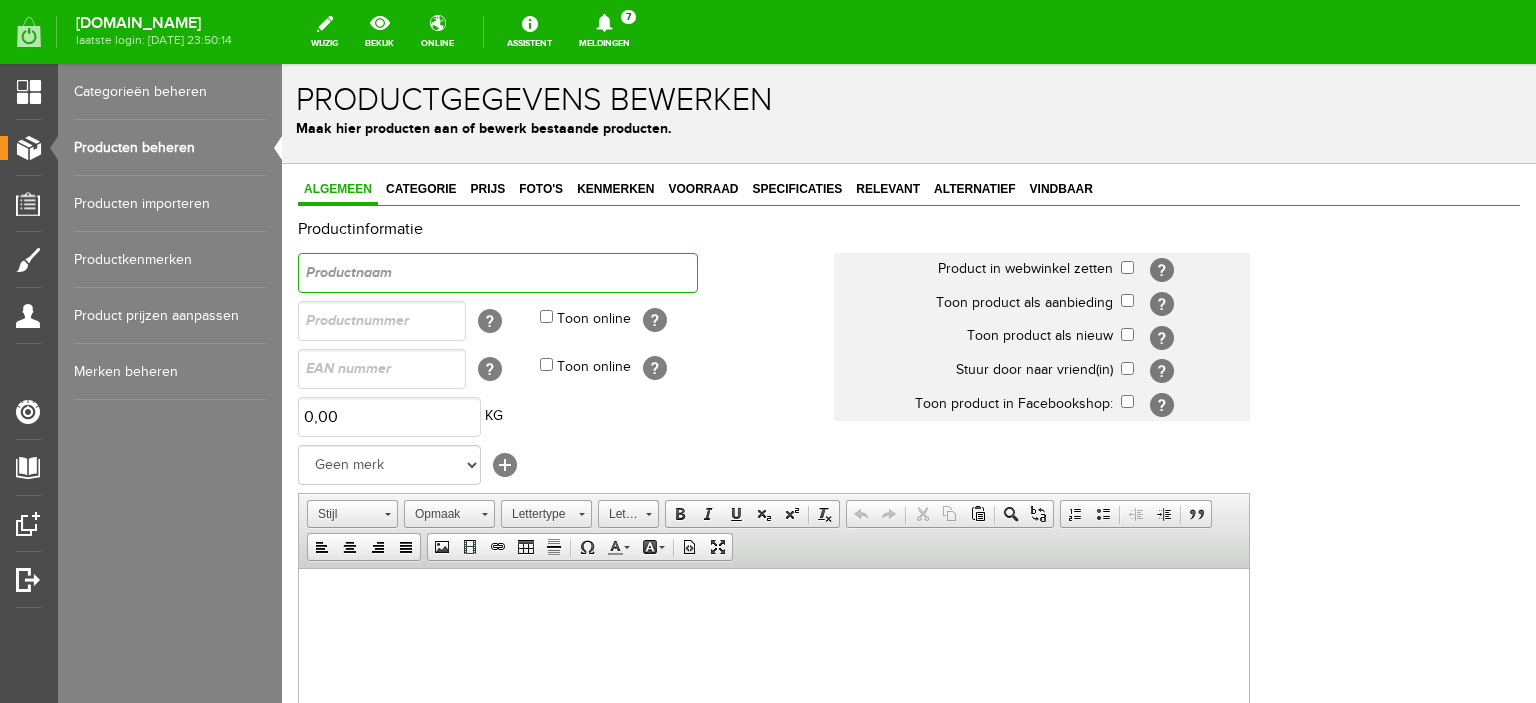 click at bounding box center (498, 273) 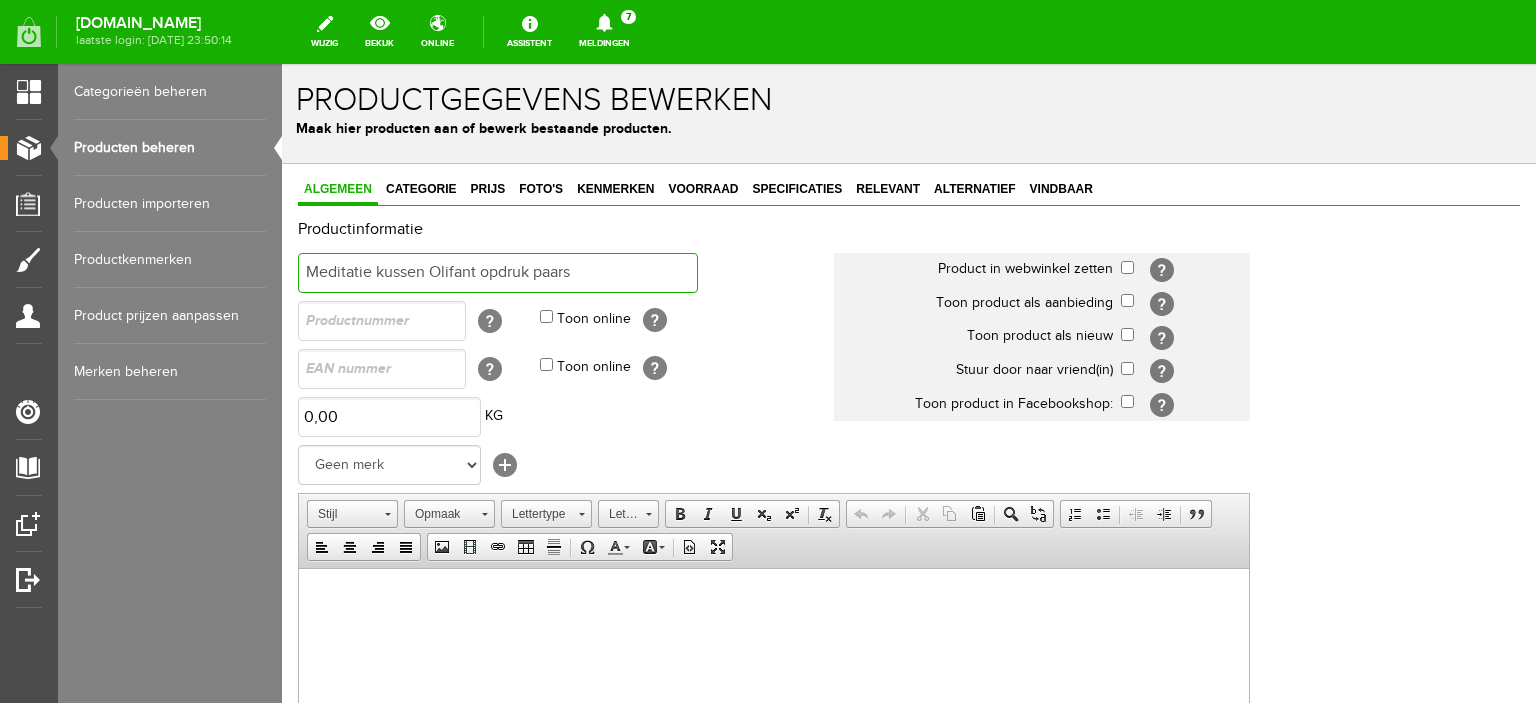 type on "Meditatie kussen Olifant opdruk paars" 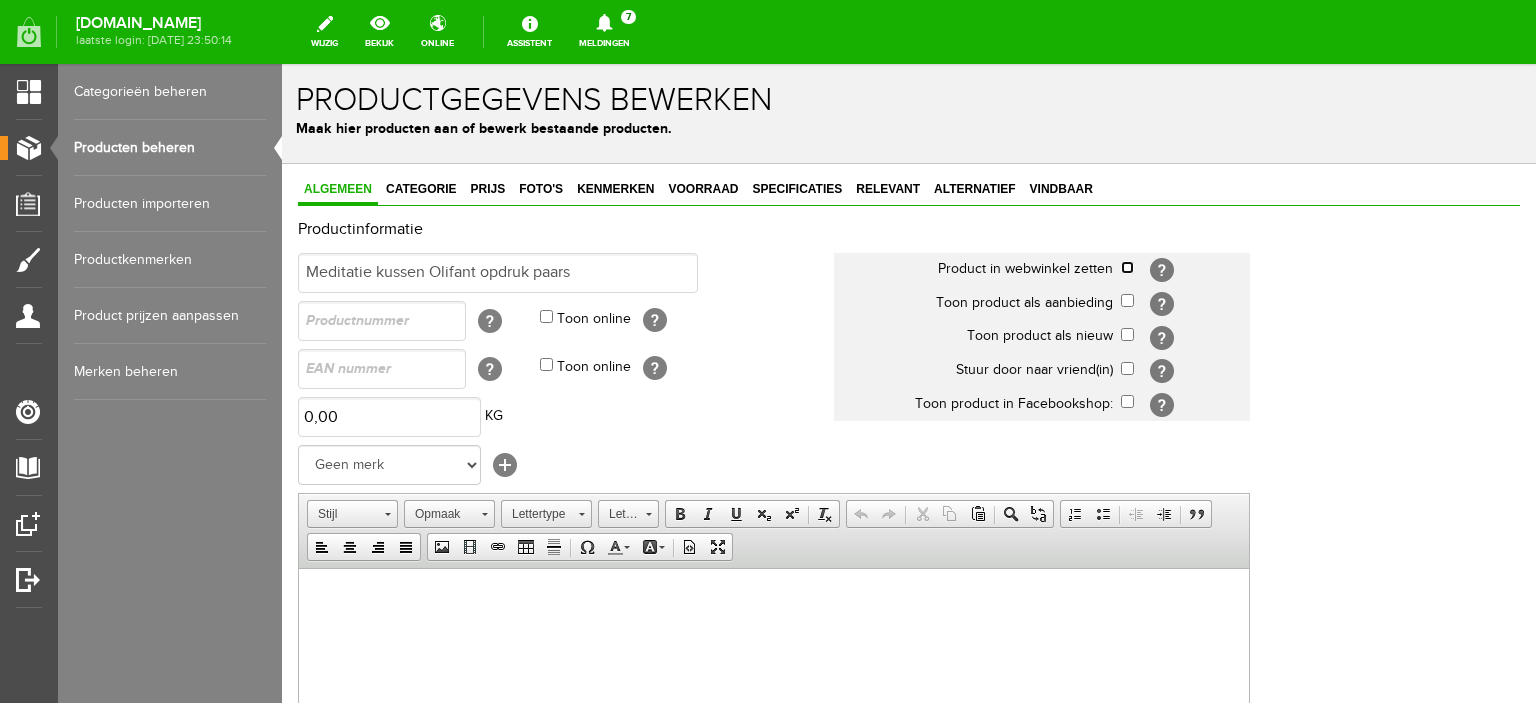 click at bounding box center (1127, 267) 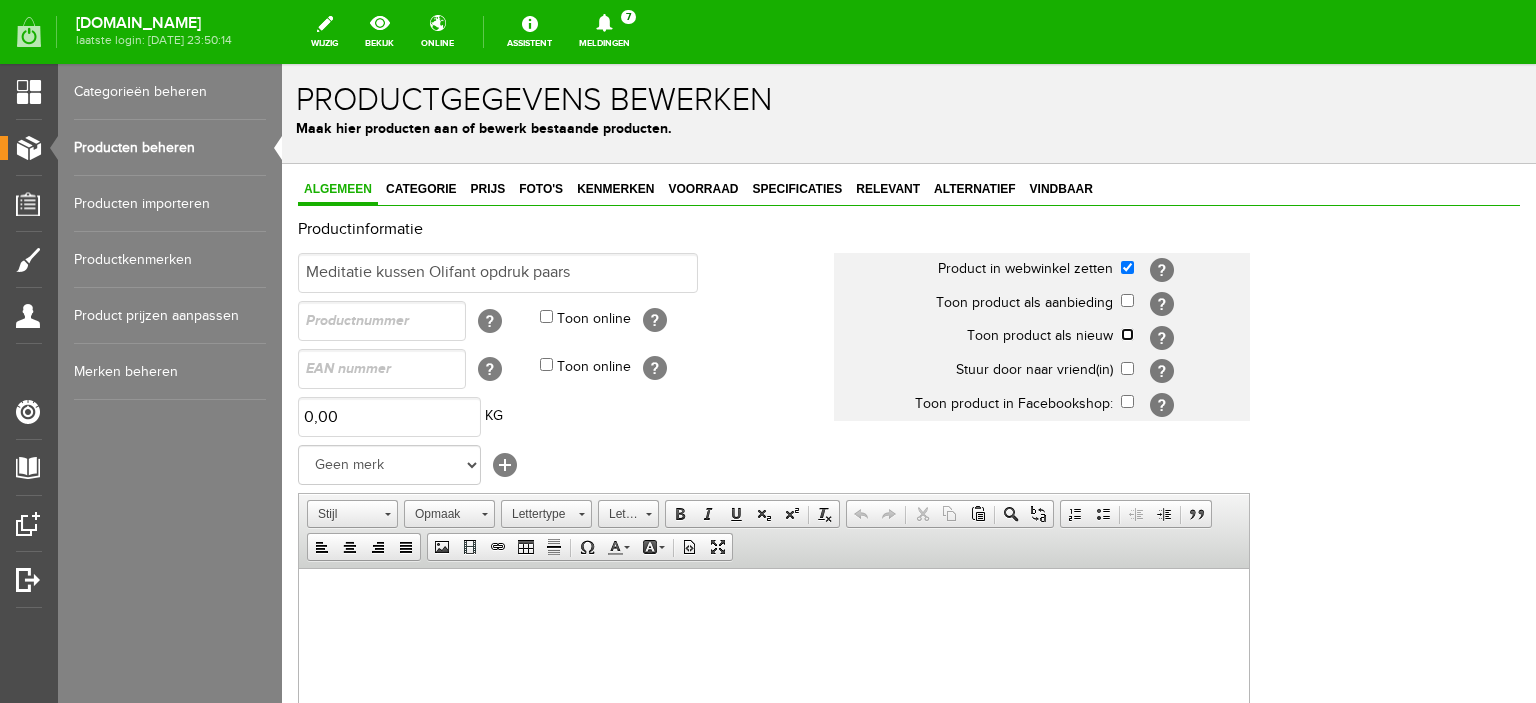 click at bounding box center [1127, 334] 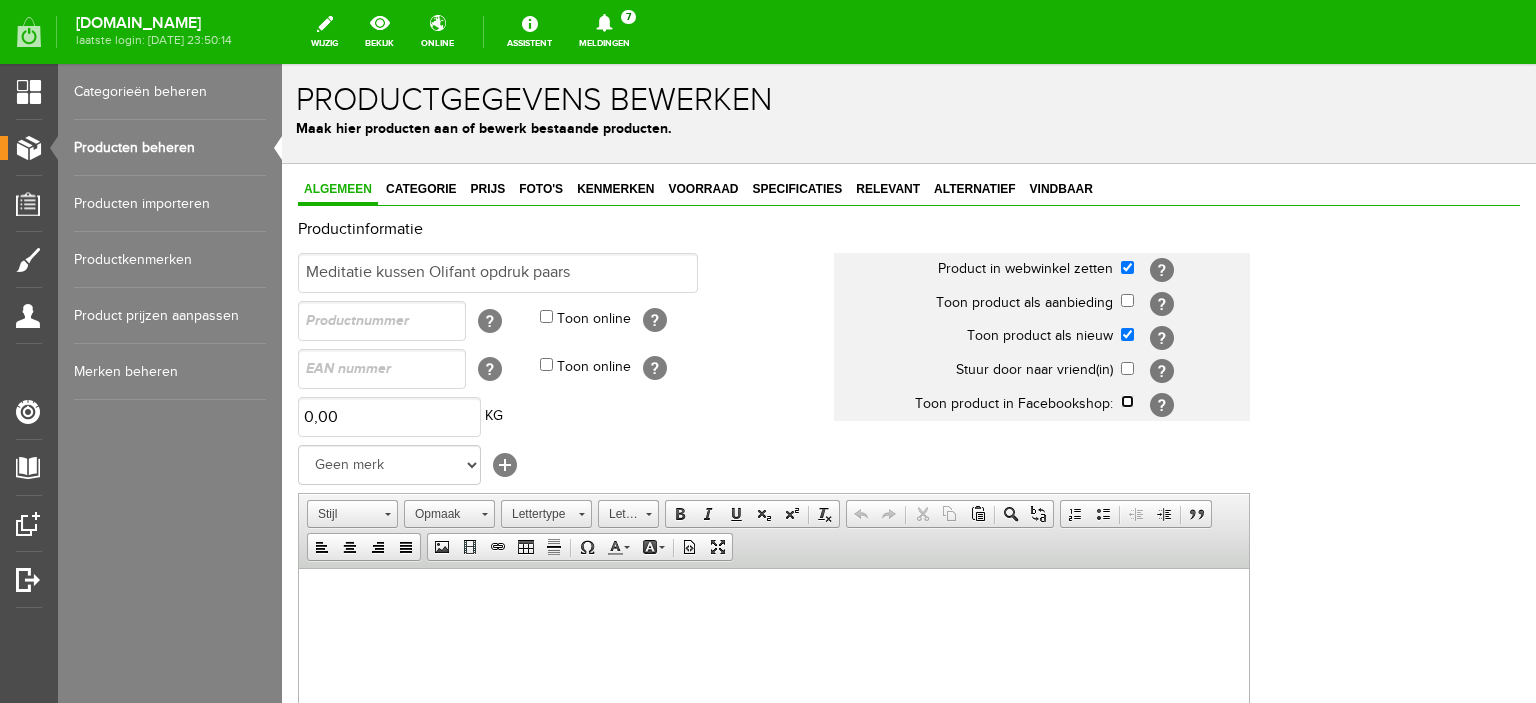 click at bounding box center [1127, 401] 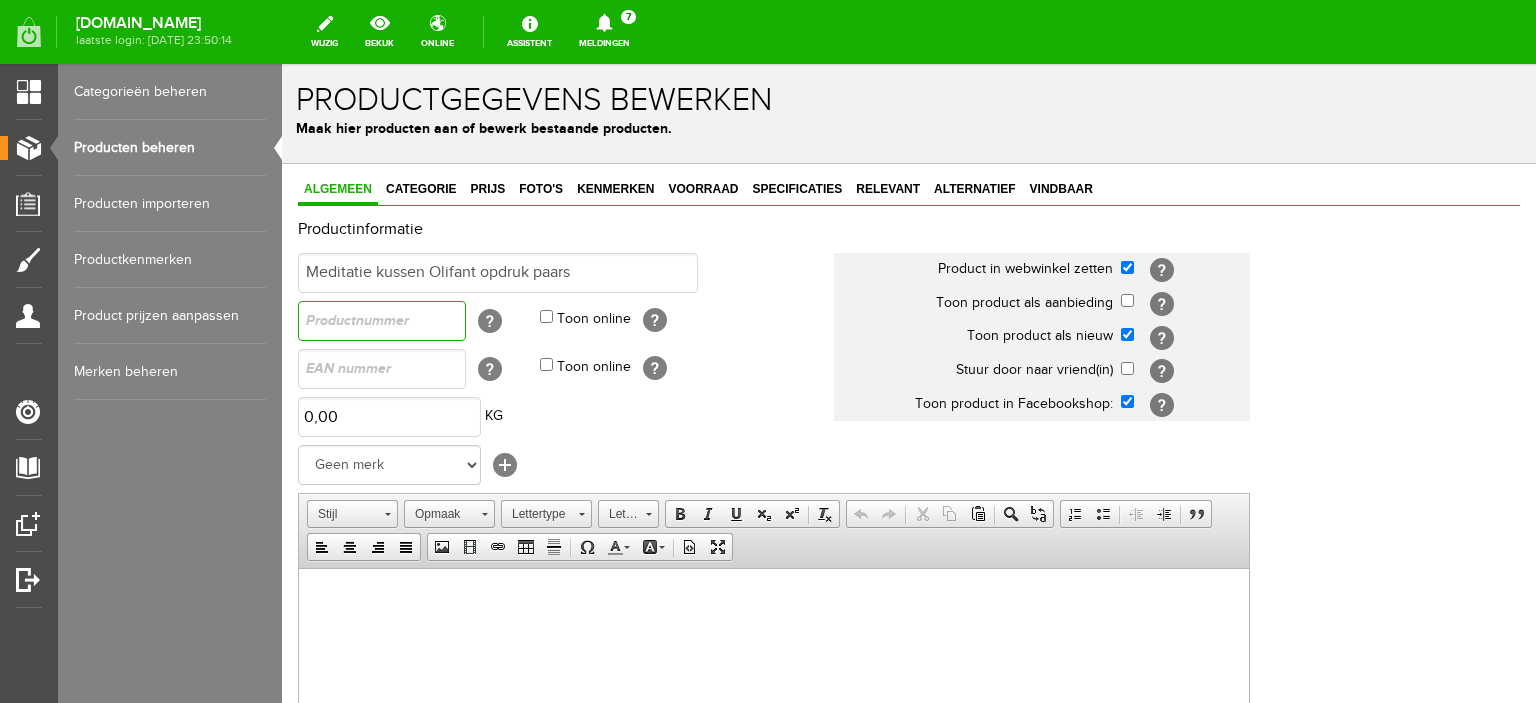 click at bounding box center (382, 321) 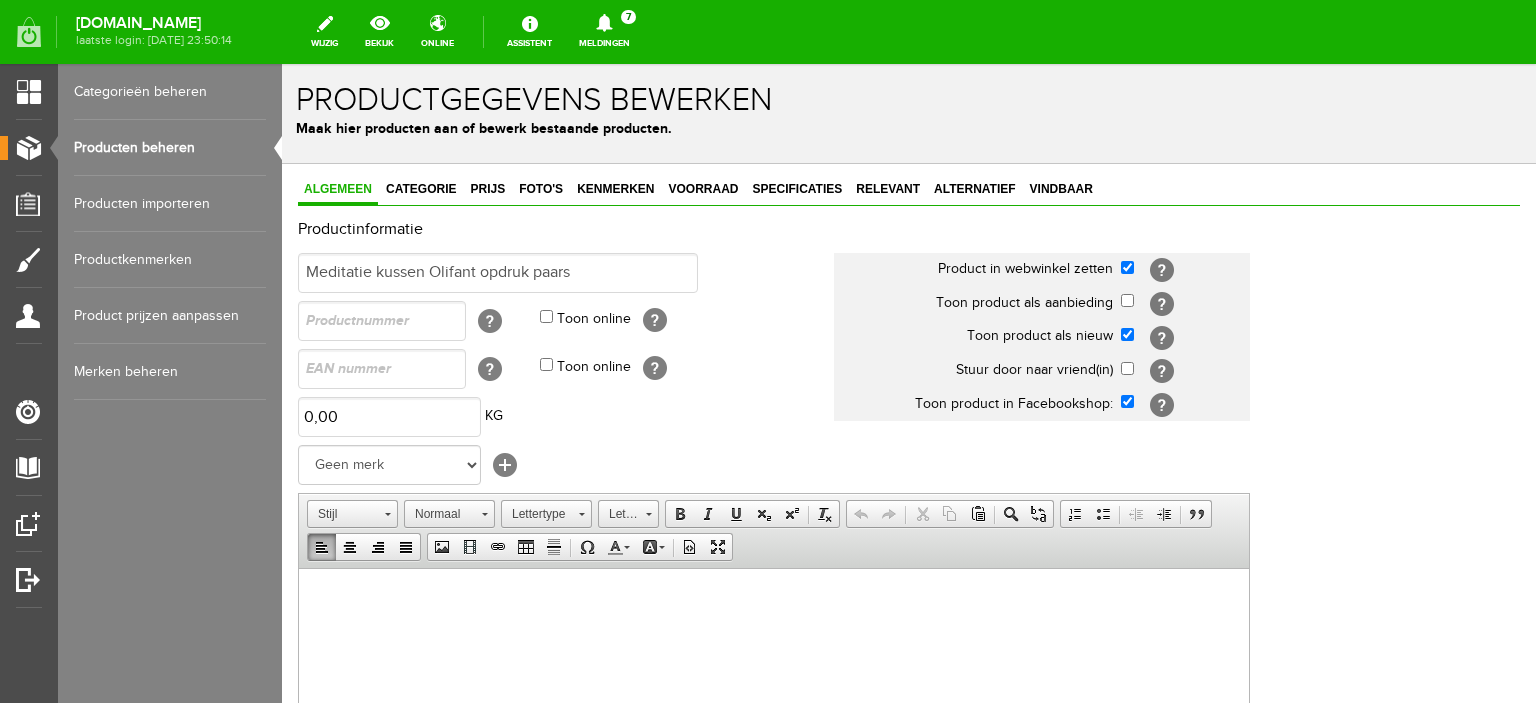 scroll, scrollTop: 0, scrollLeft: 0, axis: both 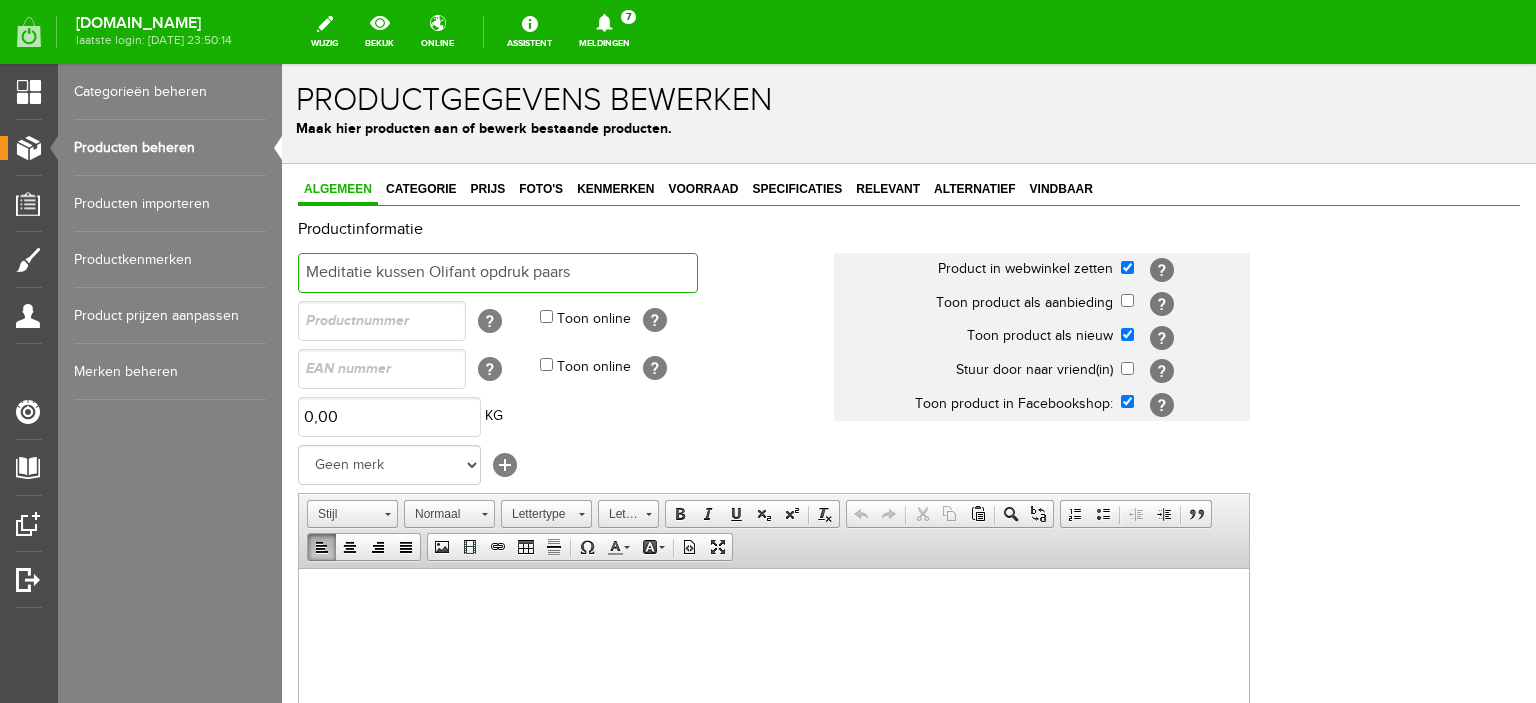 drag, startPoint x: 580, startPoint y: 269, endPoint x: 306, endPoint y: 264, distance: 274.04562 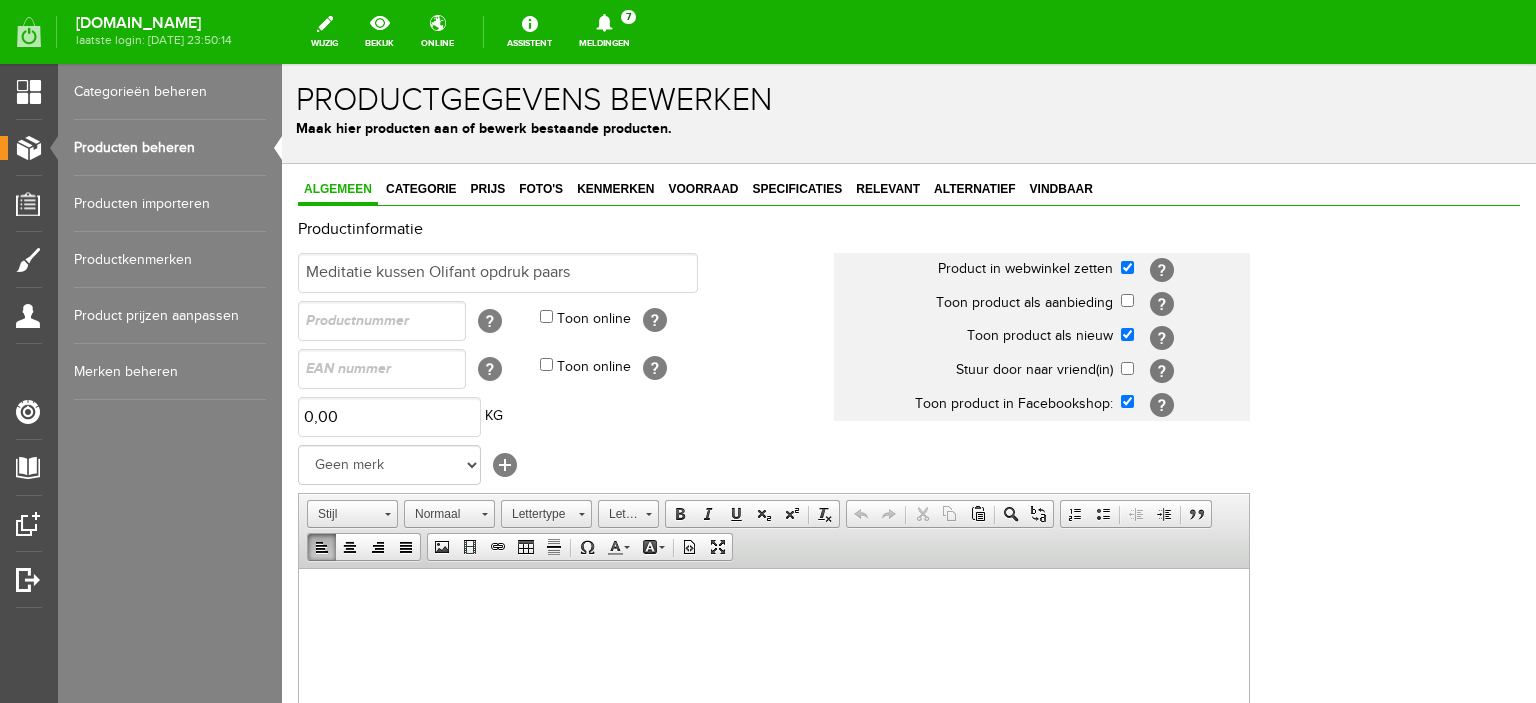 click at bounding box center (774, 598) 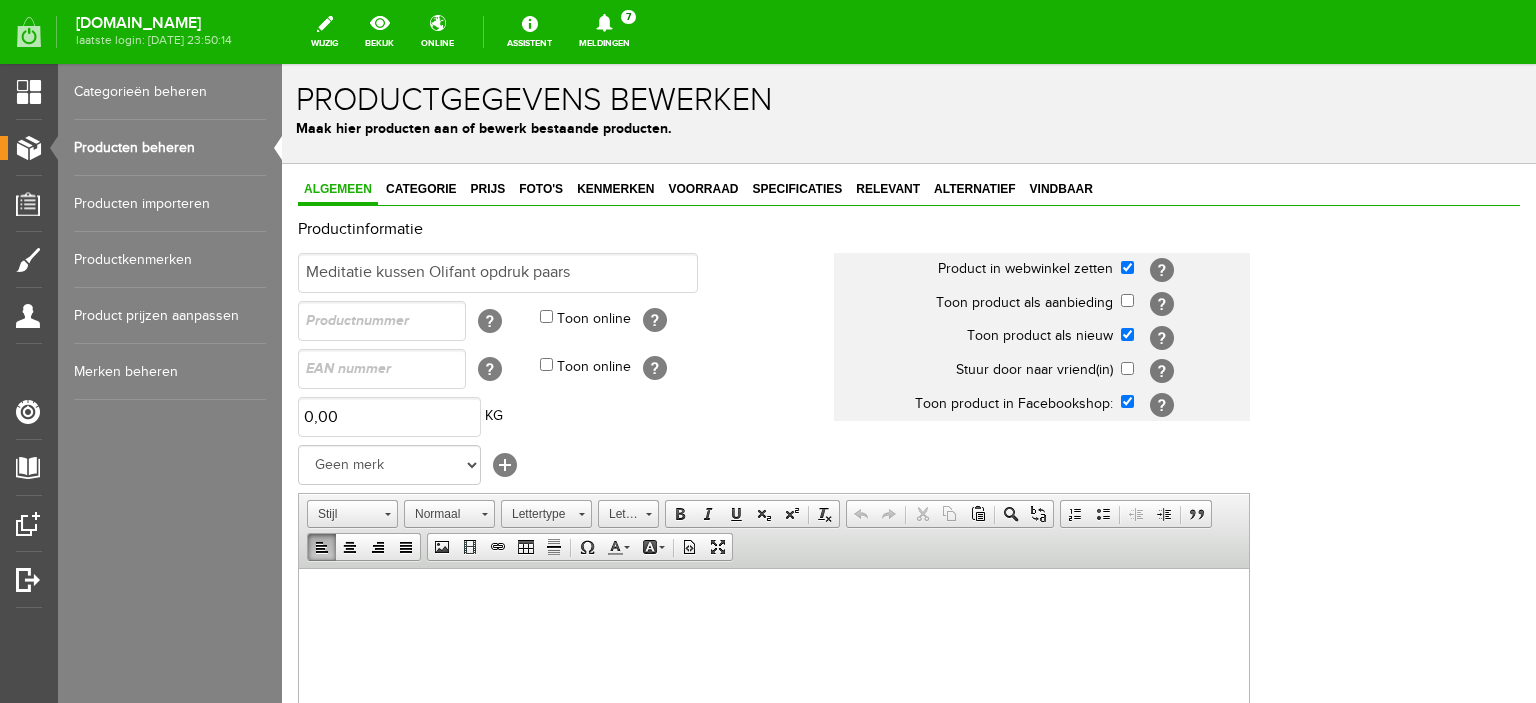 drag, startPoint x: 341, startPoint y: 610, endPoint x: 322, endPoint y: 598, distance: 22.472204 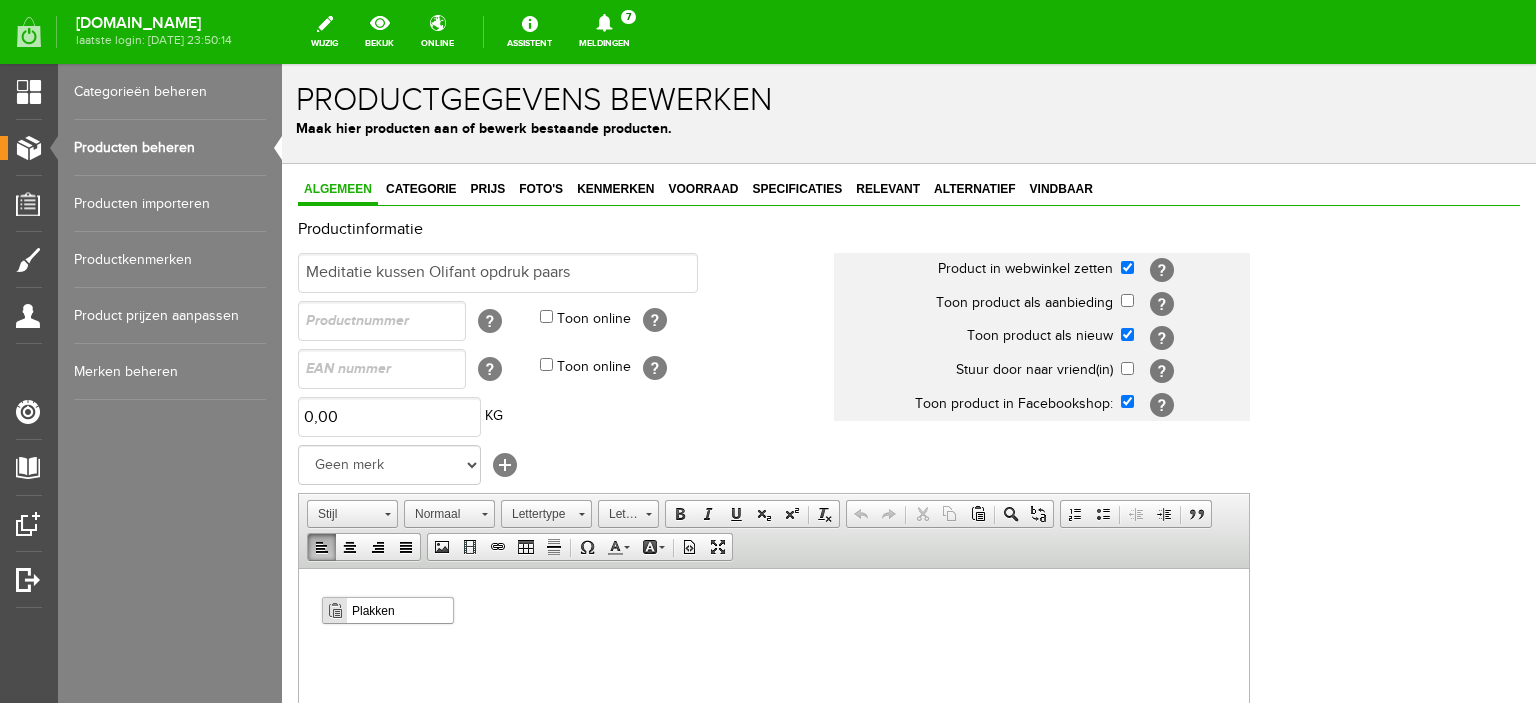 scroll, scrollTop: 0, scrollLeft: 0, axis: both 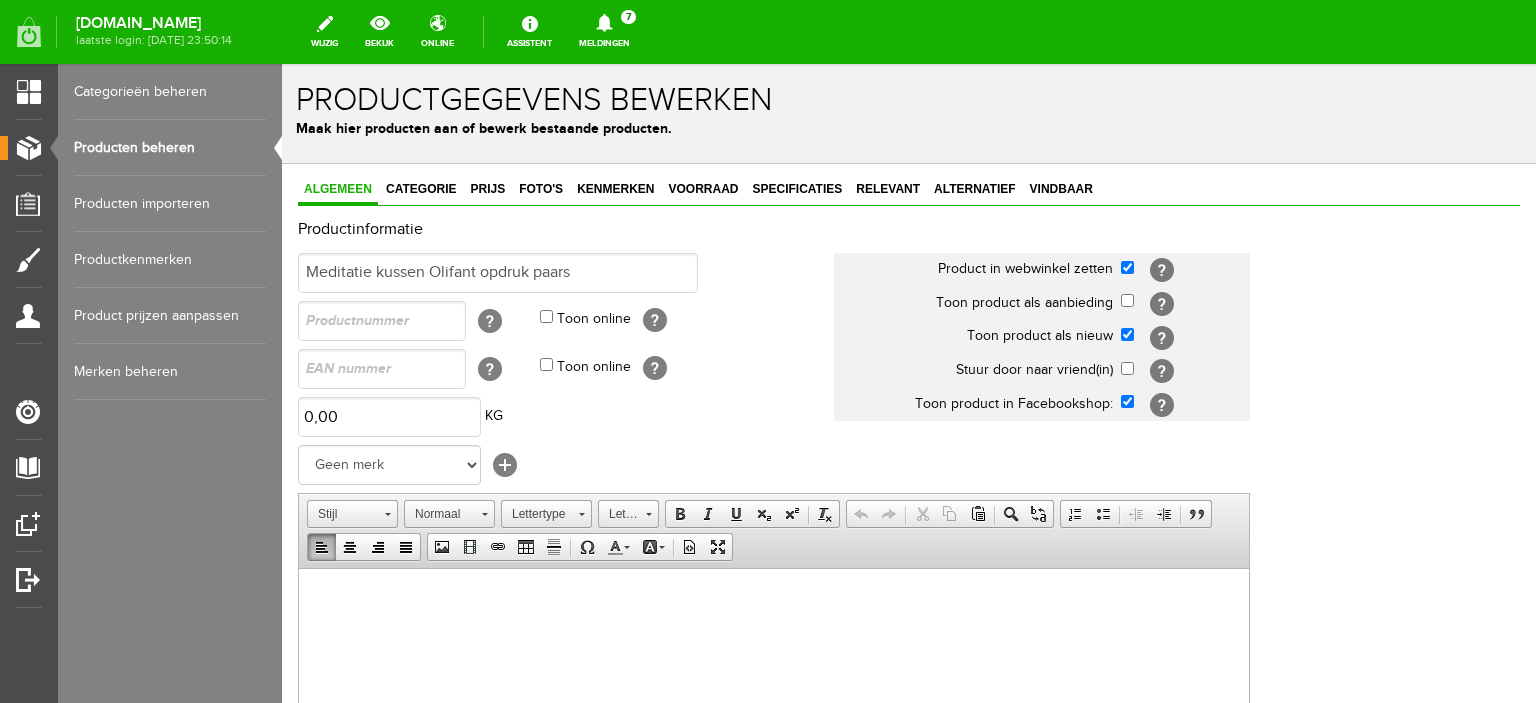 drag, startPoint x: 349, startPoint y: 1099, endPoint x: 332, endPoint y: 596, distance: 503.2872 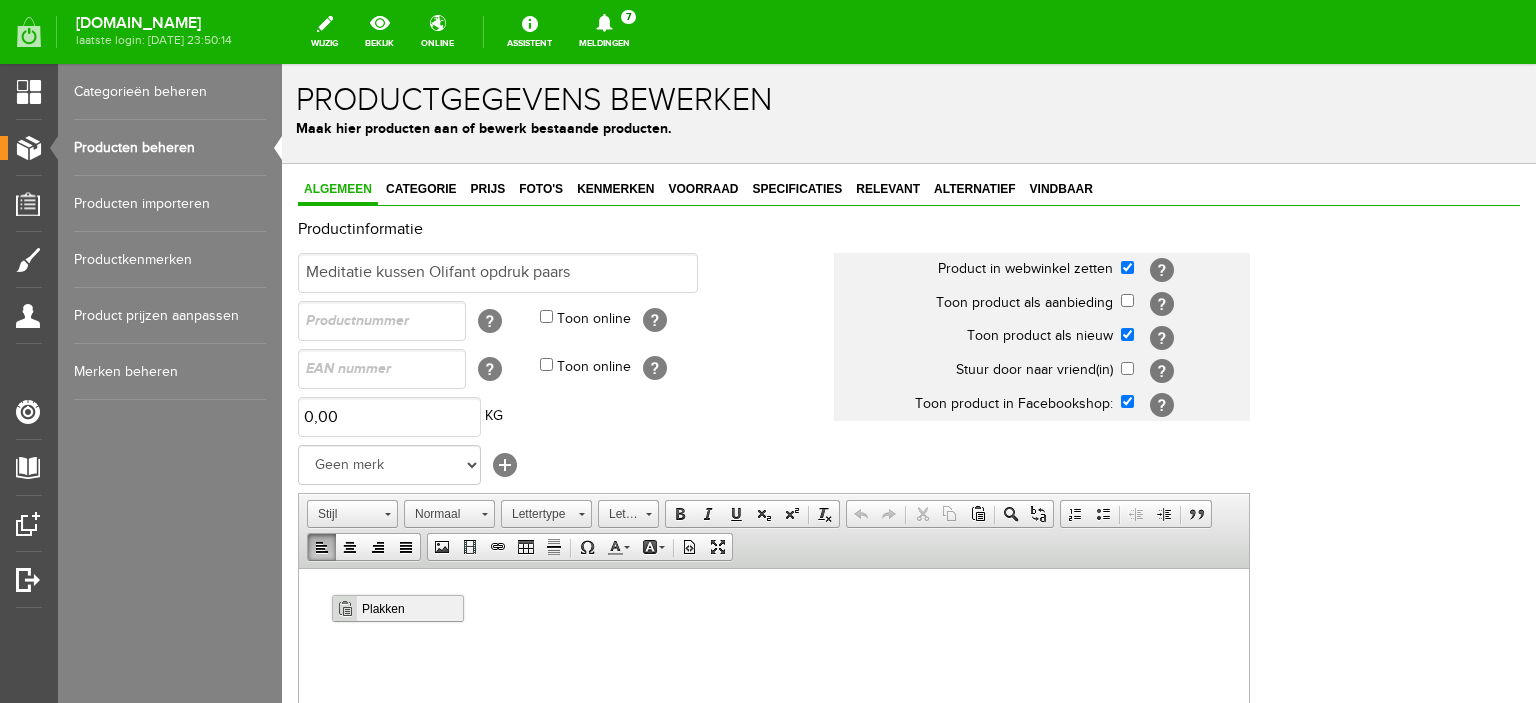 click on "Plakken" at bounding box center [409, 607] 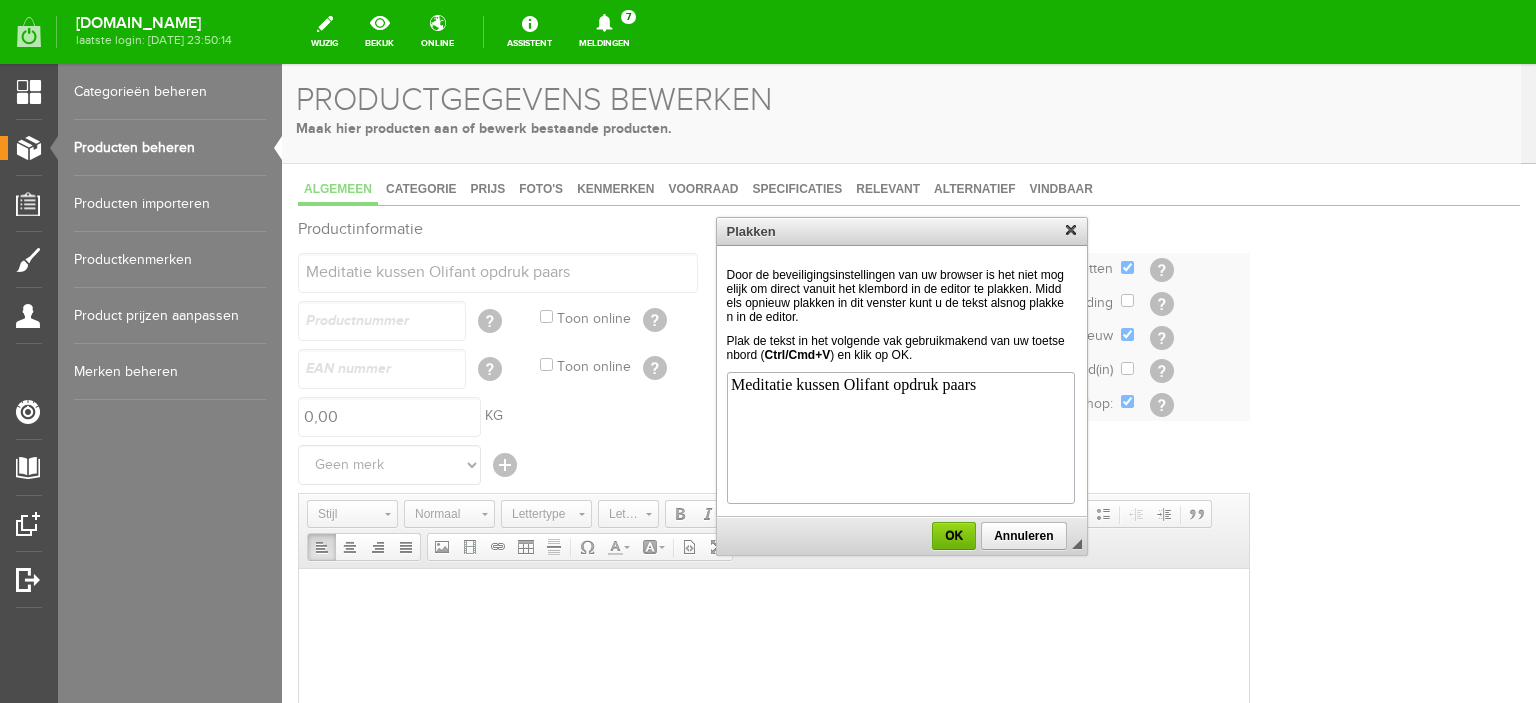 scroll, scrollTop: 0, scrollLeft: 0, axis: both 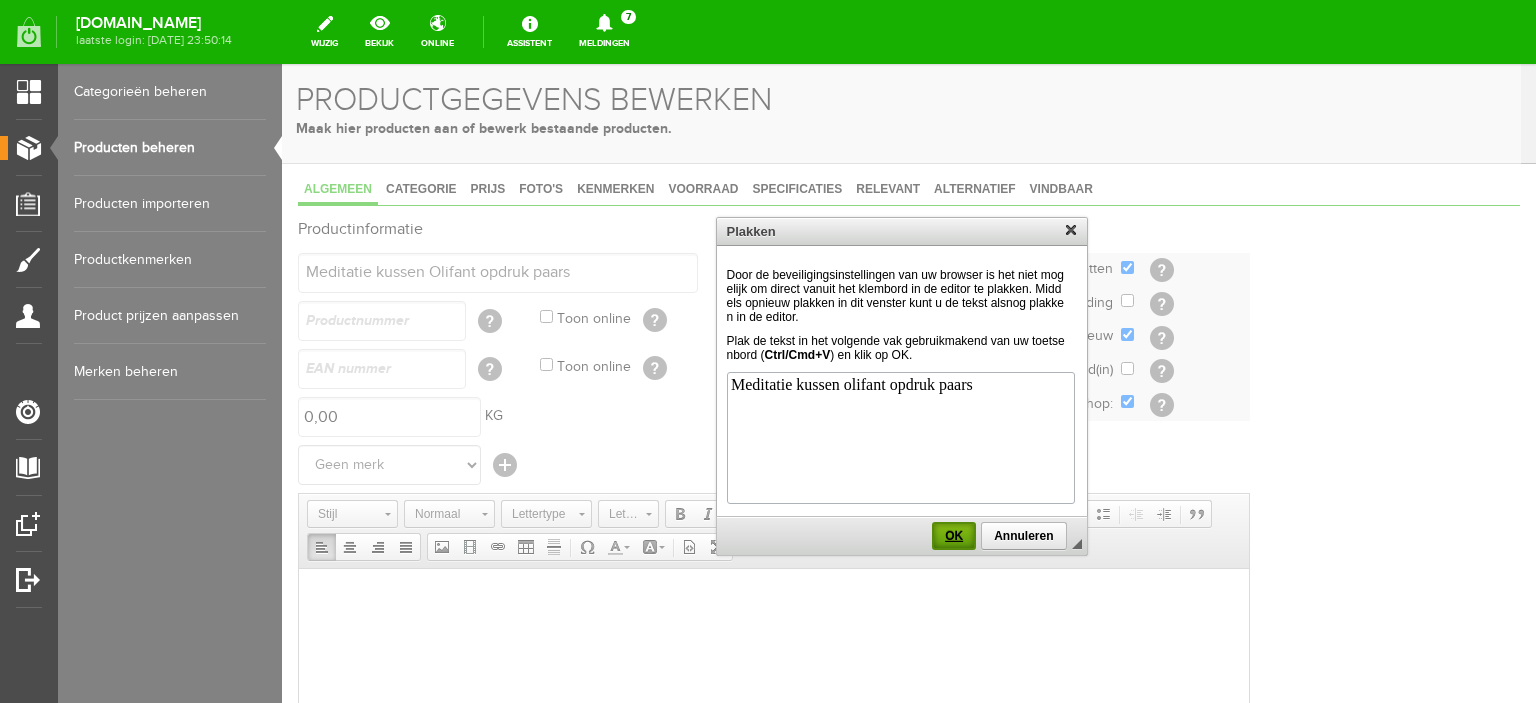click on "OK" at bounding box center [954, 536] 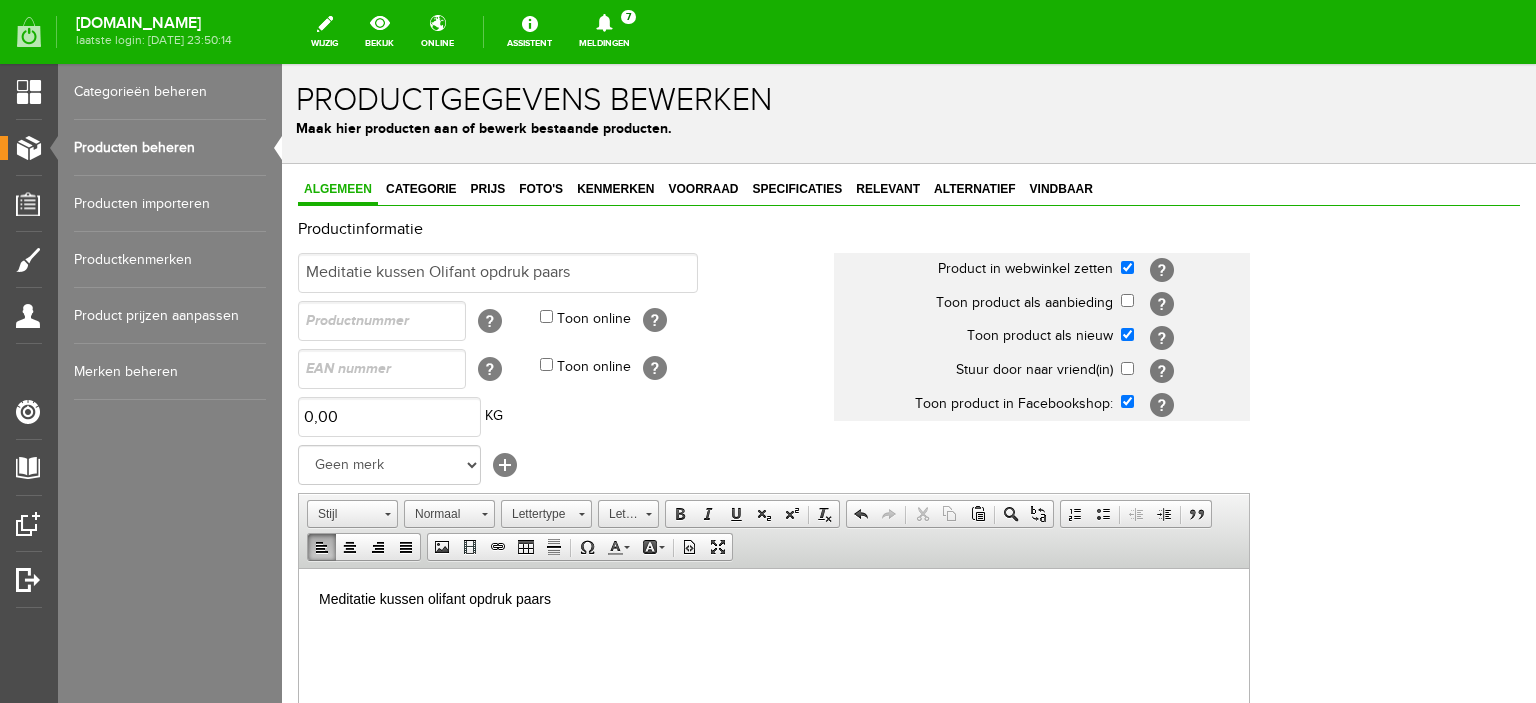 type 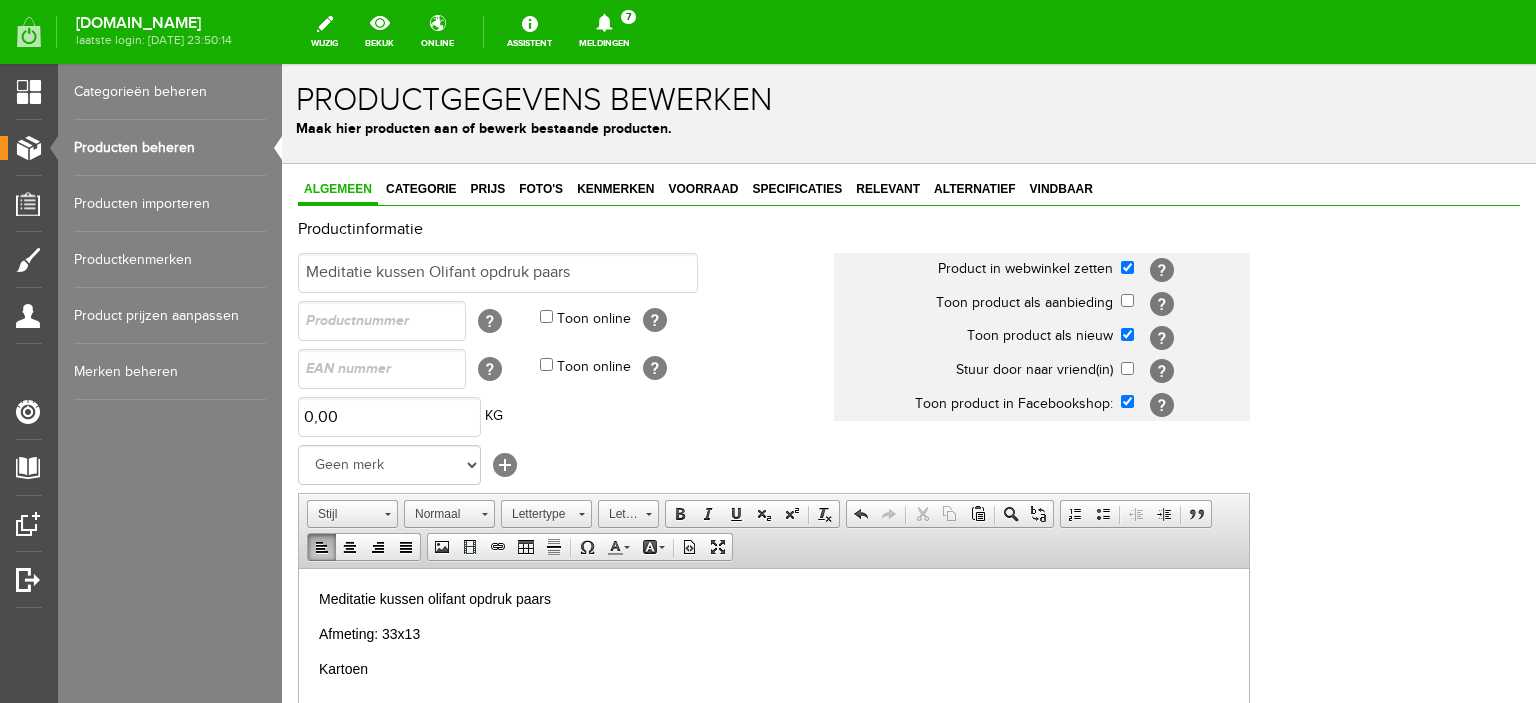 click on "Meditatie kussen olifant opdruk paars Afmeting: 33x13 Kartoen" at bounding box center [774, 633] 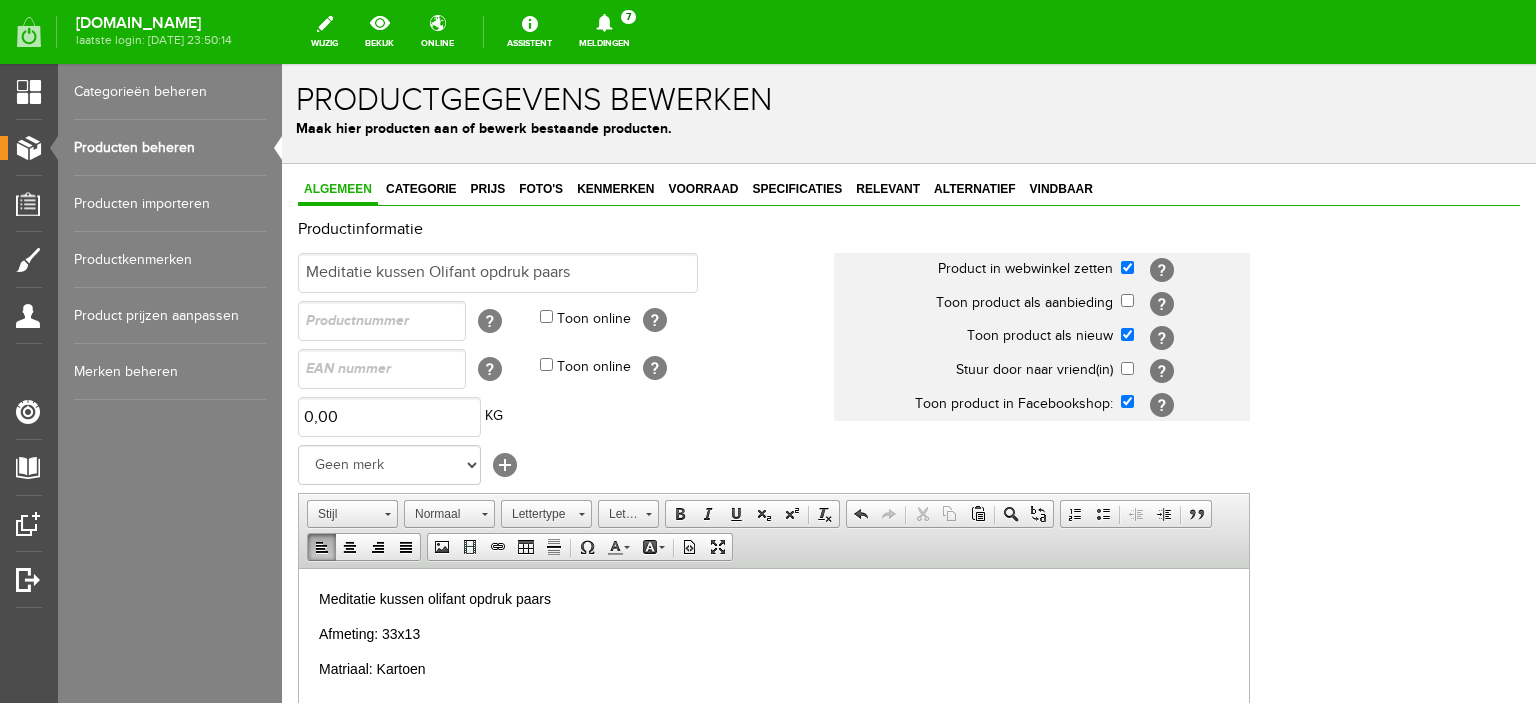 click on "Afmeting: 33x13" at bounding box center (774, 633) 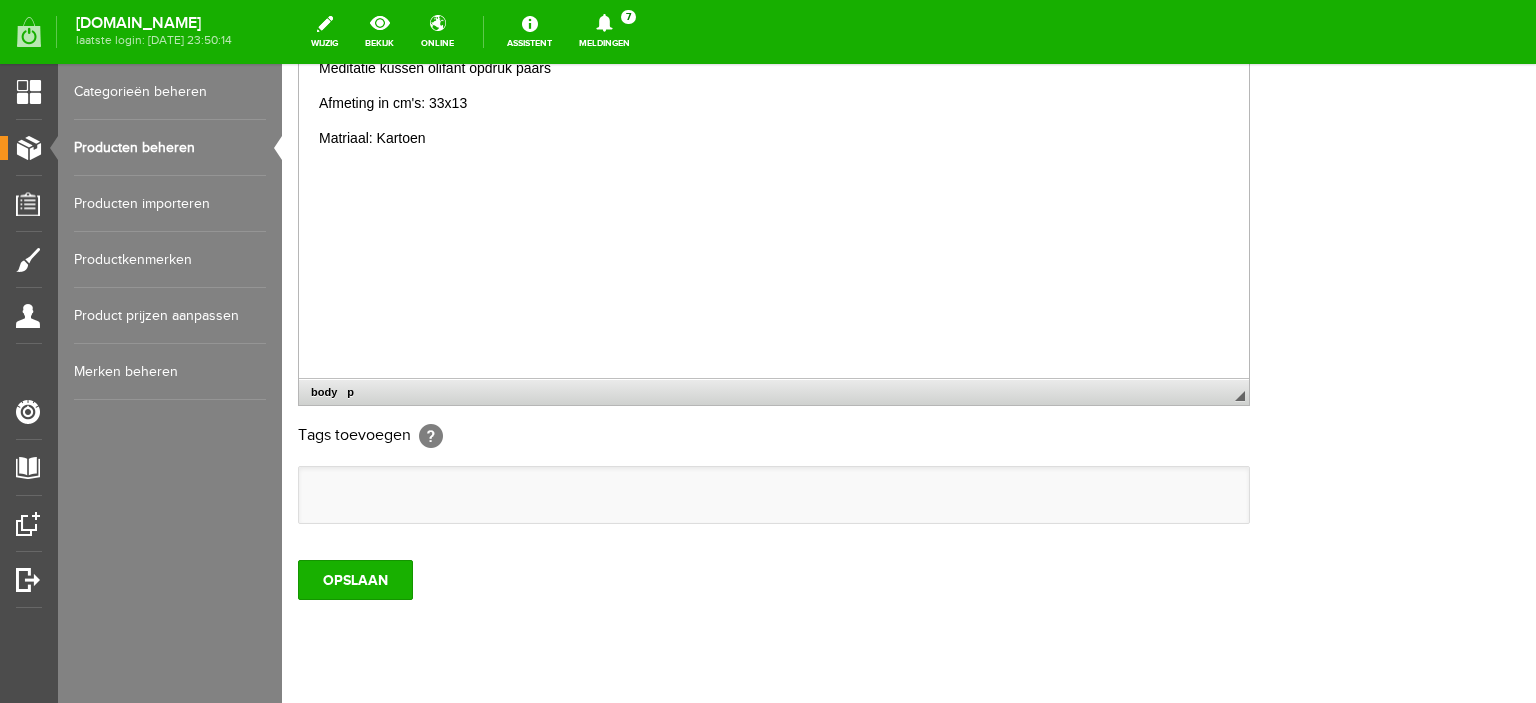 scroll, scrollTop: 532, scrollLeft: 0, axis: vertical 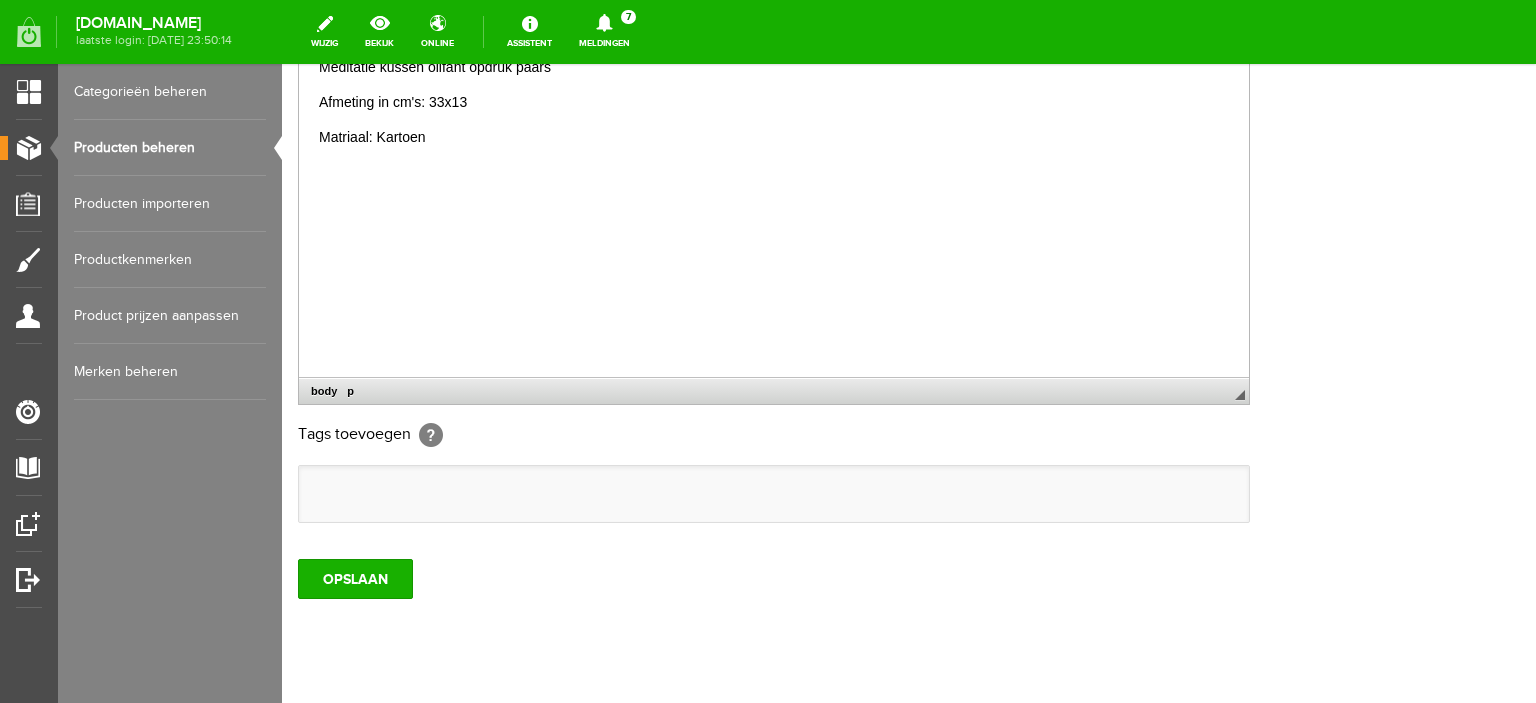 click at bounding box center (774, 494) 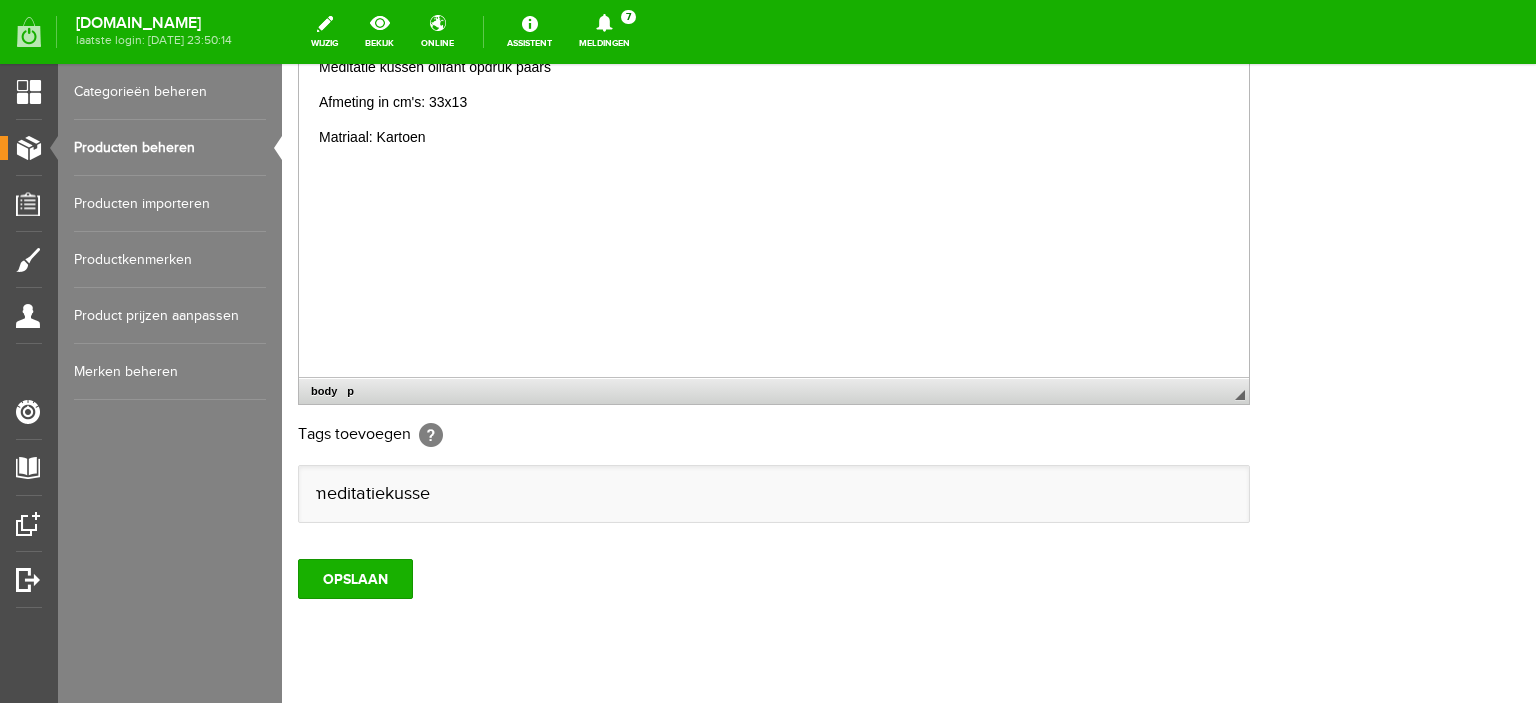 scroll, scrollTop: 0, scrollLeft: 0, axis: both 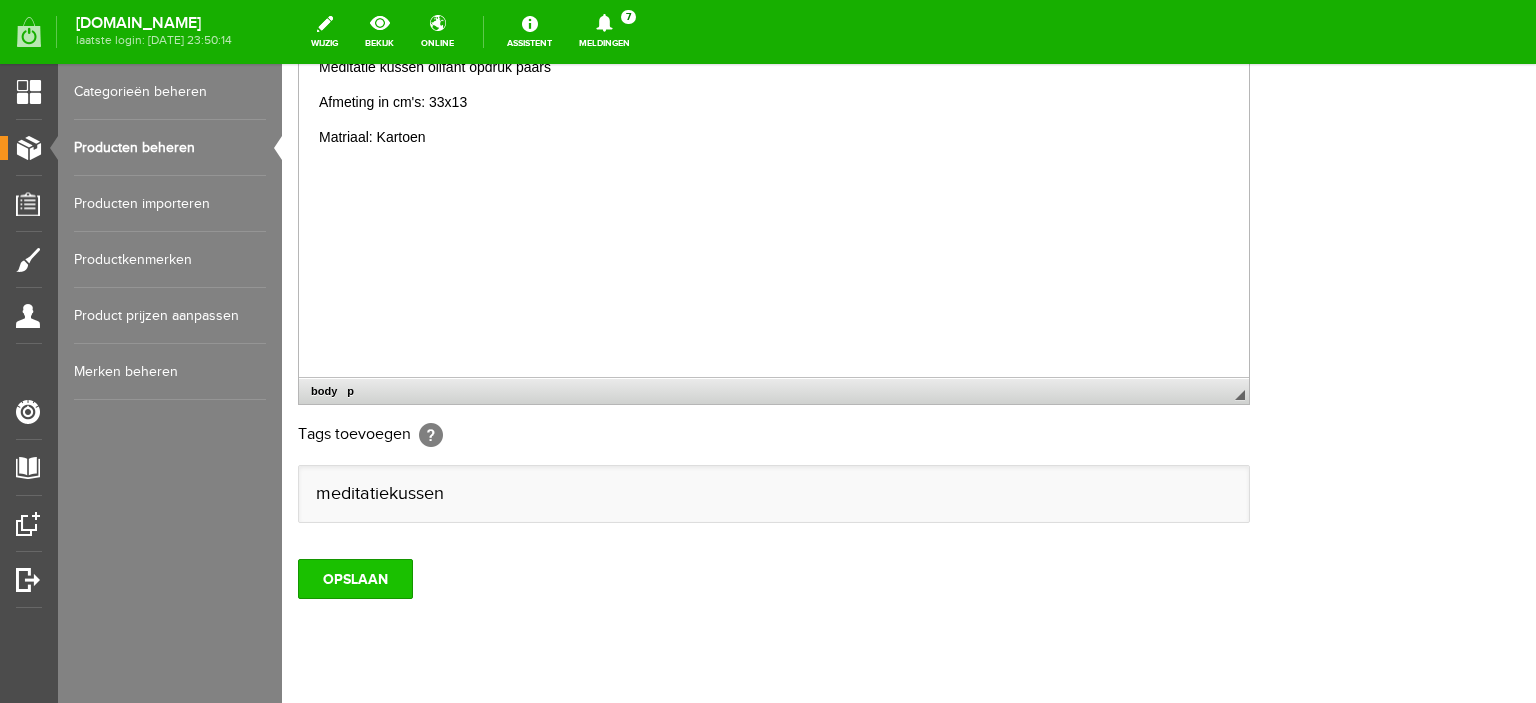 type on "meditatiekussen" 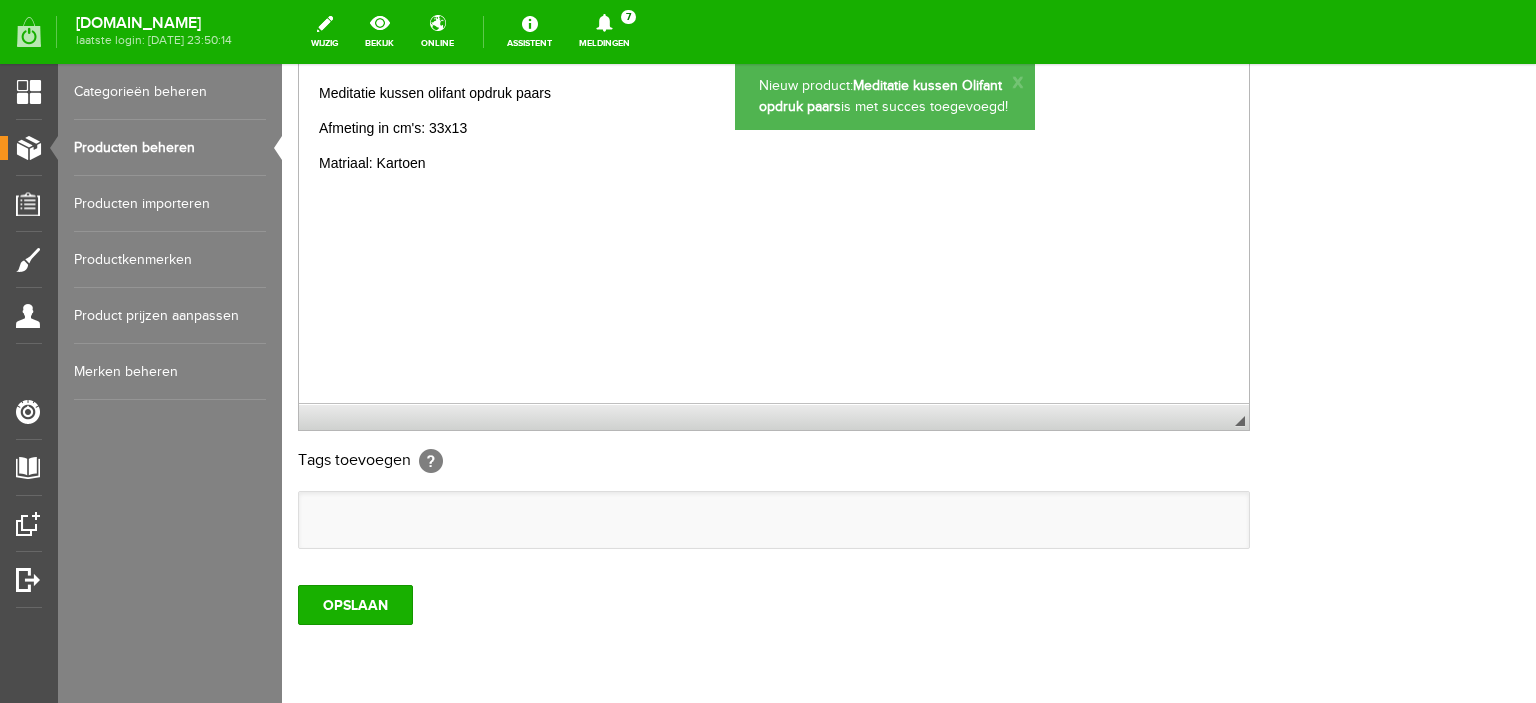 scroll, scrollTop: 0, scrollLeft: 0, axis: both 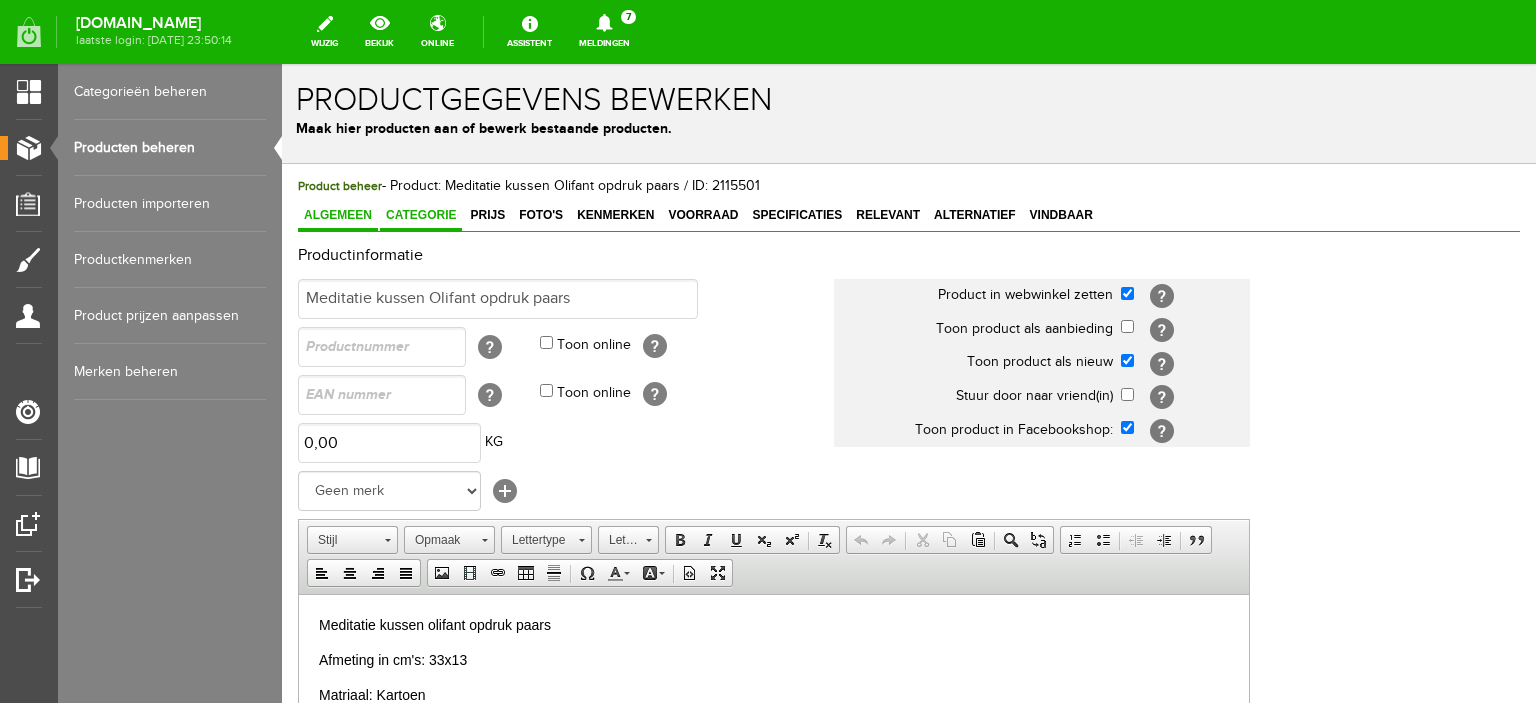 click on "Categorie" at bounding box center [421, 215] 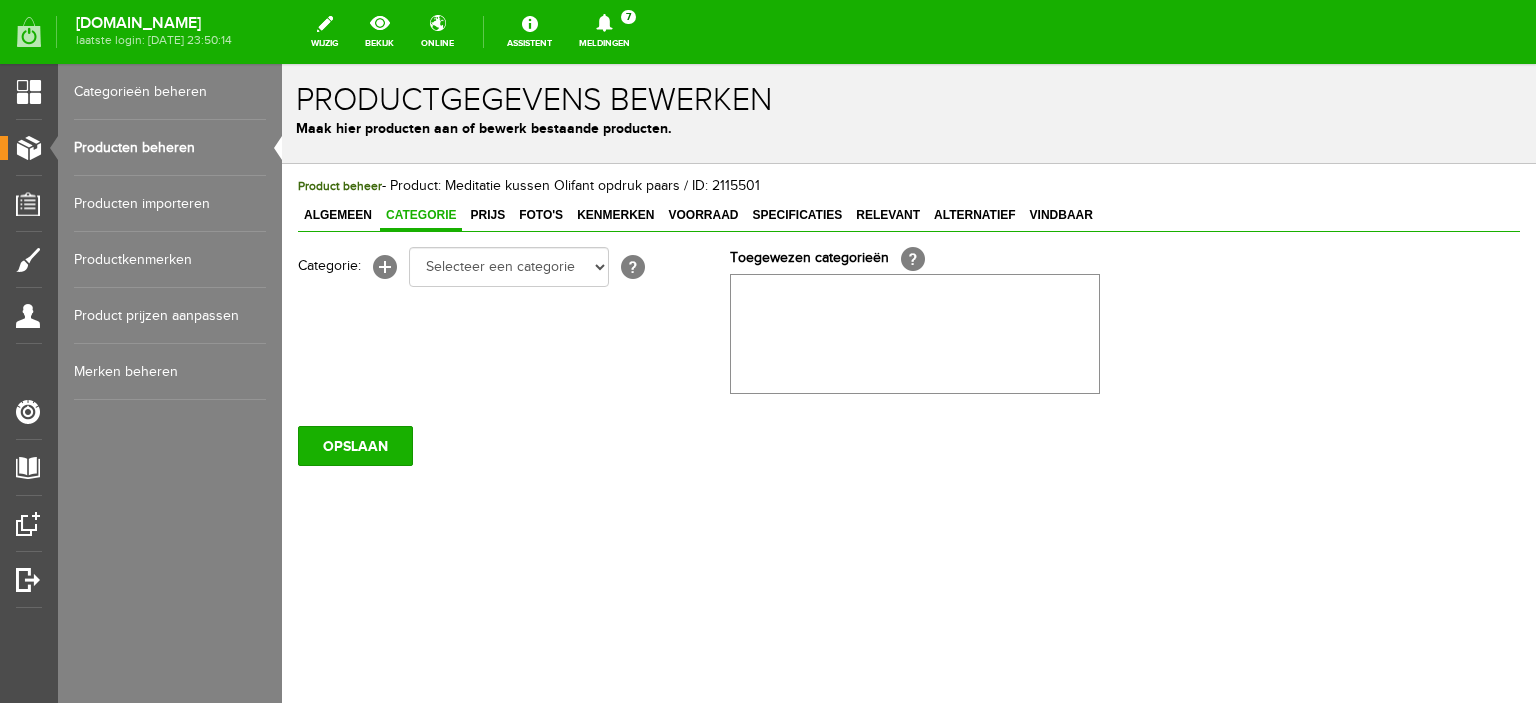click on "Categorie" at bounding box center (421, 215) 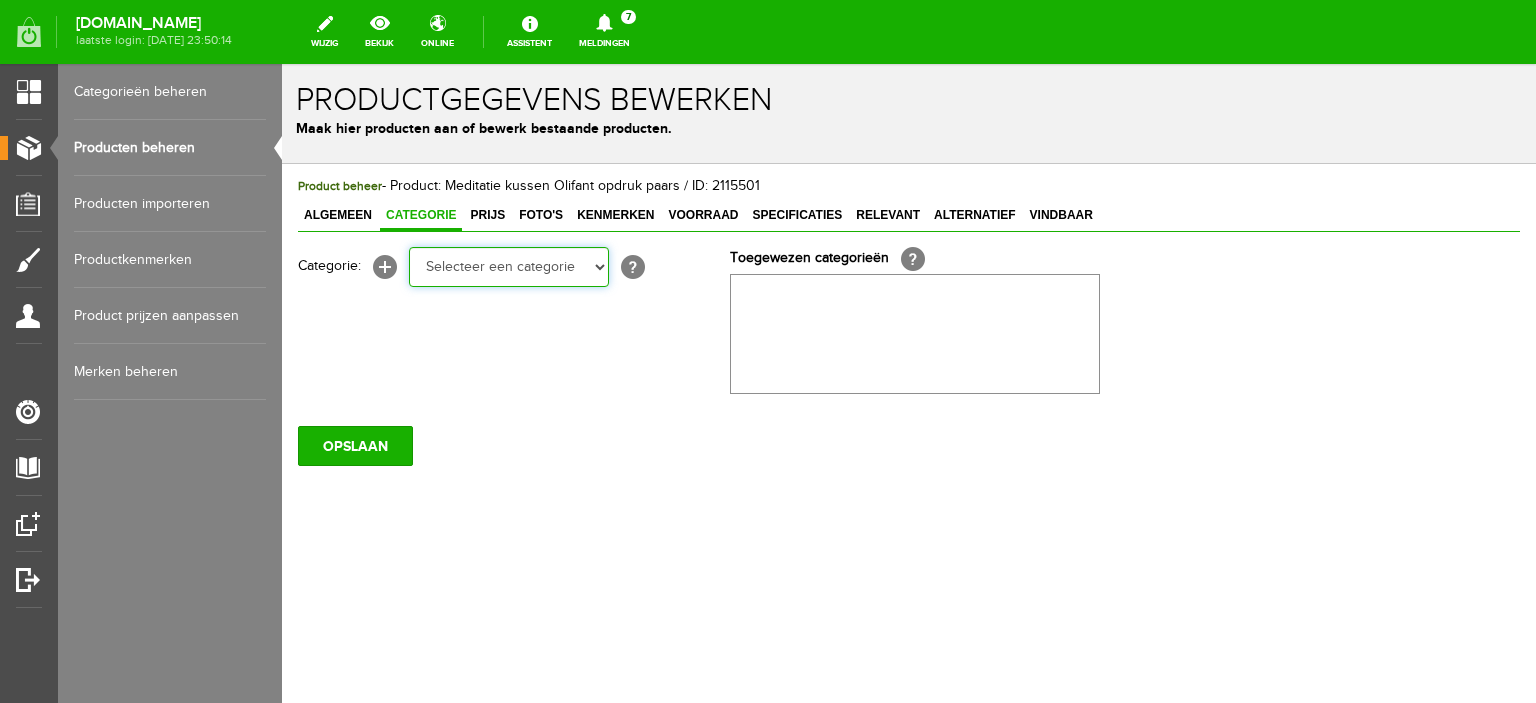 click on "Selecteer een categorie
Meditatie cursus
Online yoga
Online rug/nek
Online ouder&kind
Online meditatie
Online yoga 4x
Online rug/nek 4x
Online ouder&kind 4x
Online meditatie 4x
Acties
Yoga artikelen
Yogamatten
Yogatassen
Yogablokken
Yogariemen
Bolsters
Yogakleding
Yogasokken Paars
Yogasokken Turkoois
Yogasokken Lila
Yogasokken roze
Yogasokken licht geel
Yogasokken Grijs
Yogasokken Zwart
Yoga/meditatiekussen
Yoga/meditatie bankje
Zoutlampen
Yogakleding
Meditatie artikelen
Omslagdoek
Meditatie bankjes
Meditatie kussens
Bolsters
Thee" at bounding box center [509, 267] 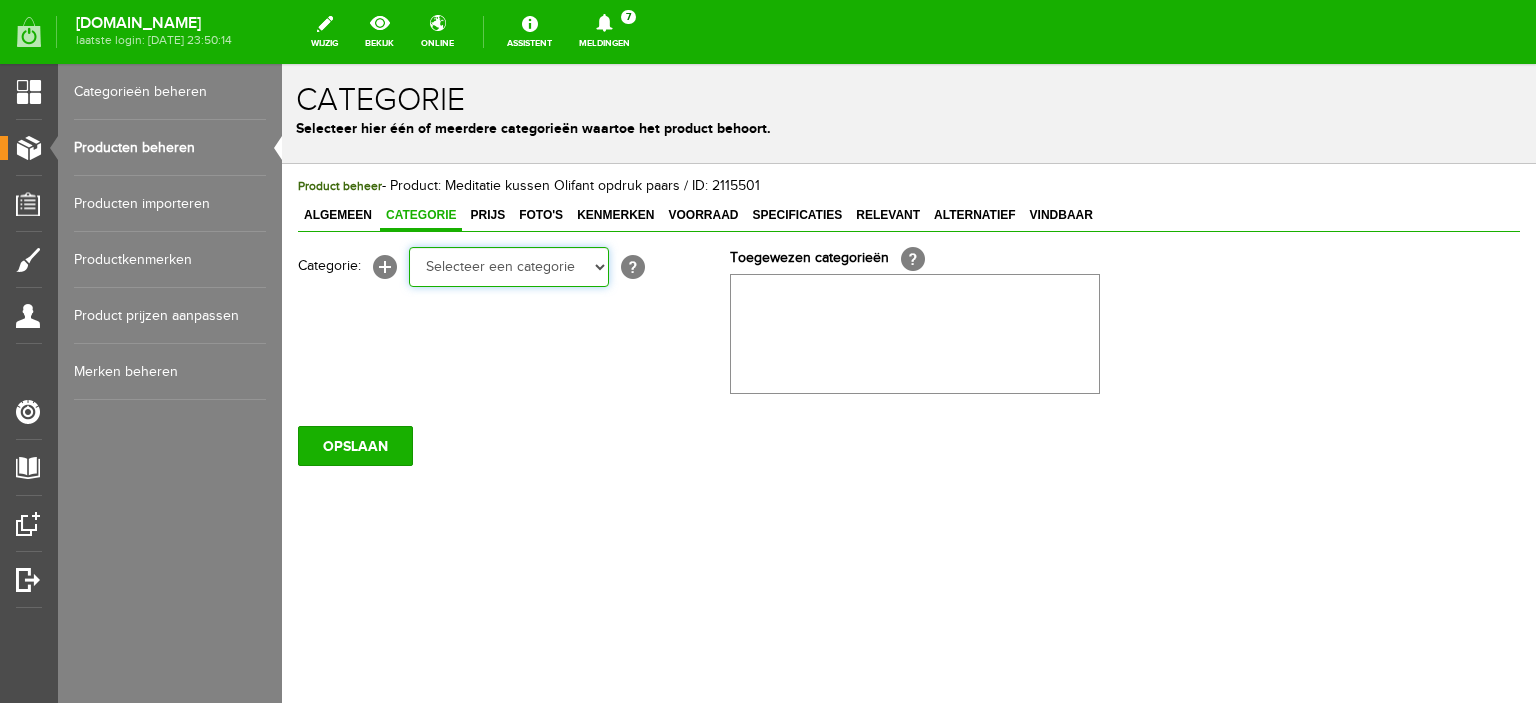 select on "270807" 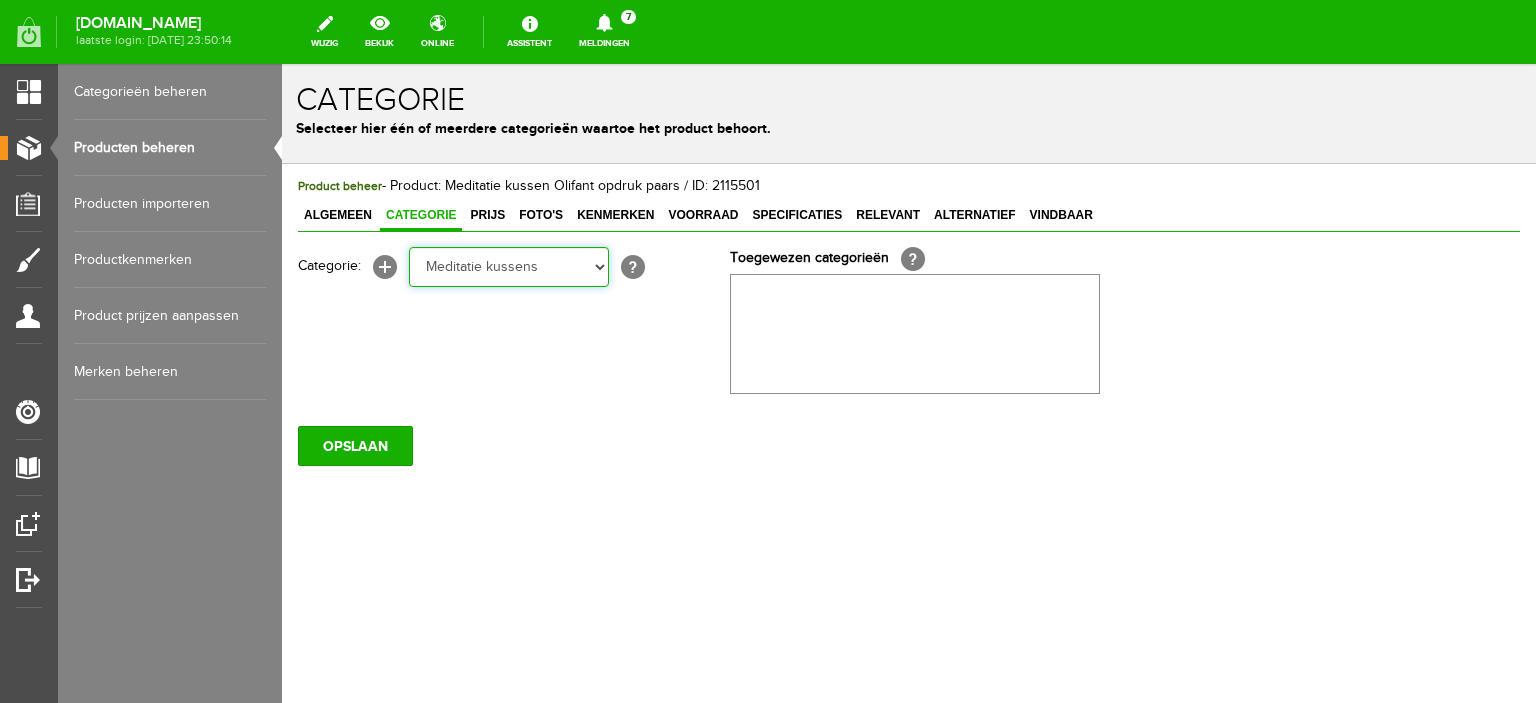 click on "Selecteer een categorie
Meditatie cursus
Online yoga
Online rug/nek
Online ouder&kind
Online meditatie
Online yoga 4x
Online rug/nek 4x
Online ouder&kind 4x
Online meditatie 4x
Acties
Yoga artikelen
Yogamatten
Yogatassen
Yogablokken
Yogariemen
Bolsters
Yogakleding
Yogasokken Paars
Yogasokken Turkoois
Yogasokken Lila
Yogasokken roze
Yogasokken licht geel
Yogasokken Grijs
Yogasokken Zwart
Yoga/meditatiekussen
Yoga/meditatie bankje
Zoutlampen
Yogakleding
Meditatie artikelen
Omslagdoek
Meditatie bankjes
Meditatie kussens
Bolsters
Thee" at bounding box center (509, 267) 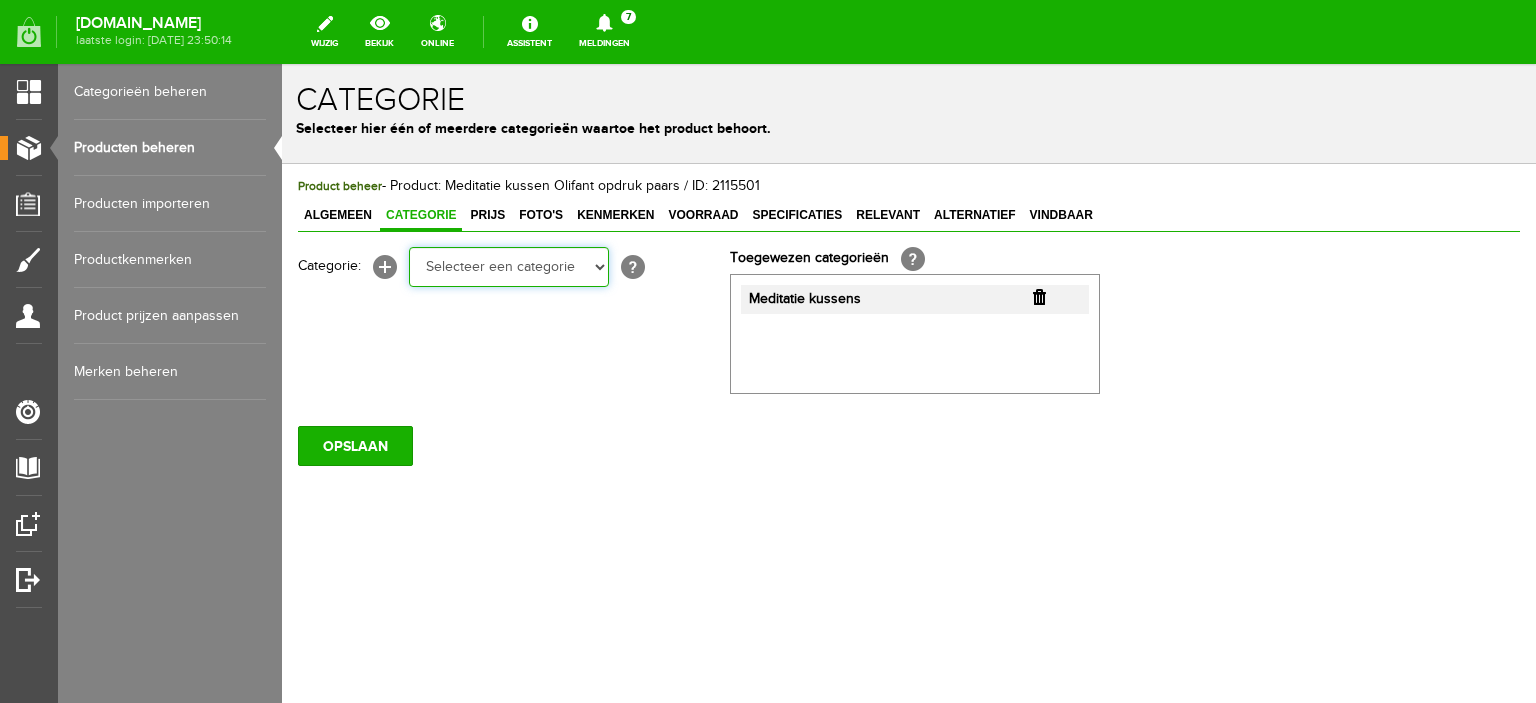 click on "Selecteer een categorie
Meditatie cursus
Online yoga
Online rug/nek
Online ouder&kind
Online meditatie
Online yoga 4x
Online rug/nek 4x
Online ouder&kind 4x
Online meditatie 4x
Acties
Yoga artikelen
Yogamatten
Yogatassen
Yogablokken
Yogariemen
Bolsters
Yogakleding
Yogasokken Paars
Yogasokken Turkoois
Yogasokken Lila
Yogasokken roze
Yogasokken licht geel
Yogasokken Grijs
Yogasokken Zwart
Yoga/meditatiekussen
Yoga/meditatie bankje
Zoutlampen
Yogakleding
Meditatie artikelen
Omslagdoek
Meditatie bankjes
Meditatie kussens
Bolsters
Meditatie cd's
Boeddha
Oliën
Wierook
[GEOGRAPHIC_DATA]
Cadeaubon
Cadeaubon 20,00" at bounding box center (509, 267) 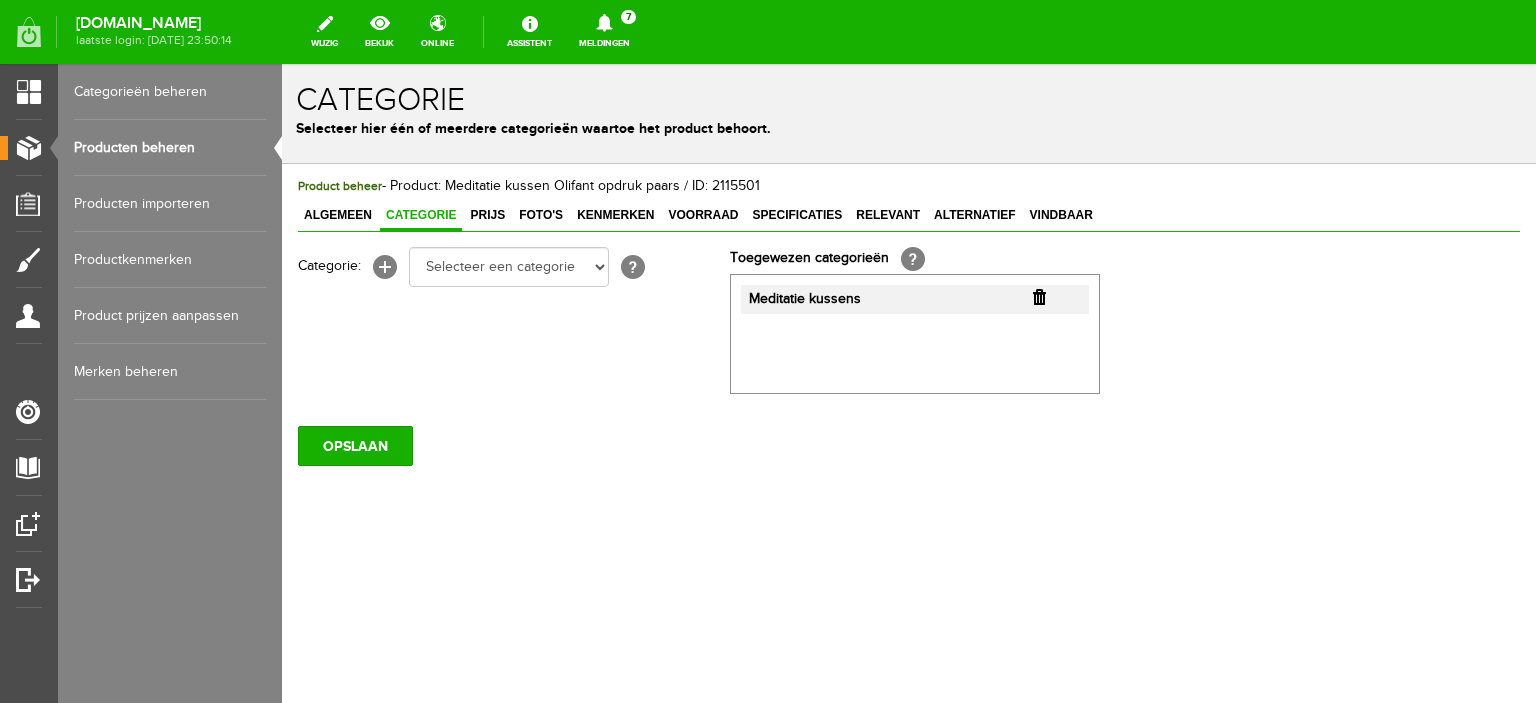 click on "Categorie:   [+]
Selecteer een categorie
Meditatie cursus
Online yoga
Online rug/nek
Online ouder&kind
Online meditatie
Online yoga 4x
Online rug/nek 4x
Online ouder&kind 4x
Online meditatie 4x
Acties
Yoga artikelen
Yogamatten
Yogatassen
Yogablokken
Yogariemen
Bolsters
Yogakleding
Yogasokken Paars
Yogasokken Turkoois
Yogasokken Lila
Yogasokken roze
Yogasokken licht geel
Yogasokken Grijs
Yogasokken Zwart
Yoga/meditatiekussen
Yoga/meditatie bankje
Zoutlampen
Yogakleding
Meditatie artikelen
Omslagdoek
Meditatie bankjes
Meditatie kussens
Bolsters
Meditatie cd's
Boeddha
Oliën
Wierook
[GEOGRAPHIC_DATA]" at bounding box center [778, 320] 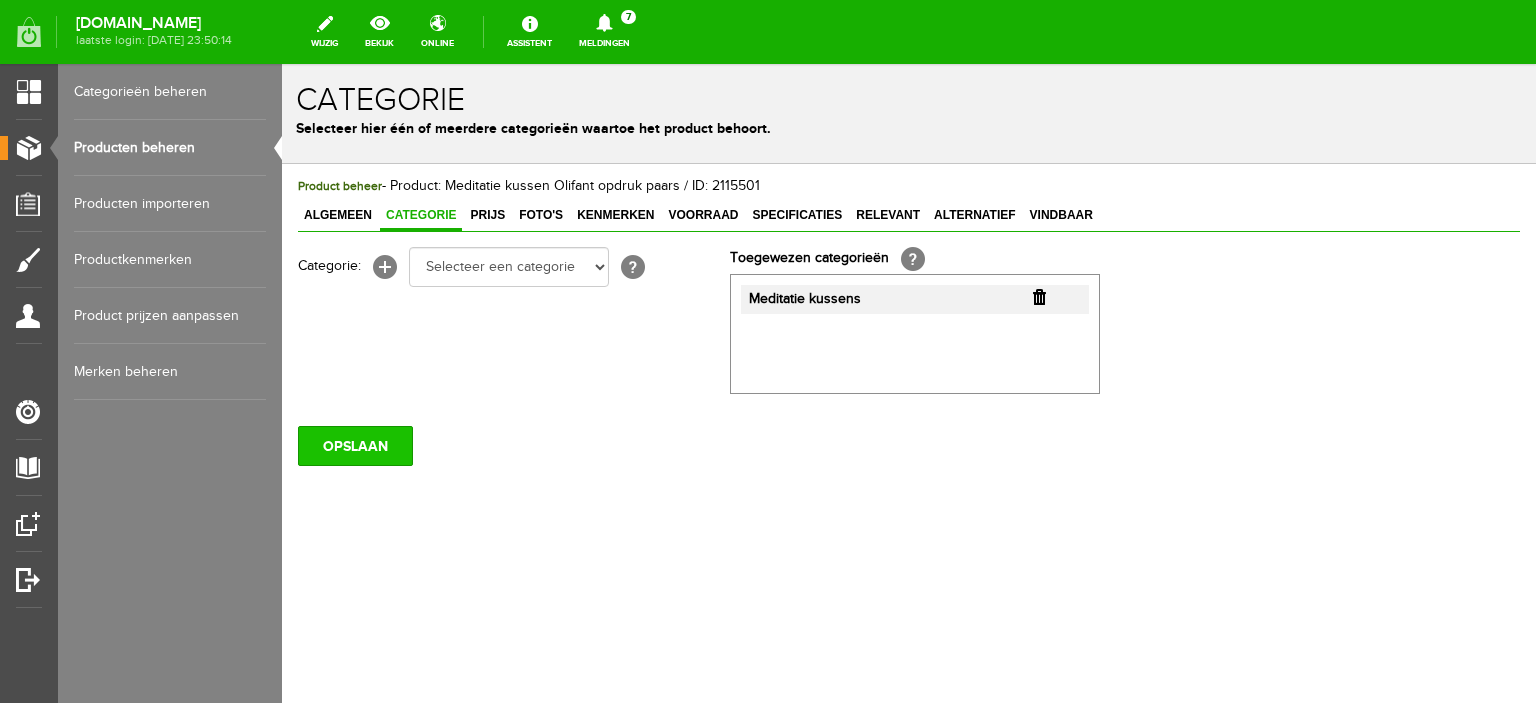 click on "OPSLAAN" at bounding box center (355, 446) 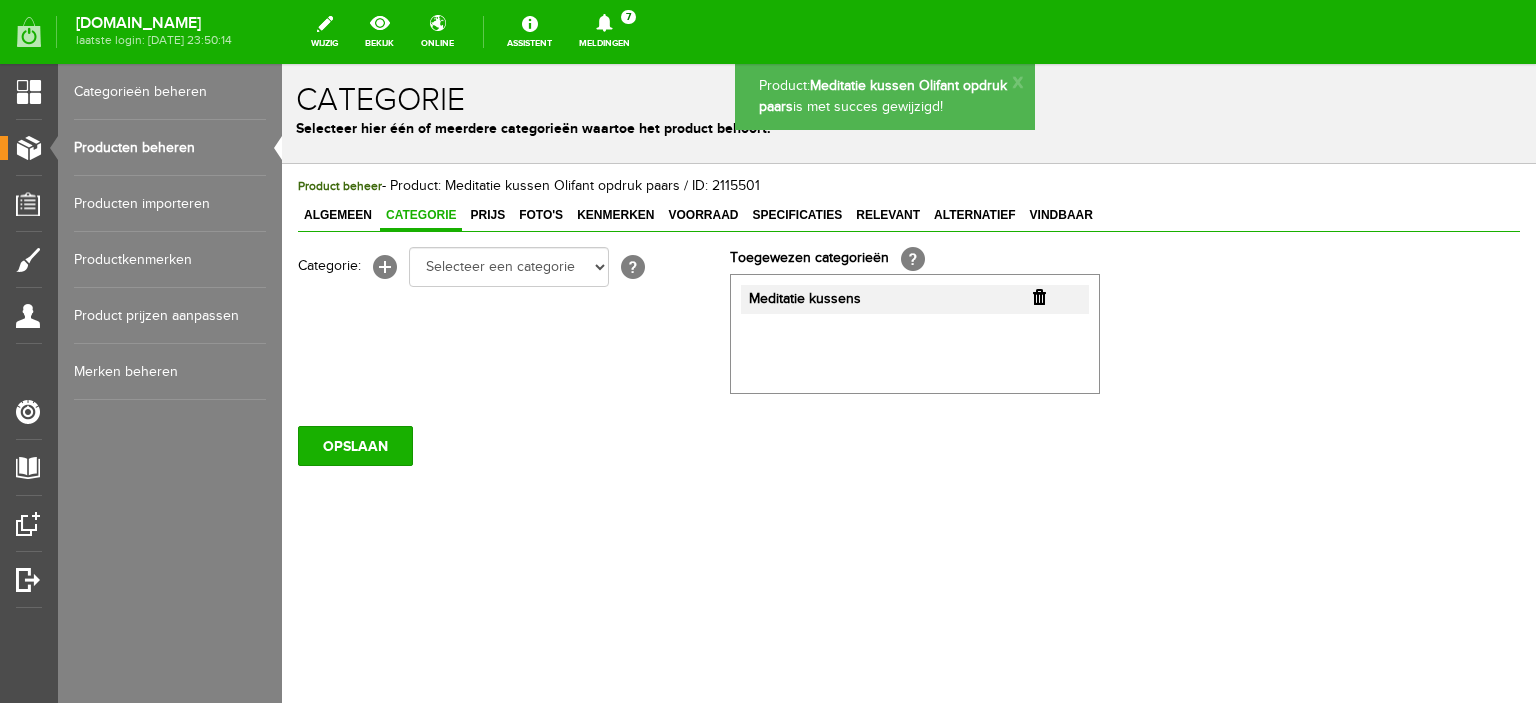 click on "Prijs" at bounding box center [487, 215] 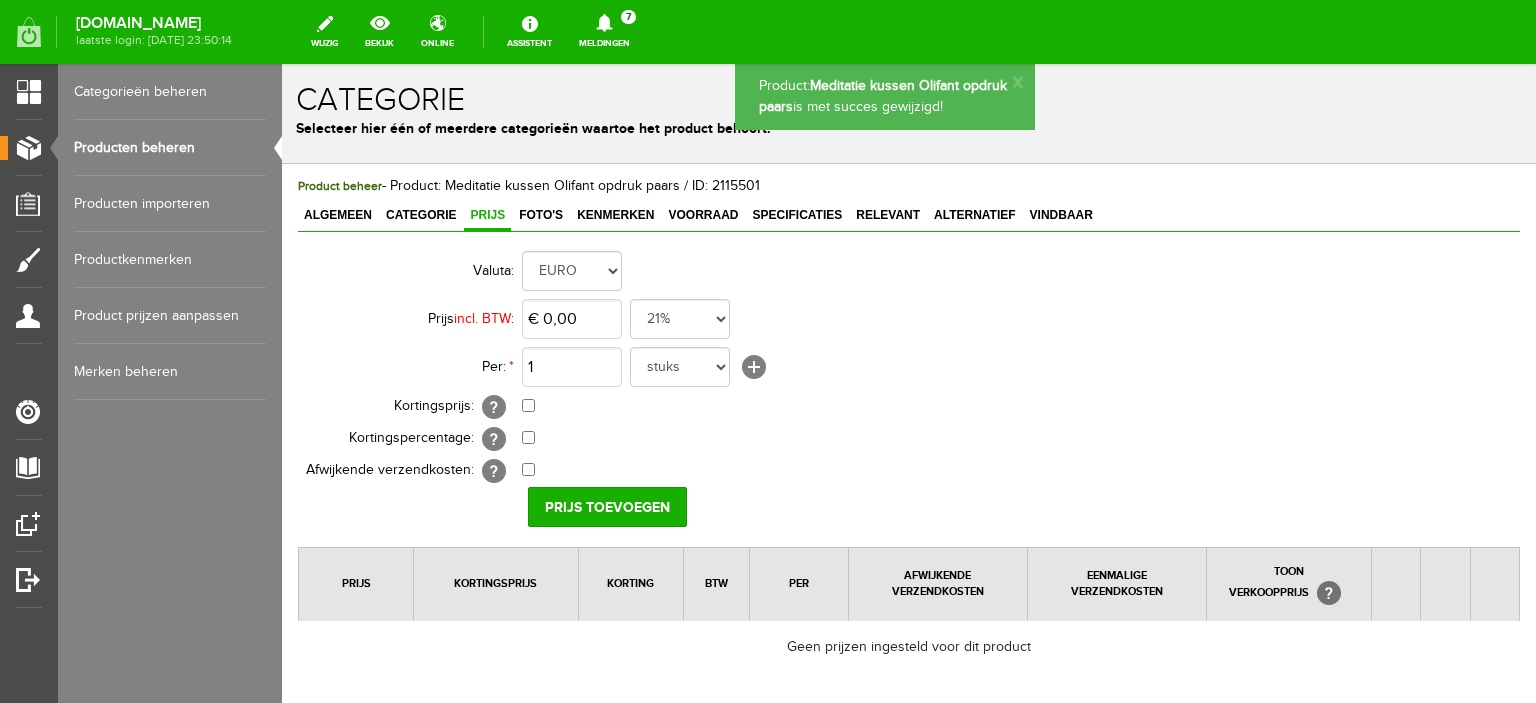 scroll, scrollTop: 0, scrollLeft: 0, axis: both 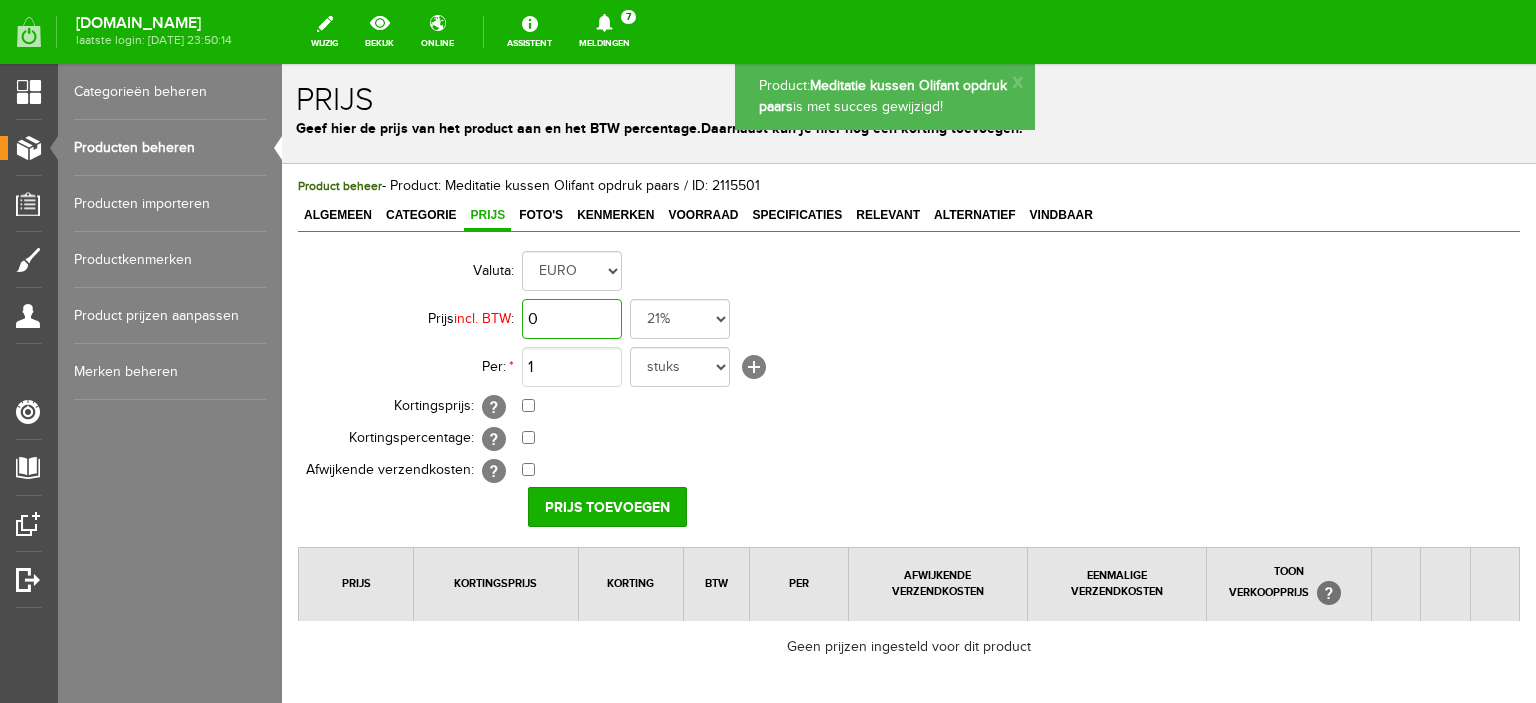click on "0" at bounding box center [572, 319] 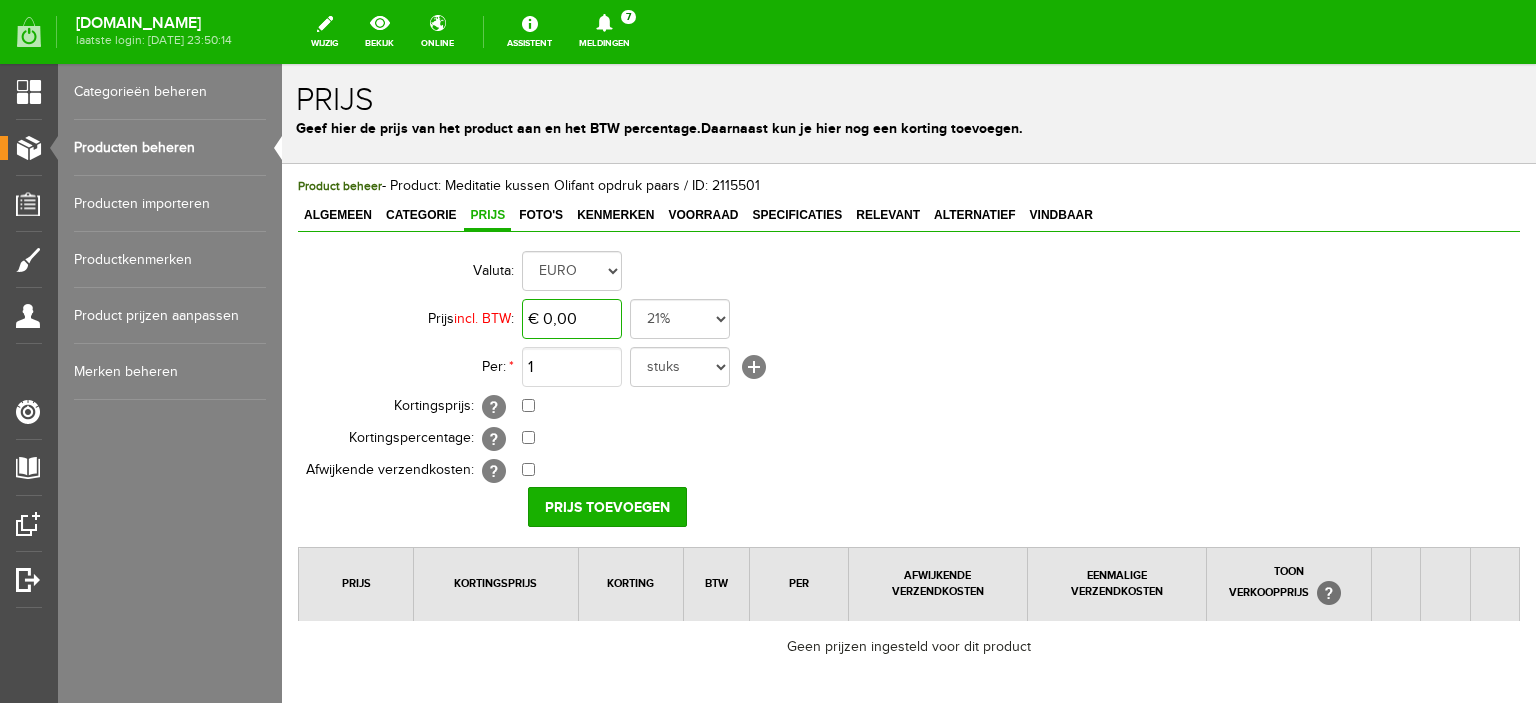 type on "0" 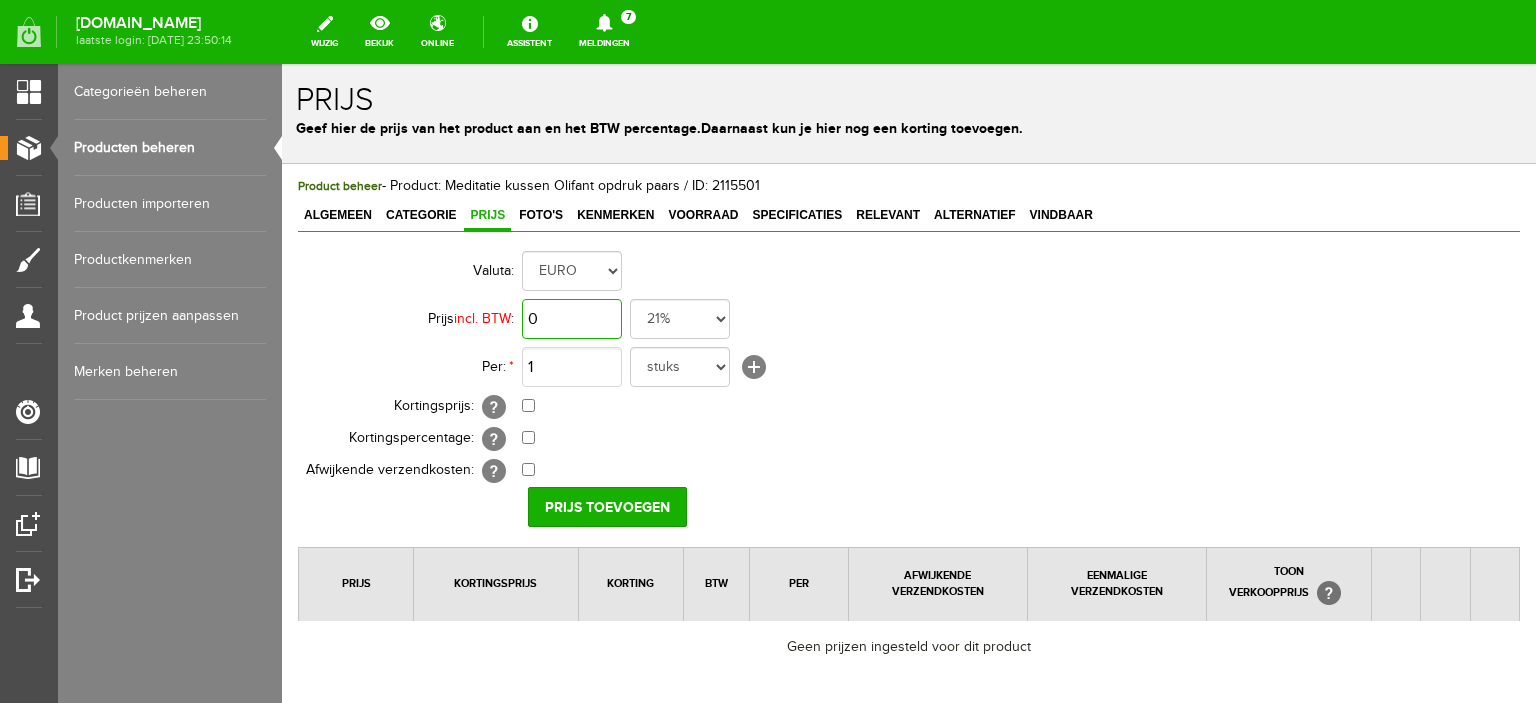 click on "0" at bounding box center [572, 319] 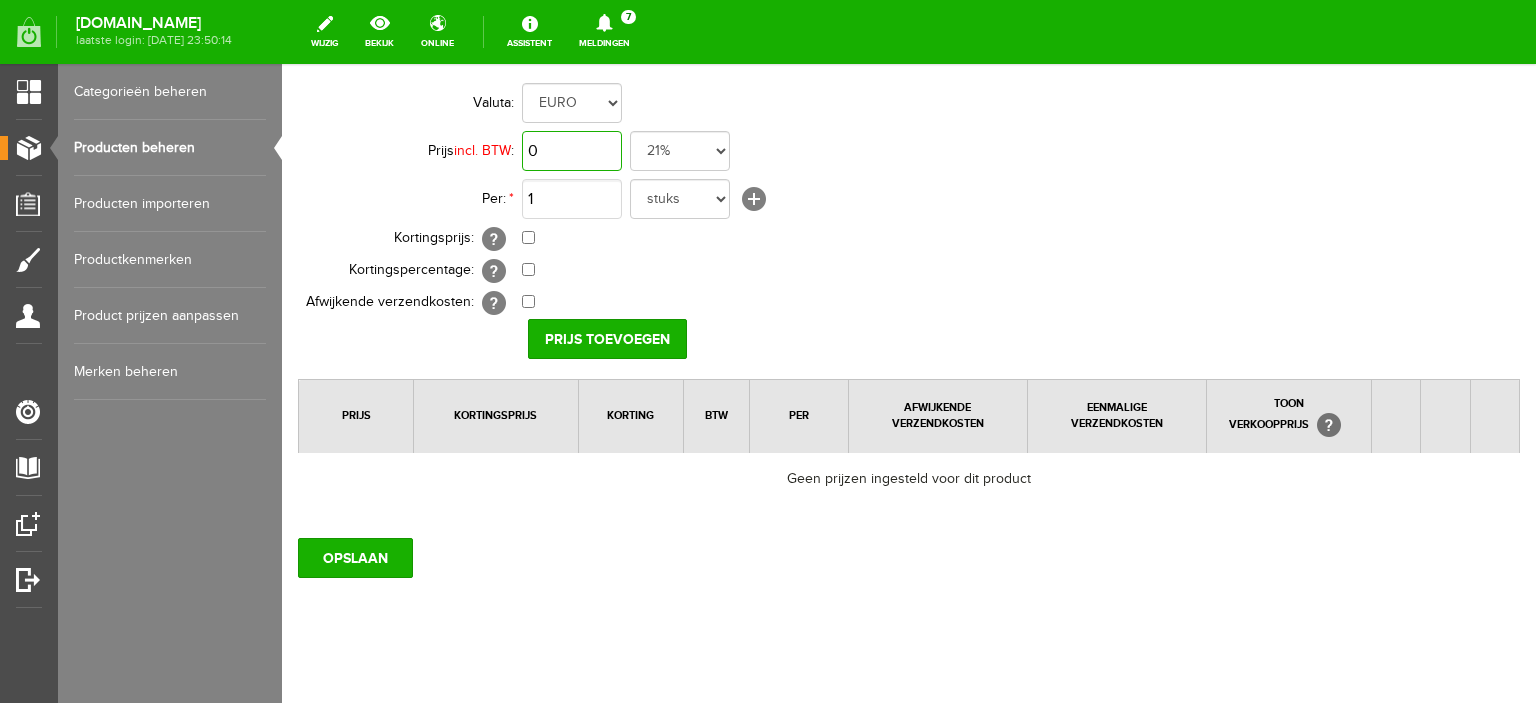 scroll, scrollTop: 189, scrollLeft: 0, axis: vertical 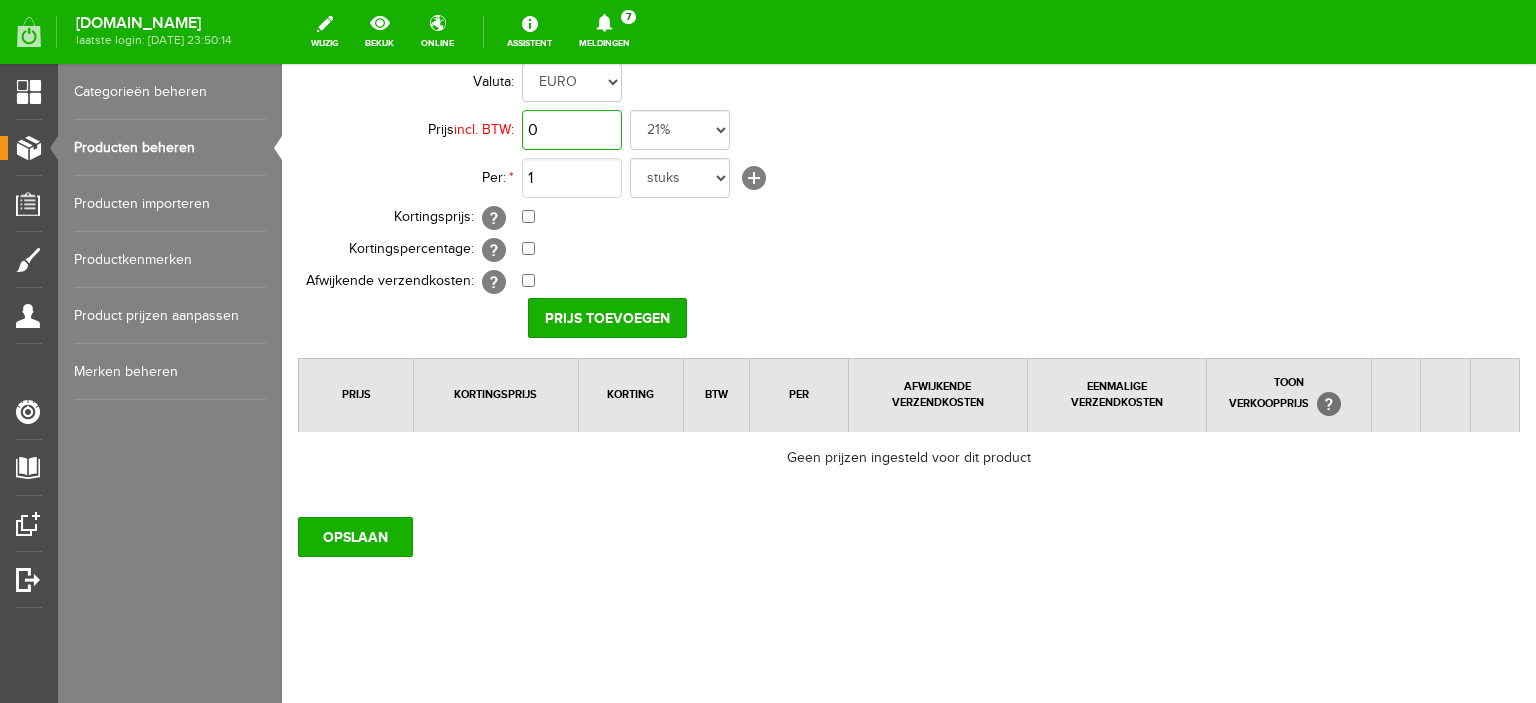 click on "0" at bounding box center (572, 130) 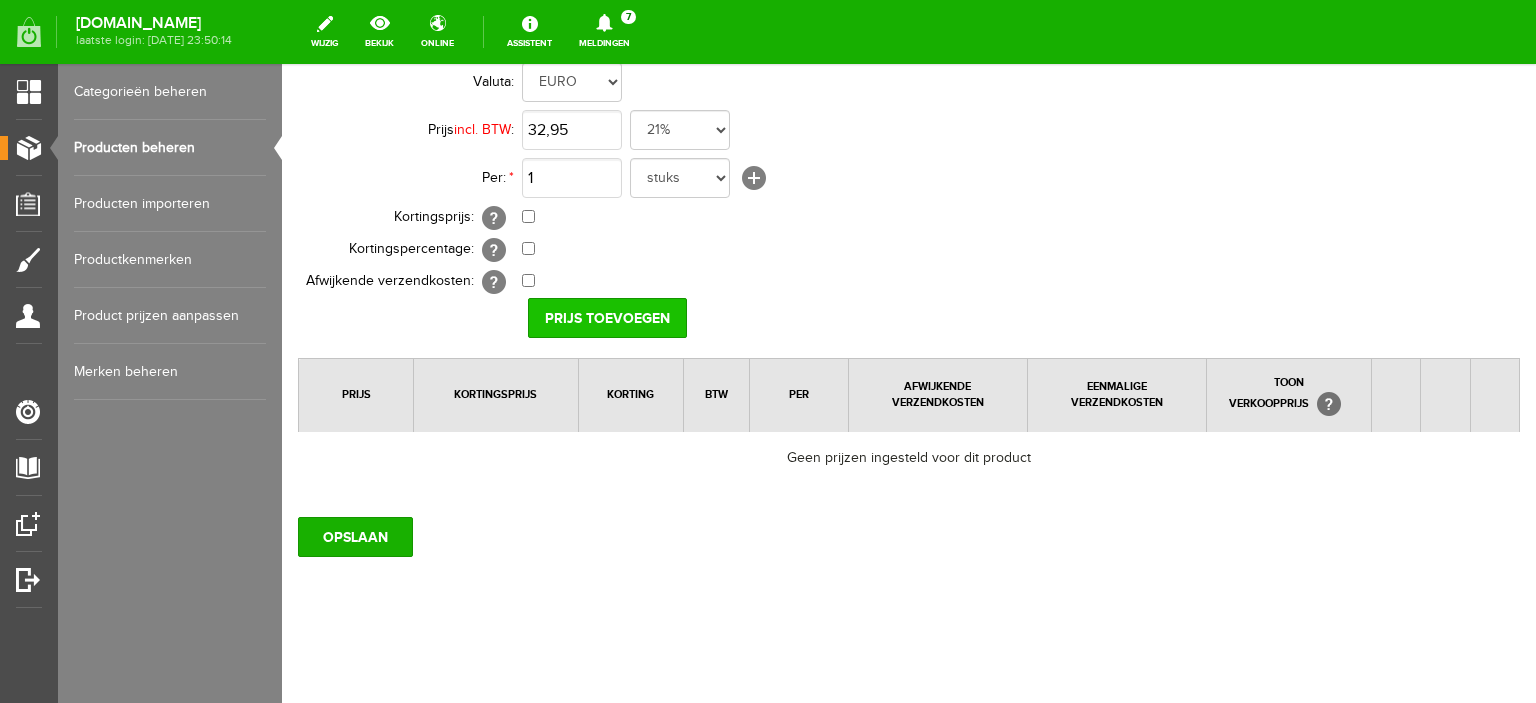 type on "€ 32,95" 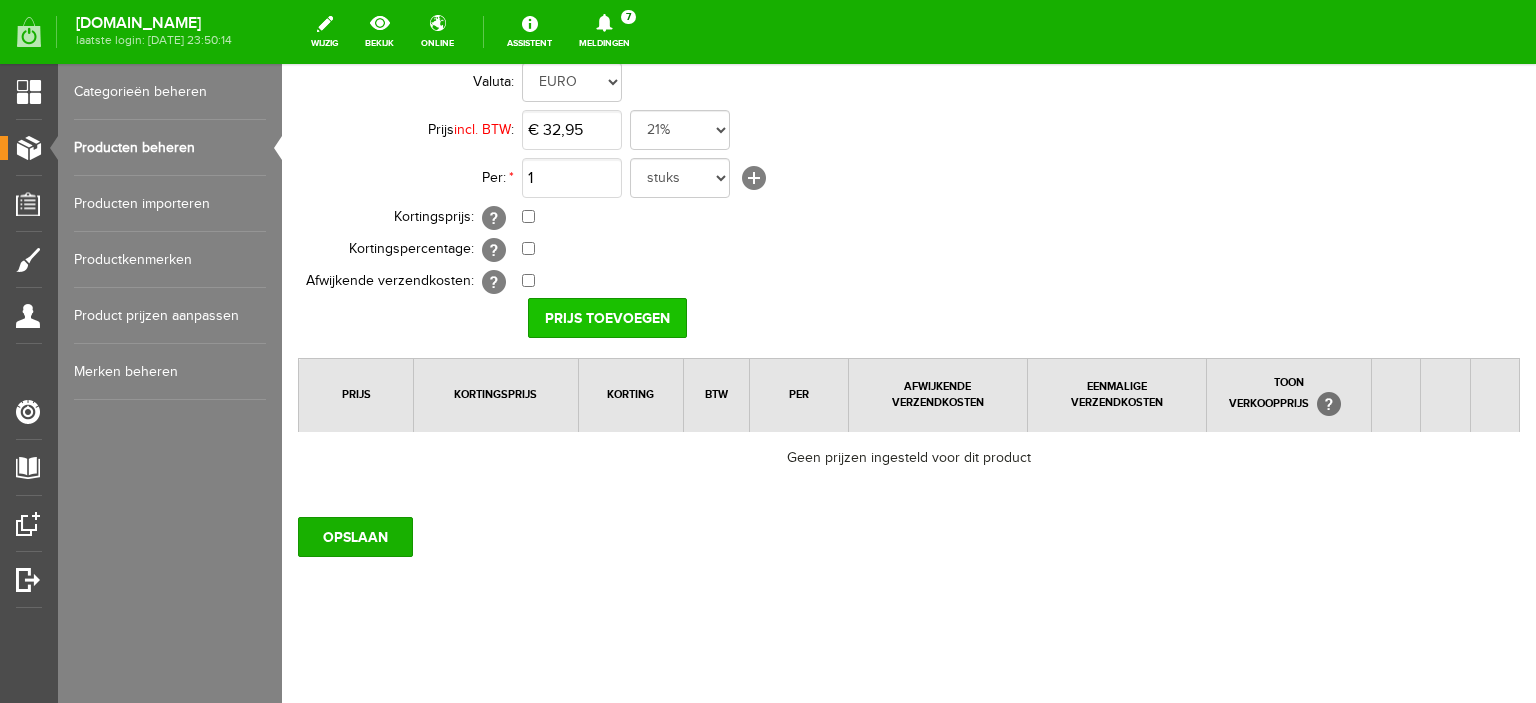 click on "Prijs toevoegen" at bounding box center [607, 318] 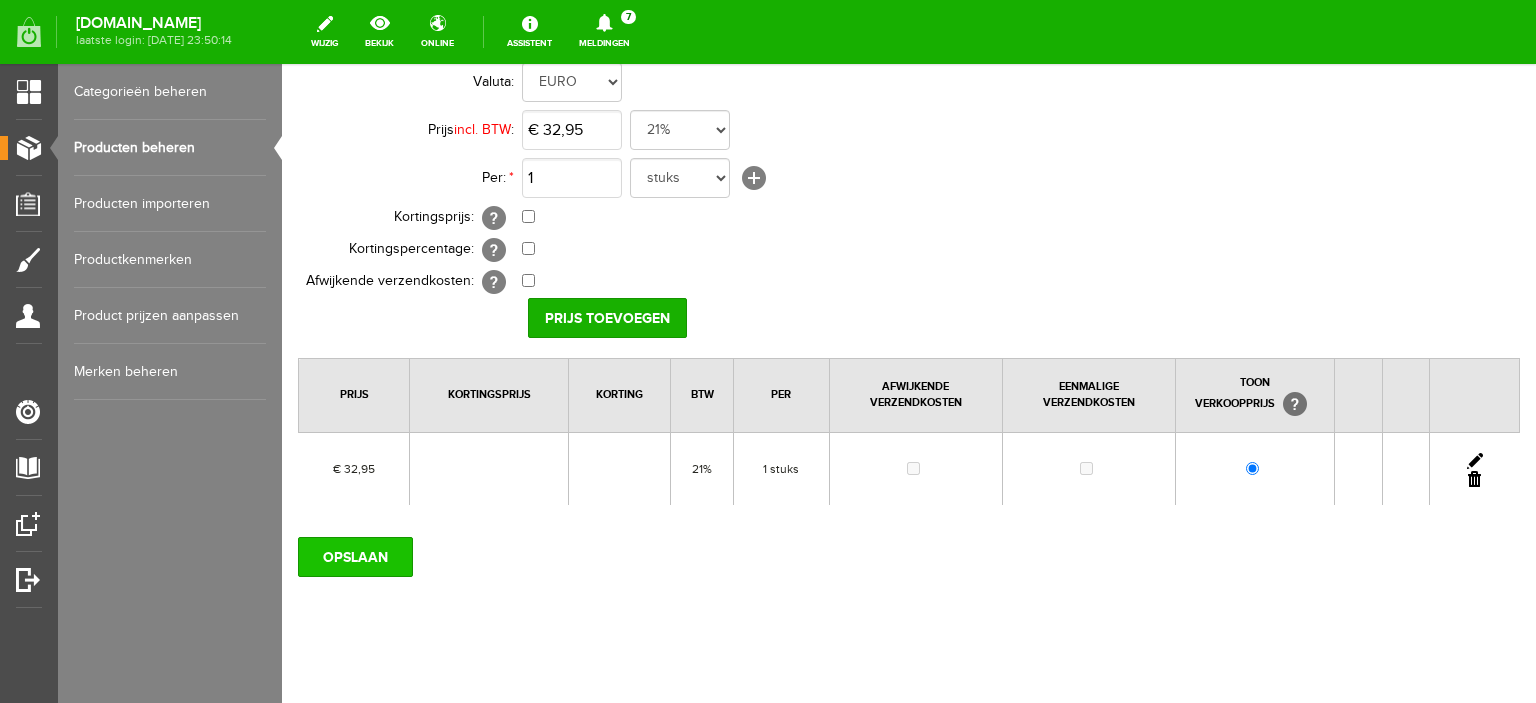 click on "OPSLAAN" at bounding box center (355, 557) 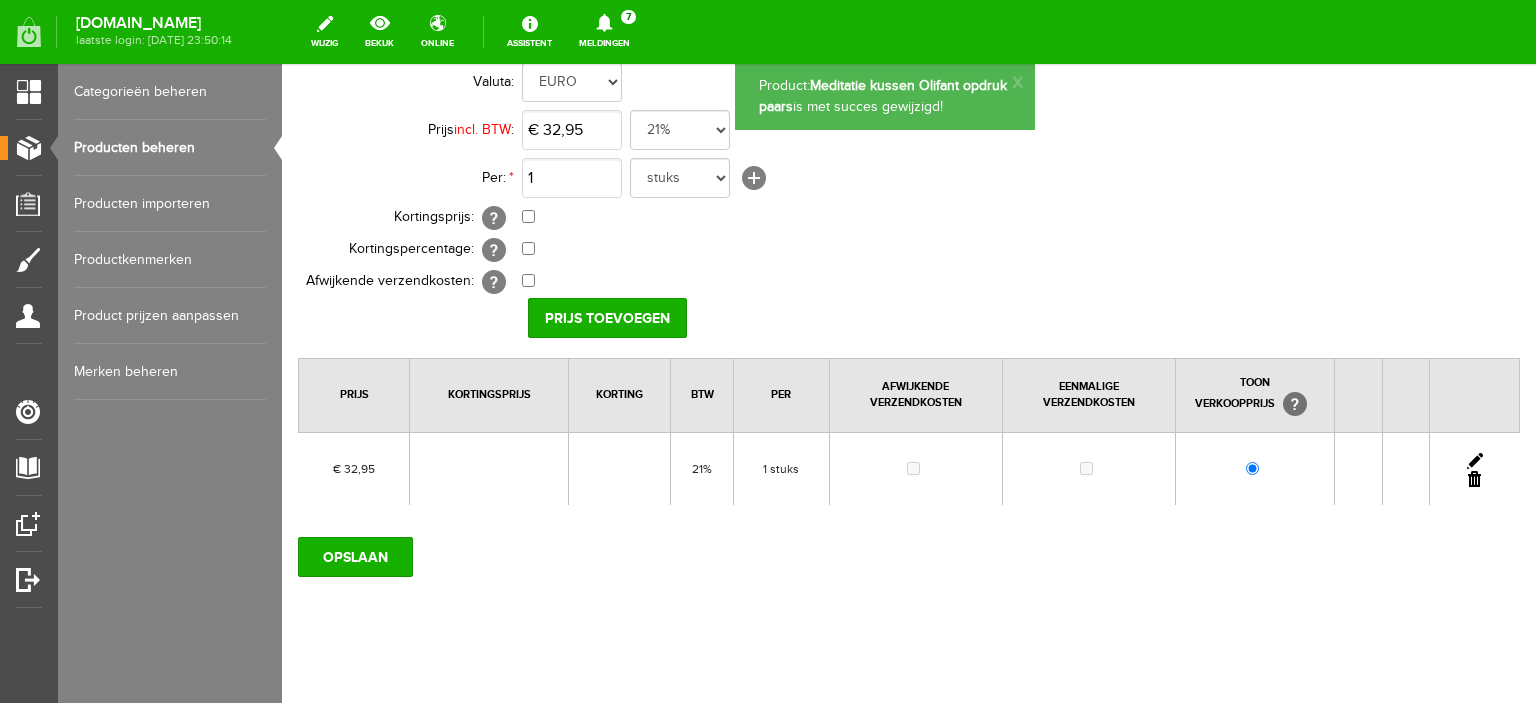scroll, scrollTop: 0, scrollLeft: 0, axis: both 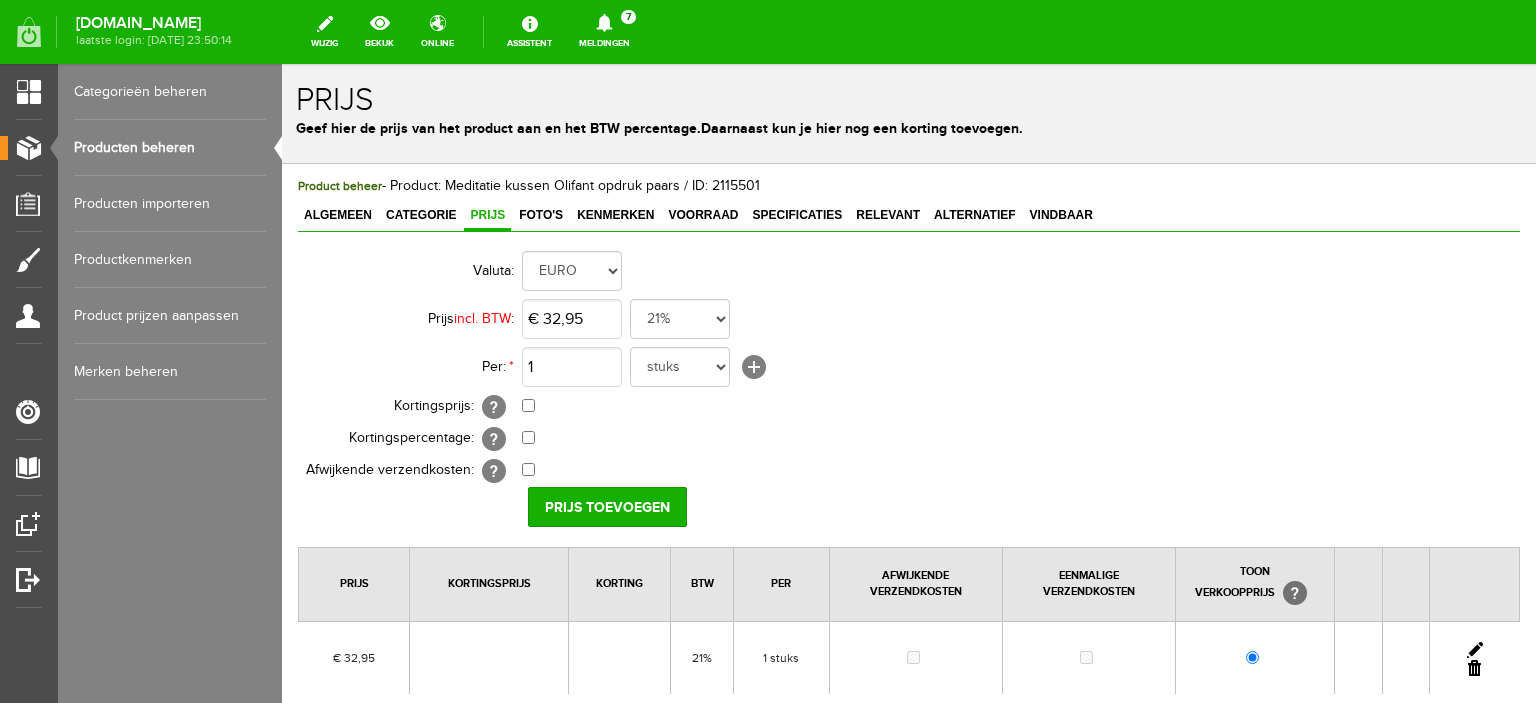 drag, startPoint x: 1532, startPoint y: 252, endPoint x: 1794, endPoint y: 87, distance: 309.6272 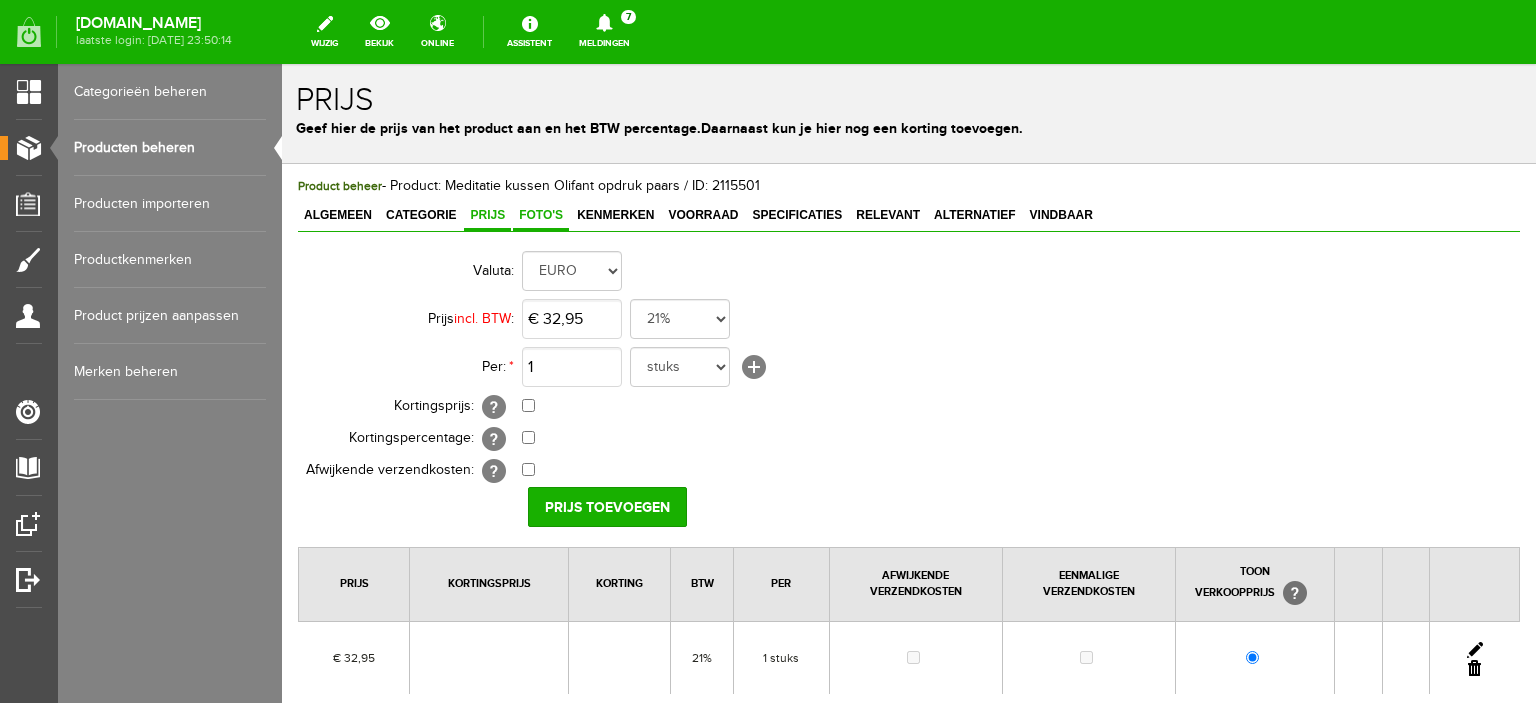 click on "Foto's" at bounding box center [541, 215] 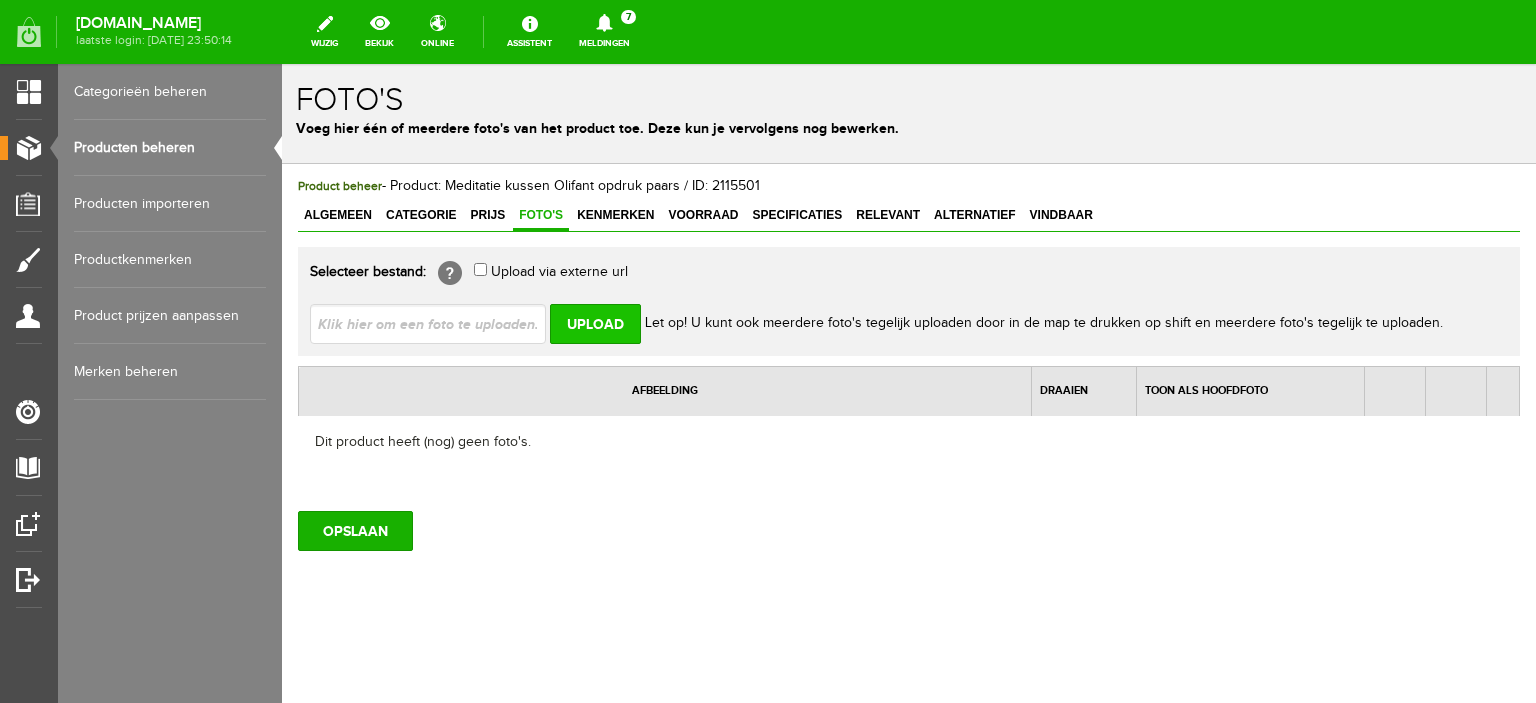 click on "Upload" at bounding box center (595, 324) 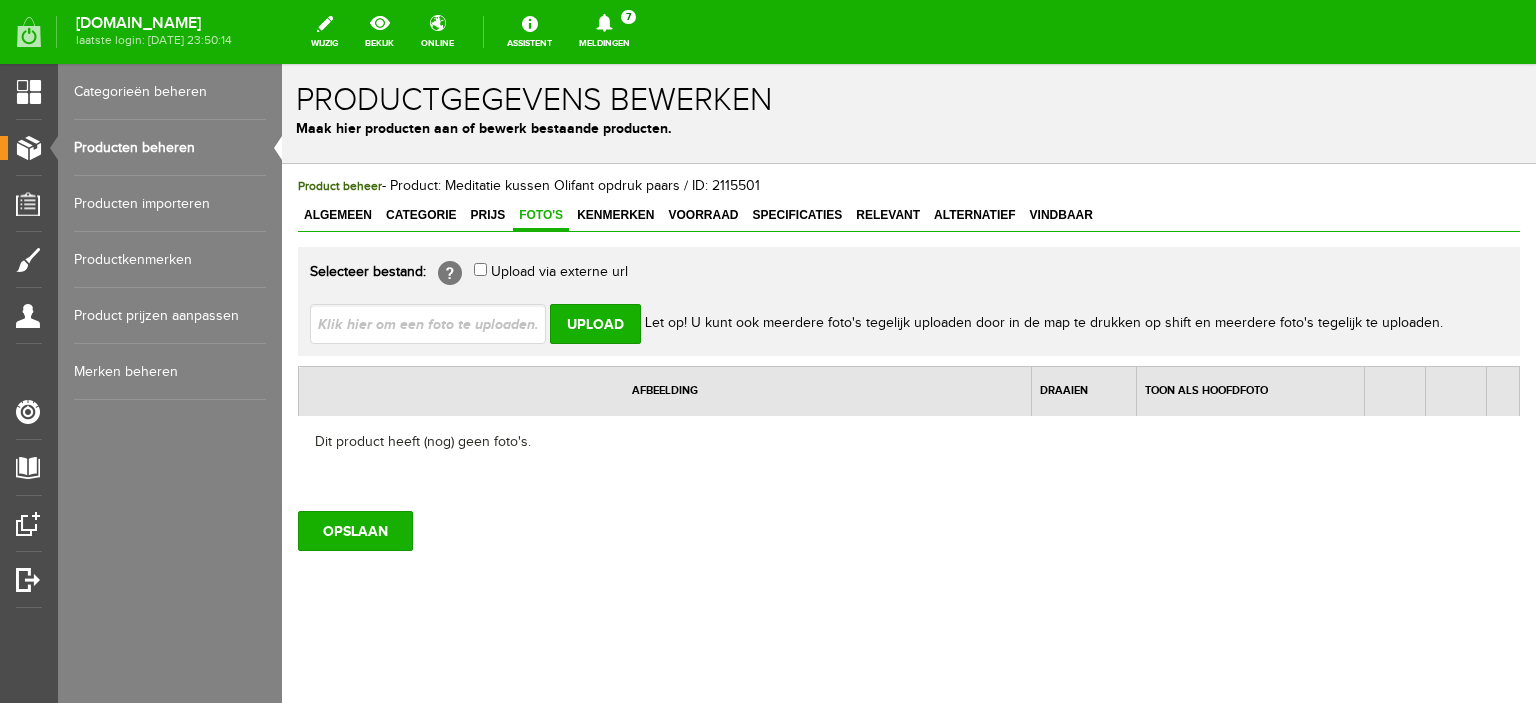 scroll, scrollTop: 0, scrollLeft: 0, axis: both 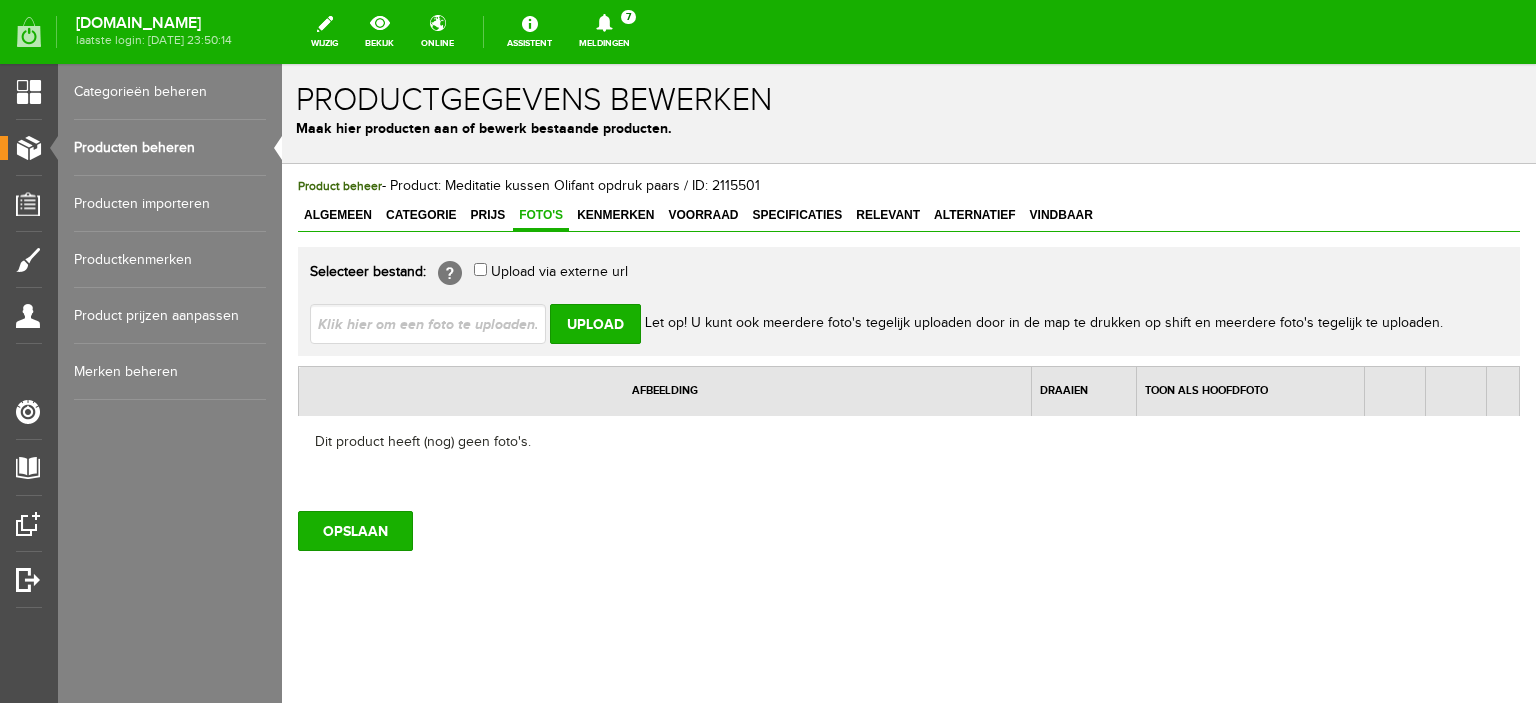 type on "C:\fakepath\Meditatie kussen olifant paars.jpg" 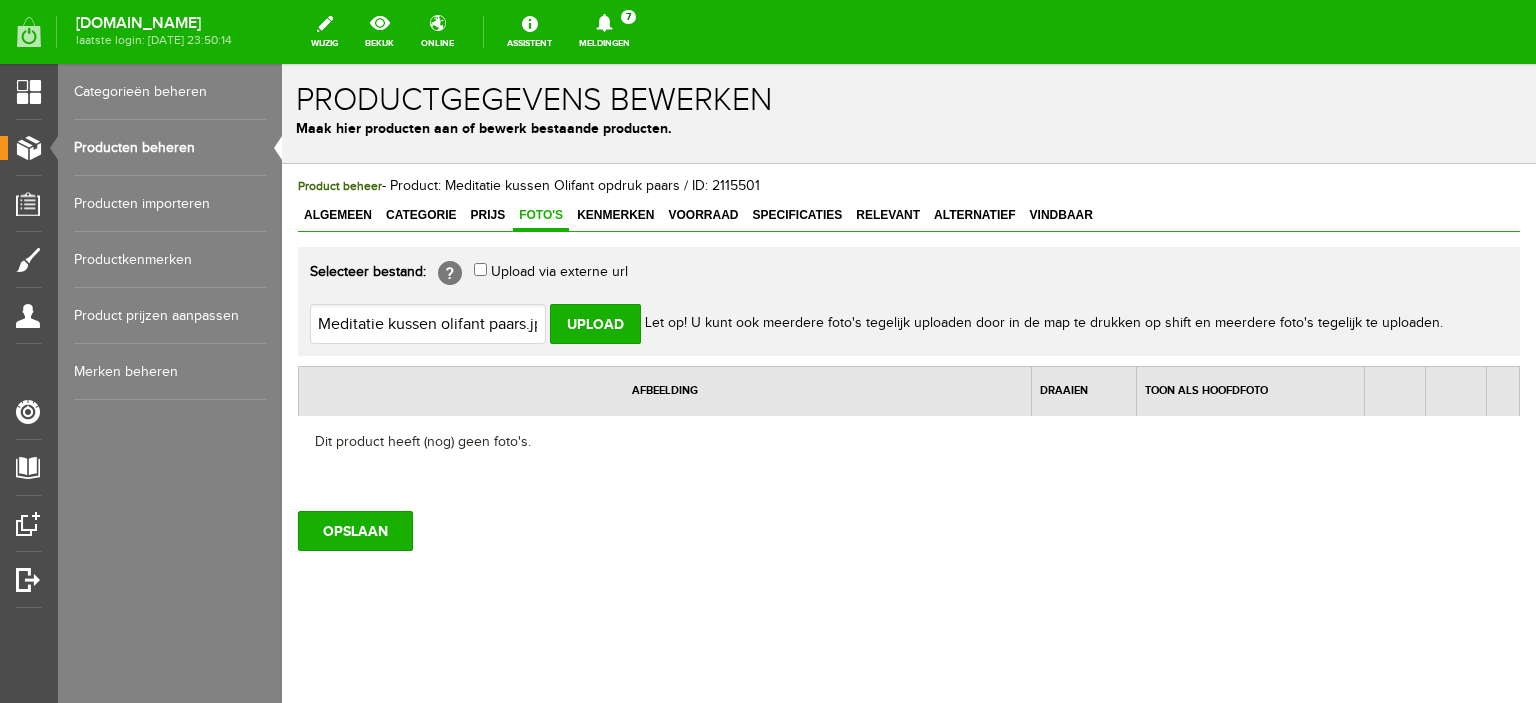 click on "Upload" at bounding box center [595, 324] 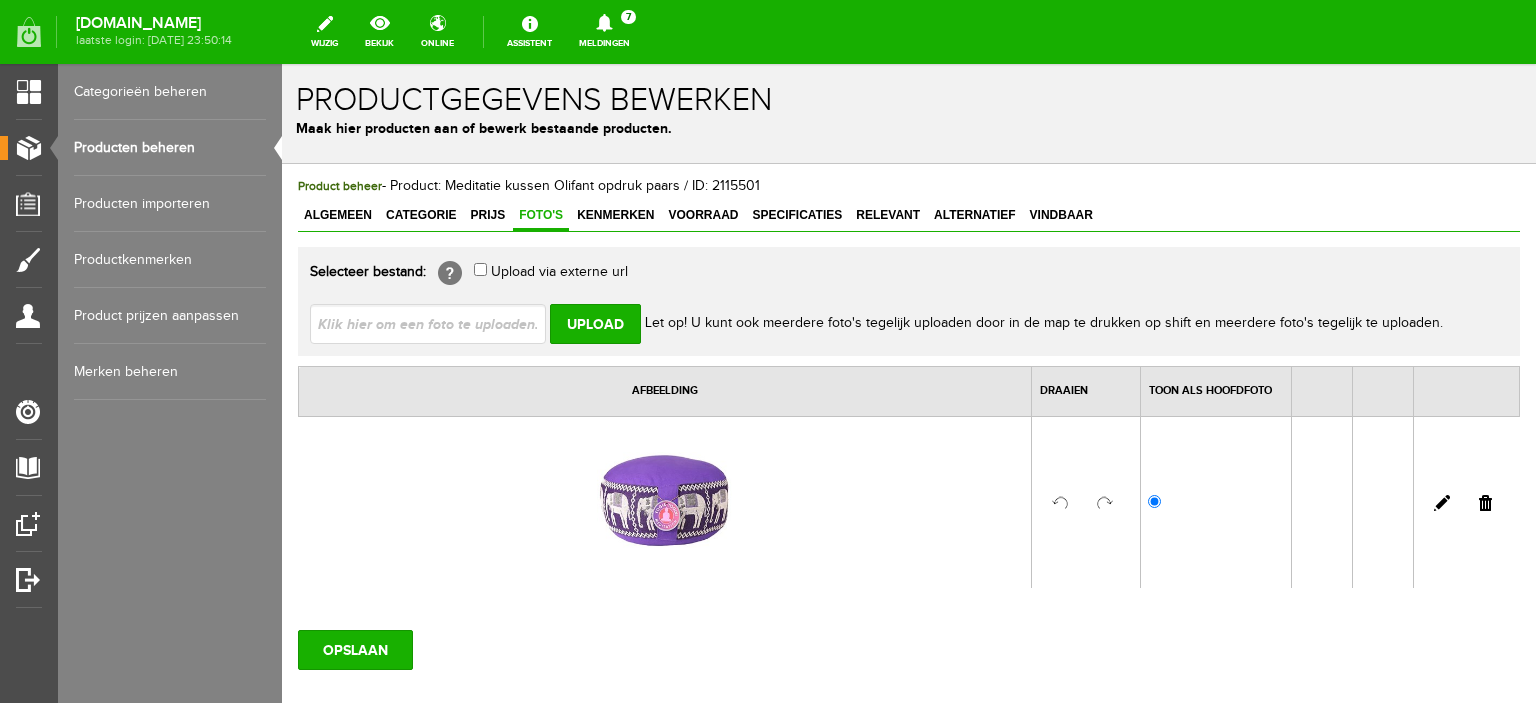 scroll, scrollTop: 0, scrollLeft: 0, axis: both 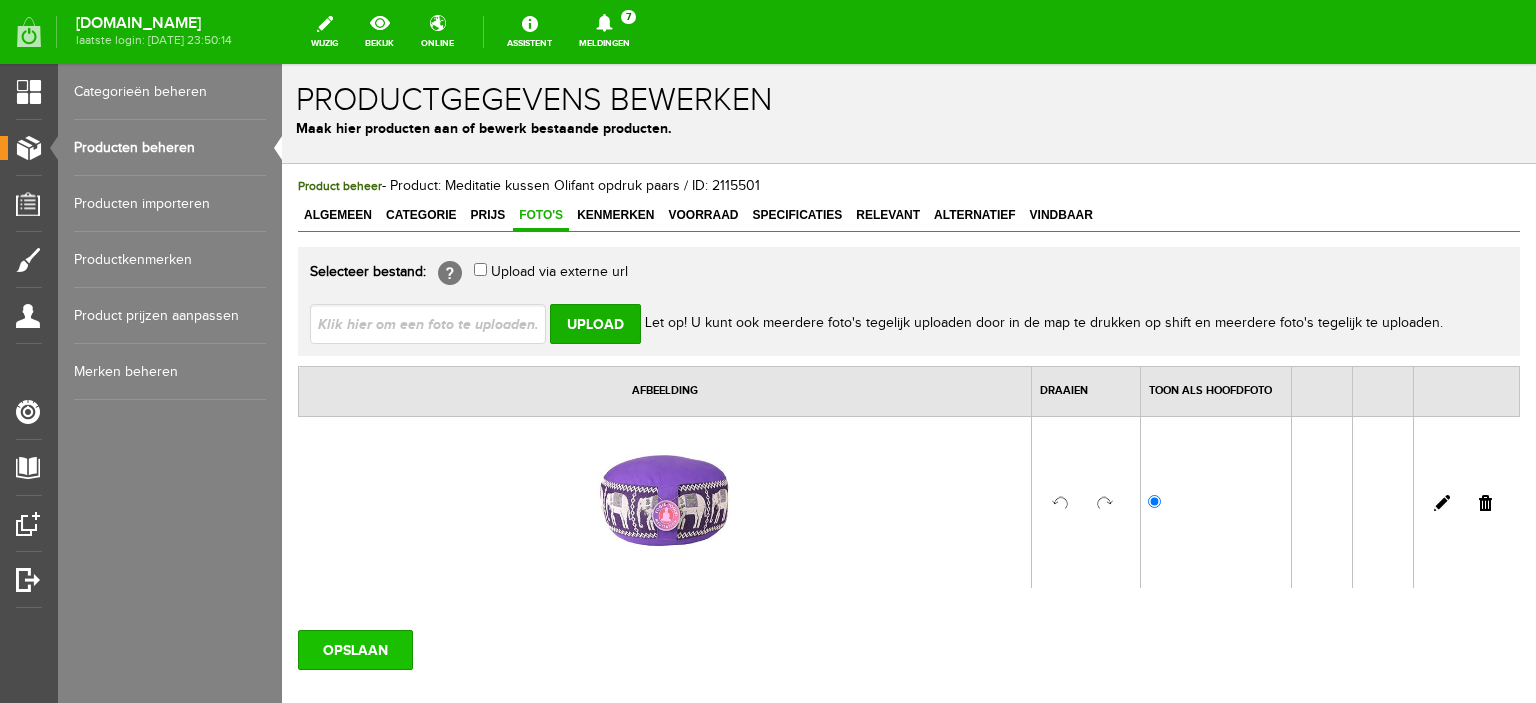click on "OPSLAAN" at bounding box center (355, 650) 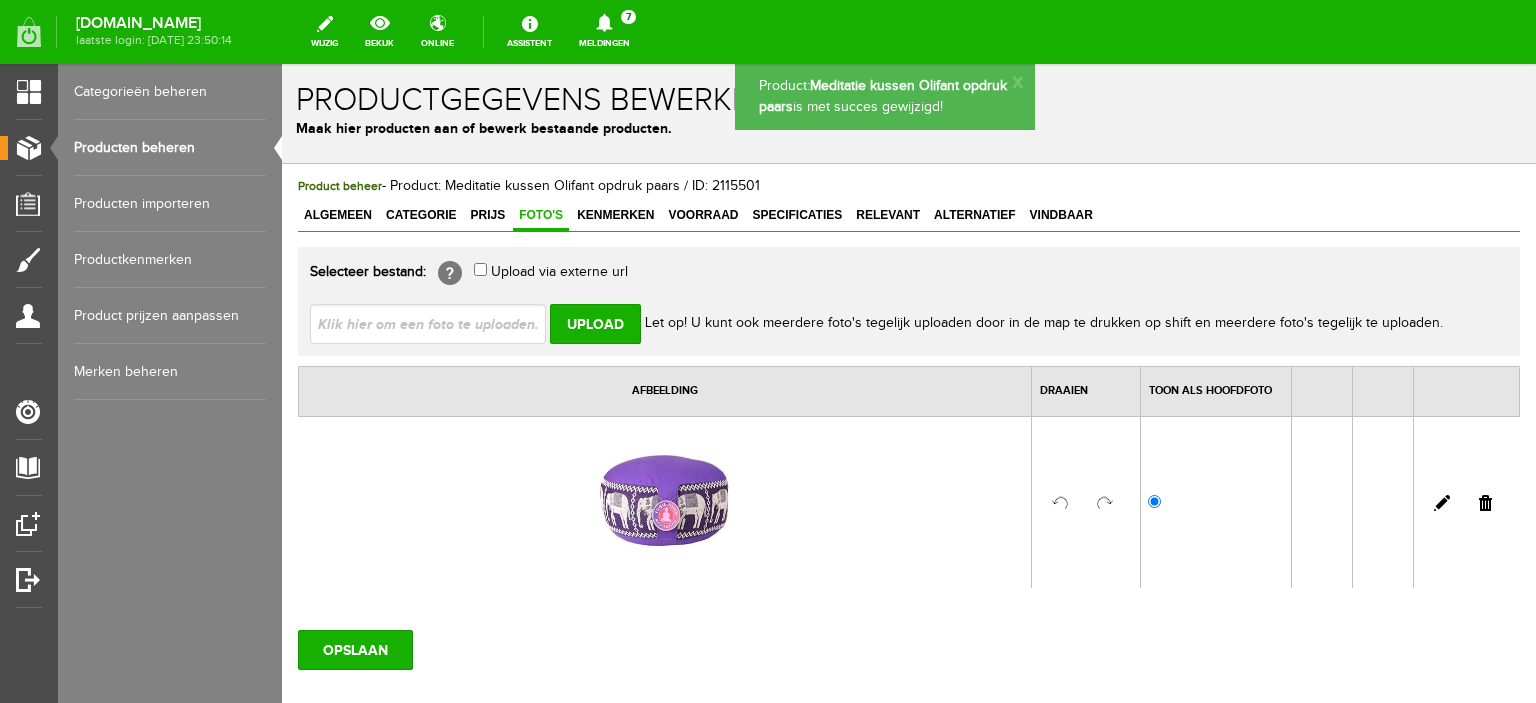 scroll, scrollTop: 0, scrollLeft: 0, axis: both 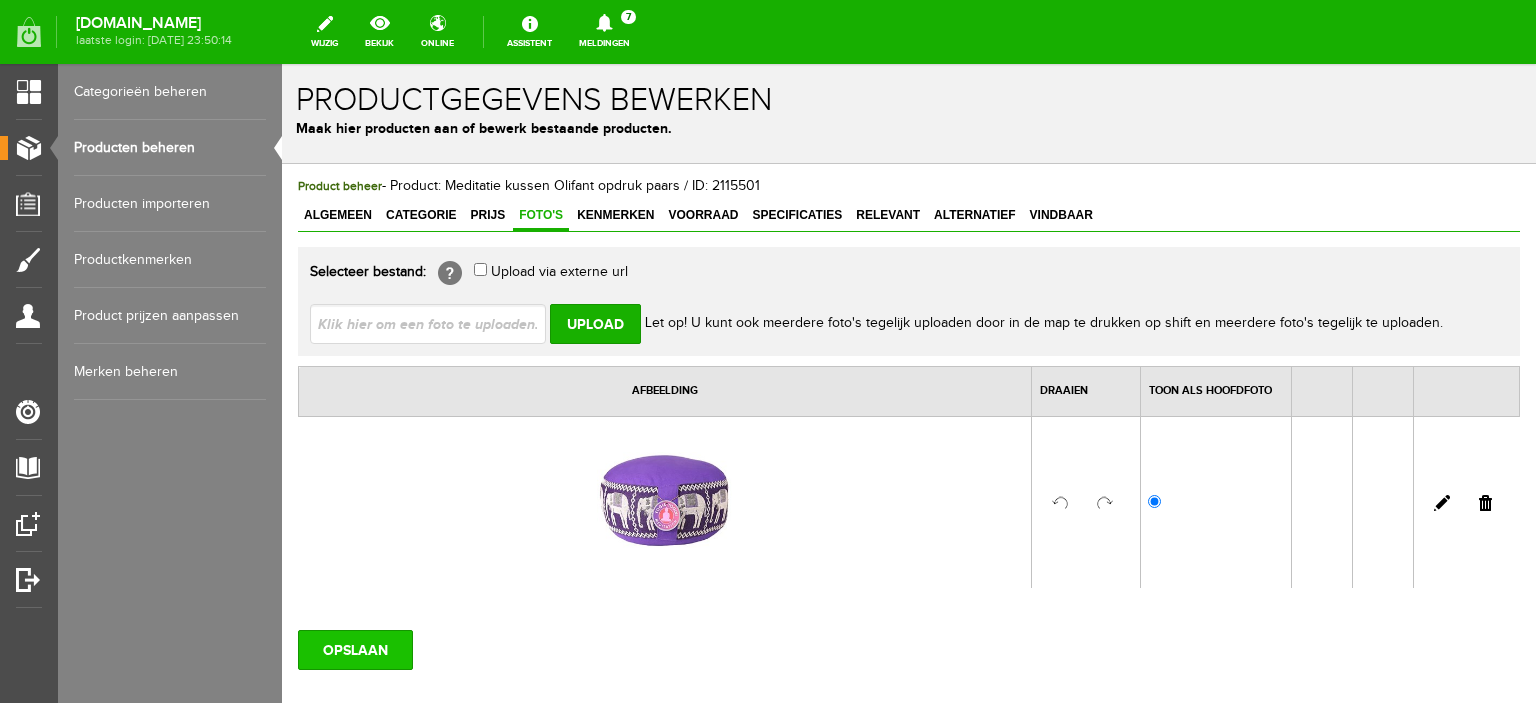 click on "OPSLAAN" at bounding box center [355, 650] 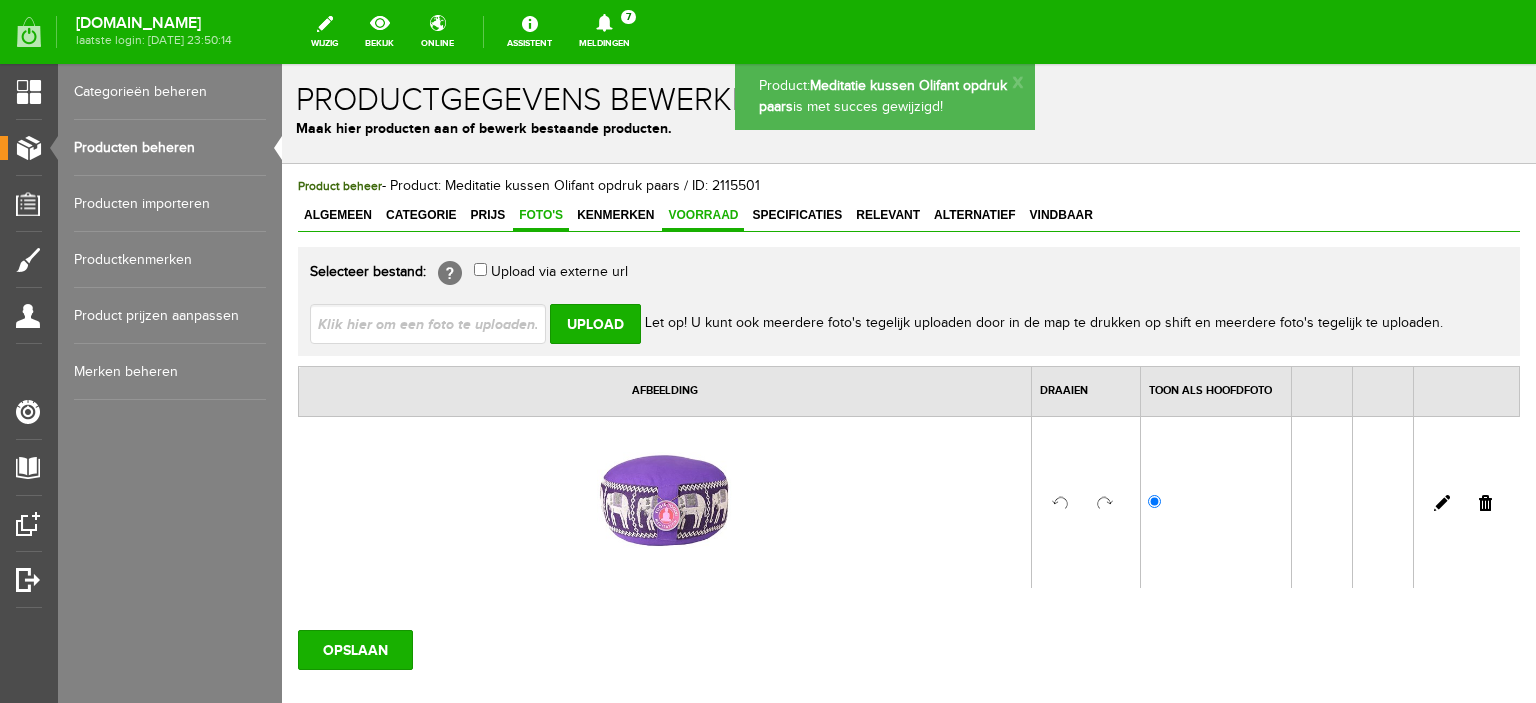 scroll, scrollTop: 0, scrollLeft: 0, axis: both 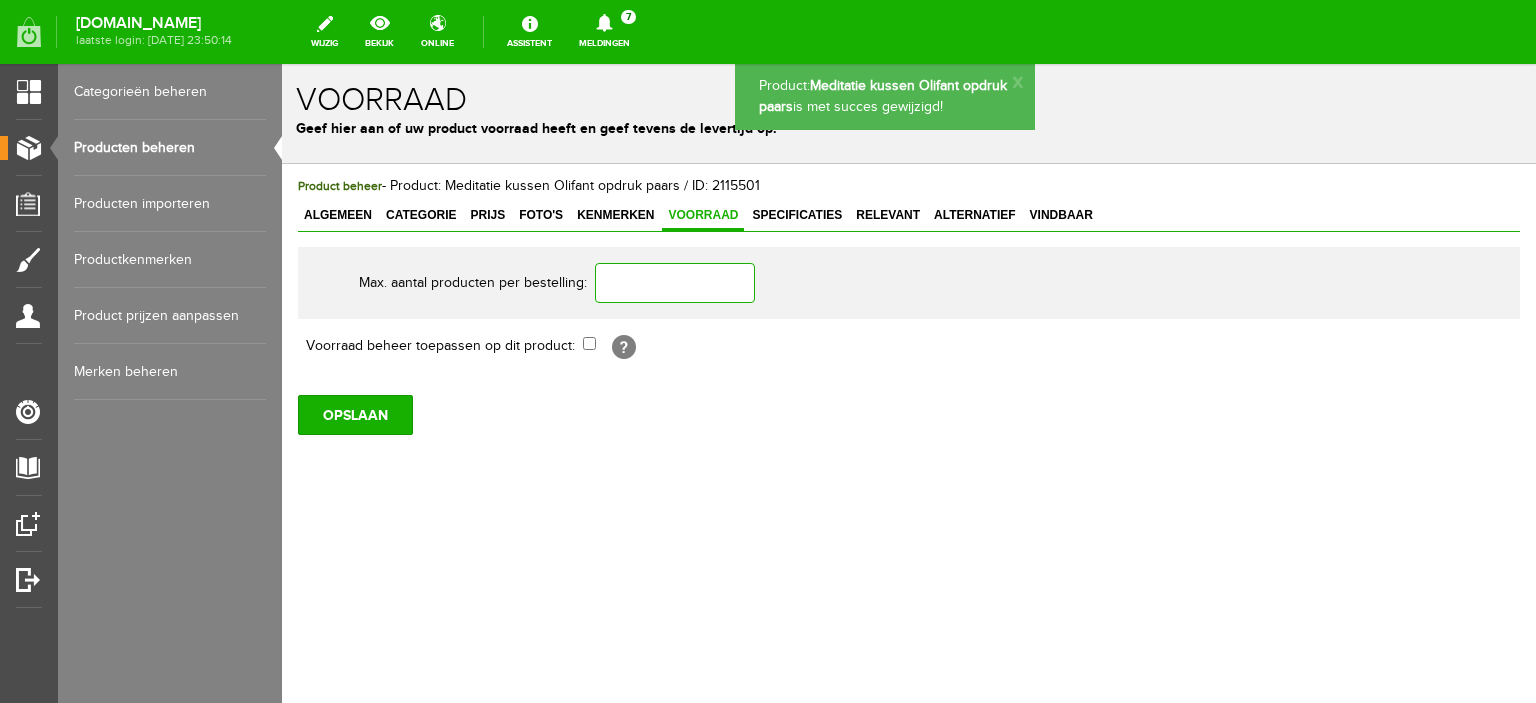 click at bounding box center [675, 283] 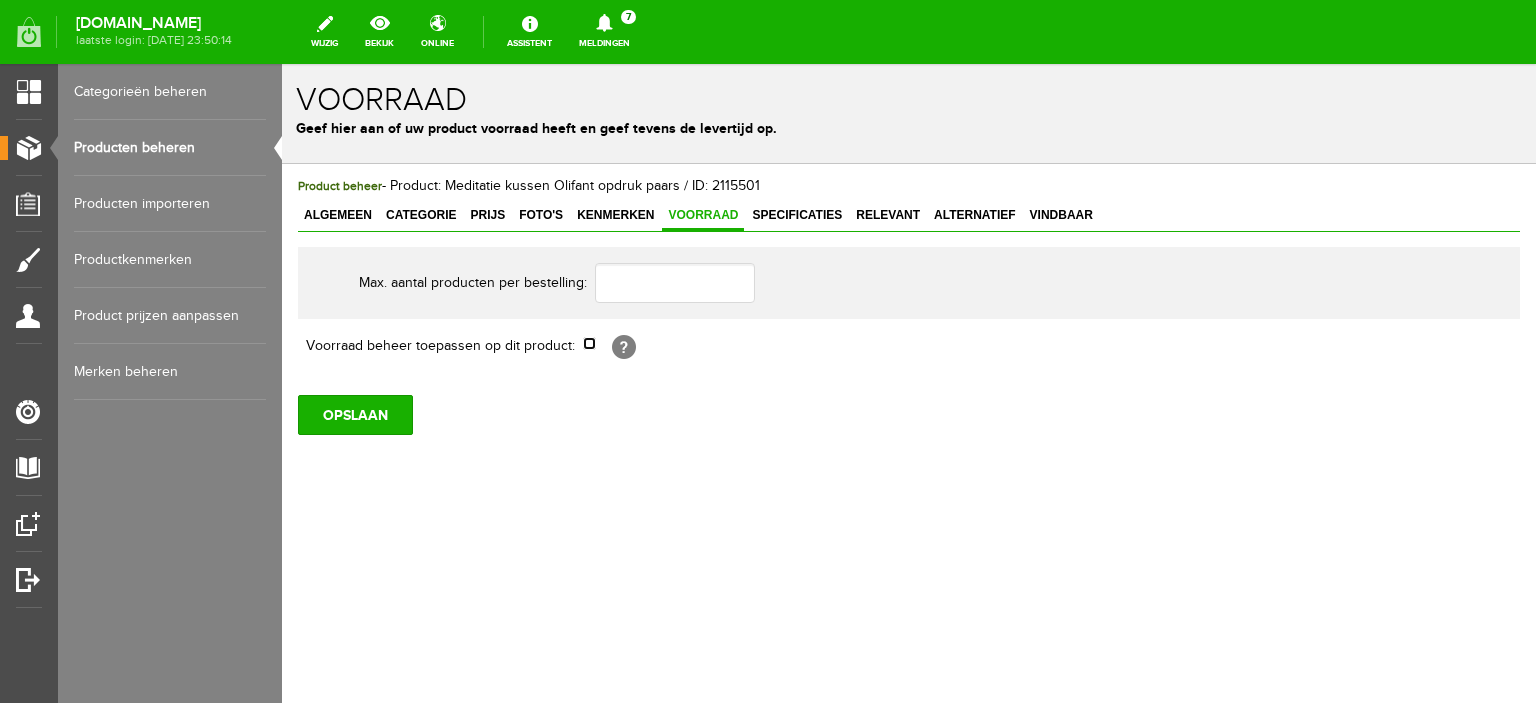 click at bounding box center [589, 343] 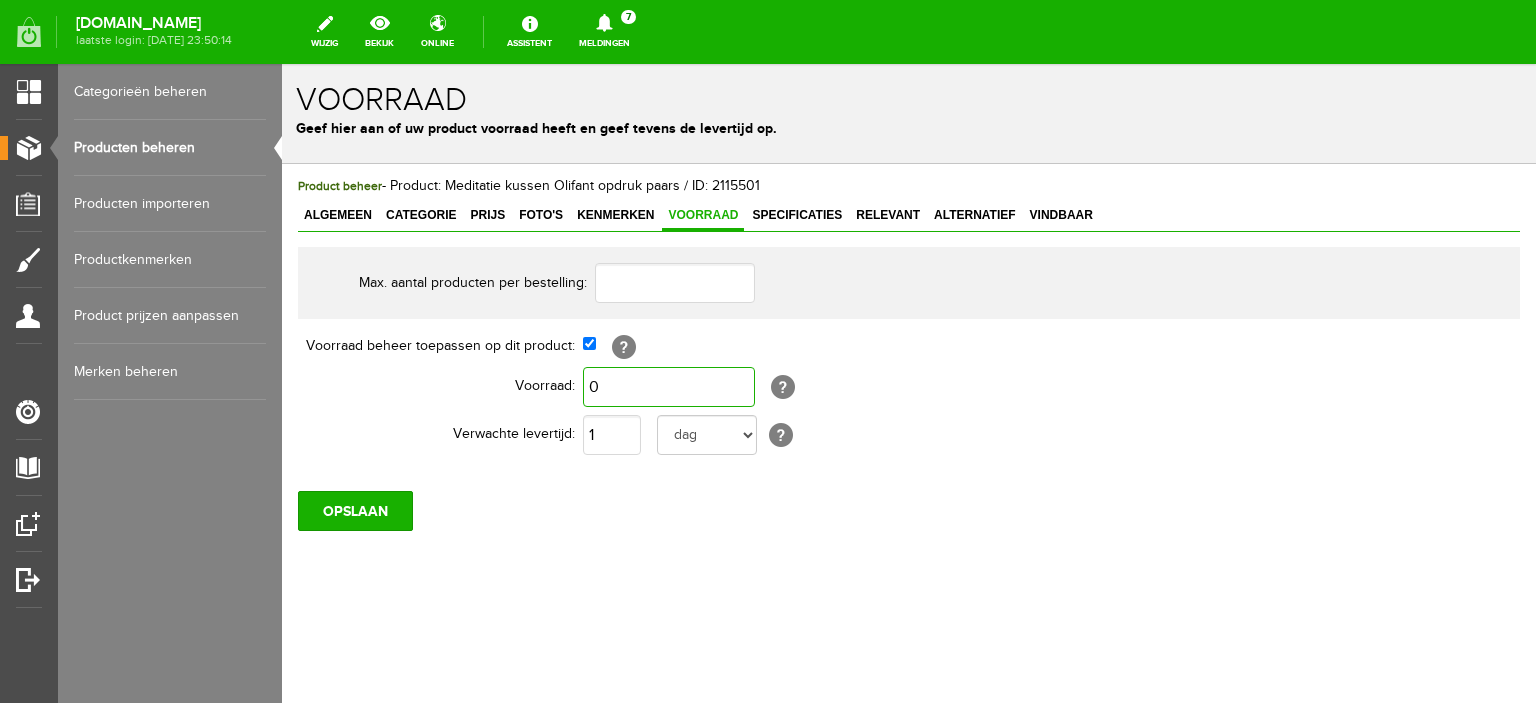 click on "0" at bounding box center [669, 387] 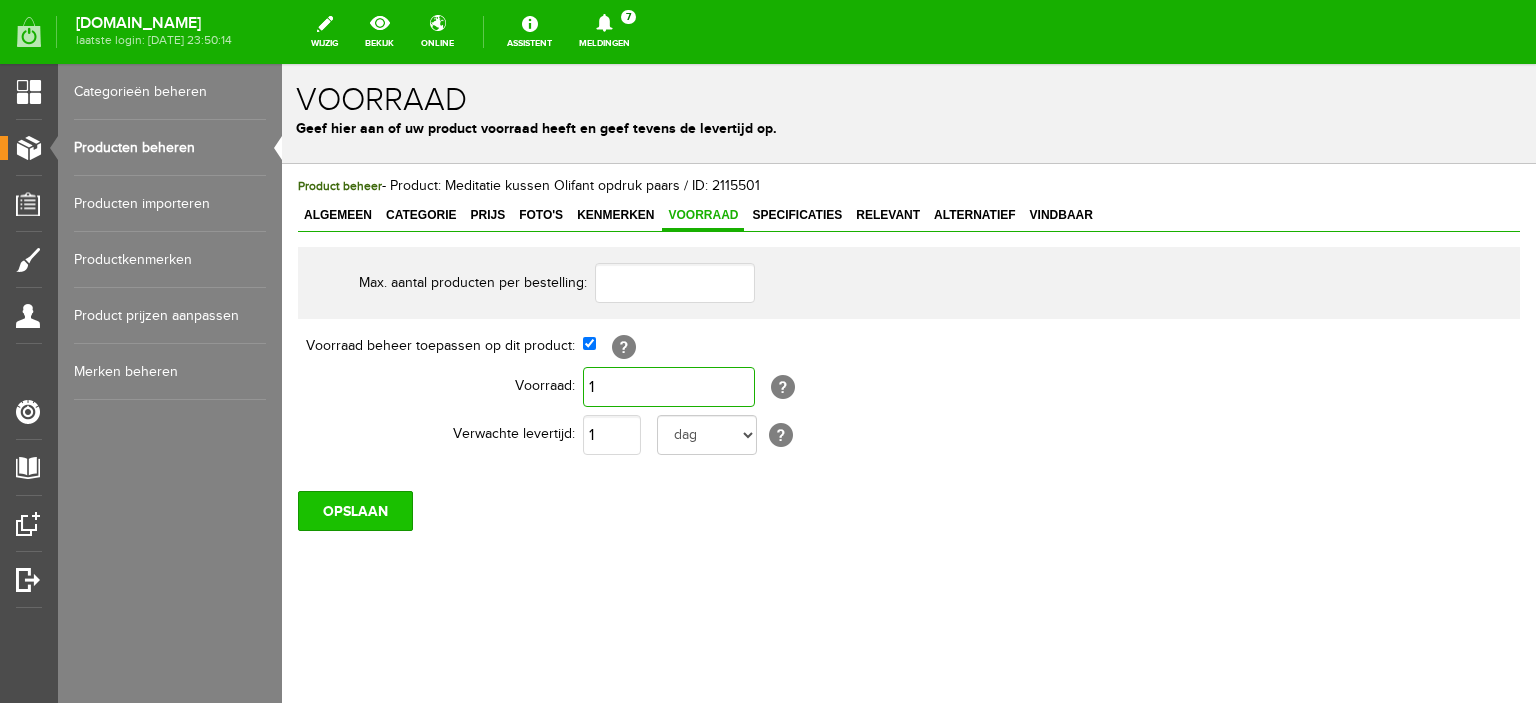 type on "1" 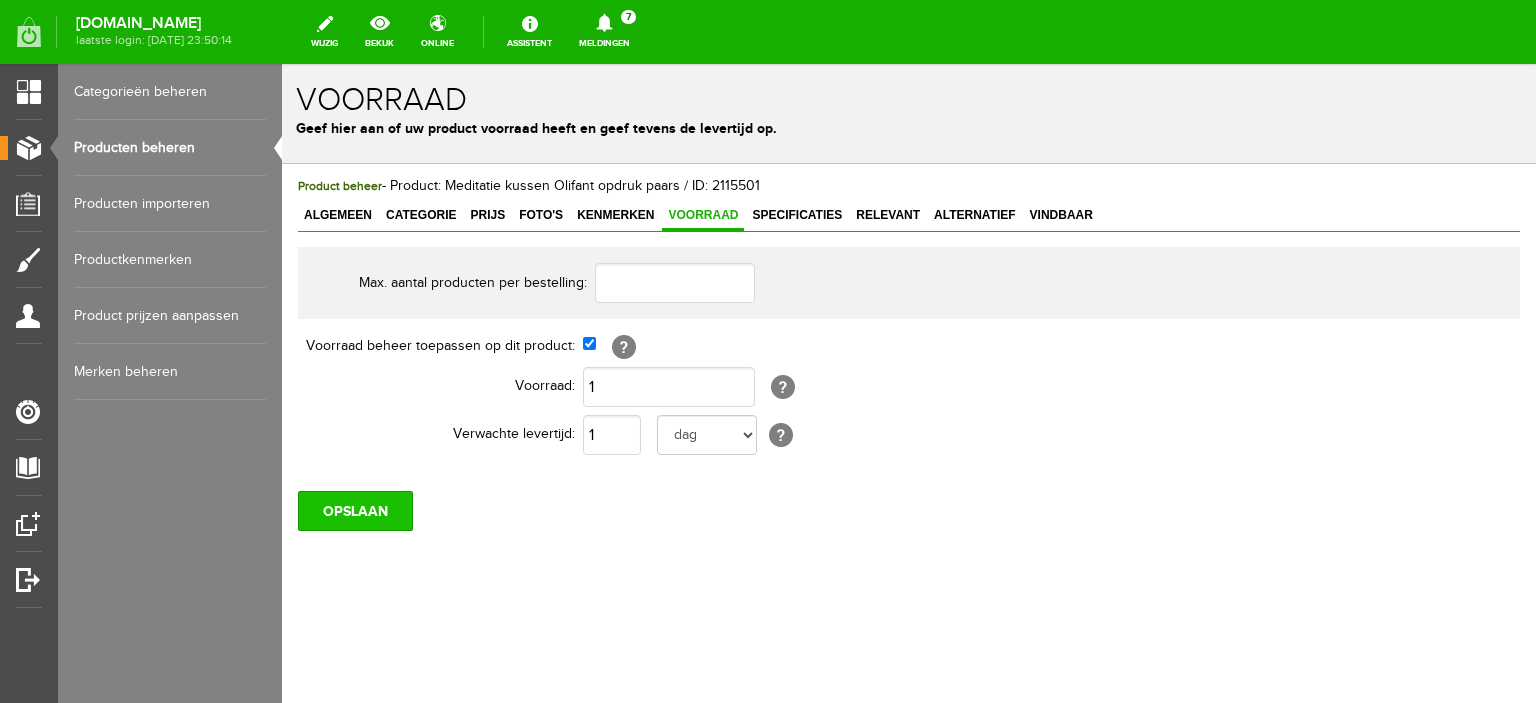 click on "OPSLAAN" at bounding box center [355, 511] 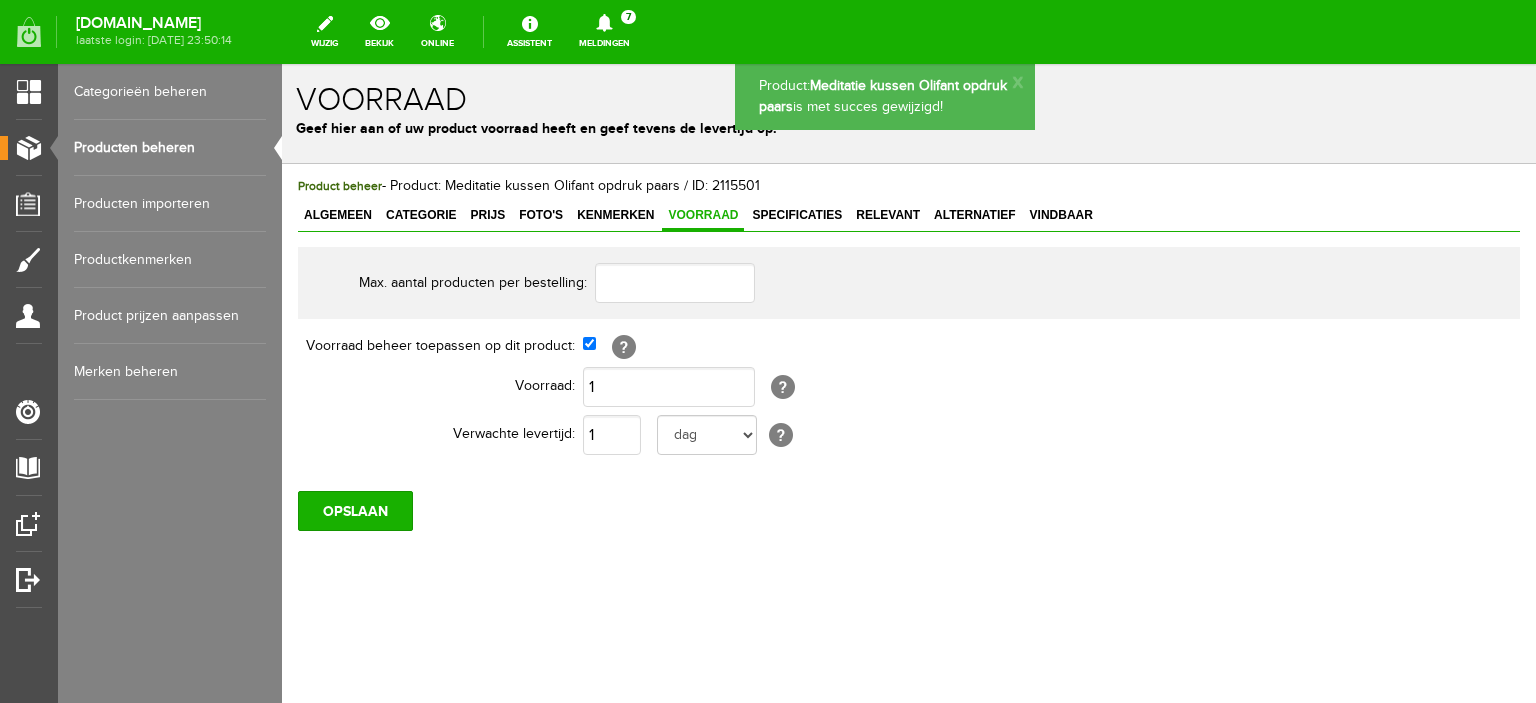 scroll, scrollTop: 0, scrollLeft: 0, axis: both 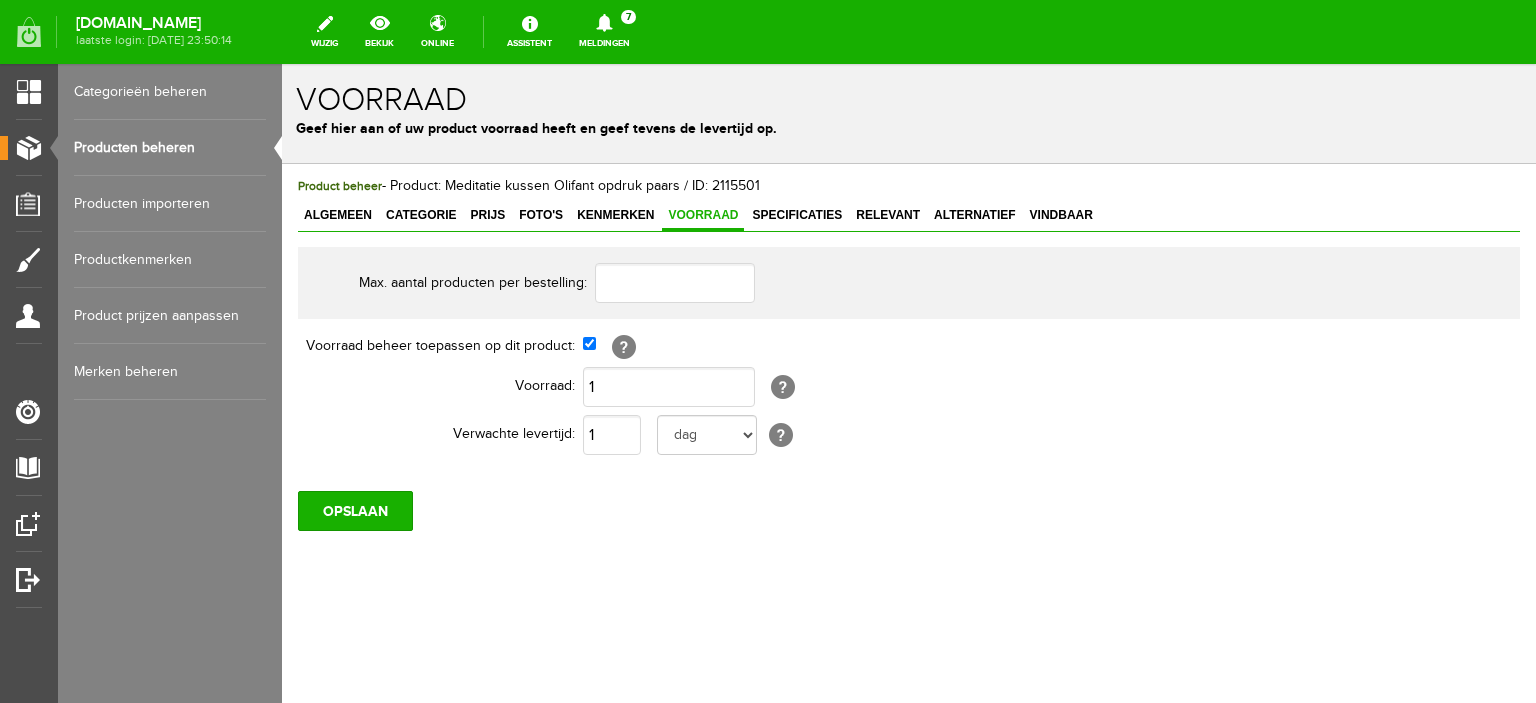 click on "Producten beheren" at bounding box center [170, 148] 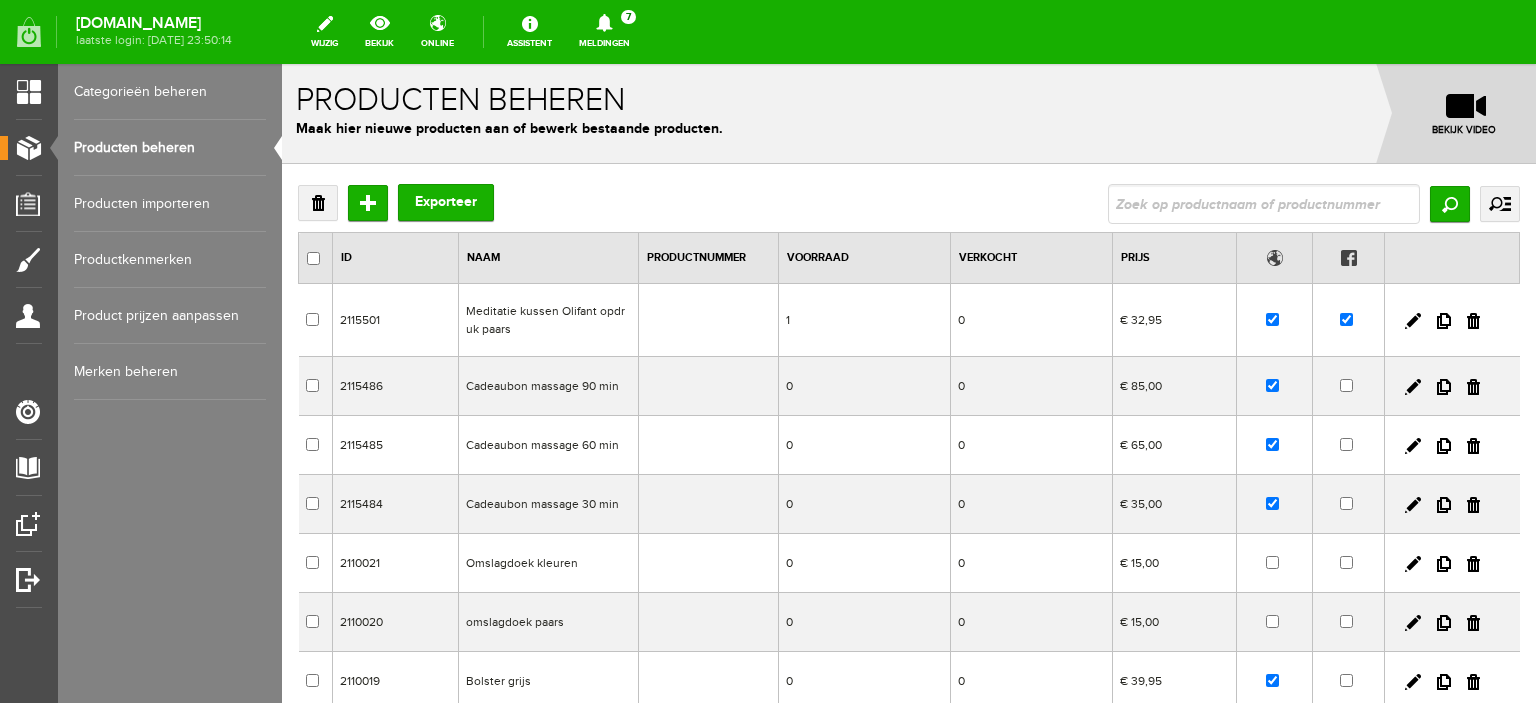 scroll, scrollTop: 0, scrollLeft: 0, axis: both 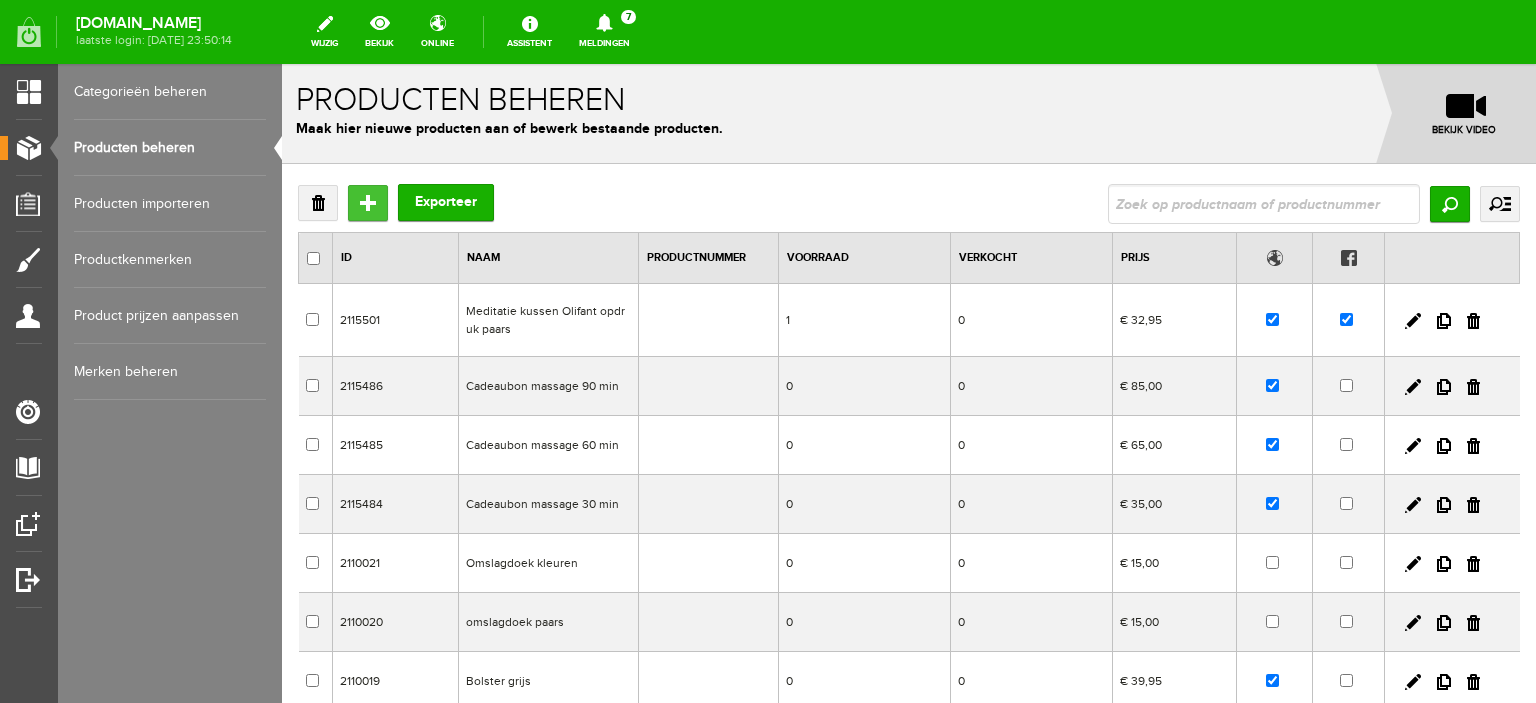 click on "Toevoegen" at bounding box center [368, 203] 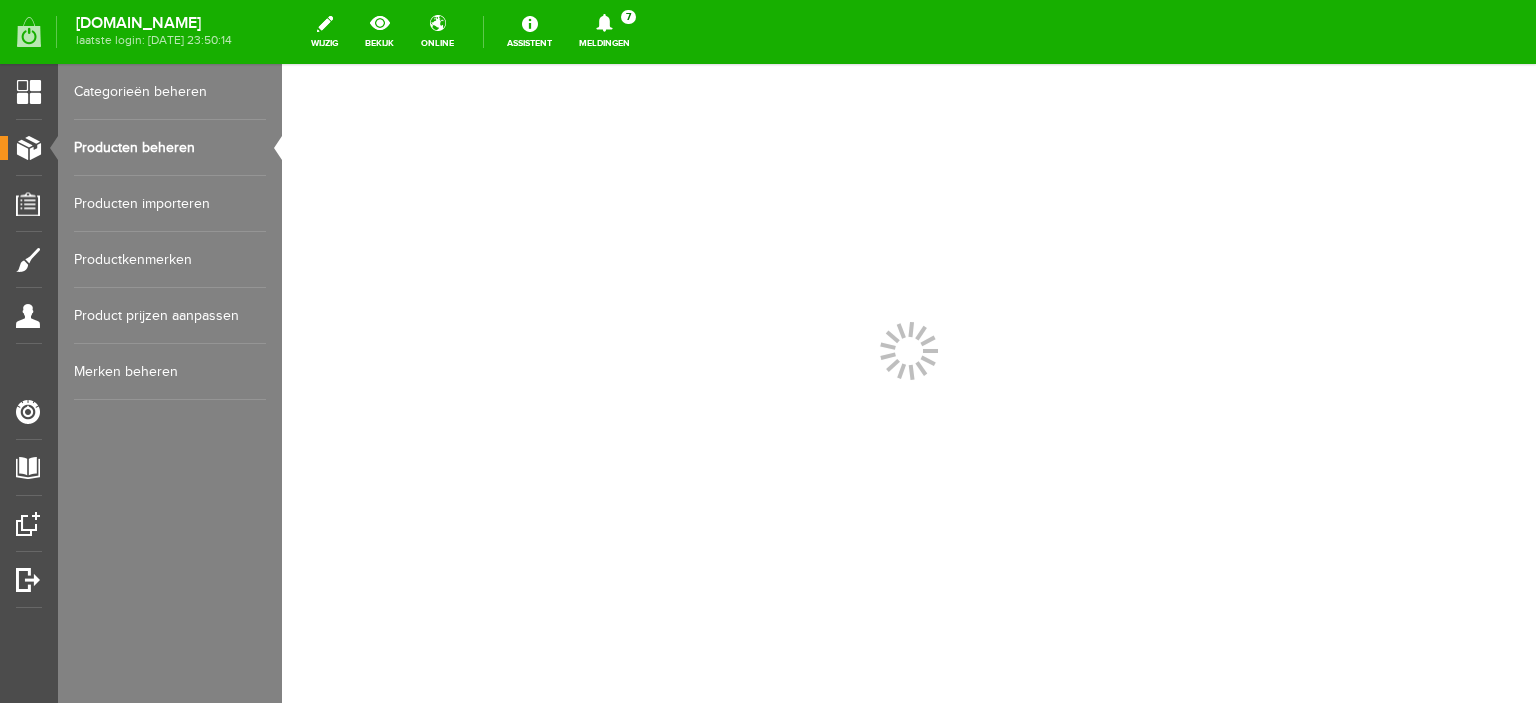 scroll, scrollTop: 0, scrollLeft: 0, axis: both 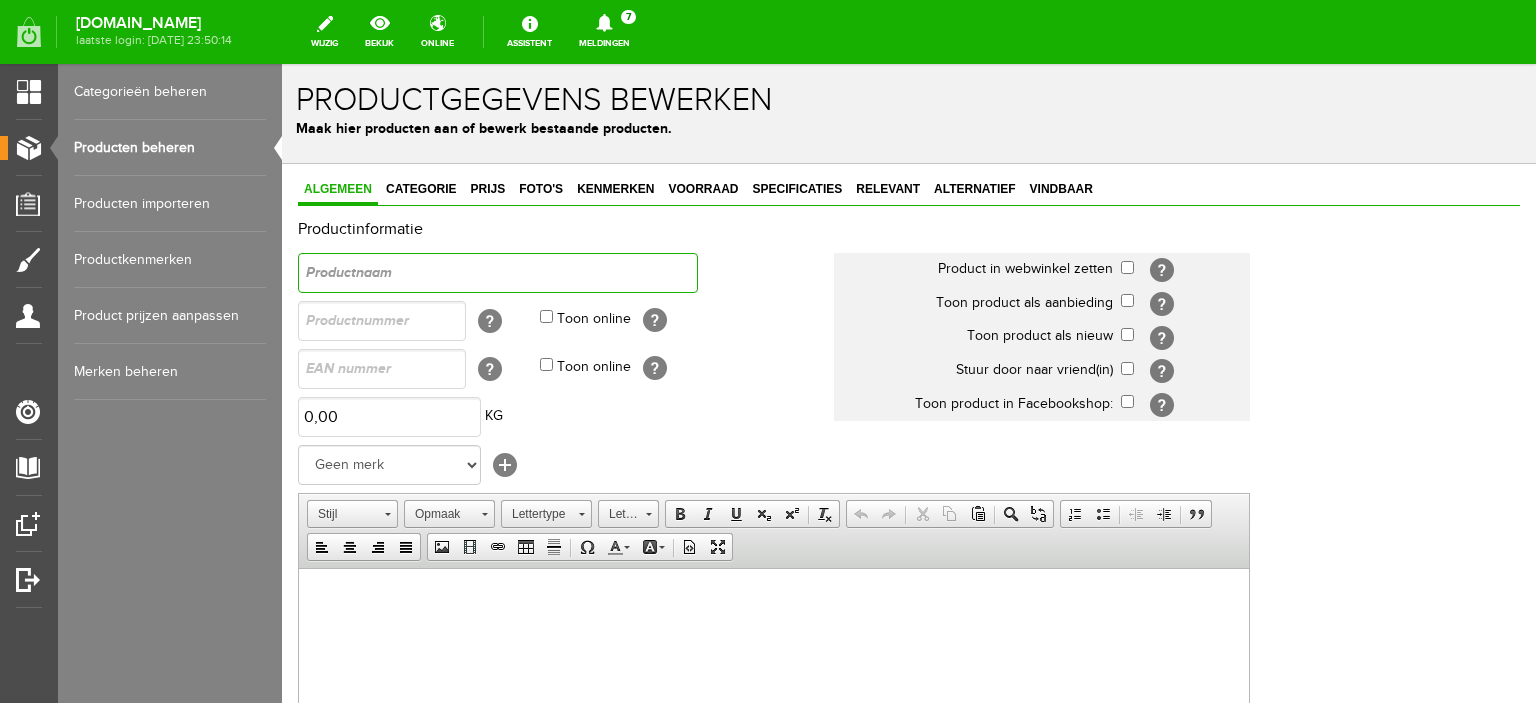 click at bounding box center [498, 273] 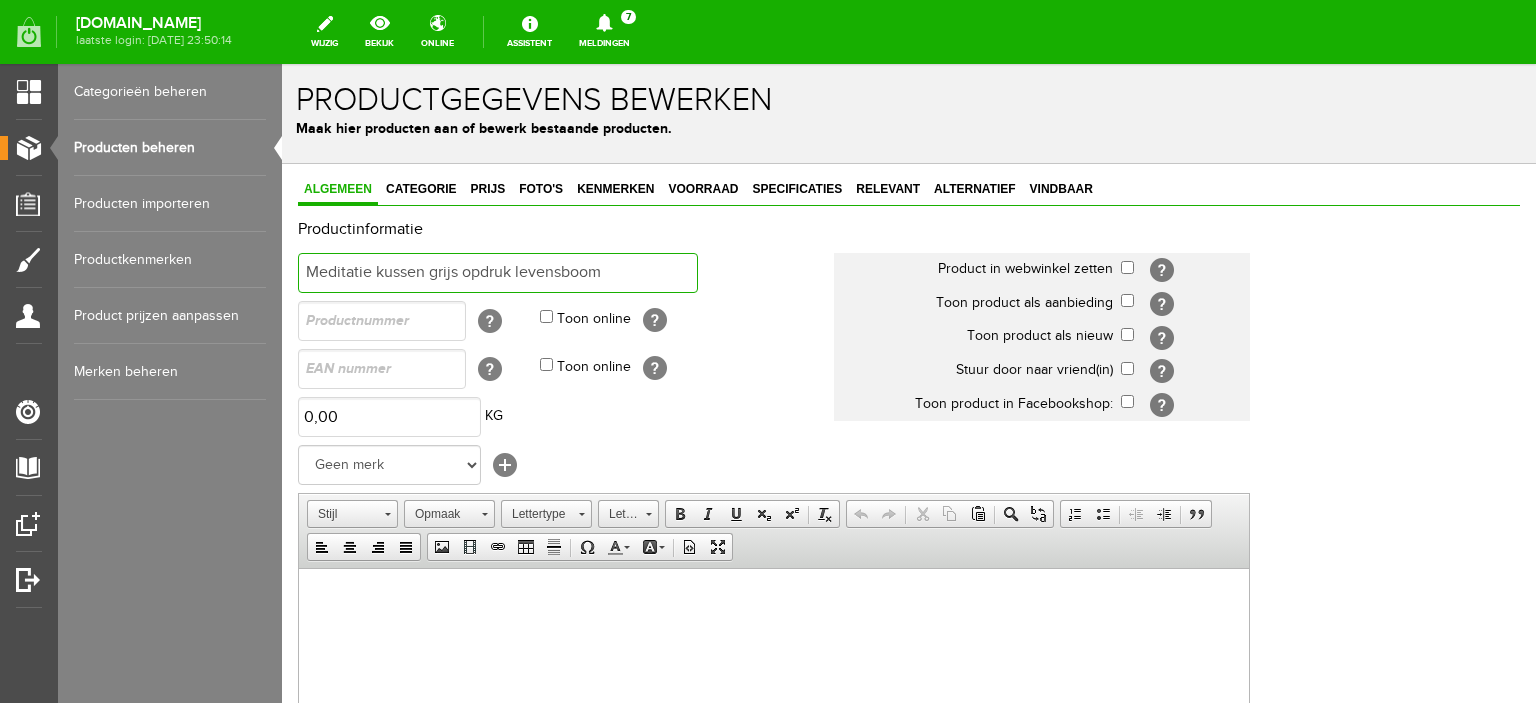 type on "Meditatie kussen grijs opdruk levensboom" 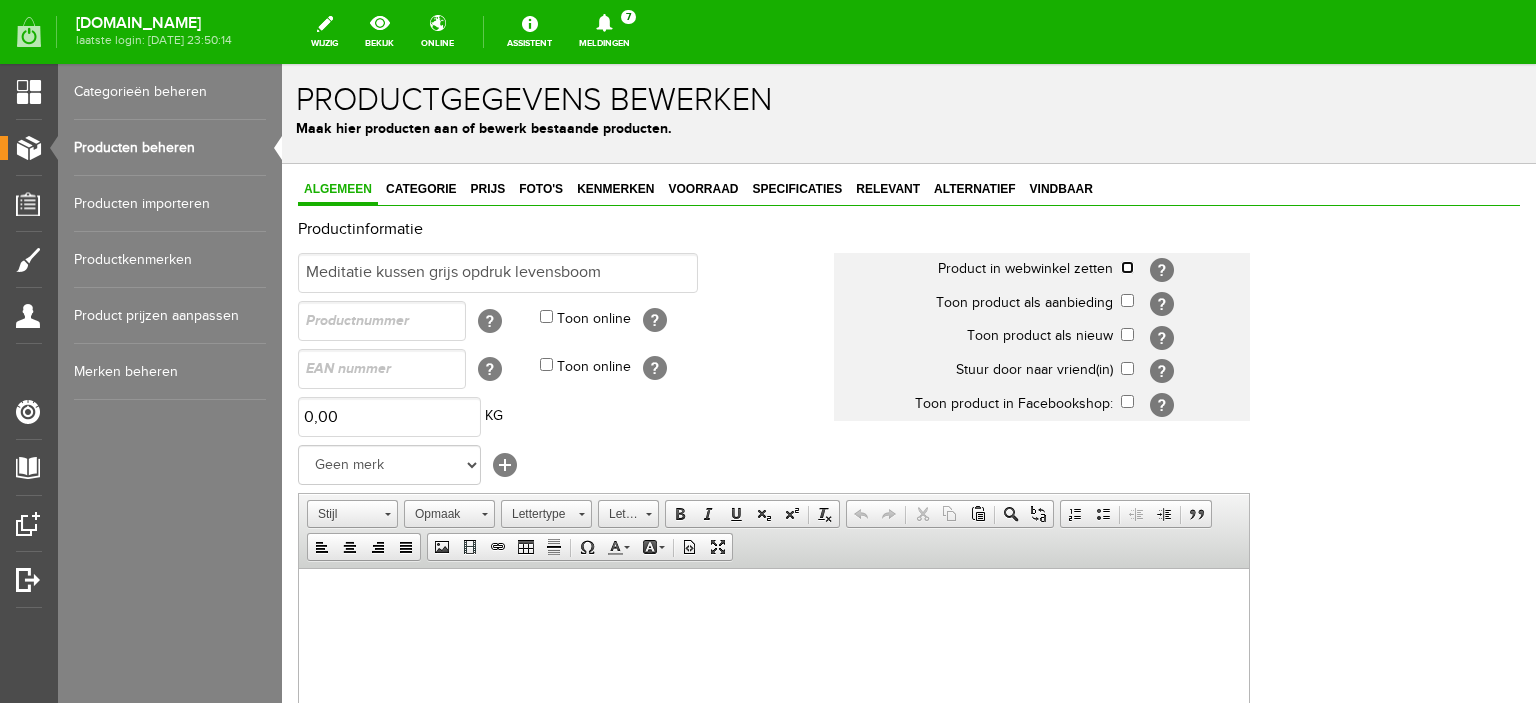 click at bounding box center (1127, 267) 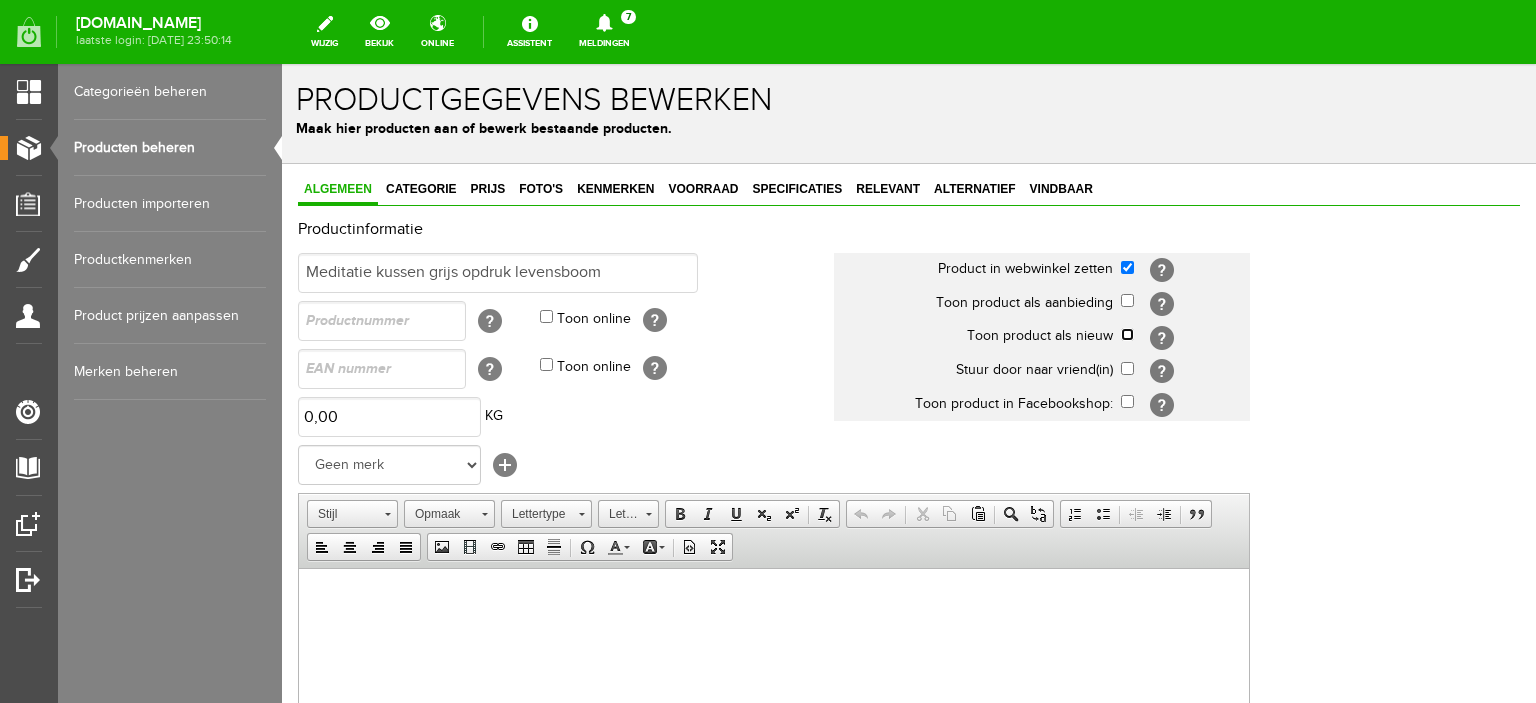 click at bounding box center (1127, 334) 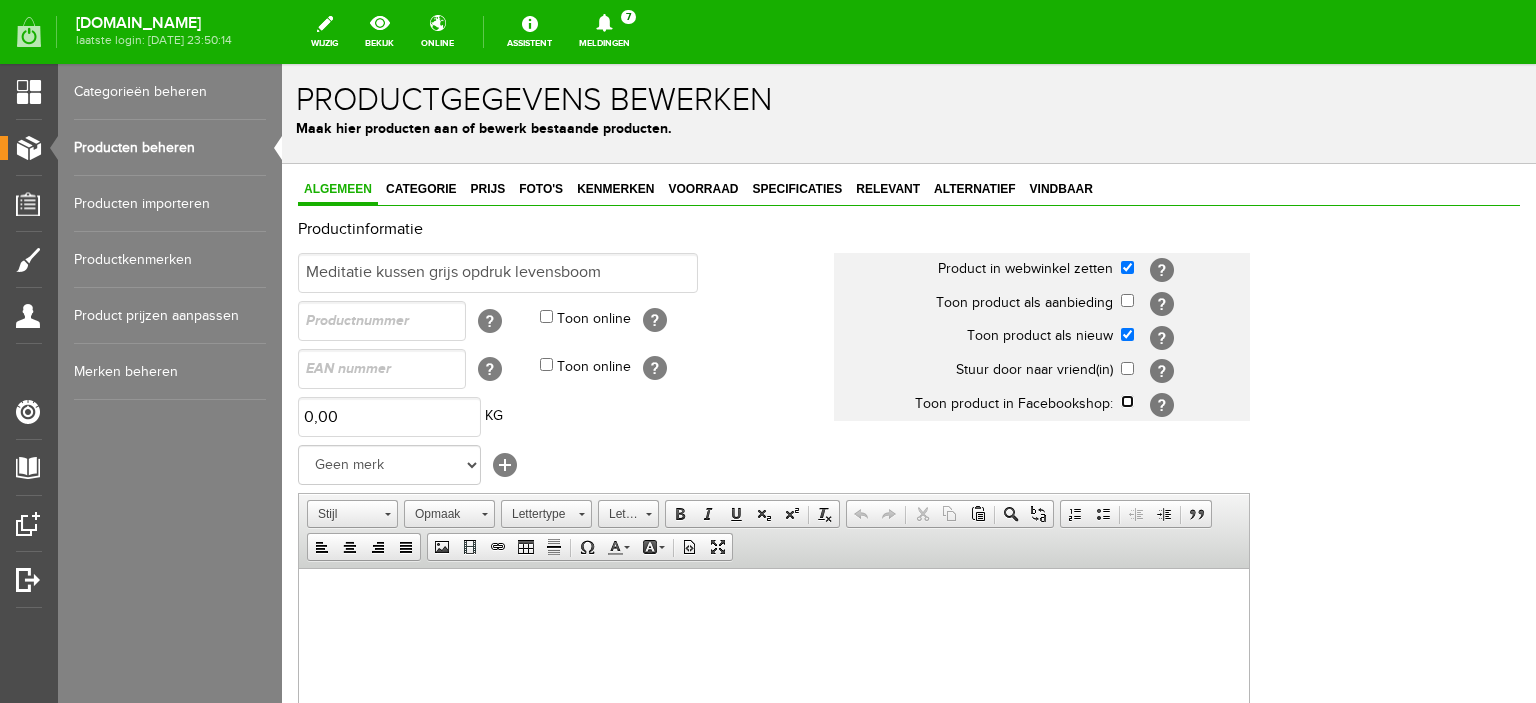 click at bounding box center [1127, 401] 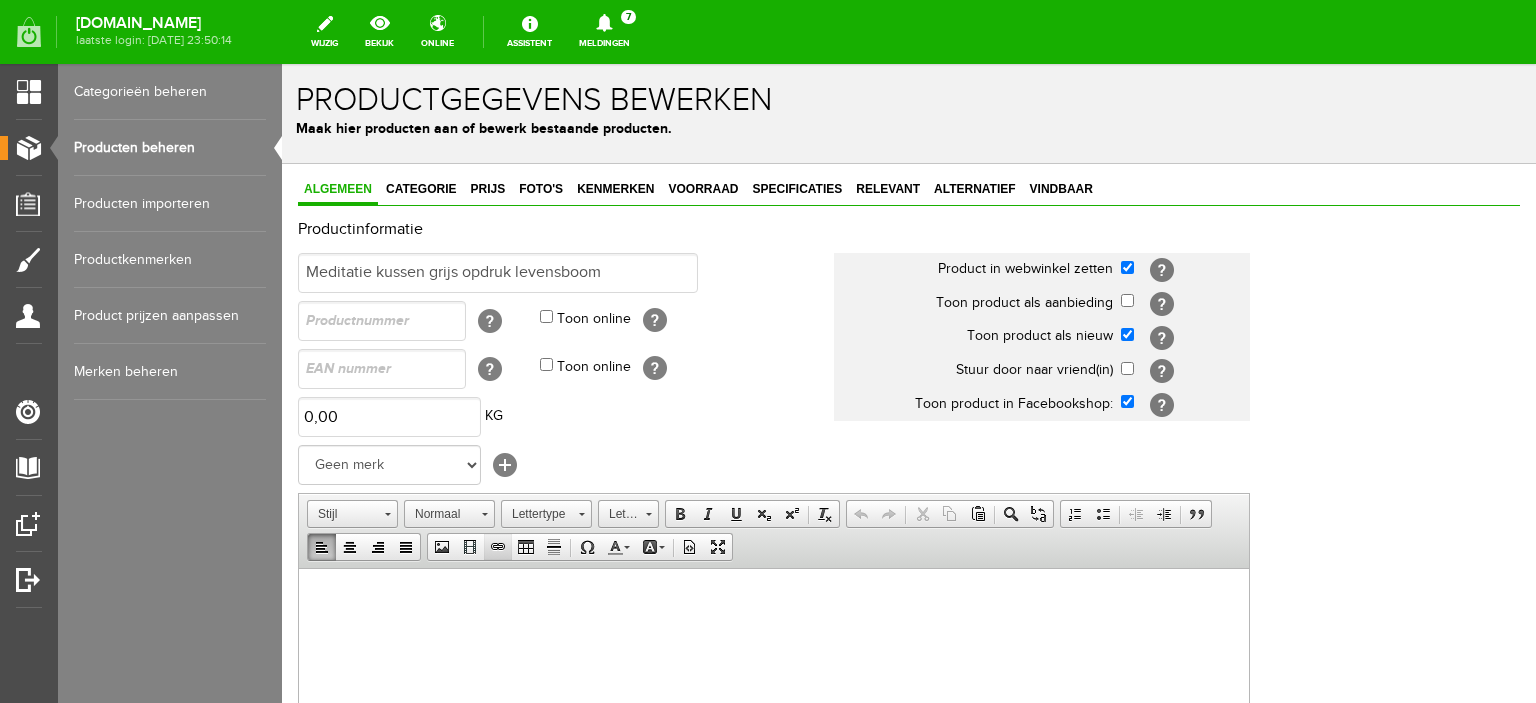 scroll, scrollTop: 0, scrollLeft: 0, axis: both 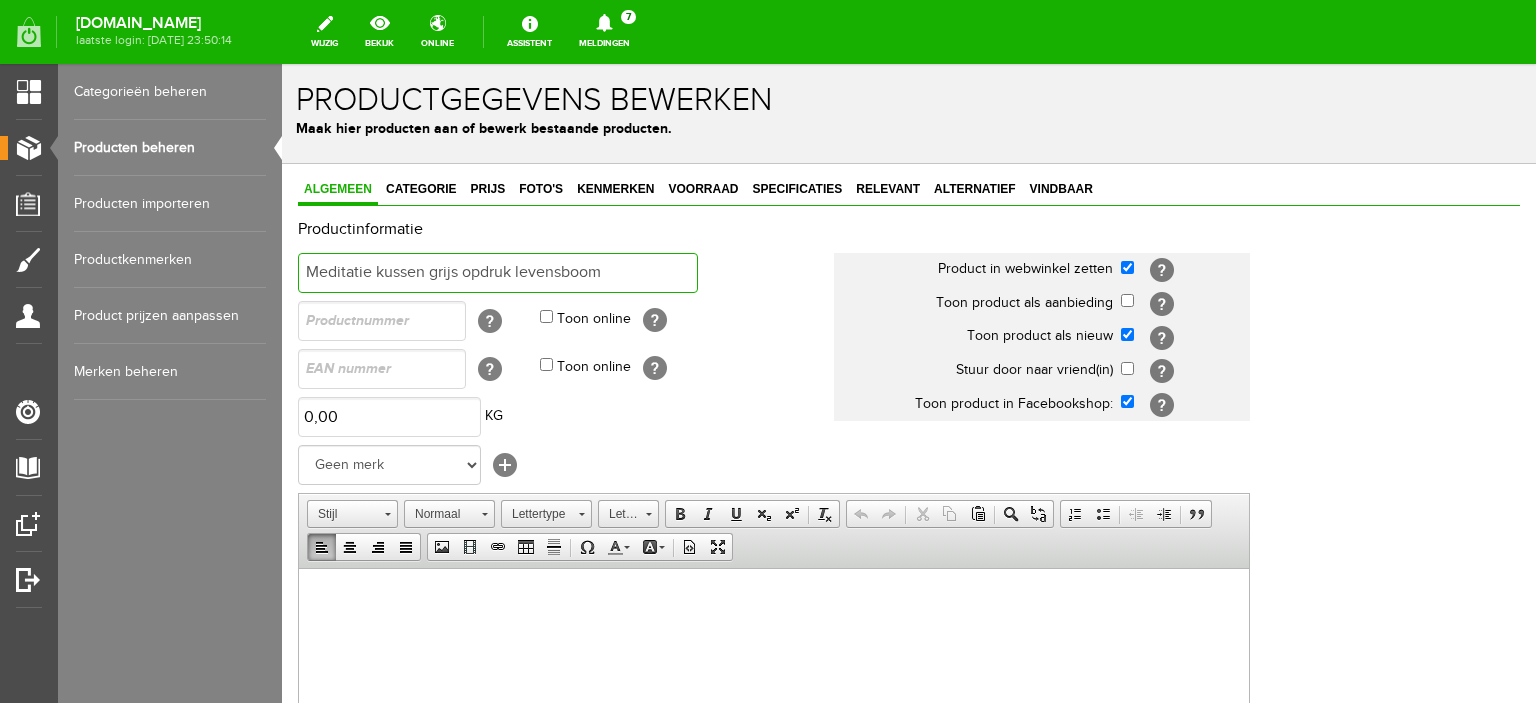 drag, startPoint x: 620, startPoint y: 267, endPoint x: 302, endPoint y: 267, distance: 318 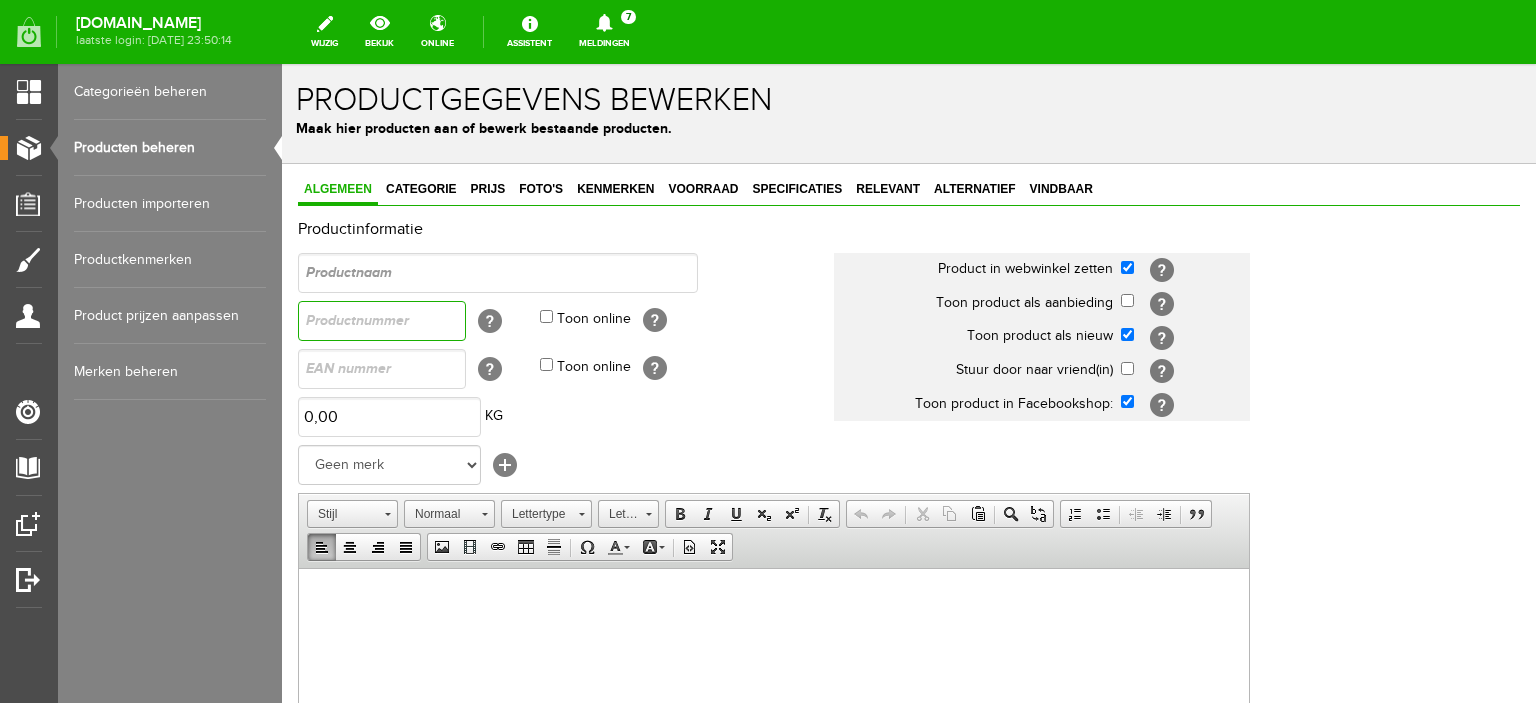 click at bounding box center (382, 321) 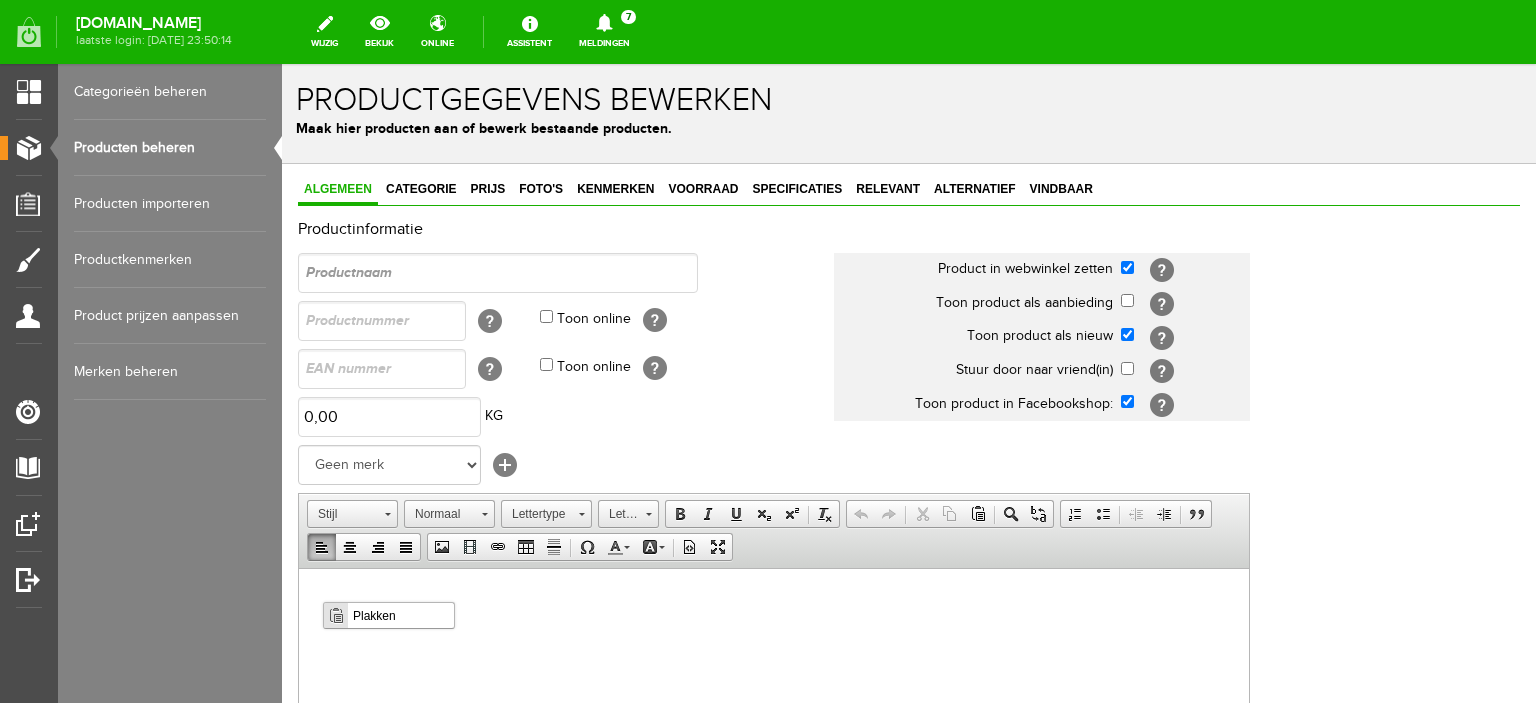 scroll, scrollTop: 0, scrollLeft: 0, axis: both 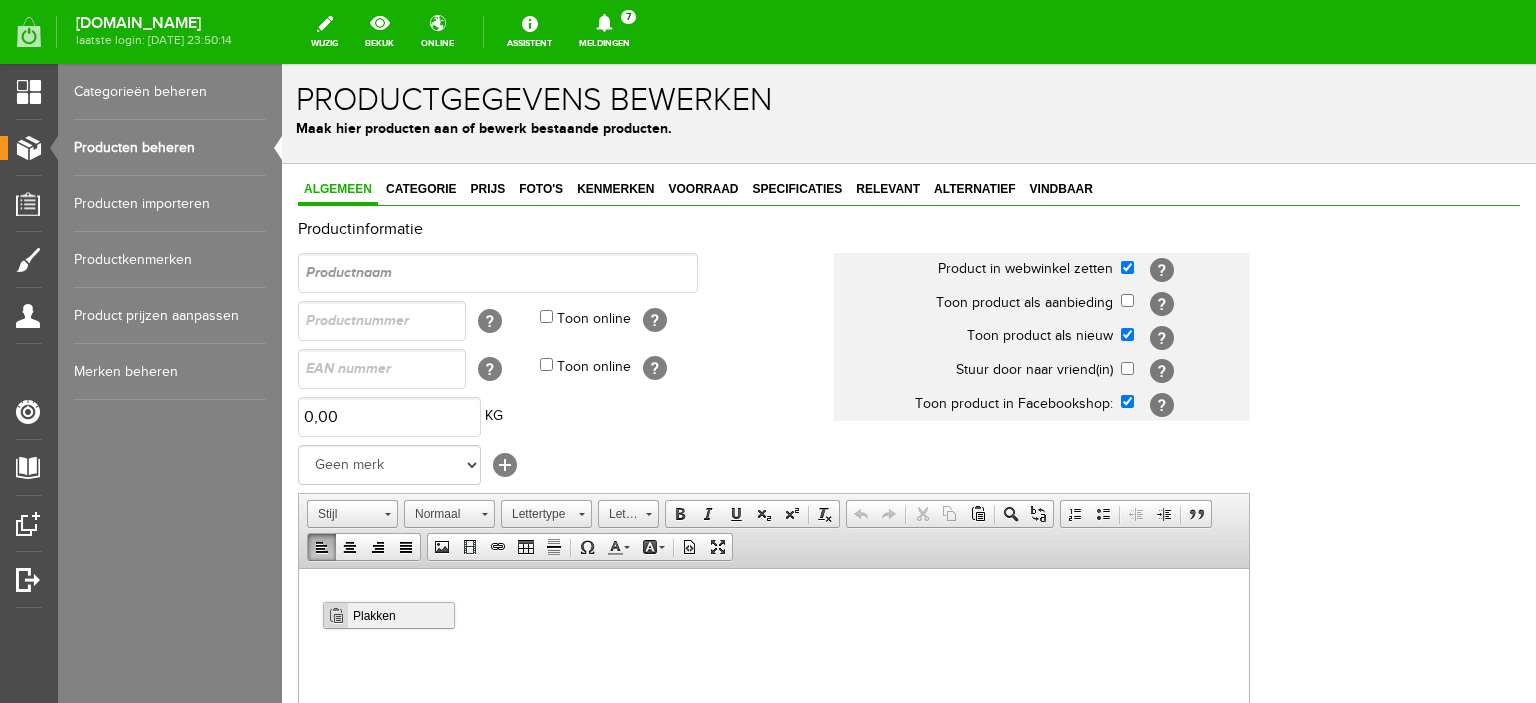 click at bounding box center (335, 615) 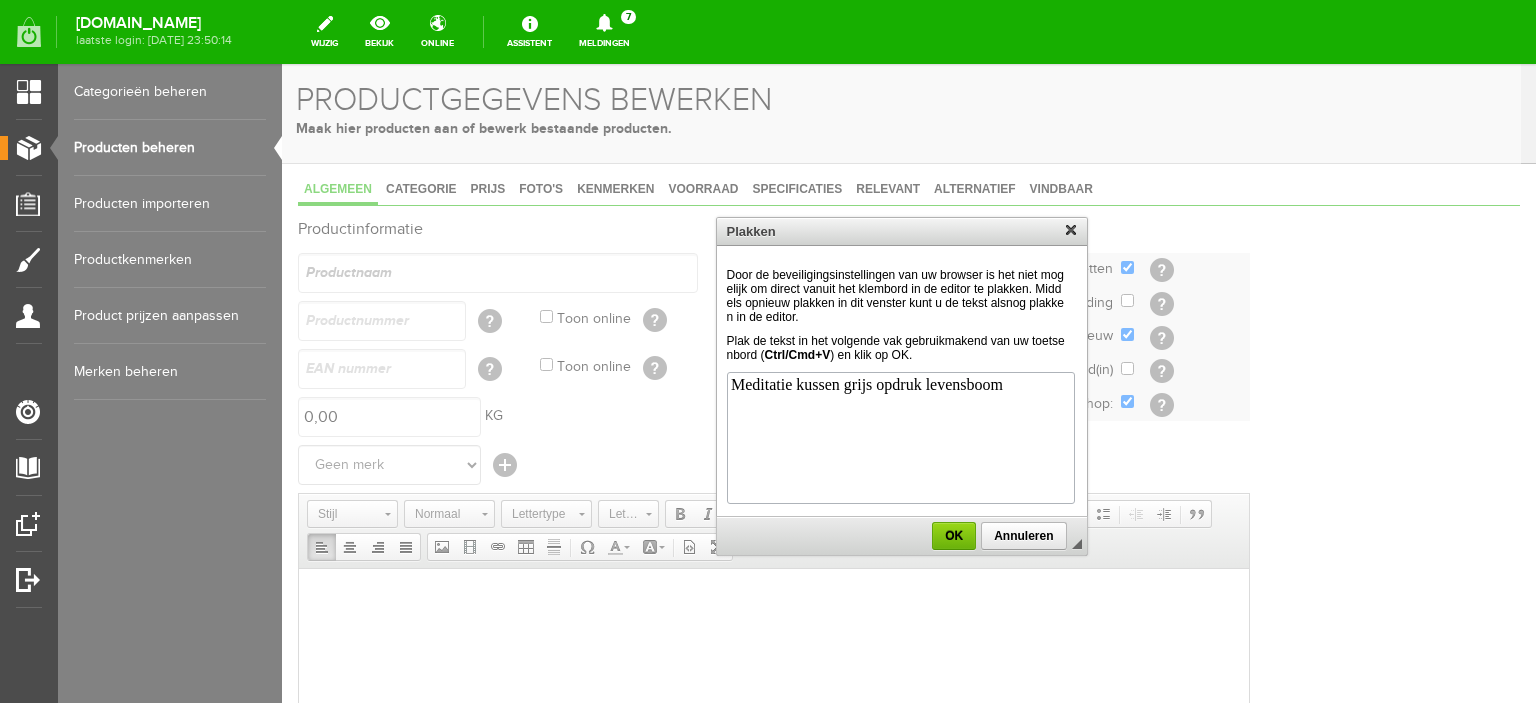 scroll, scrollTop: 0, scrollLeft: 0, axis: both 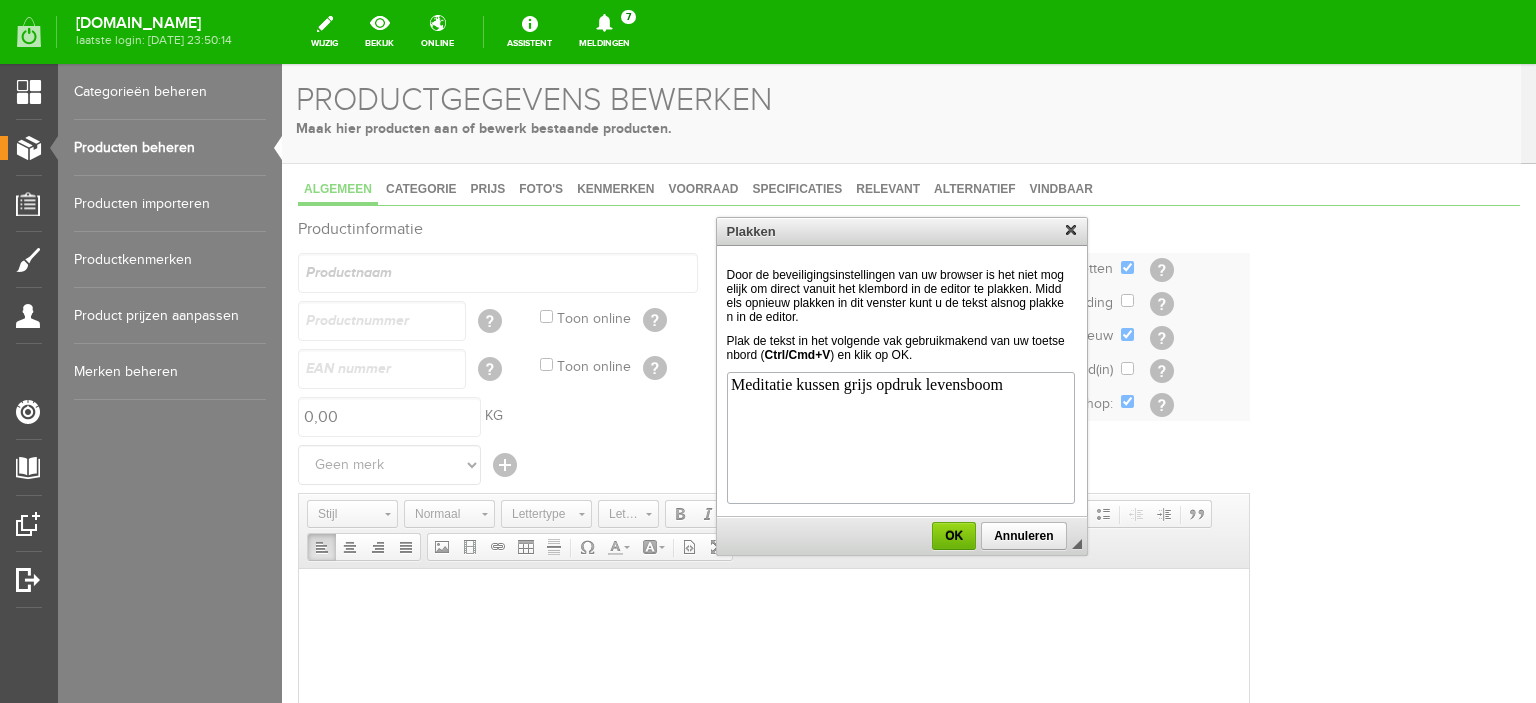 click at bounding box center [901, 383] 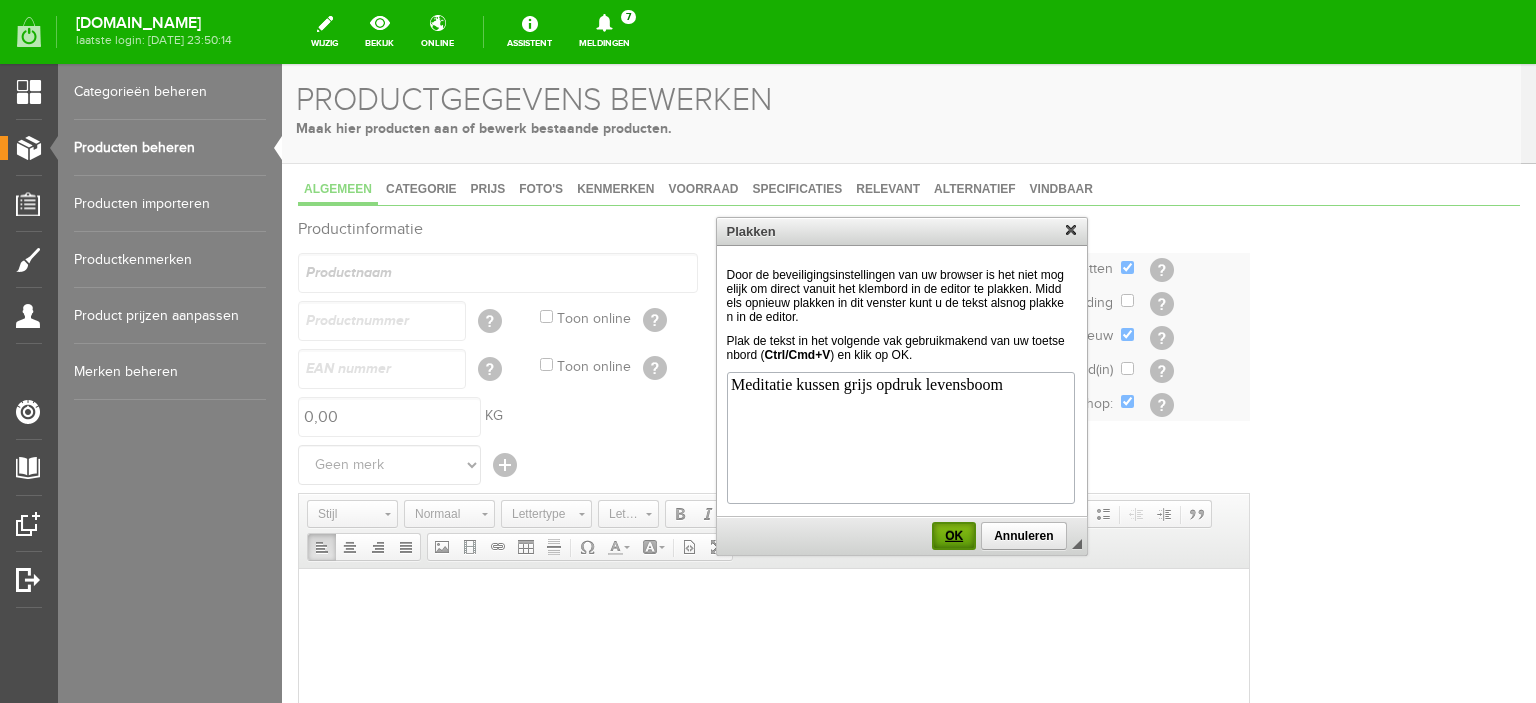 click on "OK" at bounding box center [954, 536] 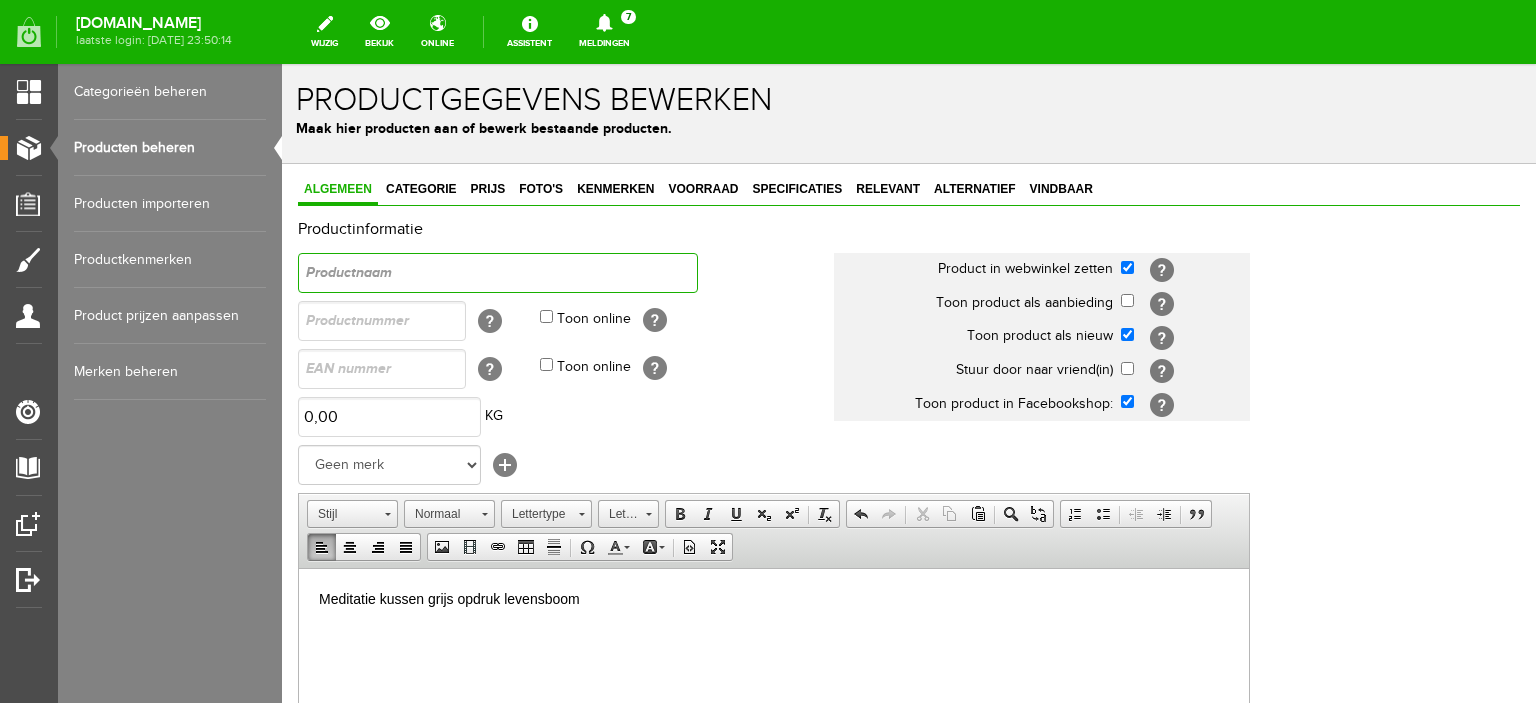 paste on "Meditatie kussen grijs opdruk levensboom" 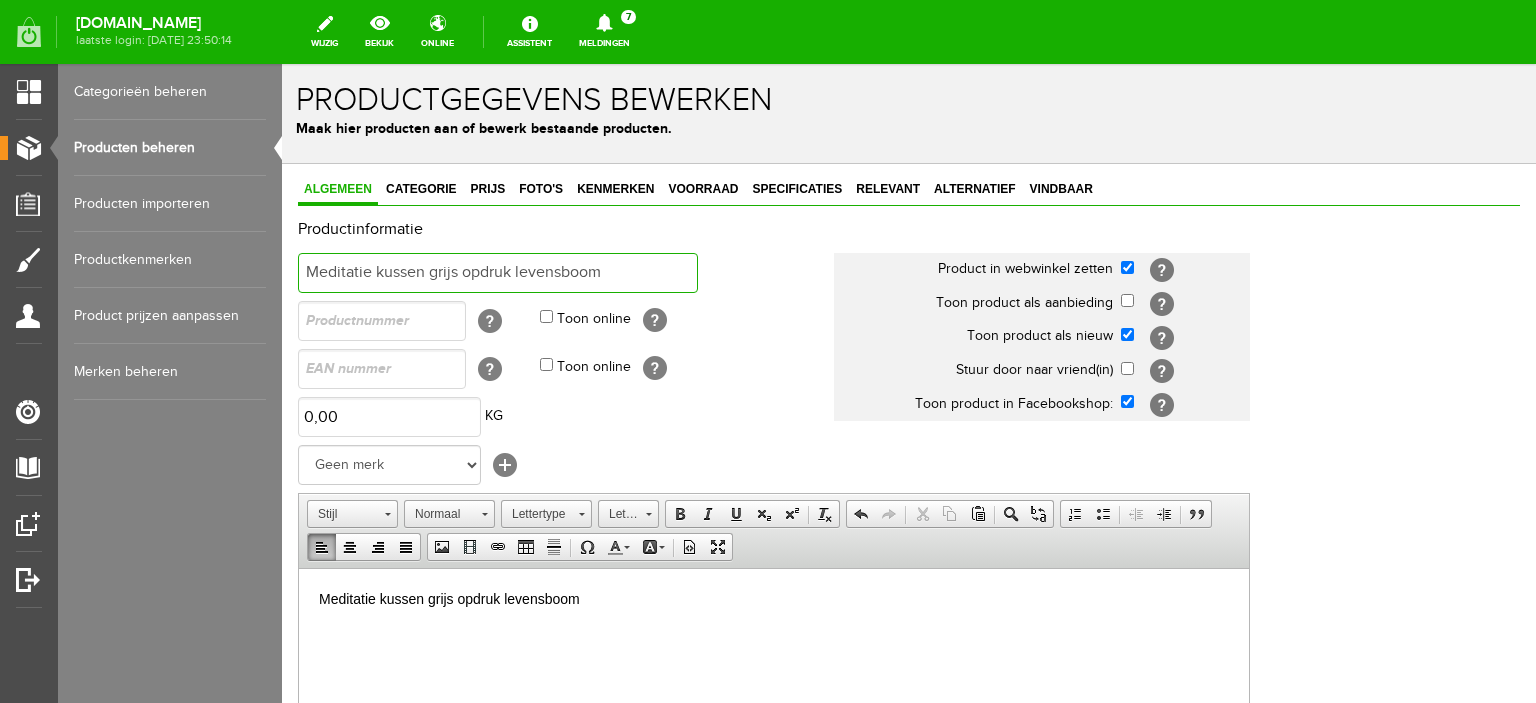 type on "Meditatie kussen grijs opdruk levensboom" 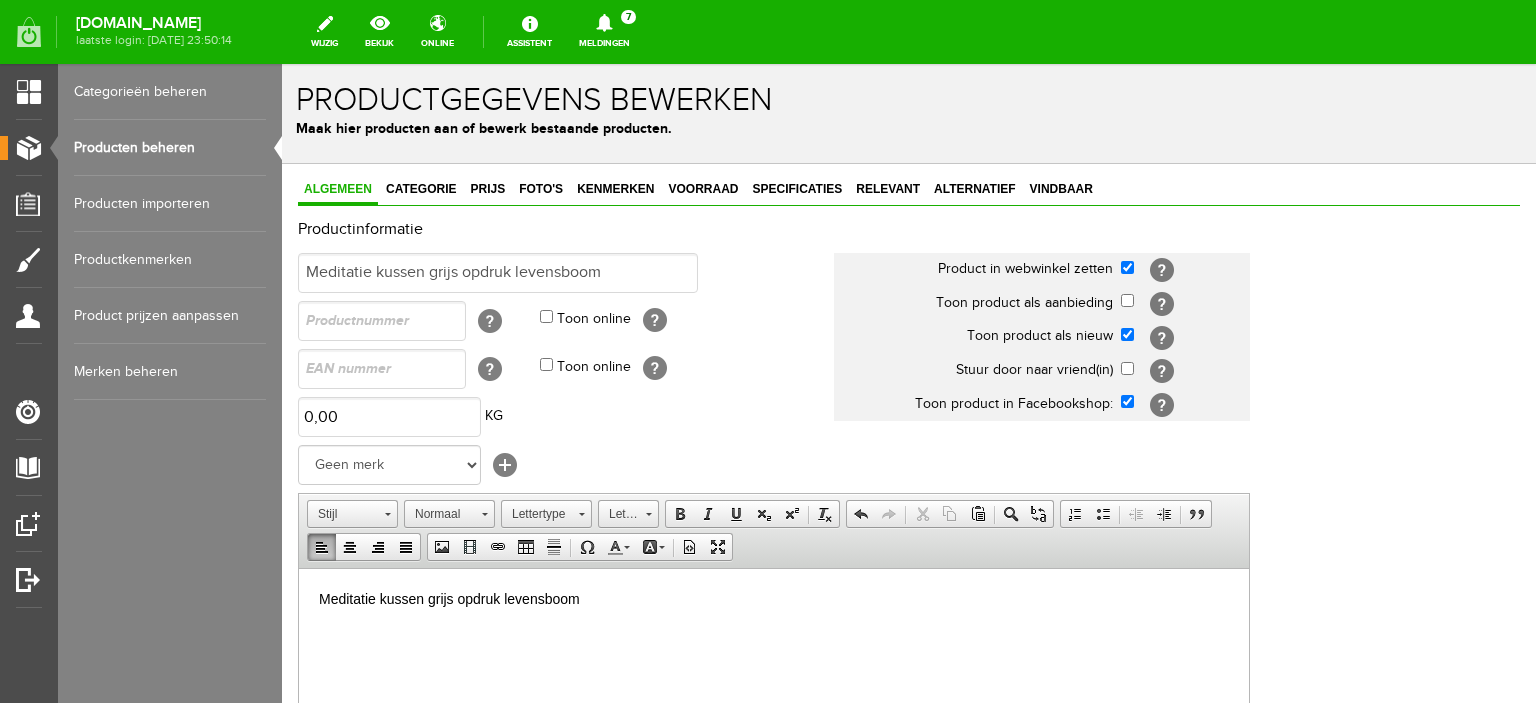 click on "Meditatie kussen grijs opdruk levensboom" at bounding box center (774, 598) 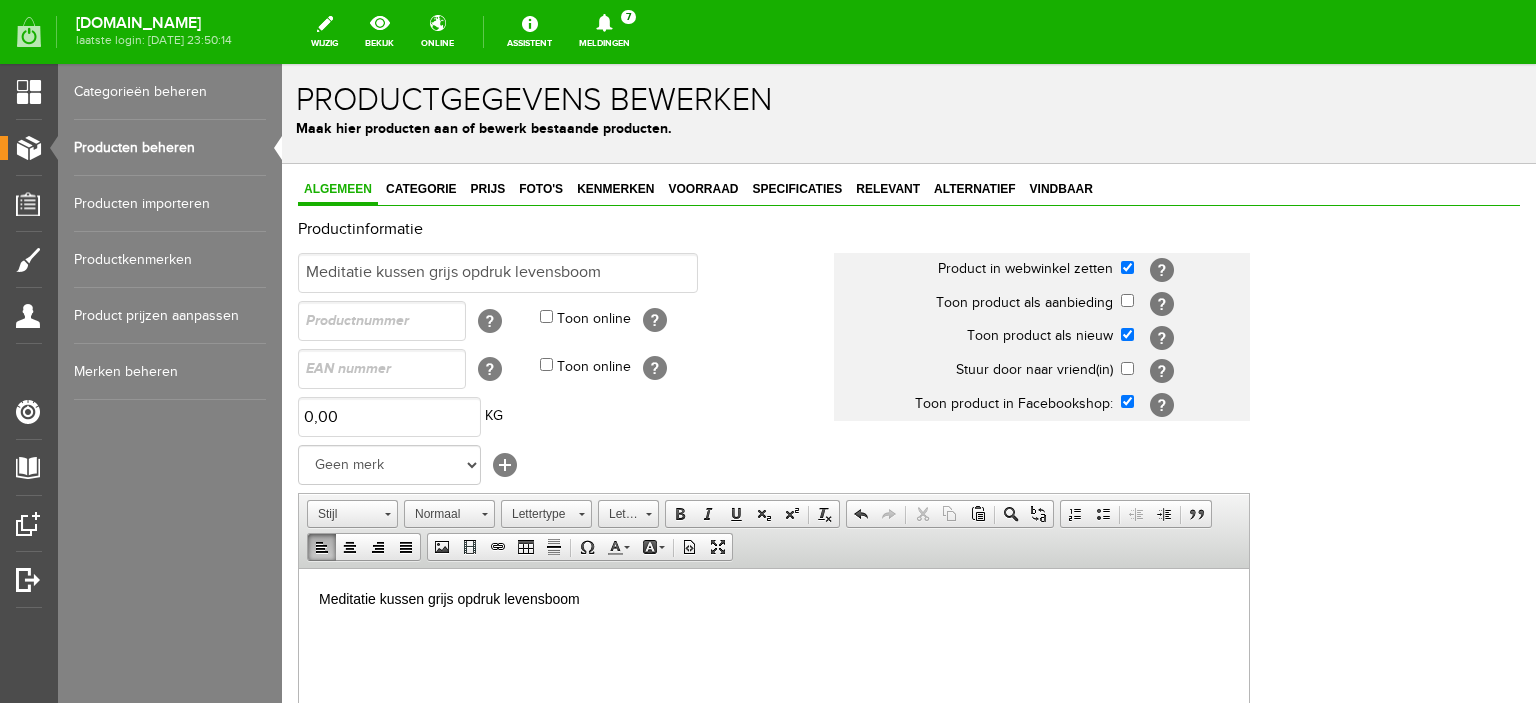 type 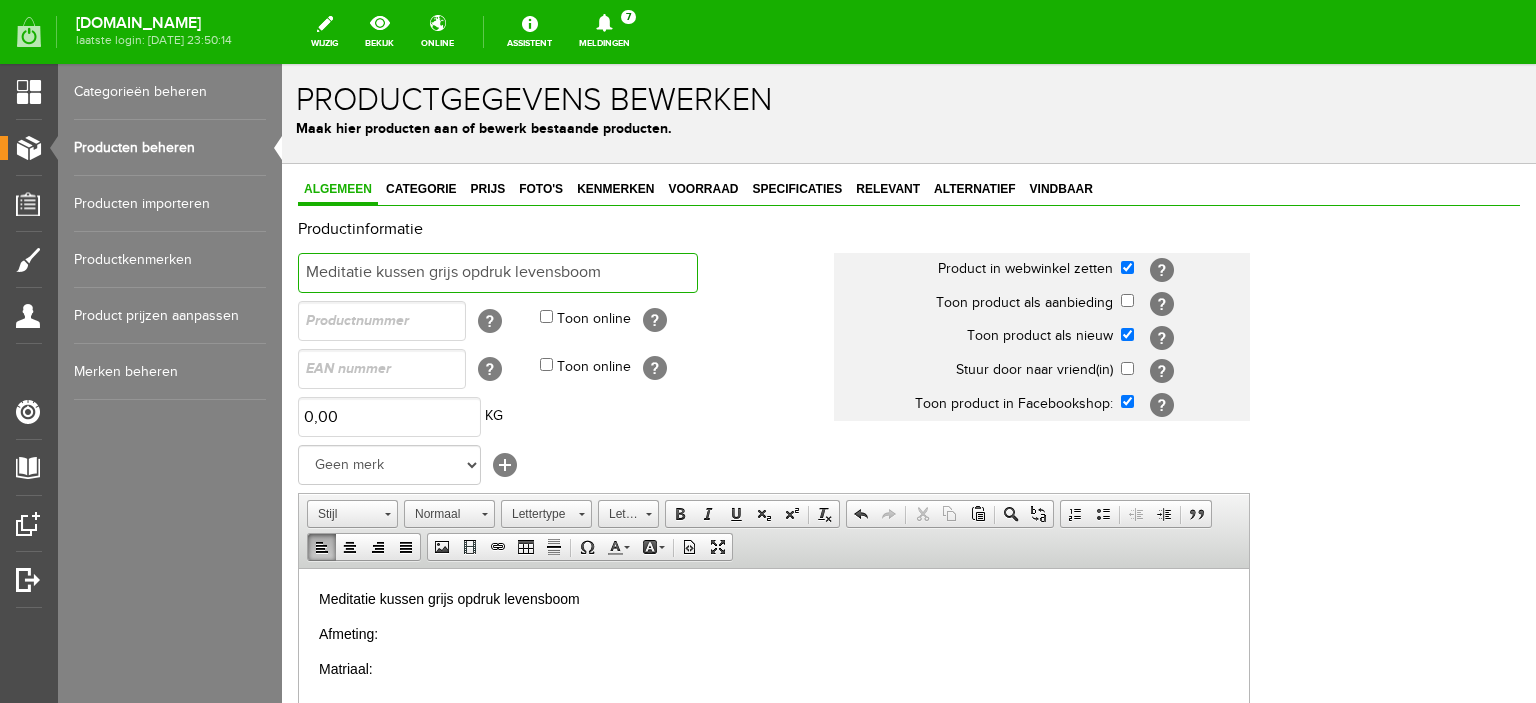 click on "Meditatie kussen grijs opdruk levensboom" at bounding box center (498, 273) 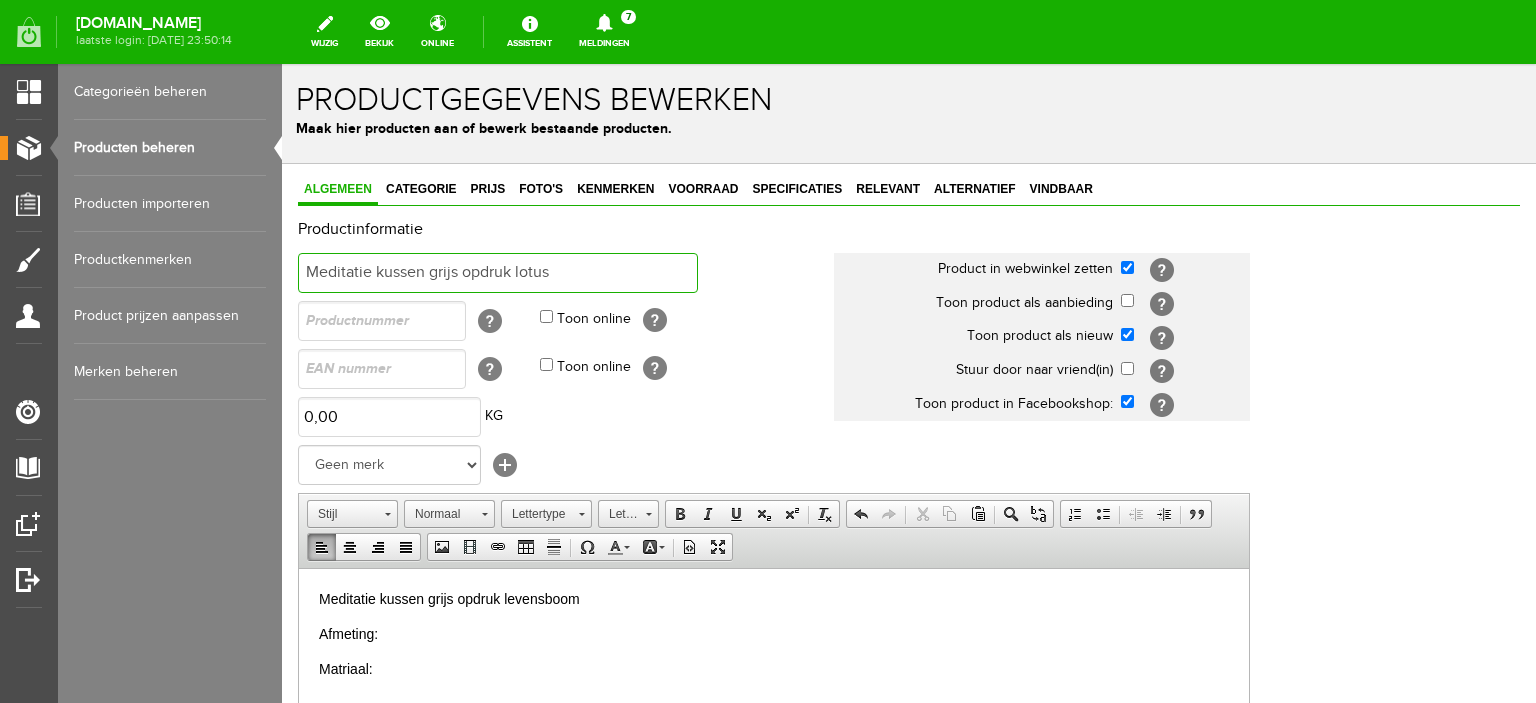 type on "Meditatie kussen grijs opdruk lotus" 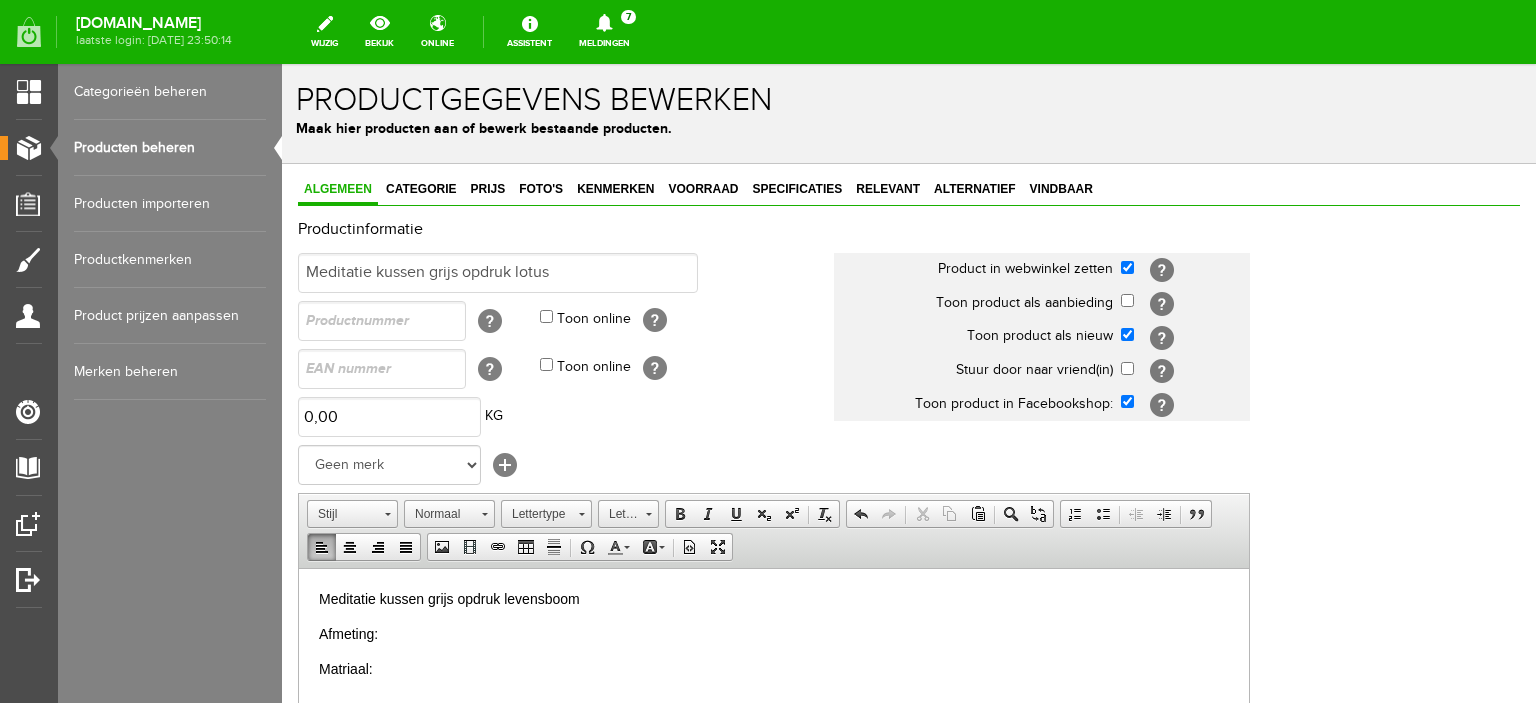 click on "Meditatie kussen grijs opdruk levensboom" at bounding box center [774, 598] 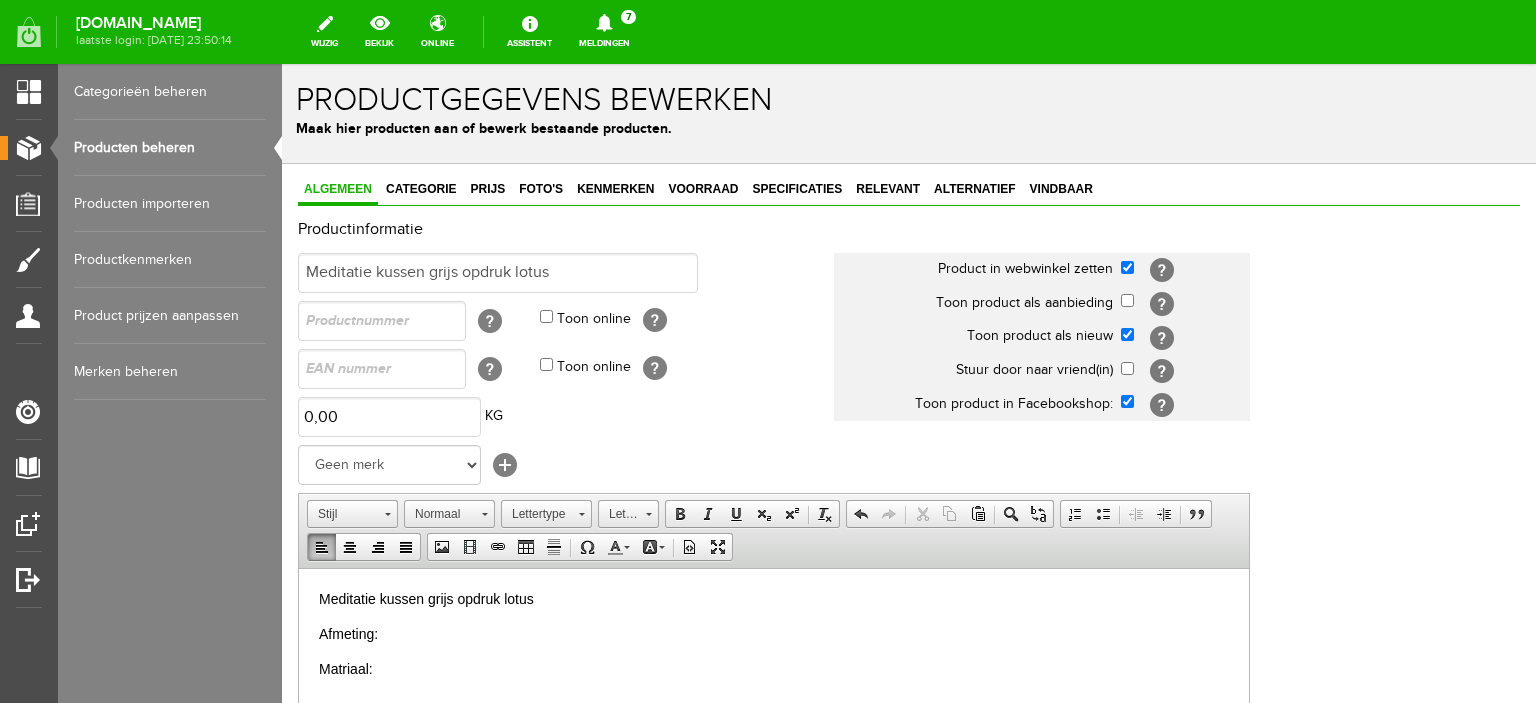 click on "Afmeting:" at bounding box center [774, 633] 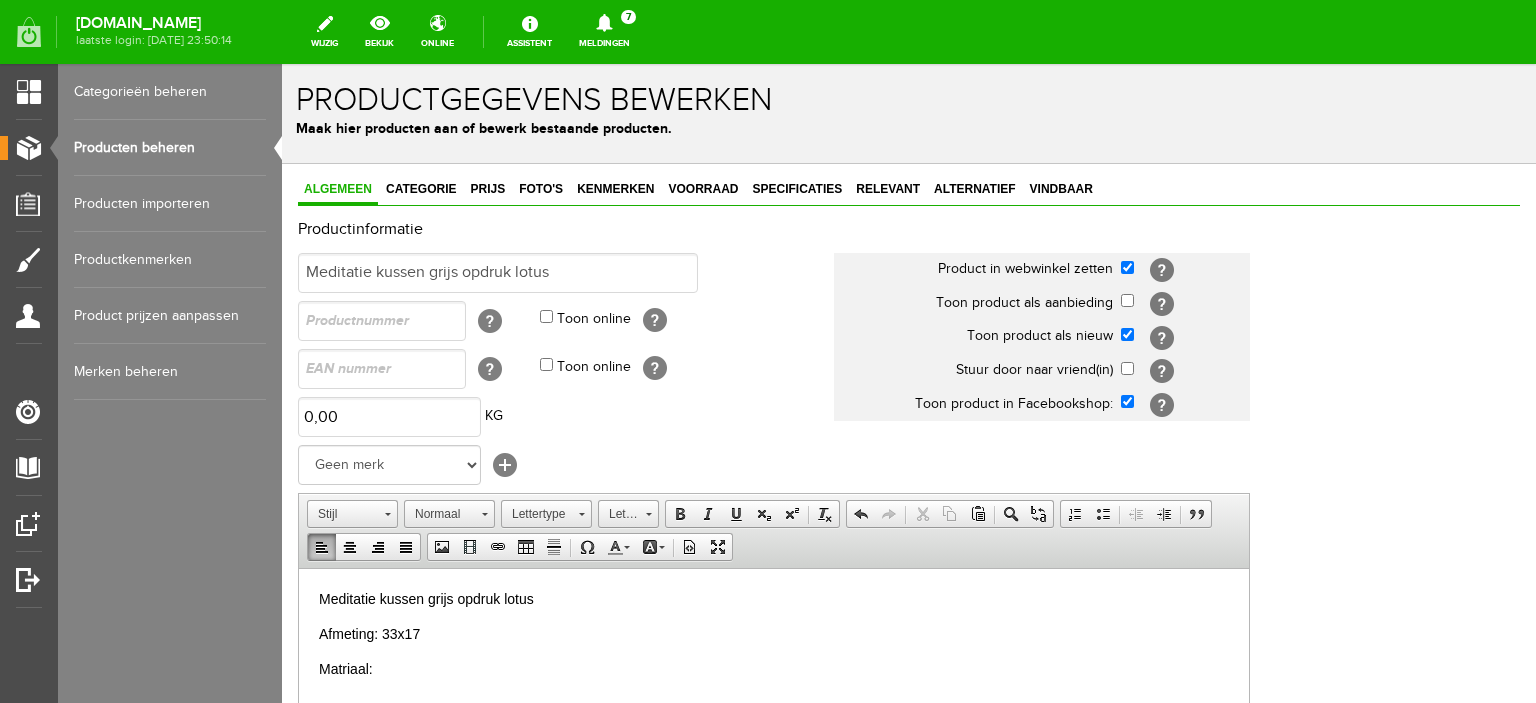 click on "Matriaal:" at bounding box center [774, 668] 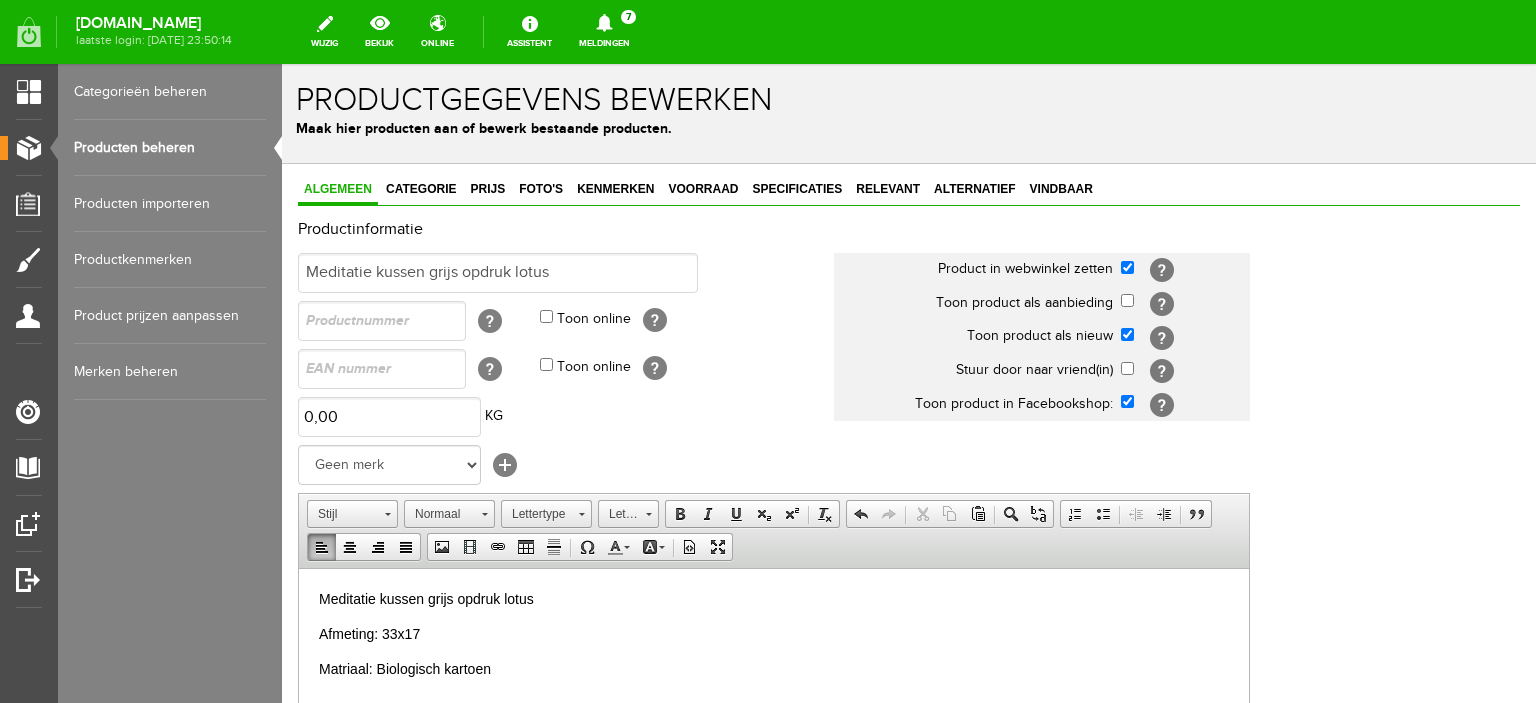 click on "Matriaal: Biologisch kartoen" at bounding box center (774, 668) 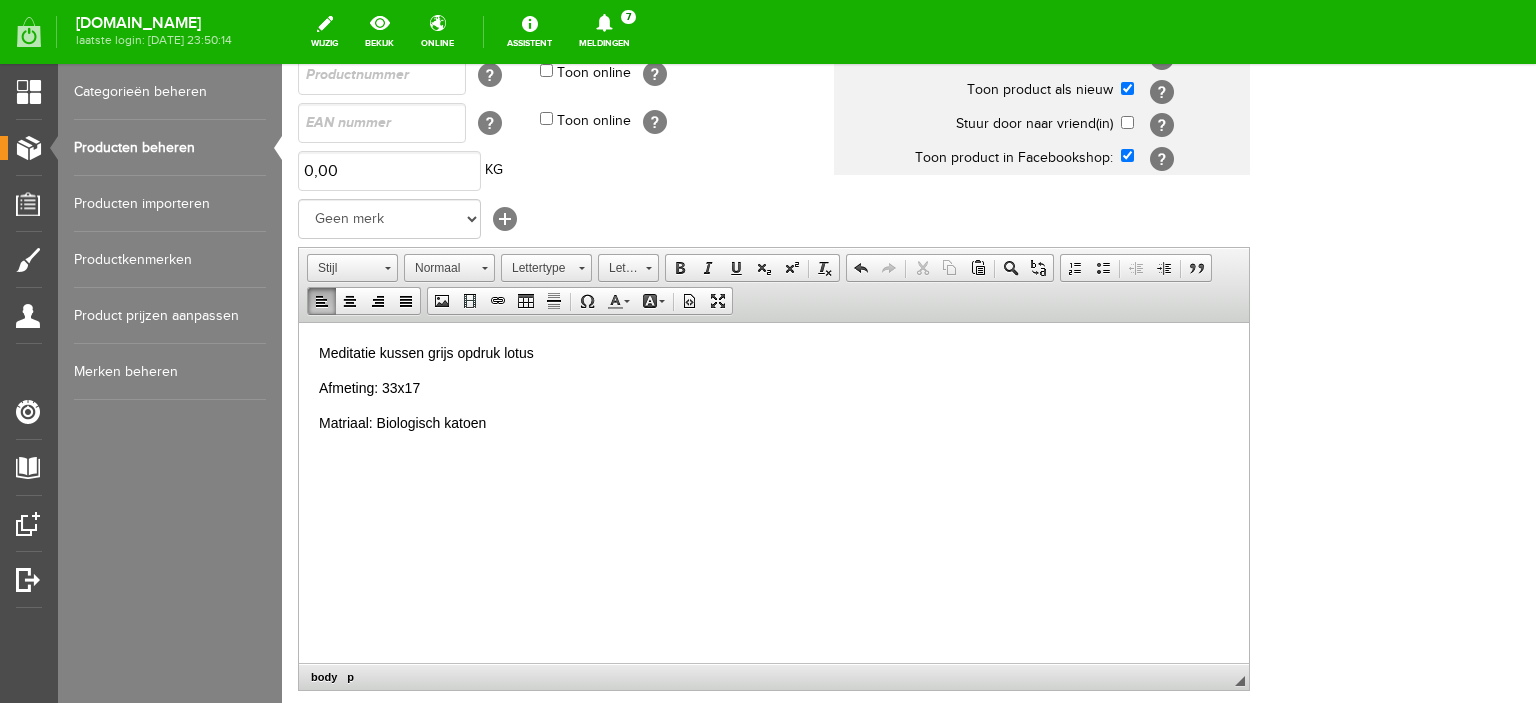 scroll, scrollTop: 298, scrollLeft: 0, axis: vertical 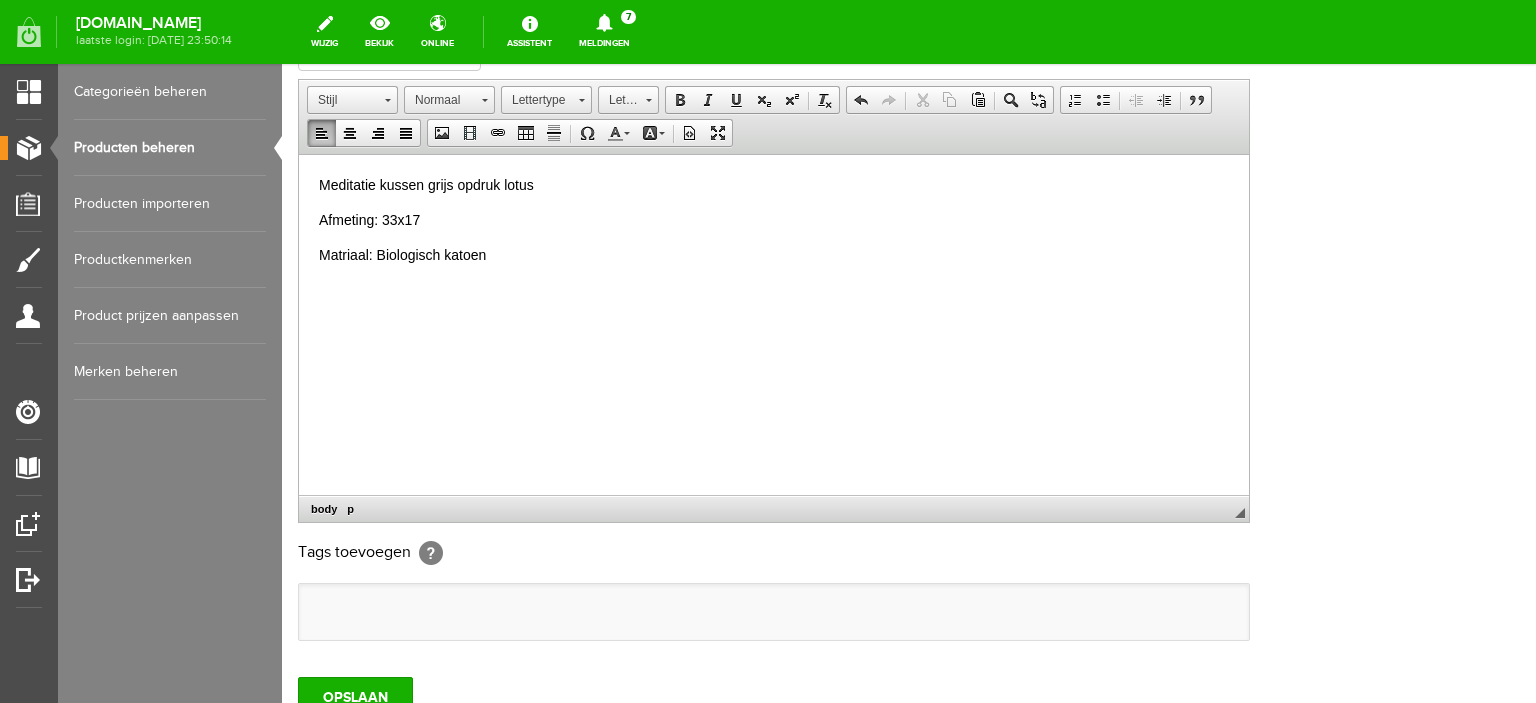 click at bounding box center [774, 612] 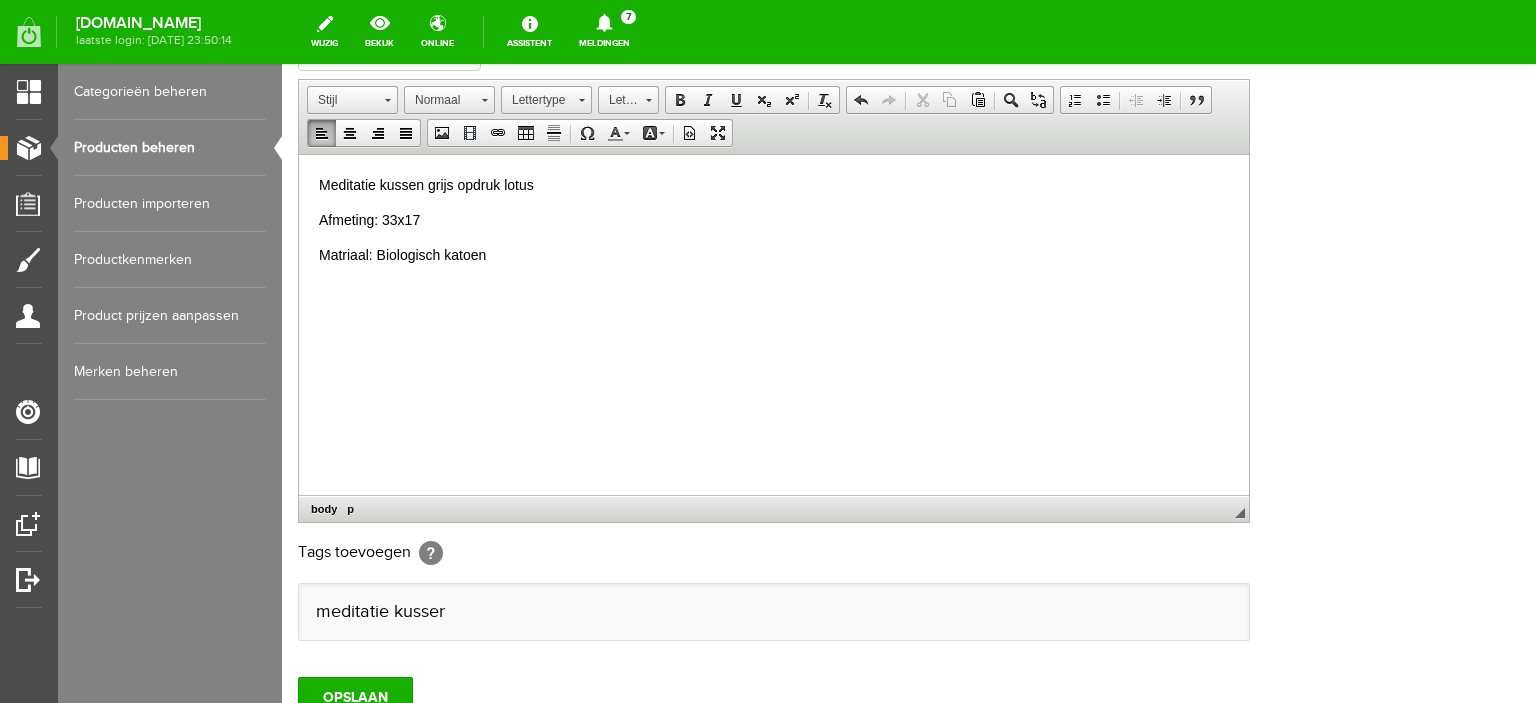 scroll, scrollTop: 0, scrollLeft: 0, axis: both 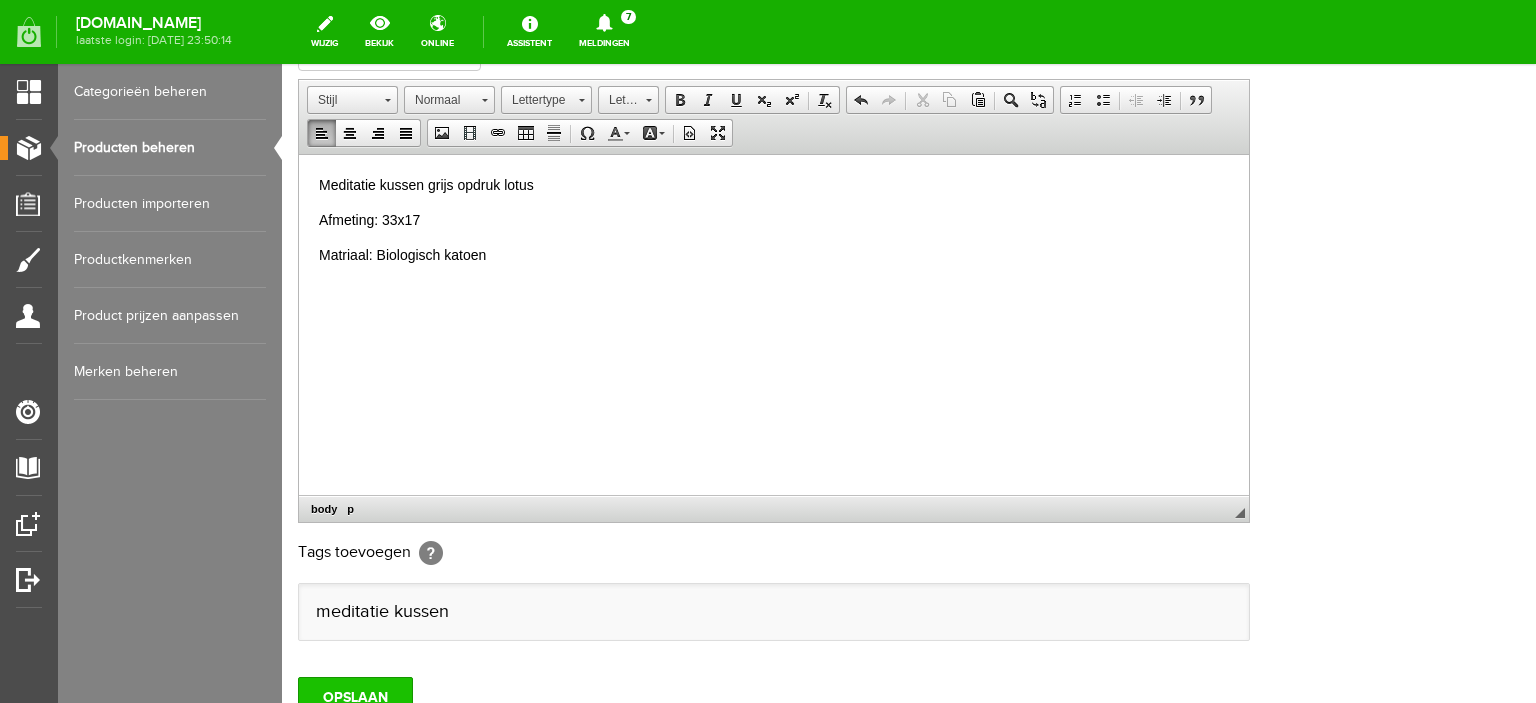 type on "meditatie kussen" 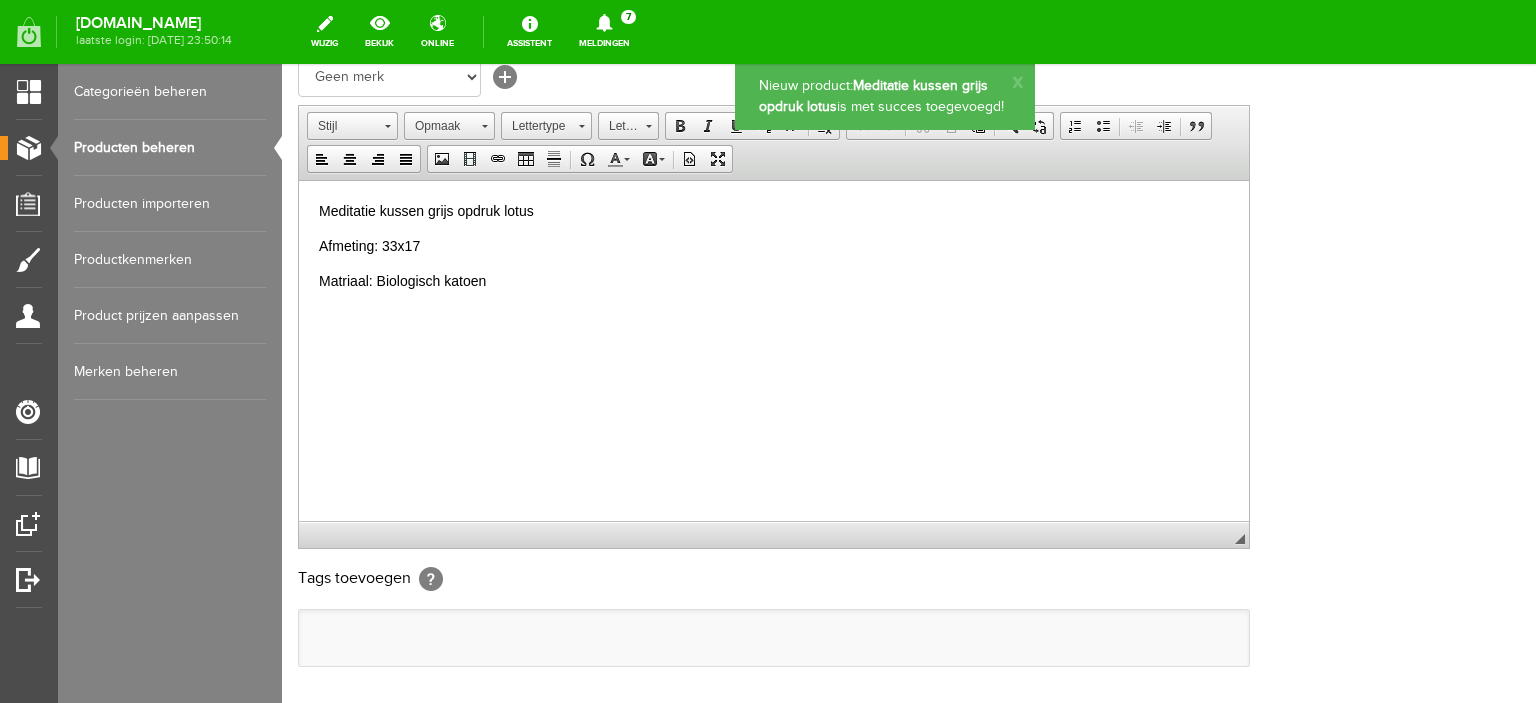 scroll, scrollTop: 0, scrollLeft: 0, axis: both 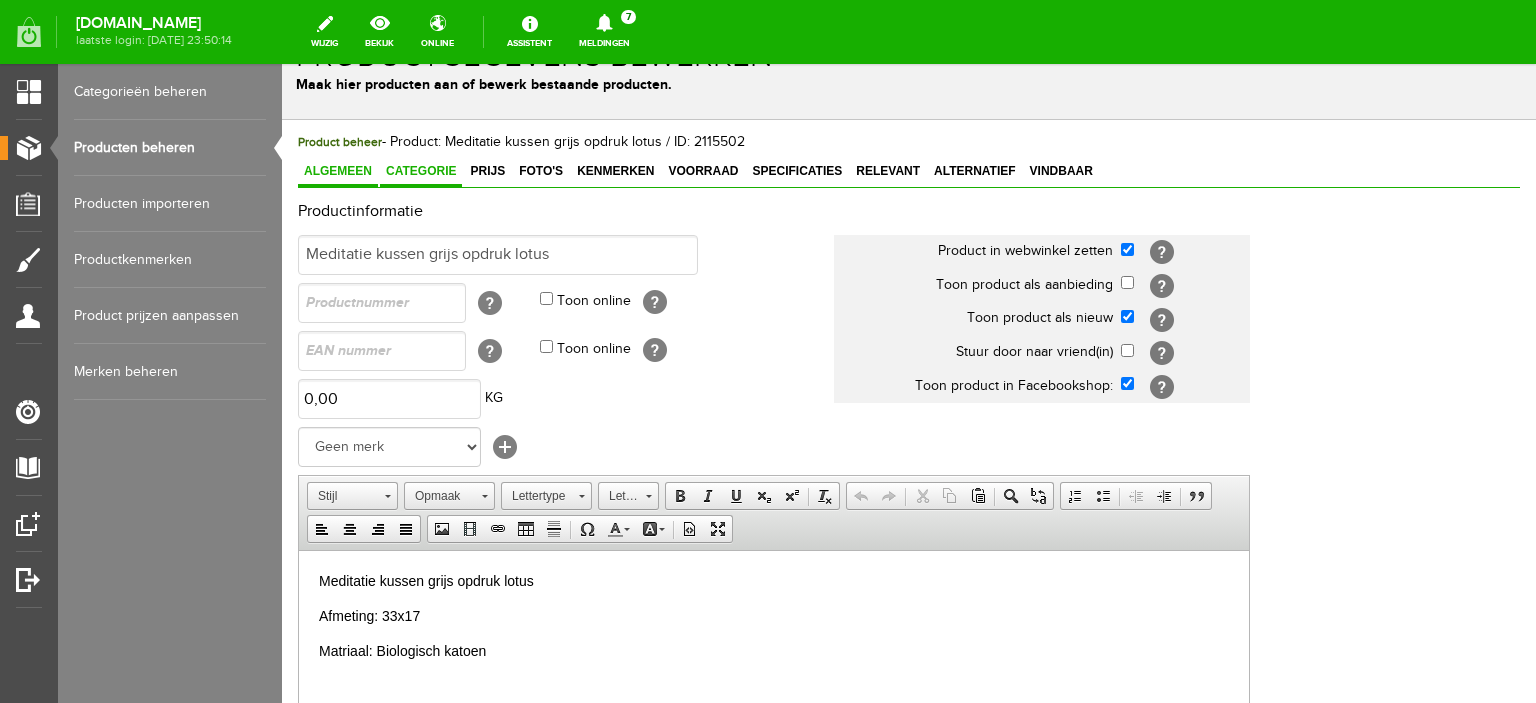 click on "Categorie" at bounding box center [421, 171] 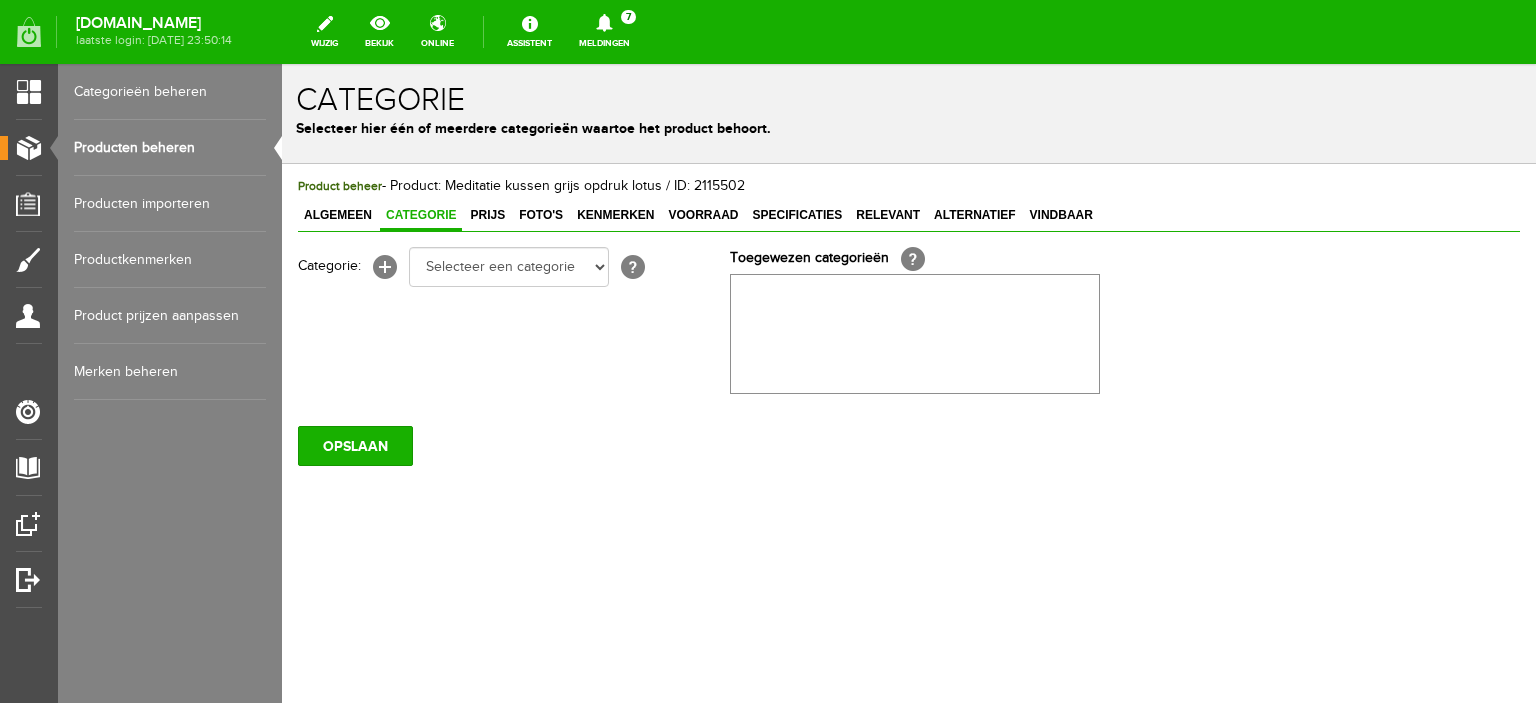 scroll, scrollTop: 0, scrollLeft: 0, axis: both 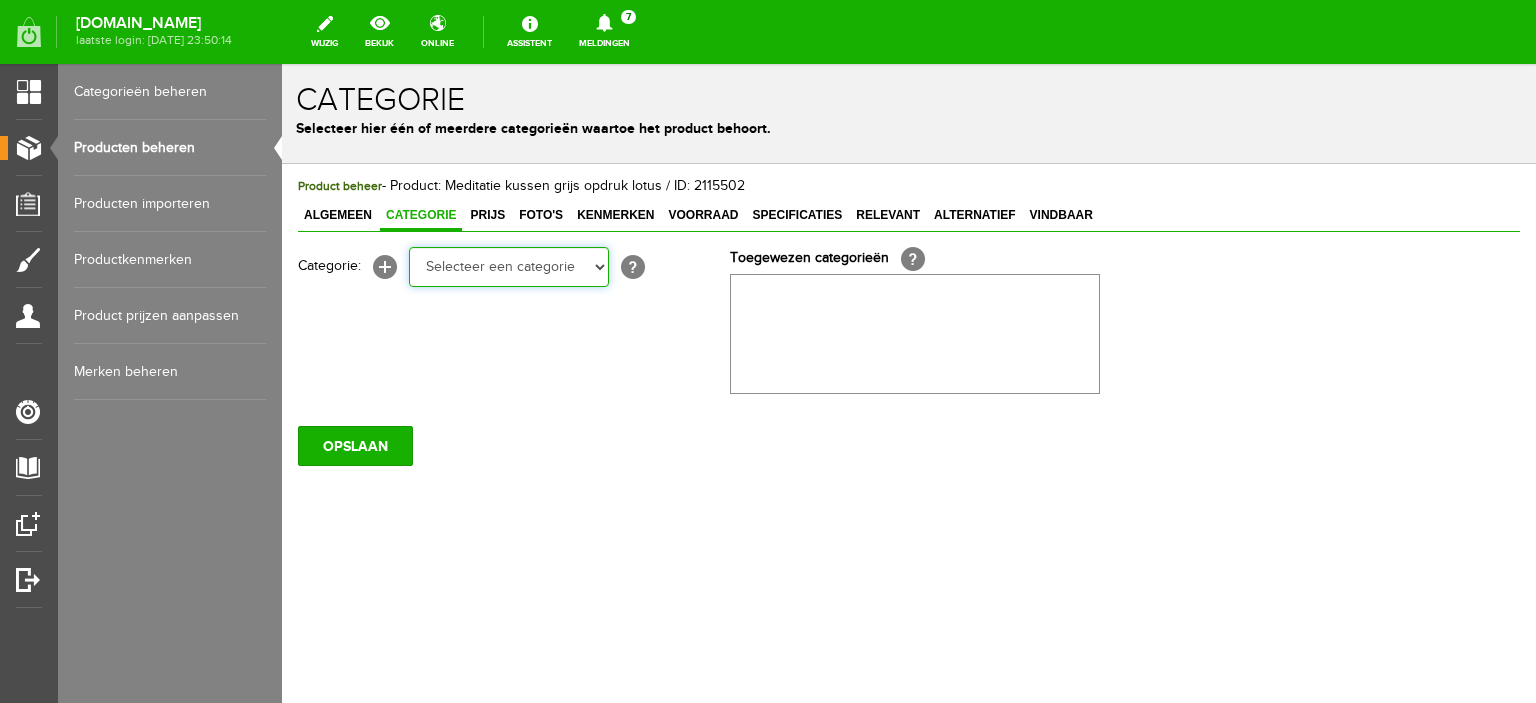click on "Selecteer een categorie
Meditatie cursus
Online yoga
Online rug/nek
Online ouder&kind
Online meditatie
Online yoga 4x
Online rug/nek 4x
Online ouder&kind 4x
Online meditatie 4x
Acties
Yoga artikelen
Yogamatten
Yogatassen
Yogablokken
Yogariemen
Bolsters
Yogakleding
Yogasokken Paars
Yogasokken Turkoois
Yogasokken Lila
Yogasokken roze
Yogasokken licht geel
Yogasokken Grijs
Yogasokken Zwart
Yoga/meditatiekussen
Yoga/meditatie bankje
Zoutlampen
Yogakleding
Meditatie artikelen
Omslagdoek
Meditatie bankjes
Meditatie kussens
Bolsters
Thee" at bounding box center [509, 267] 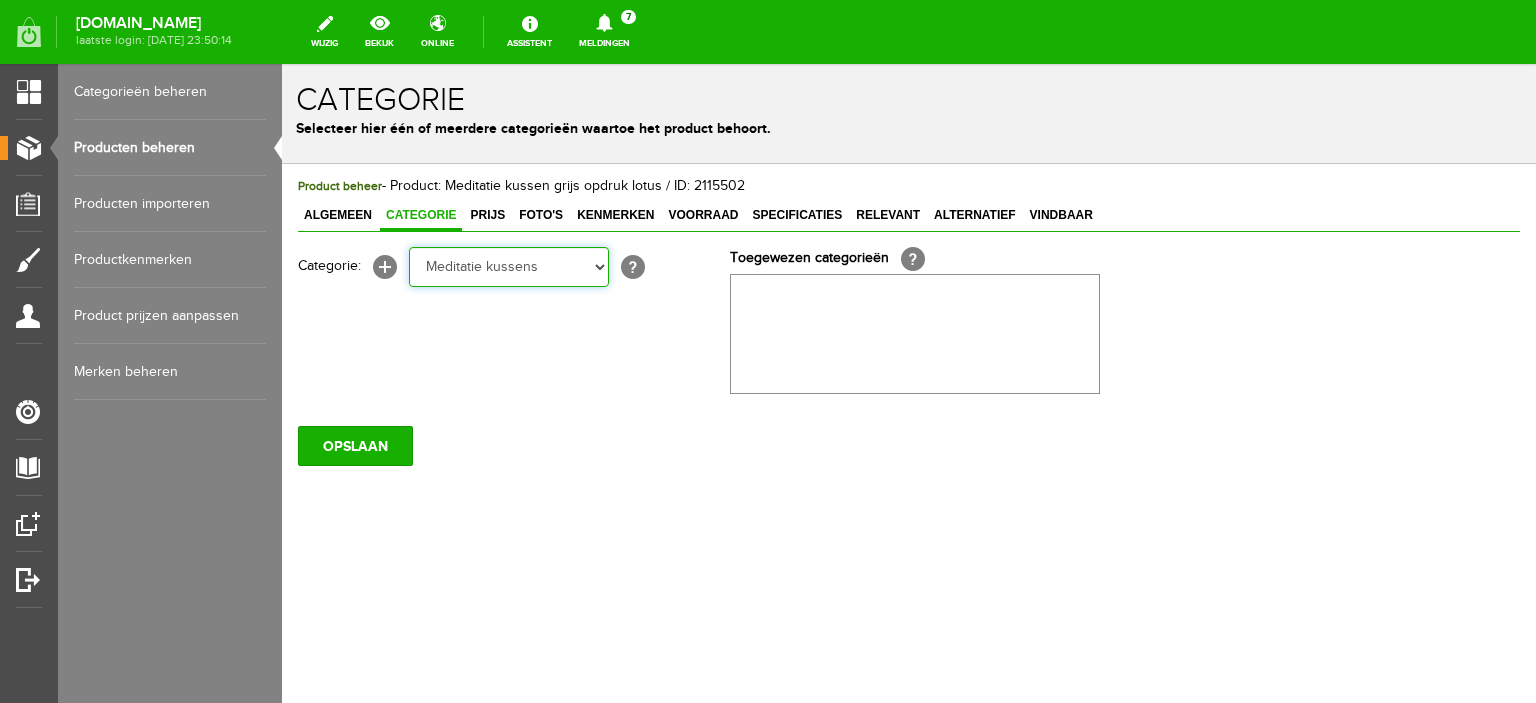 click on "Selecteer een categorie
Meditatie cursus
Online yoga
Online rug/nek
Online ouder&kind
Online meditatie
Online yoga 4x
Online rug/nek 4x
Online ouder&kind 4x
Online meditatie 4x
Acties
Yoga artikelen
Yogamatten
Yogatassen
Yogablokken
Yogariemen
Bolsters
Yogakleding
Yogasokken Paars
Yogasokken Turkoois
Yogasokken Lila
Yogasokken roze
Yogasokken licht geel
Yogasokken Grijs
Yogasokken Zwart
Yoga/meditatiekussen
Yoga/meditatie bankje
Zoutlampen
Yogakleding
Meditatie artikelen
Omslagdoek
Meditatie bankjes
Meditatie kussens
Bolsters
Thee" at bounding box center (509, 267) 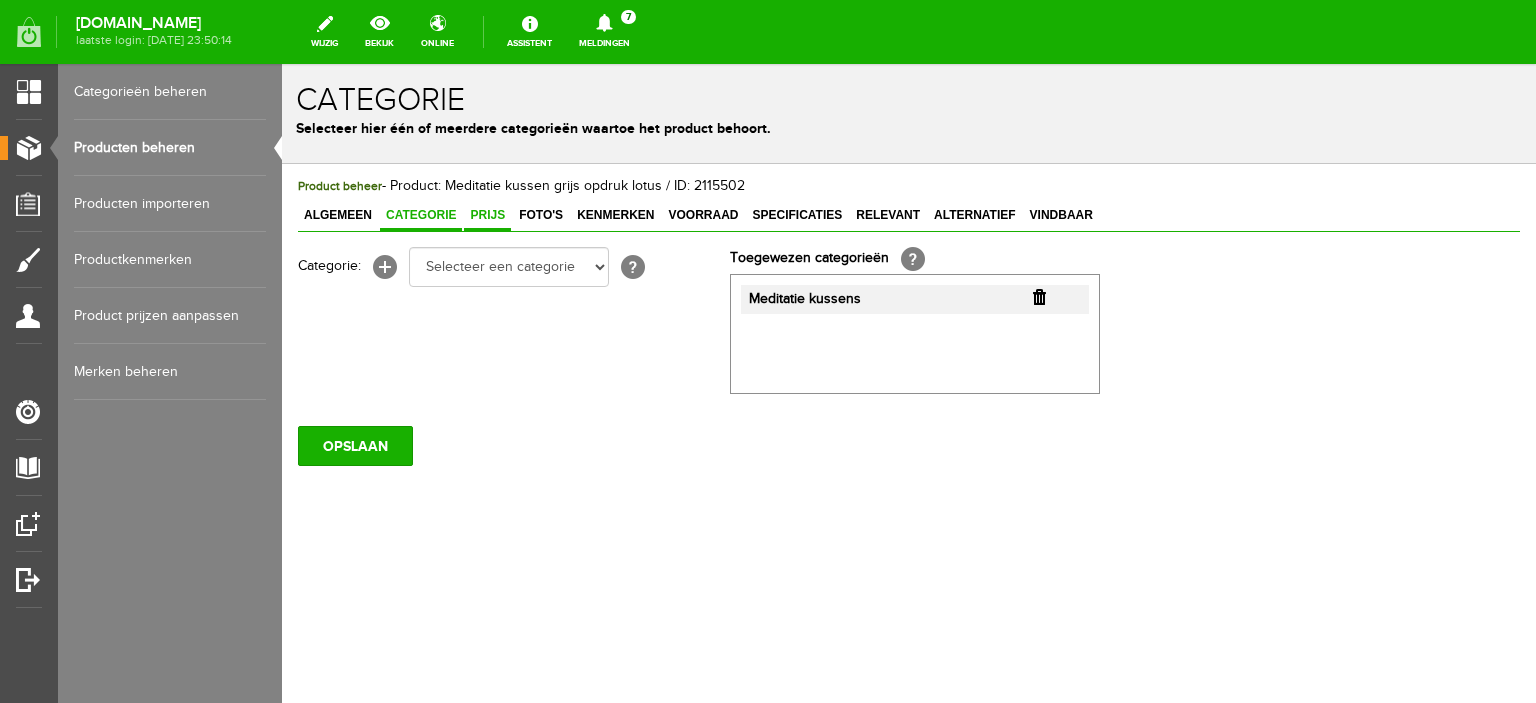 click on "Prijs" at bounding box center [487, 215] 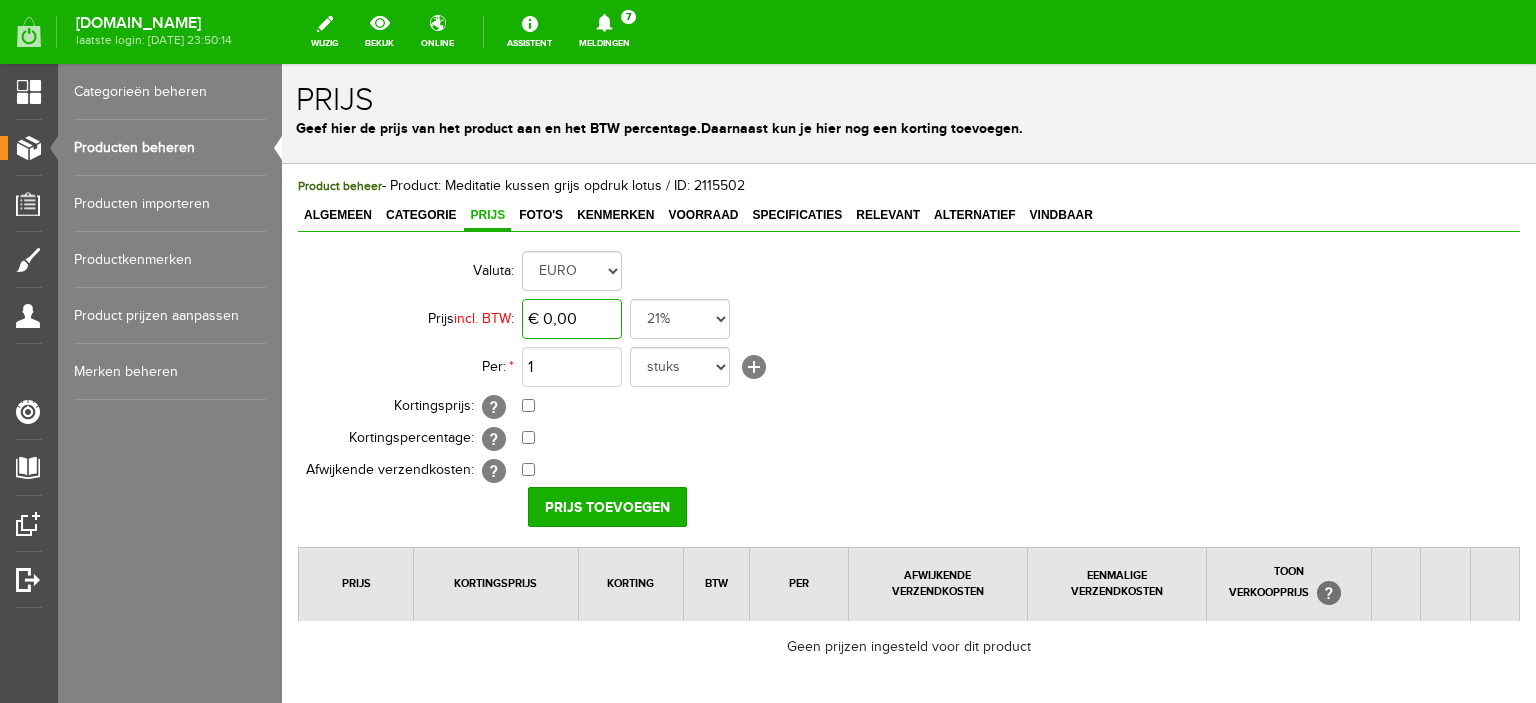 type on "0" 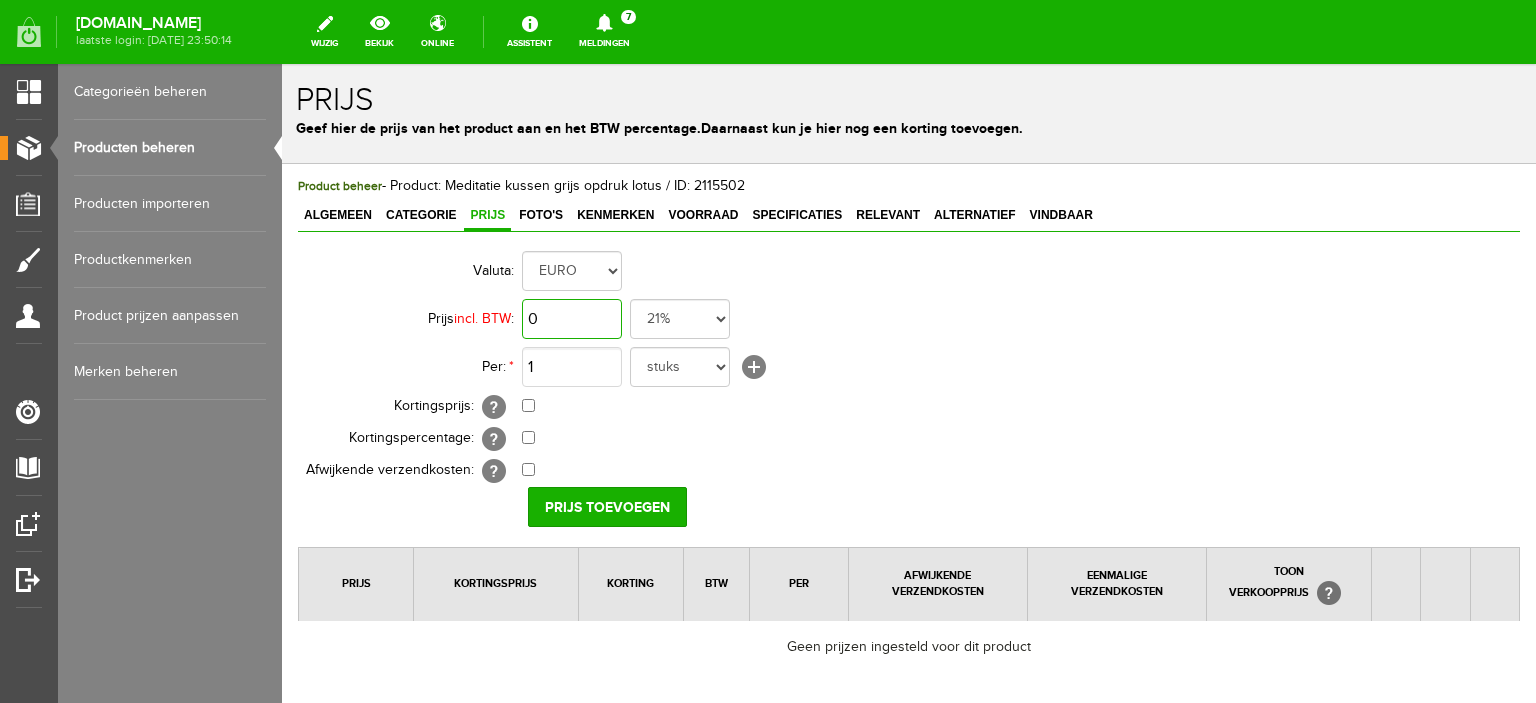 click on "0" at bounding box center (572, 319) 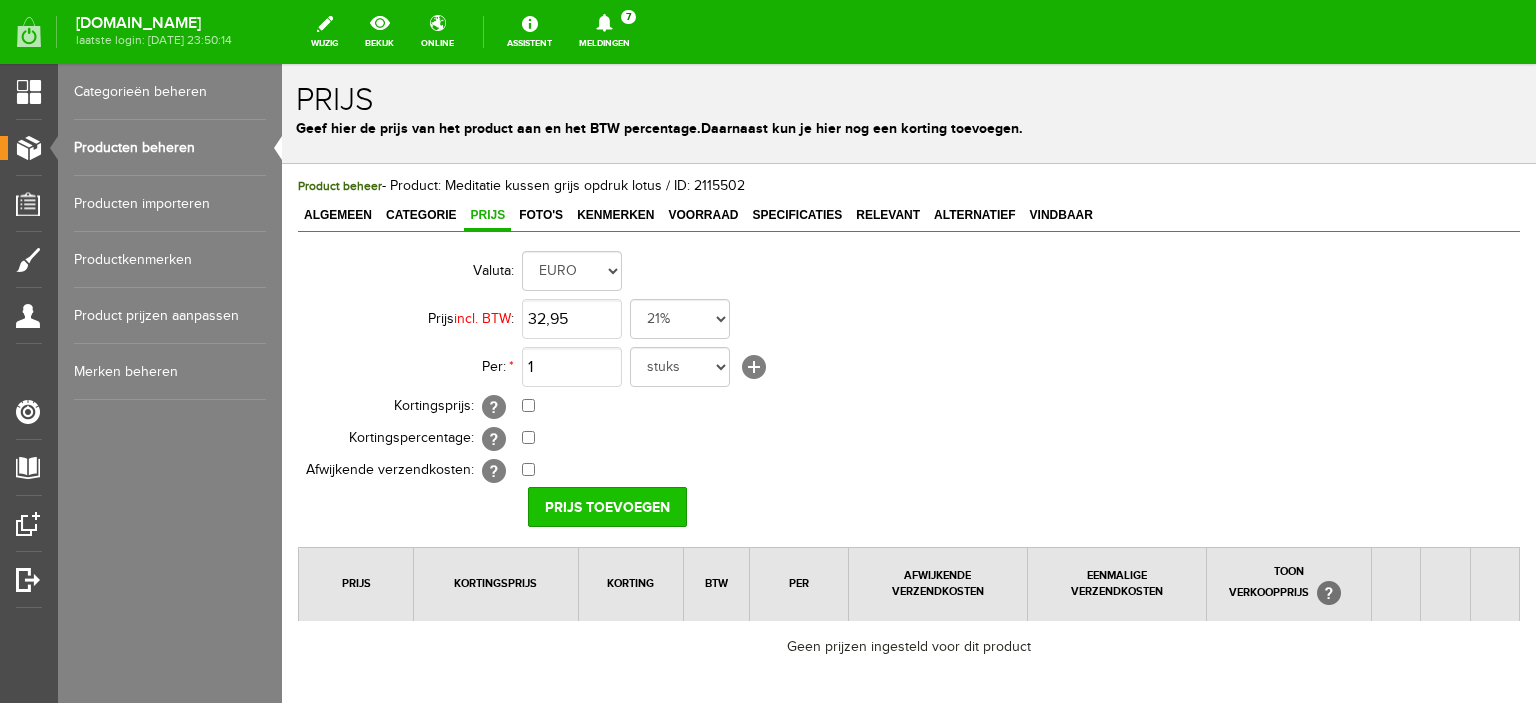 type on "€ 32,95" 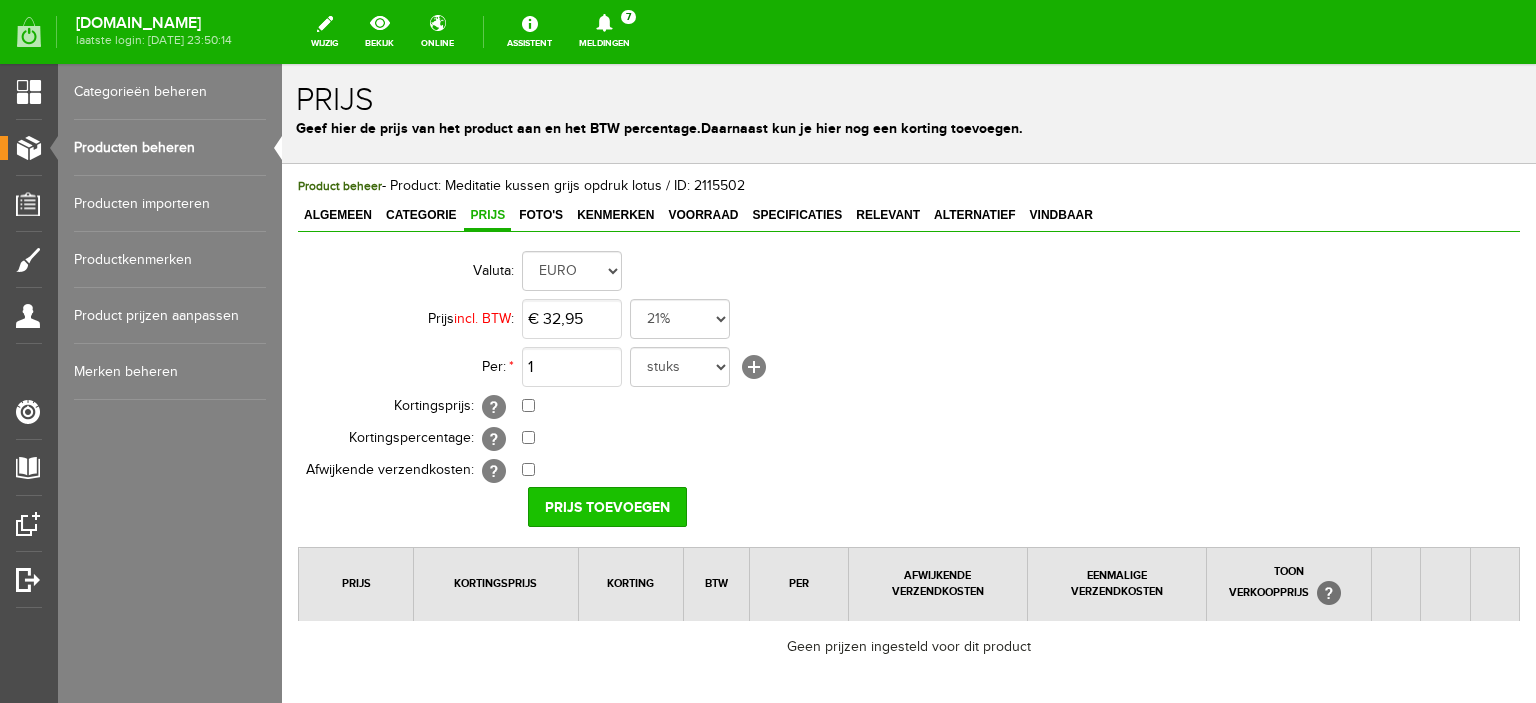 click on "Prijs toevoegen" at bounding box center [607, 507] 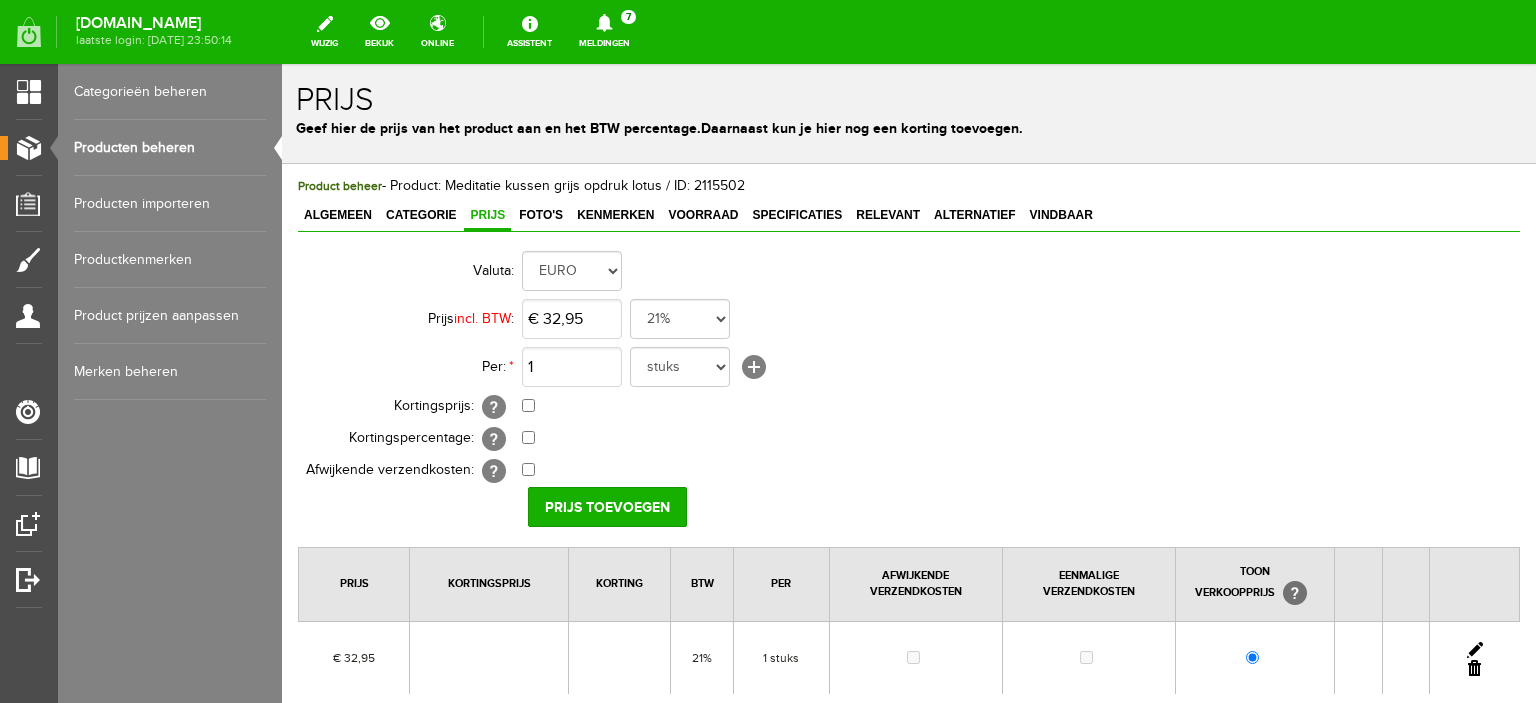 scroll, scrollTop: 208, scrollLeft: 0, axis: vertical 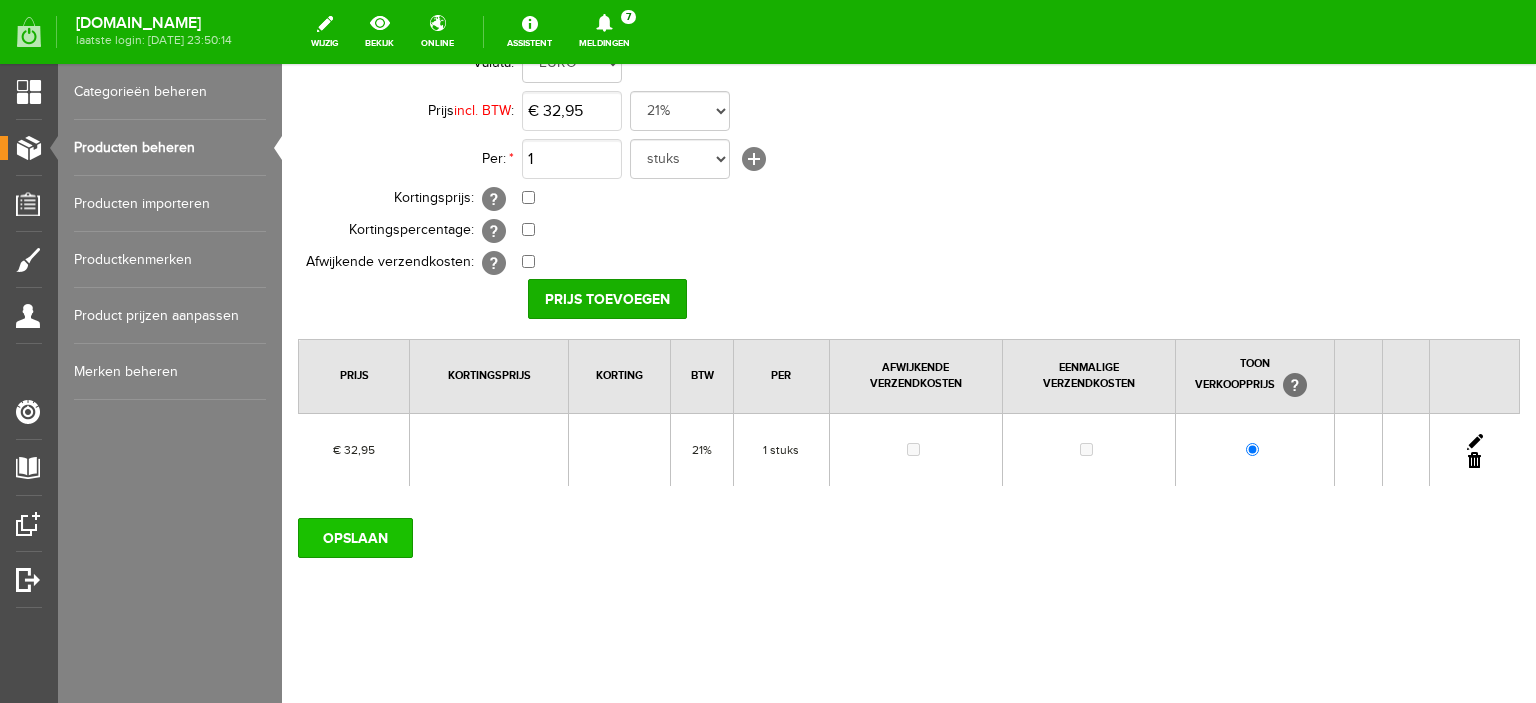 click on "OPSLAAN" at bounding box center (355, 538) 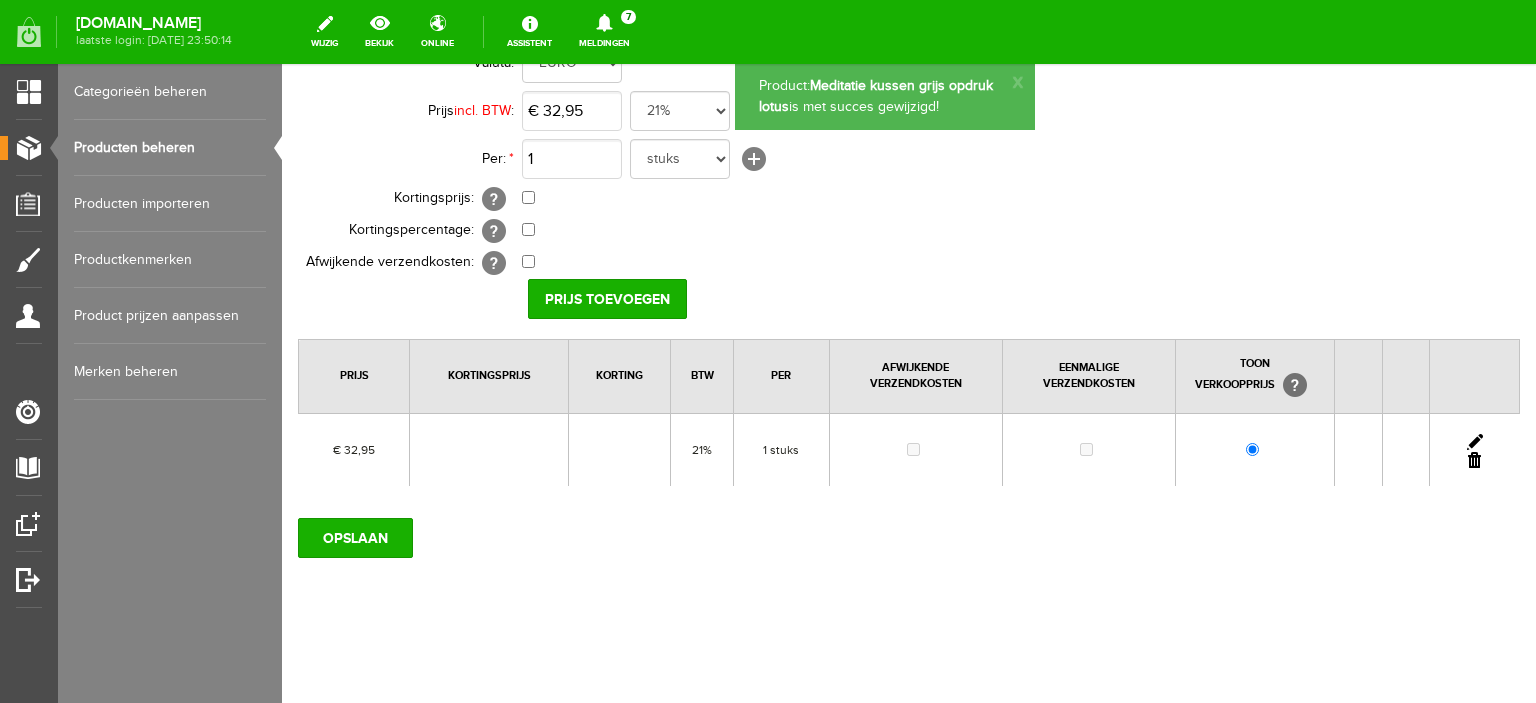 scroll, scrollTop: 0, scrollLeft: 0, axis: both 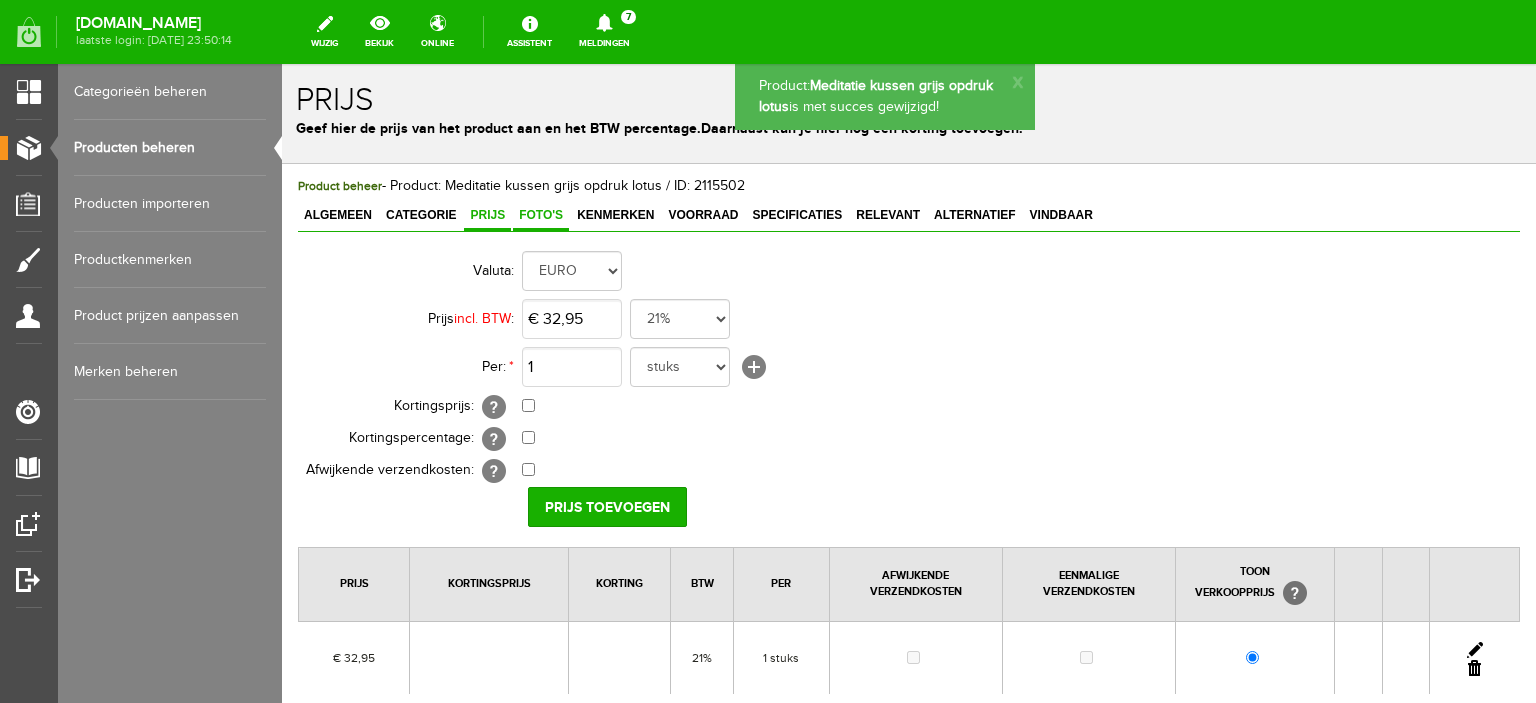 click on "Foto's" at bounding box center (541, 215) 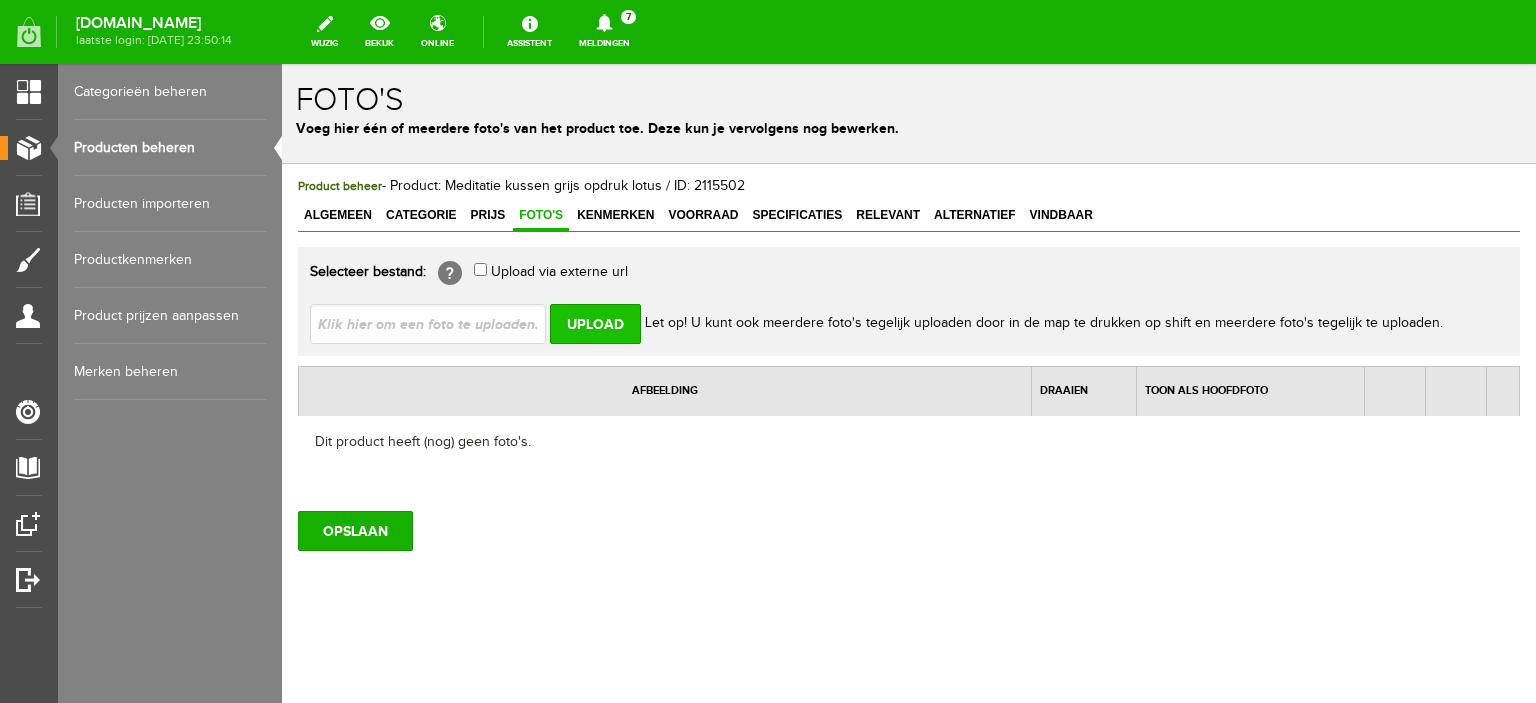 click on "Upload" at bounding box center (595, 324) 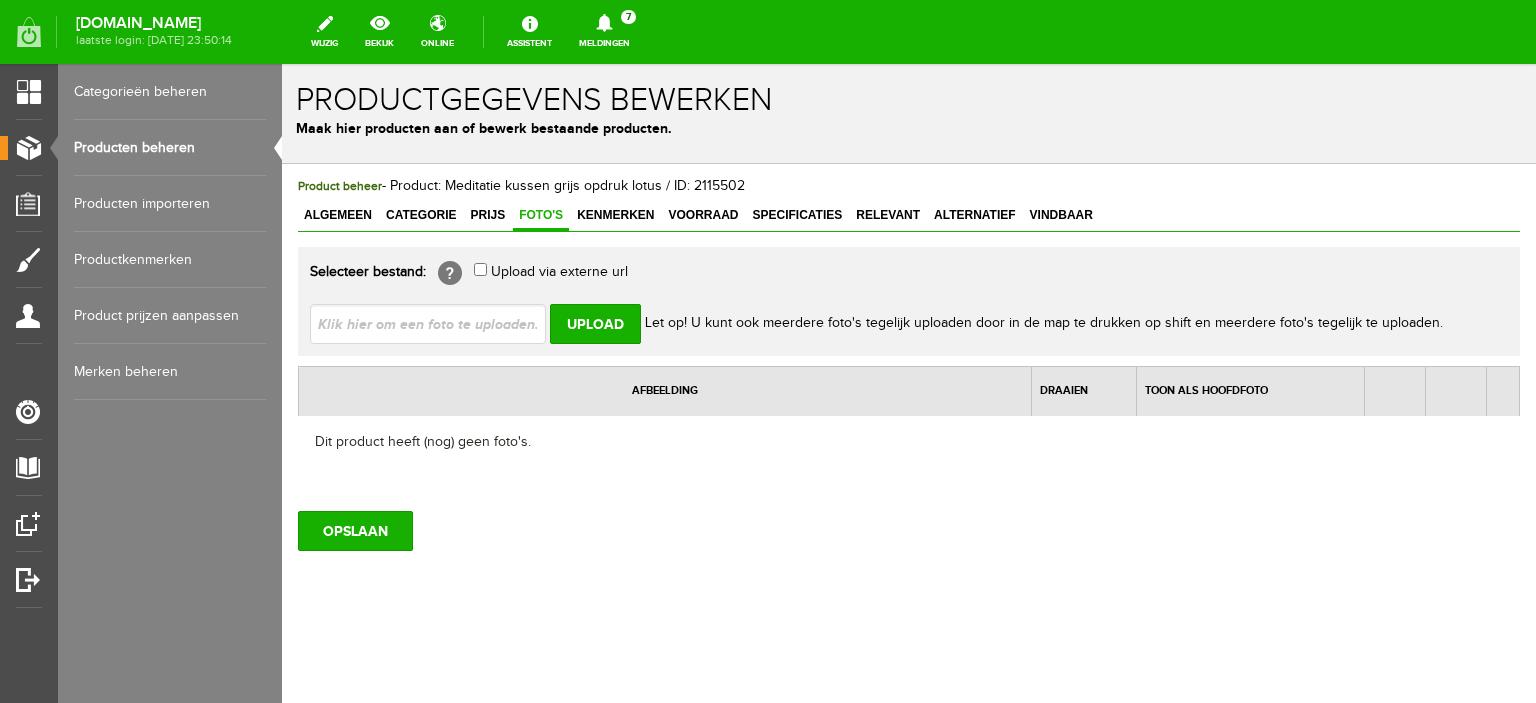 scroll, scrollTop: 0, scrollLeft: 0, axis: both 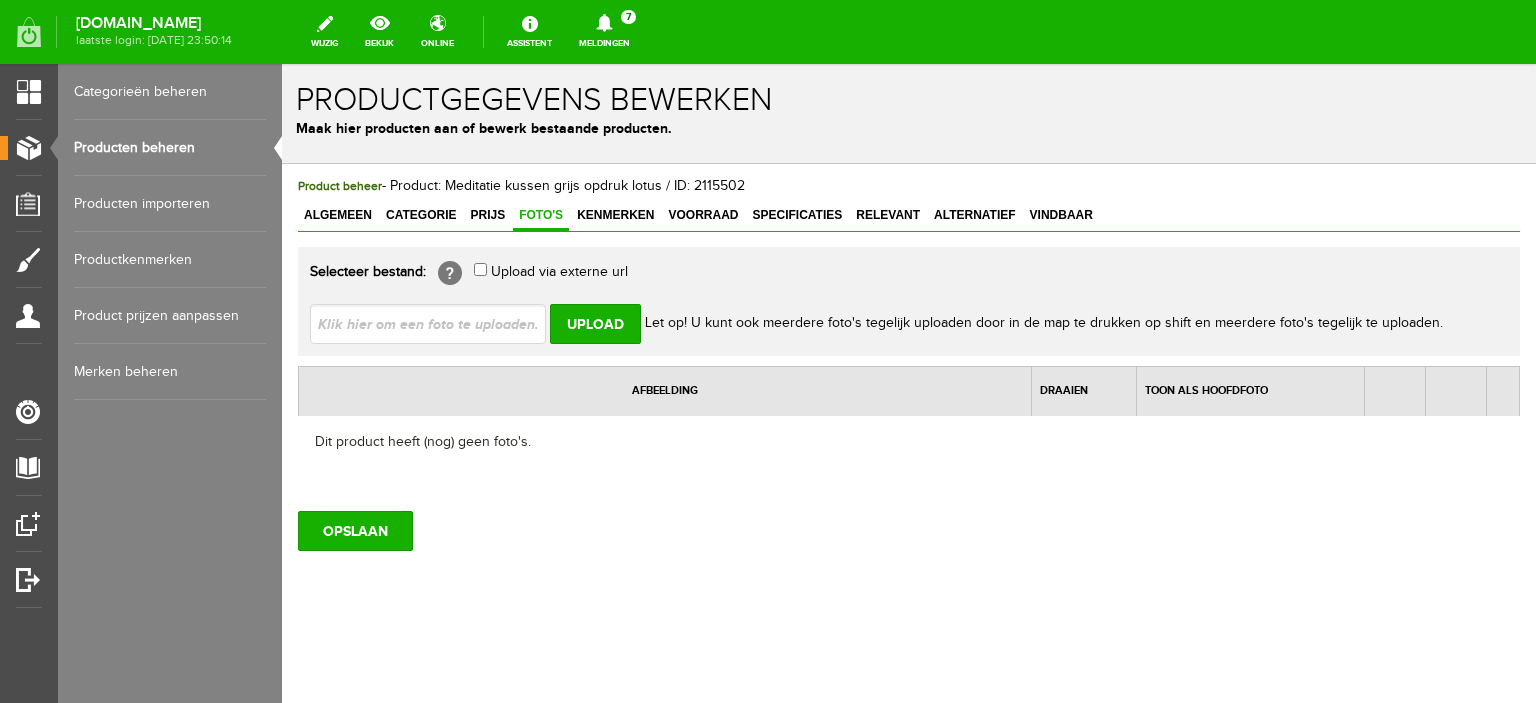 click at bounding box center [436, 323] 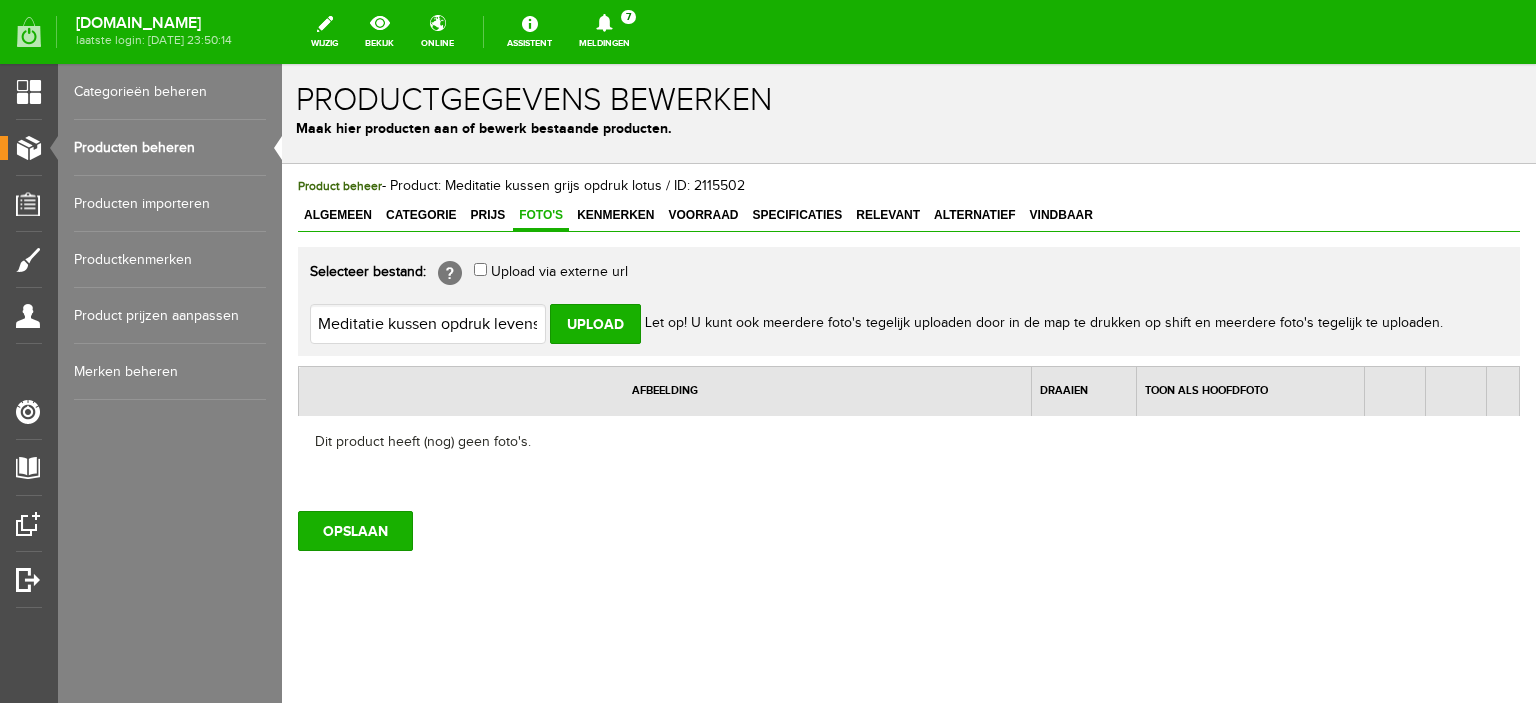 drag, startPoint x: 324, startPoint y: 320, endPoint x: 463, endPoint y: 323, distance: 139.03236 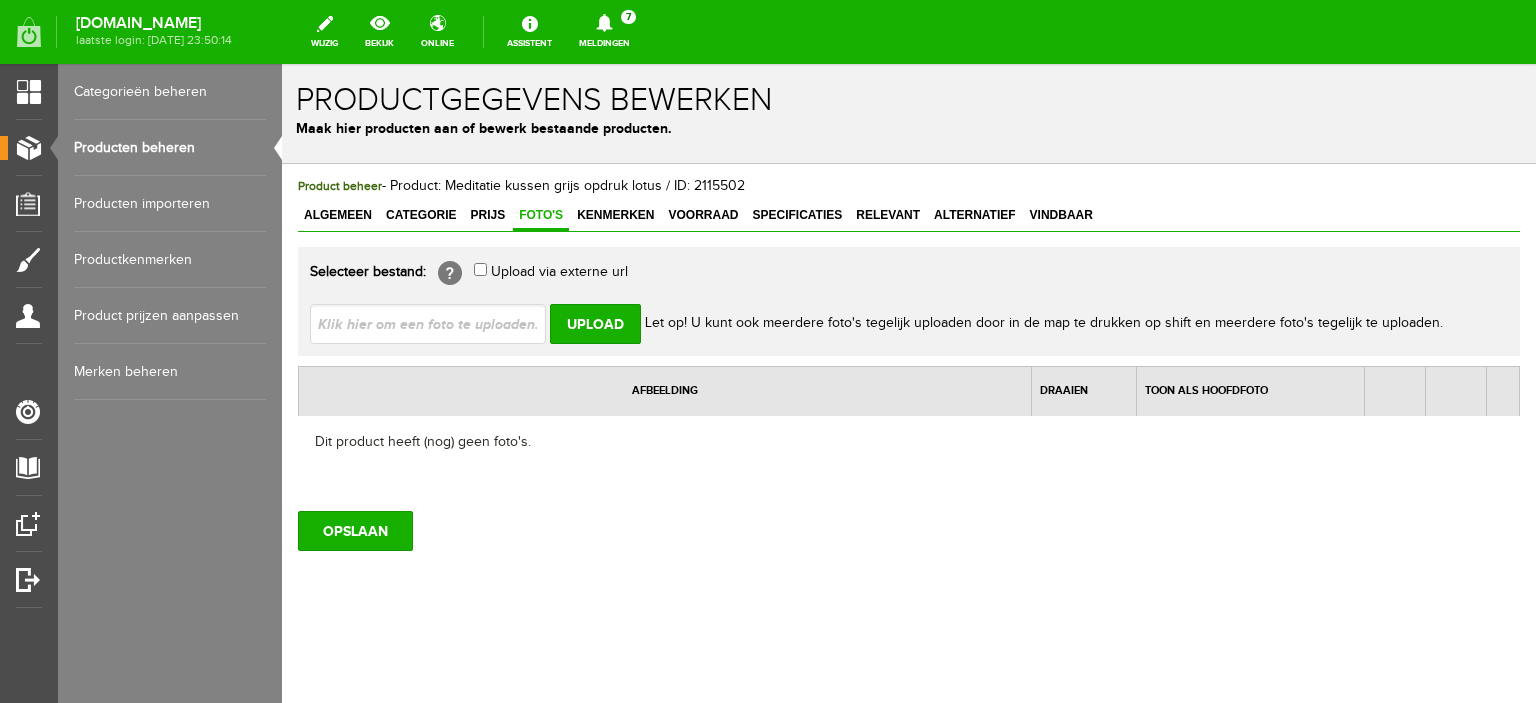 click at bounding box center (436, 323) 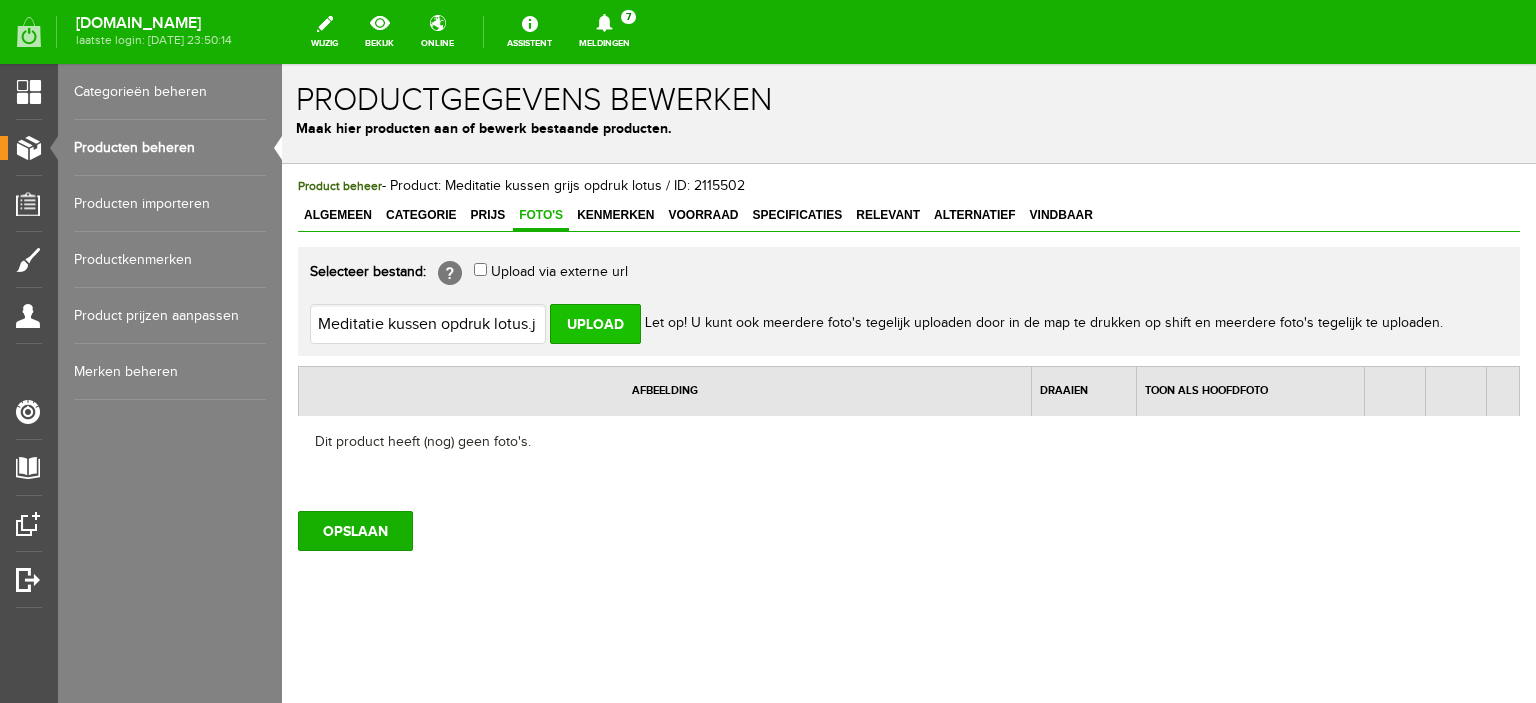 click on "Upload" at bounding box center [595, 324] 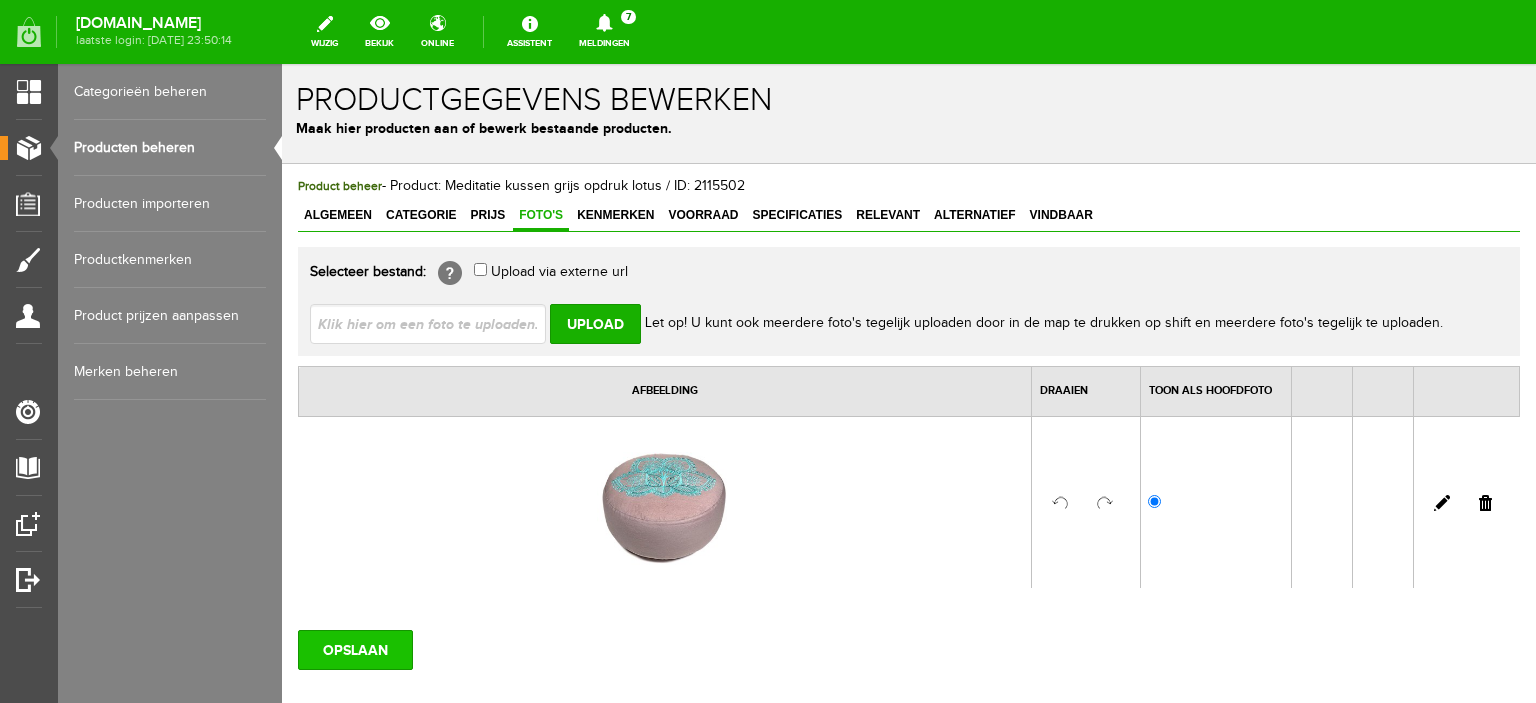 scroll, scrollTop: 0, scrollLeft: 0, axis: both 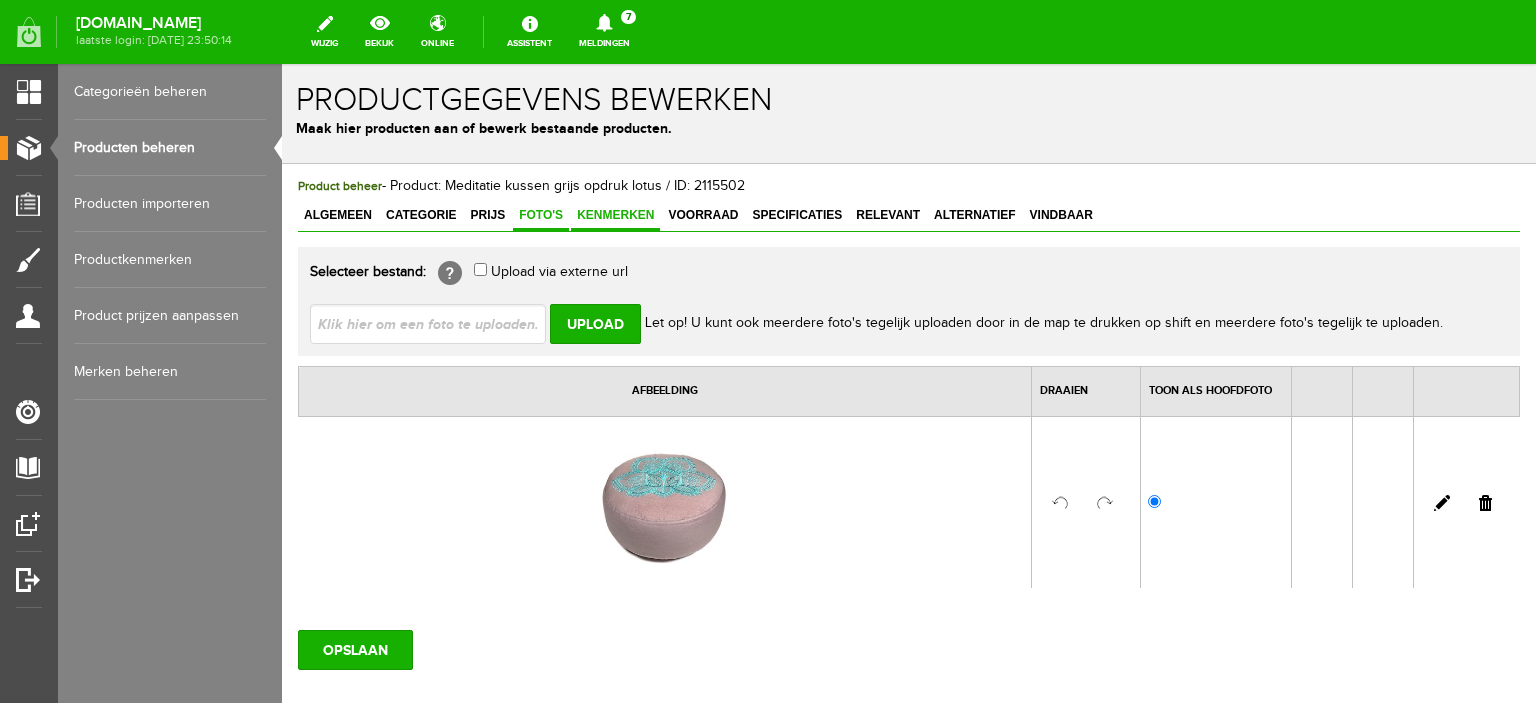 click on "Kenmerken" at bounding box center (615, 215) 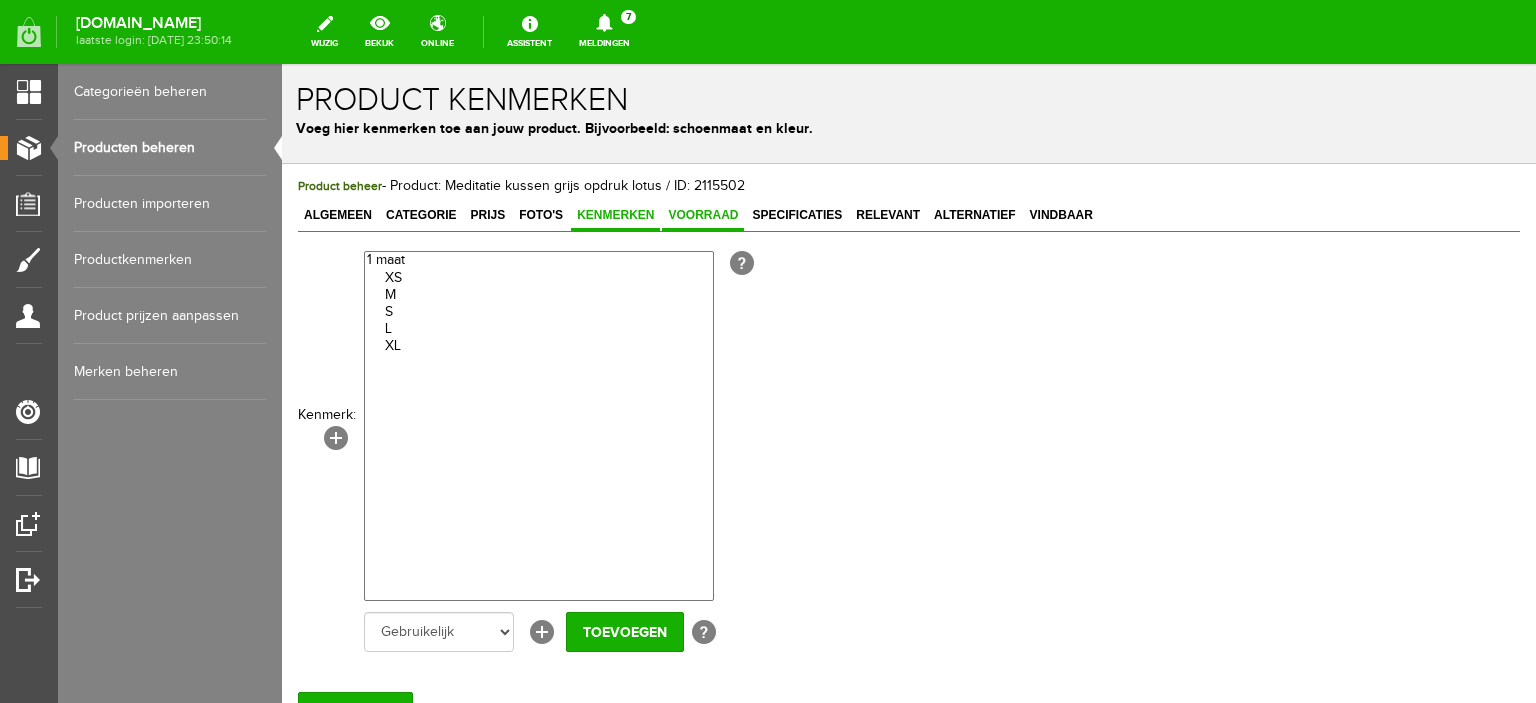 click on "Voorraad" at bounding box center (703, 215) 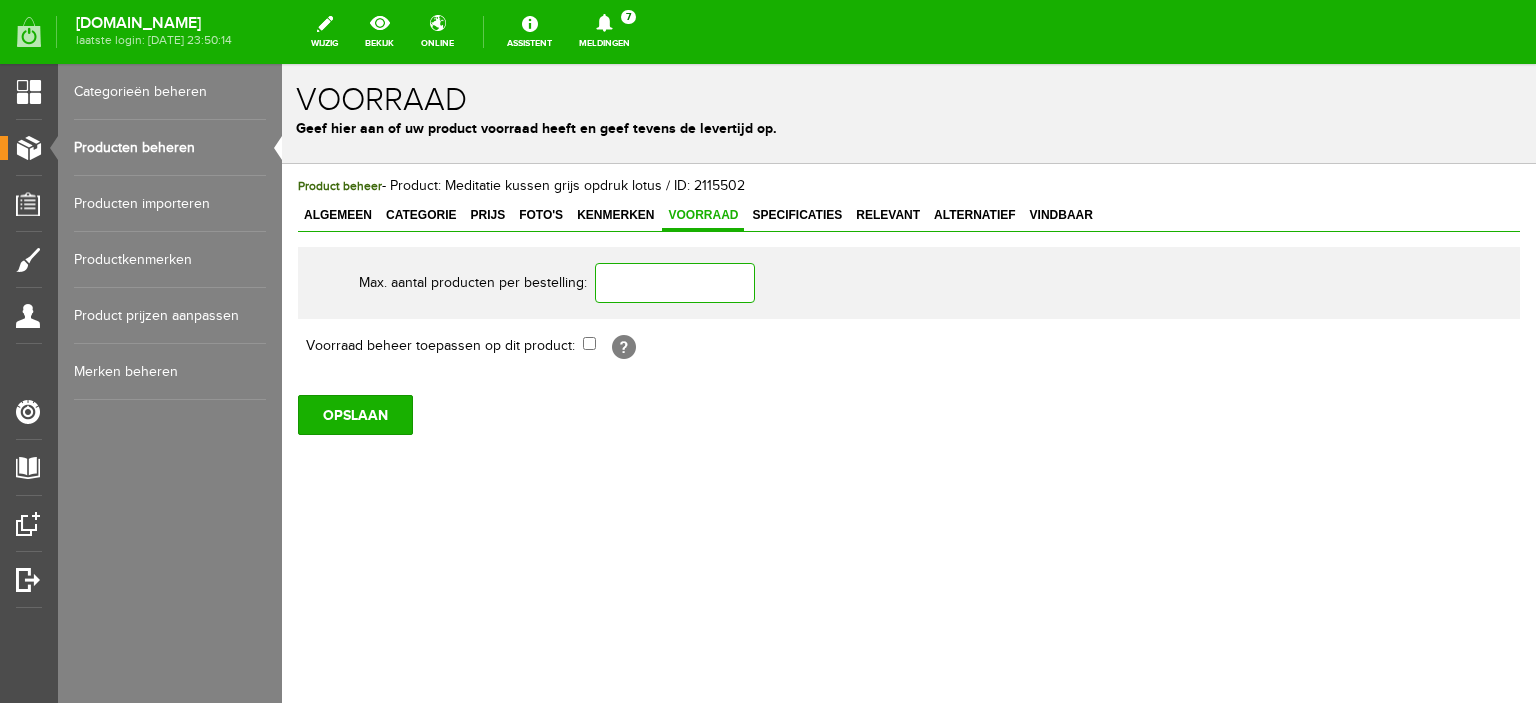 click at bounding box center [675, 283] 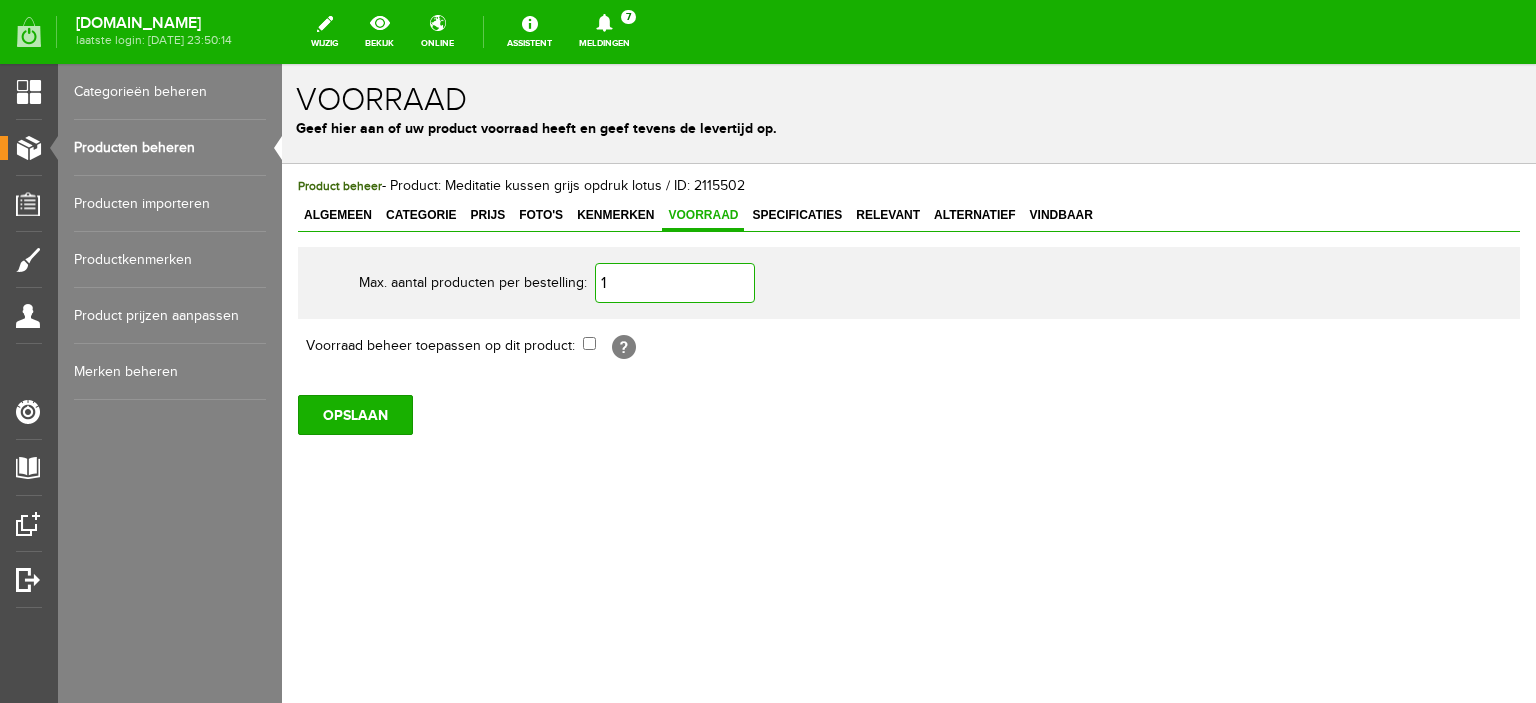type on "1" 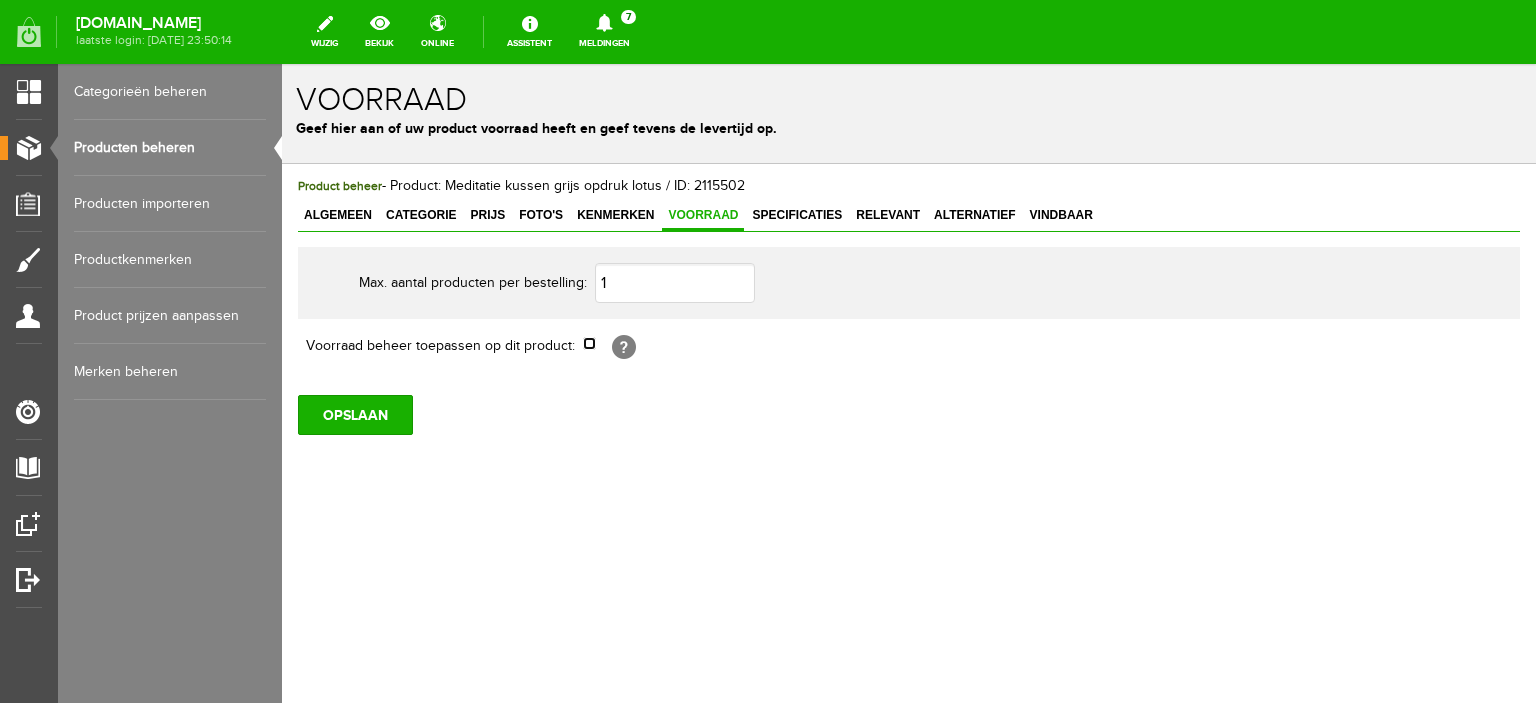 click at bounding box center (589, 343) 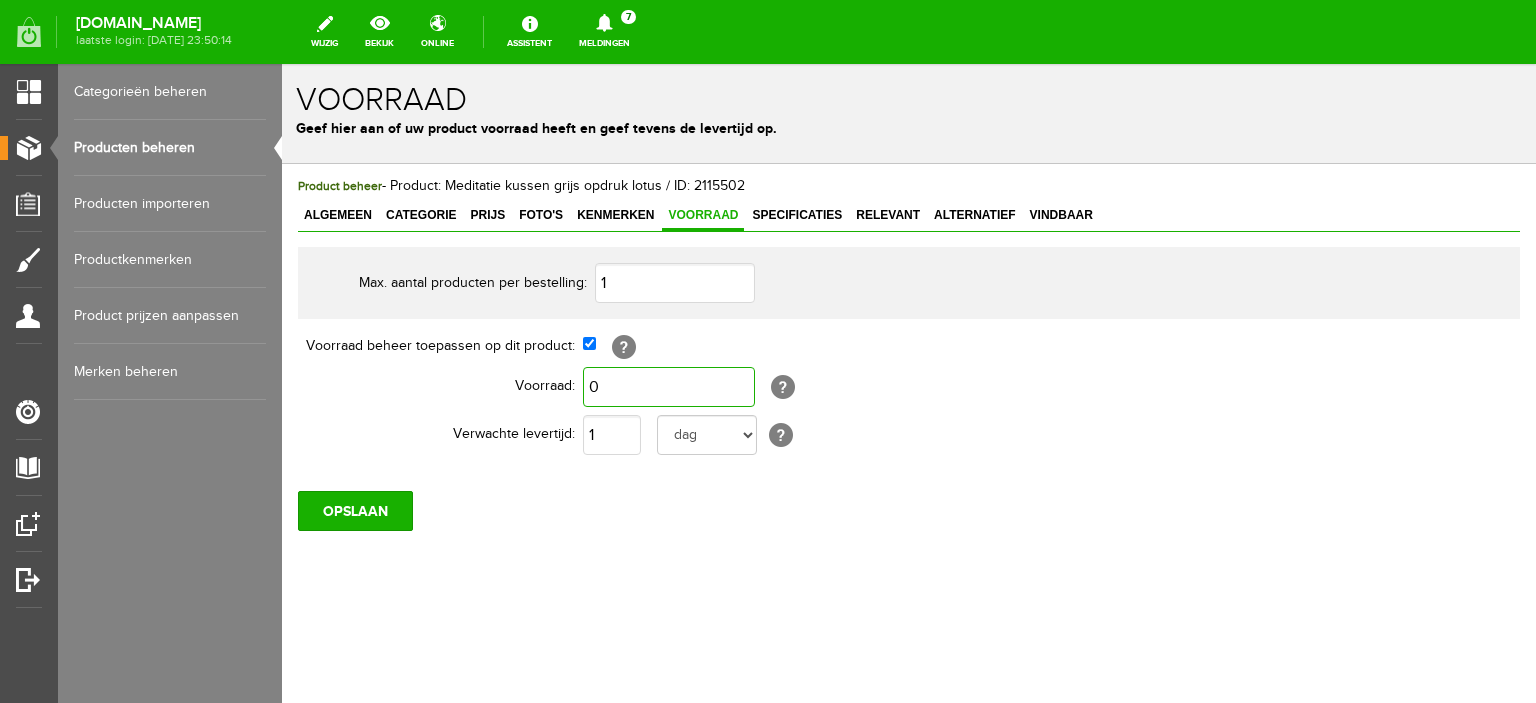 click on "0" at bounding box center [669, 387] 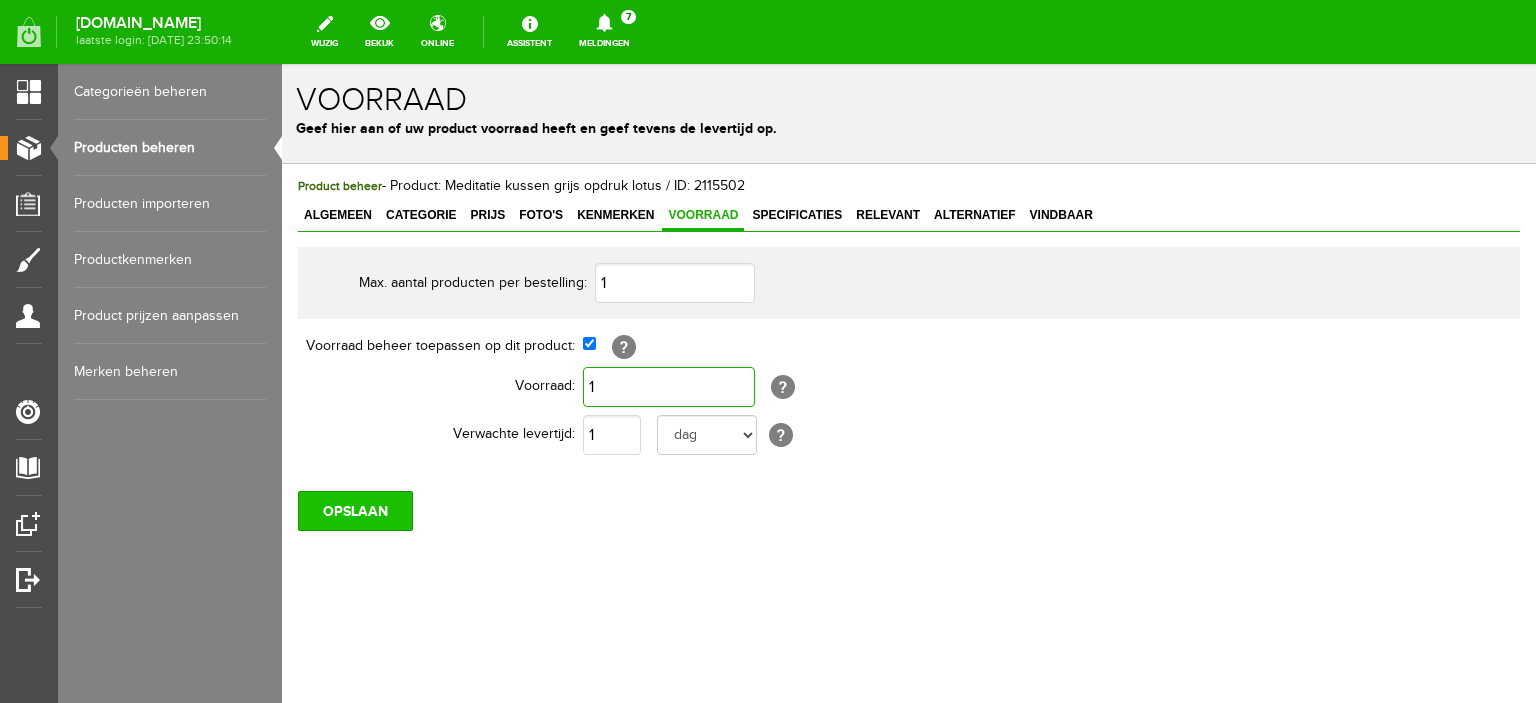 type on "1" 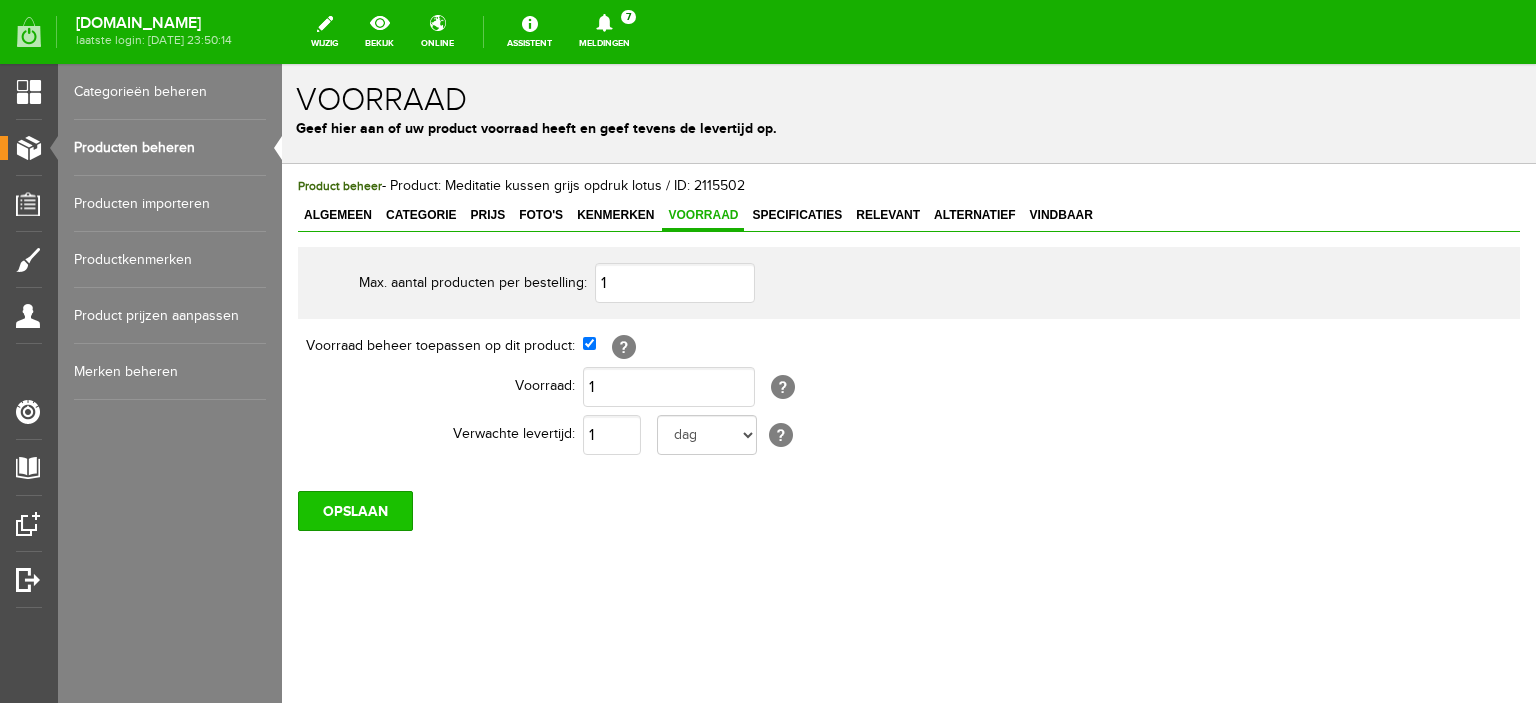 click on "OPSLAAN" at bounding box center (355, 511) 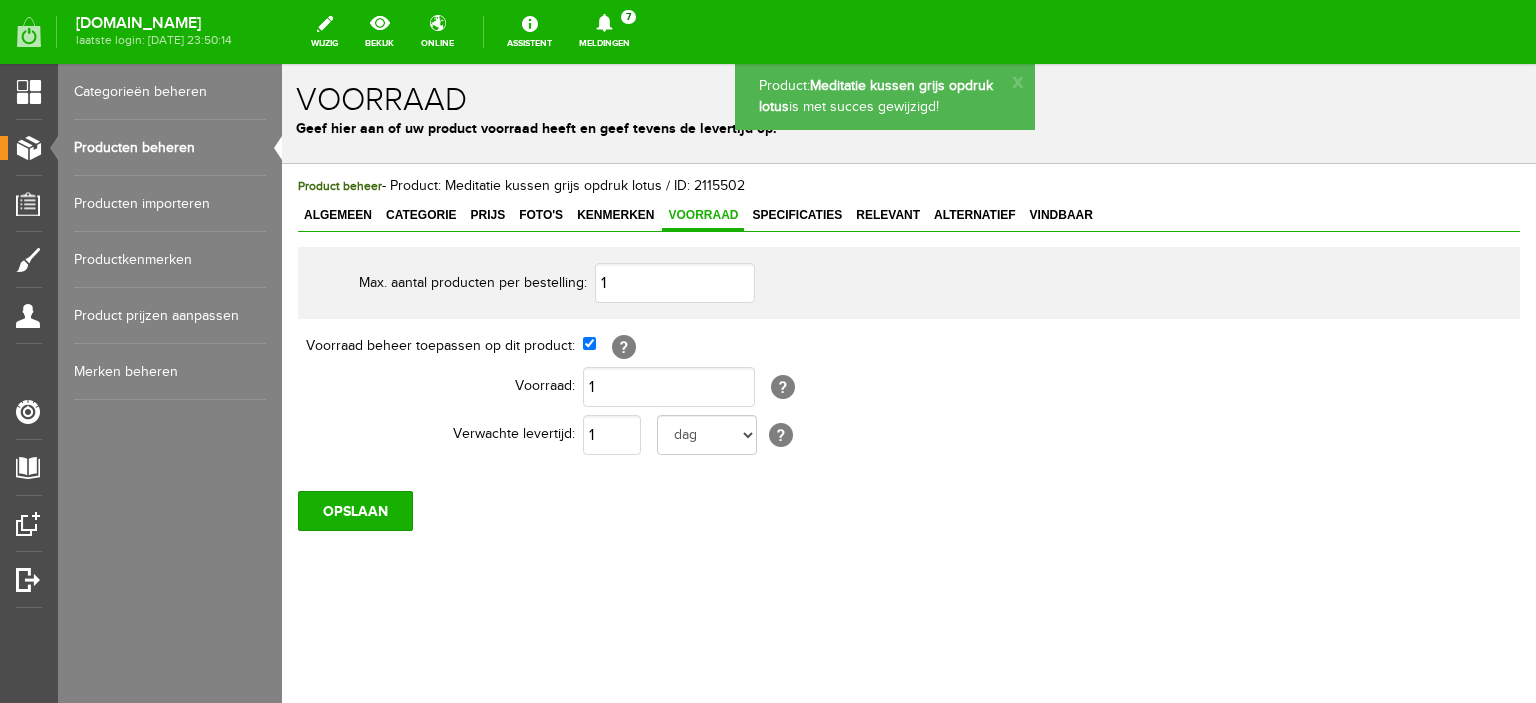 scroll, scrollTop: 0, scrollLeft: 0, axis: both 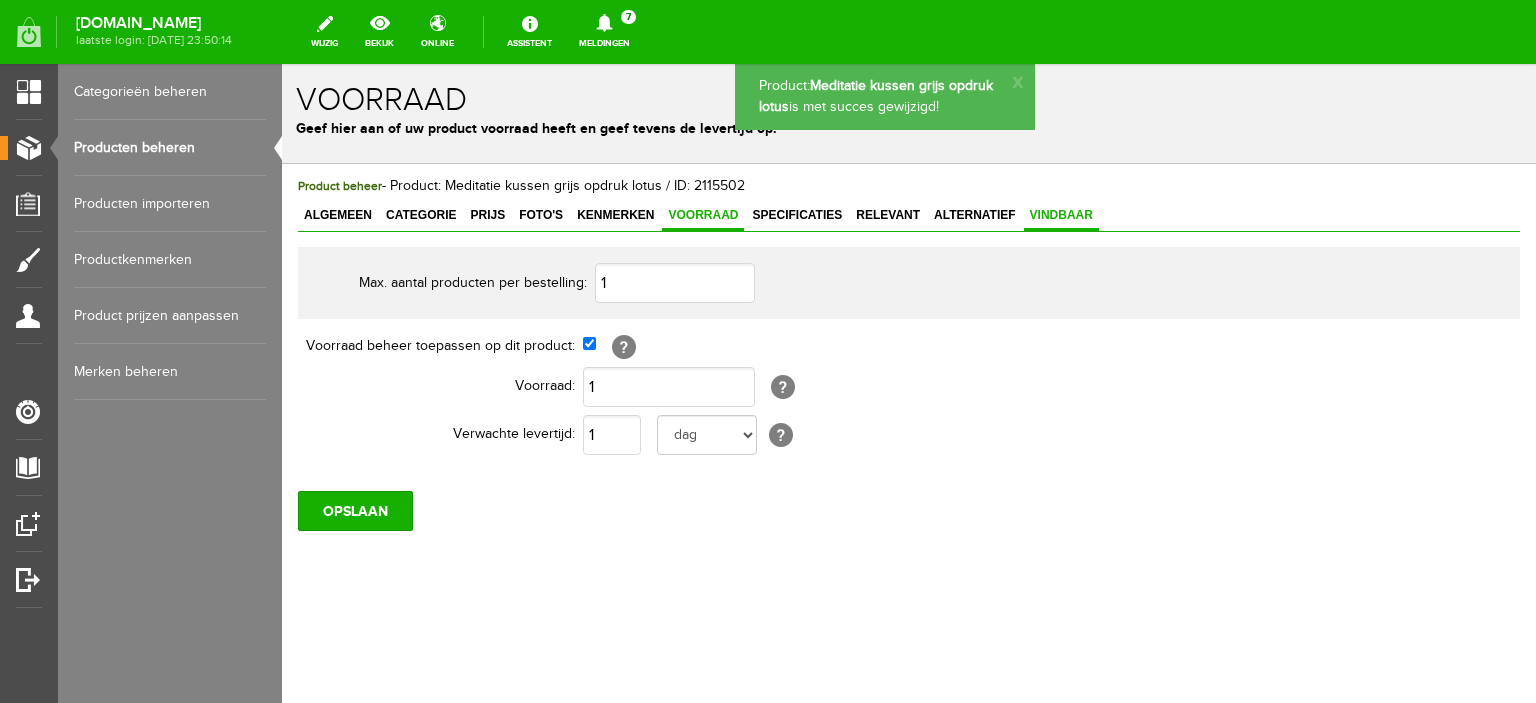 click on "Vindbaar" at bounding box center [1061, 215] 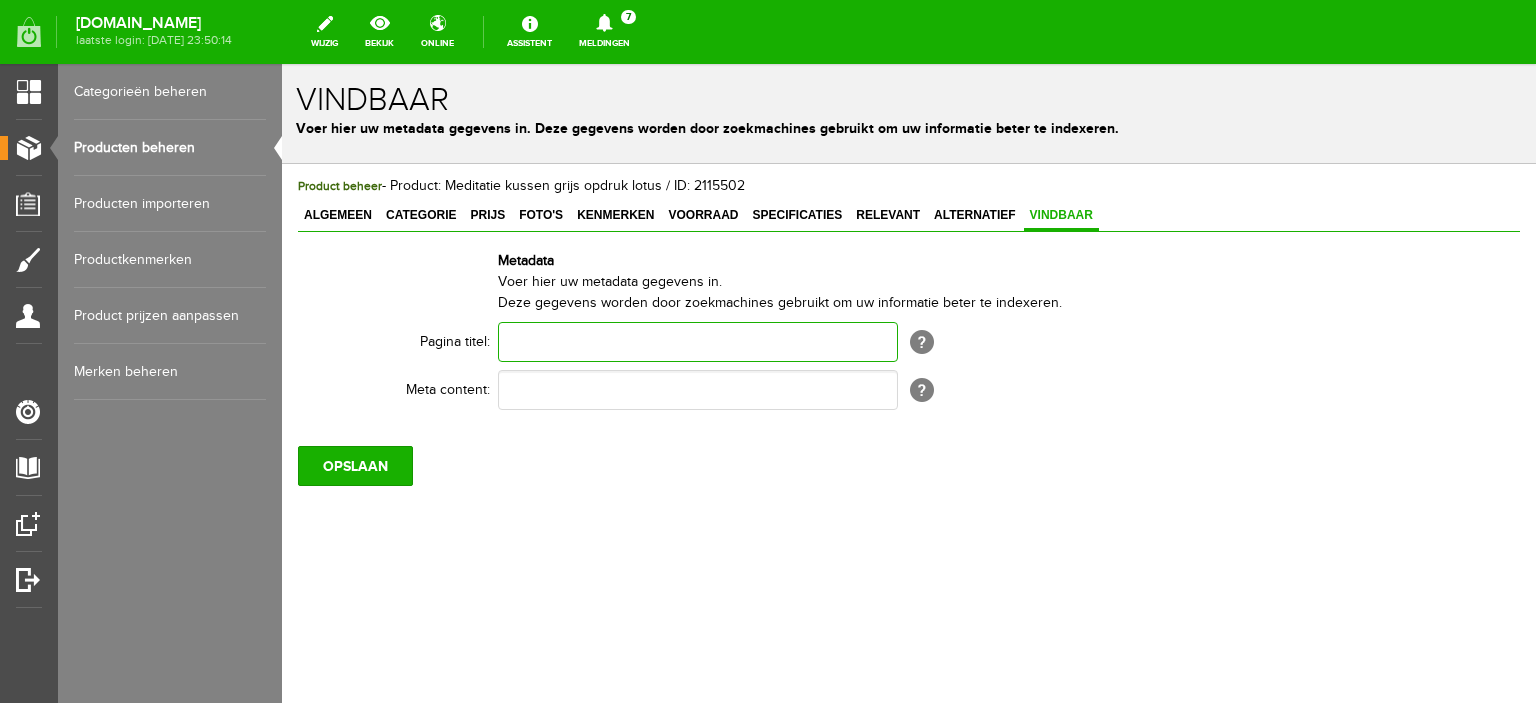 click at bounding box center [698, 342] 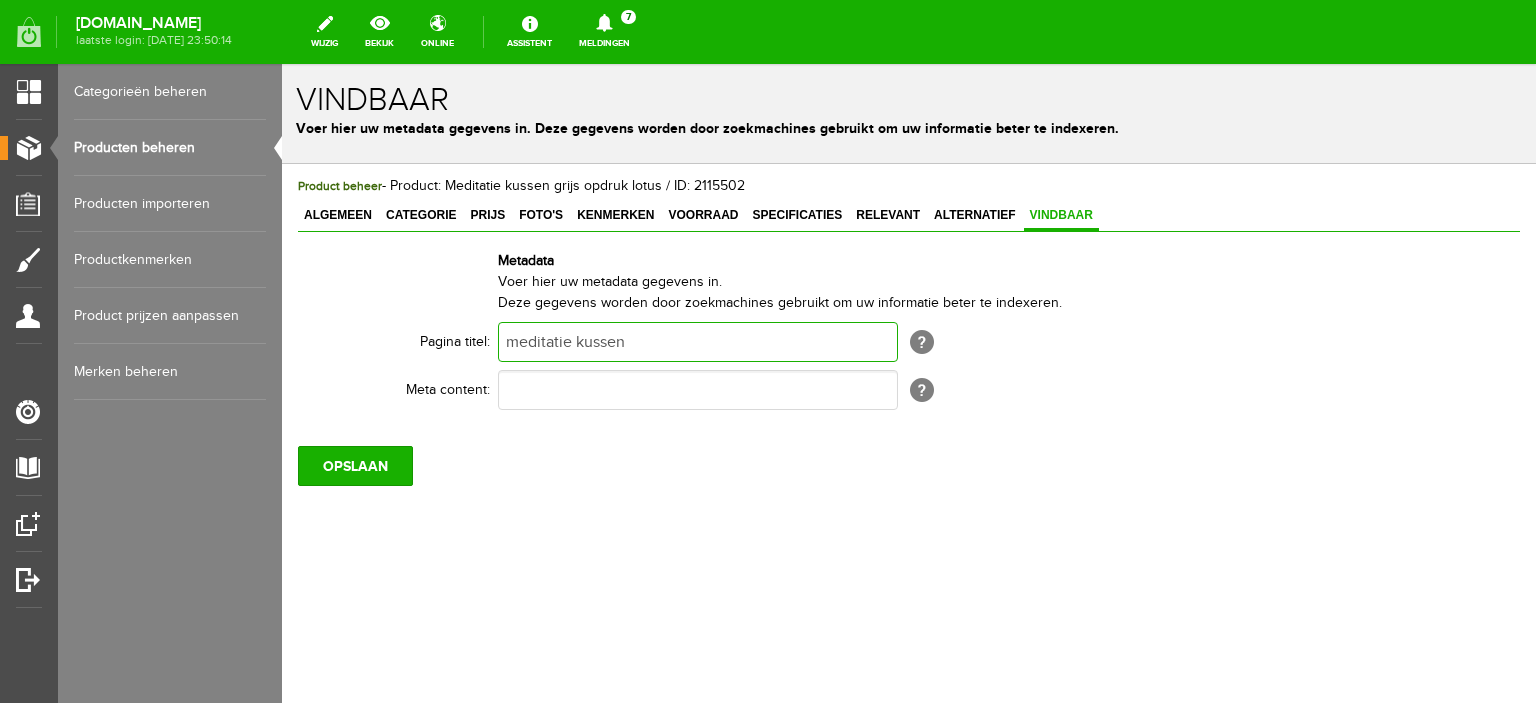 type on "meditatie kussen" 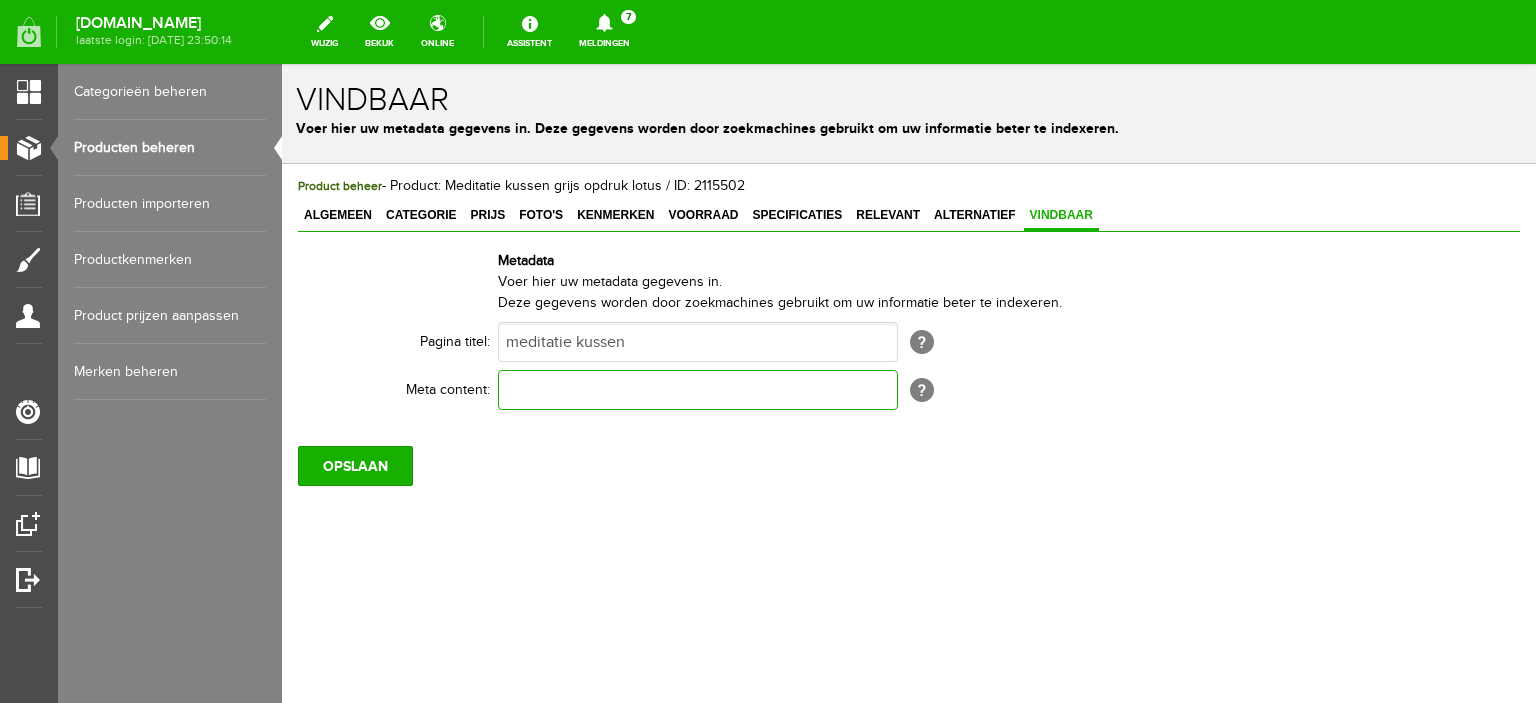 click at bounding box center (698, 390) 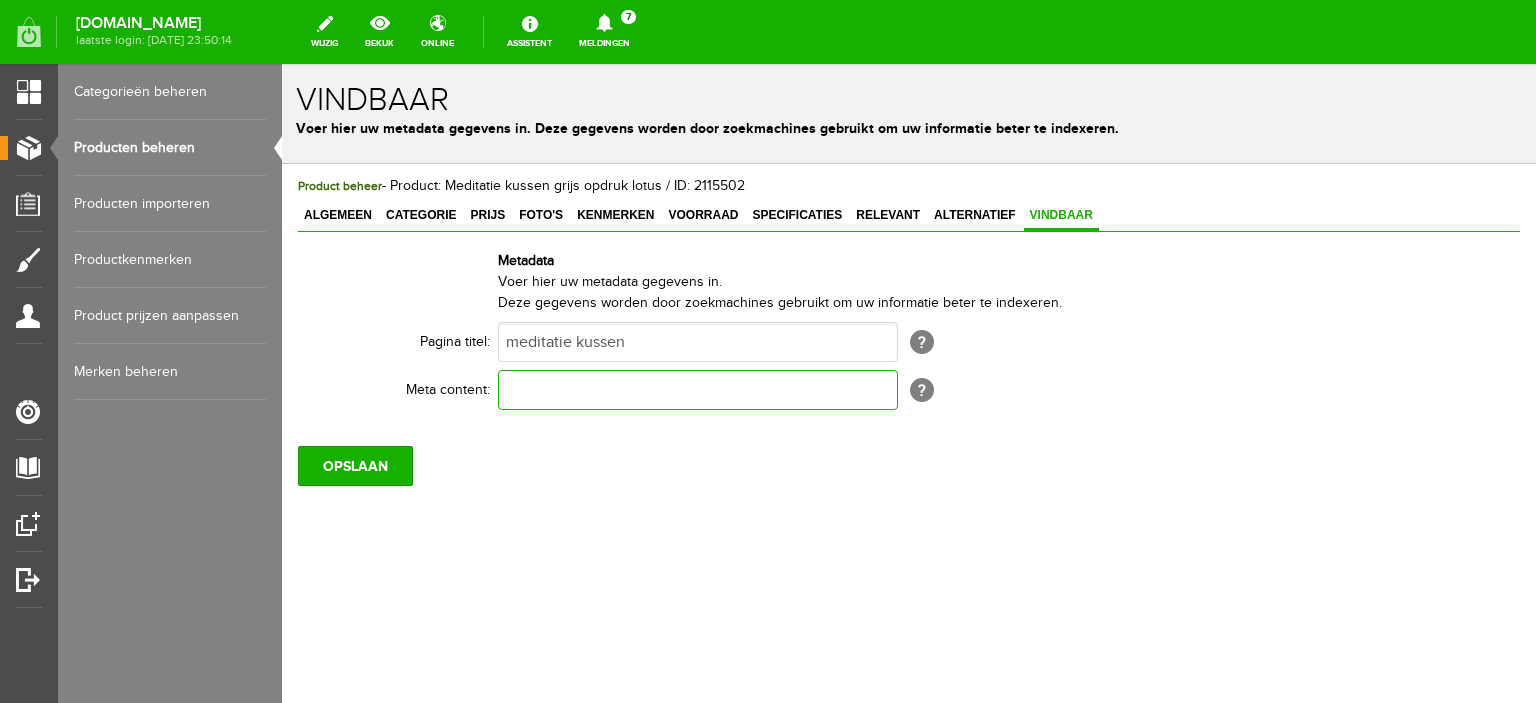 type on "o" 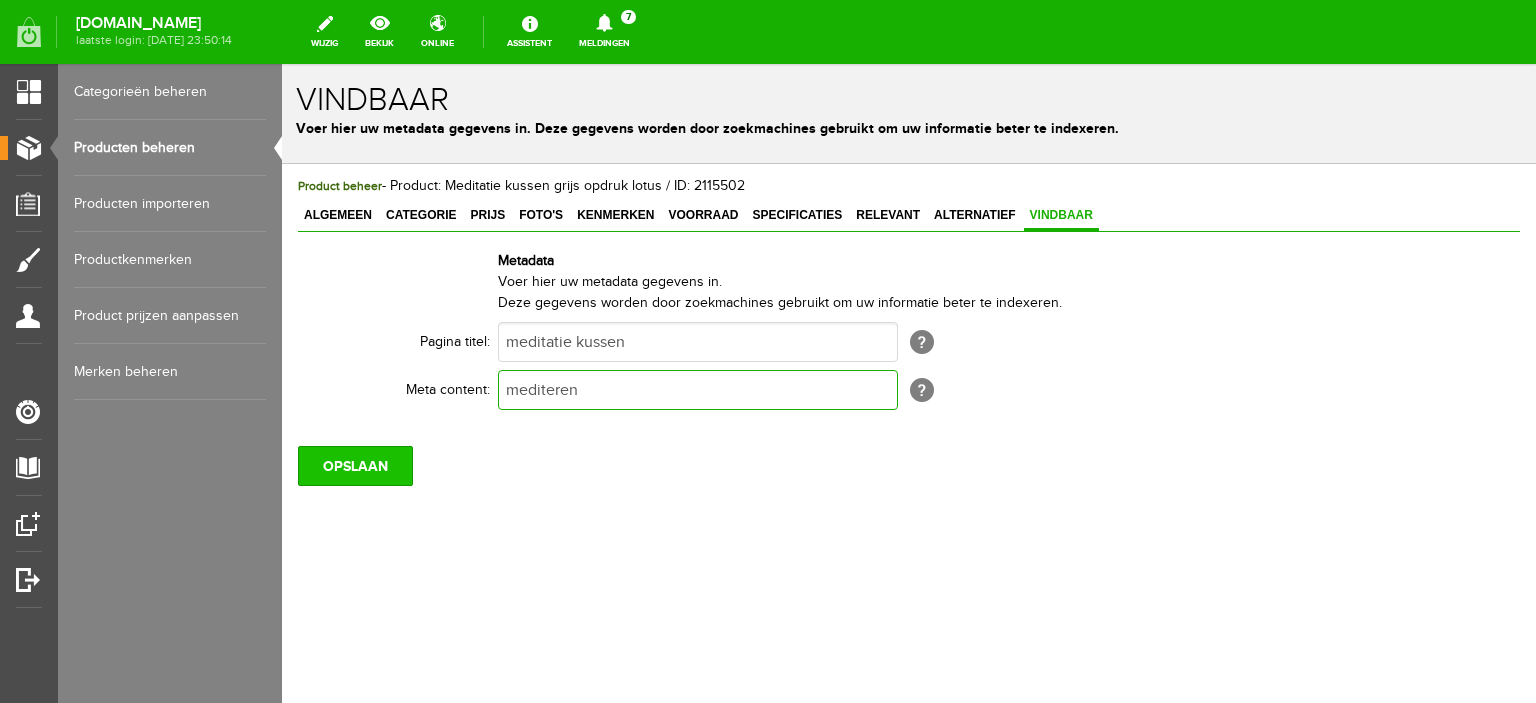 type on "mediteren" 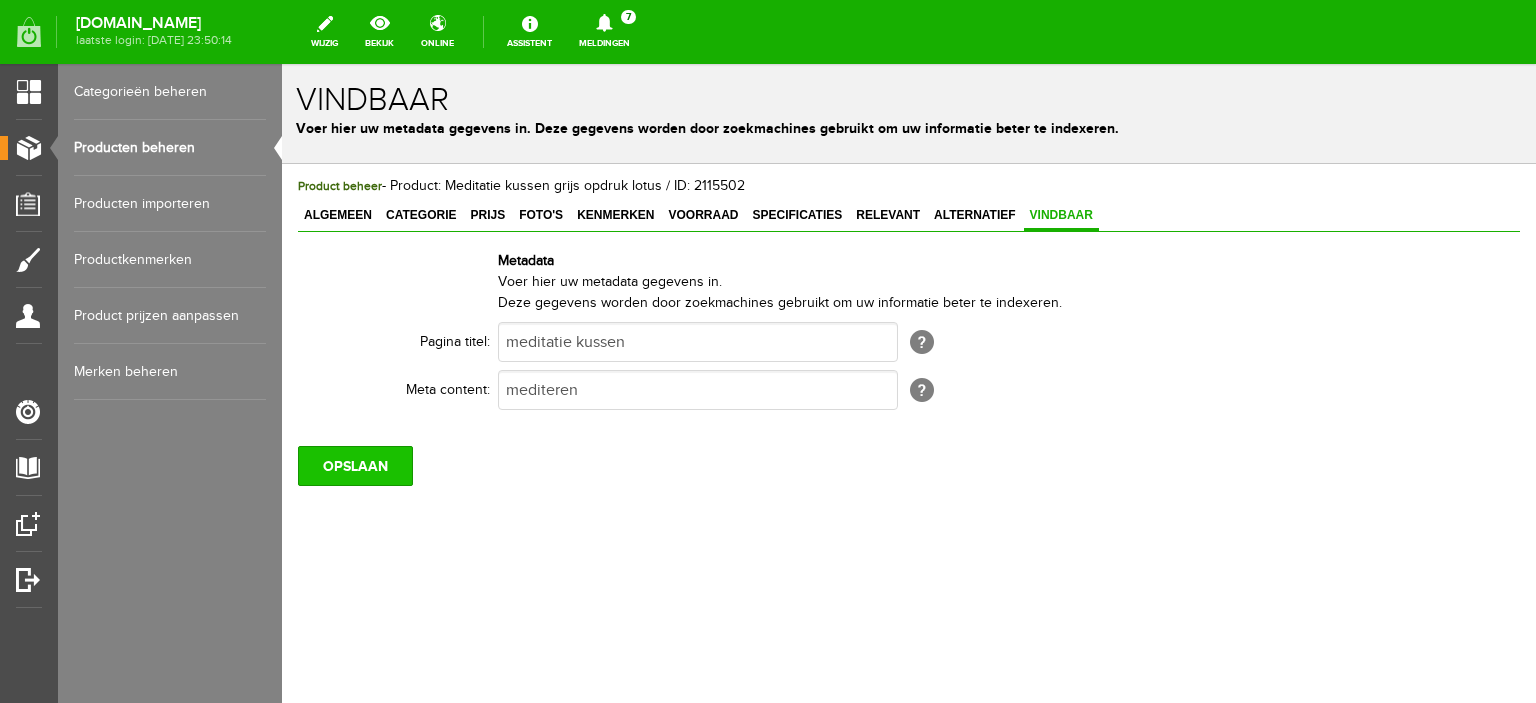 click on "OPSLAAN" at bounding box center (355, 466) 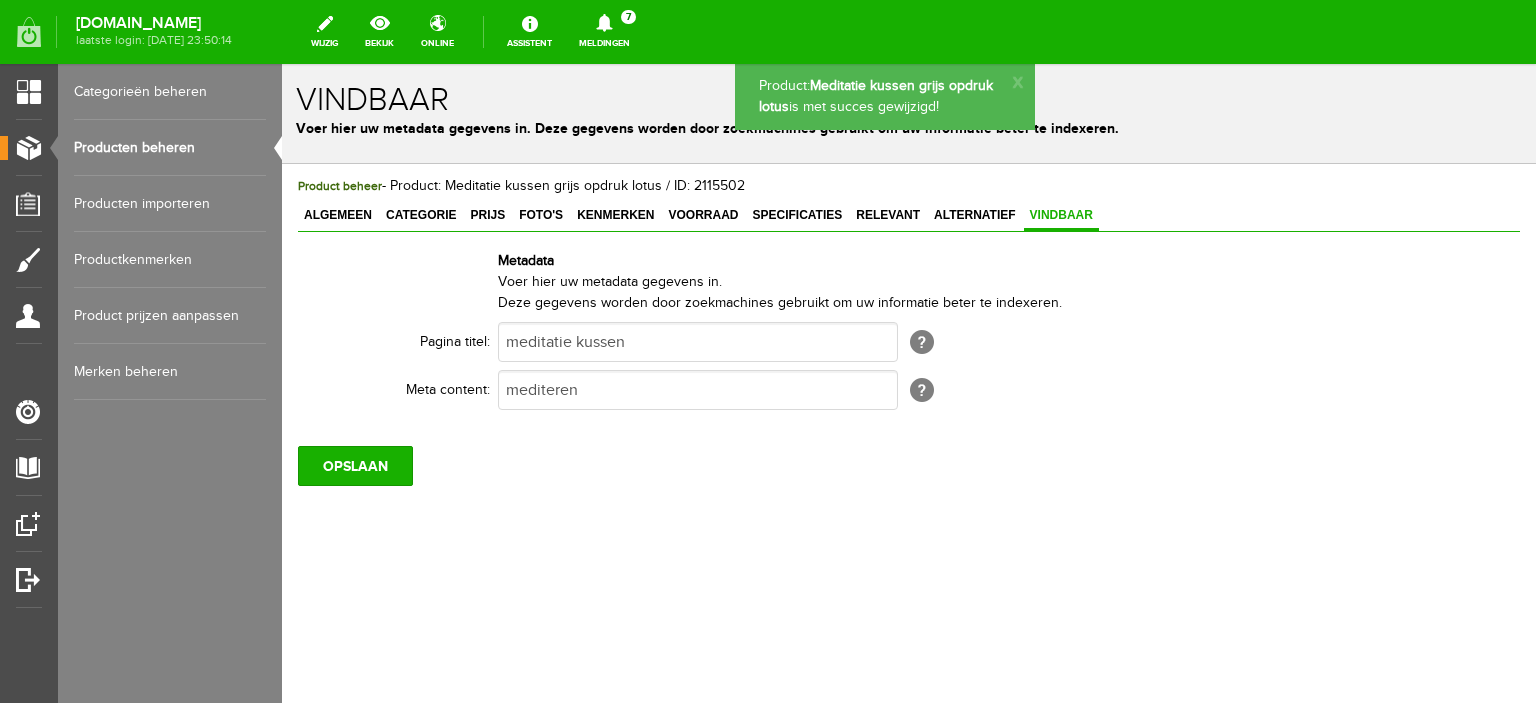 scroll, scrollTop: 0, scrollLeft: 0, axis: both 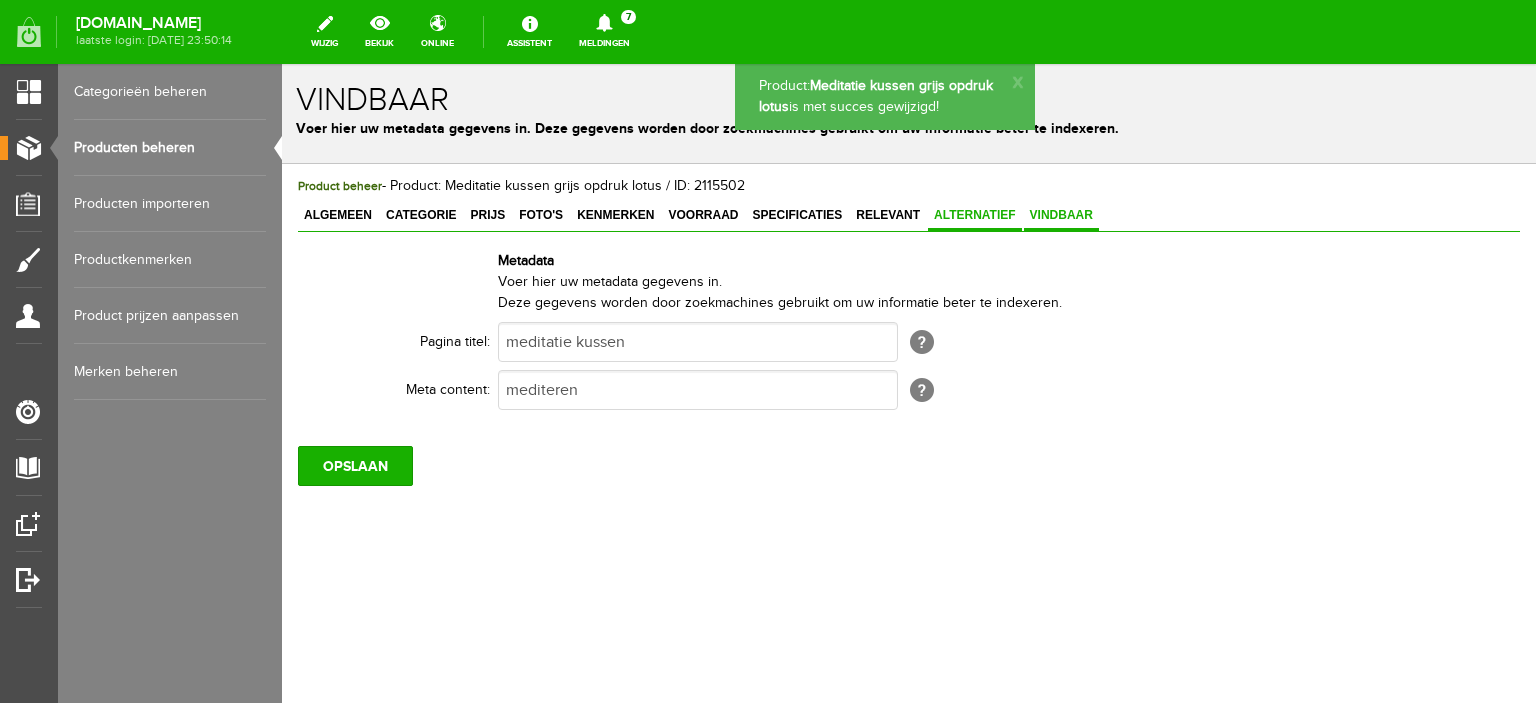 click on "Alternatief" at bounding box center (975, 215) 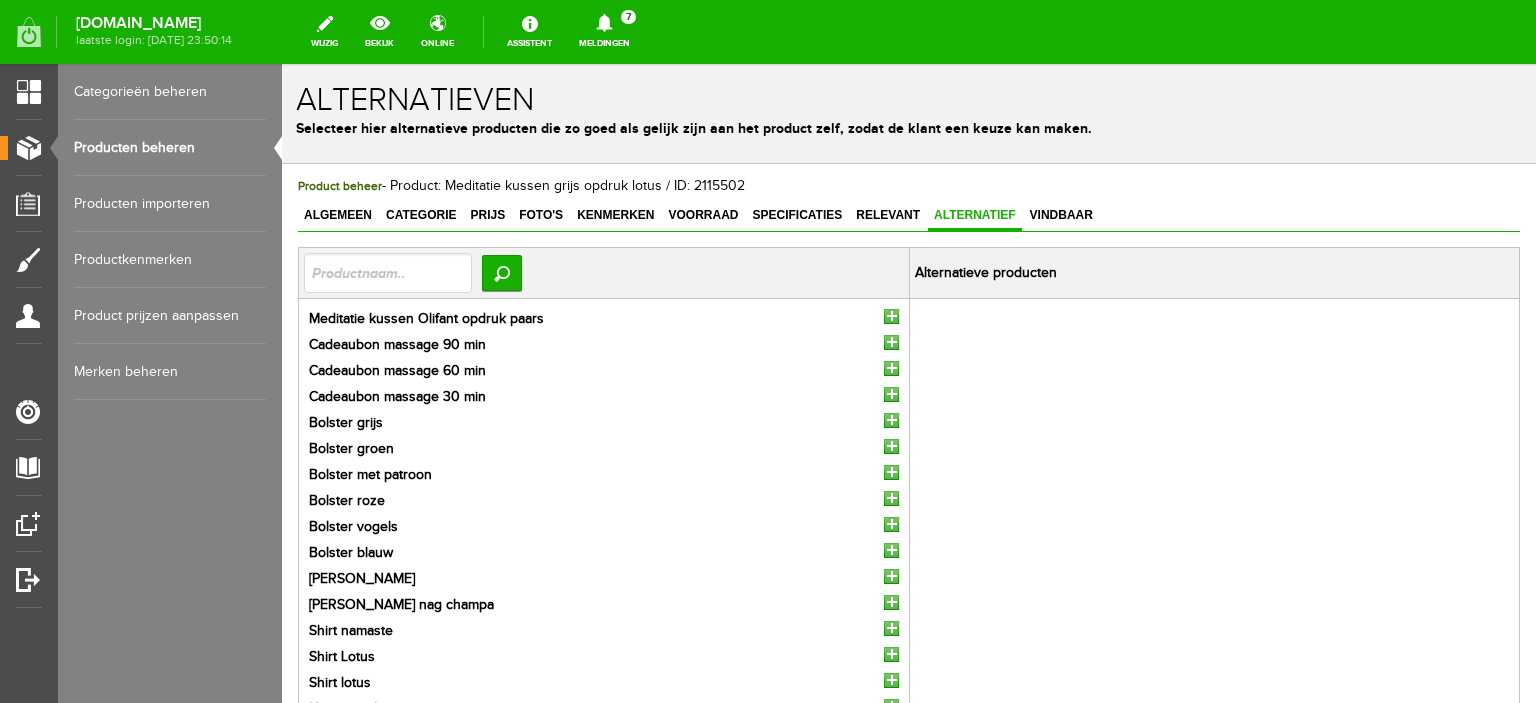 click at bounding box center [891, 316] 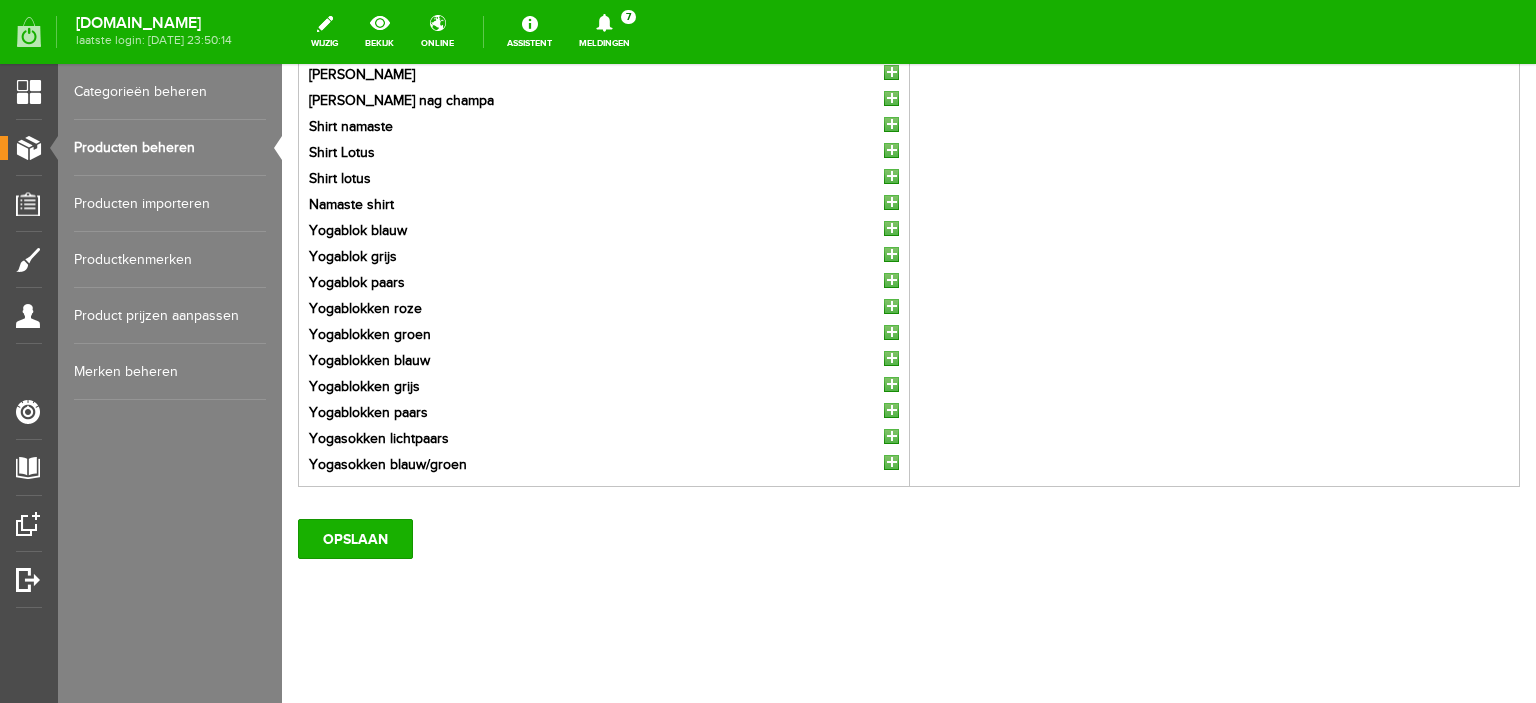 scroll, scrollTop: 480, scrollLeft: 0, axis: vertical 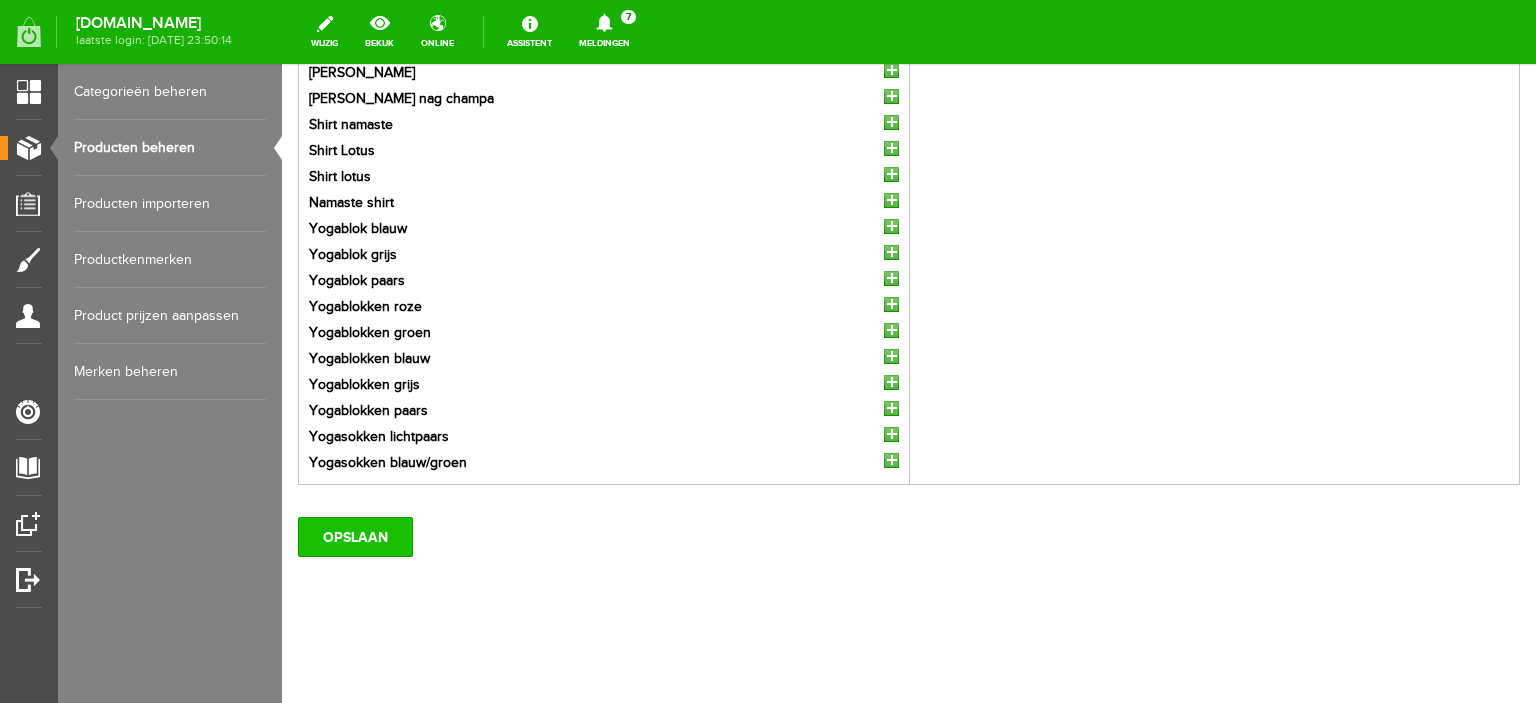 click on "OPSLAAN" at bounding box center [355, 537] 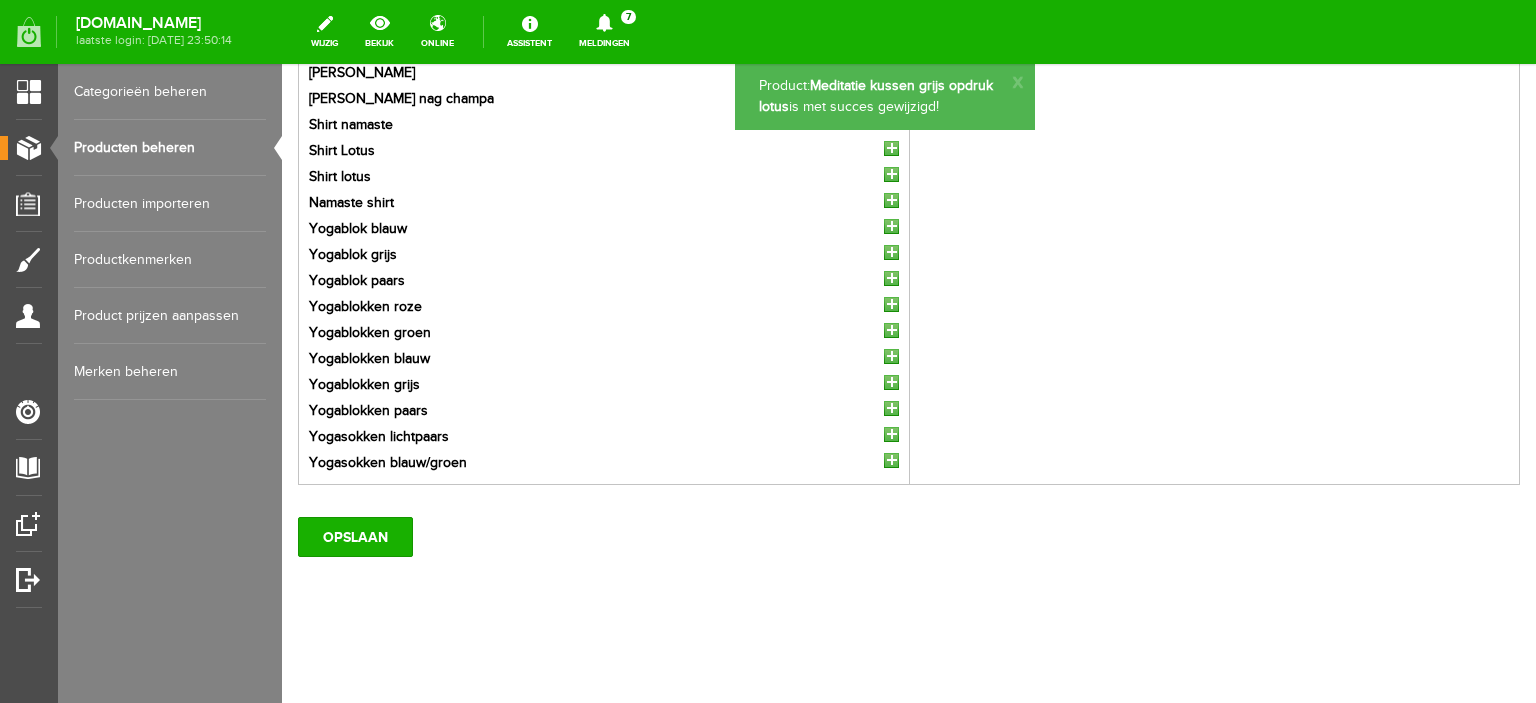 scroll, scrollTop: 0, scrollLeft: 0, axis: both 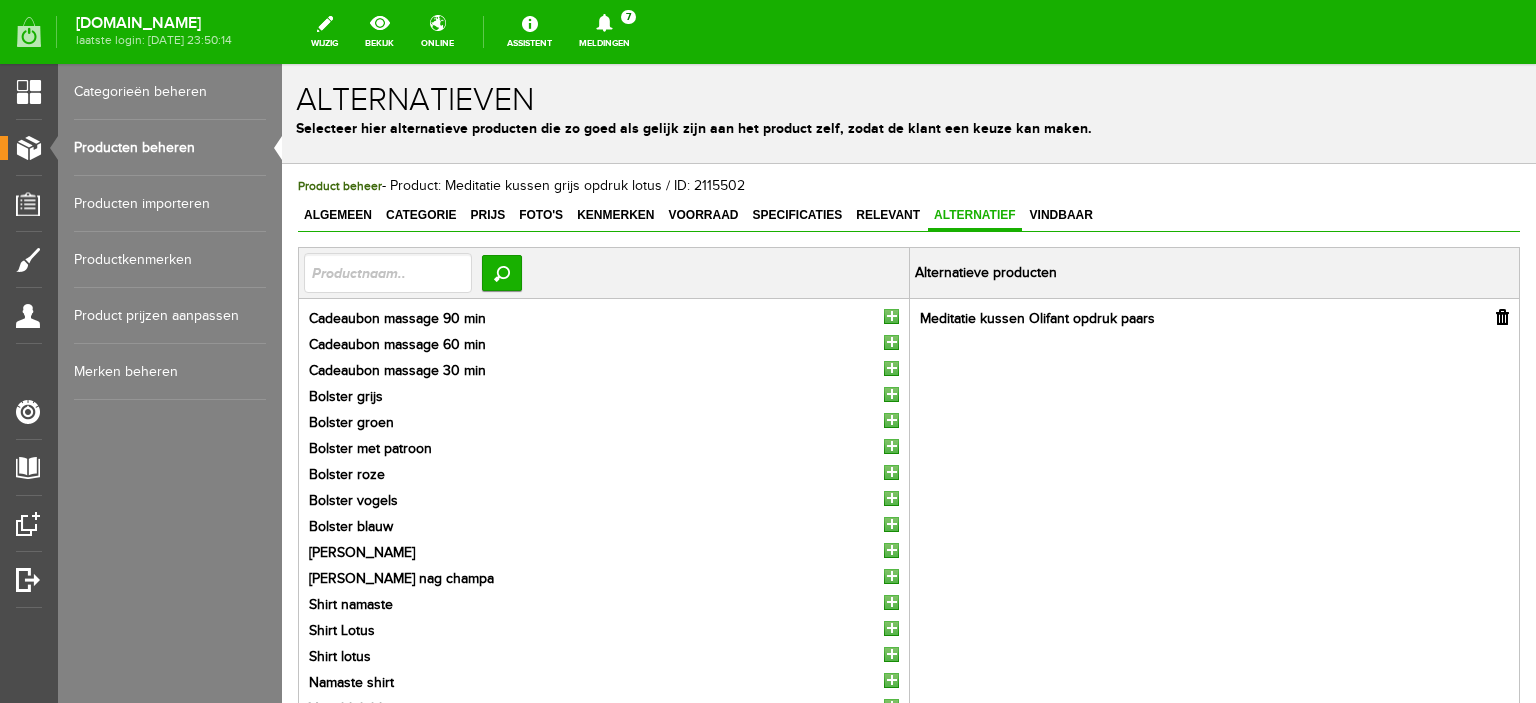 click on "Producten beheren" at bounding box center [170, 148] 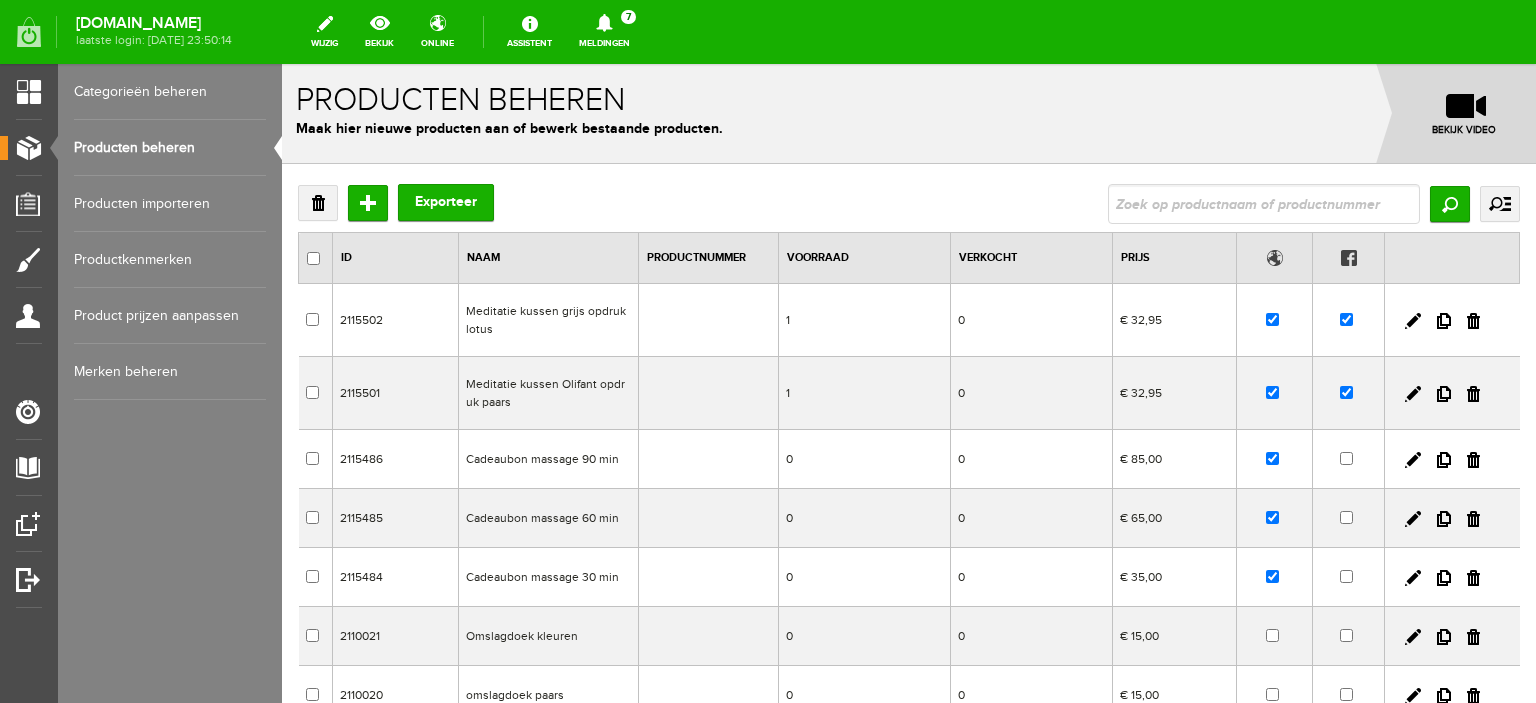 scroll, scrollTop: 0, scrollLeft: 0, axis: both 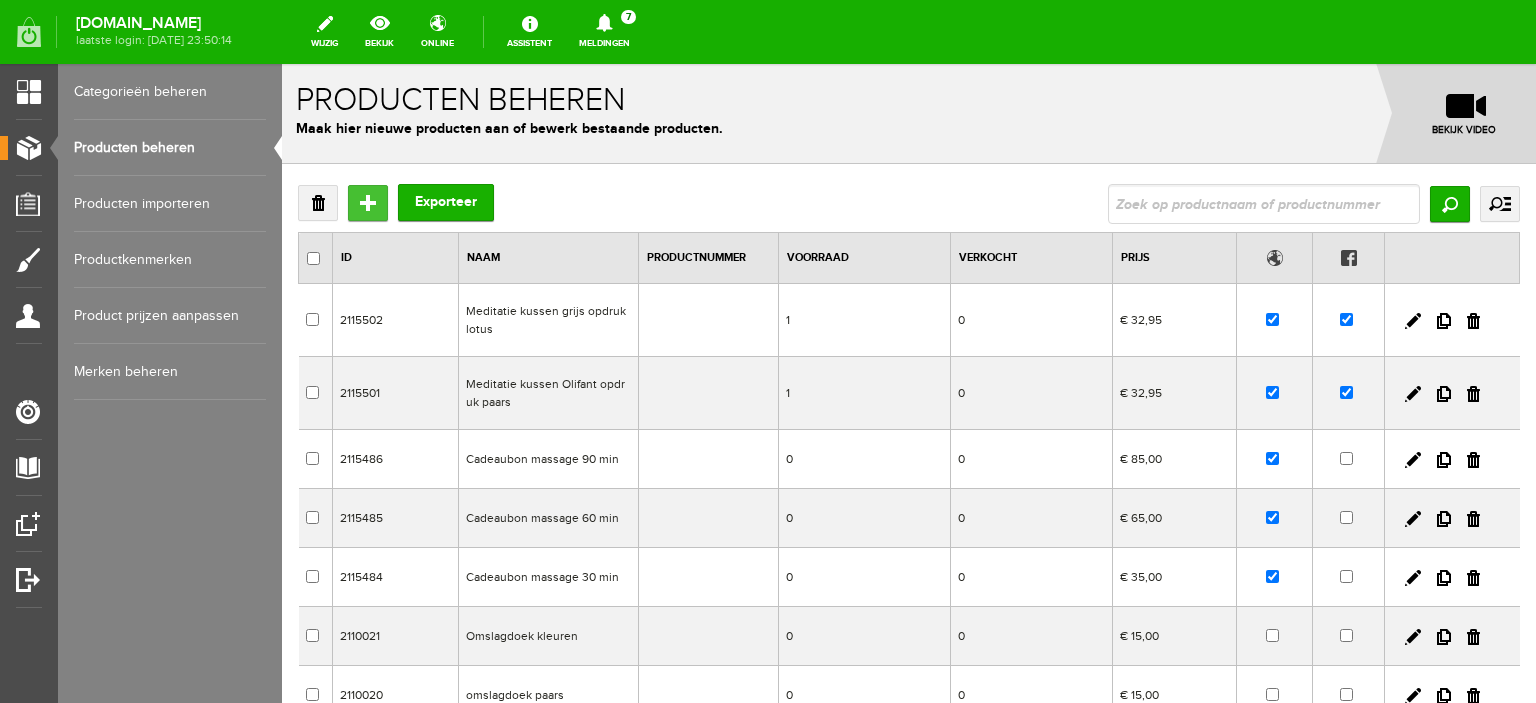 click on "Toevoegen" at bounding box center [368, 203] 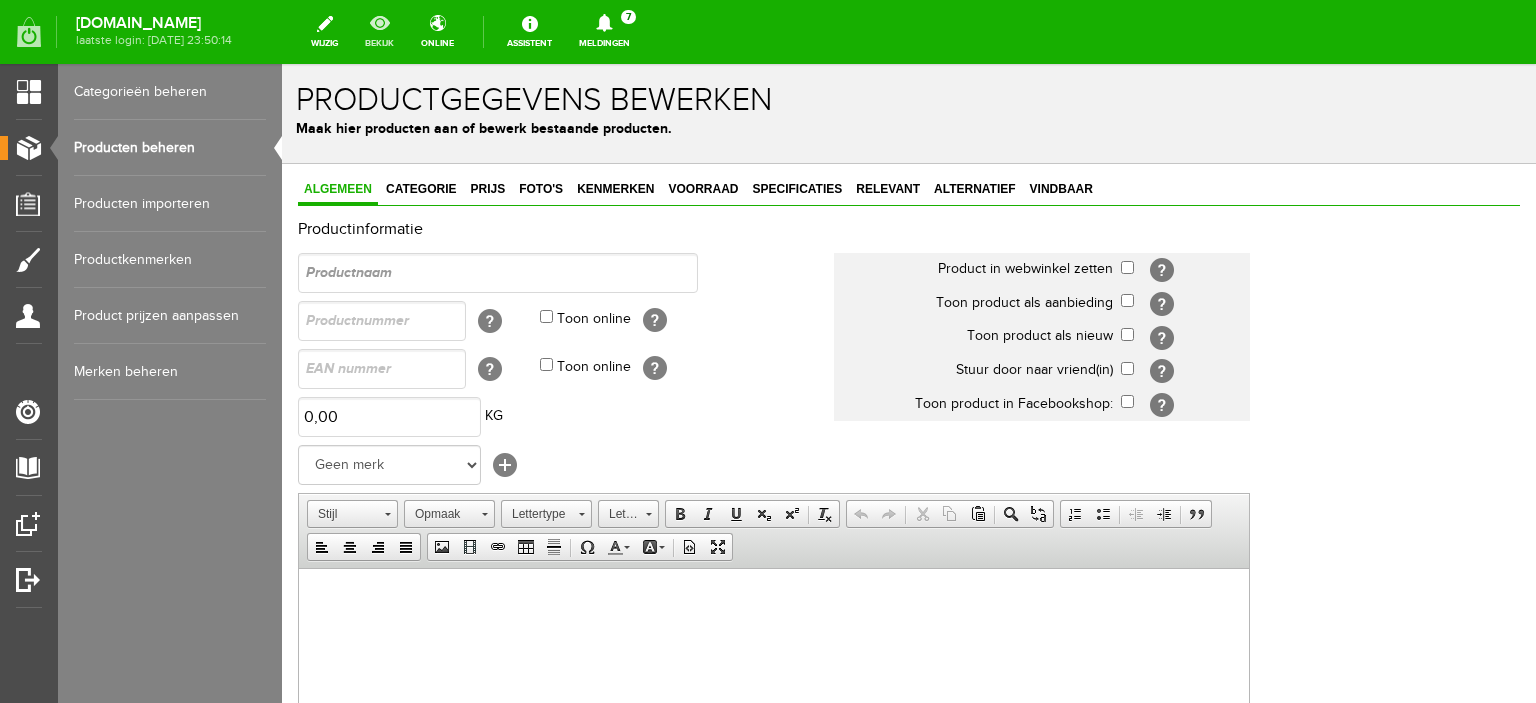 scroll, scrollTop: 0, scrollLeft: 0, axis: both 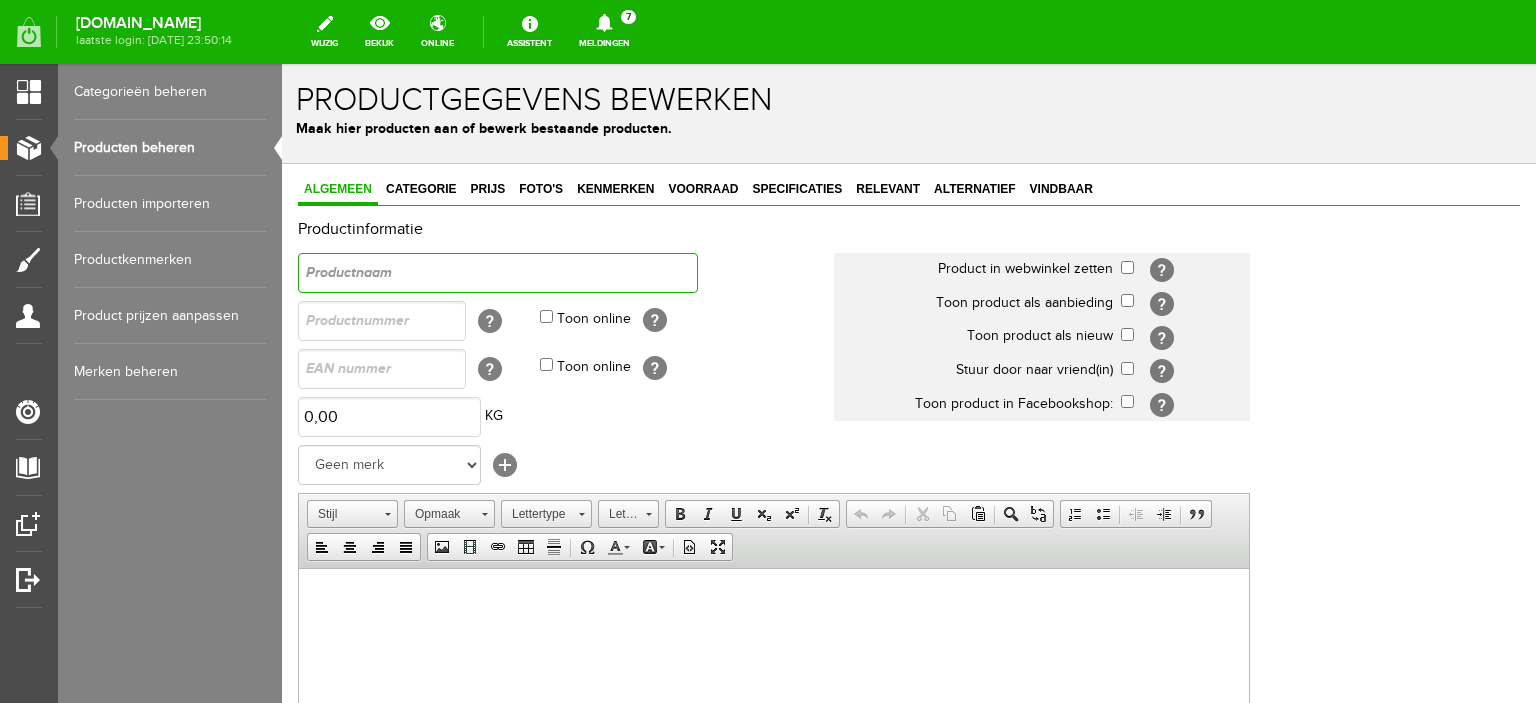 click at bounding box center (498, 273) 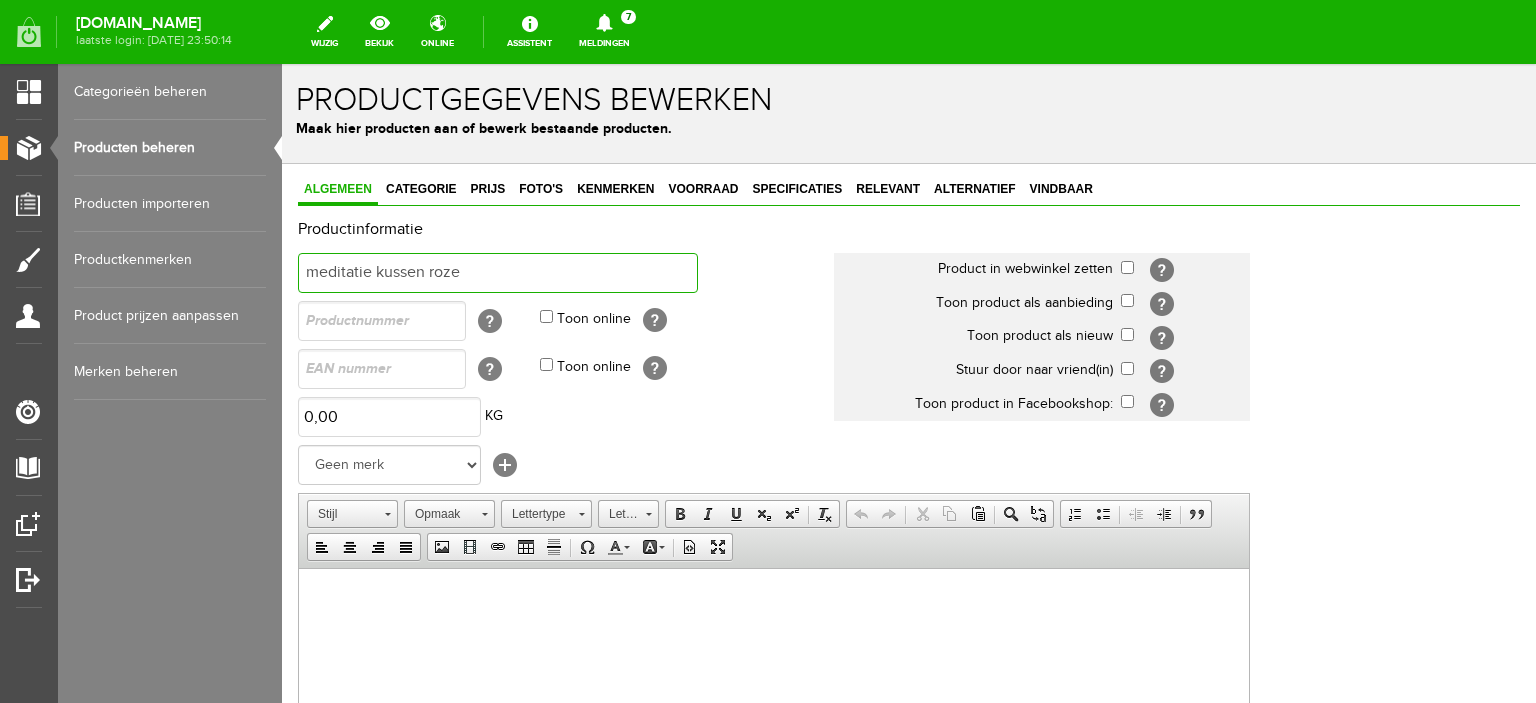 type on "meditatie kussen roze" 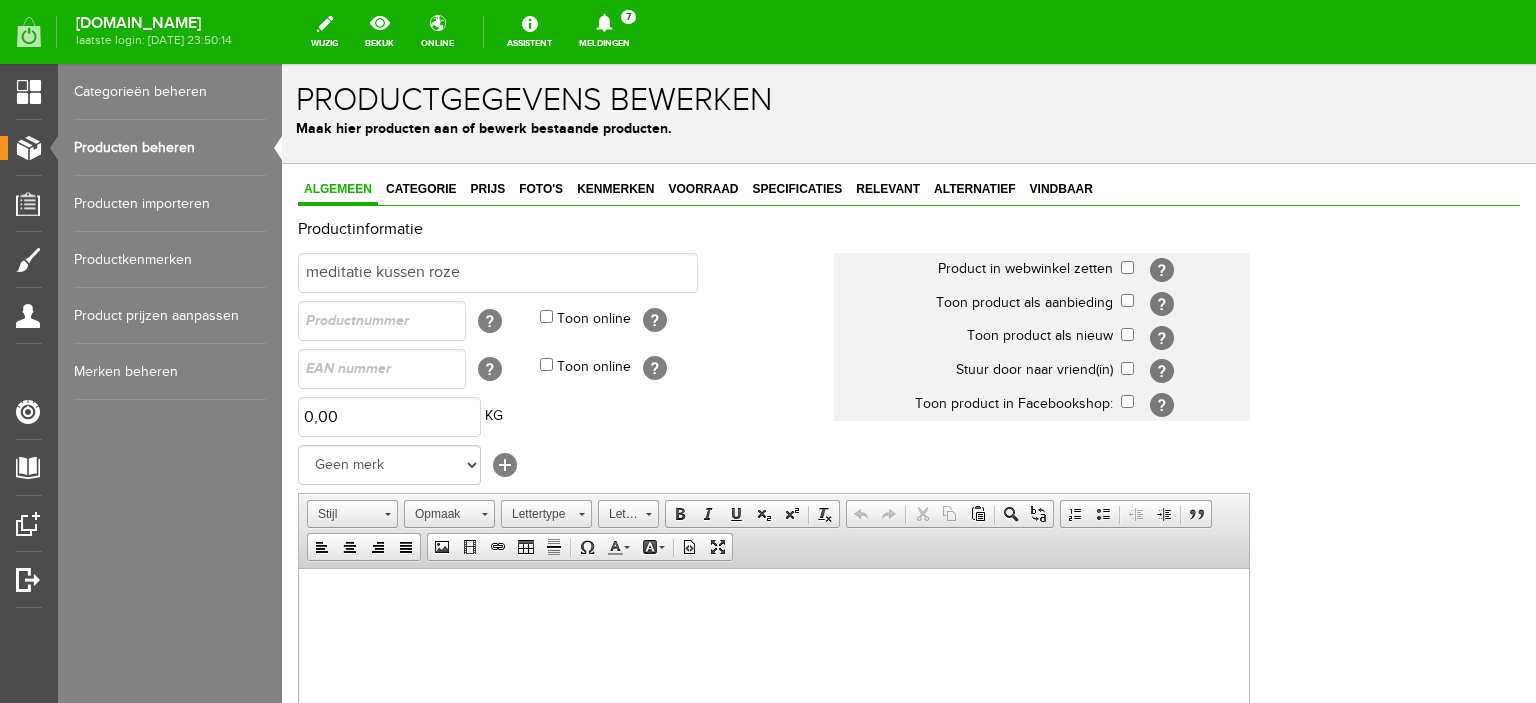 click on "meditatie kussen roze" at bounding box center (566, 273) 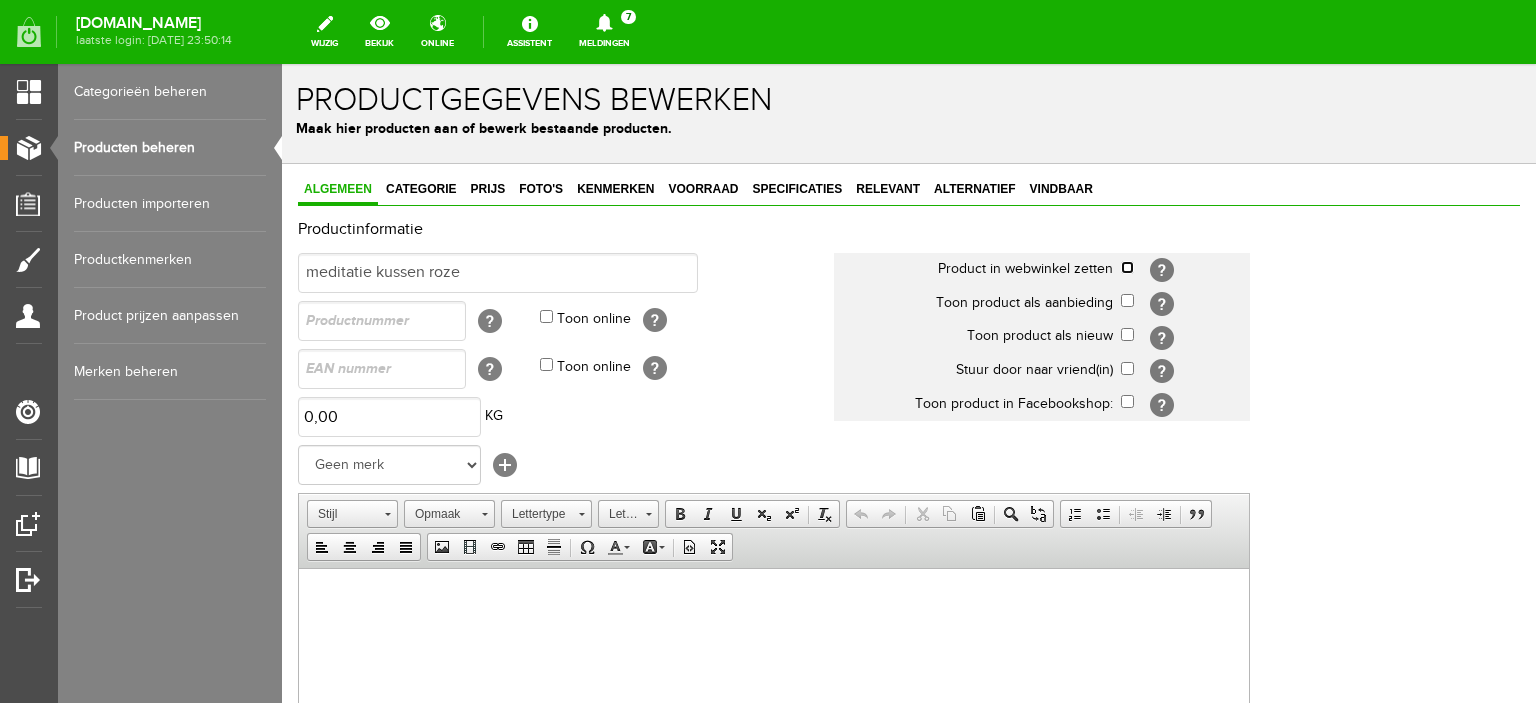 click at bounding box center [1127, 267] 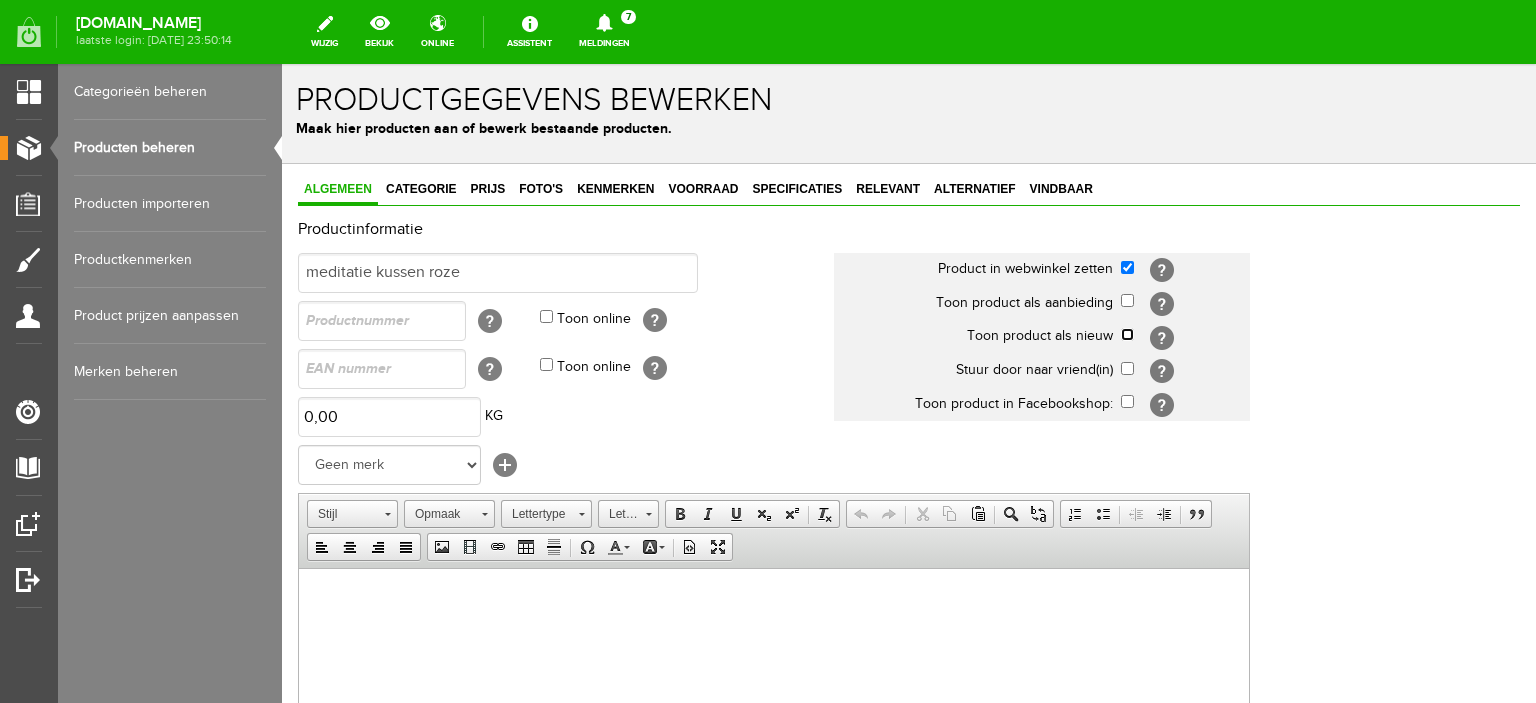click at bounding box center [1127, 334] 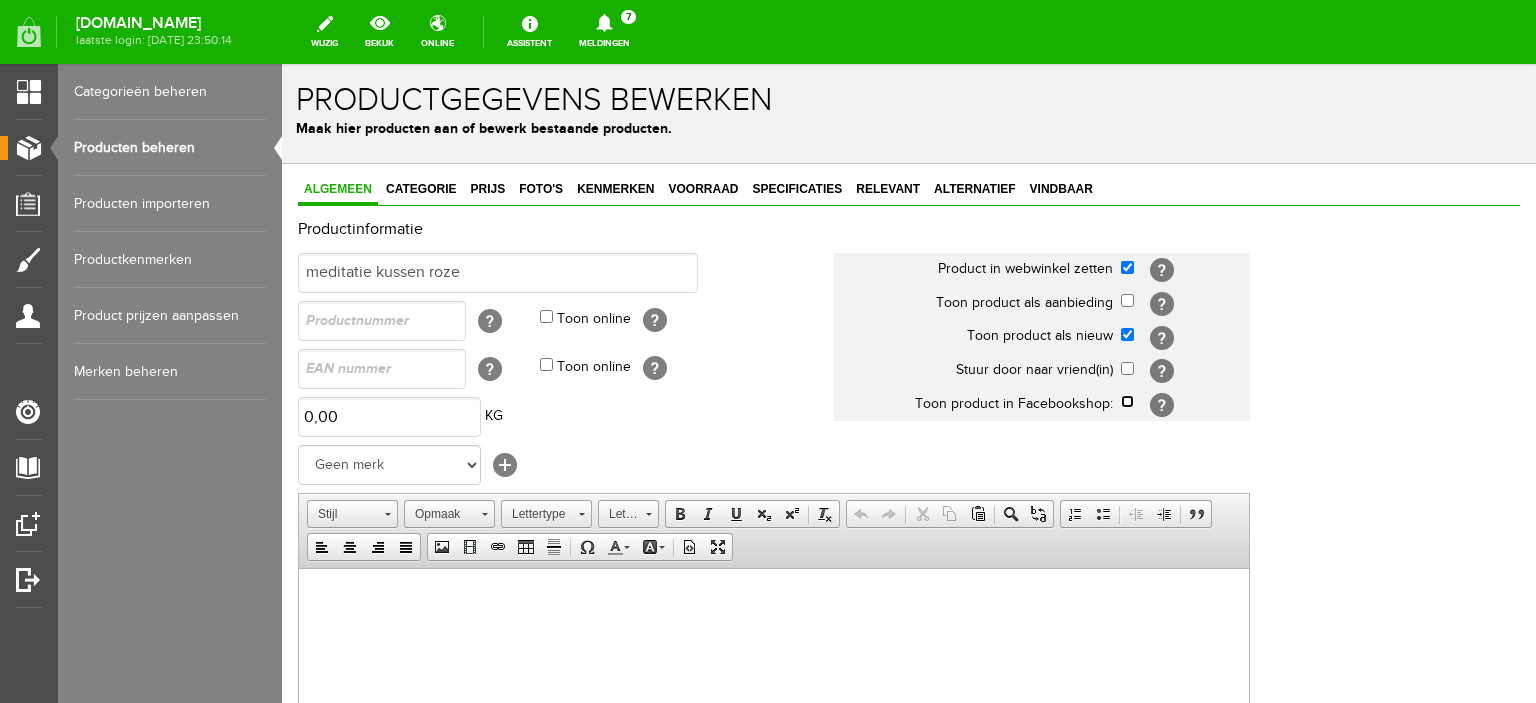click at bounding box center [1127, 401] 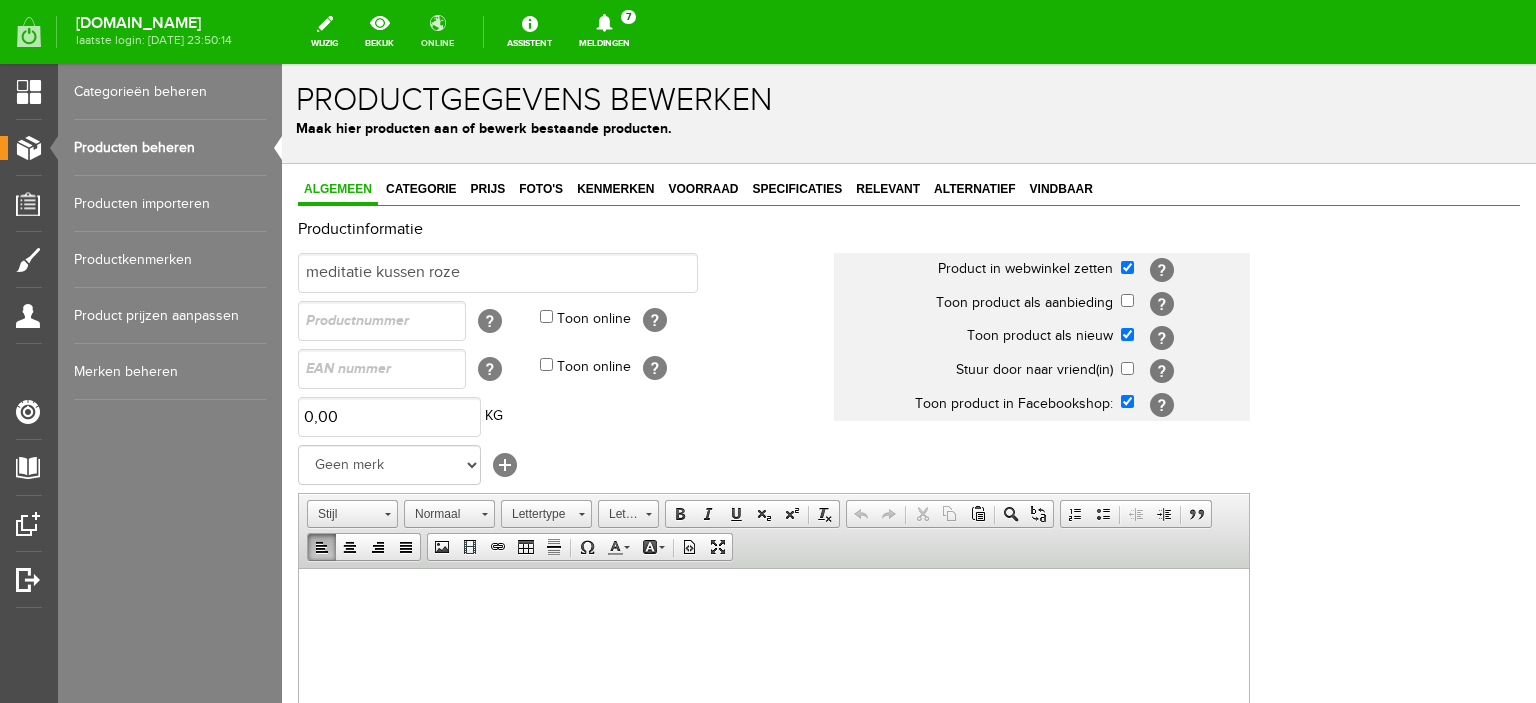 scroll, scrollTop: 0, scrollLeft: 0, axis: both 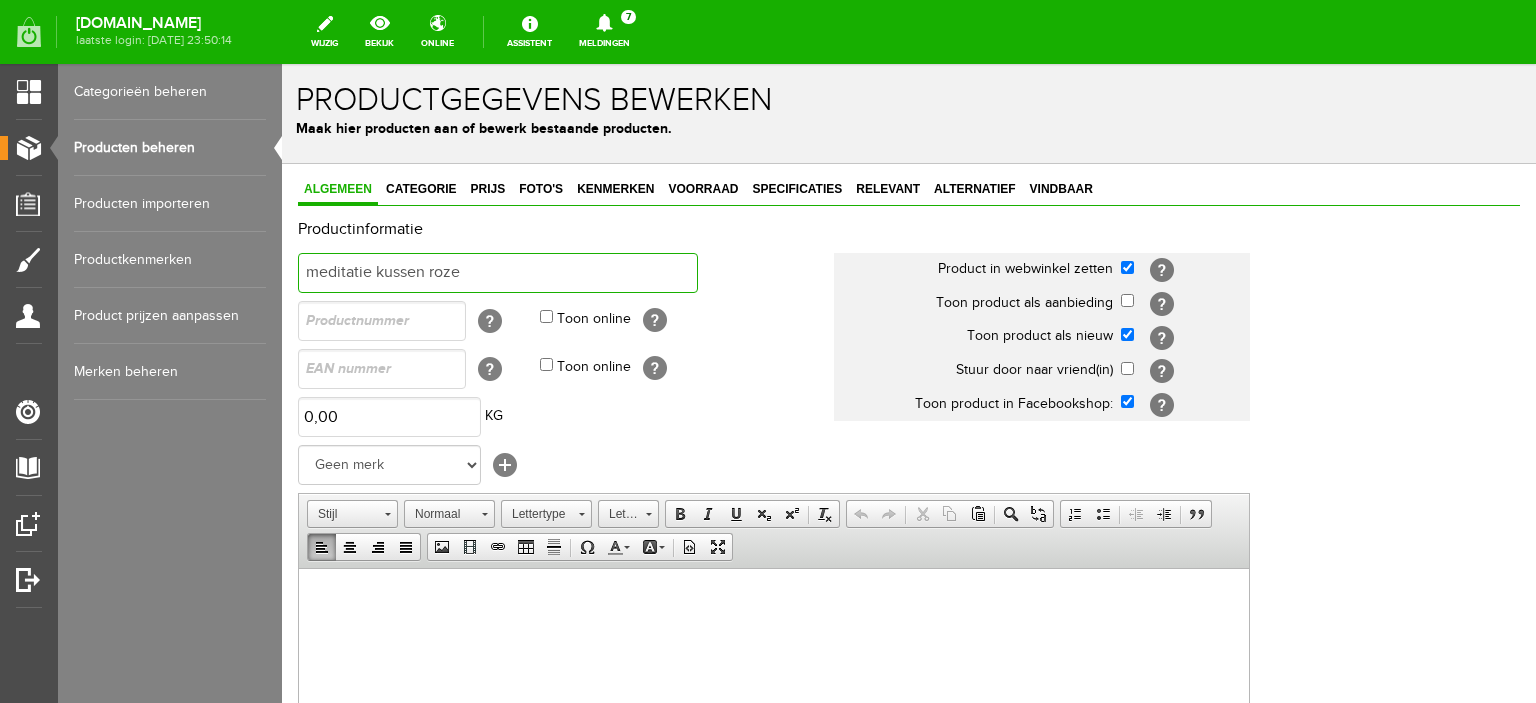 click on "meditatie kussen roze" at bounding box center (498, 273) 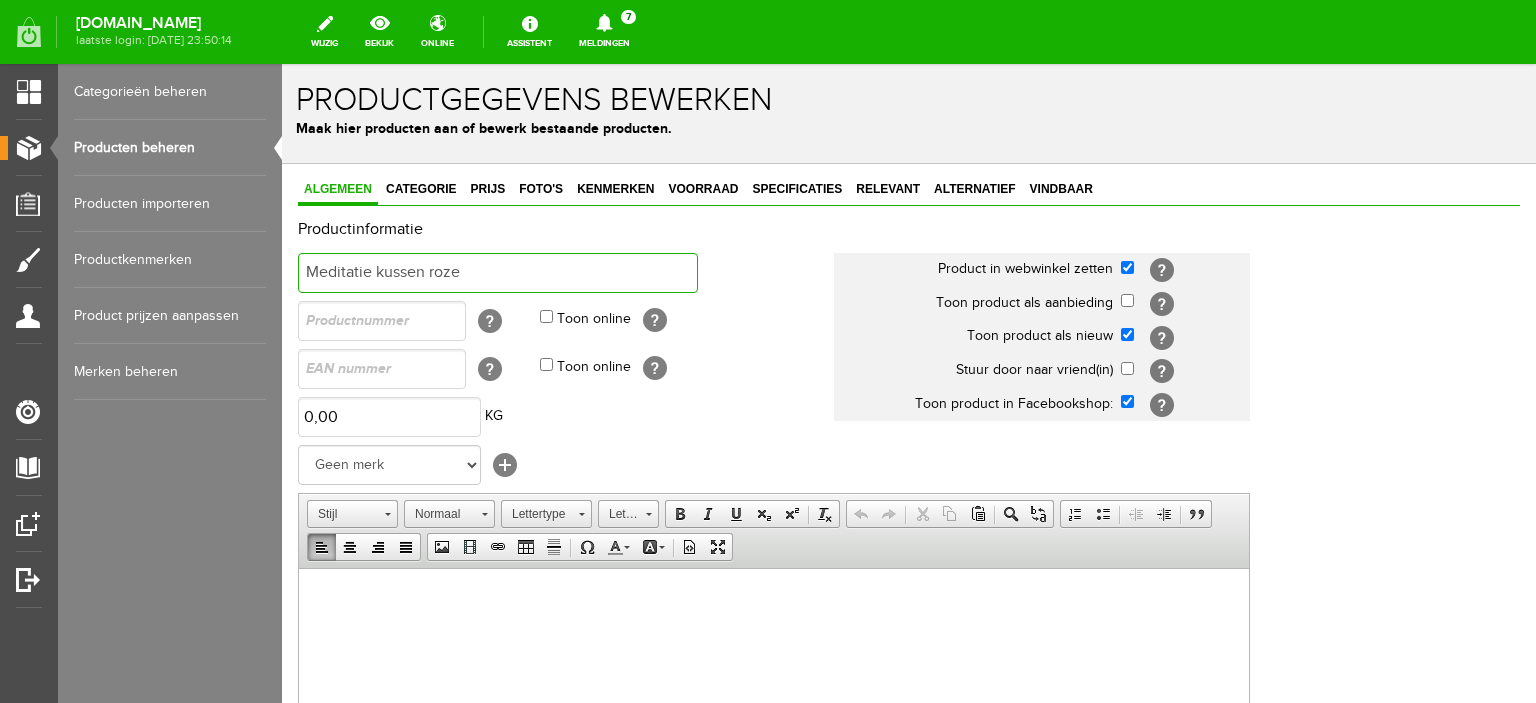 drag, startPoint x: 476, startPoint y: 277, endPoint x: 236, endPoint y: 260, distance: 240.60133 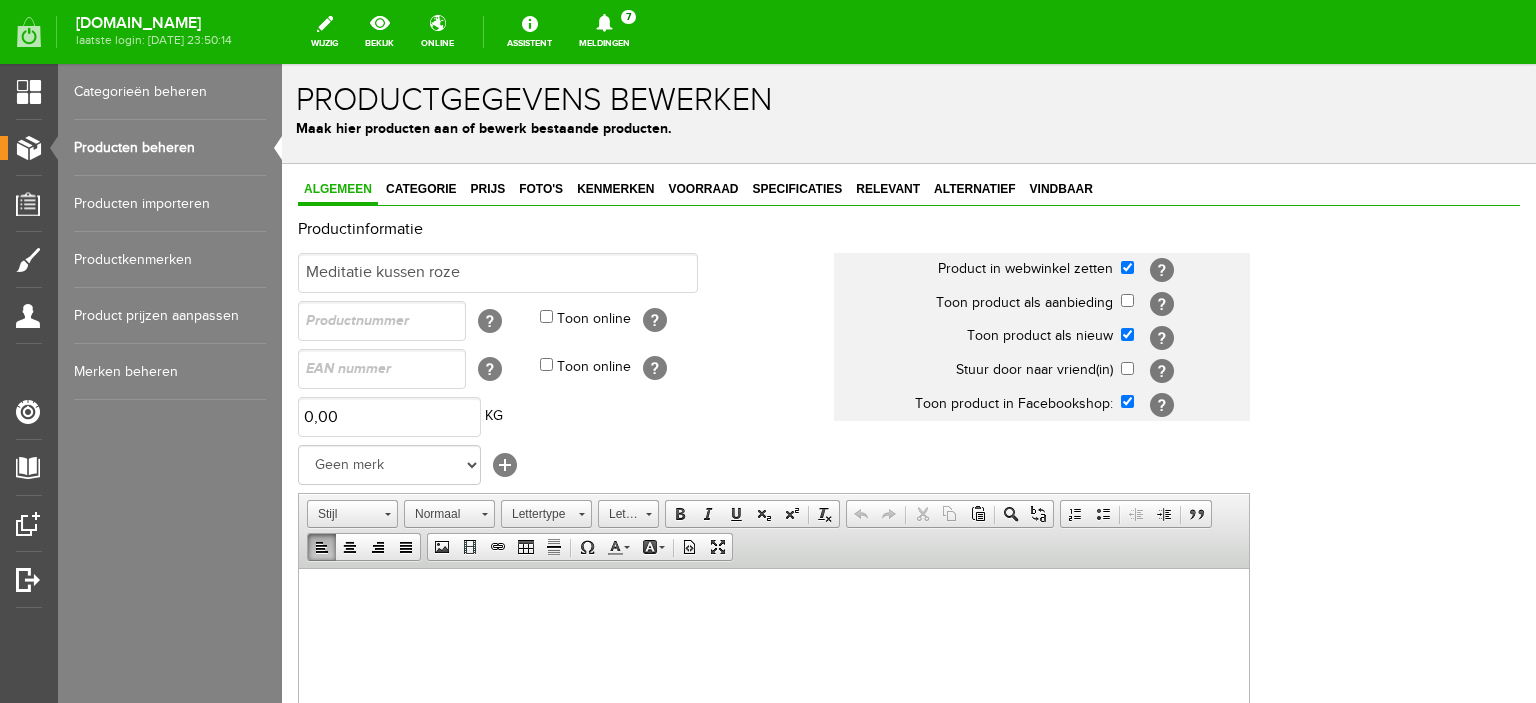 drag, startPoint x: 395, startPoint y: 618, endPoint x: 353, endPoint y: 608, distance: 43.174065 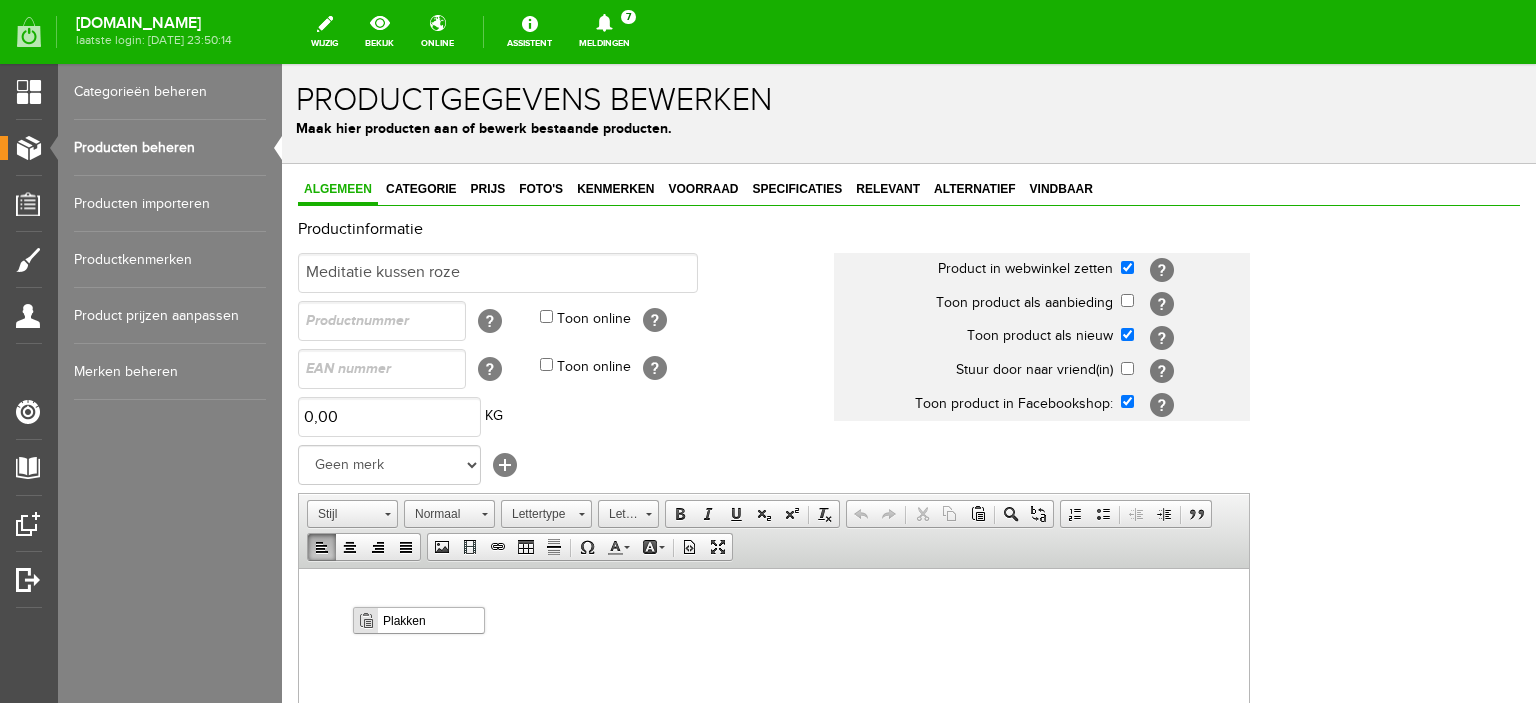 scroll, scrollTop: 0, scrollLeft: 0, axis: both 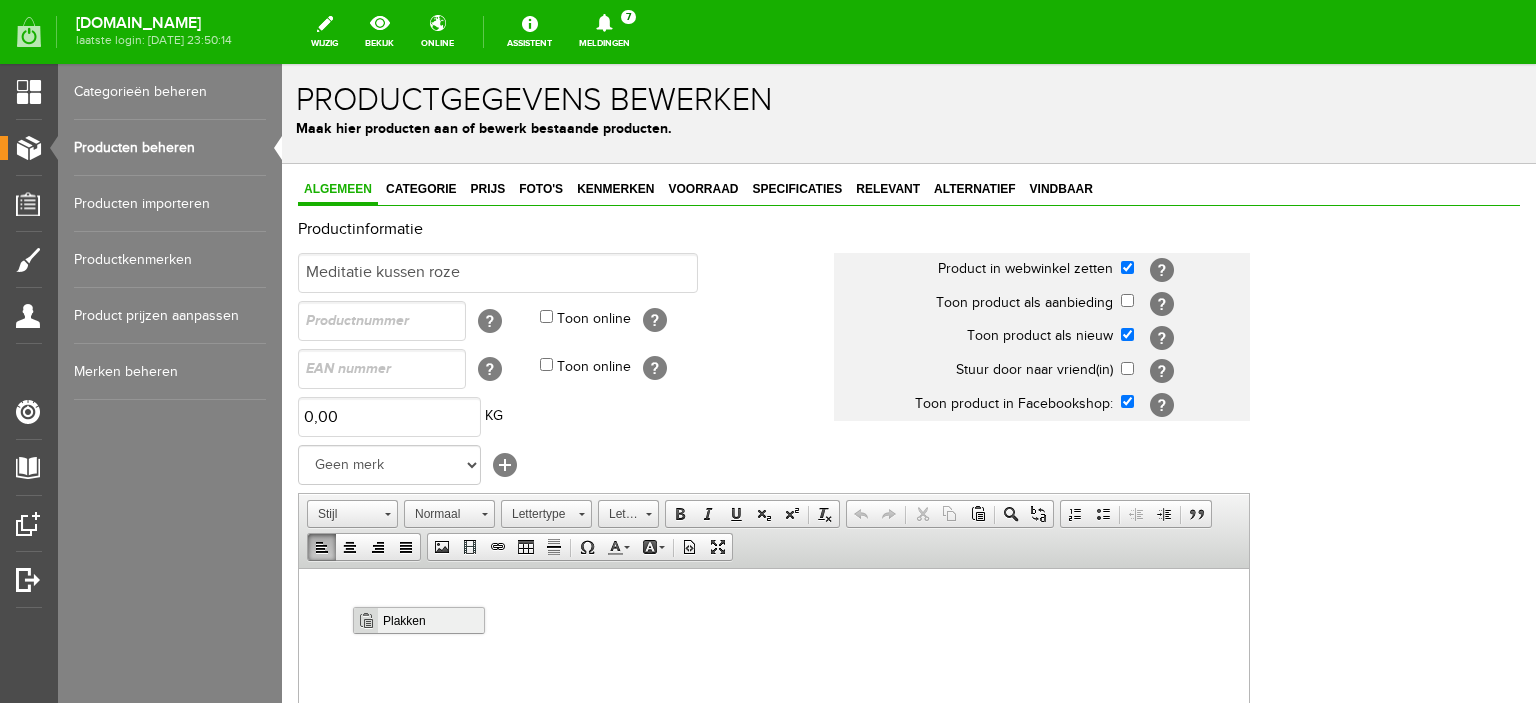 click at bounding box center [365, 620] 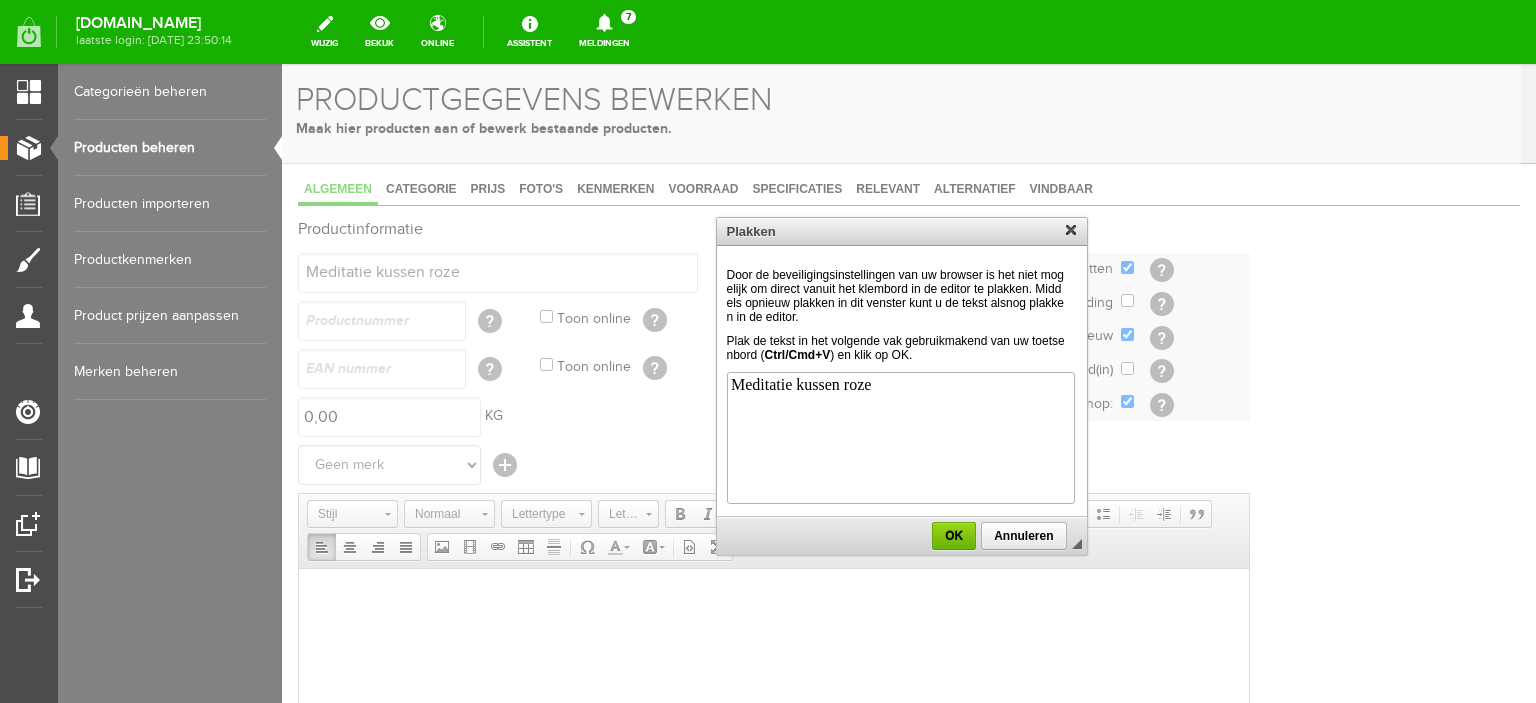 scroll, scrollTop: 0, scrollLeft: 0, axis: both 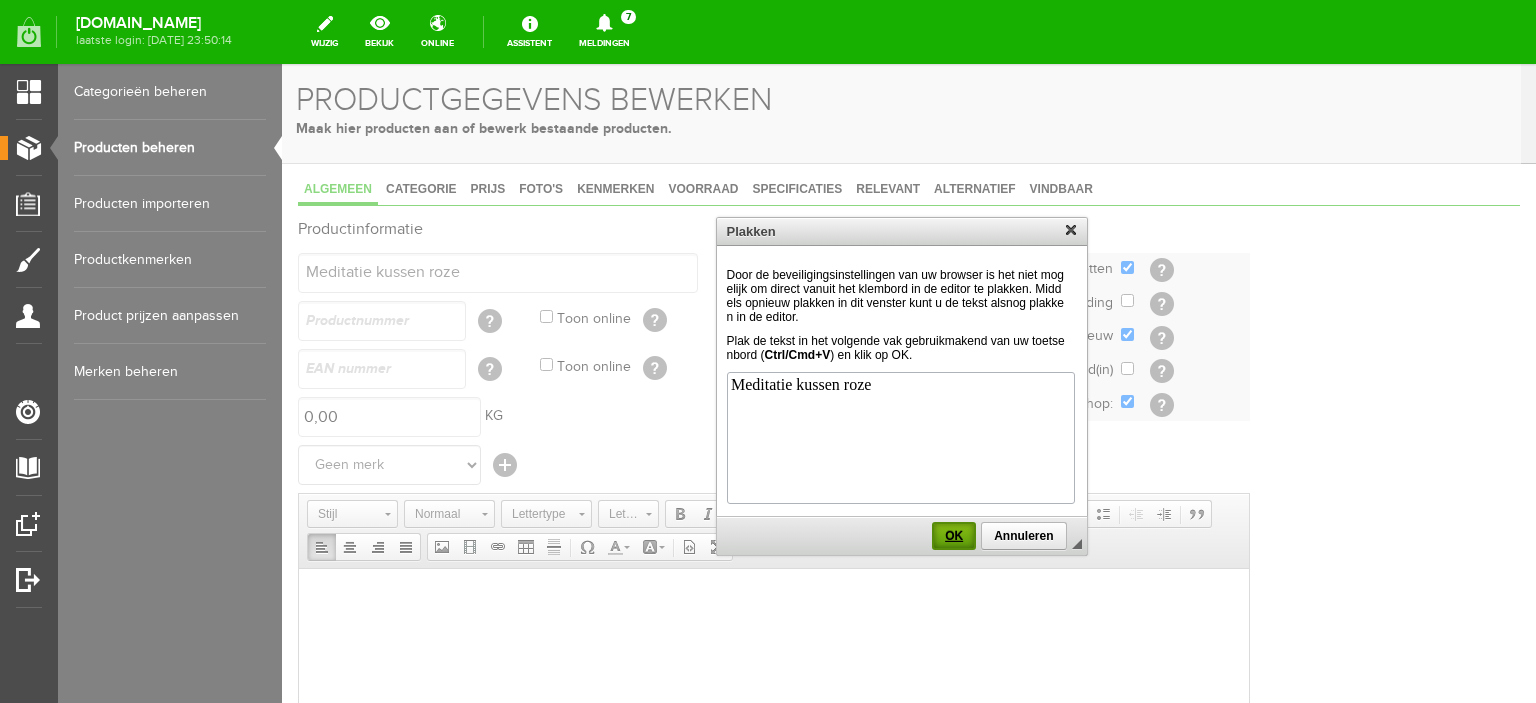 click on "OK" at bounding box center (954, 536) 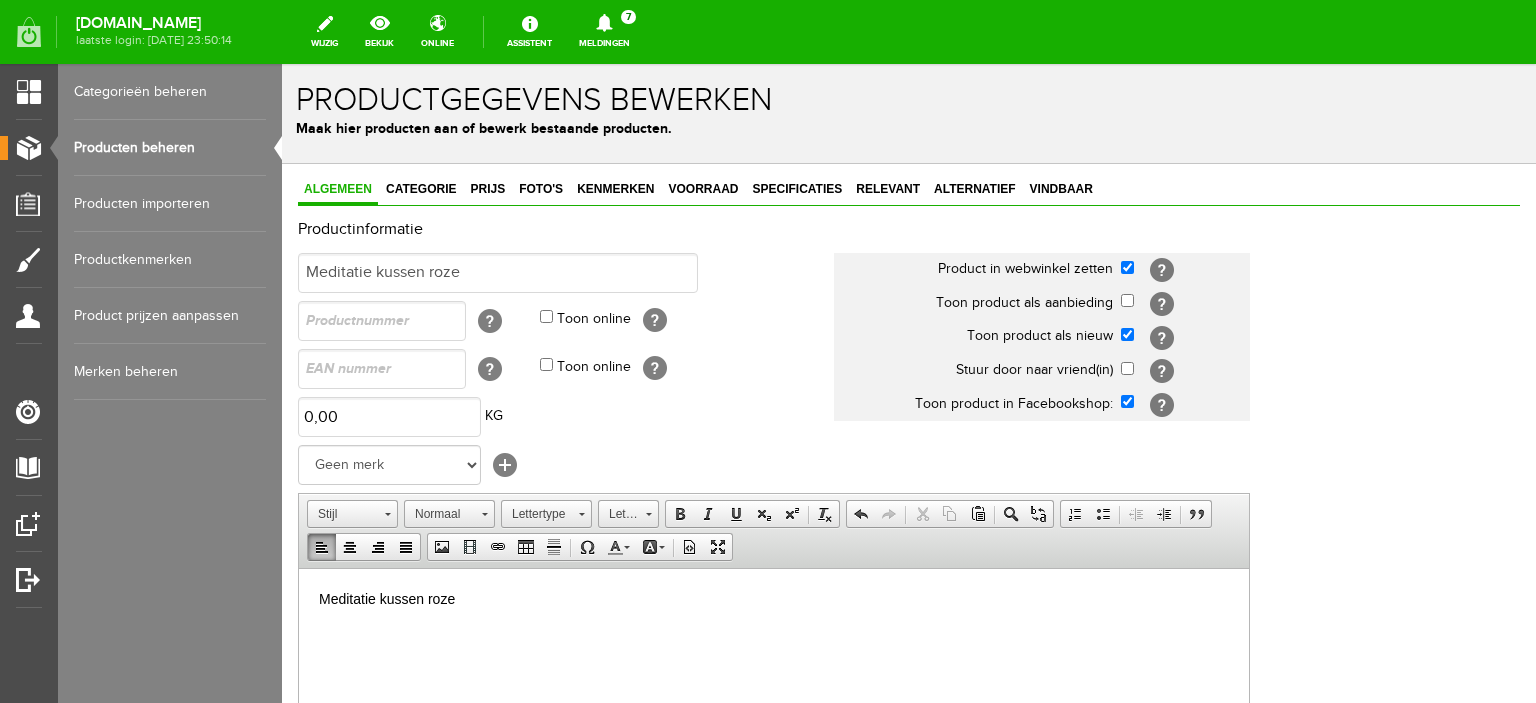 type 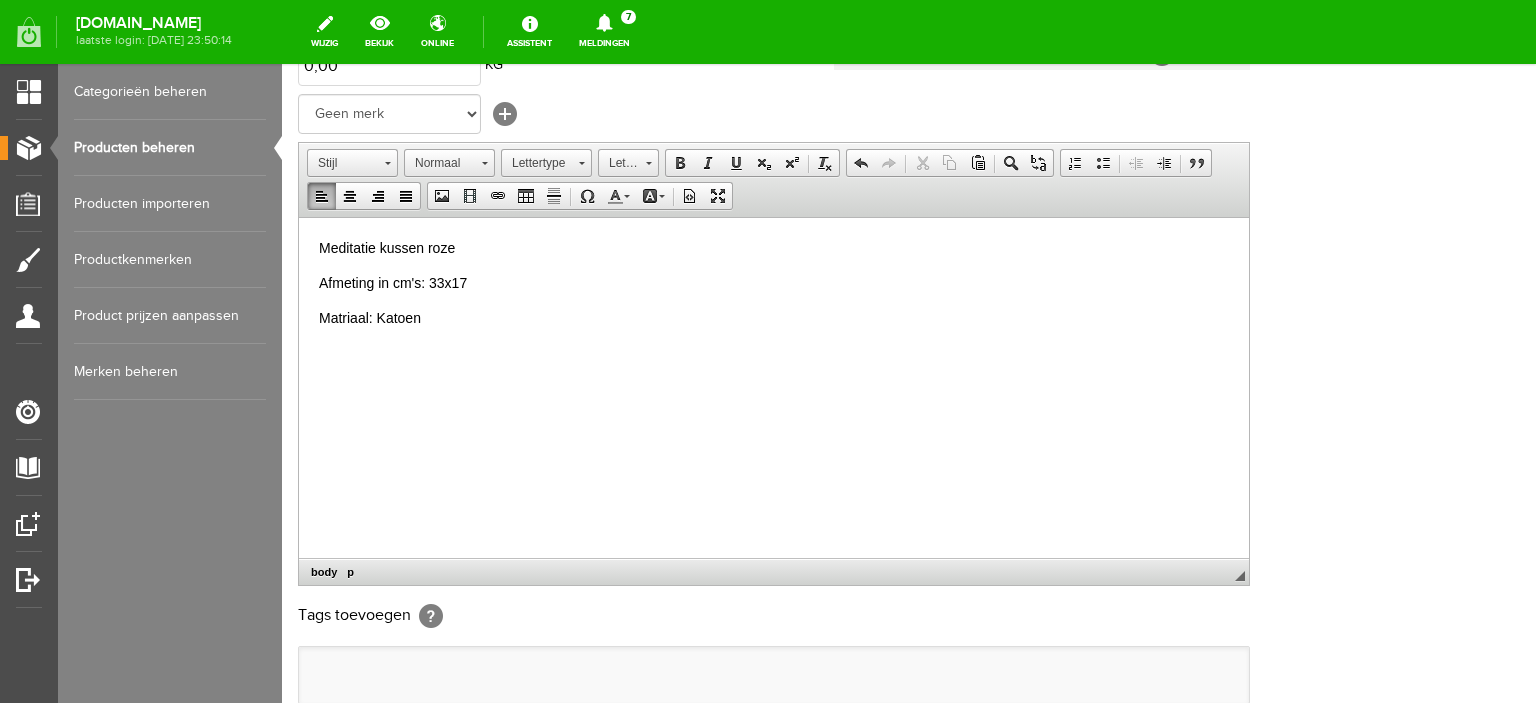 scroll, scrollTop: 392, scrollLeft: 0, axis: vertical 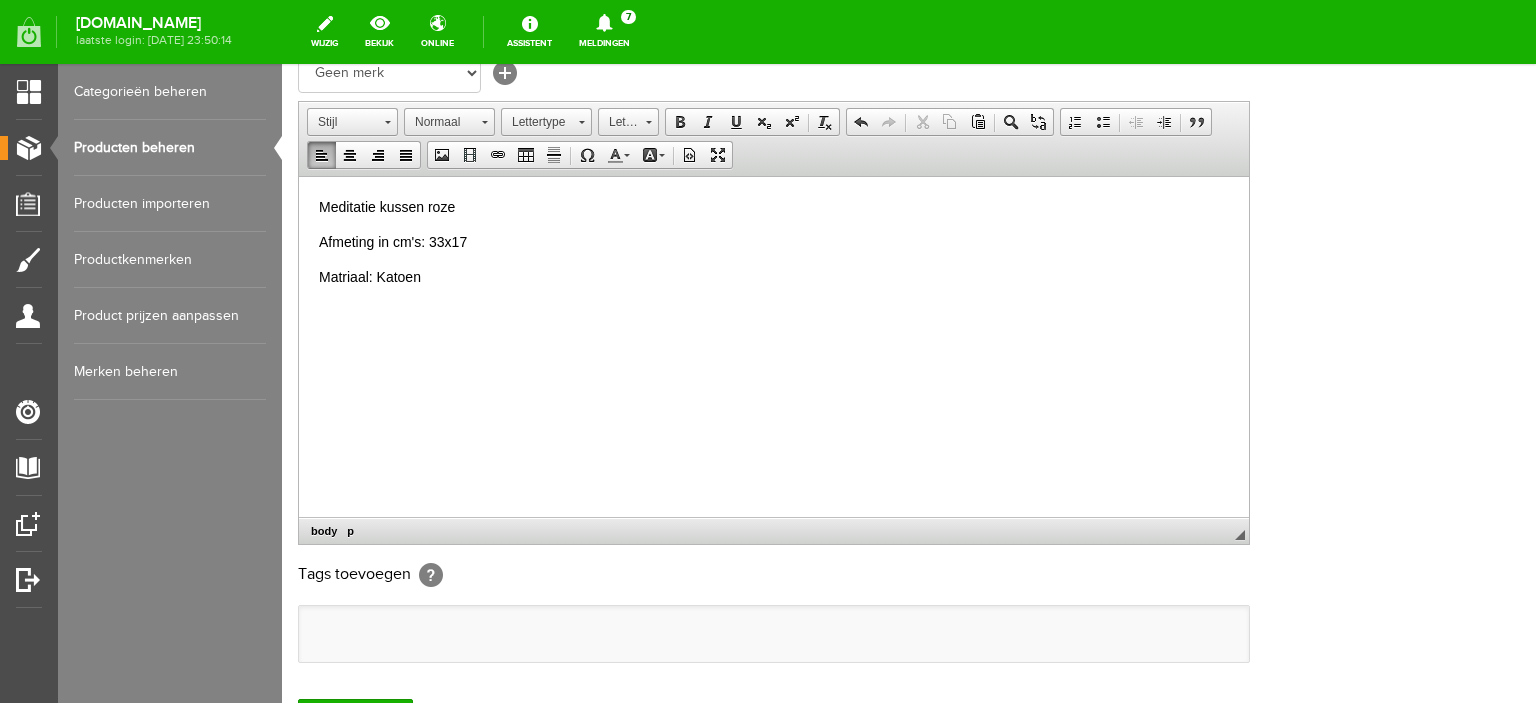 click at bounding box center [774, 634] 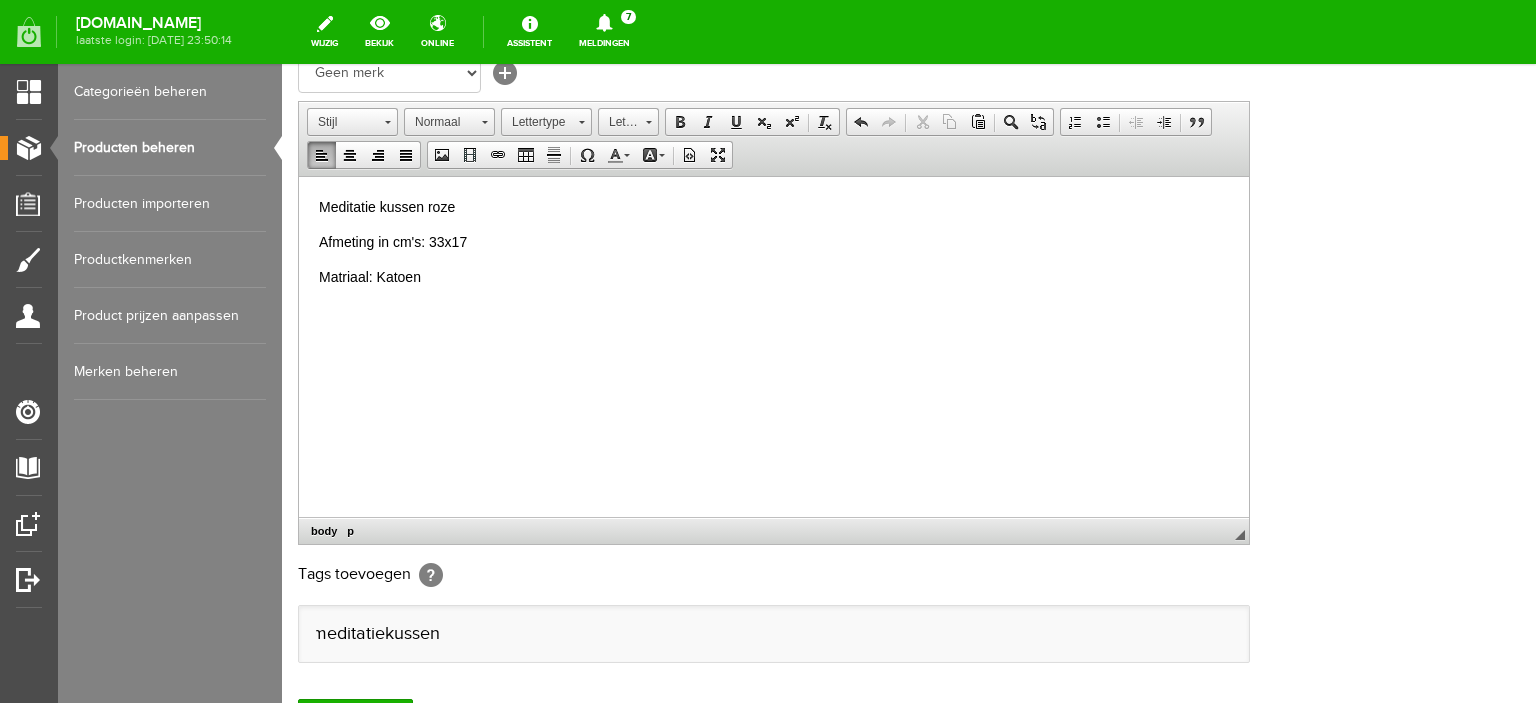scroll, scrollTop: 0, scrollLeft: 0, axis: both 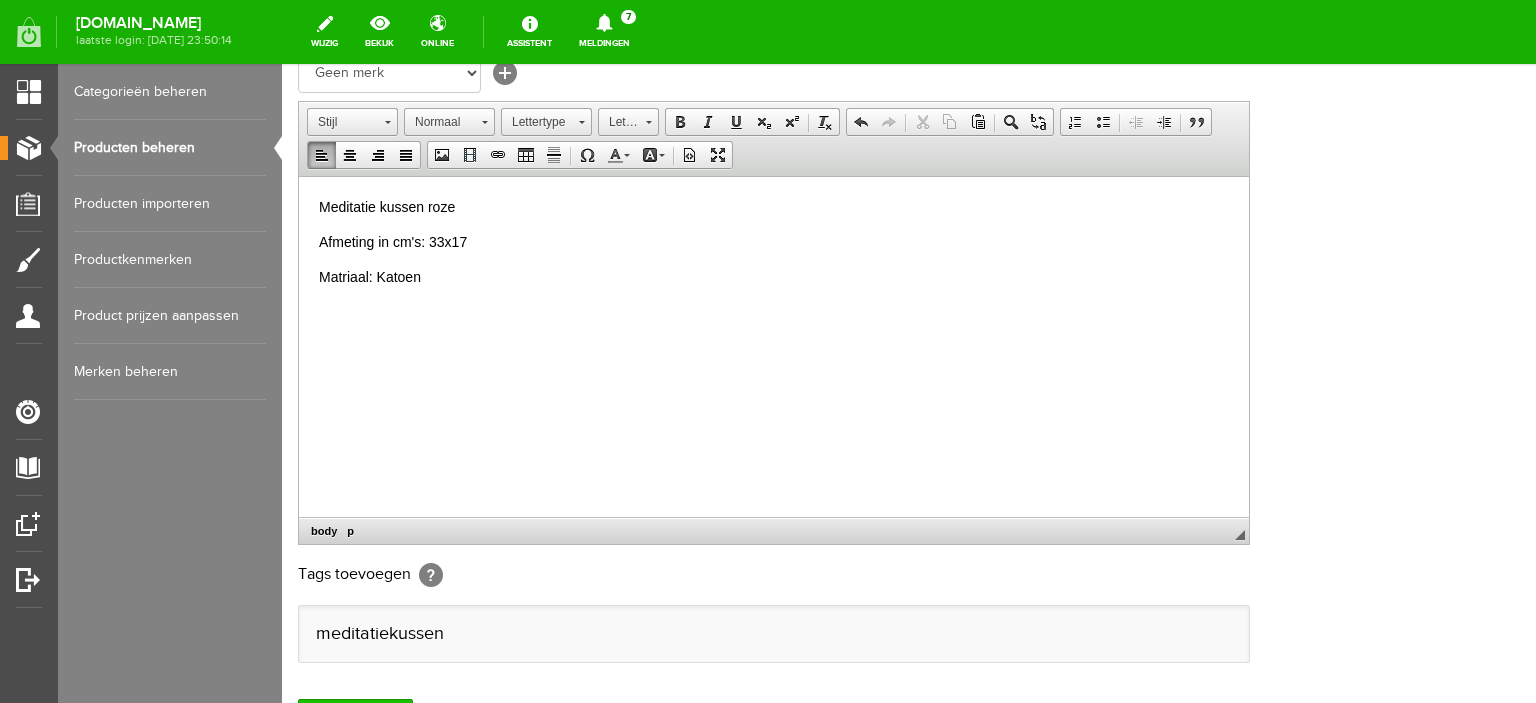 type on "meditatiekussen" 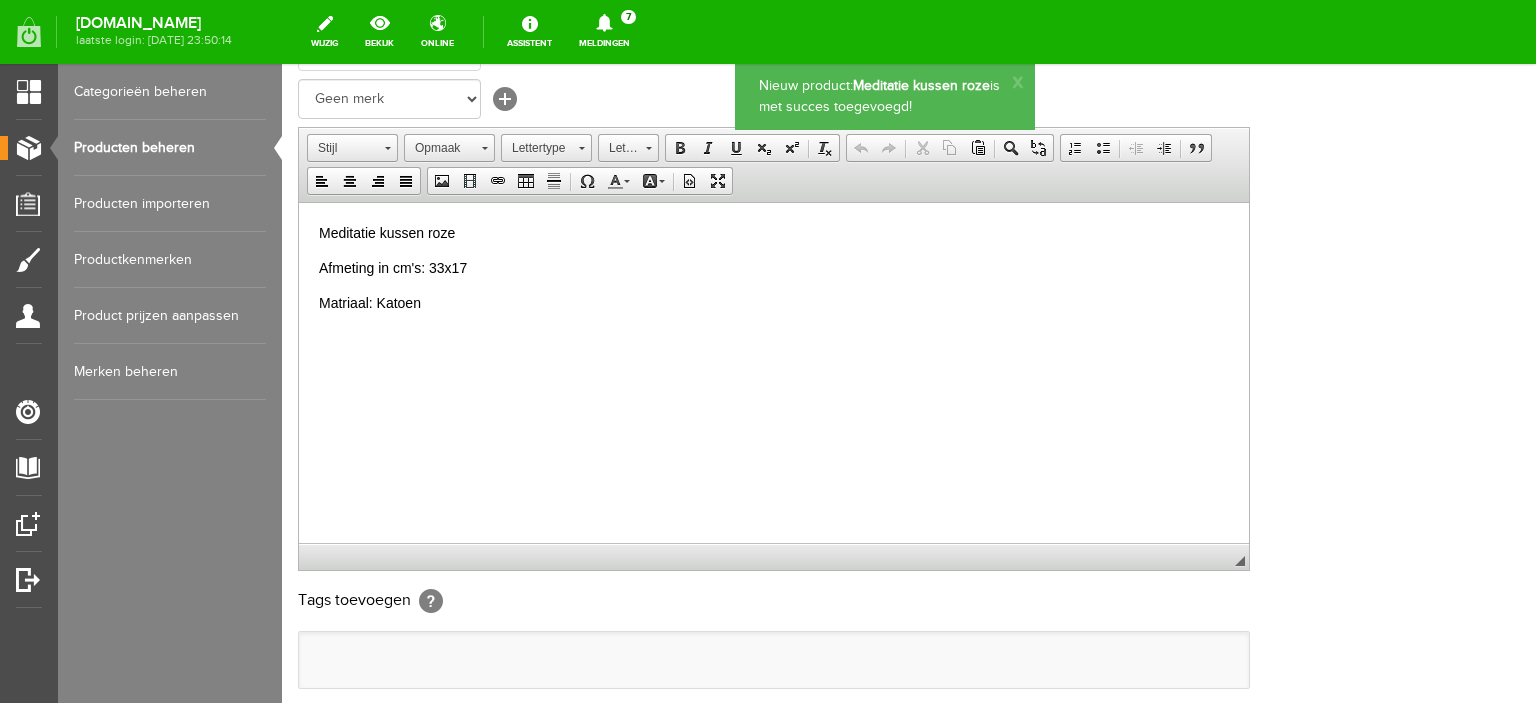 scroll, scrollTop: 0, scrollLeft: 0, axis: both 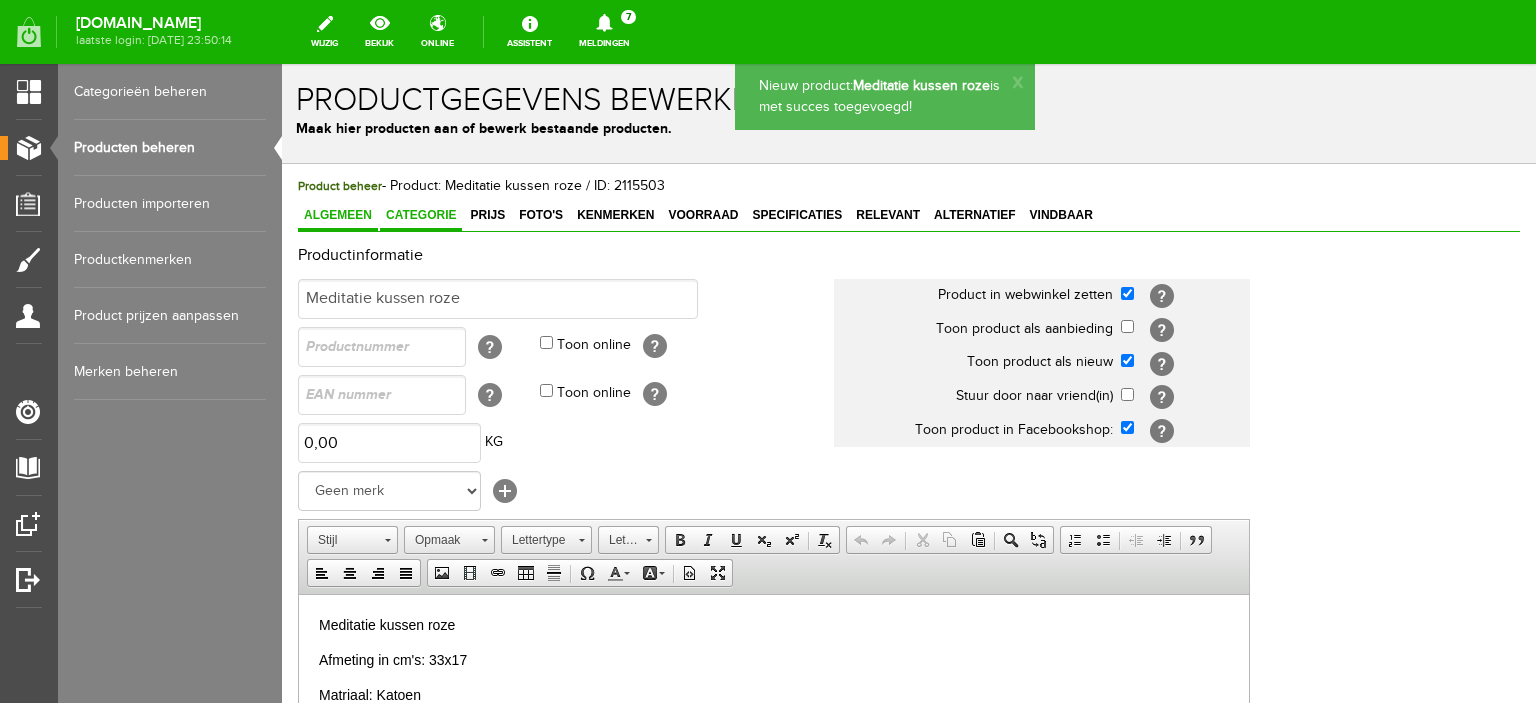 click on "Categorie" at bounding box center [421, 216] 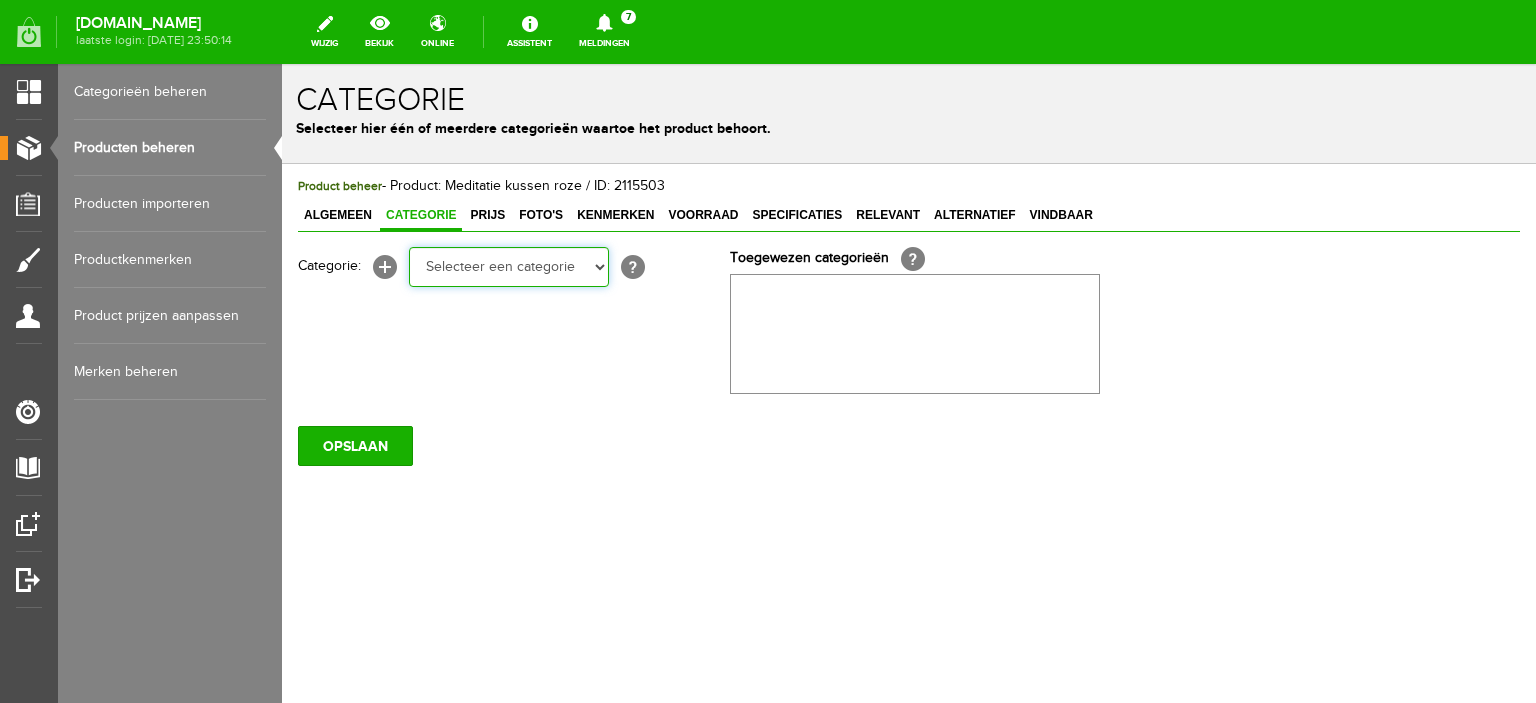 click on "Selecteer een categorie
Meditatie cursus
Online yoga
Online rug/nek
Online ouder&kind
Online meditatie
Online yoga 4x
Online rug/nek 4x
Online ouder&kind 4x
Online meditatie 4x
Acties
Yoga artikelen
Yogamatten
Yogatassen
Yogablokken
Yogariemen
Bolsters
Yogakleding
Yogasokken Paars
Yogasokken Turkoois
Yogasokken Lila
Yogasokken roze
Yogasokken licht geel
Yogasokken Grijs
Yogasokken Zwart
Yoga/meditatiekussen
Yoga/meditatie bankje
Zoutlampen
Yogakleding
Meditatie artikelen
Omslagdoek
Meditatie bankjes
Meditatie kussens
Bolsters
Thee" at bounding box center (509, 267) 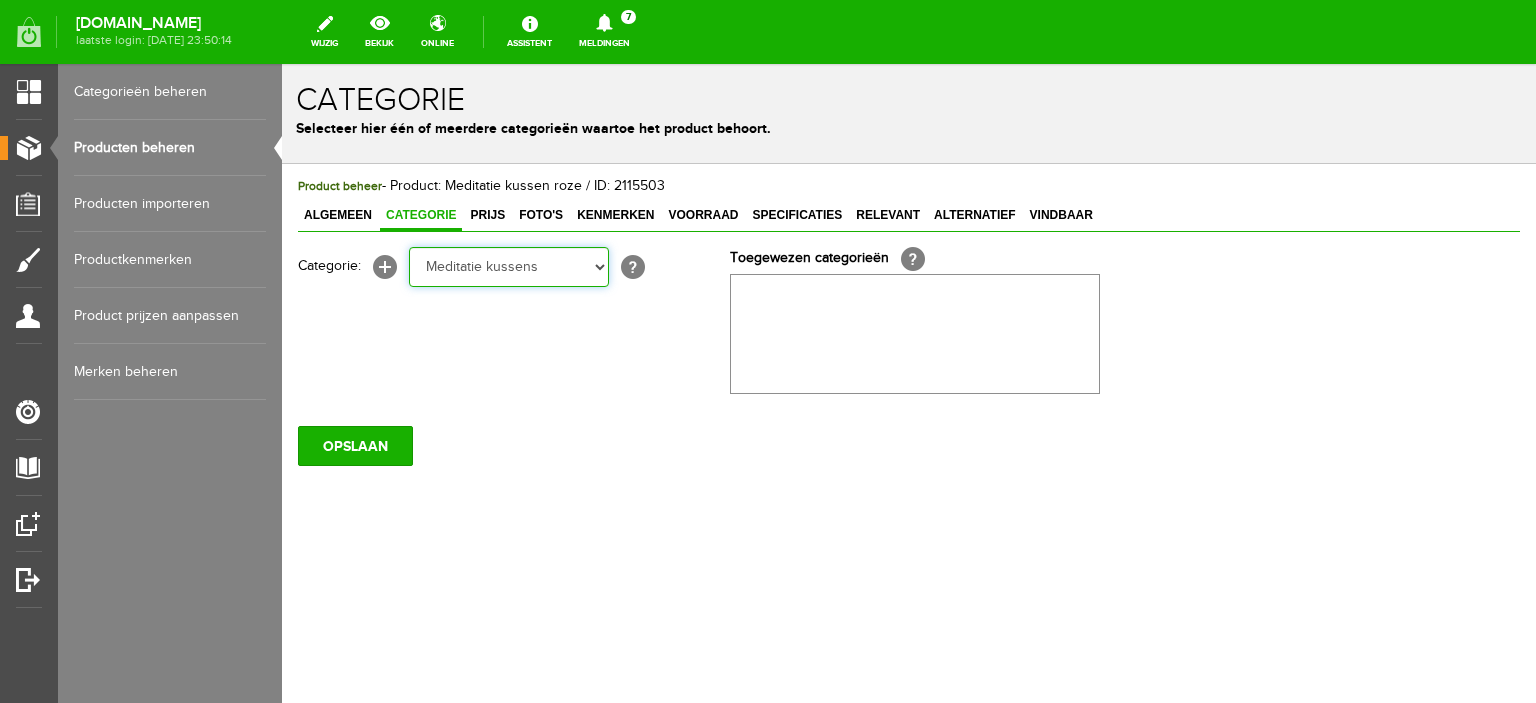 click on "Selecteer een categorie
Meditatie cursus
Online yoga
Online rug/nek
Online ouder&kind
Online meditatie
Online yoga 4x
Online rug/nek 4x
Online ouder&kind 4x
Online meditatie 4x
Acties
Yoga artikelen
Yogamatten
Yogatassen
Yogablokken
Yogariemen
Bolsters
Yogakleding
Yogasokken Paars
Yogasokken Turkoois
Yogasokken Lila
Yogasokken roze
Yogasokken licht geel
Yogasokken Grijs
Yogasokken Zwart
Yoga/meditatiekussen
Yoga/meditatie bankje
Zoutlampen
Yogakleding
Meditatie artikelen
Omslagdoek
Meditatie bankjes
Meditatie kussens
Bolsters
Thee" at bounding box center (509, 267) 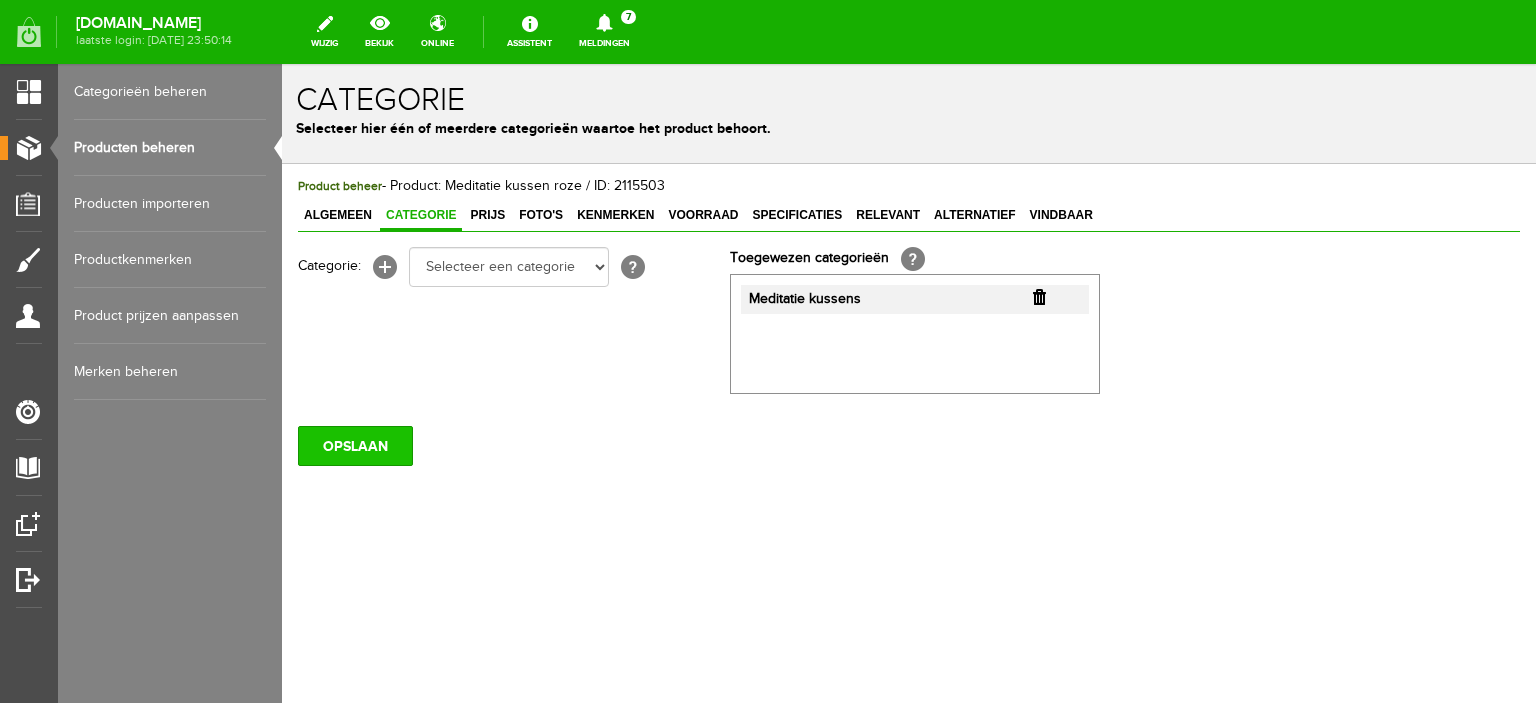 click on "OPSLAAN" at bounding box center (355, 446) 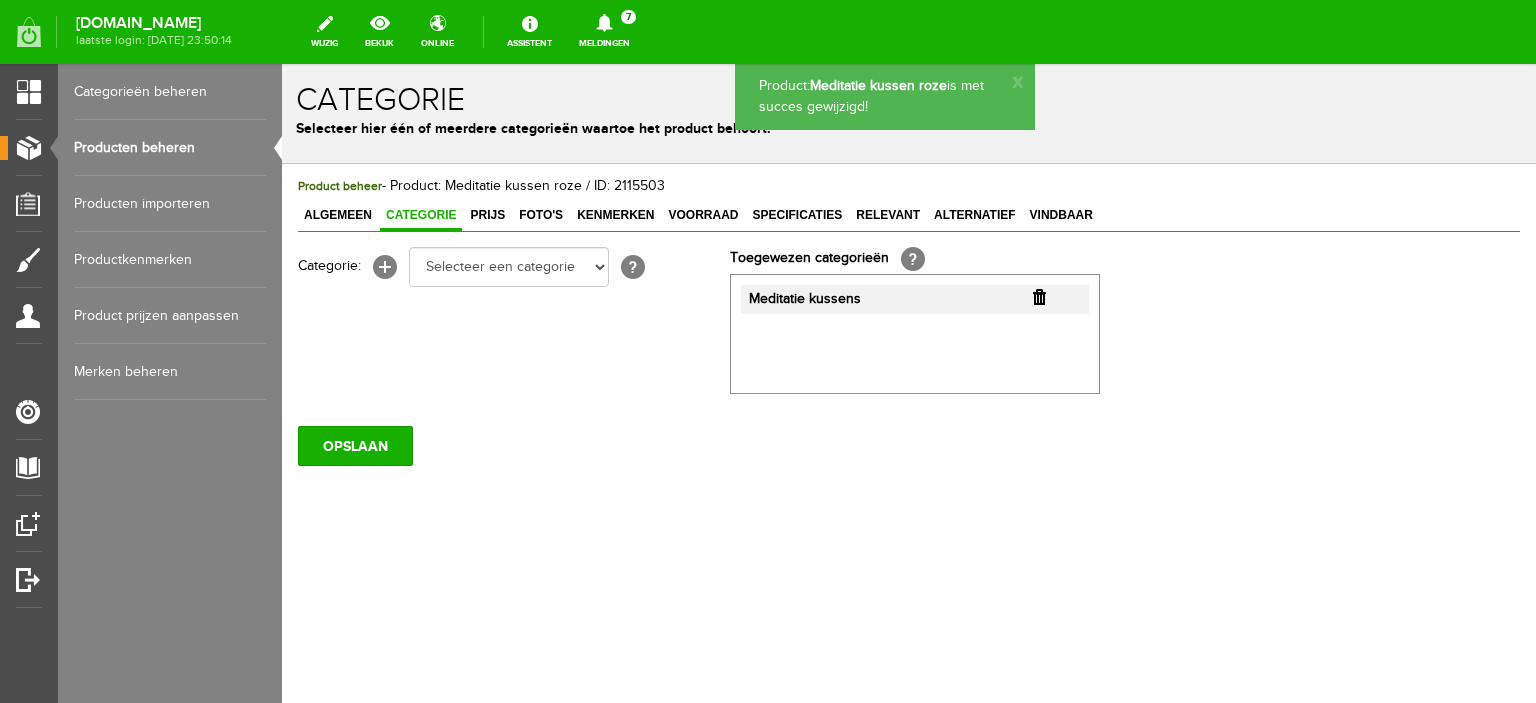 click on "Prijs" at bounding box center [487, 216] 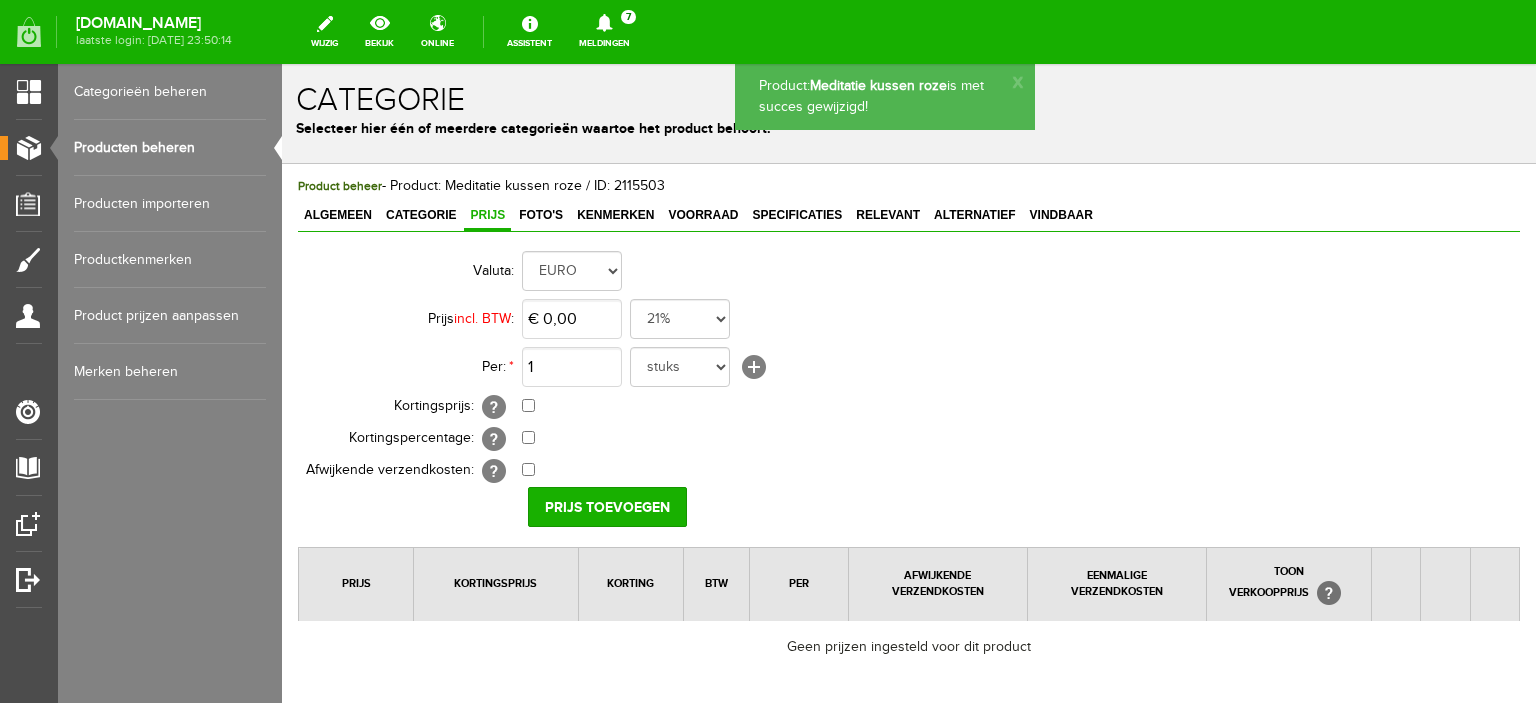 scroll, scrollTop: 0, scrollLeft: 0, axis: both 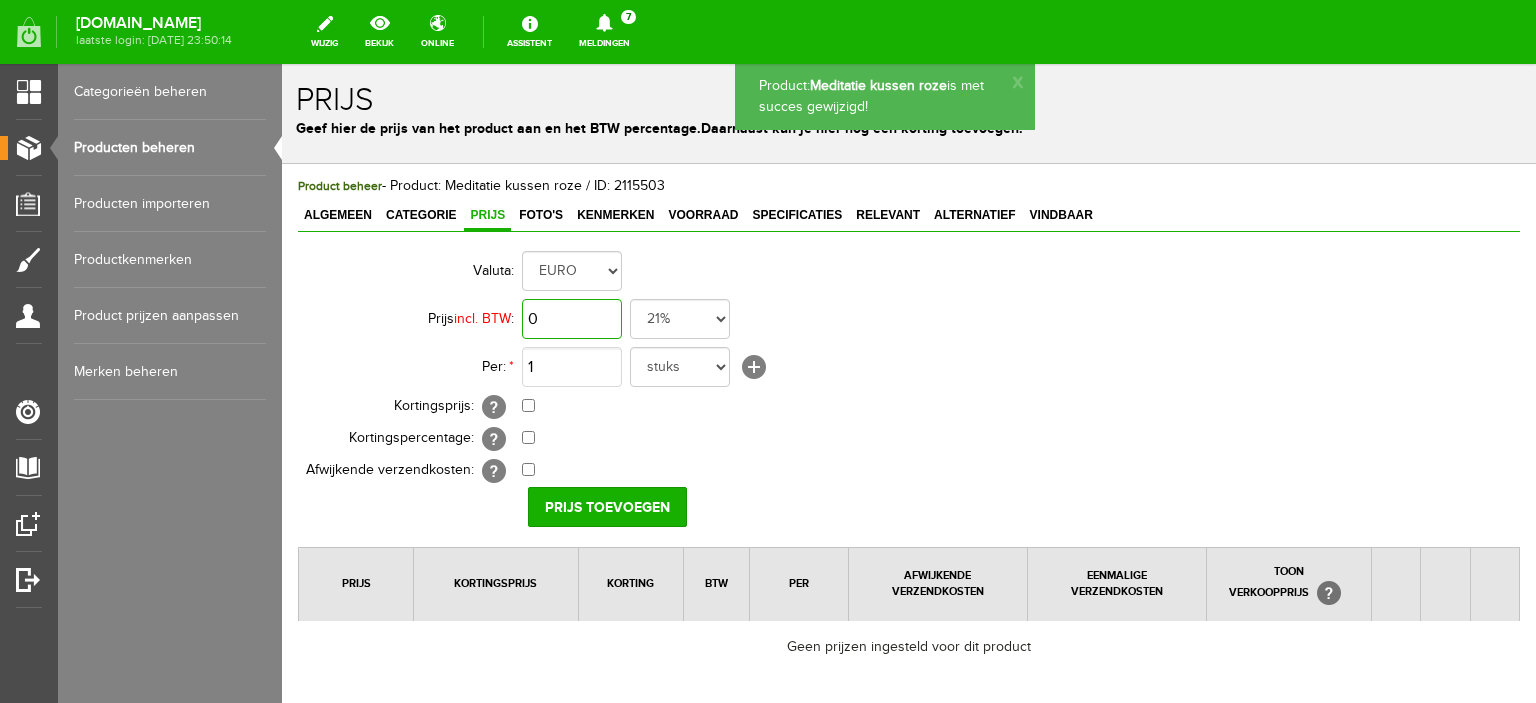 click on "0" at bounding box center (572, 319) 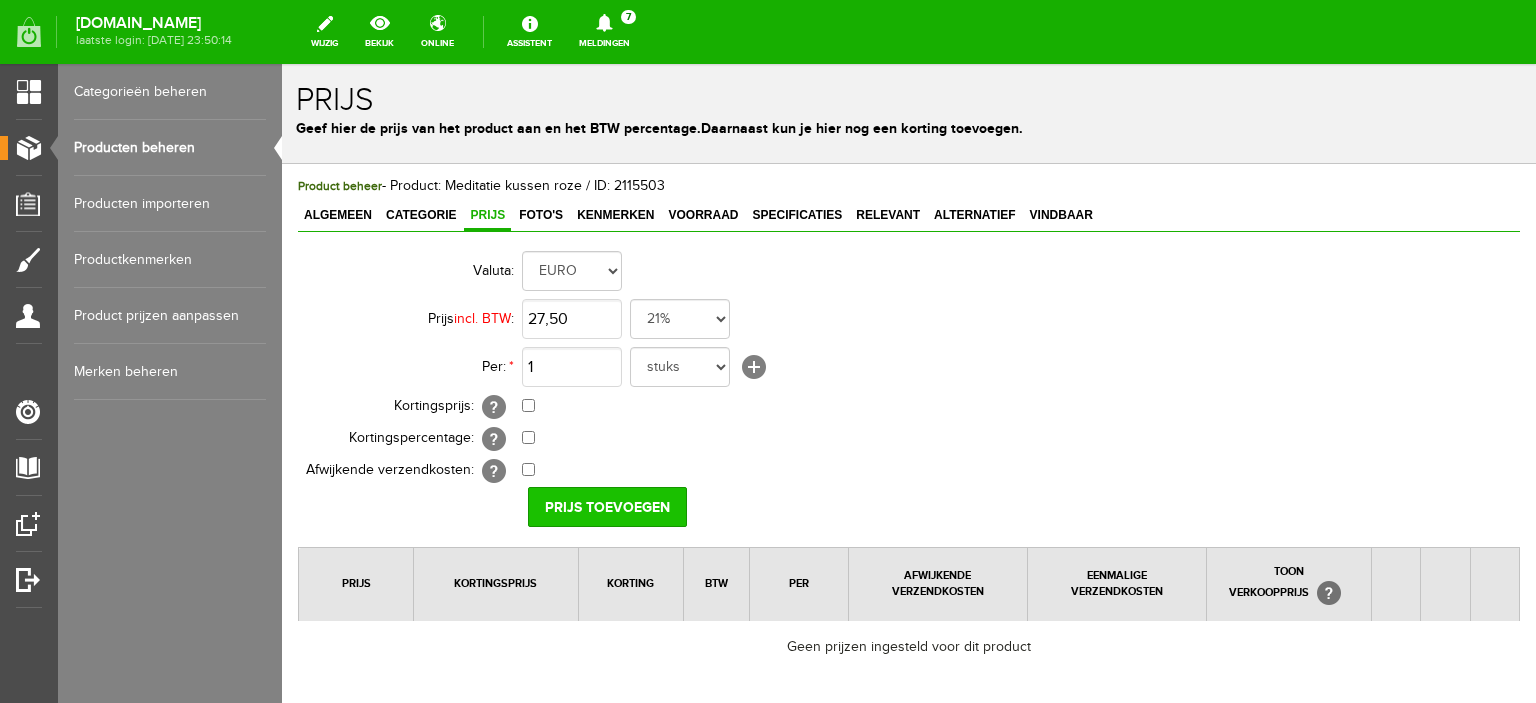 type on "€ 27,50" 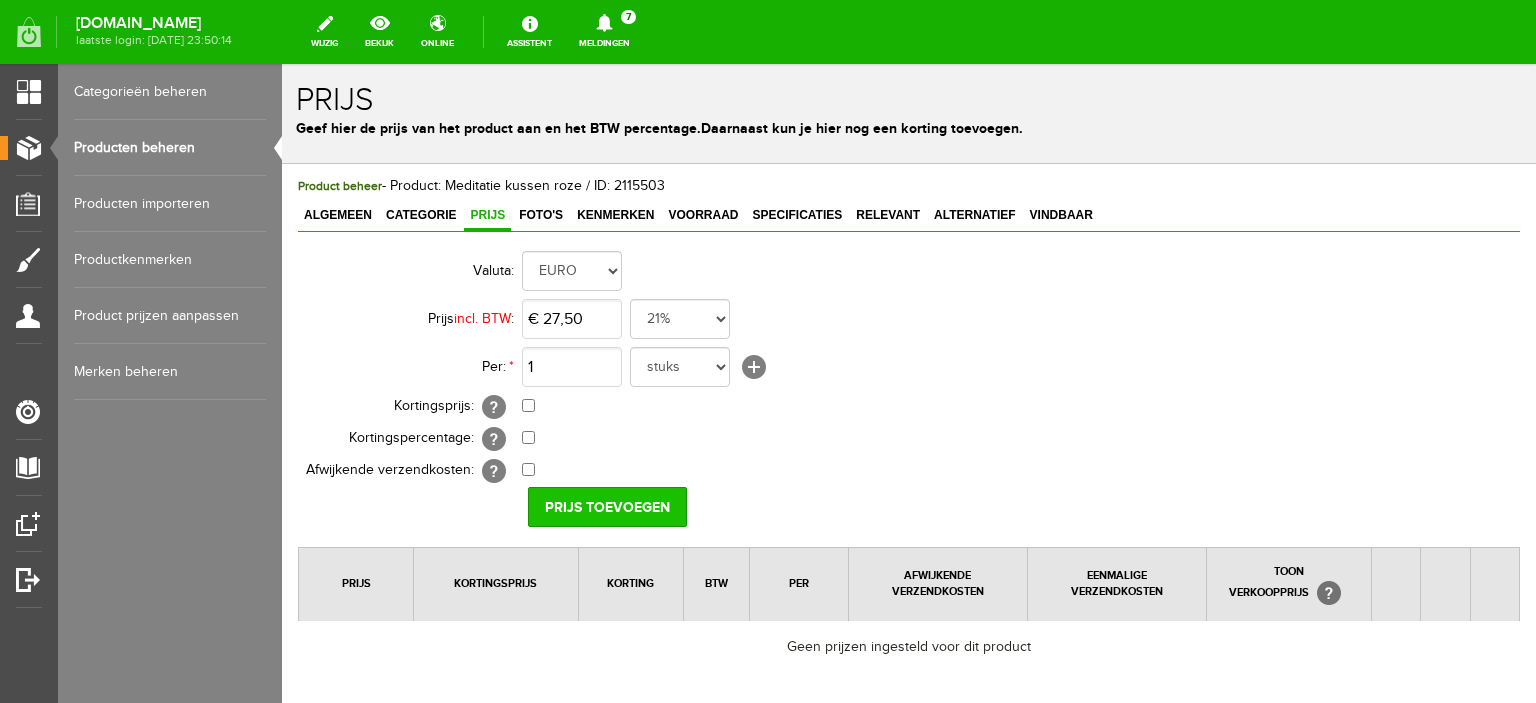 click on "Prijs toevoegen" at bounding box center (607, 507) 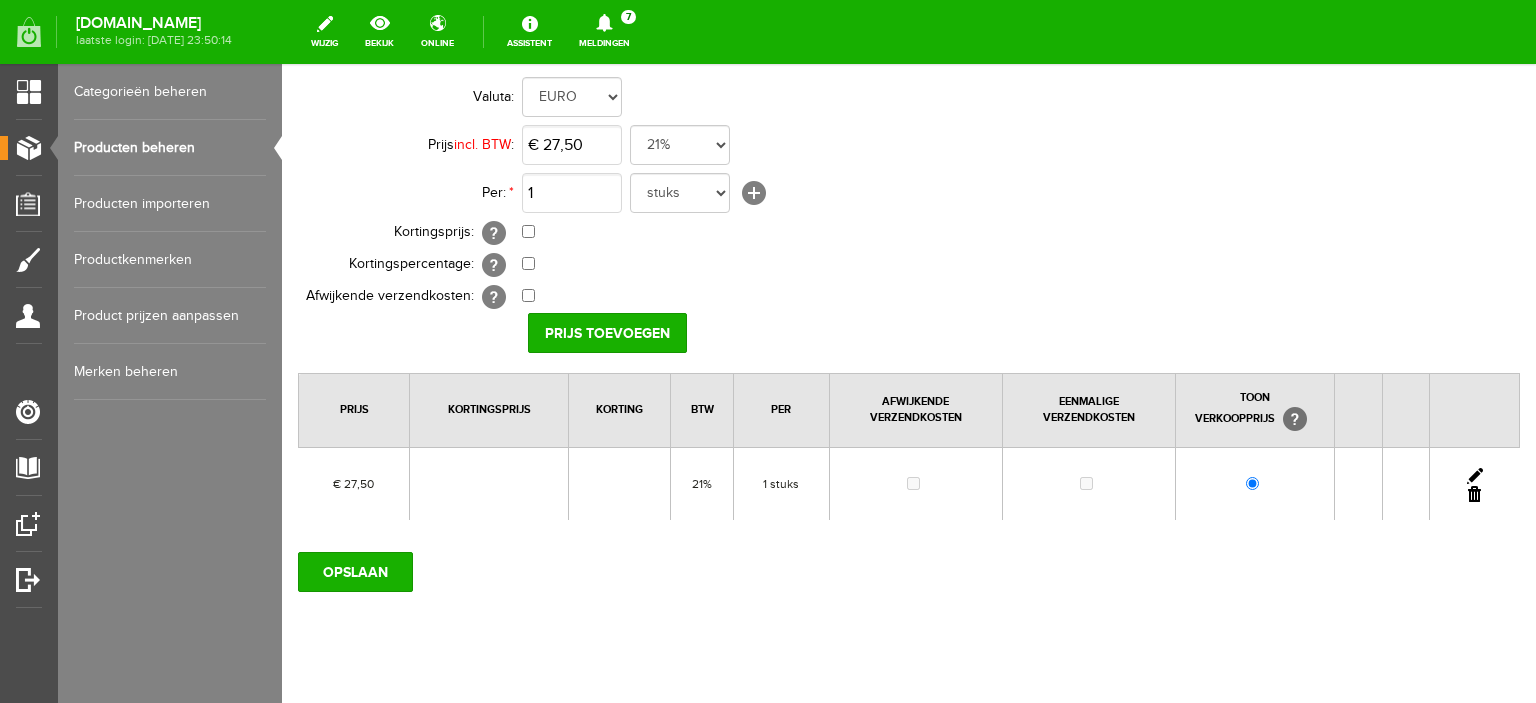 scroll, scrollTop: 180, scrollLeft: 0, axis: vertical 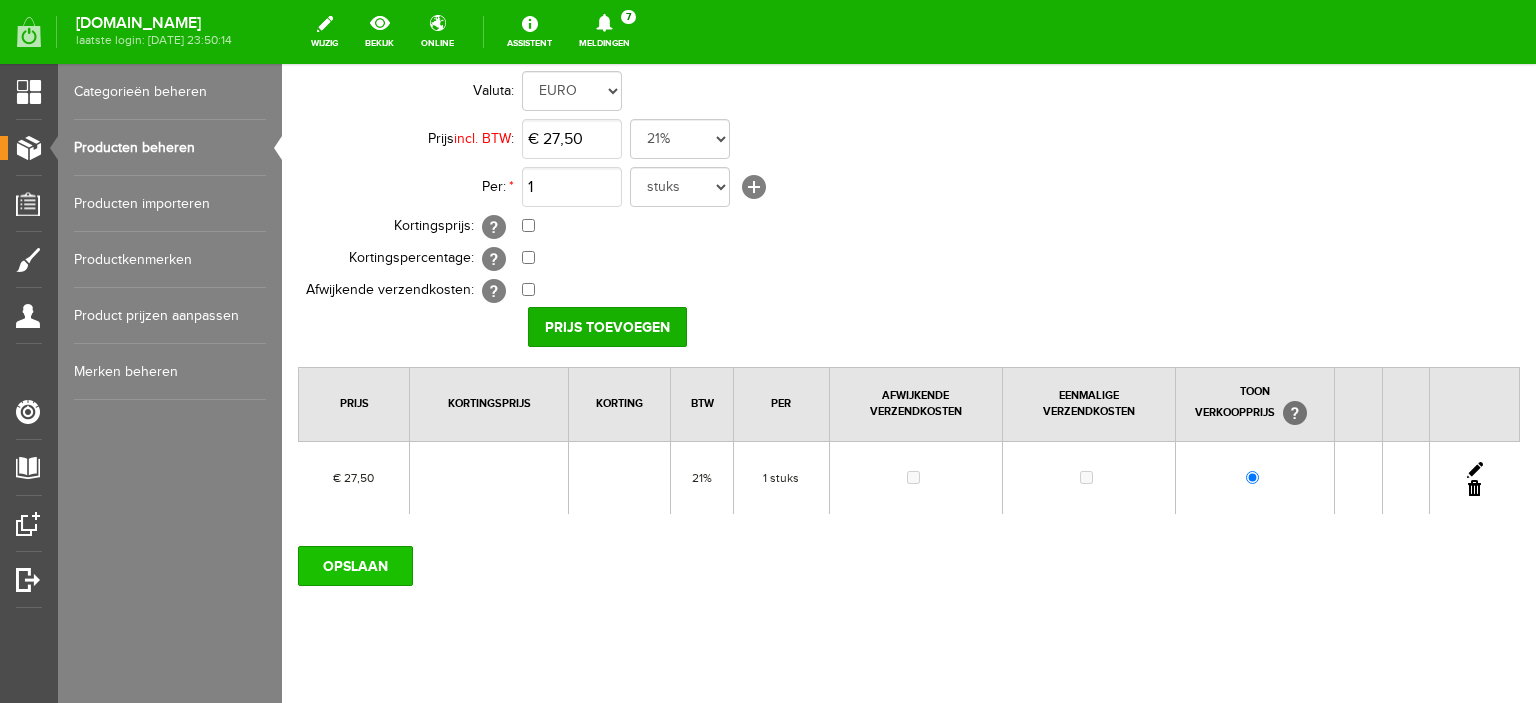 click on "OPSLAAN" at bounding box center (355, 566) 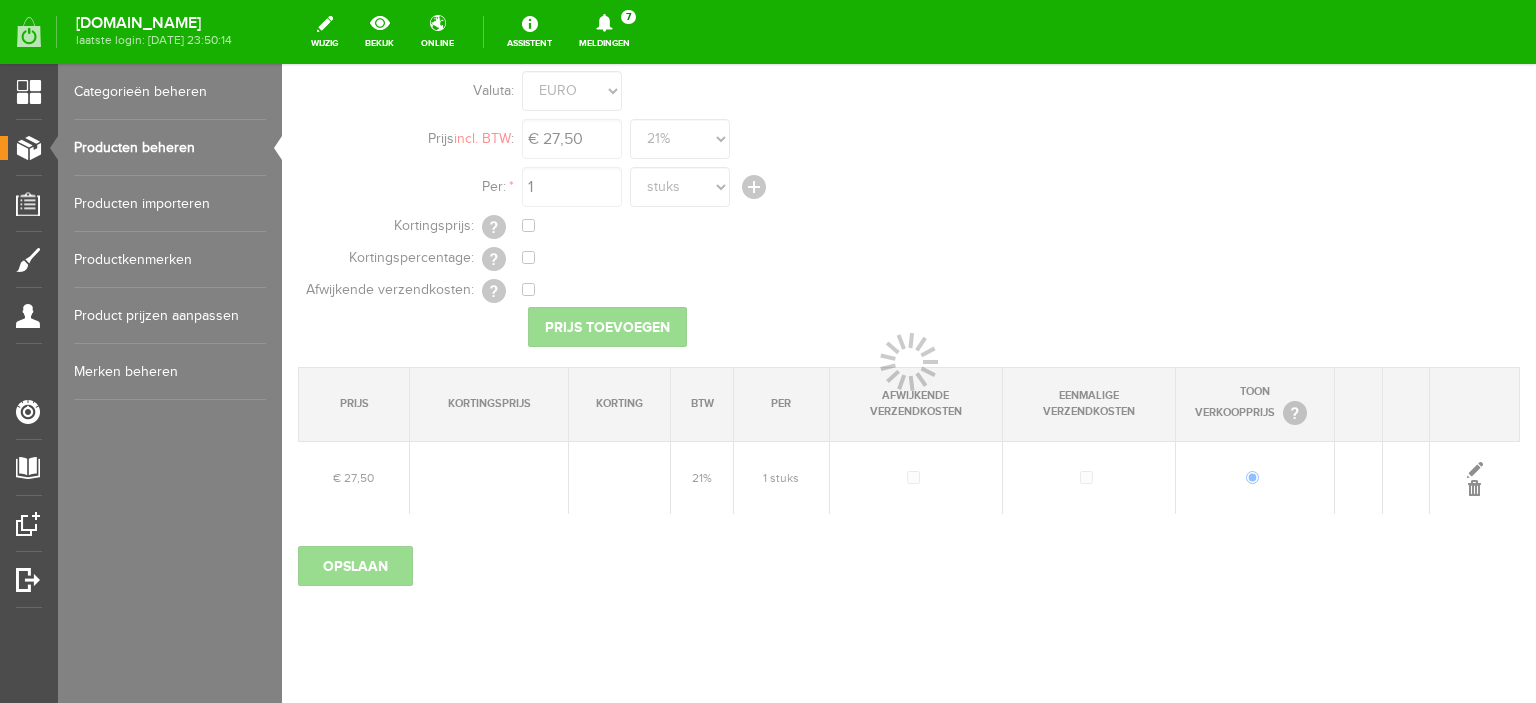 click at bounding box center (909, 383) 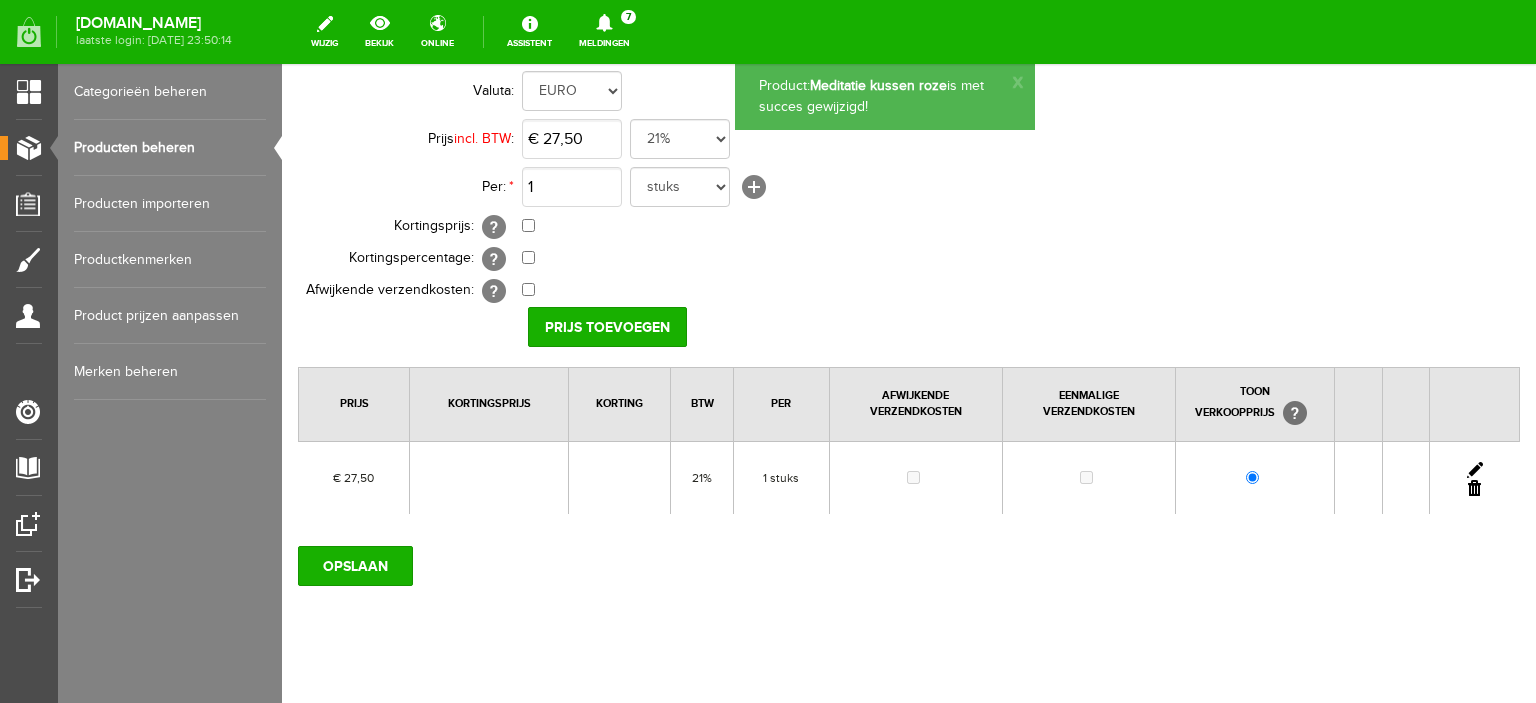 scroll, scrollTop: 0, scrollLeft: 0, axis: both 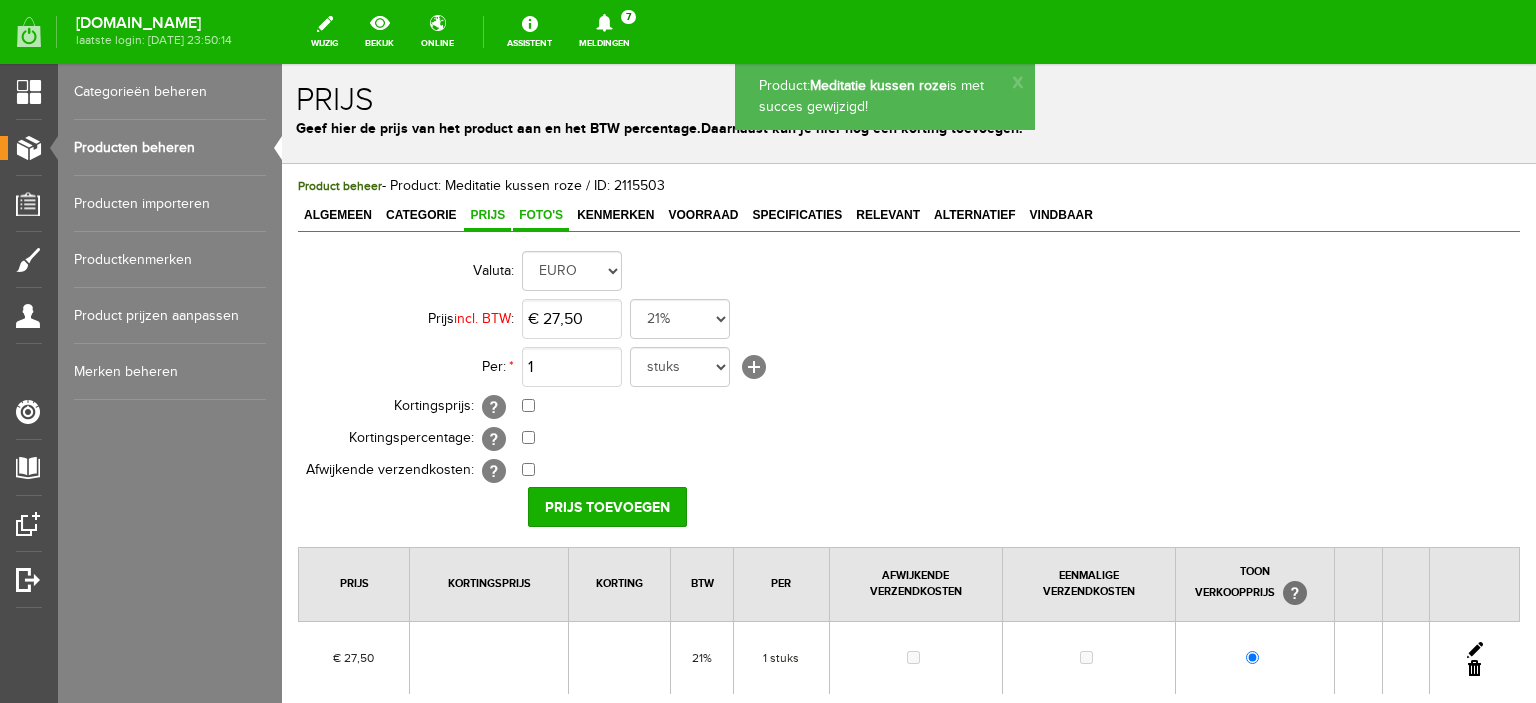 click on "Foto's" at bounding box center (541, 215) 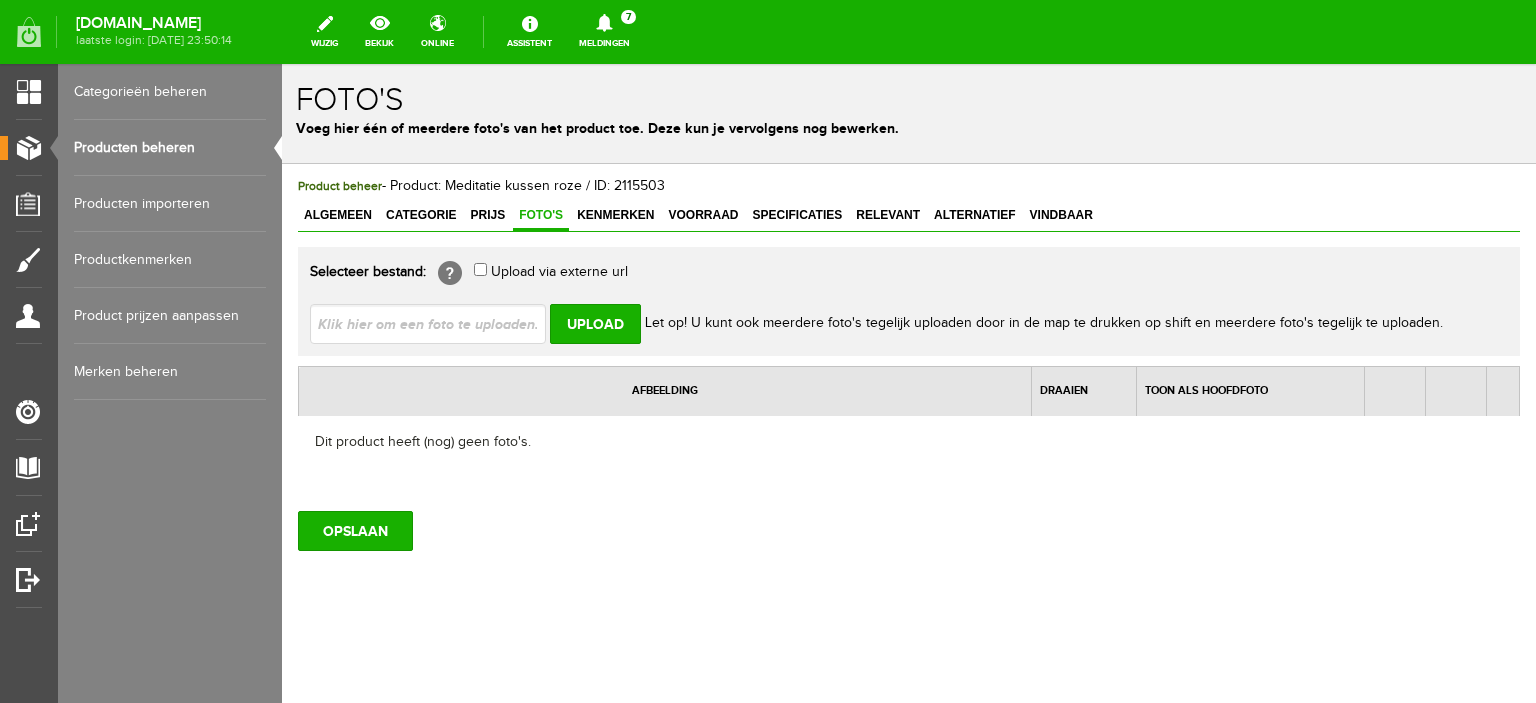 click at bounding box center [436, 323] 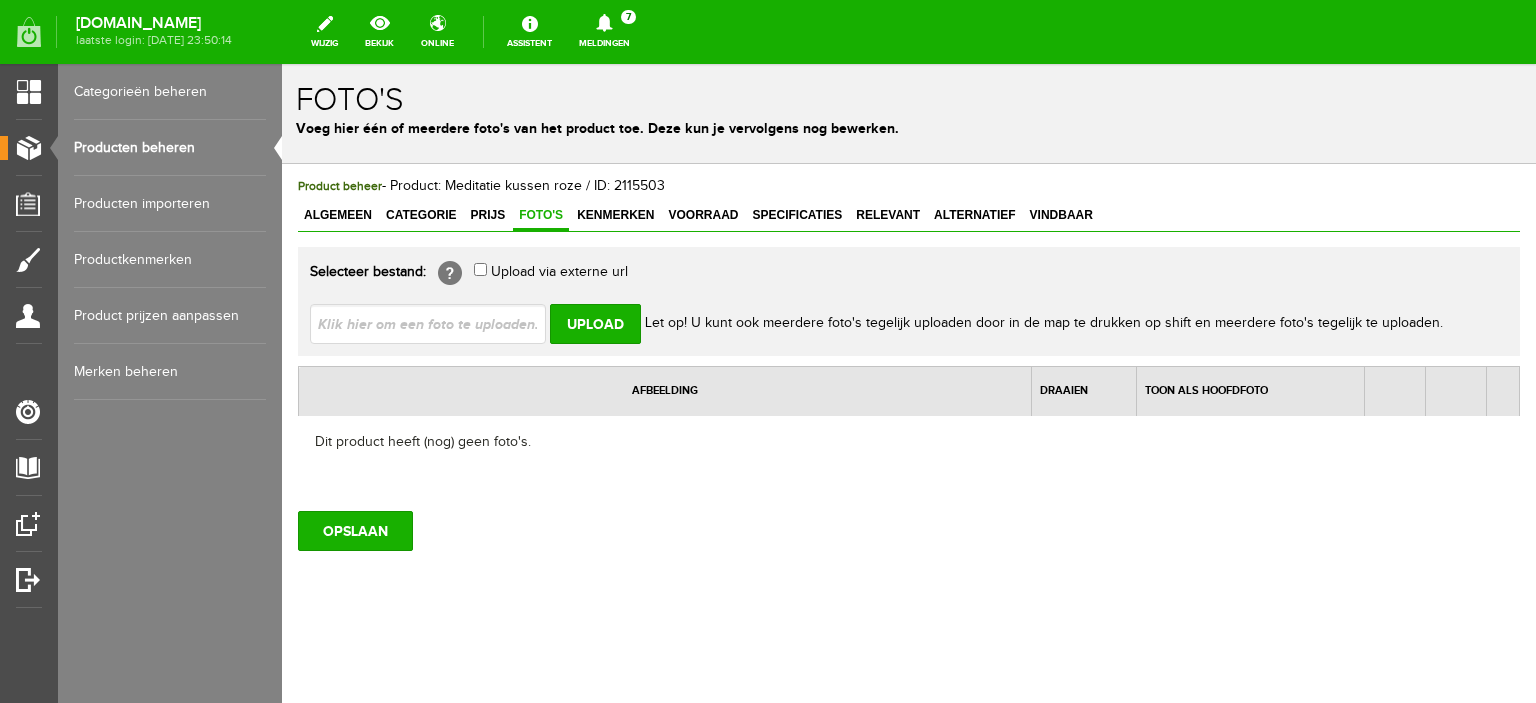 type on "C:\fakepath\meditatie kussen roze.jpg" 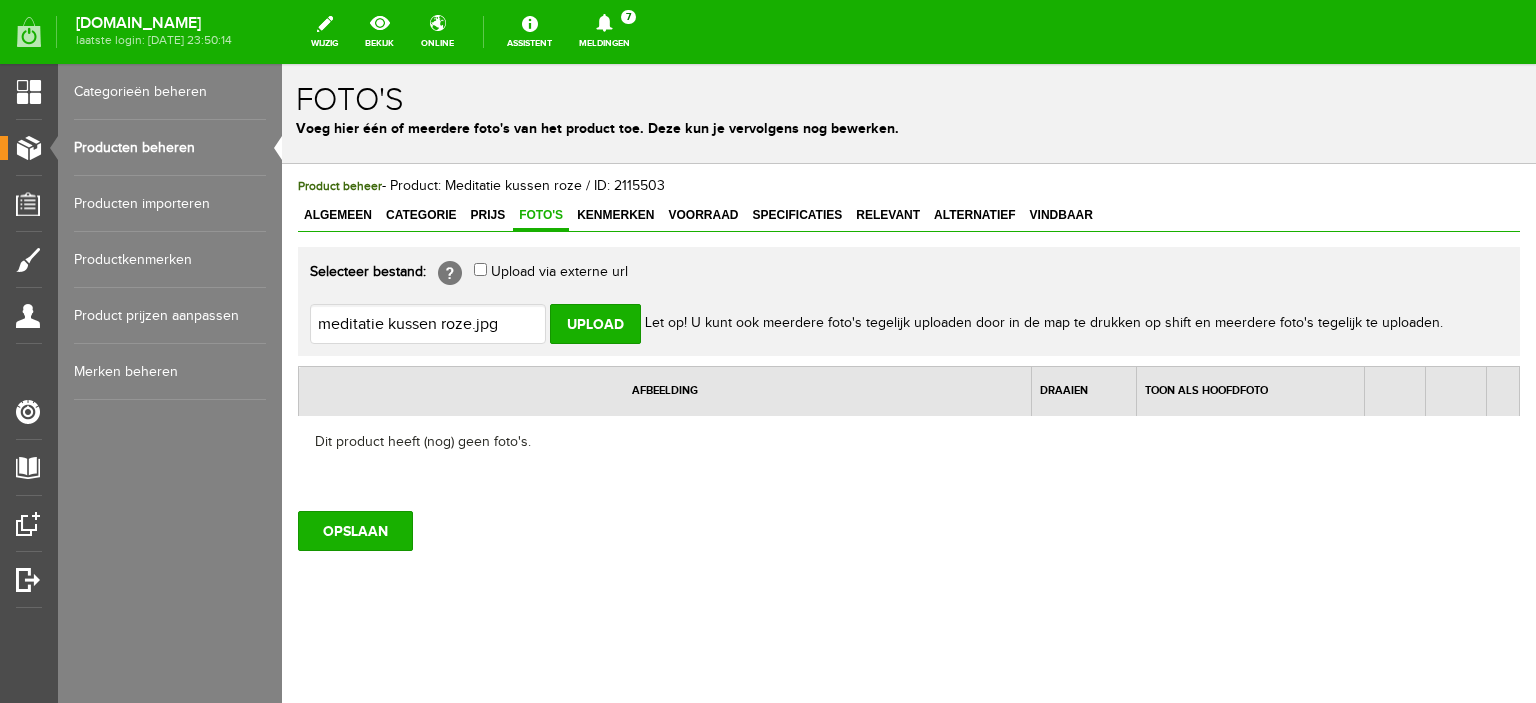 click on "Upload" at bounding box center [595, 324] 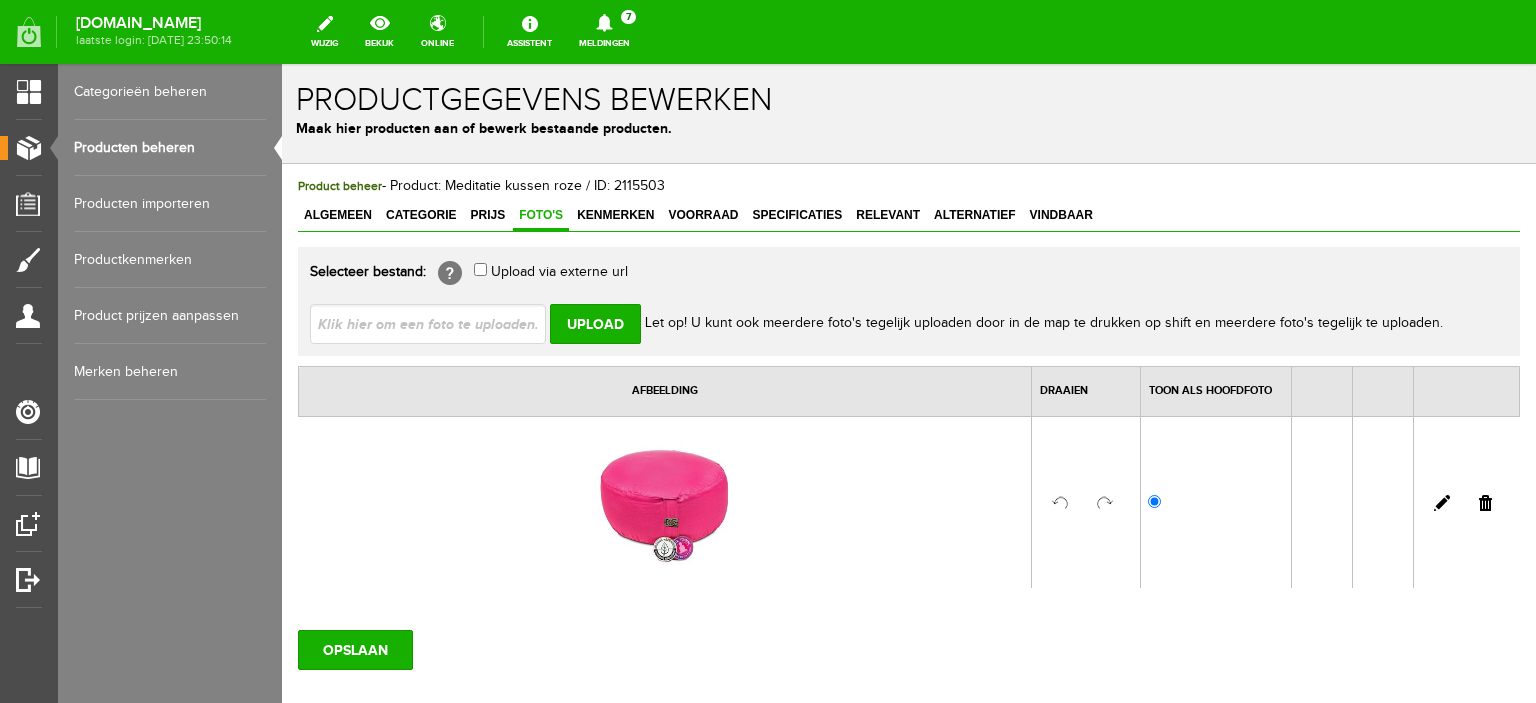 scroll, scrollTop: 0, scrollLeft: 0, axis: both 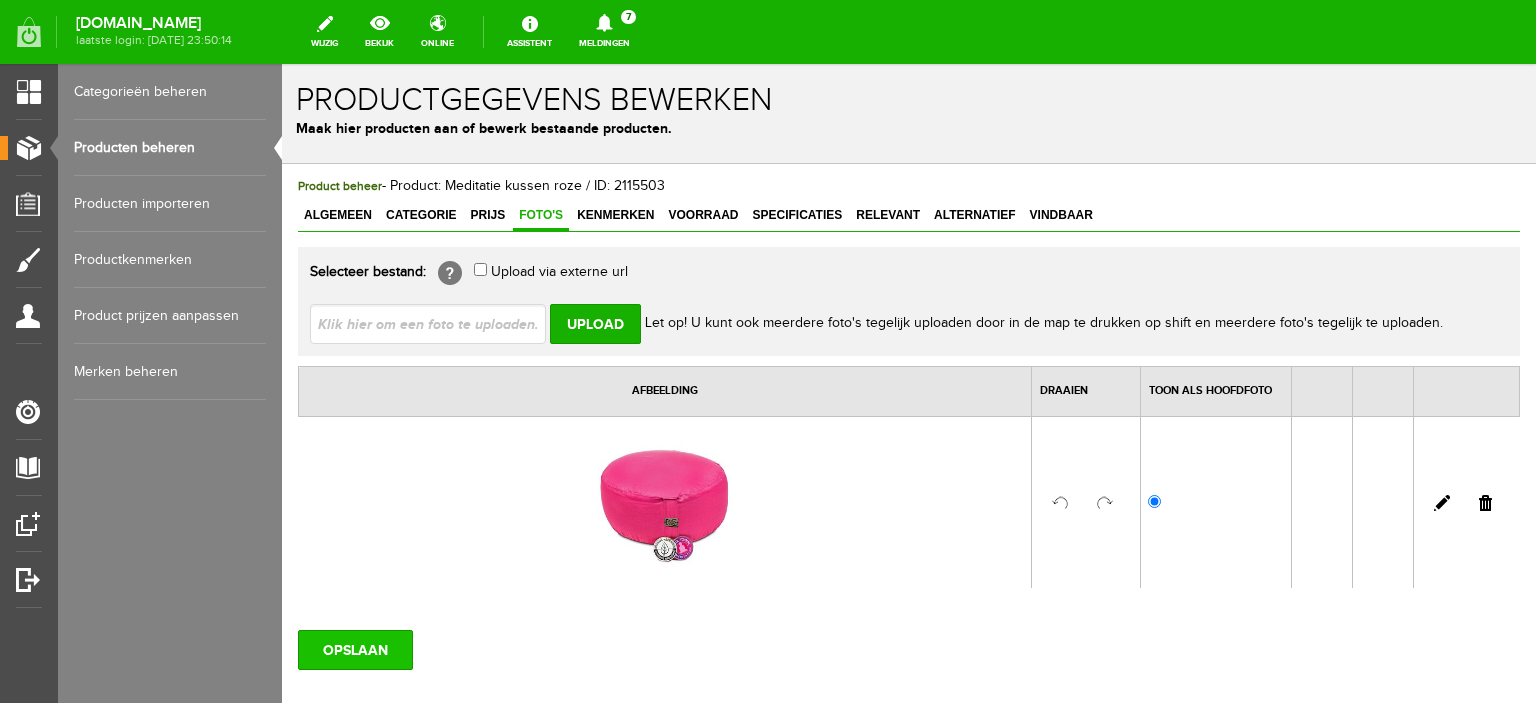 click on "OPSLAAN" at bounding box center [355, 650] 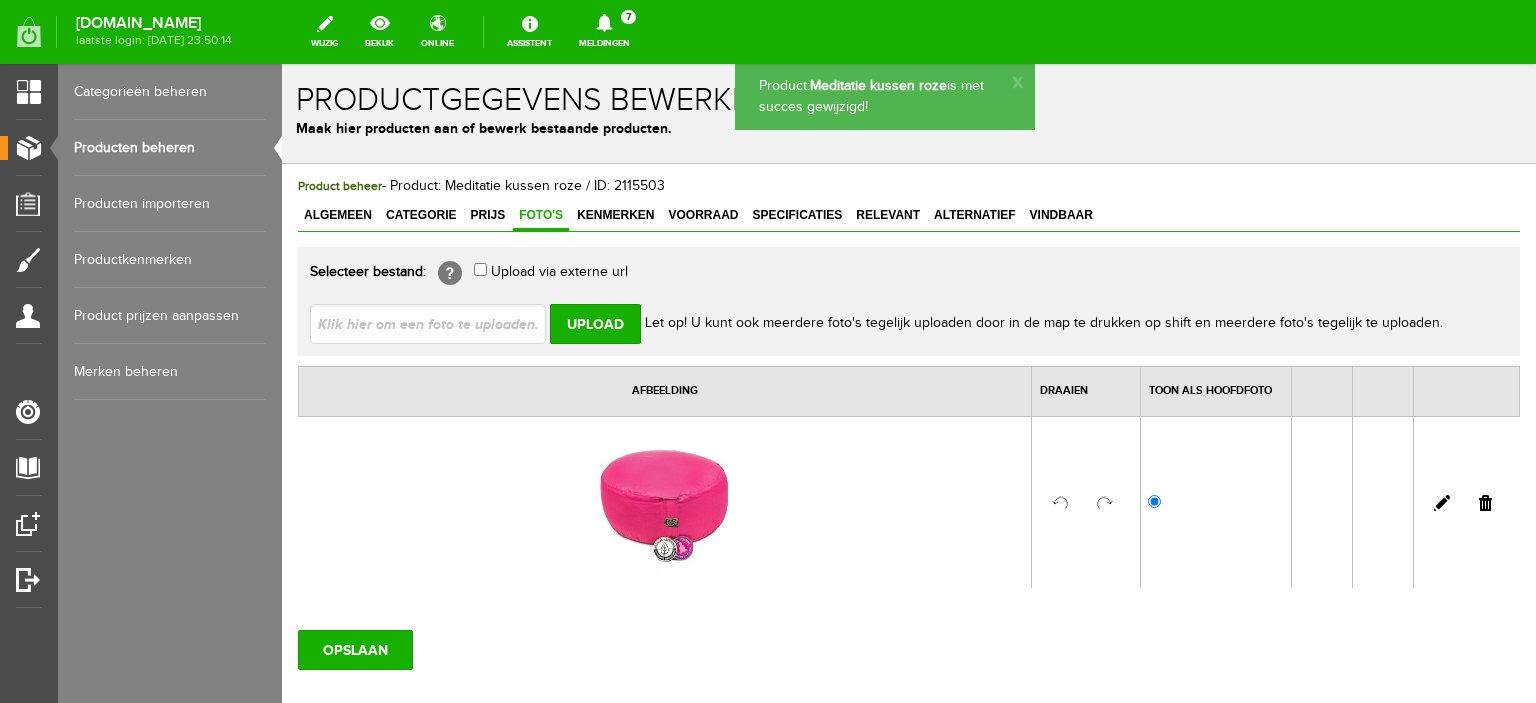 scroll, scrollTop: 0, scrollLeft: 0, axis: both 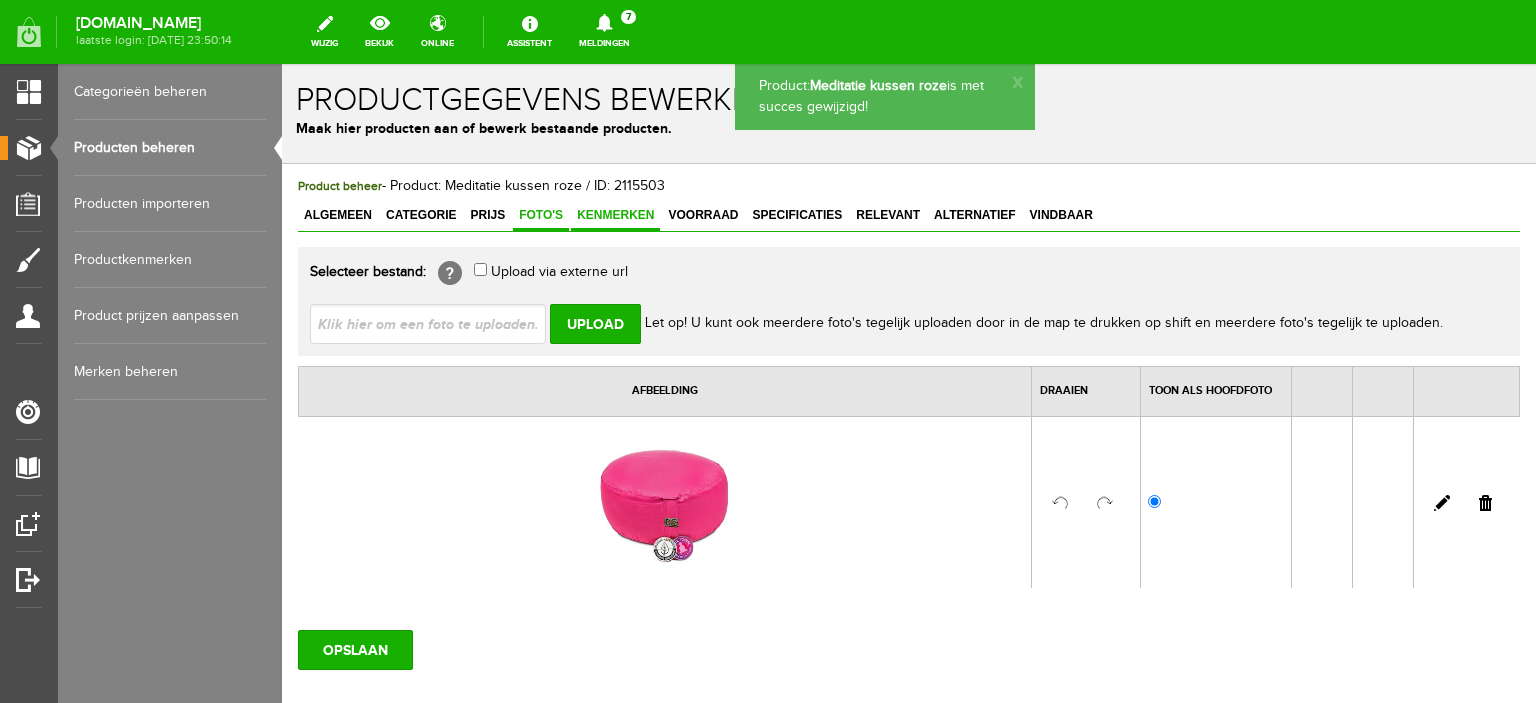 click on "Kenmerken" at bounding box center (615, 215) 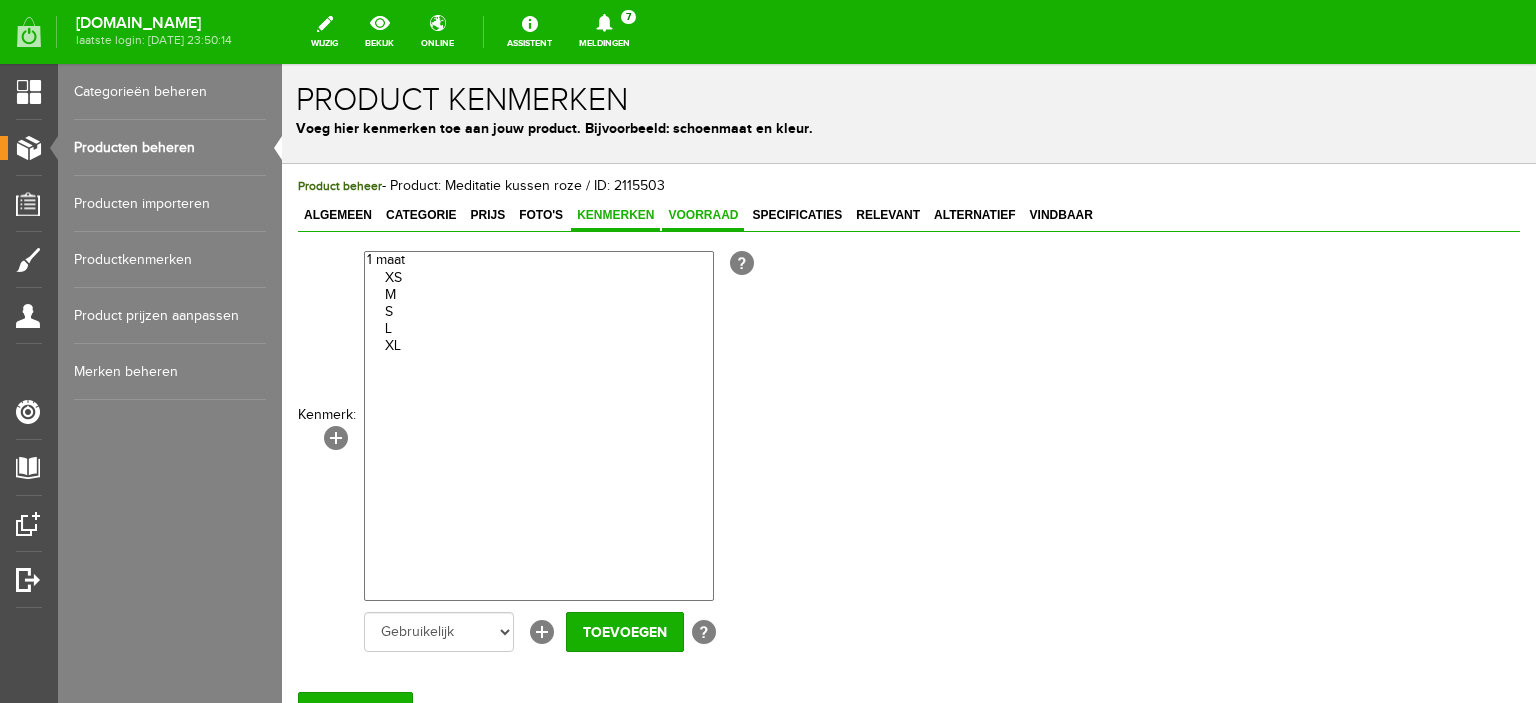 click on "Voorraad" at bounding box center [703, 215] 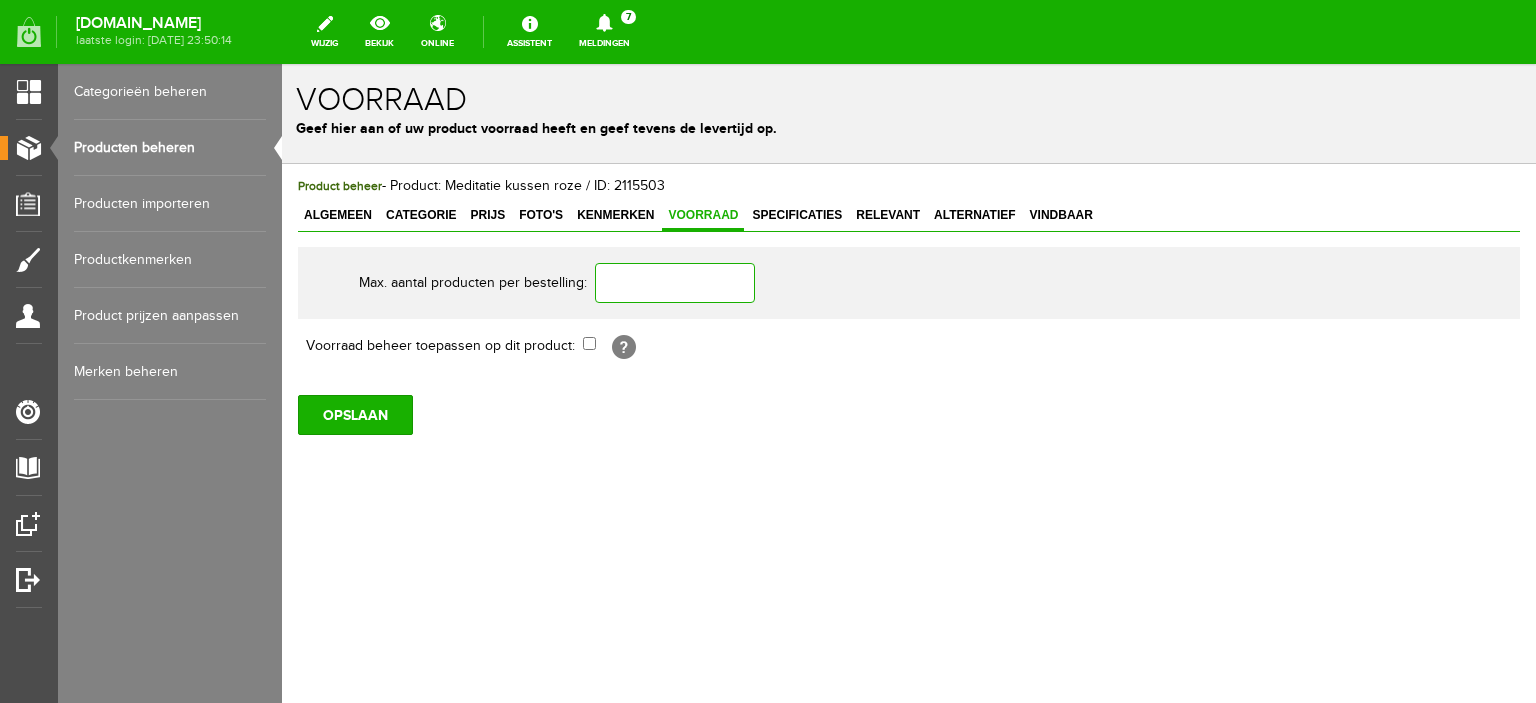 click at bounding box center [675, 283] 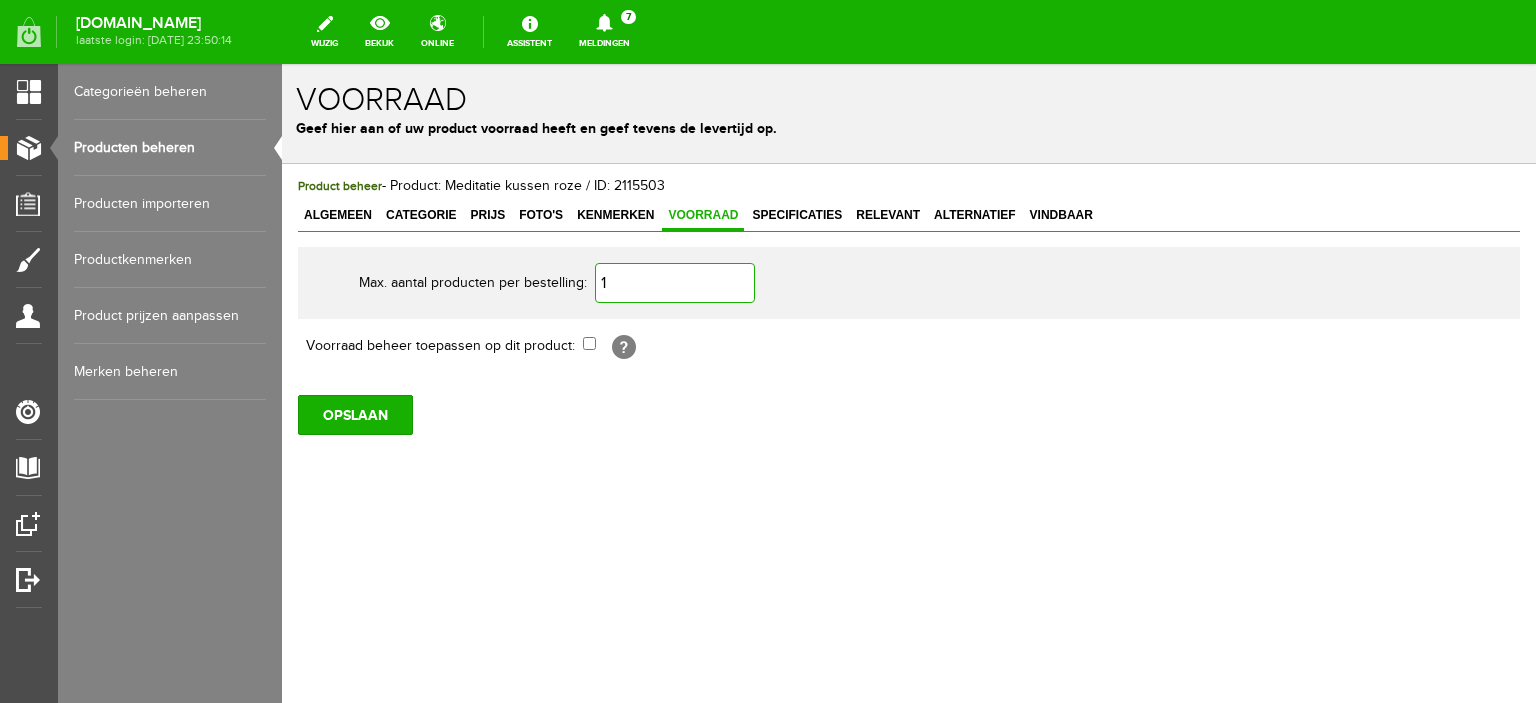 type on "1" 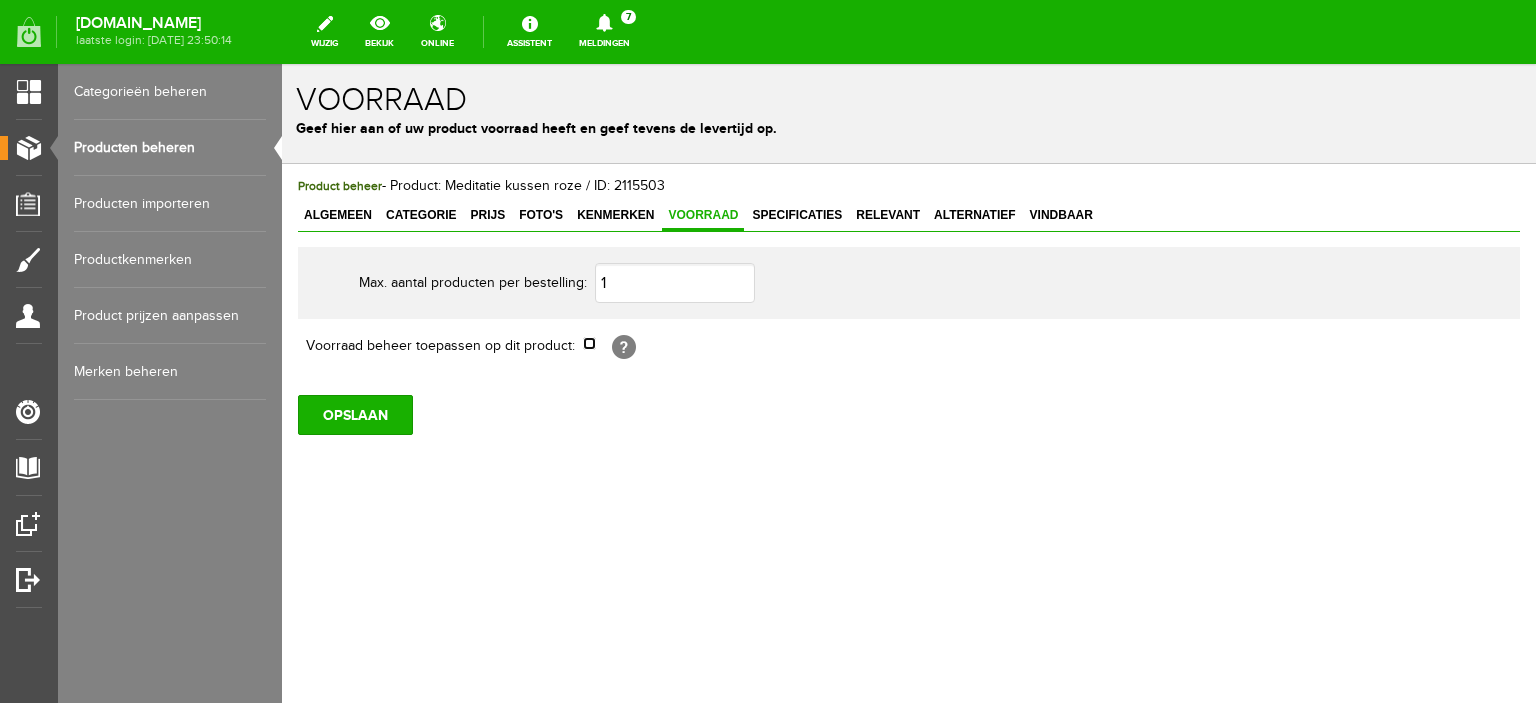 click at bounding box center (589, 343) 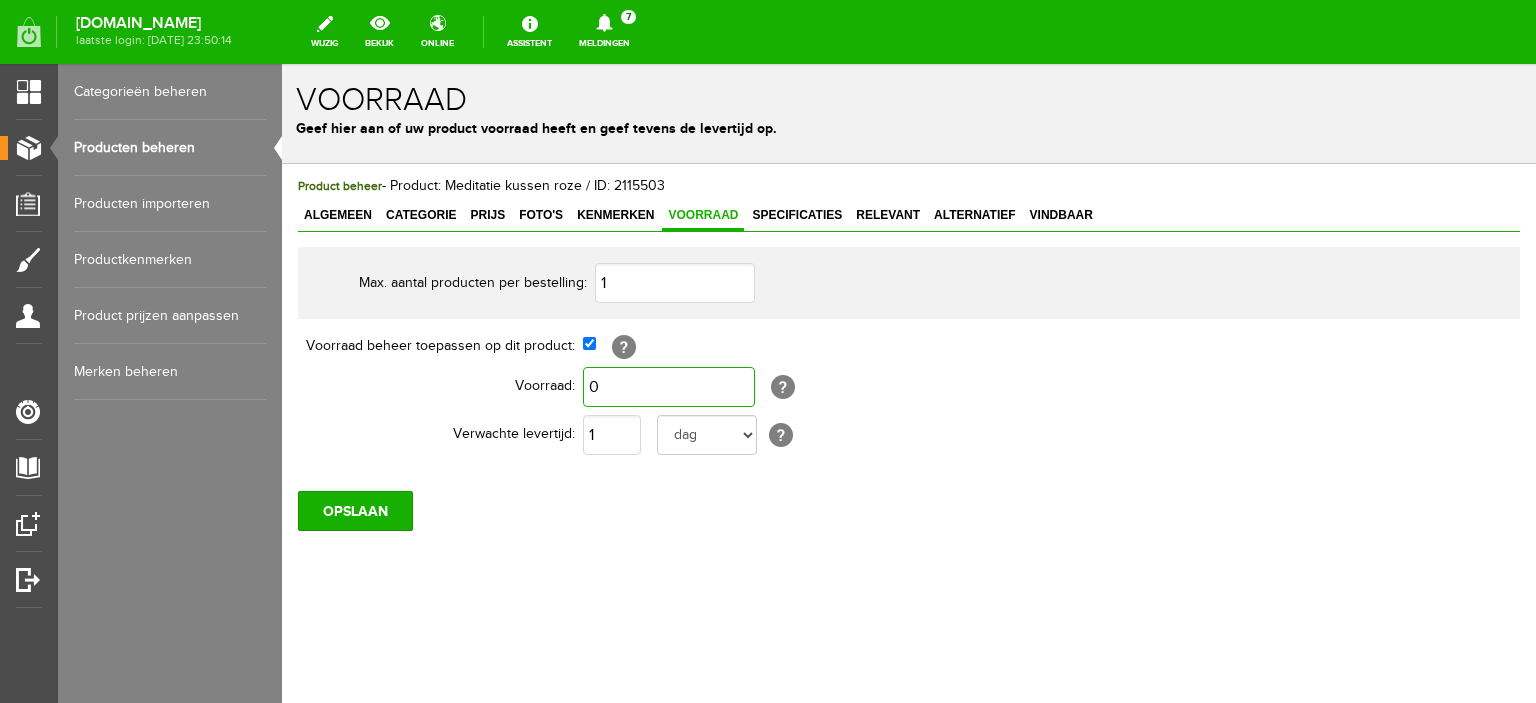 click on "0" at bounding box center (669, 387) 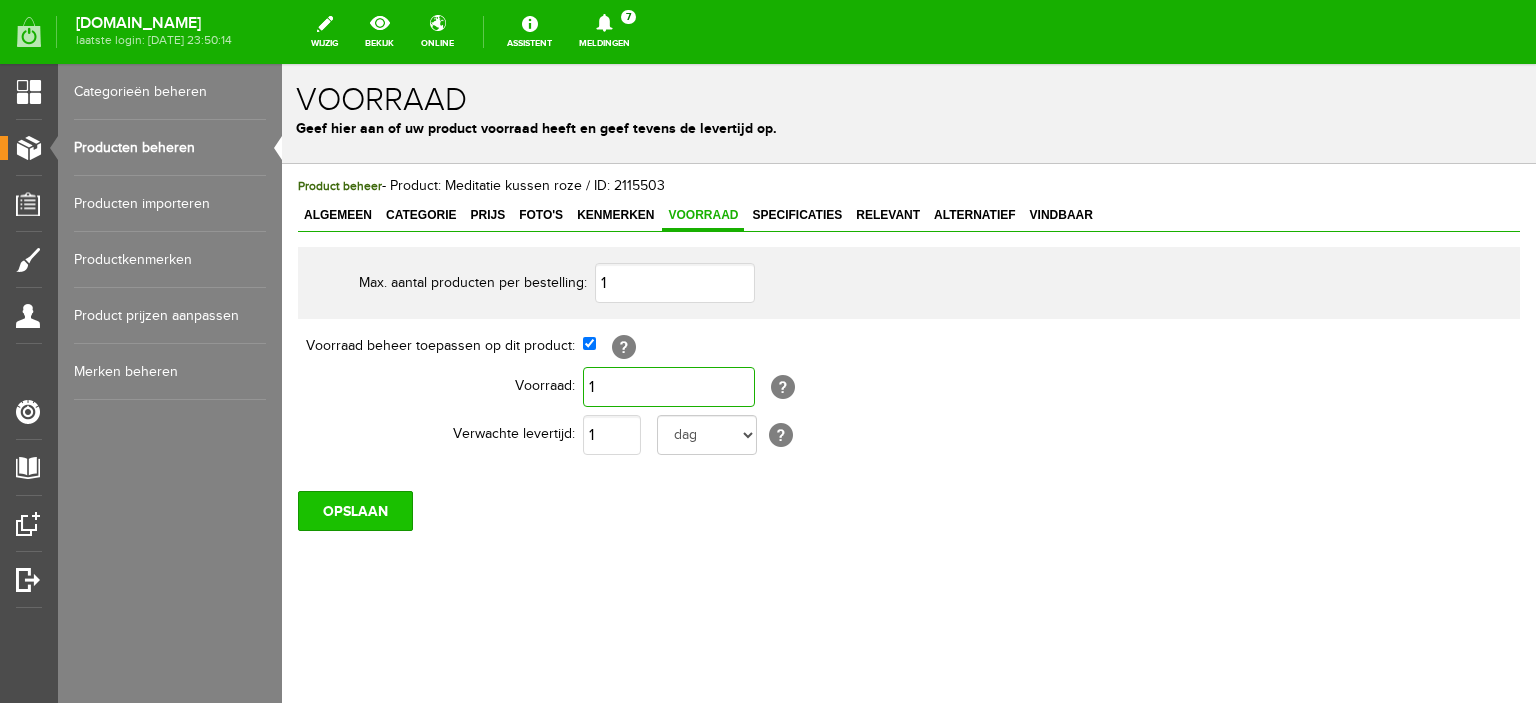 type on "1" 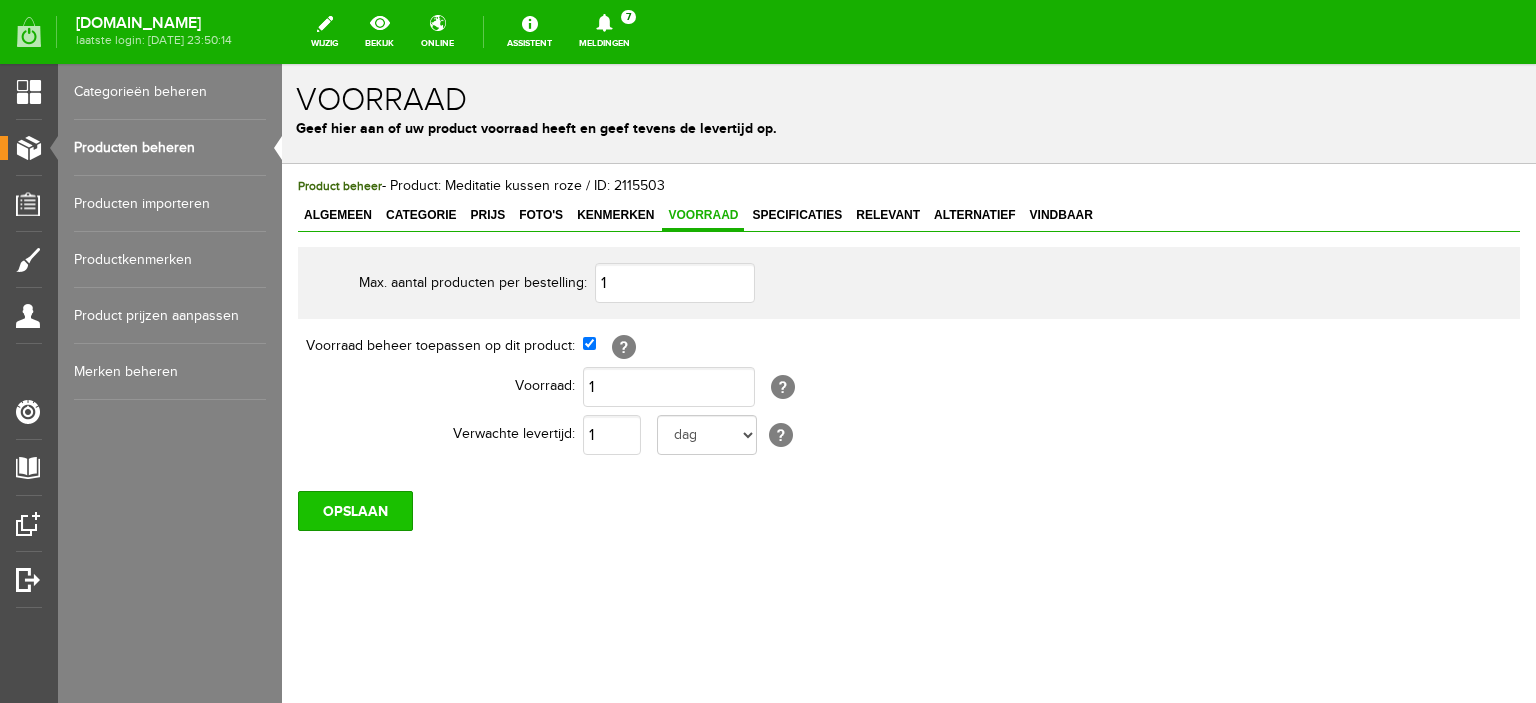 click on "OPSLAAN" at bounding box center [355, 511] 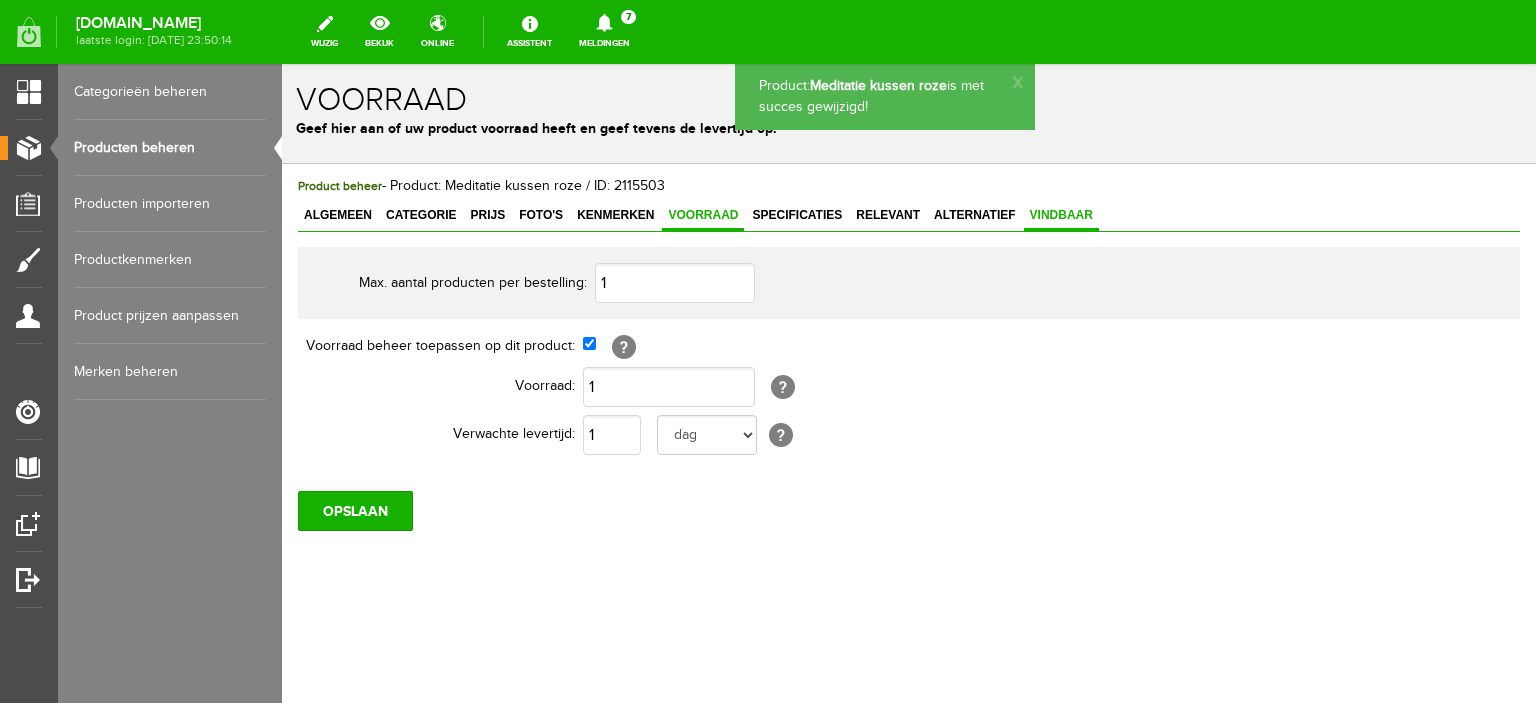 scroll, scrollTop: 0, scrollLeft: 0, axis: both 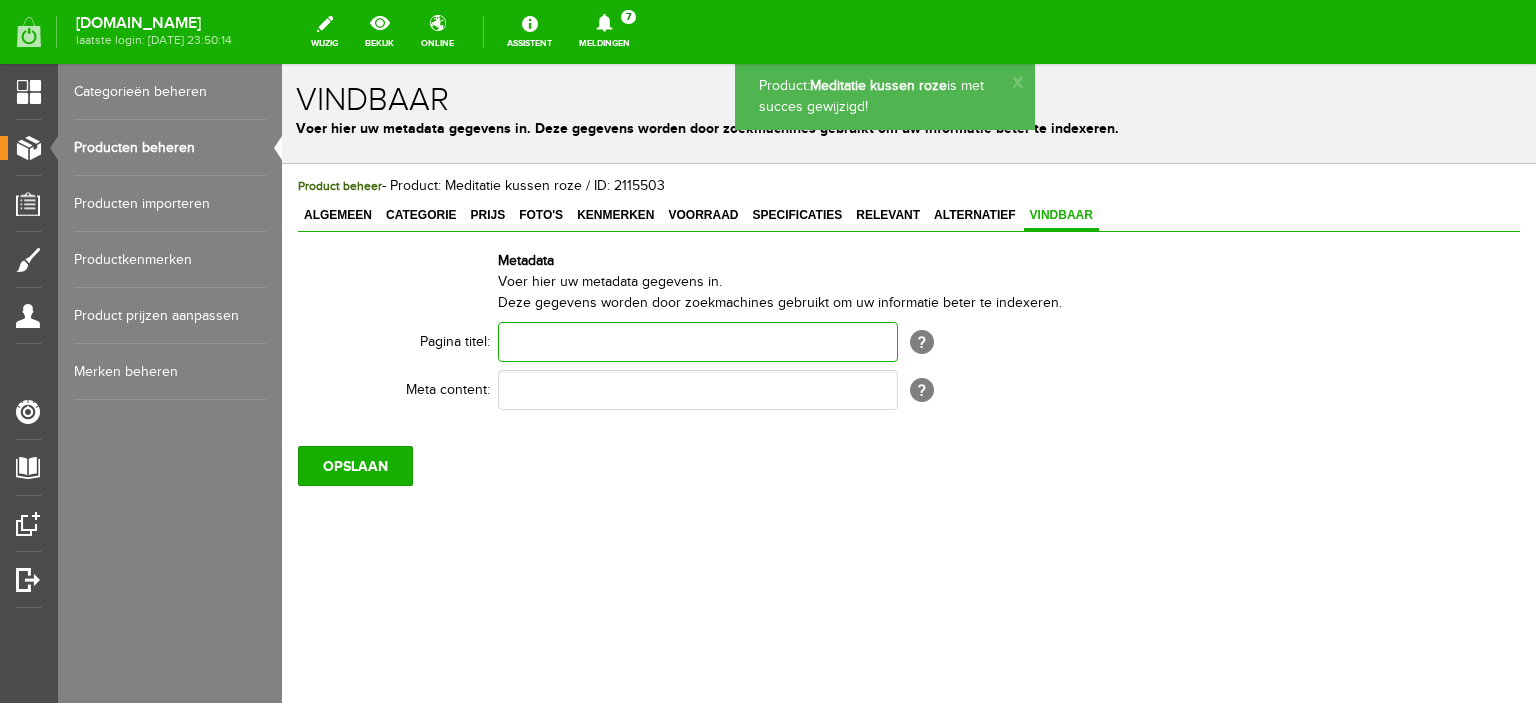 click at bounding box center [698, 342] 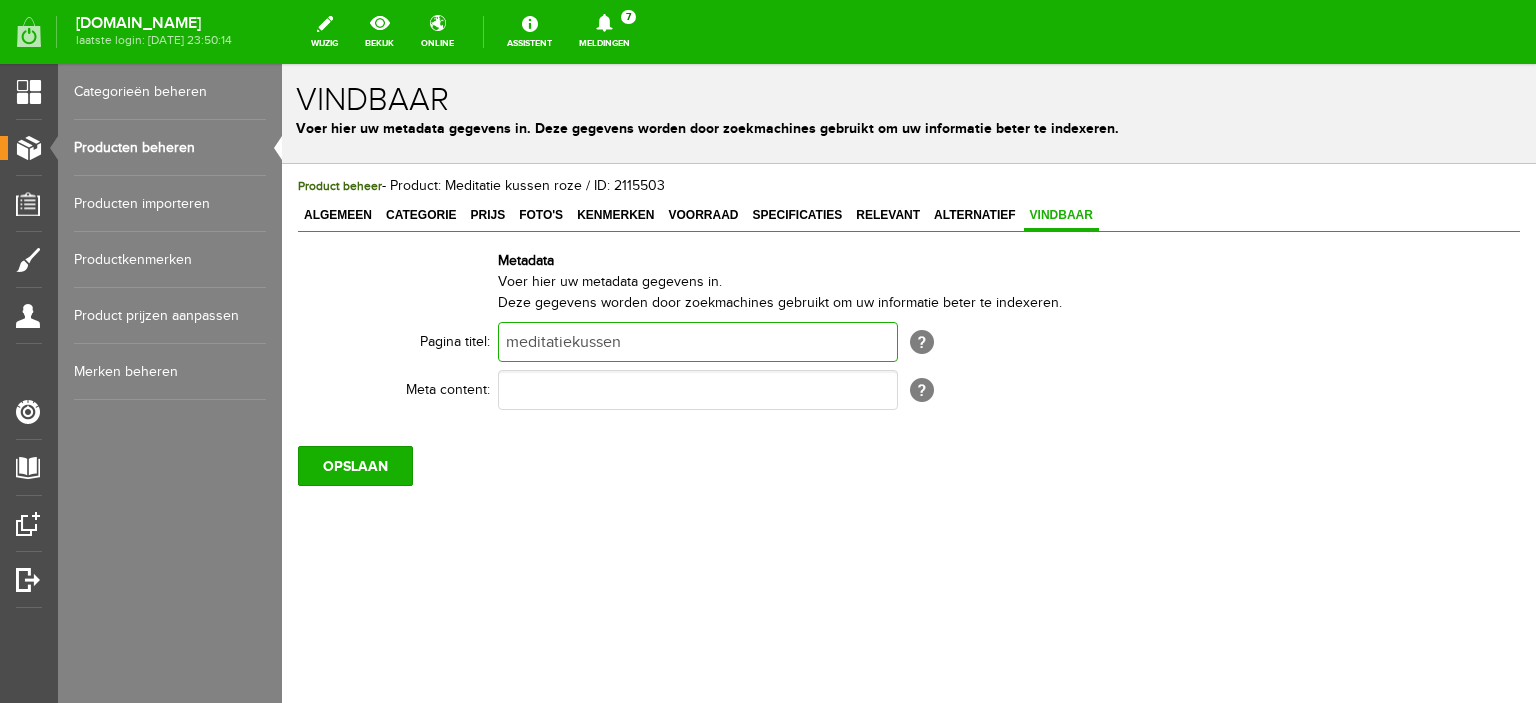 type on "meditatiekussen" 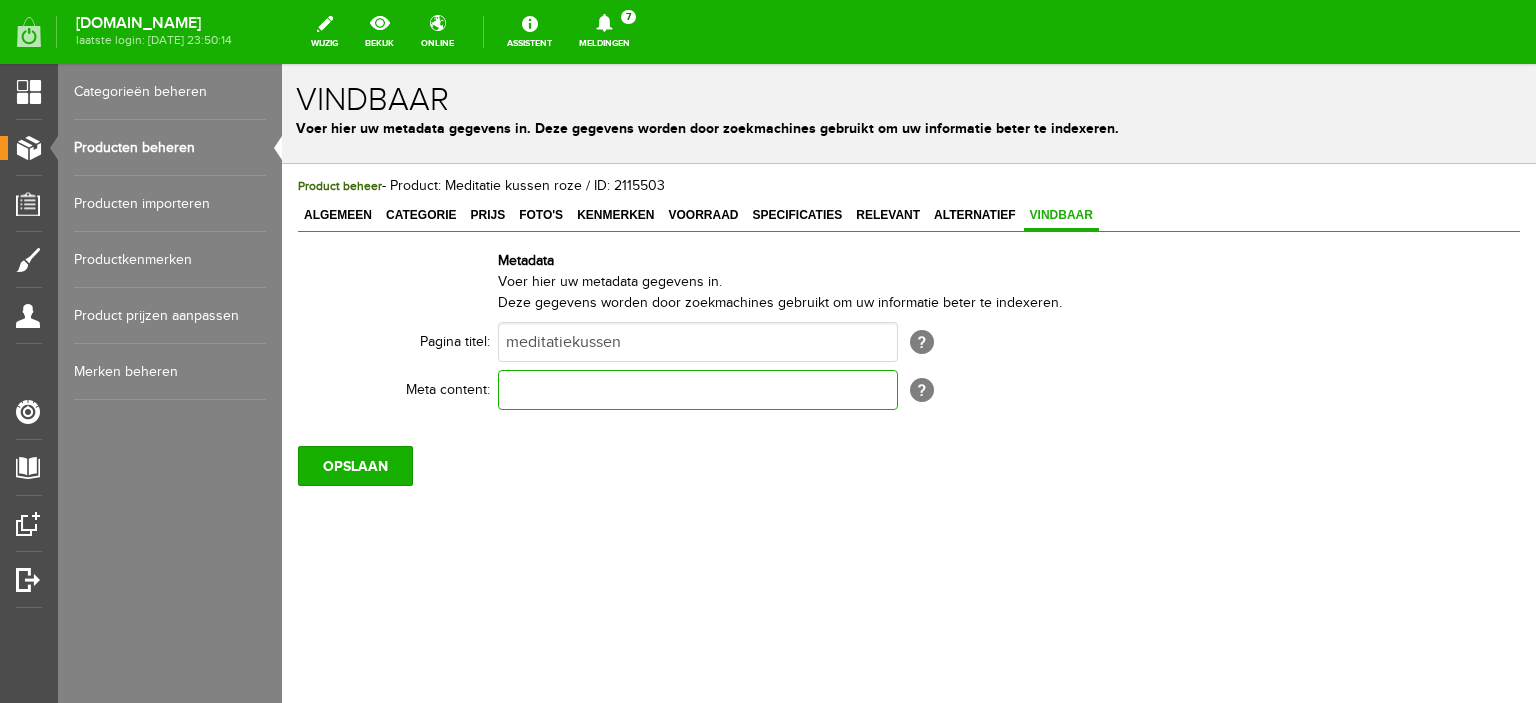 click at bounding box center [698, 390] 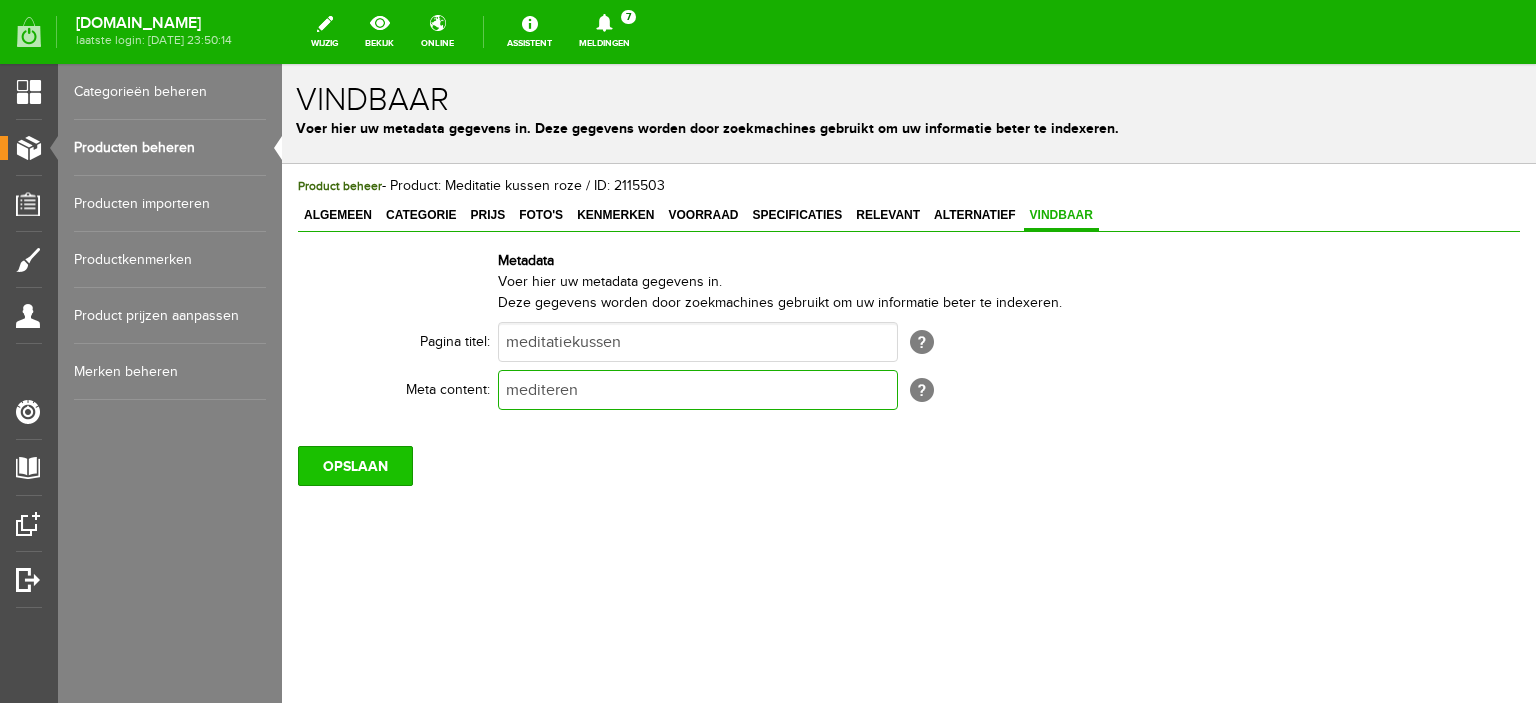 type on "mediteren" 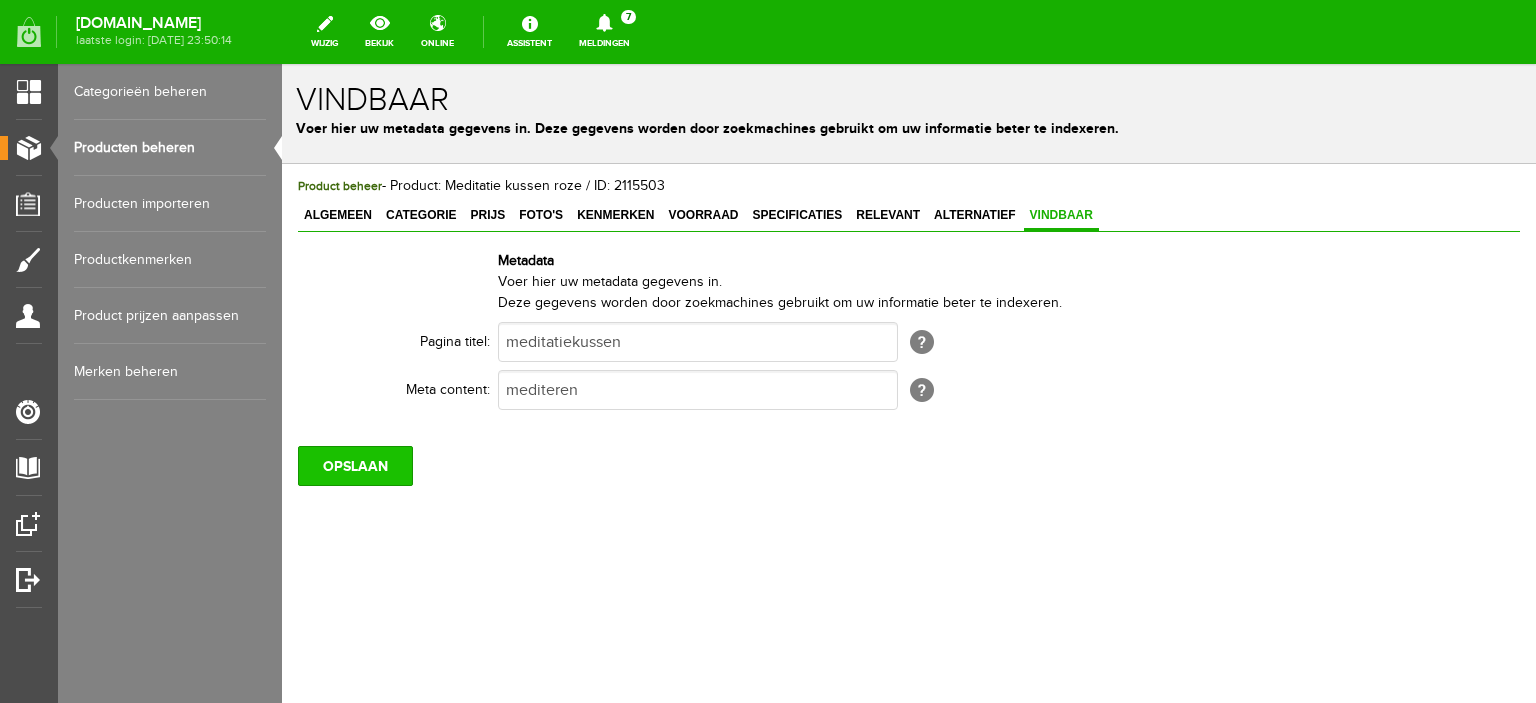 click on "OPSLAAN" at bounding box center [355, 466] 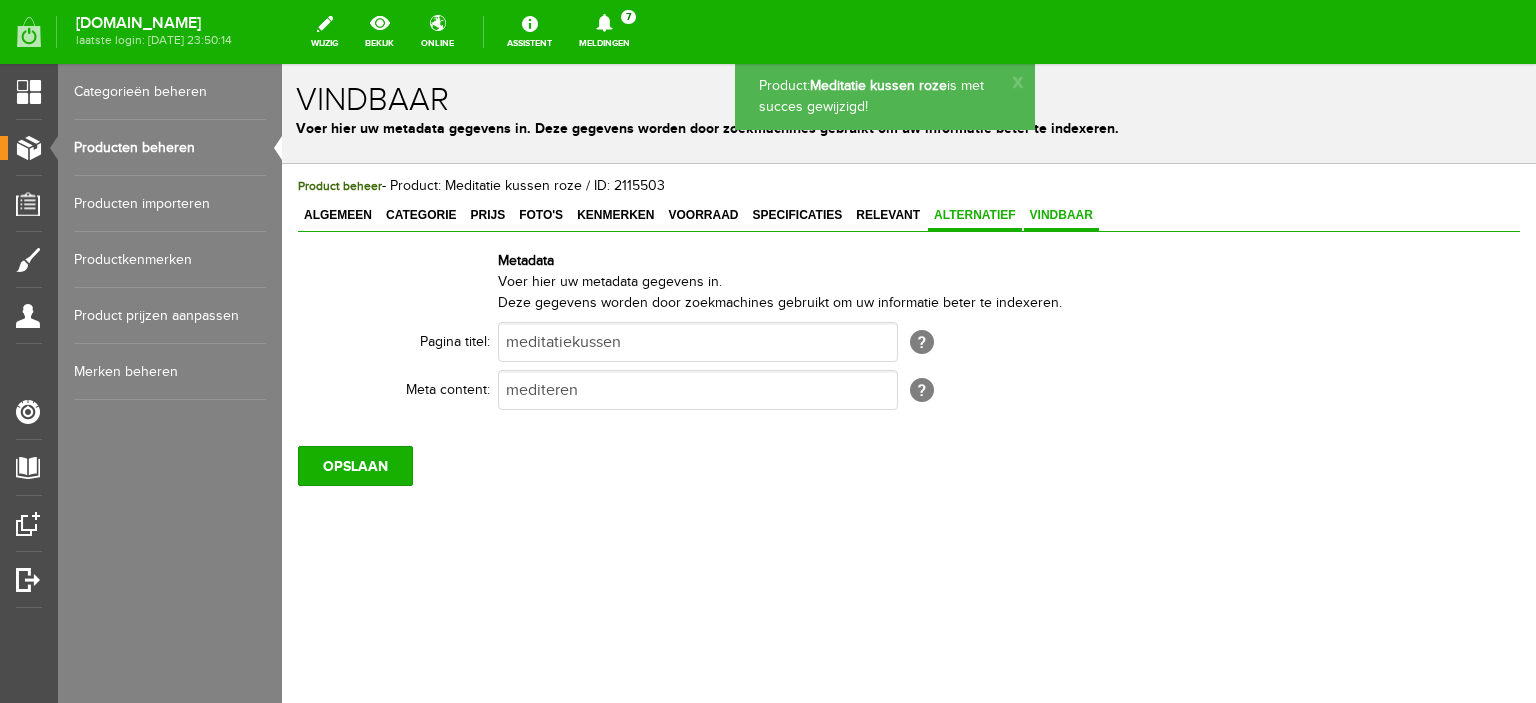 scroll, scrollTop: 0, scrollLeft: 0, axis: both 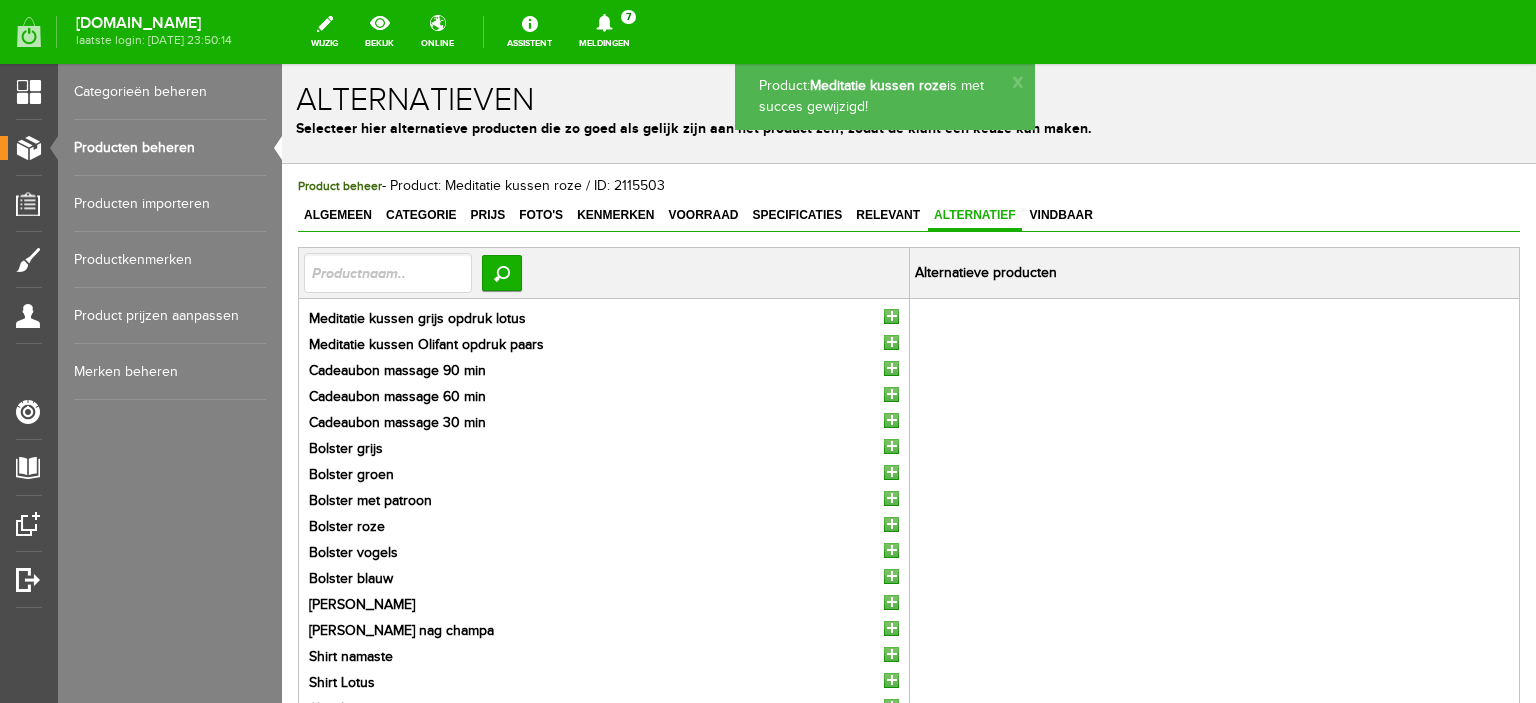 click at bounding box center [891, 342] 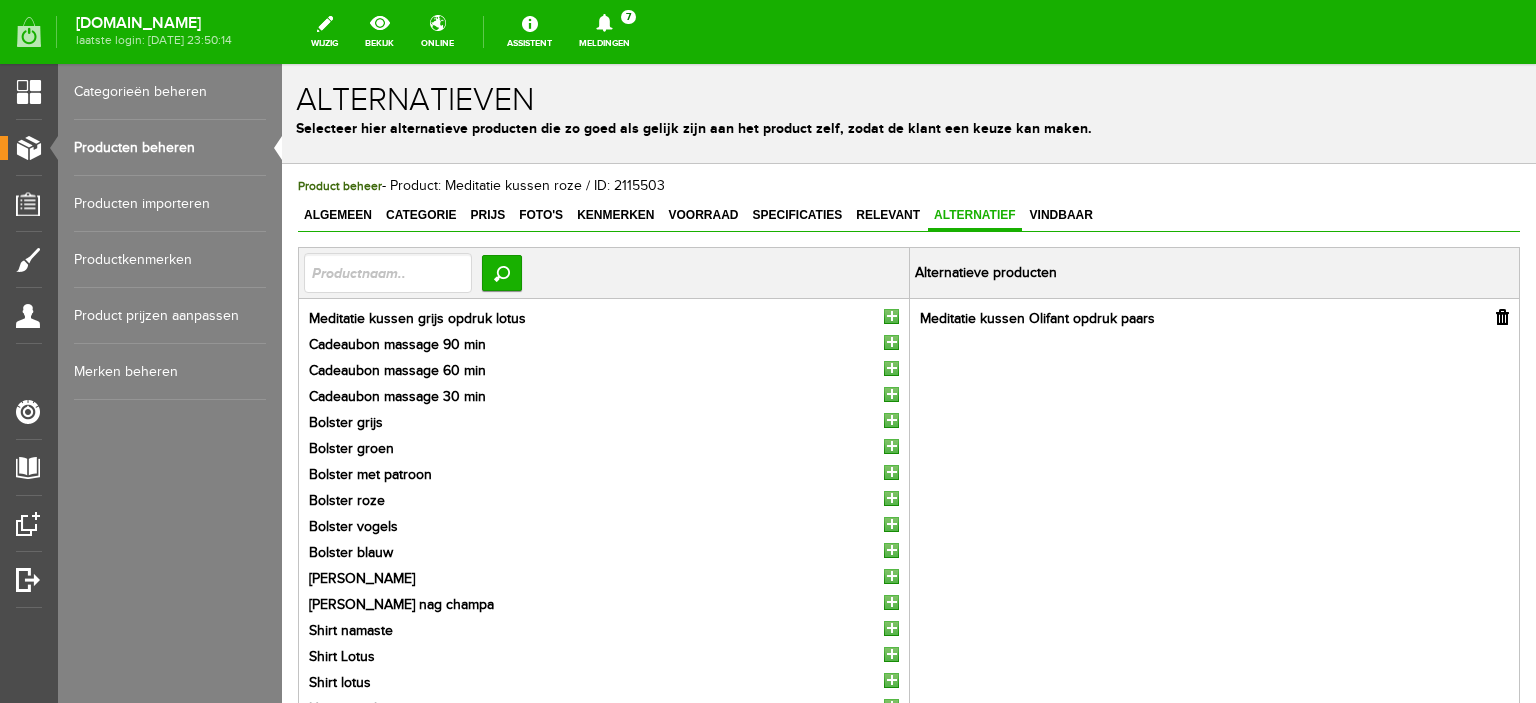 click on "Meditatie kussen grijs opdruk lotus
Cadeaubon massage 90 min
Cadeaubon massage 60 min
Cadeaubon massage 30 min
Bolster grijs" at bounding box center [604, 632] 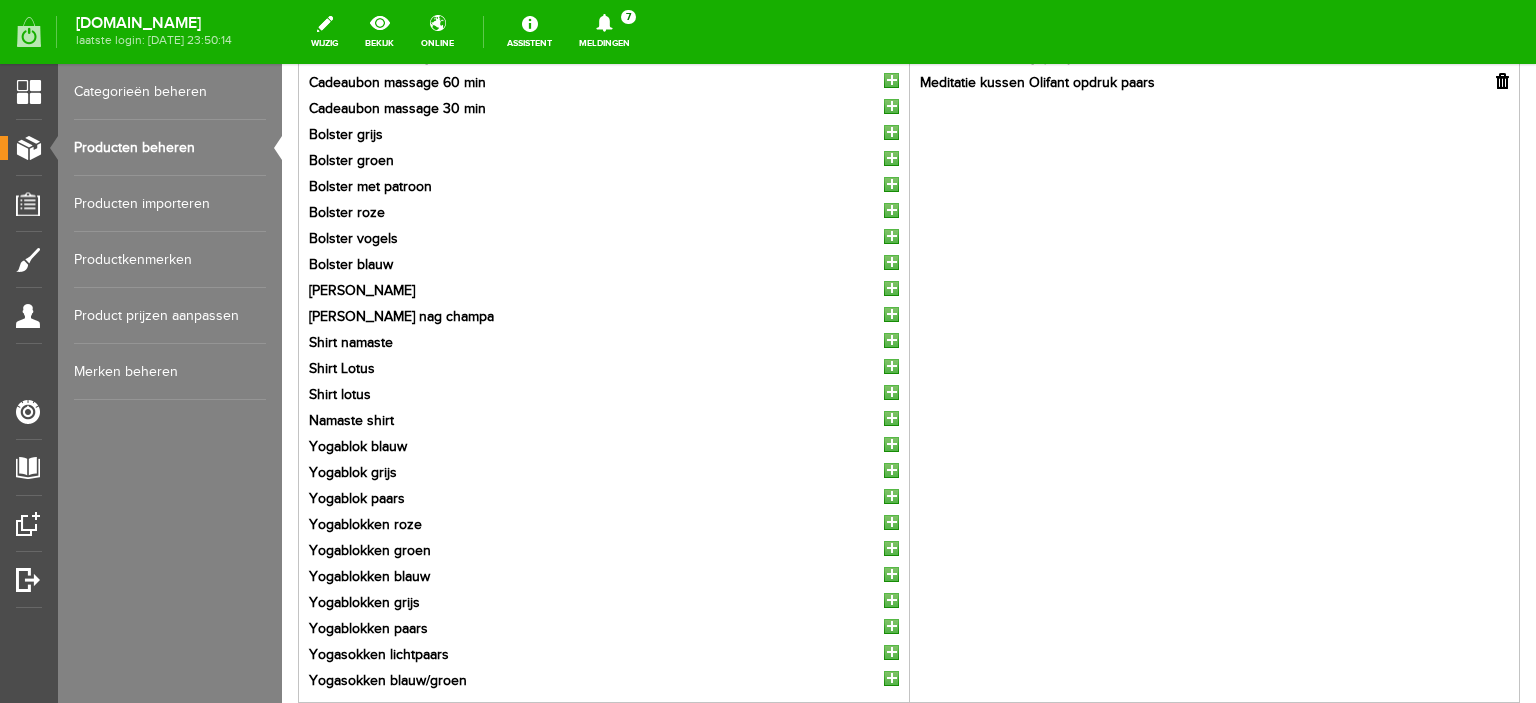 scroll, scrollTop: 278, scrollLeft: 0, axis: vertical 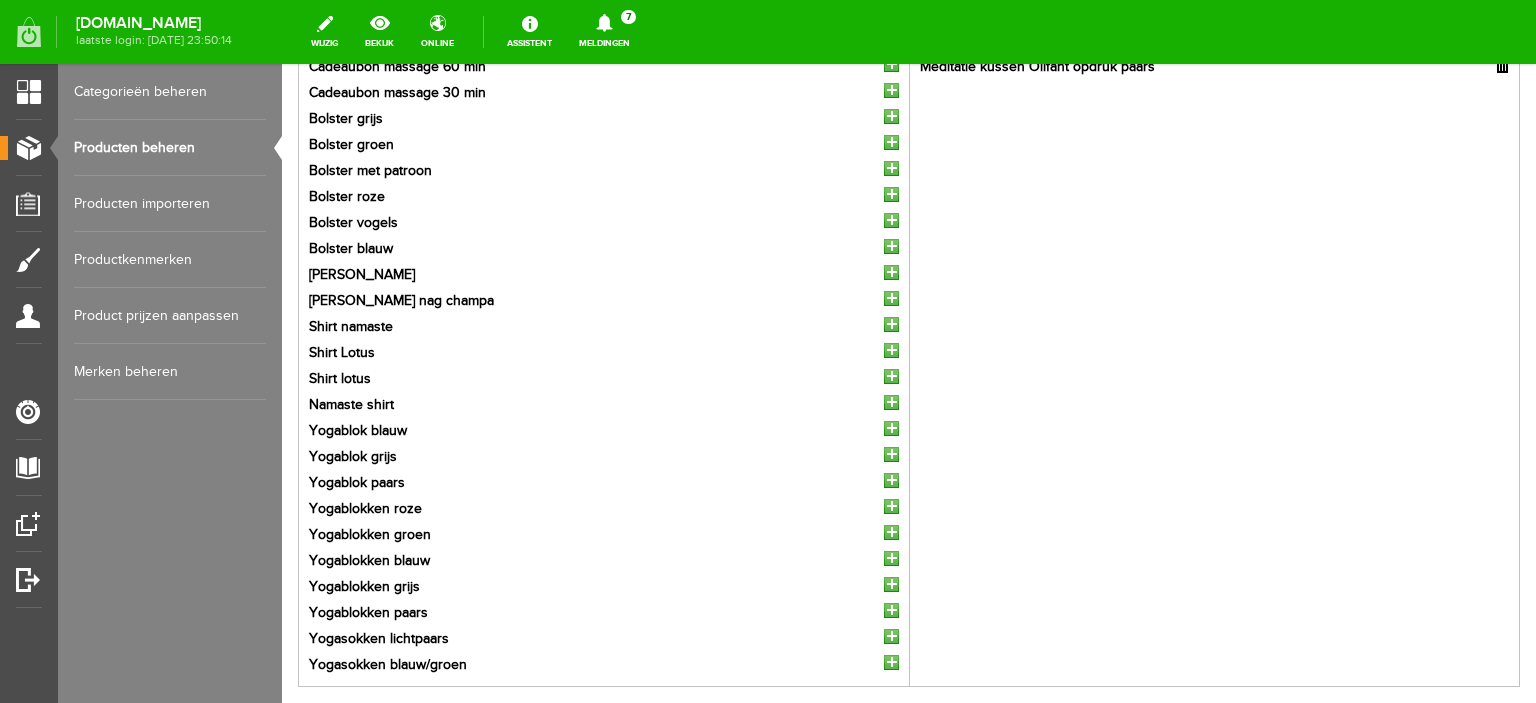 click on "Meditatie kussen grijs opdruk lotus
Meditatie kussen Olifant opdruk paars" at bounding box center [1214, 354] 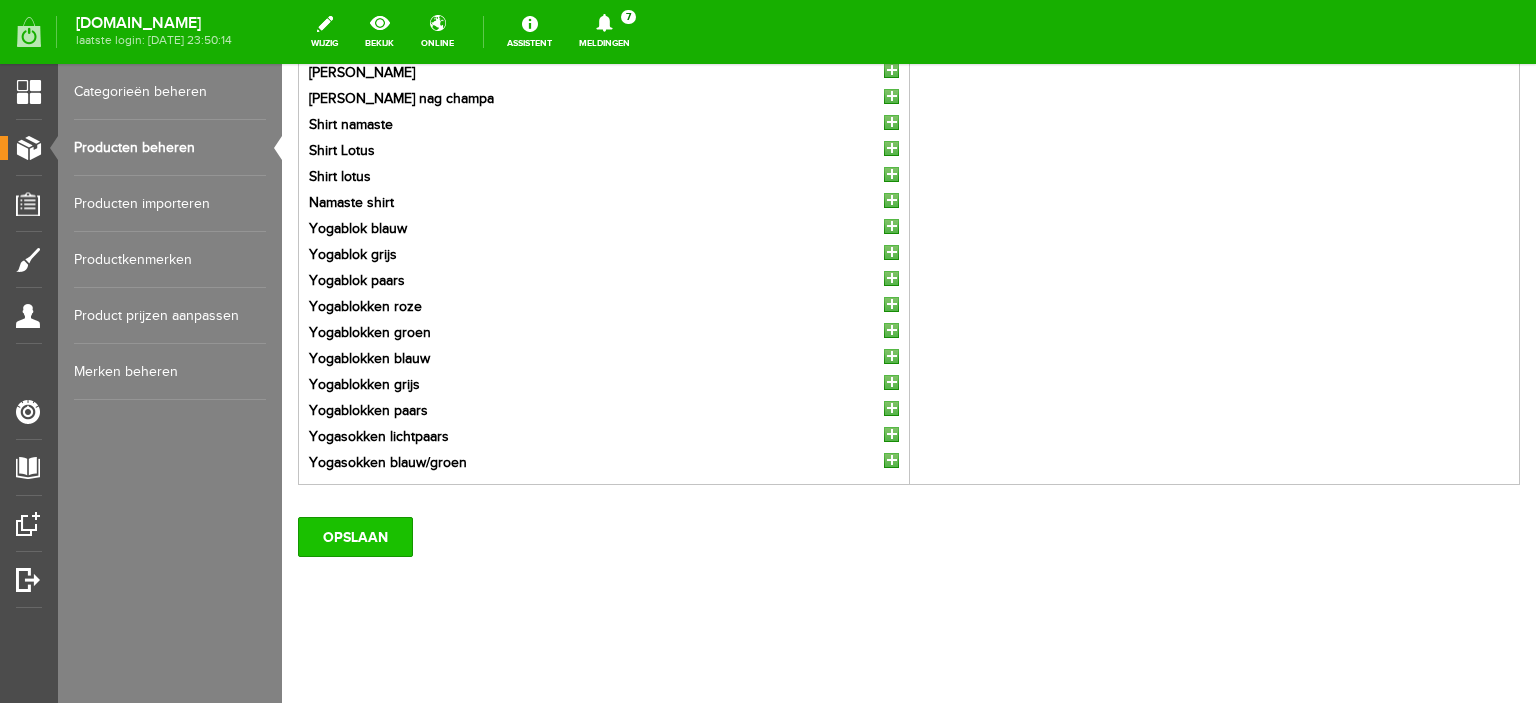 click on "OPSLAAN" at bounding box center (355, 537) 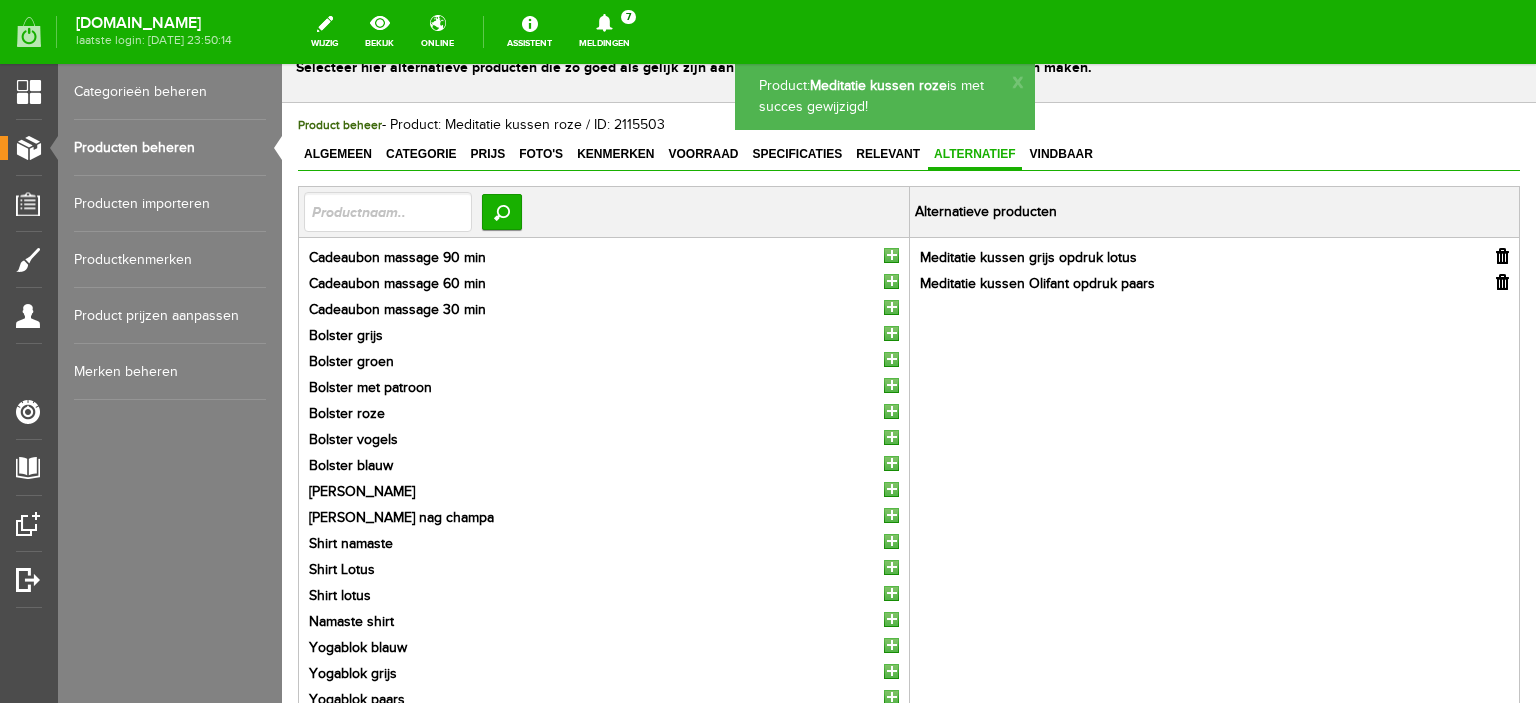scroll, scrollTop: 0, scrollLeft: 0, axis: both 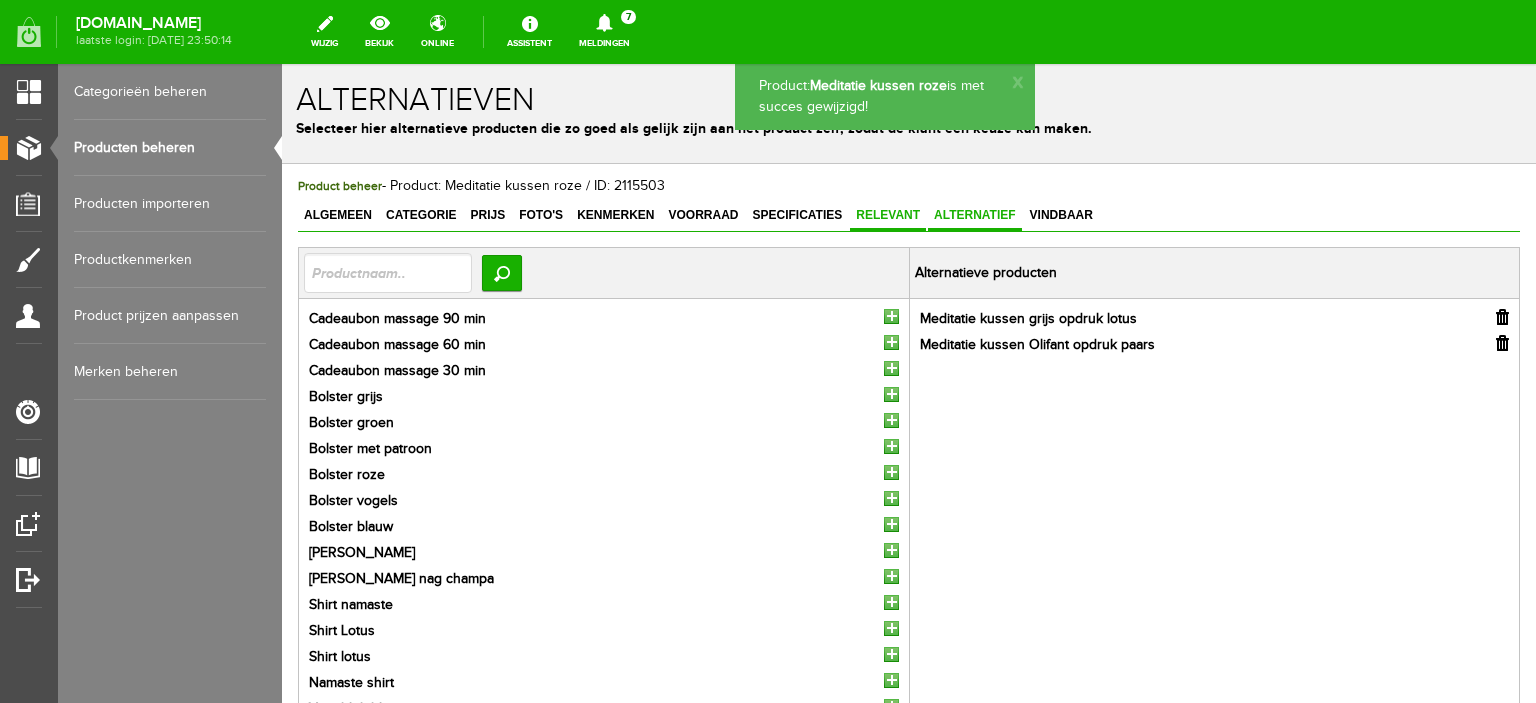 click on "Relevant" at bounding box center [888, 215] 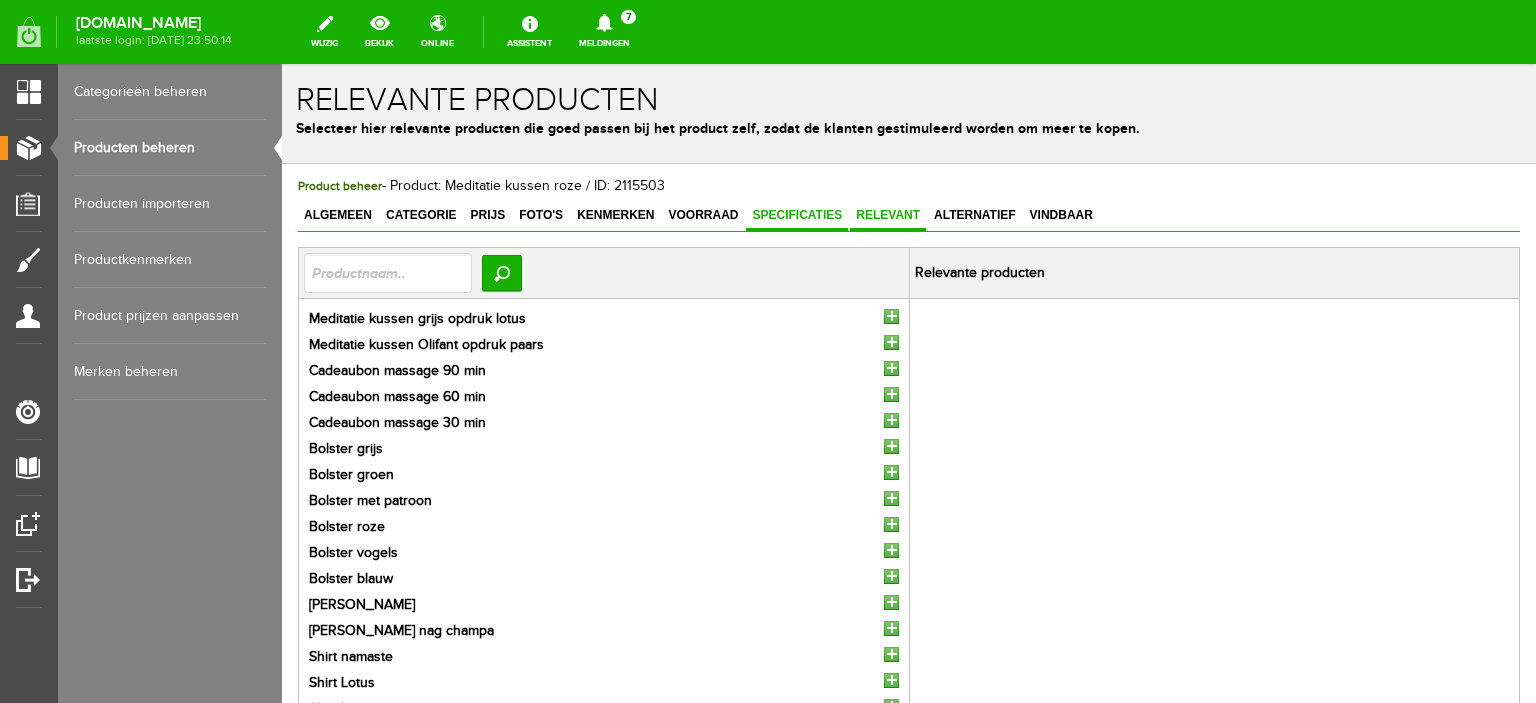 click on "Specificaties" at bounding box center (797, 215) 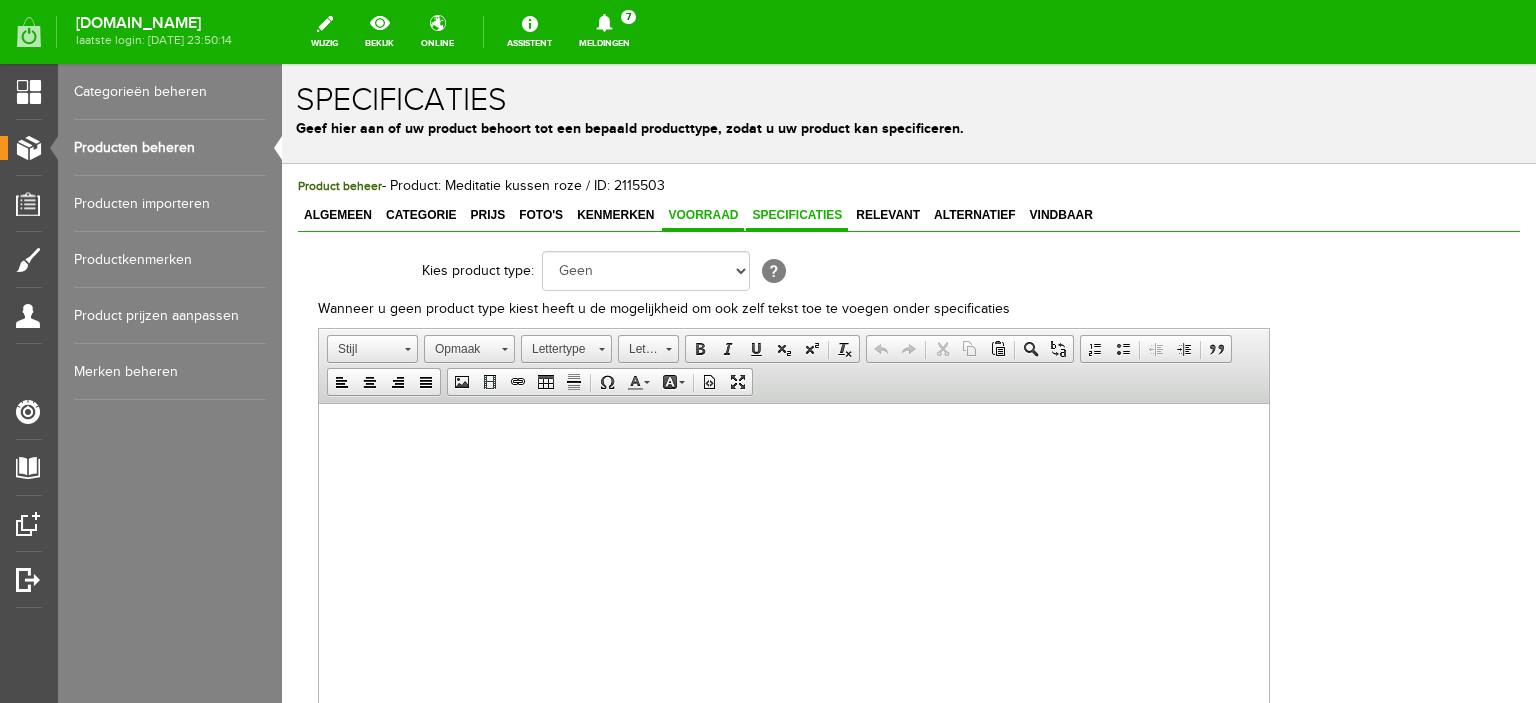 click on "Voorraad" at bounding box center (703, 215) 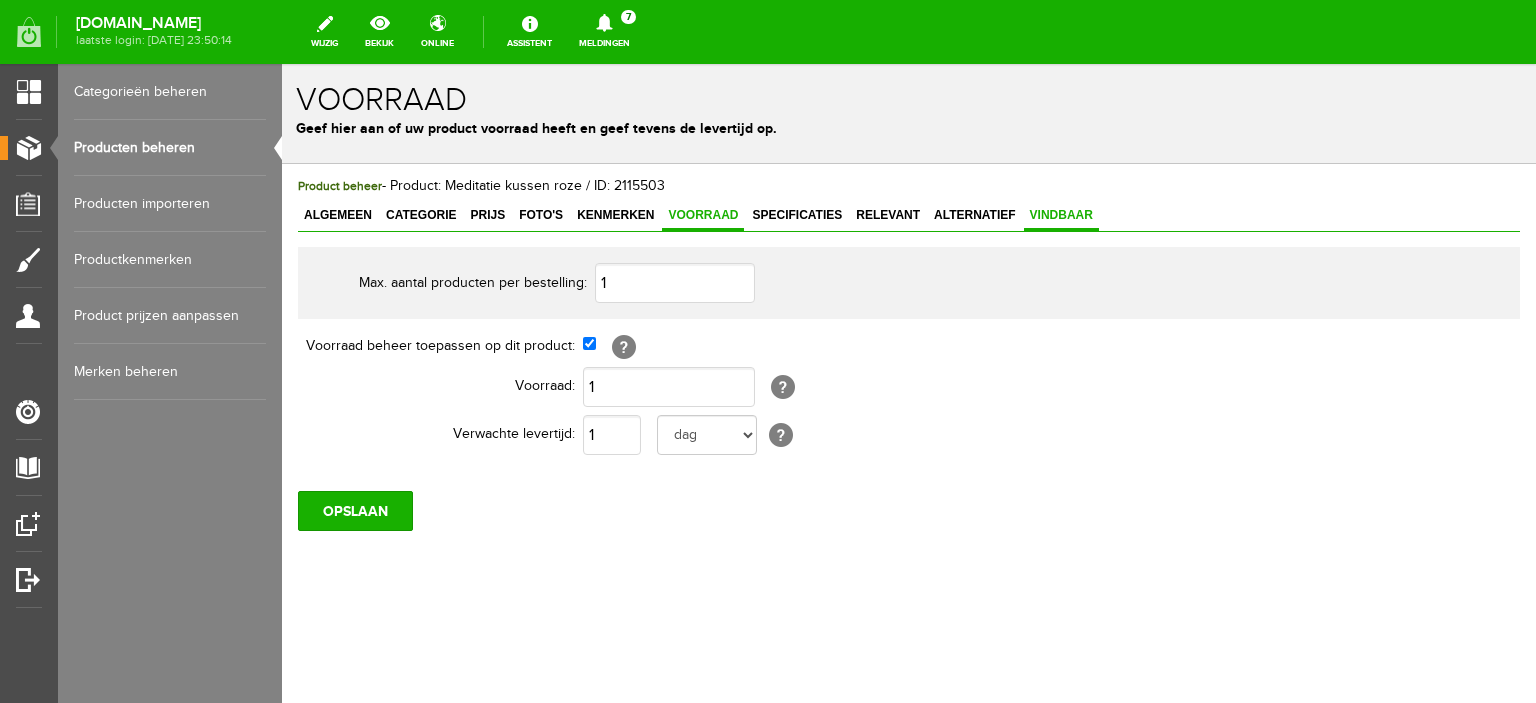 click on "Vindbaar" at bounding box center (1061, 215) 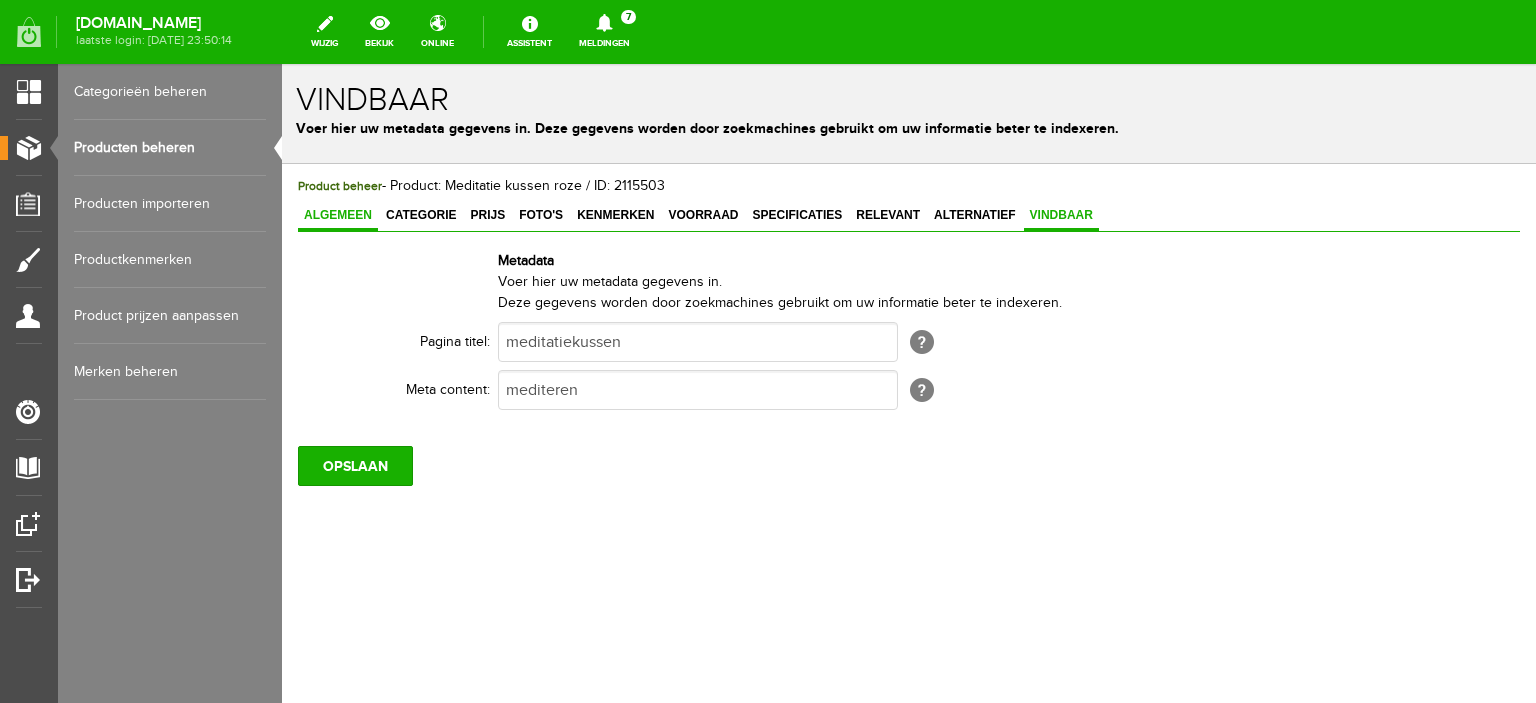 click on "Algemeen" at bounding box center [338, 216] 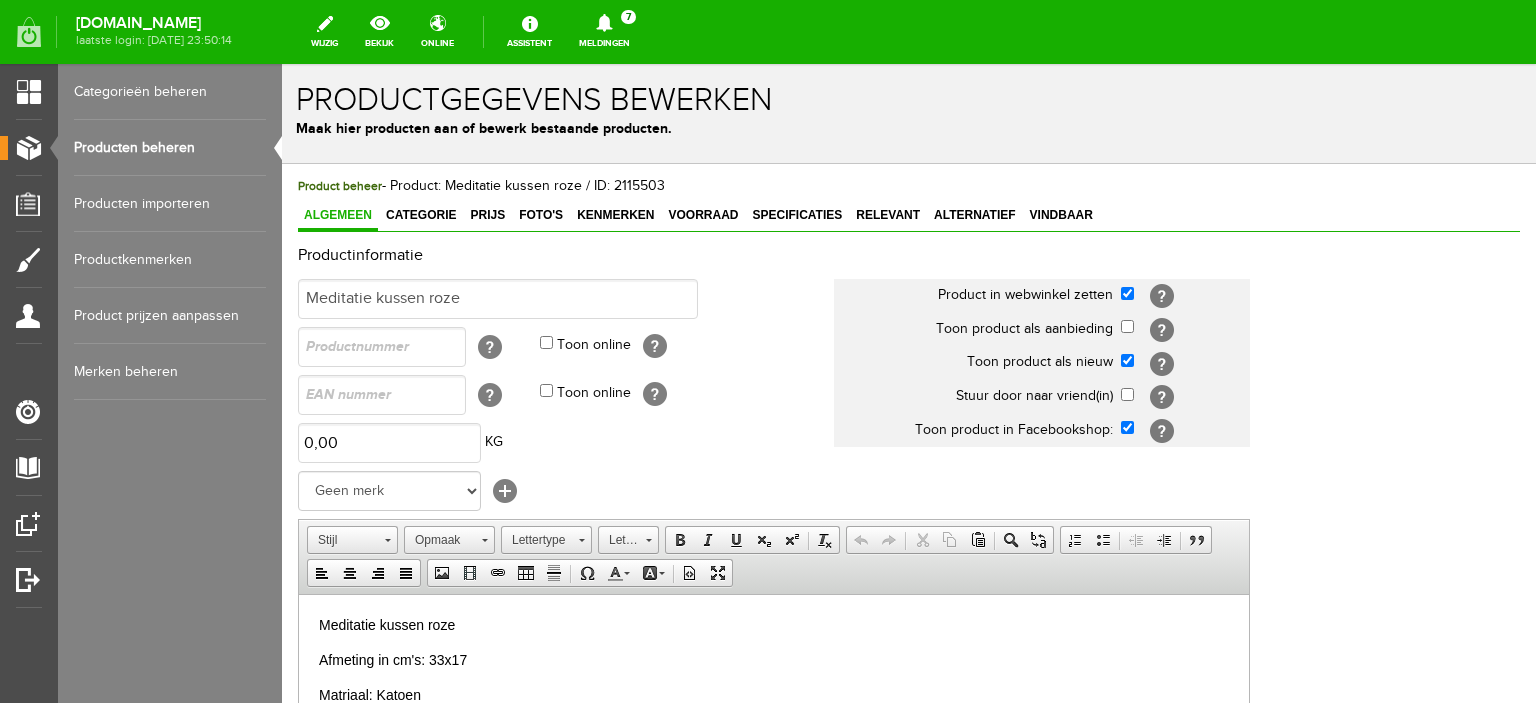 click on "Producten beheren" at bounding box center (170, 148) 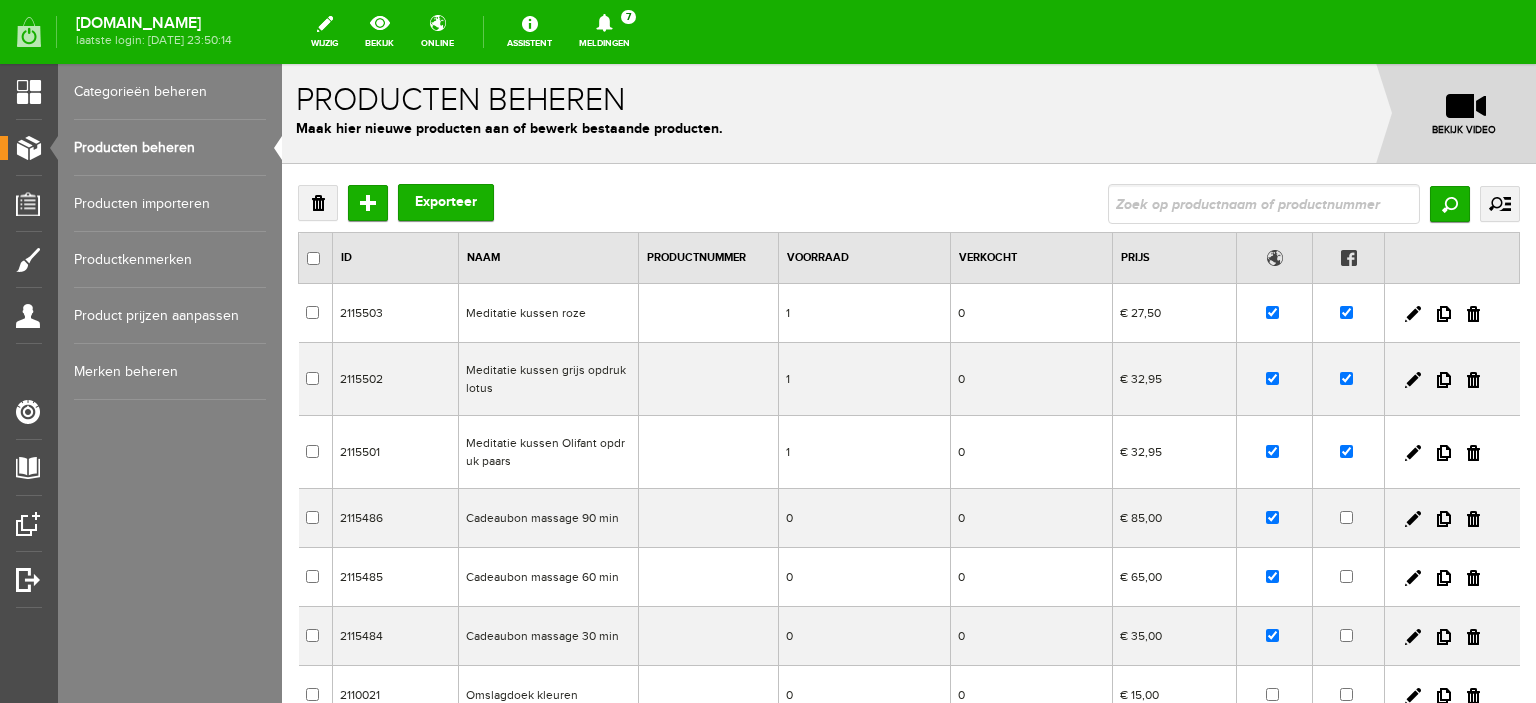 scroll, scrollTop: 0, scrollLeft: 0, axis: both 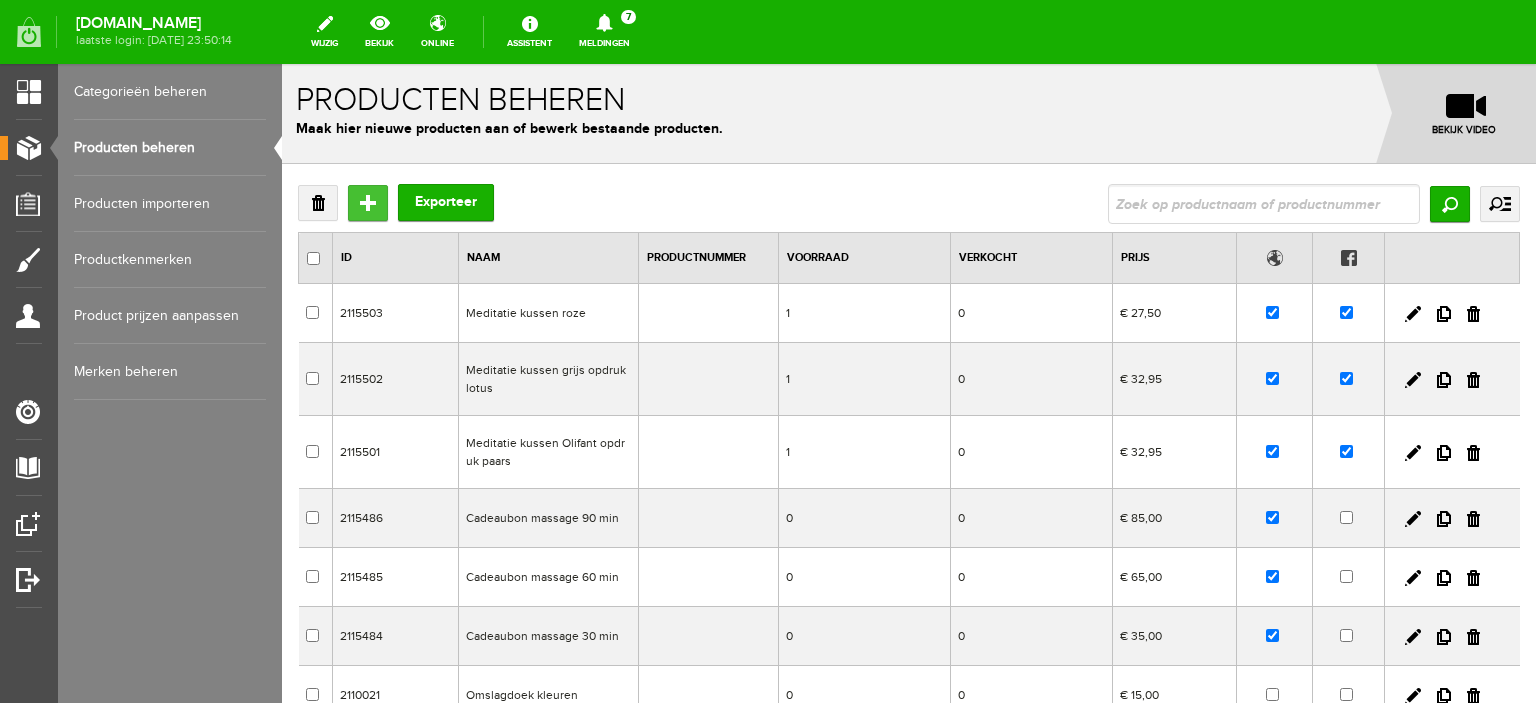 click on "Toevoegen" at bounding box center (368, 203) 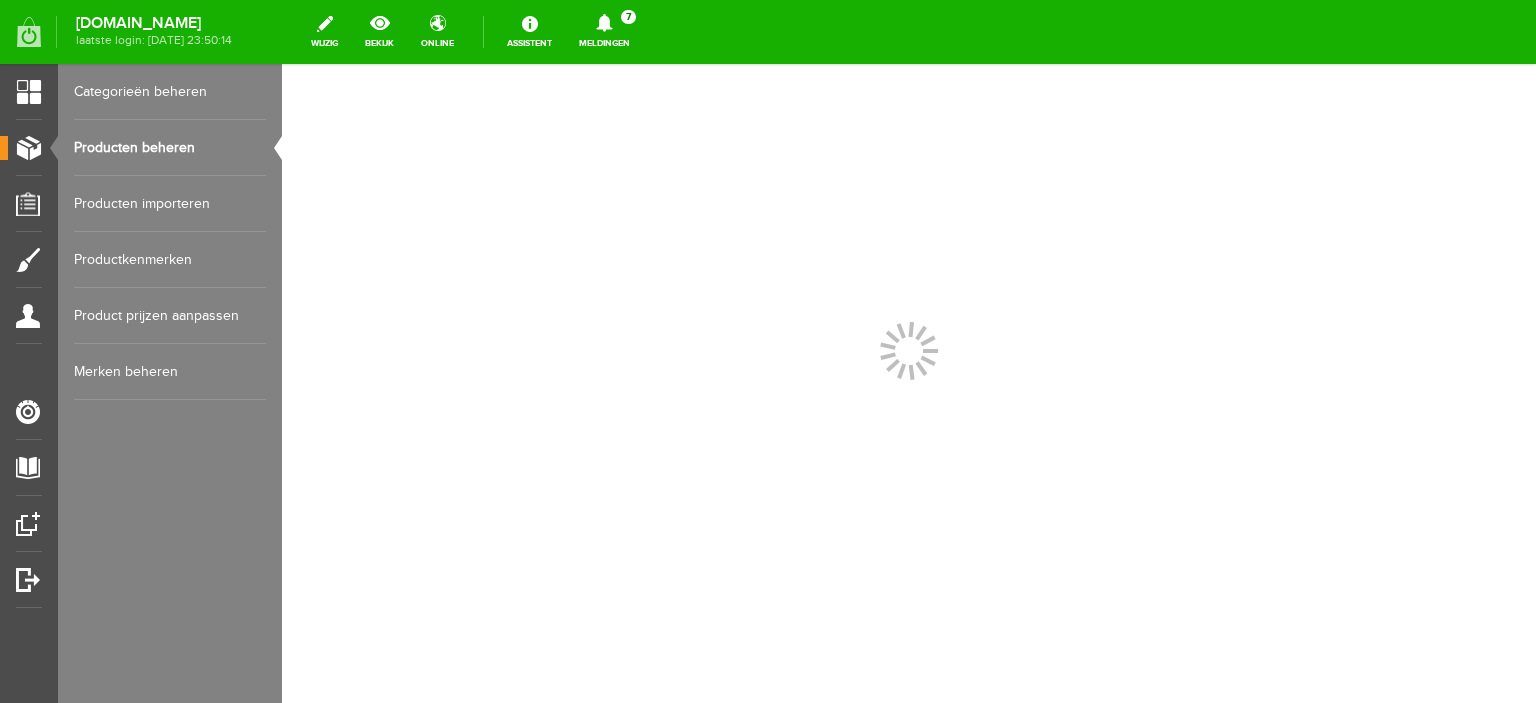 scroll, scrollTop: 0, scrollLeft: 0, axis: both 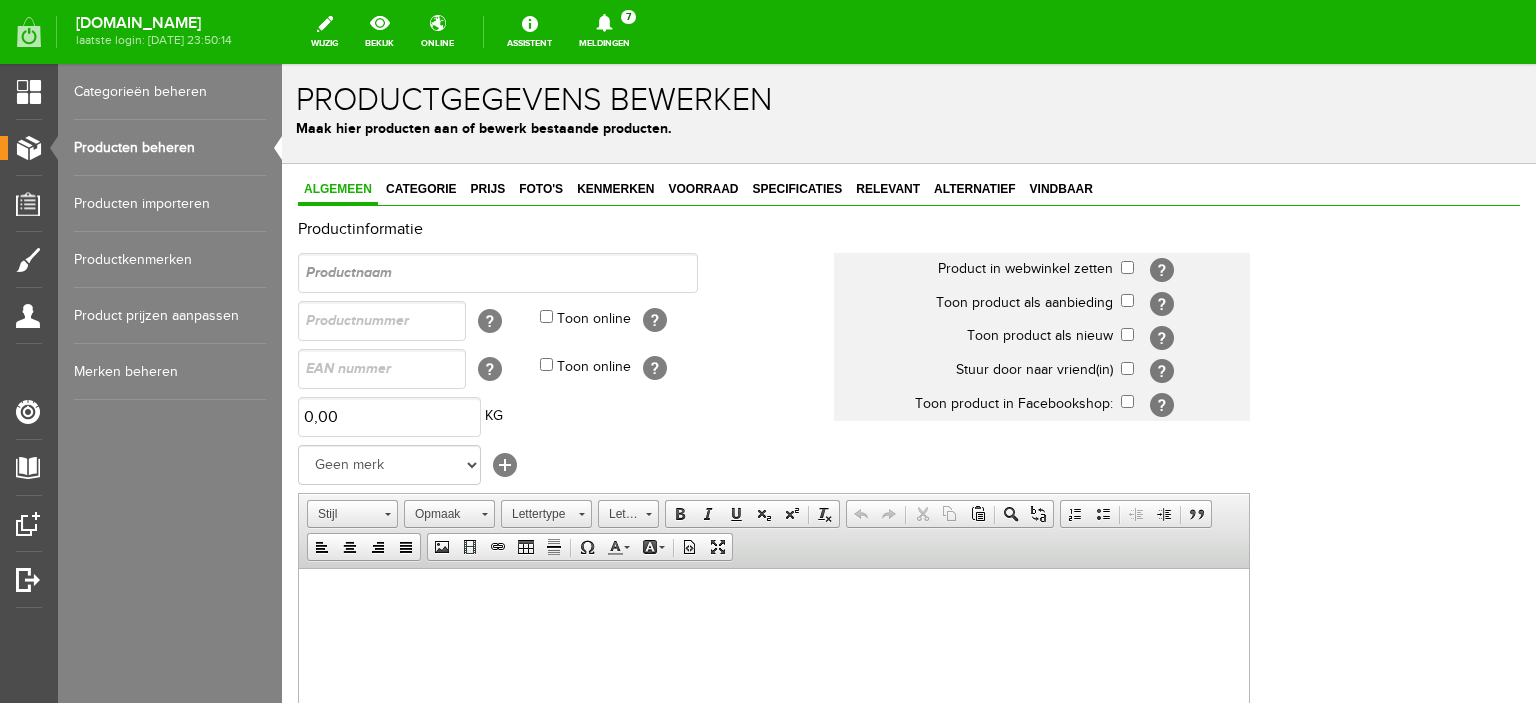 click at bounding box center (498, 273) 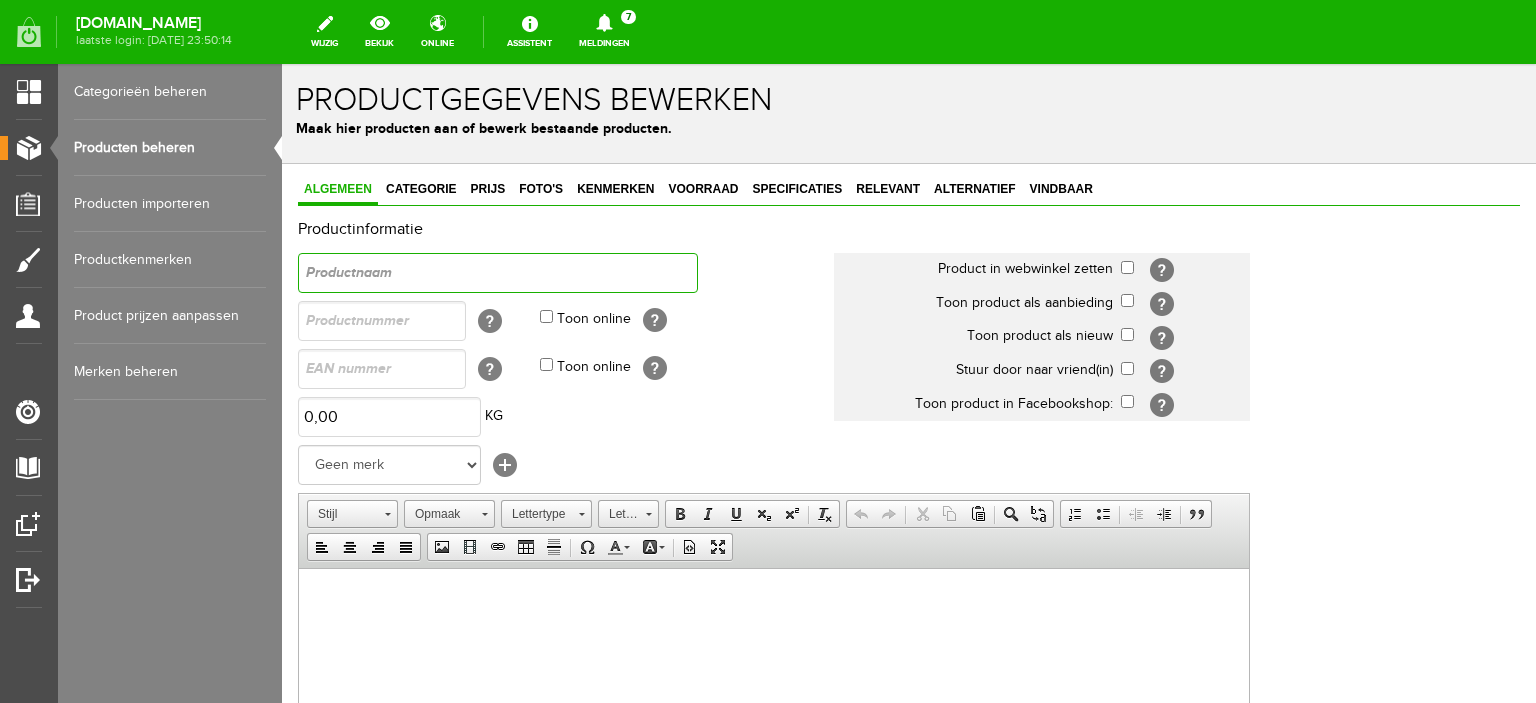 type on "m" 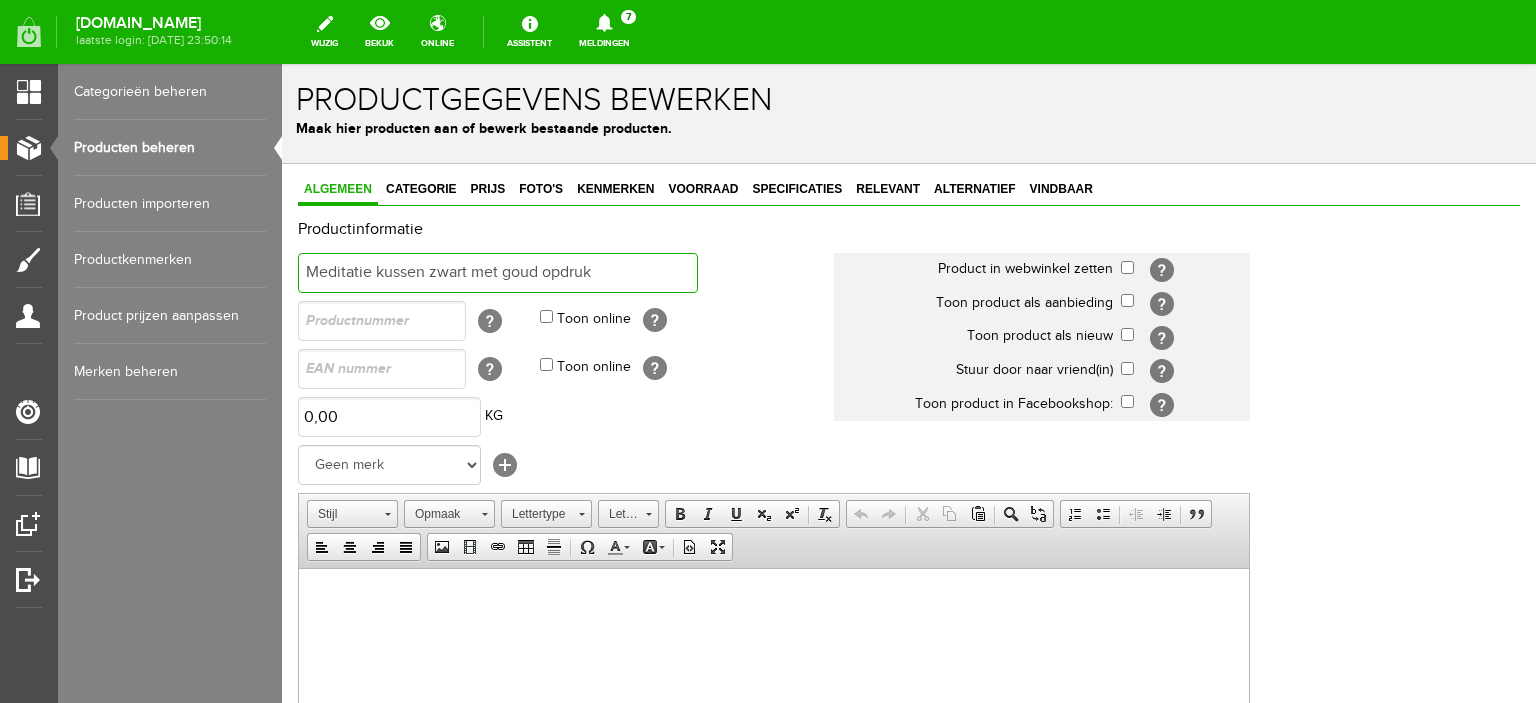 type on "Meditatie kussen zwart met goud opdruk" 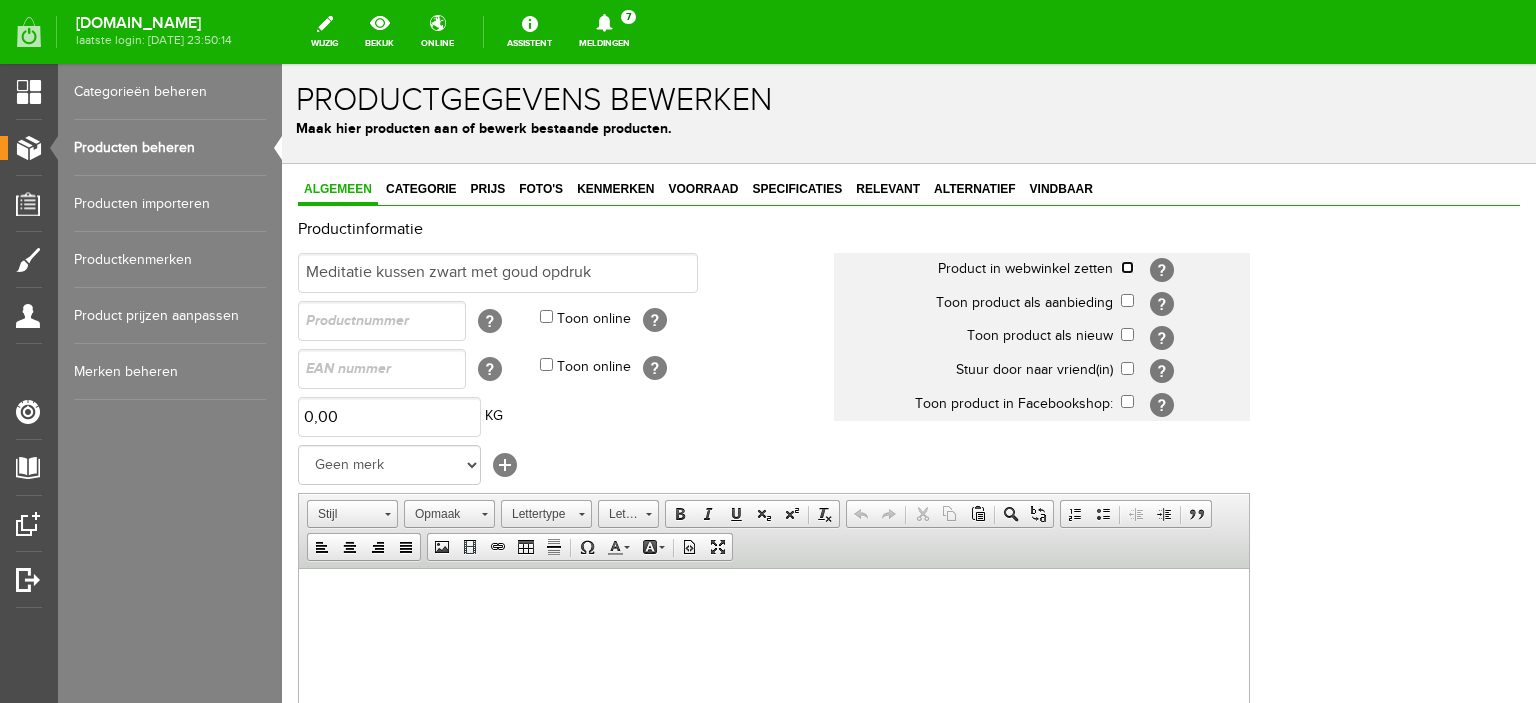 click at bounding box center [1127, 267] 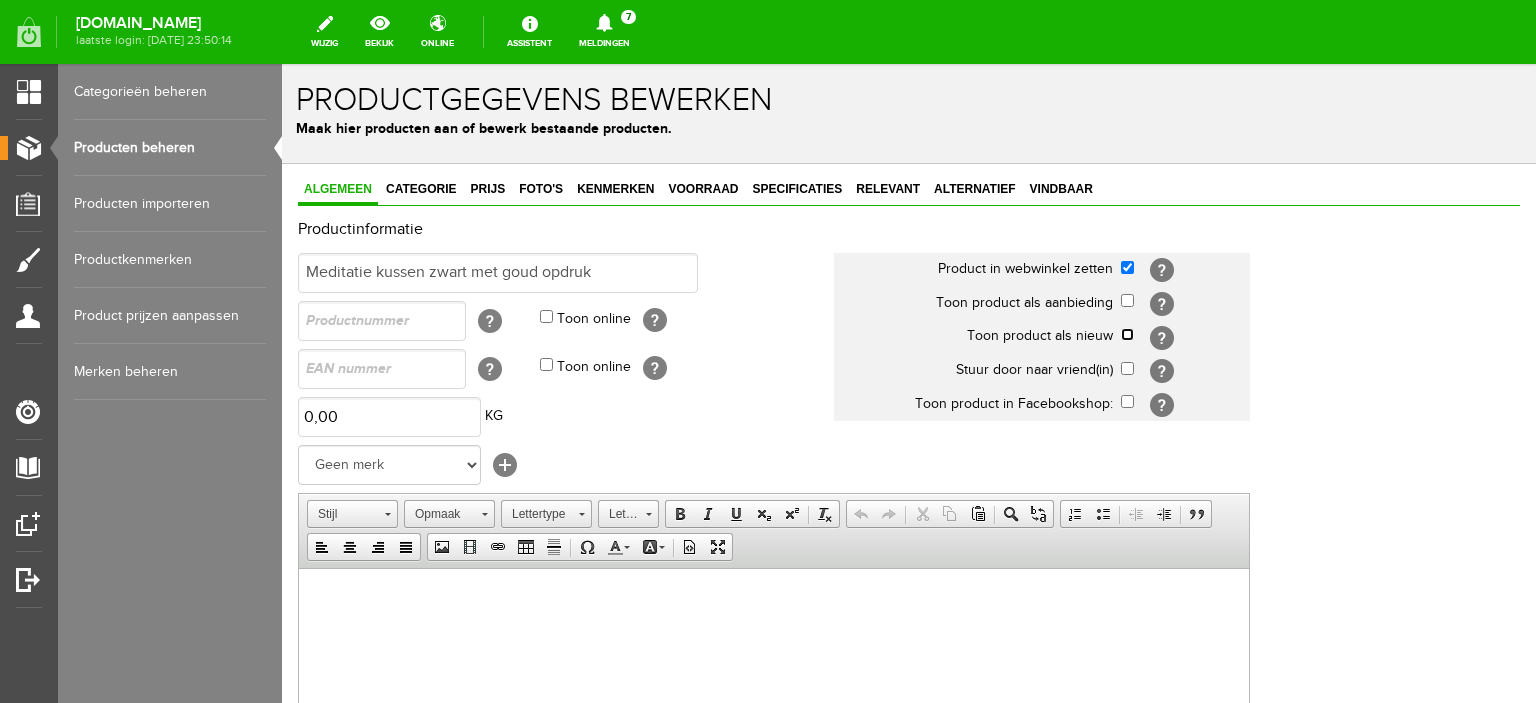 click at bounding box center (1127, 334) 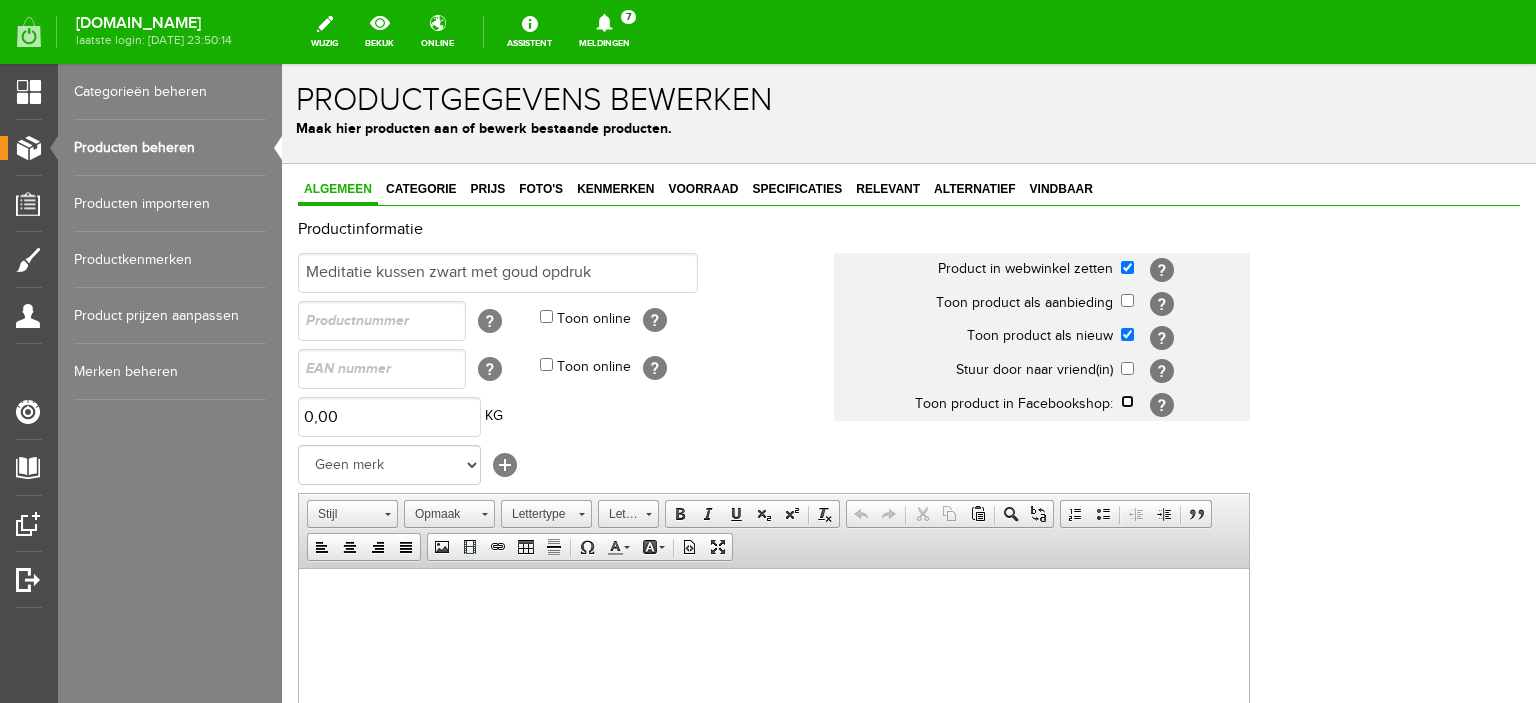 click at bounding box center (1127, 401) 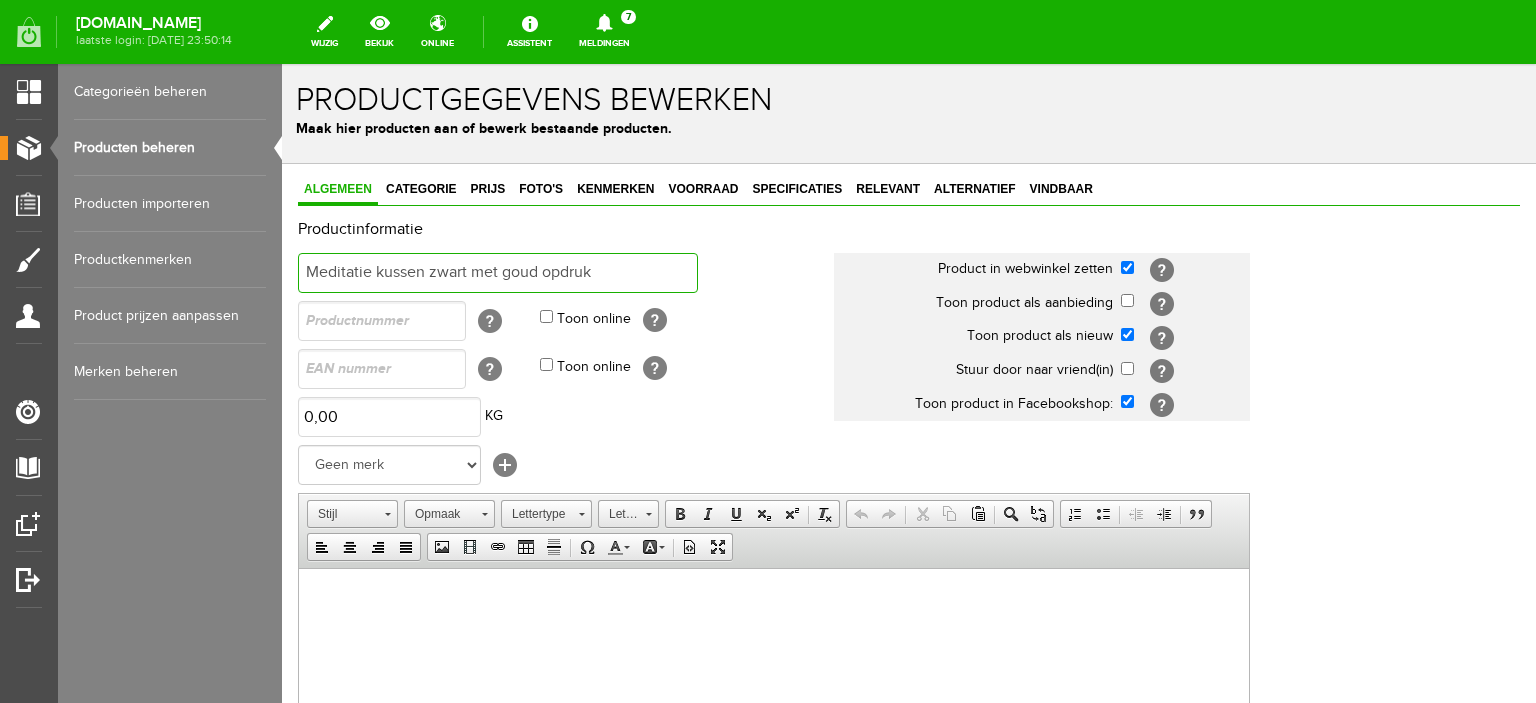 drag, startPoint x: 607, startPoint y: 272, endPoint x: 362, endPoint y: 273, distance: 245.00204 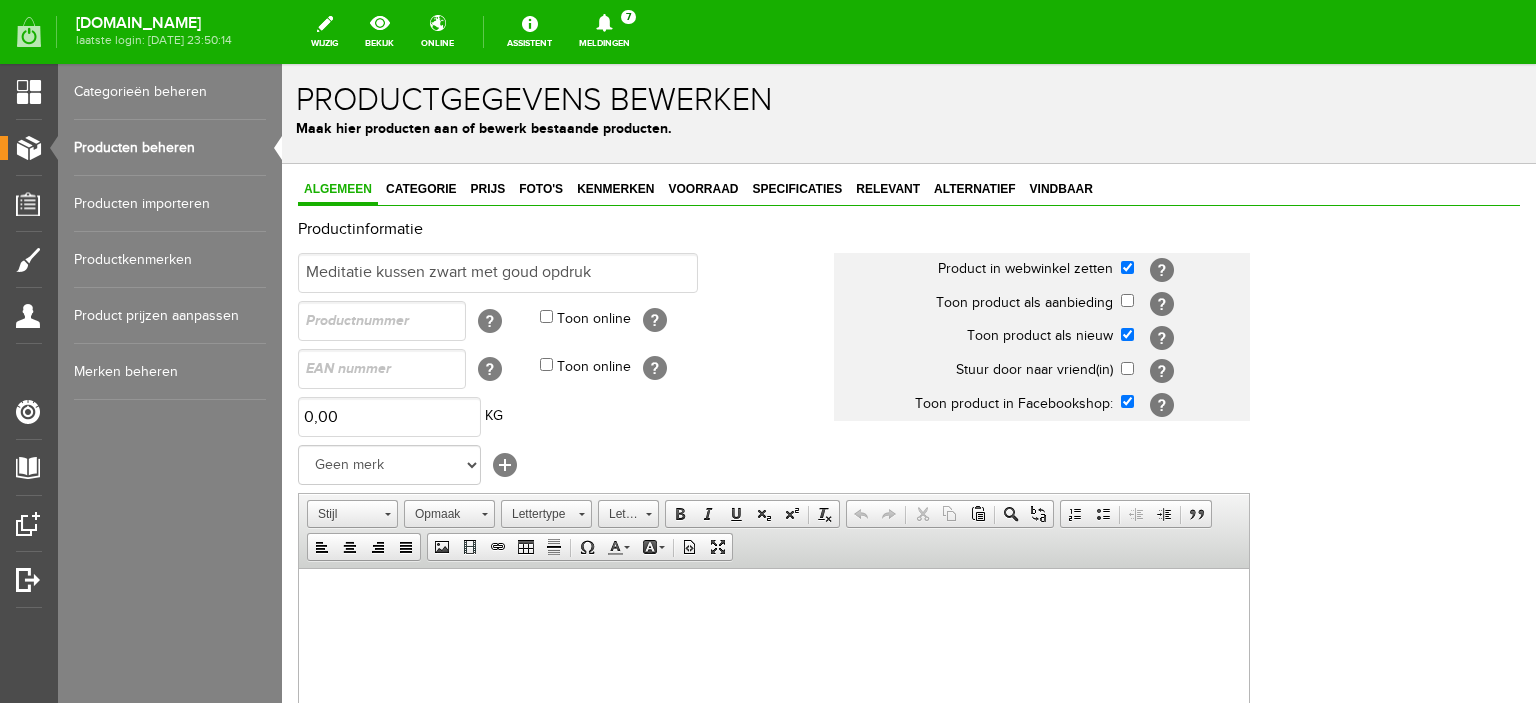 drag, startPoint x: 362, startPoint y: 273, endPoint x: 778, endPoint y: 272, distance: 416.0012 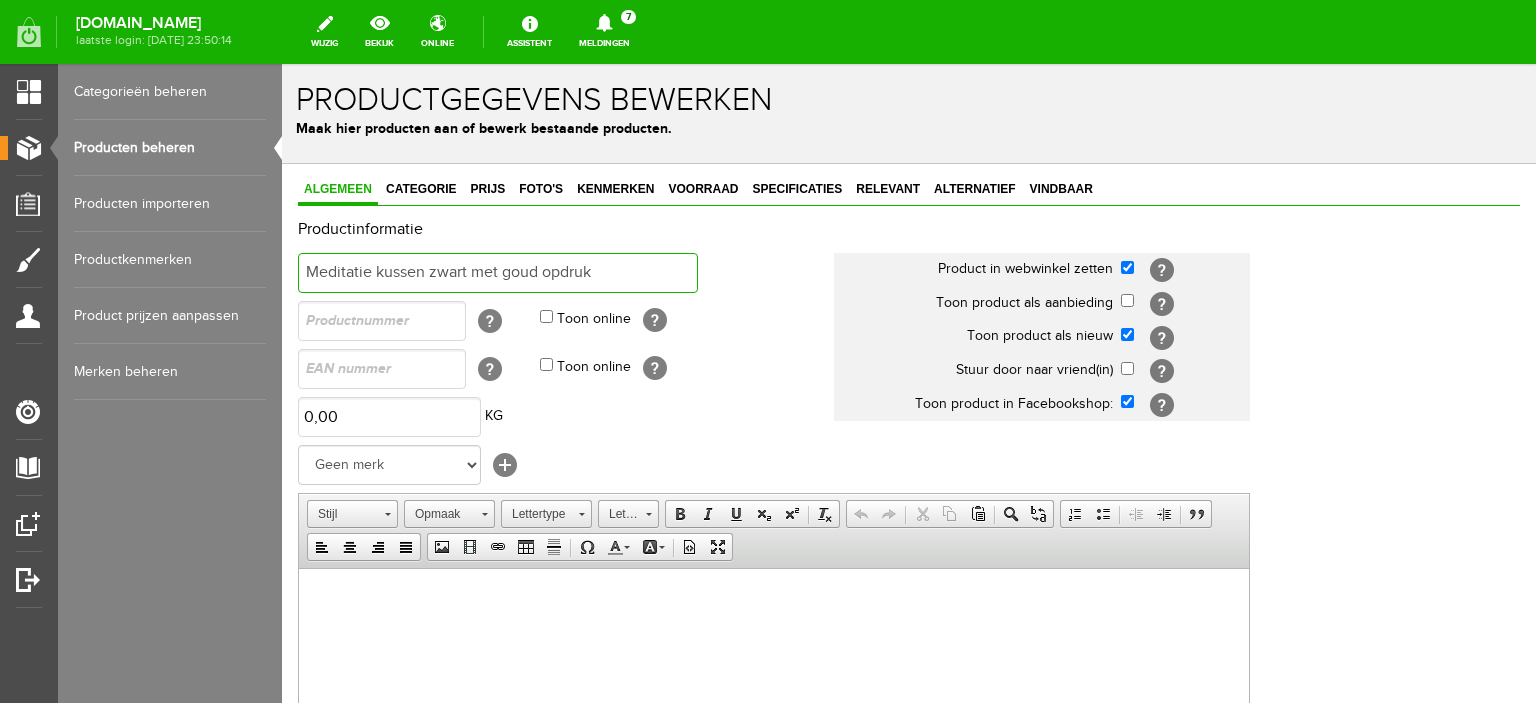 drag, startPoint x: 610, startPoint y: 284, endPoint x: 306, endPoint y: 281, distance: 304.0148 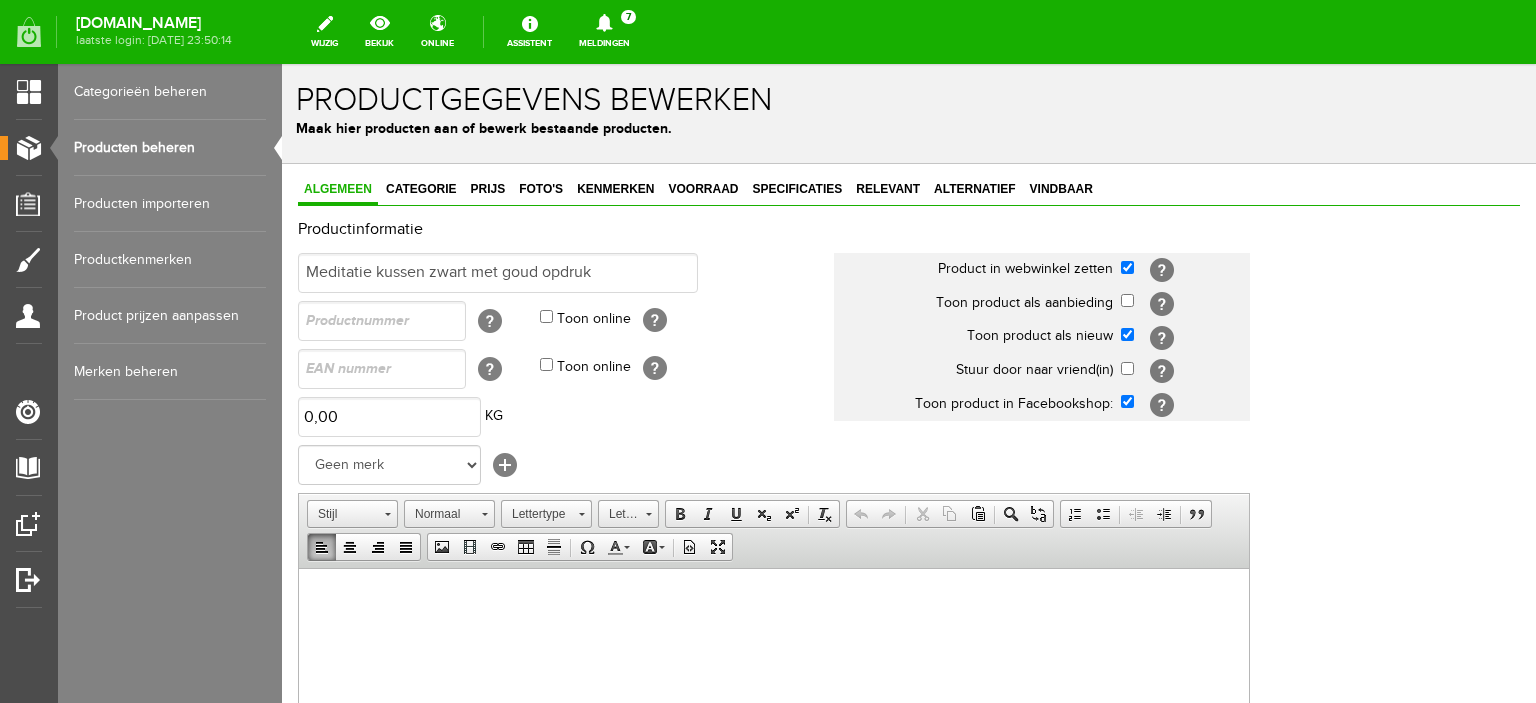 scroll, scrollTop: 0, scrollLeft: 0, axis: both 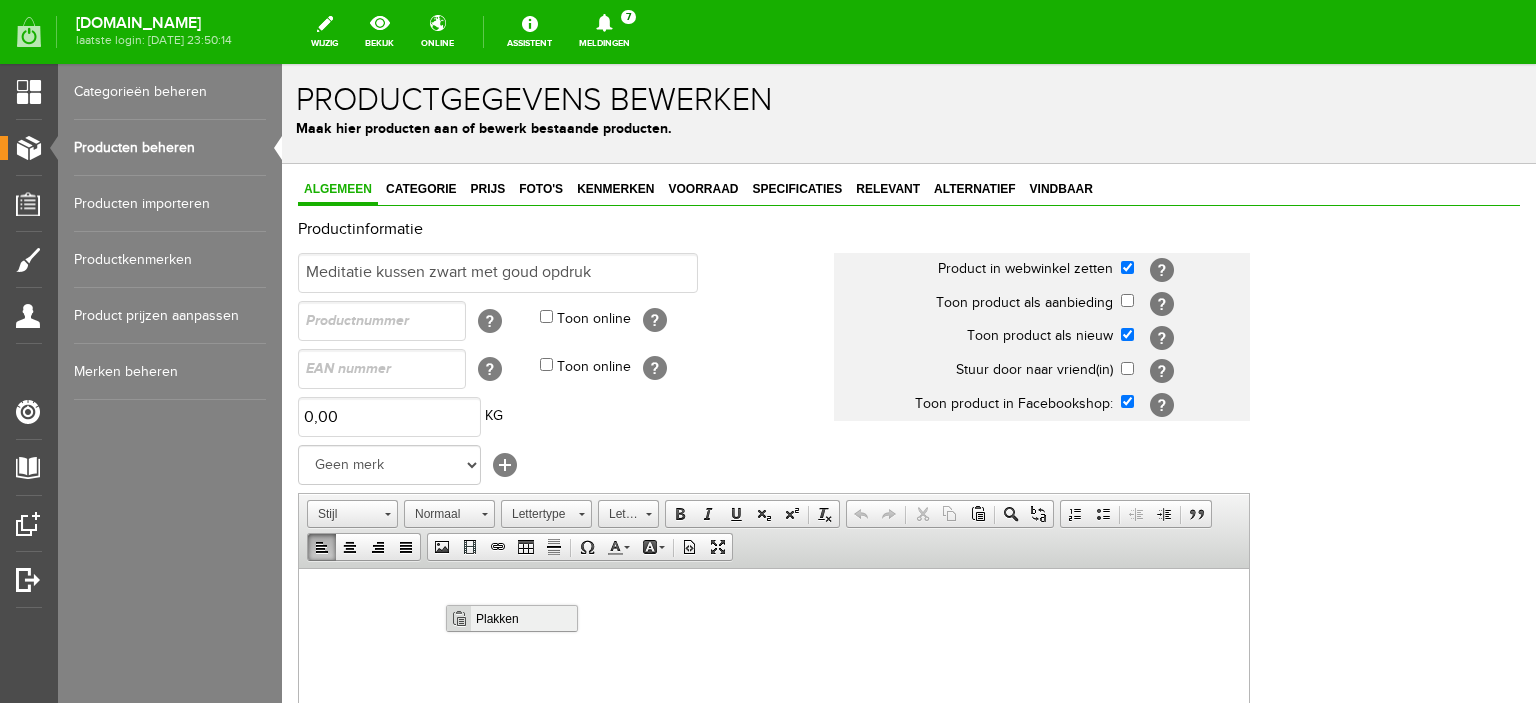 click at bounding box center (458, 618) 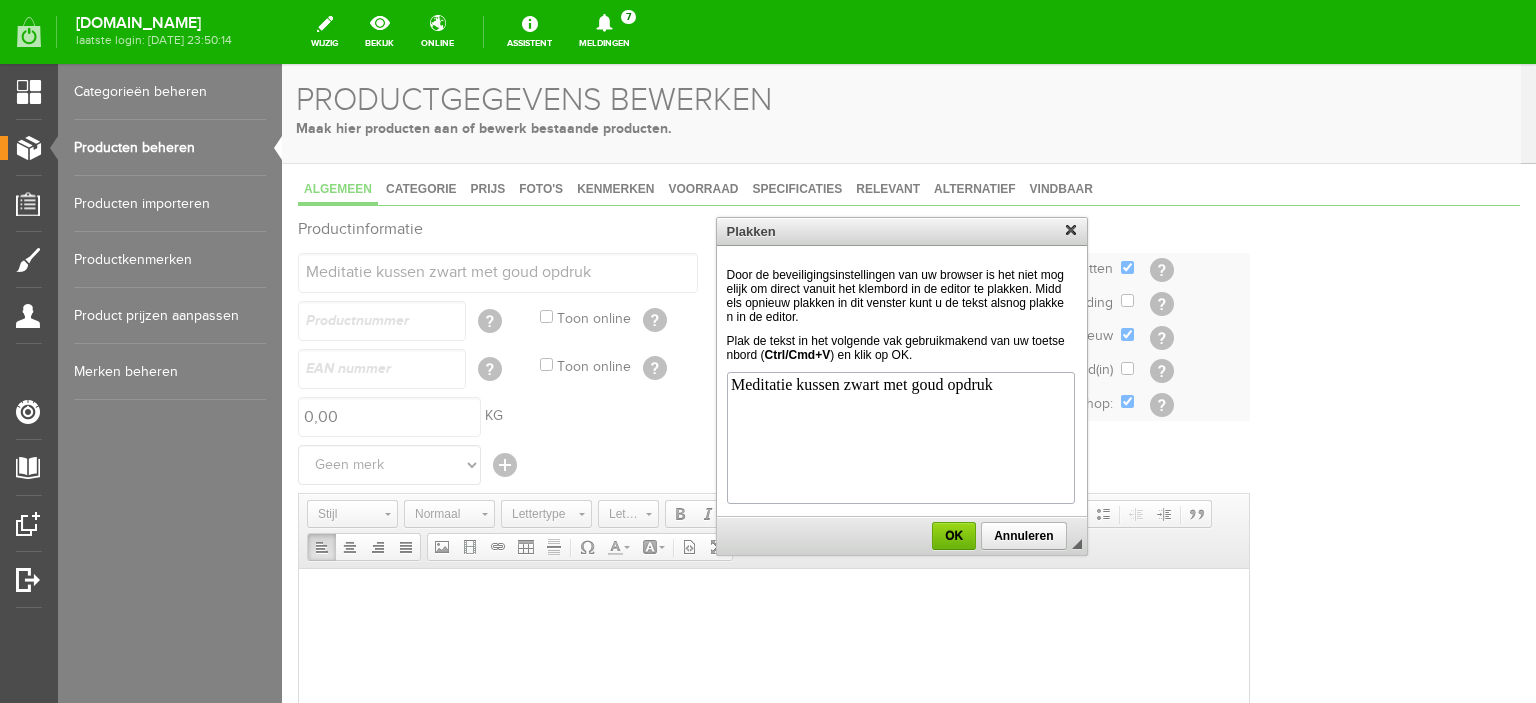 scroll, scrollTop: 0, scrollLeft: 0, axis: both 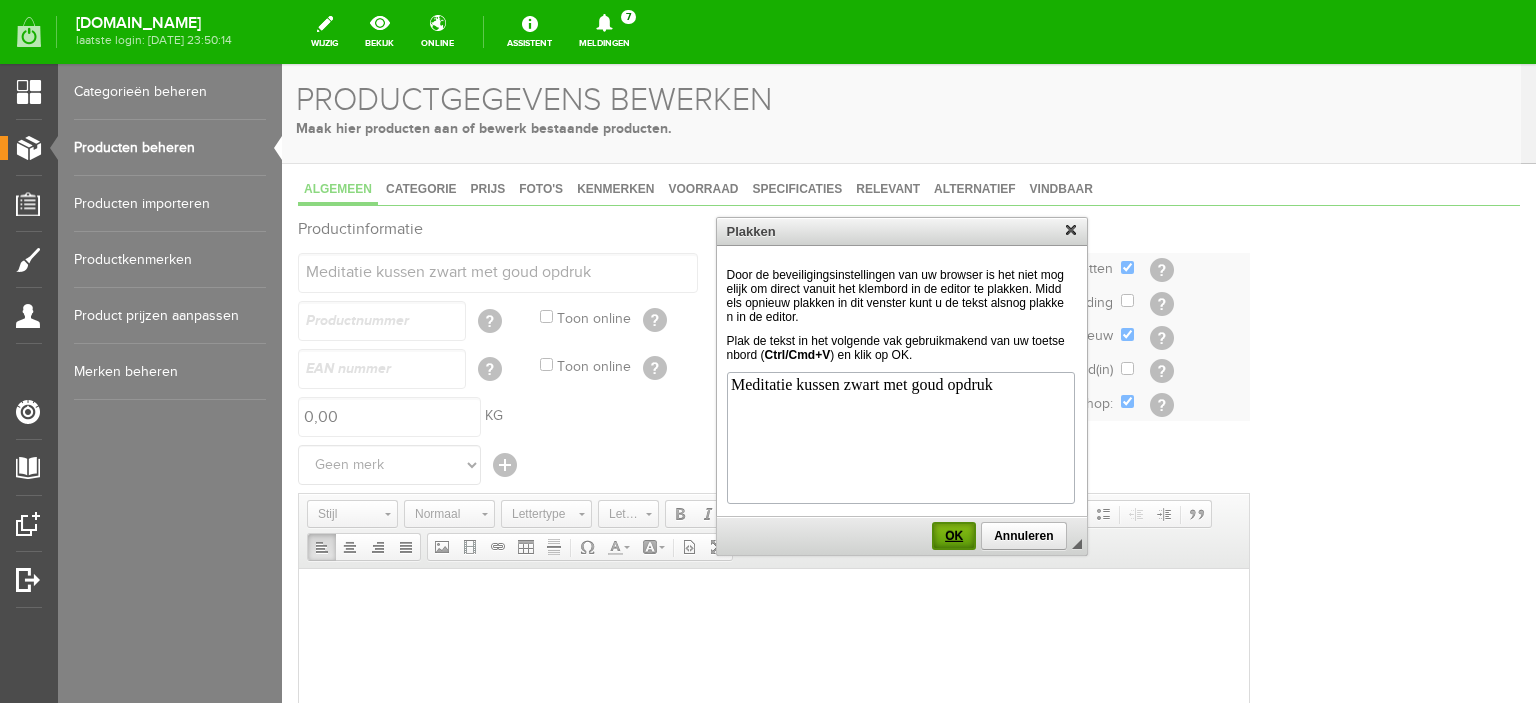 click on "OK" at bounding box center [954, 536] 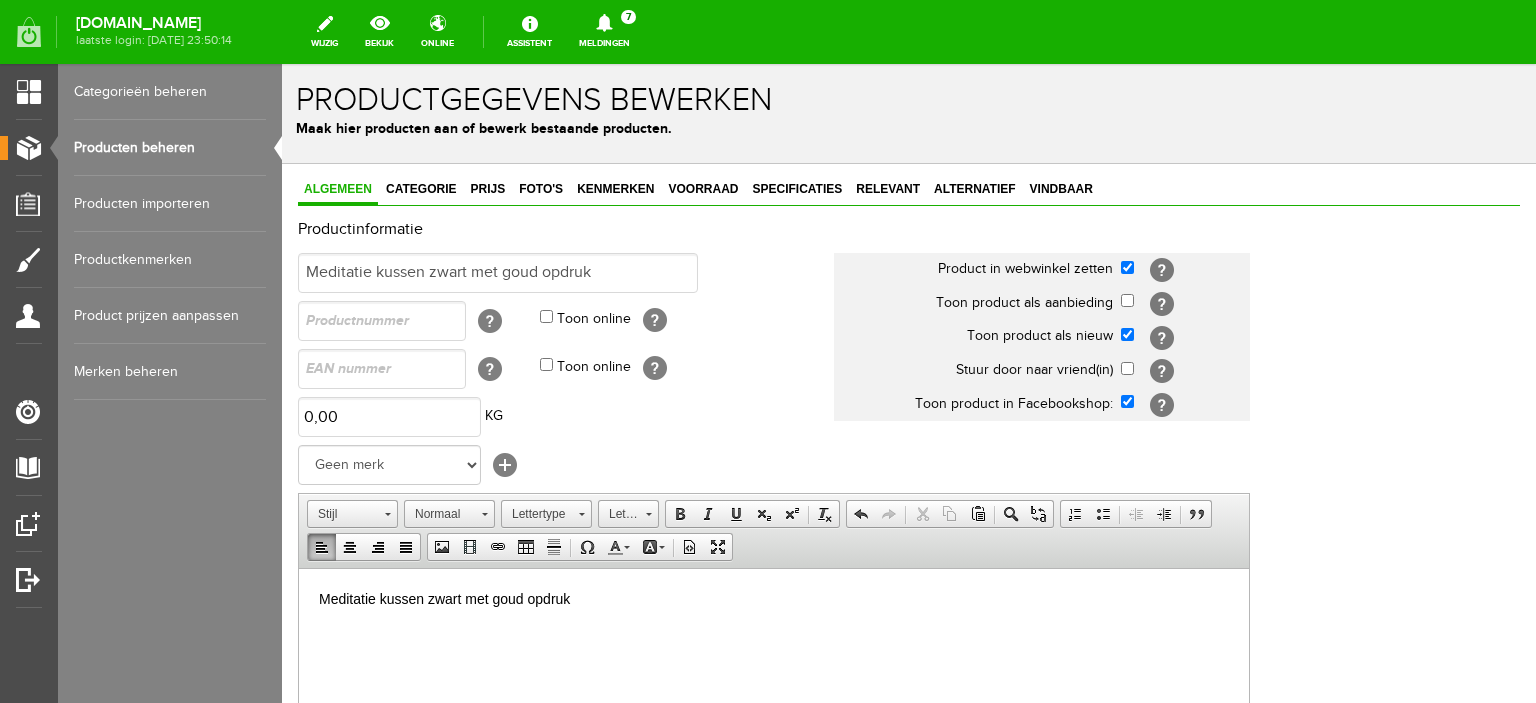 type 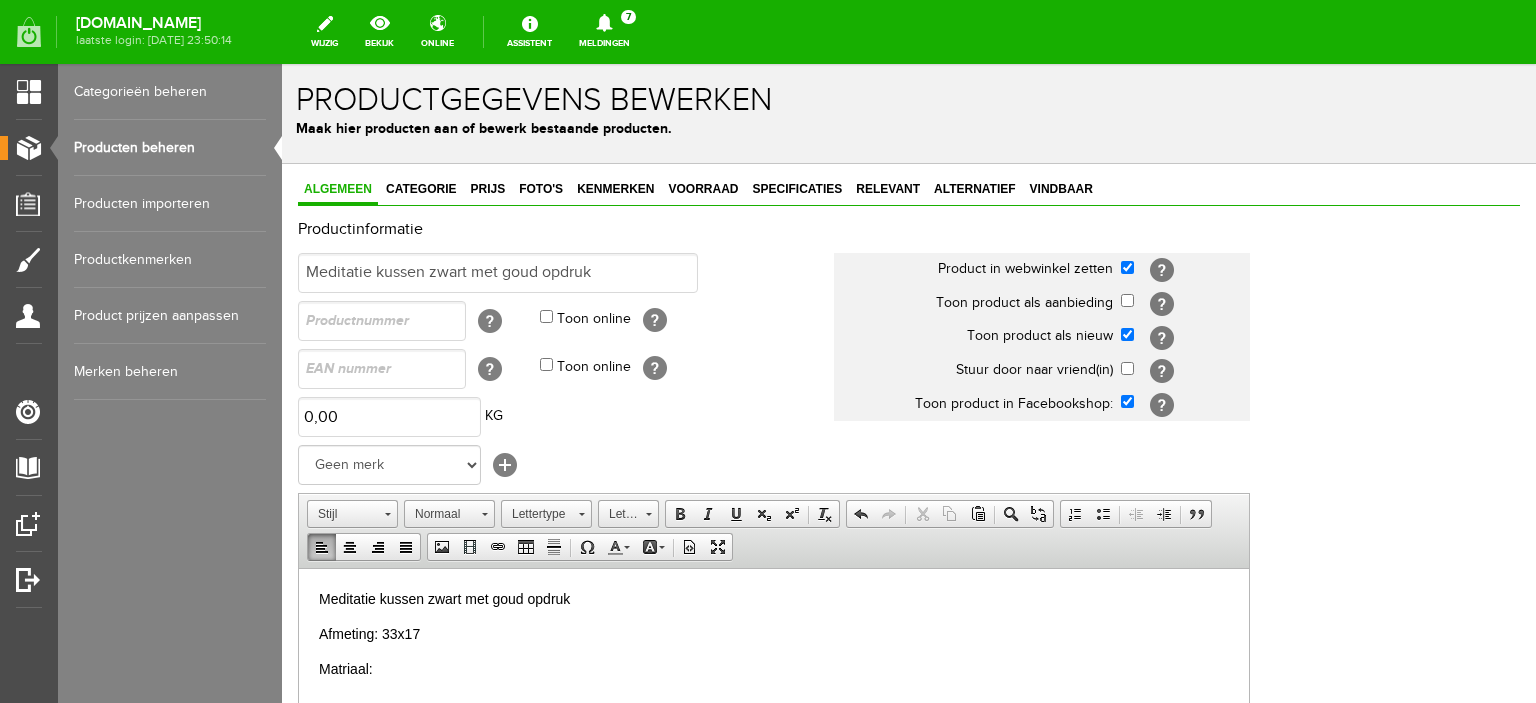 click on "Afmeting: 33x17" at bounding box center [774, 633] 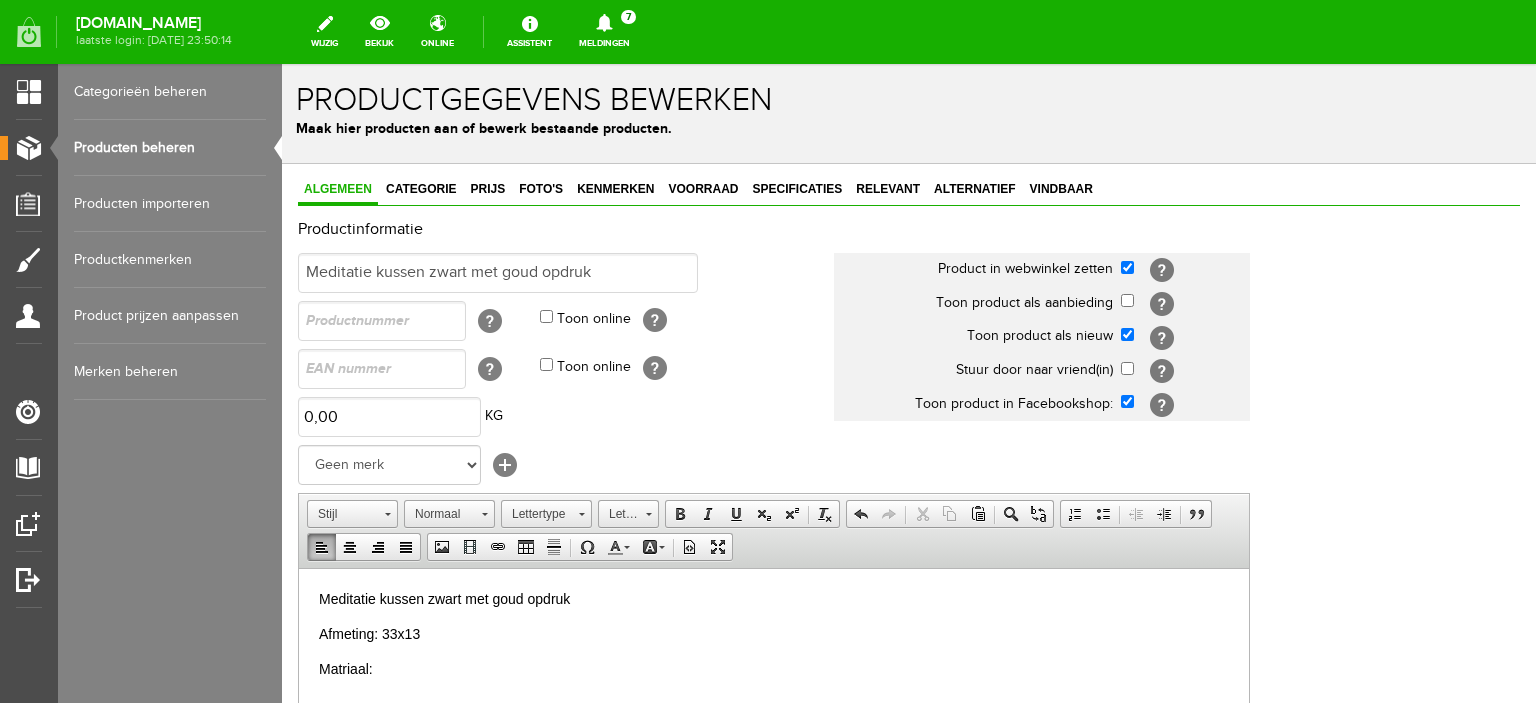 click on "Matriaal:" at bounding box center (774, 668) 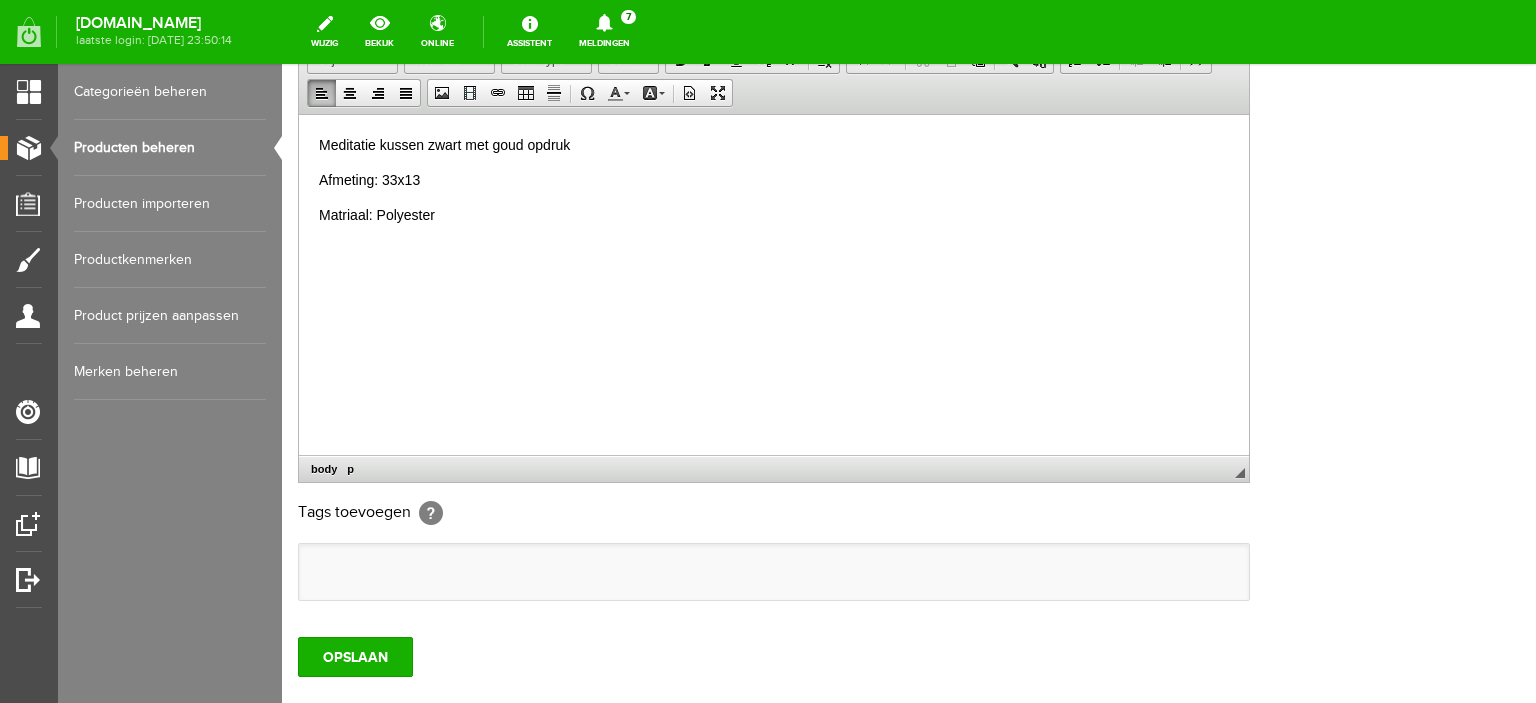 scroll, scrollTop: 460, scrollLeft: 0, axis: vertical 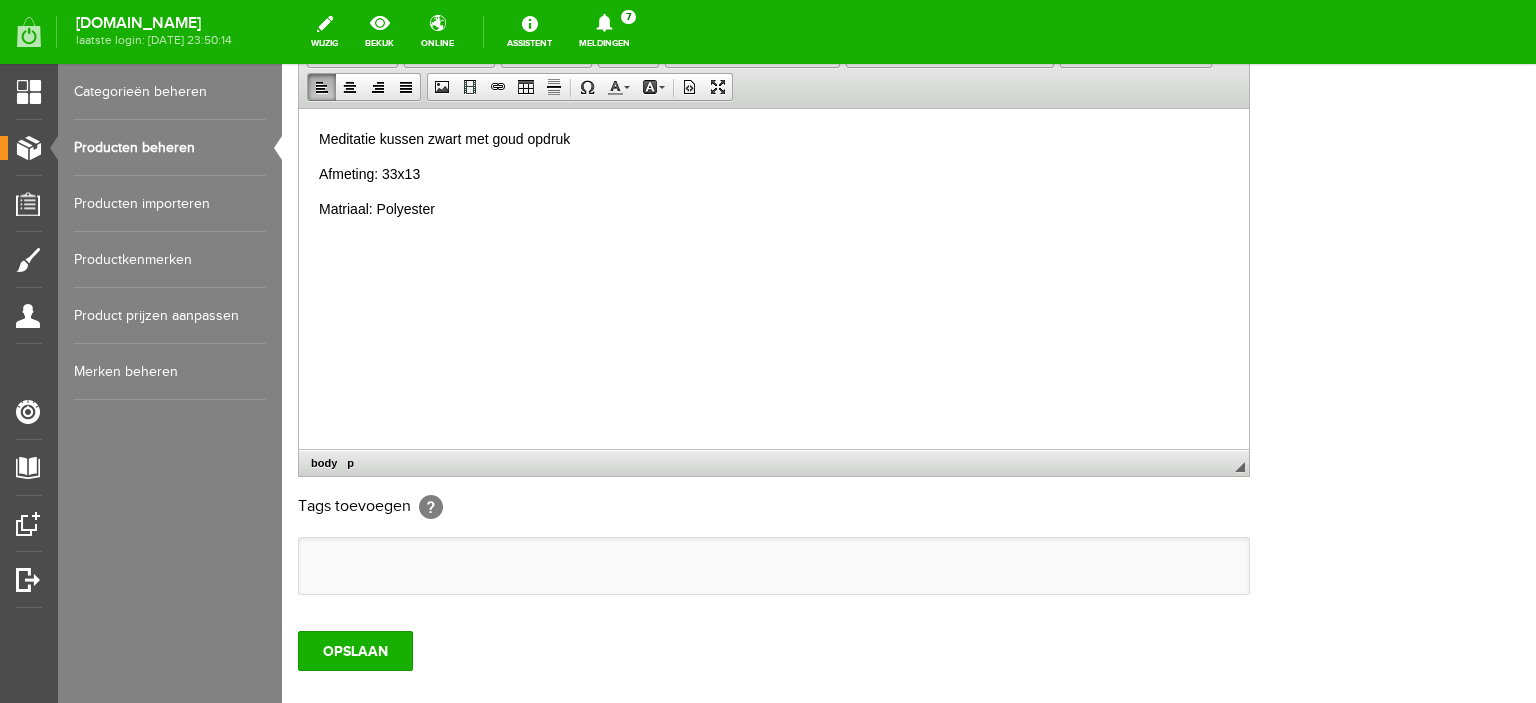 click at bounding box center (774, 566) 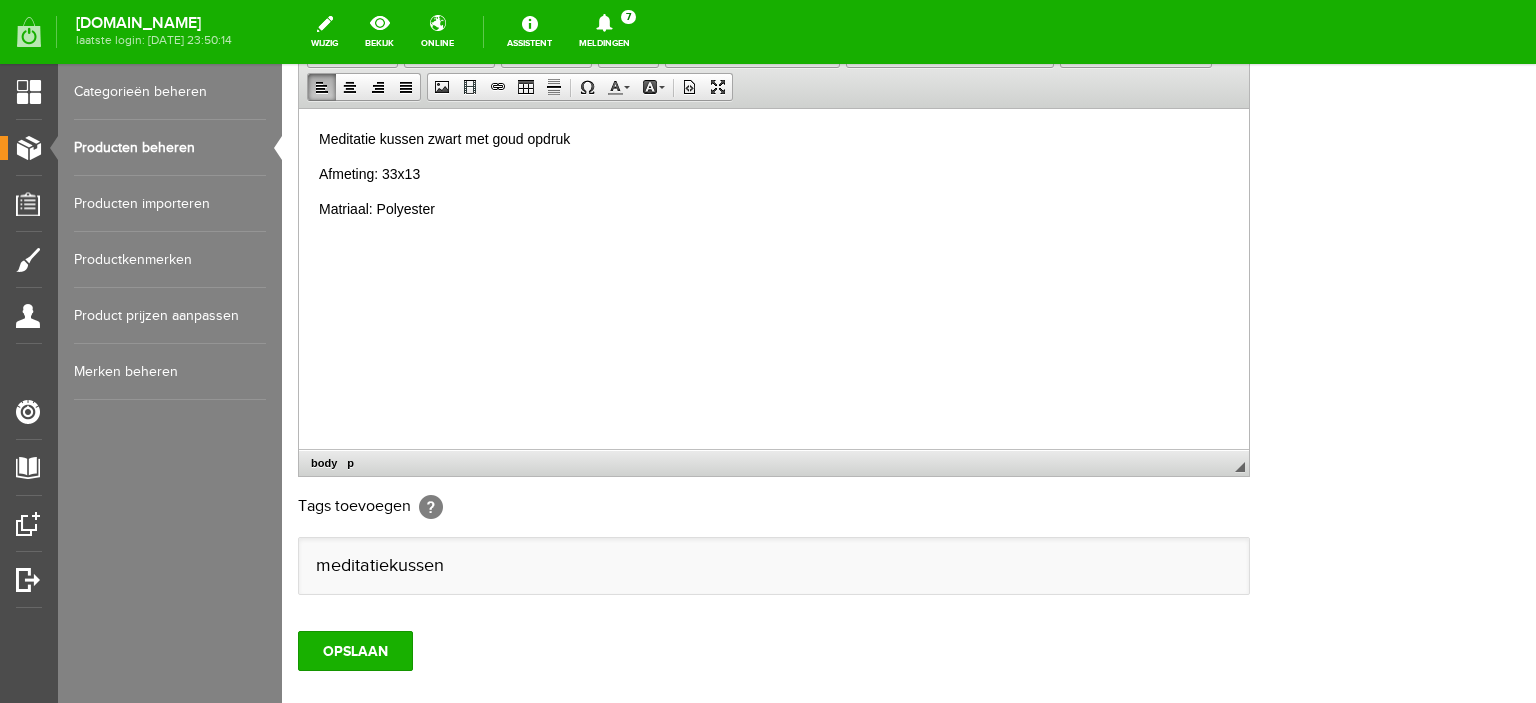 scroll, scrollTop: 0, scrollLeft: 0, axis: both 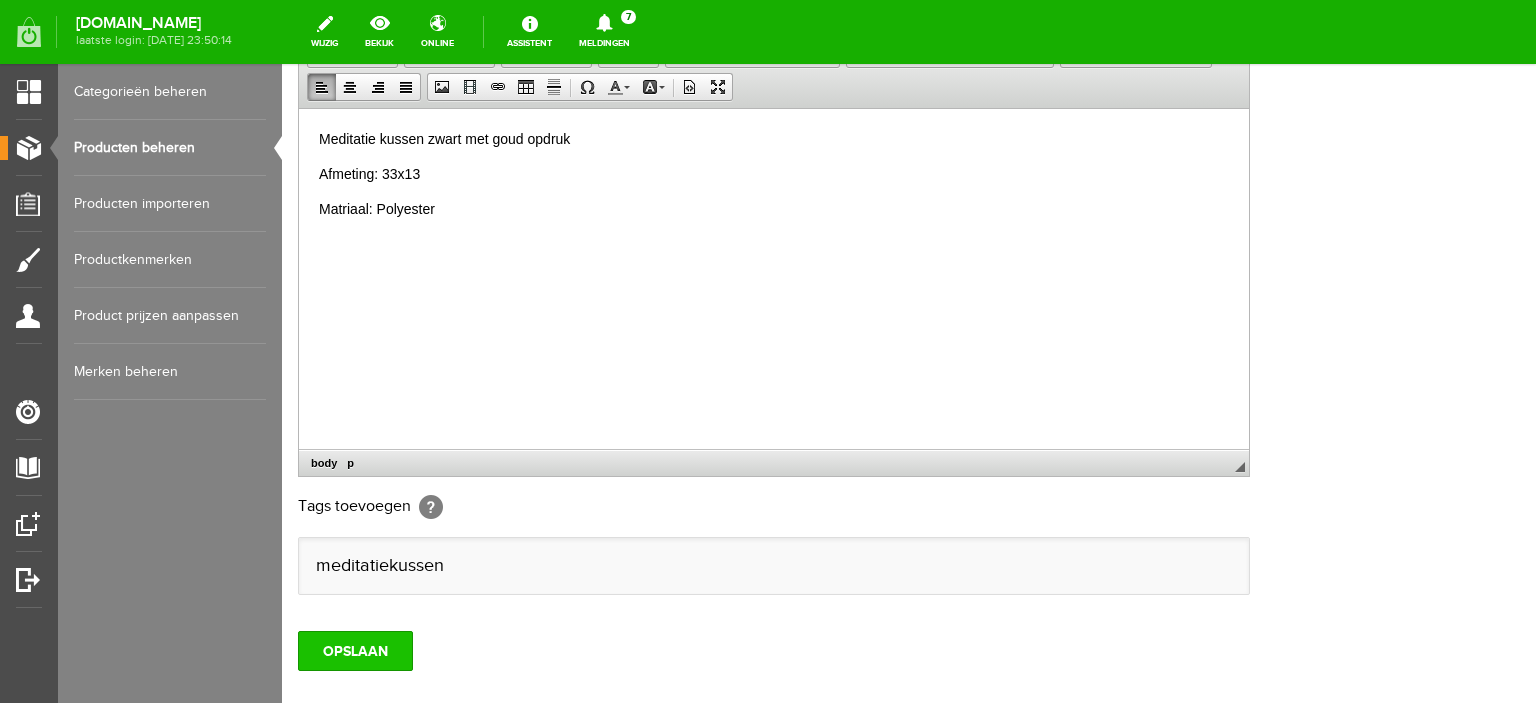 type on "meditatiekussen" 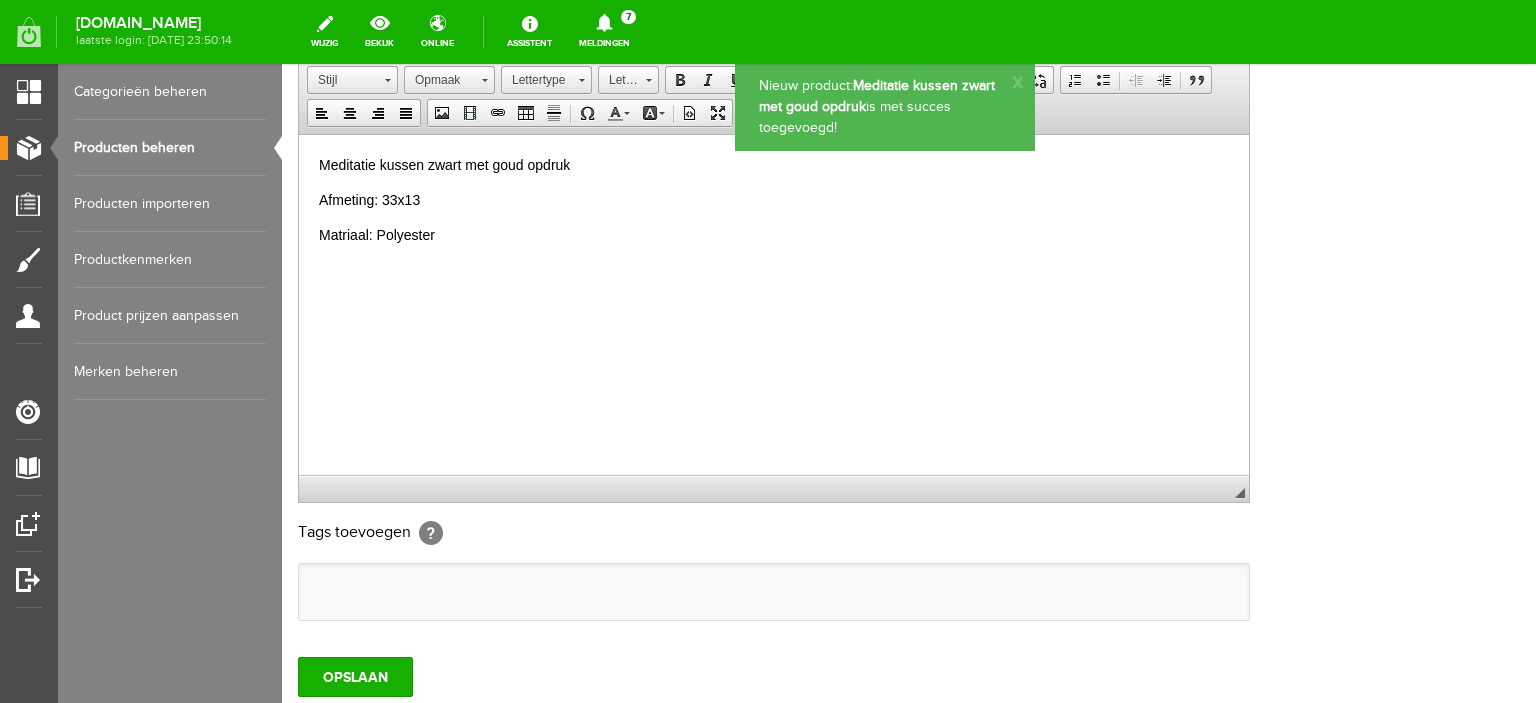 scroll, scrollTop: 0, scrollLeft: 0, axis: both 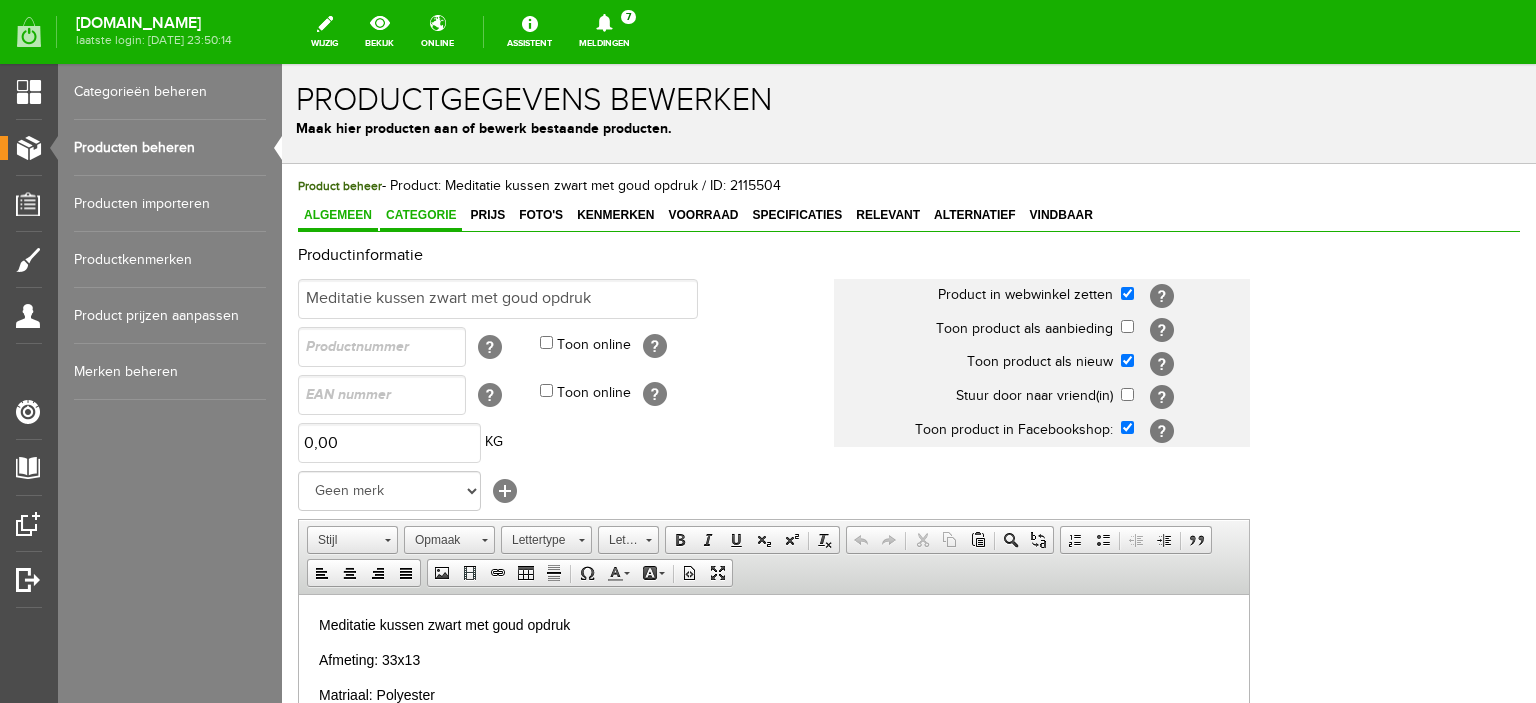click on "Categorie" at bounding box center (421, 215) 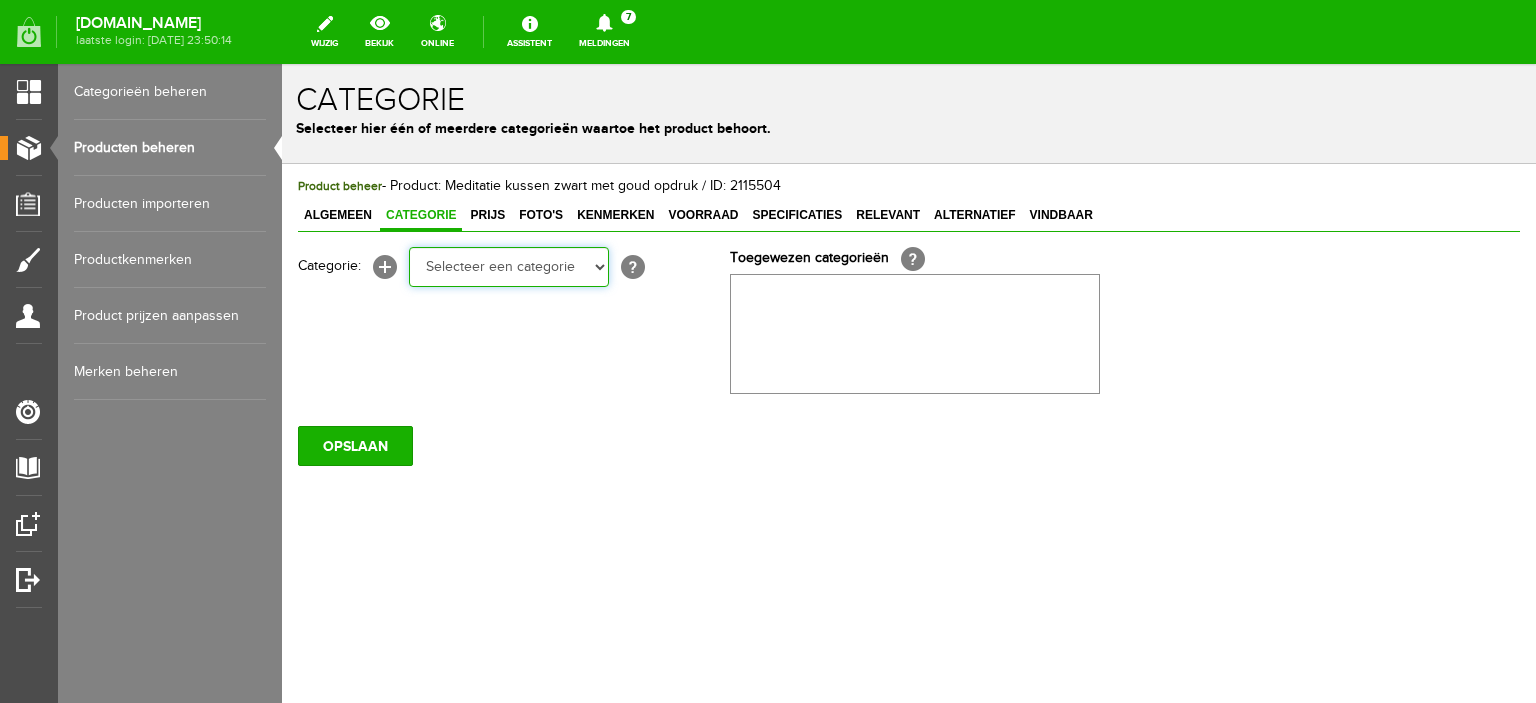 click on "Selecteer een categorie
Meditatie cursus
Online yoga
Online rug/nek
Online ouder&kind
Online meditatie
Online yoga 4x
Online rug/nek 4x
Online ouder&kind 4x
Online meditatie 4x
Acties
Yoga artikelen
Yogamatten
Yogatassen
Yogablokken
Yogariemen
Bolsters
Yogakleding
Yogasokken Paars
Yogasokken Turkoois
Yogasokken Lila
Yogasokken roze
Yogasokken licht geel
Yogasokken Grijs
Yogasokken Zwart
Yoga/meditatiekussen
Yoga/meditatie bankje
Zoutlampen
Yogakleding
Meditatie artikelen
Omslagdoek
Meditatie bankjes
Meditatie kussens
Bolsters
Thee" at bounding box center [509, 267] 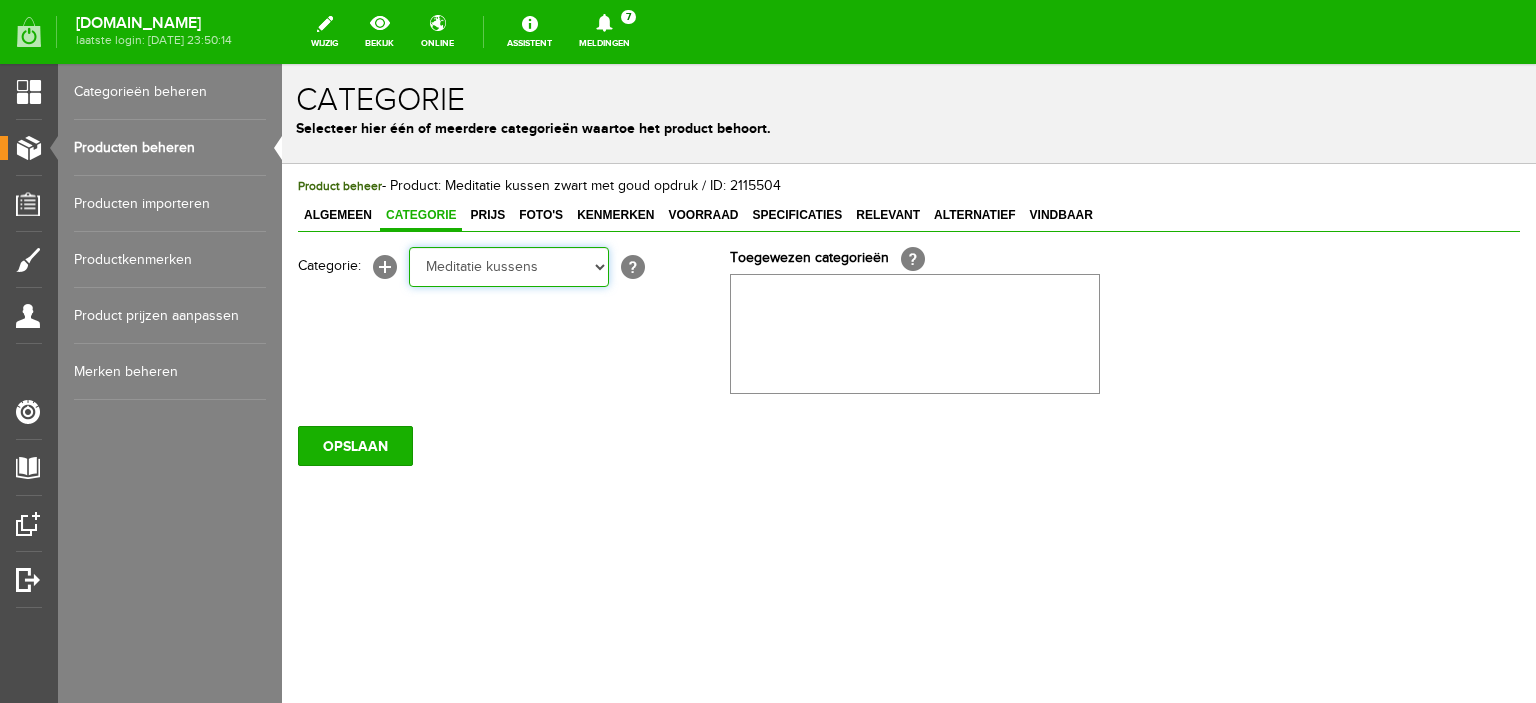 click on "Selecteer een categorie
Meditatie cursus
Online yoga
Online rug/nek
Online ouder&kind
Online meditatie
Online yoga 4x
Online rug/nek 4x
Online ouder&kind 4x
Online meditatie 4x
Acties
Yoga artikelen
Yogamatten
Yogatassen
Yogablokken
Yogariemen
Bolsters
Yogakleding
Yogasokken Paars
Yogasokken Turkoois
Yogasokken Lila
Yogasokken roze
Yogasokken licht geel
Yogasokken Grijs
Yogasokken Zwart
Yoga/meditatiekussen
Yoga/meditatie bankje
Zoutlampen
Yogakleding
Meditatie artikelen
Omslagdoek
Meditatie bankjes
Meditatie kussens
Bolsters
Thee" at bounding box center [509, 267] 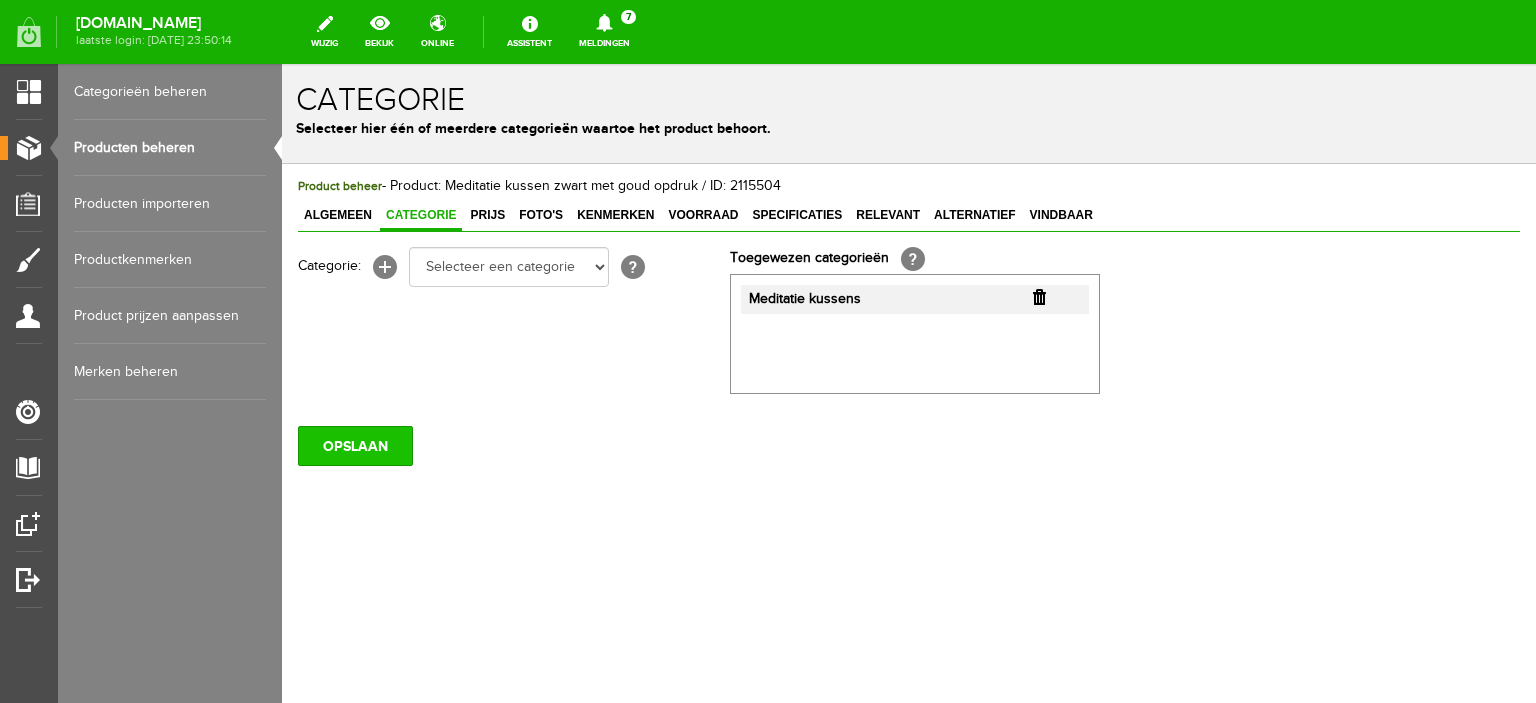 click on "OPSLAAN" at bounding box center [355, 446] 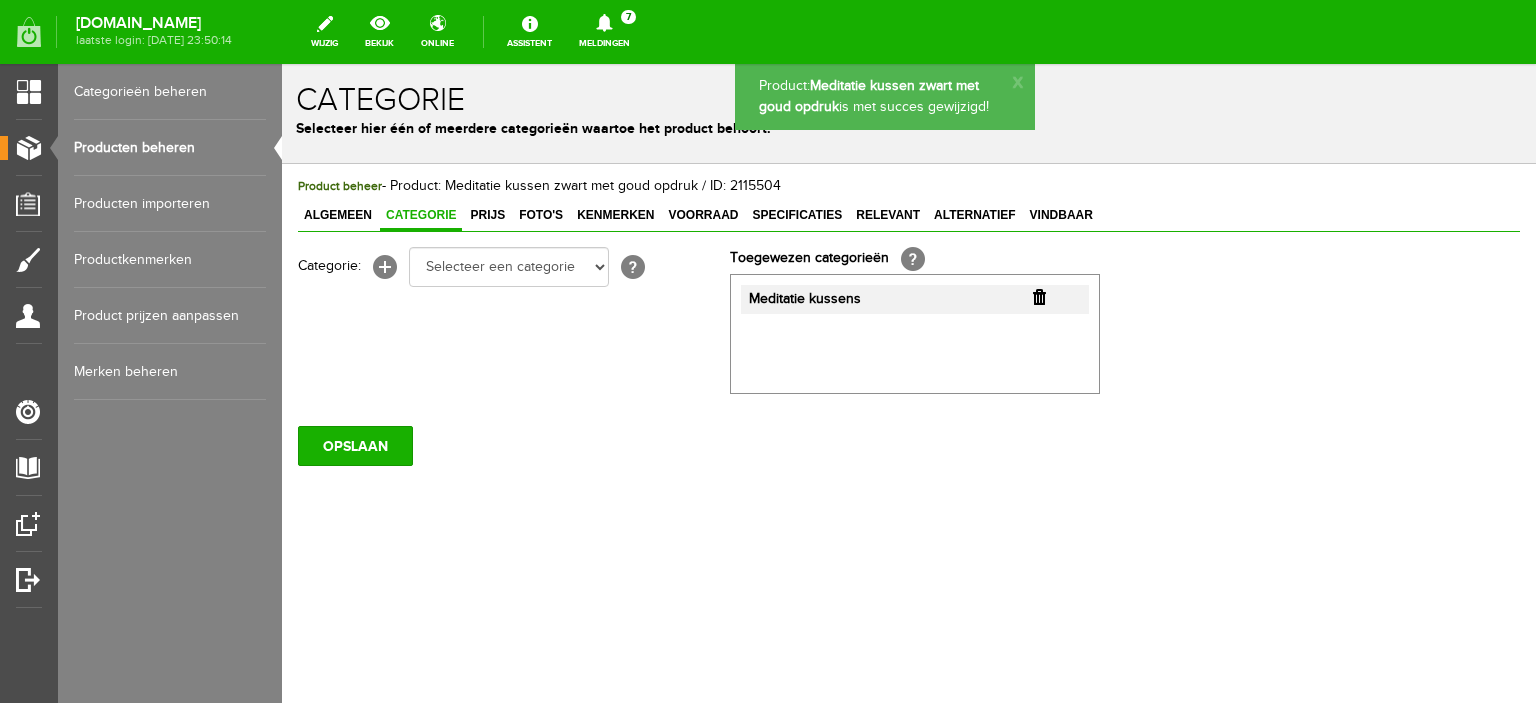 click on "Prijs" at bounding box center [487, 215] 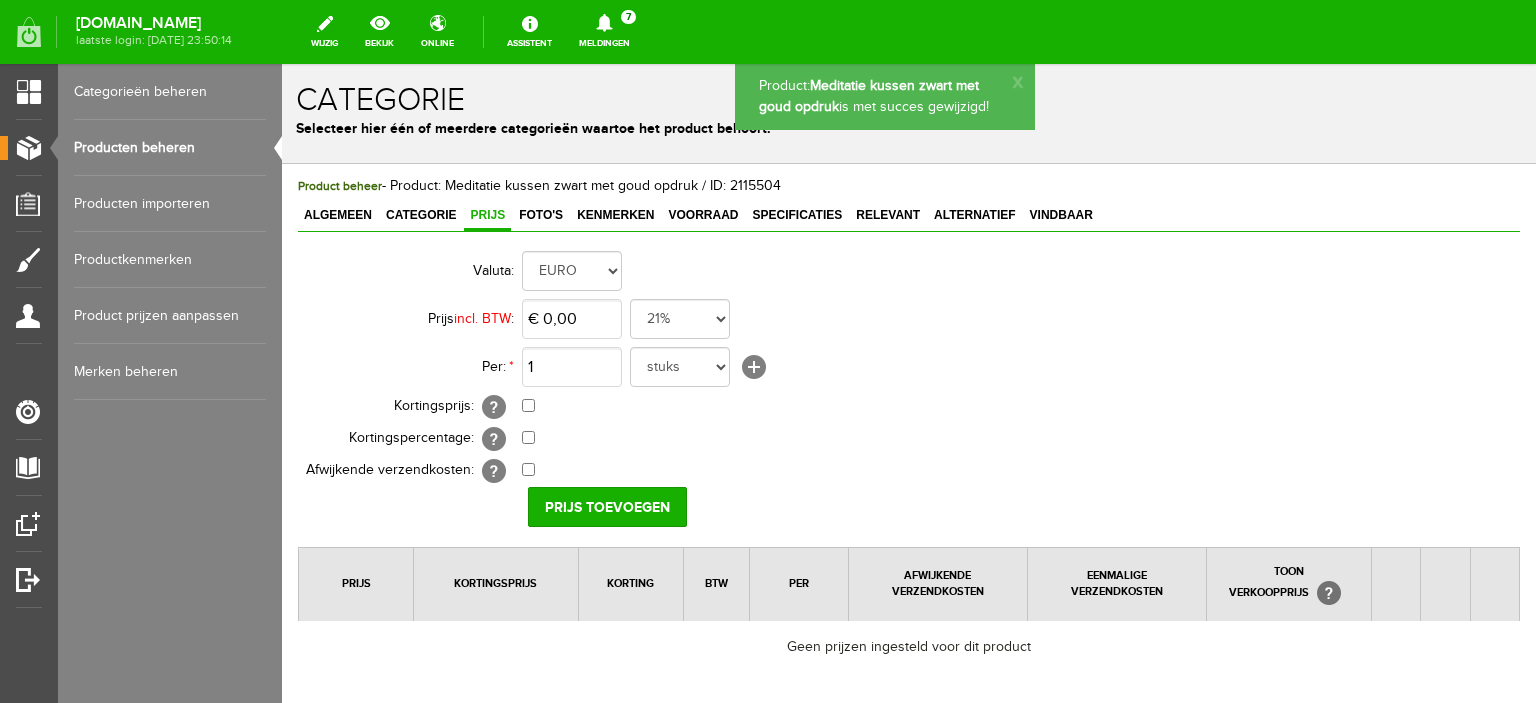 scroll, scrollTop: 0, scrollLeft: 0, axis: both 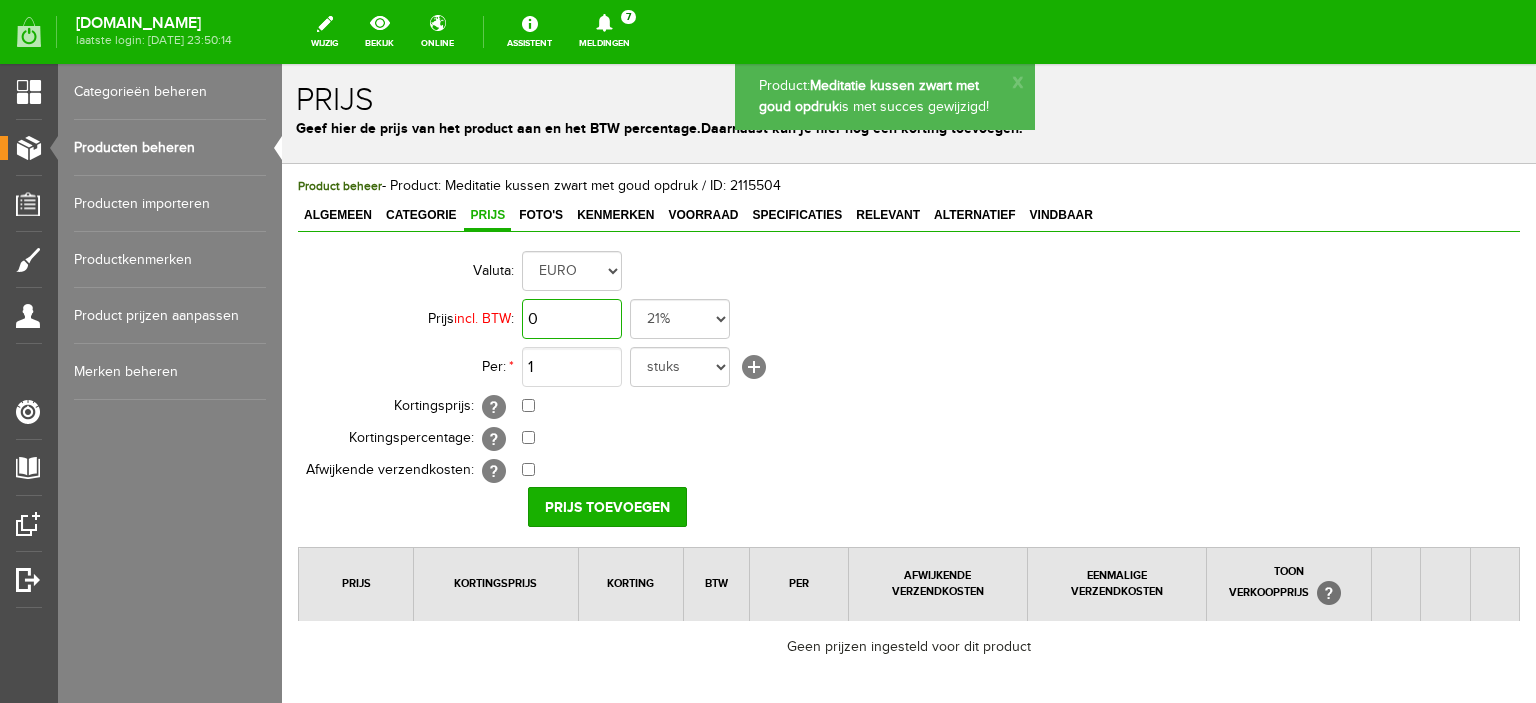 click on "0" at bounding box center [572, 319] 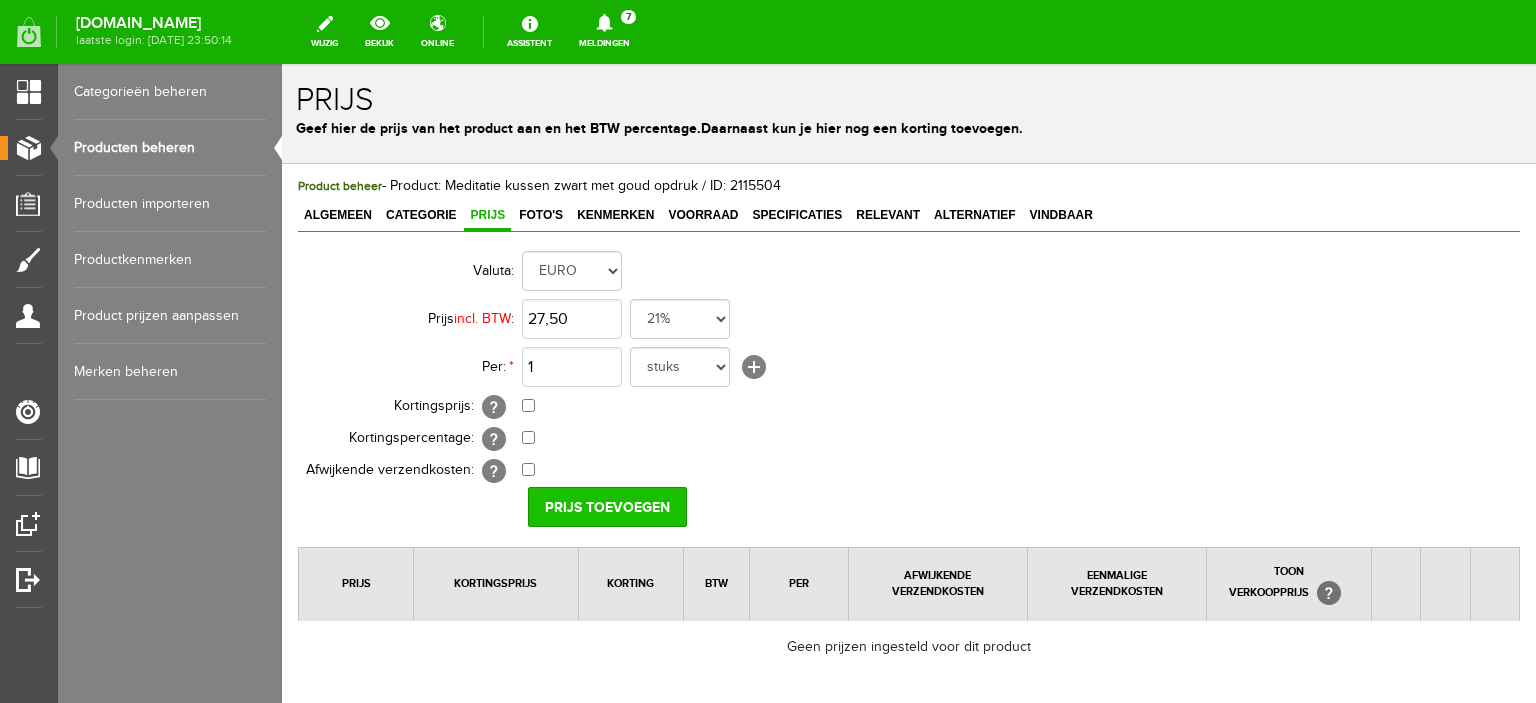 type on "€ 27,50" 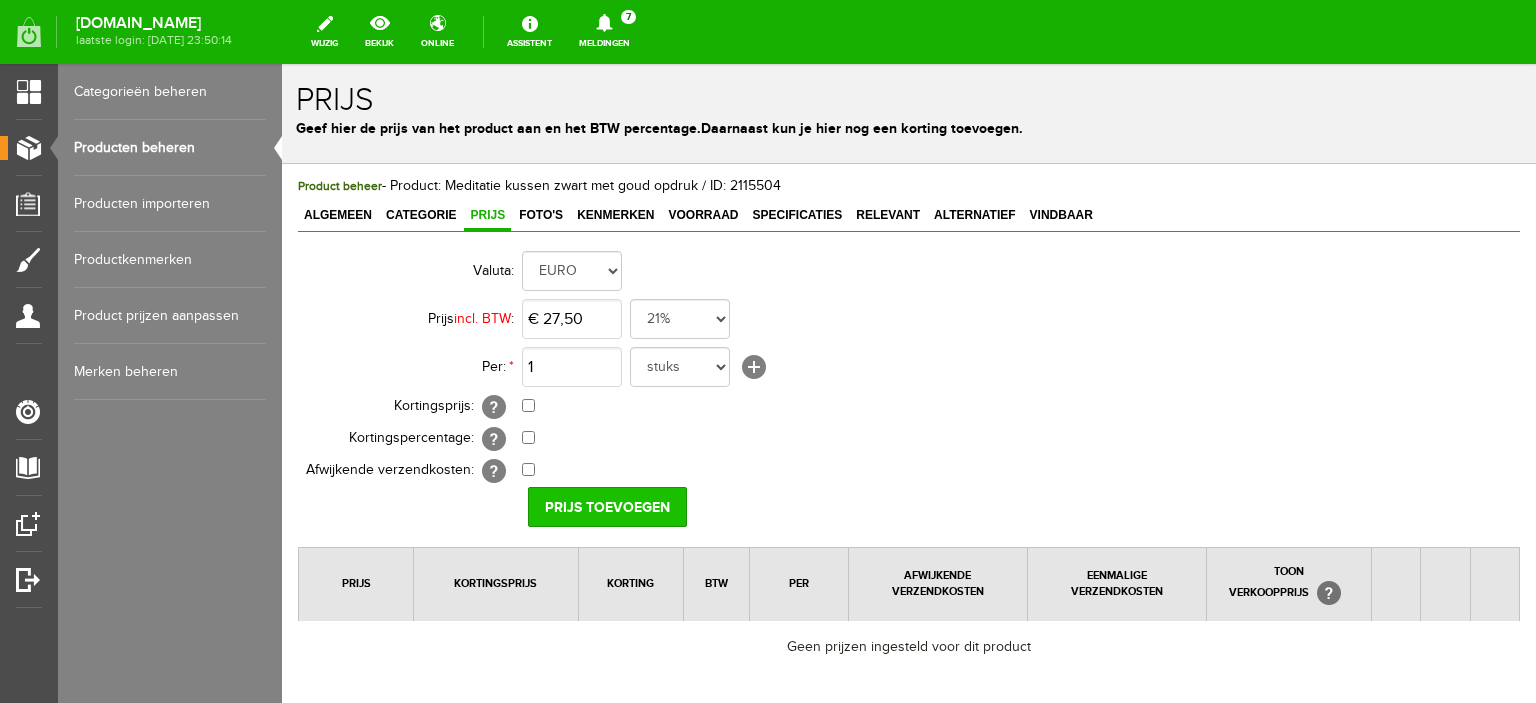 click on "Prijs toevoegen" at bounding box center (607, 507) 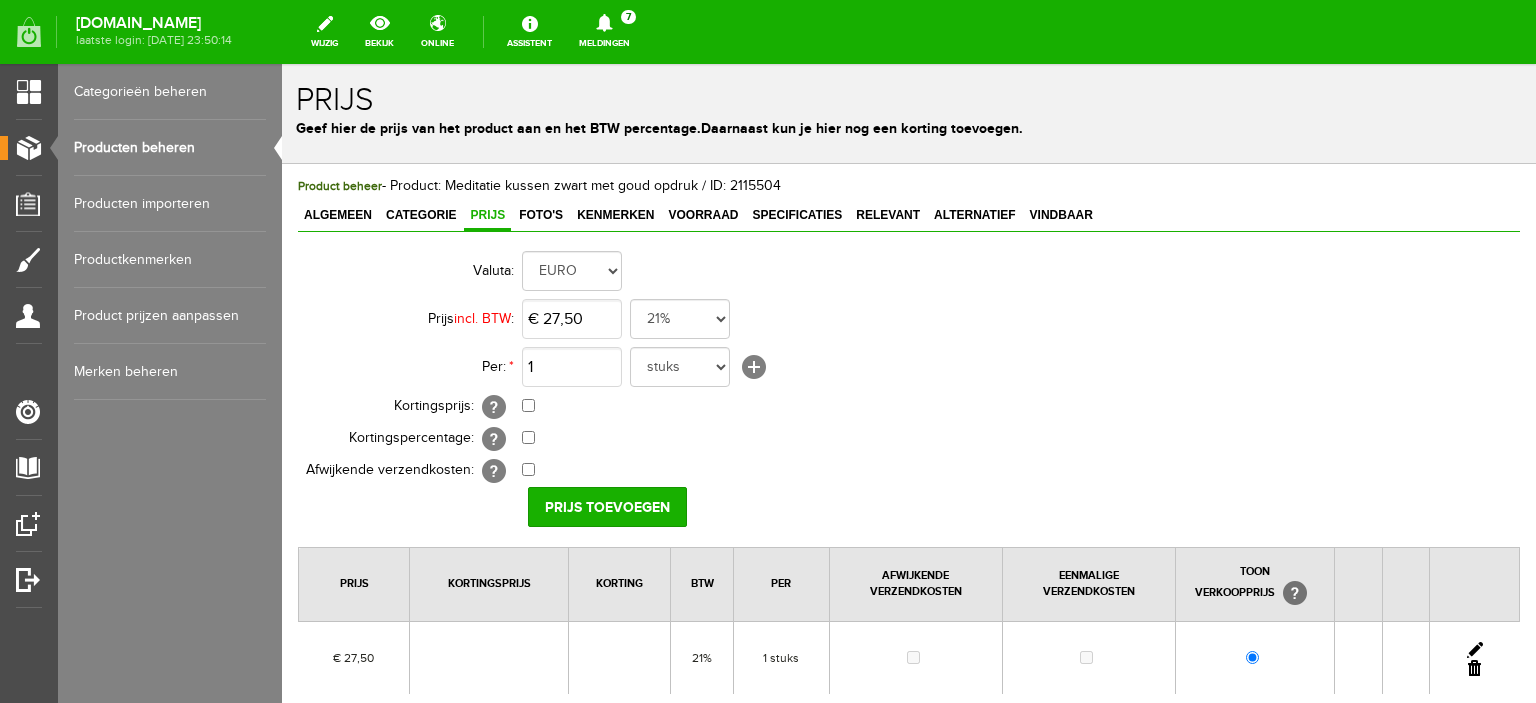 scroll, scrollTop: 208, scrollLeft: 0, axis: vertical 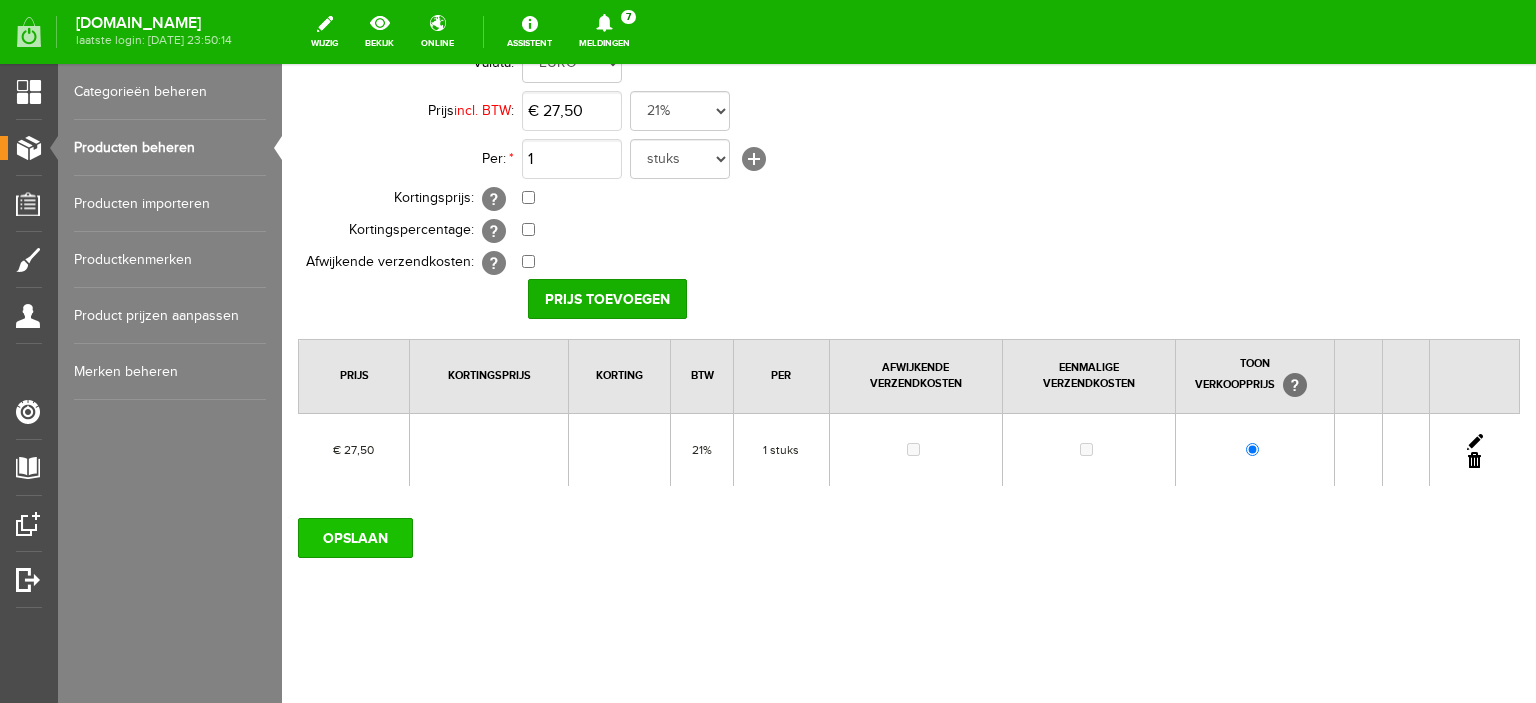 click on "OPSLAAN" at bounding box center [355, 538] 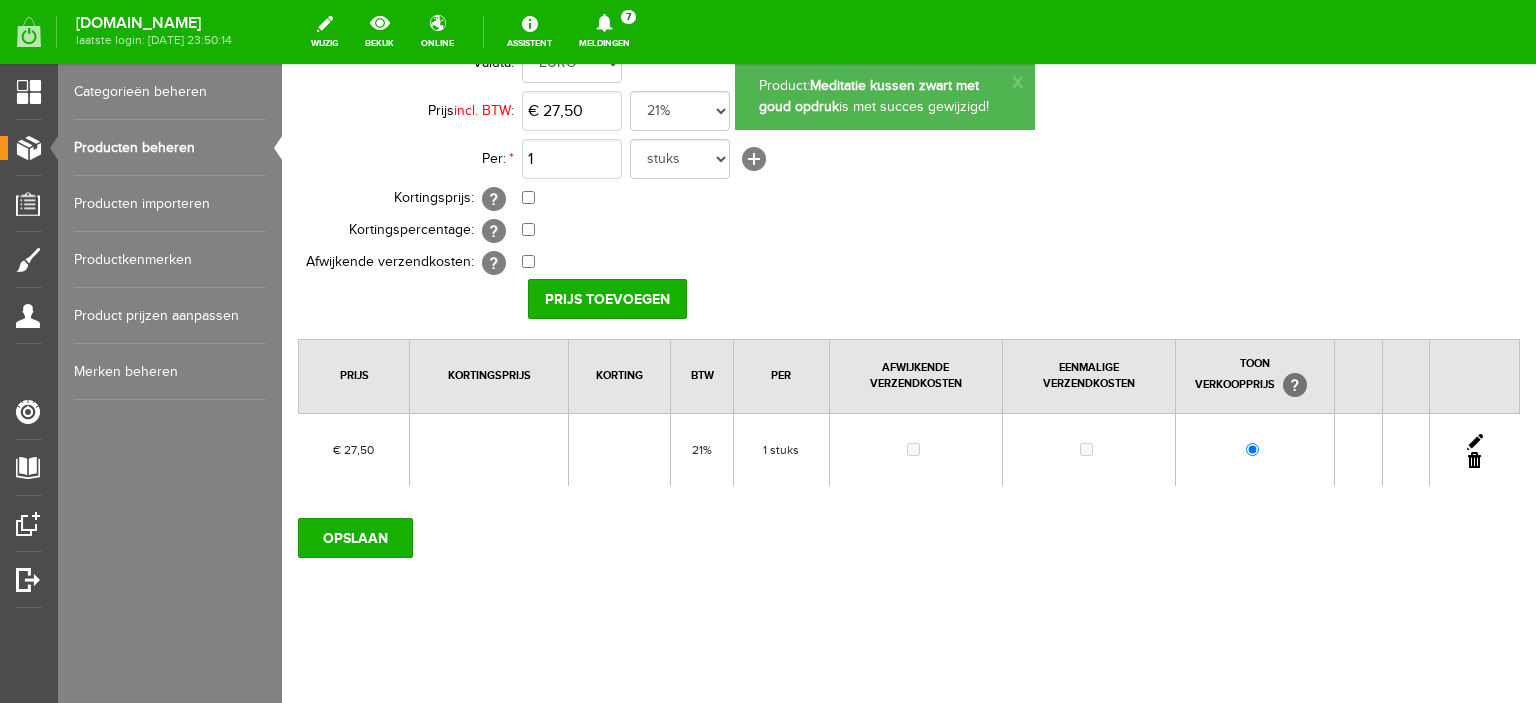 scroll, scrollTop: 0, scrollLeft: 0, axis: both 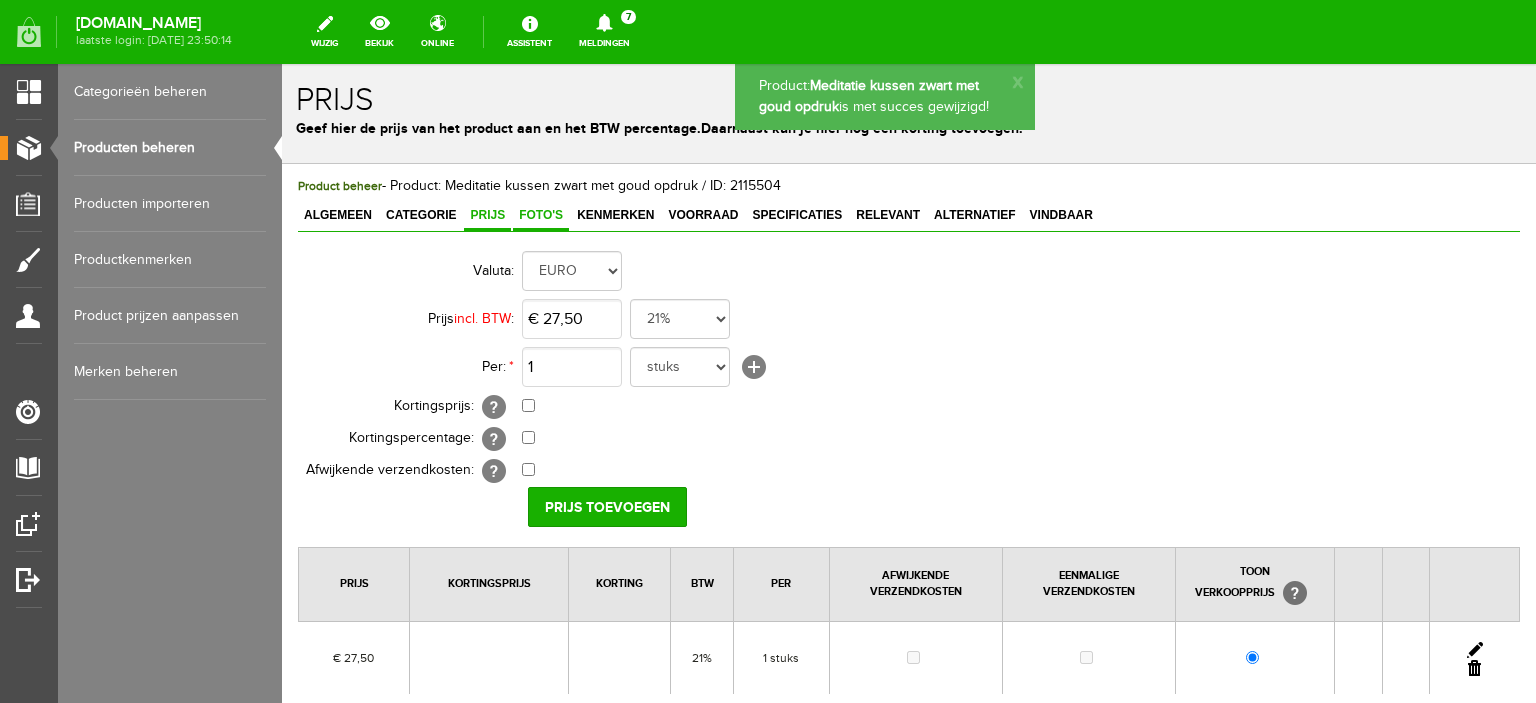 click on "Foto's" at bounding box center [541, 215] 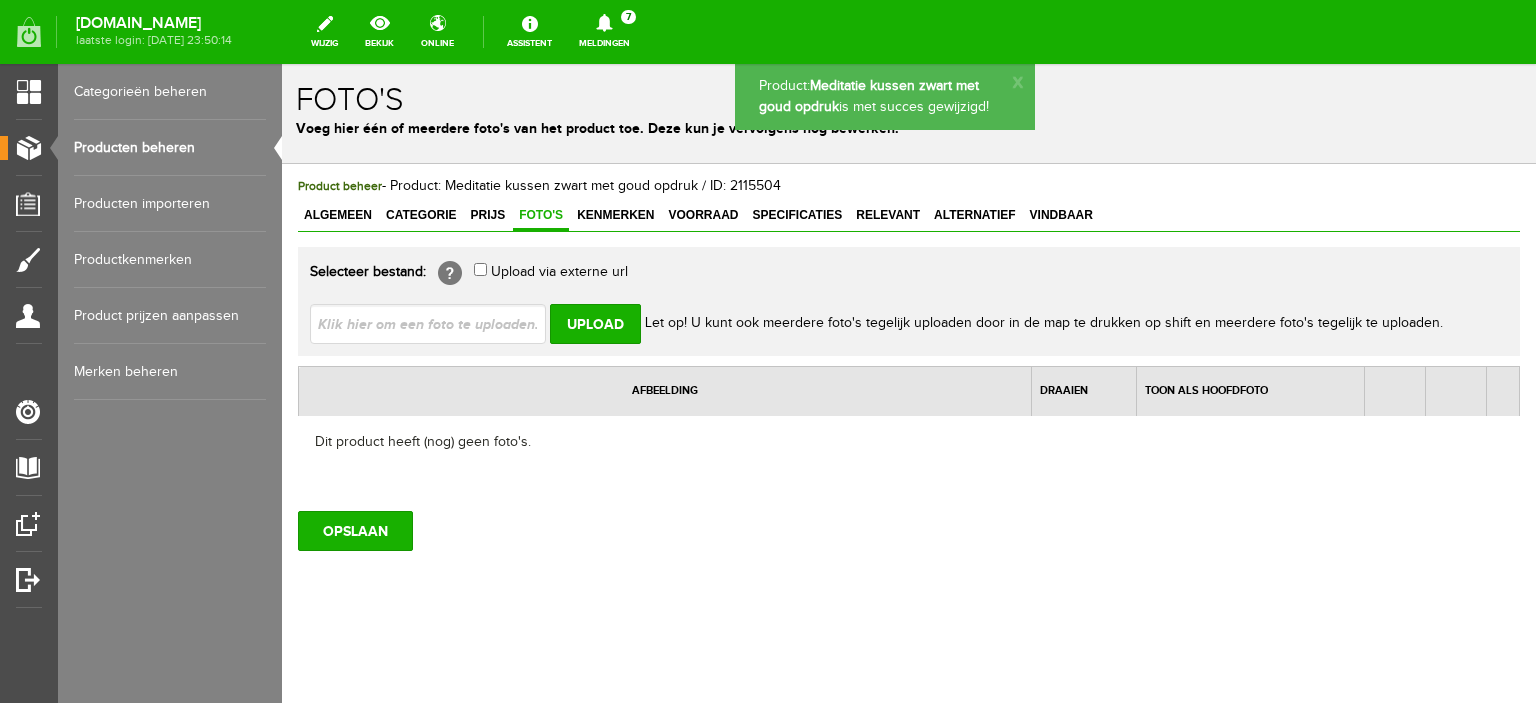click at bounding box center (436, 323) 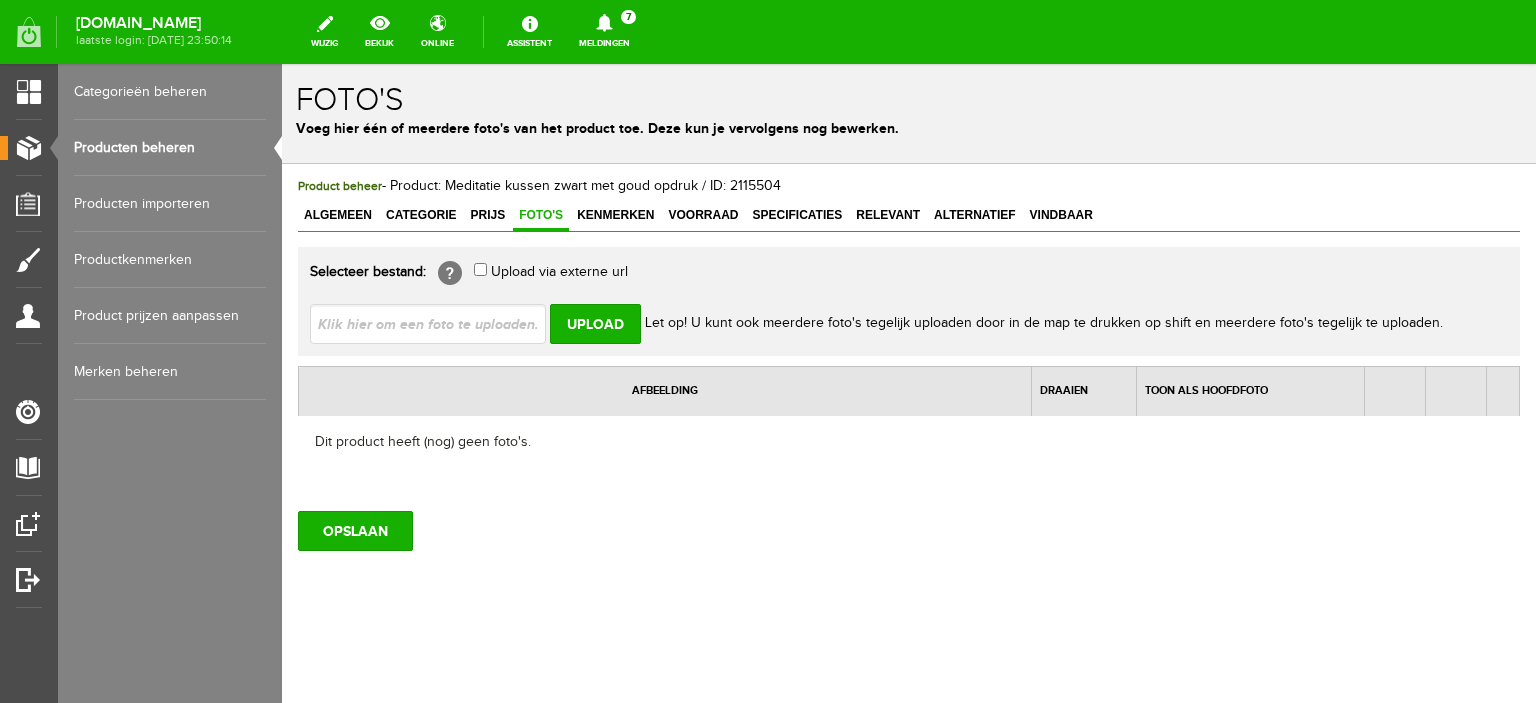 type on "C:\fakepath\meditatie kussen zwart goud.jpg" 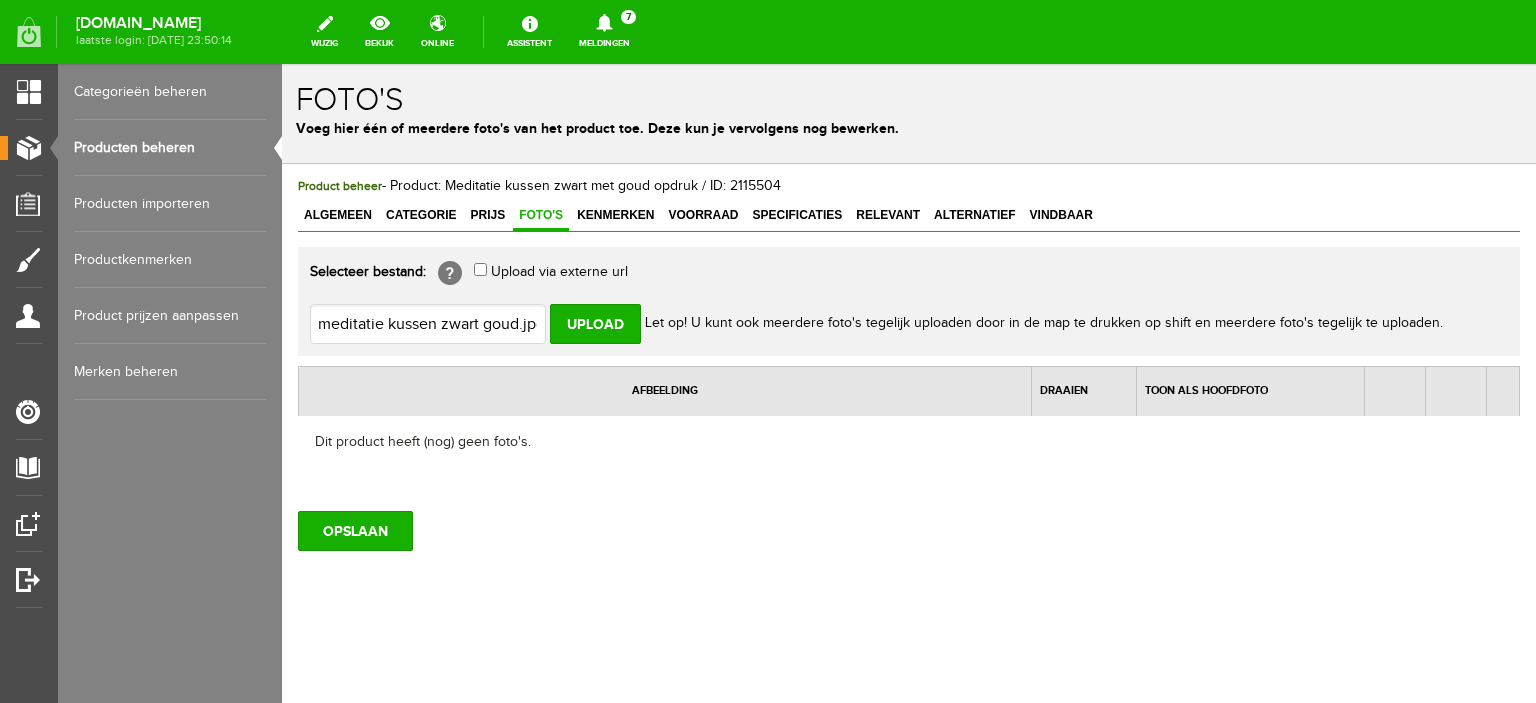 click on "Upload" at bounding box center (595, 324) 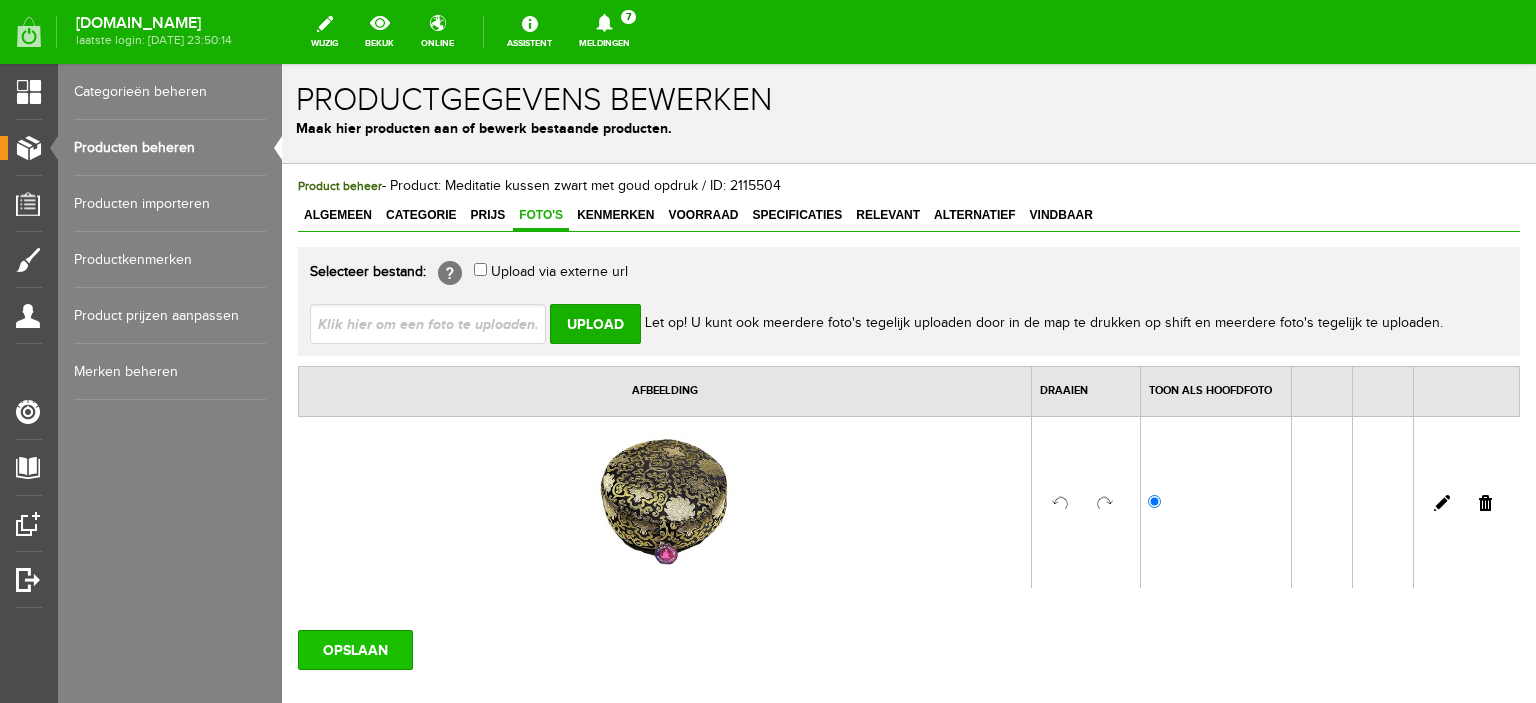 scroll, scrollTop: 0, scrollLeft: 0, axis: both 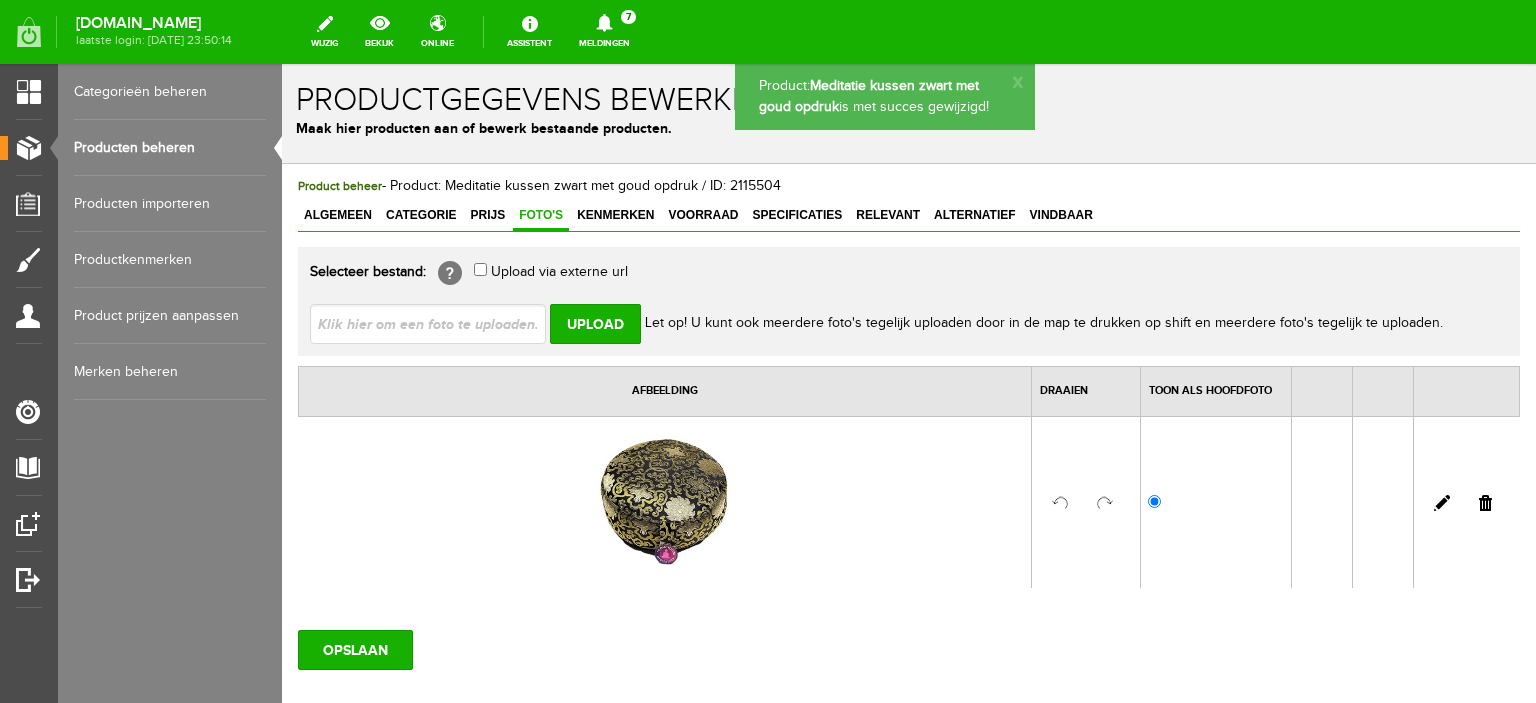 click on "Kenmerken" at bounding box center [615, 215] 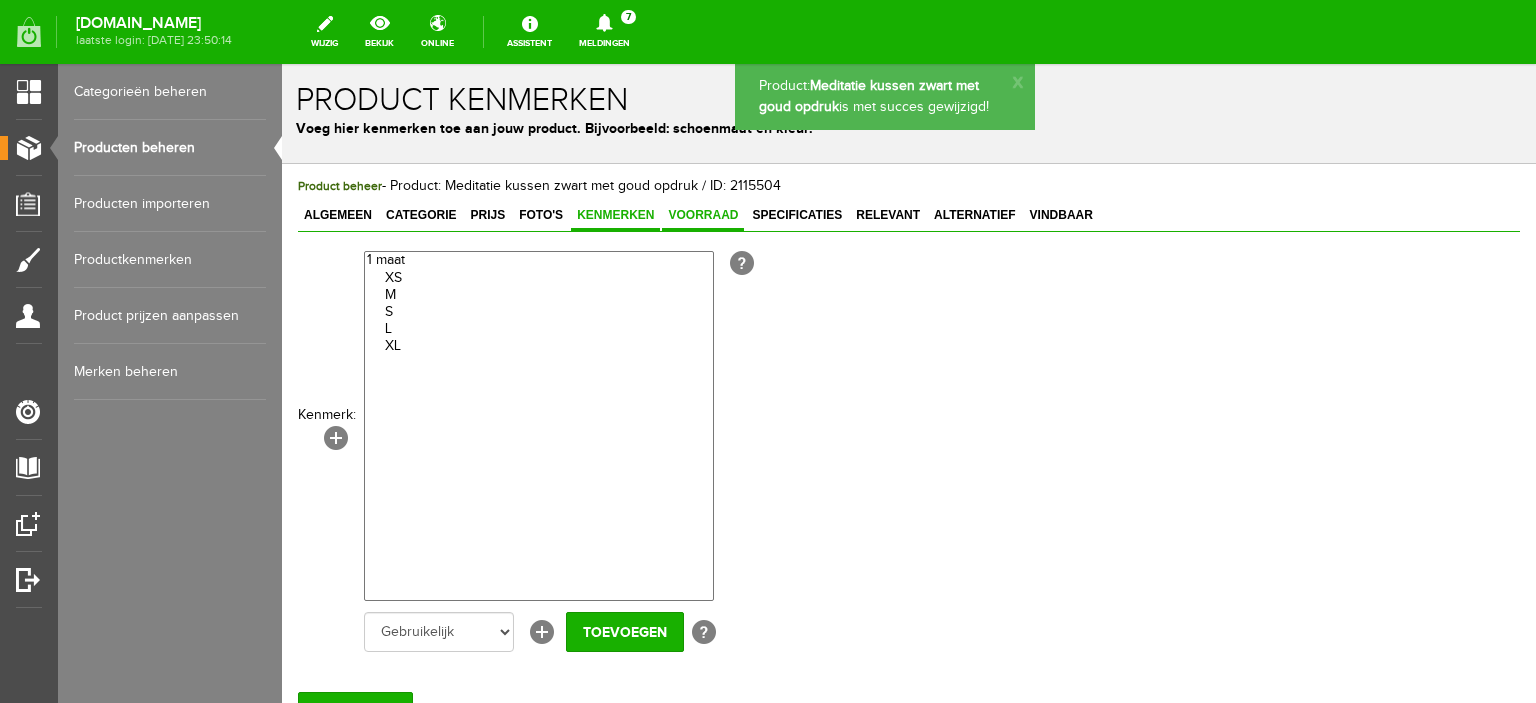 click on "Voorraad" at bounding box center (703, 215) 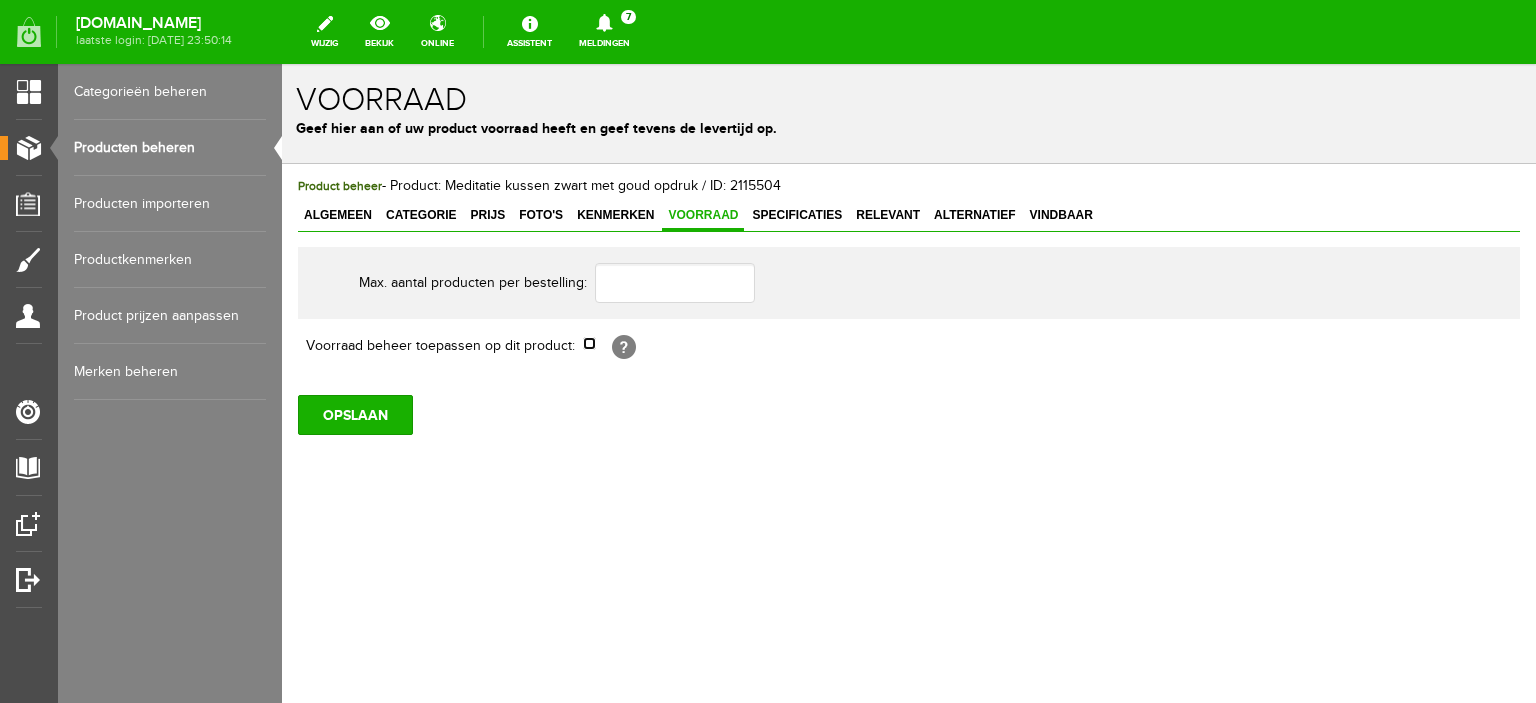 click at bounding box center [589, 343] 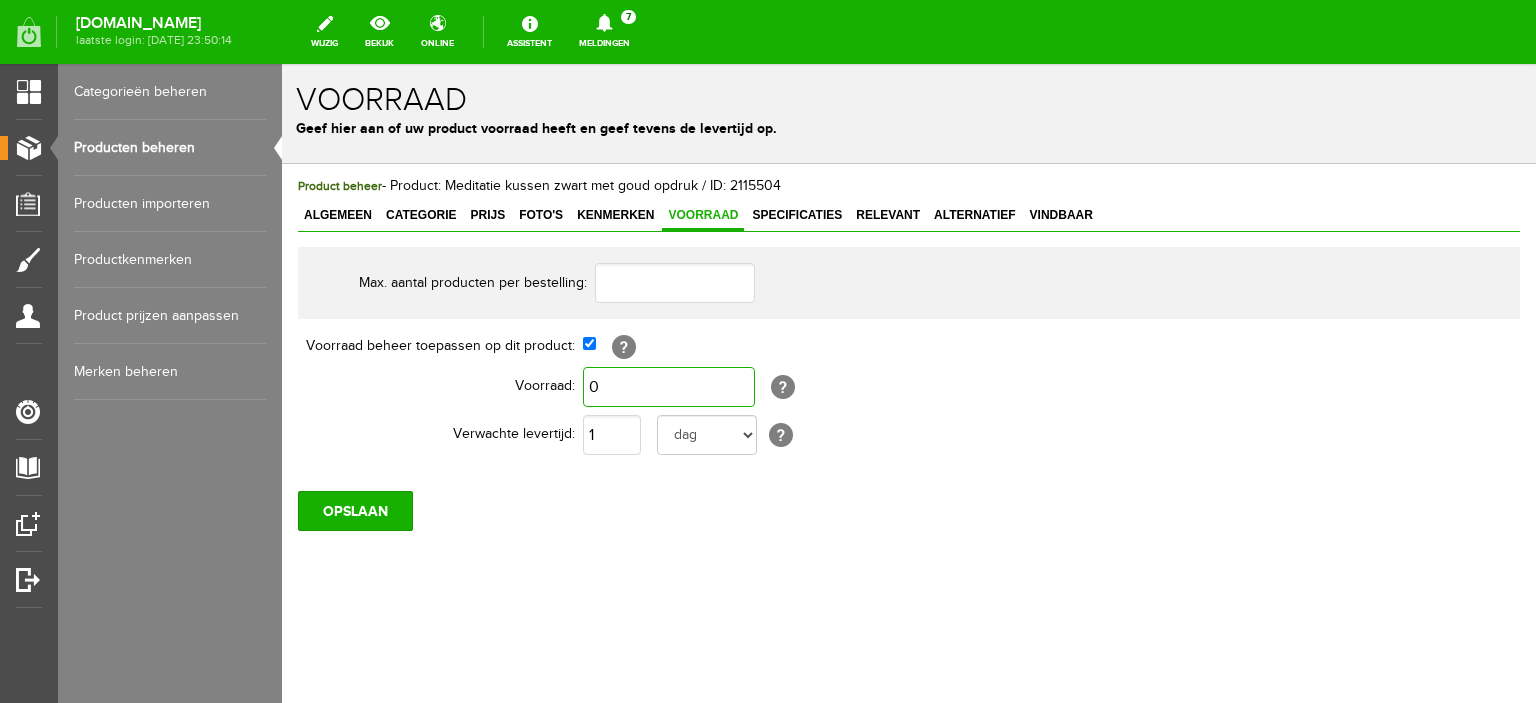 click on "0" at bounding box center [669, 387] 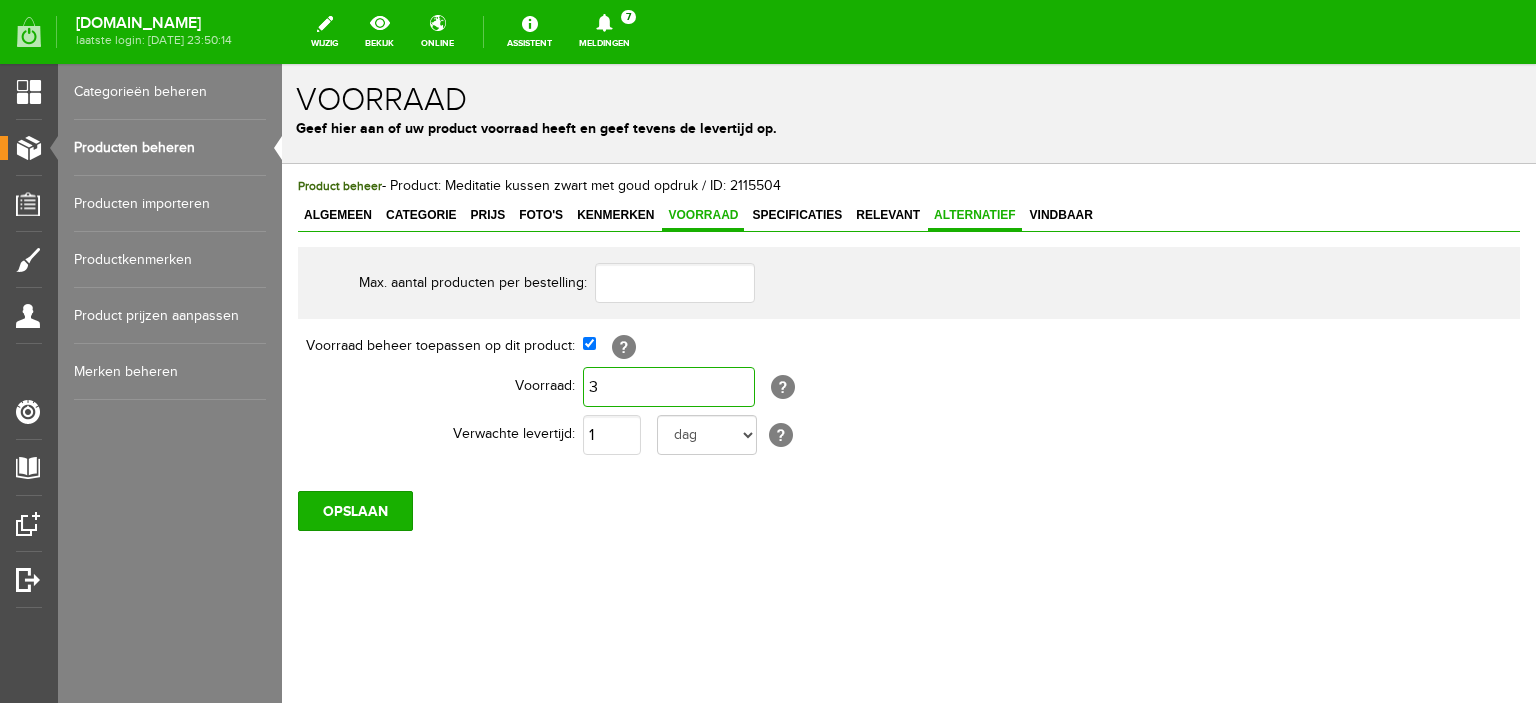 type on "3" 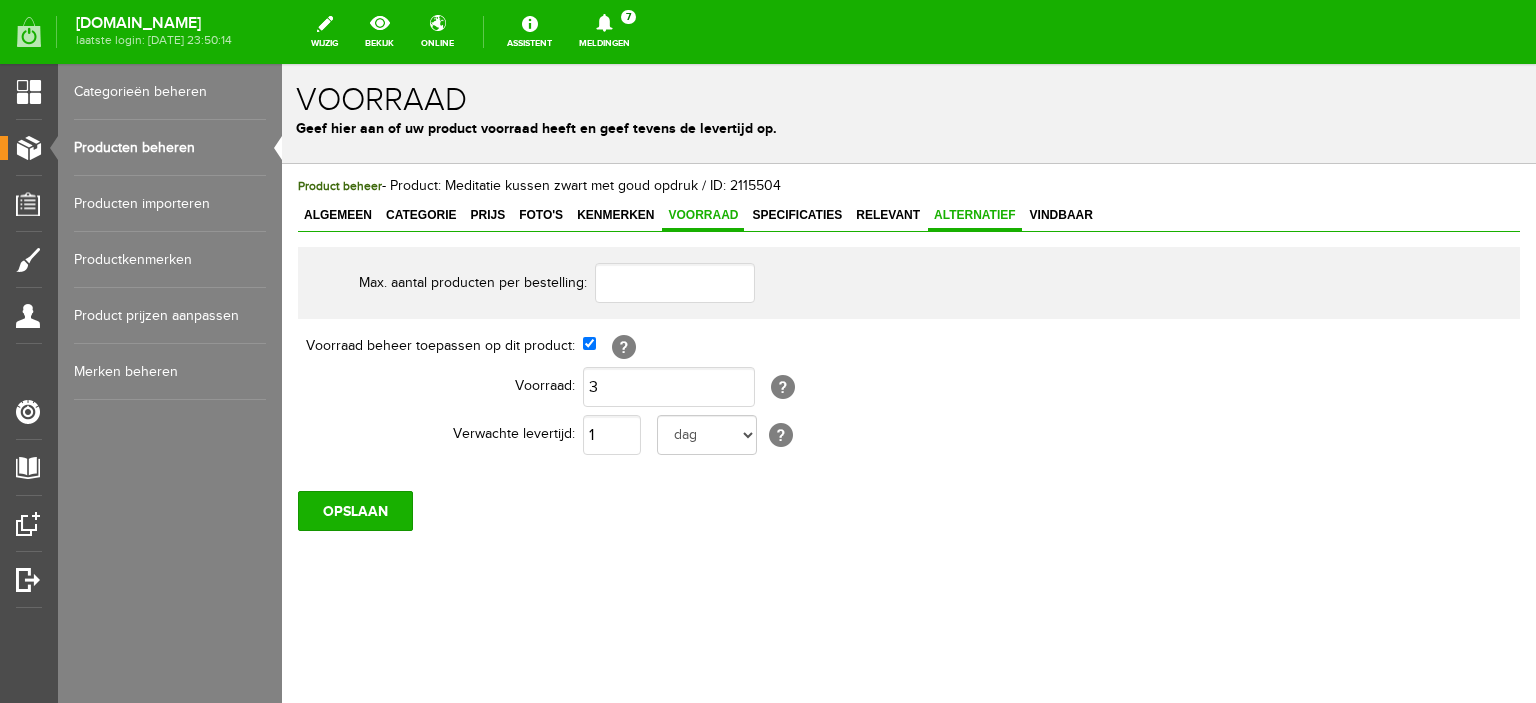 click on "Alternatief" at bounding box center [975, 215] 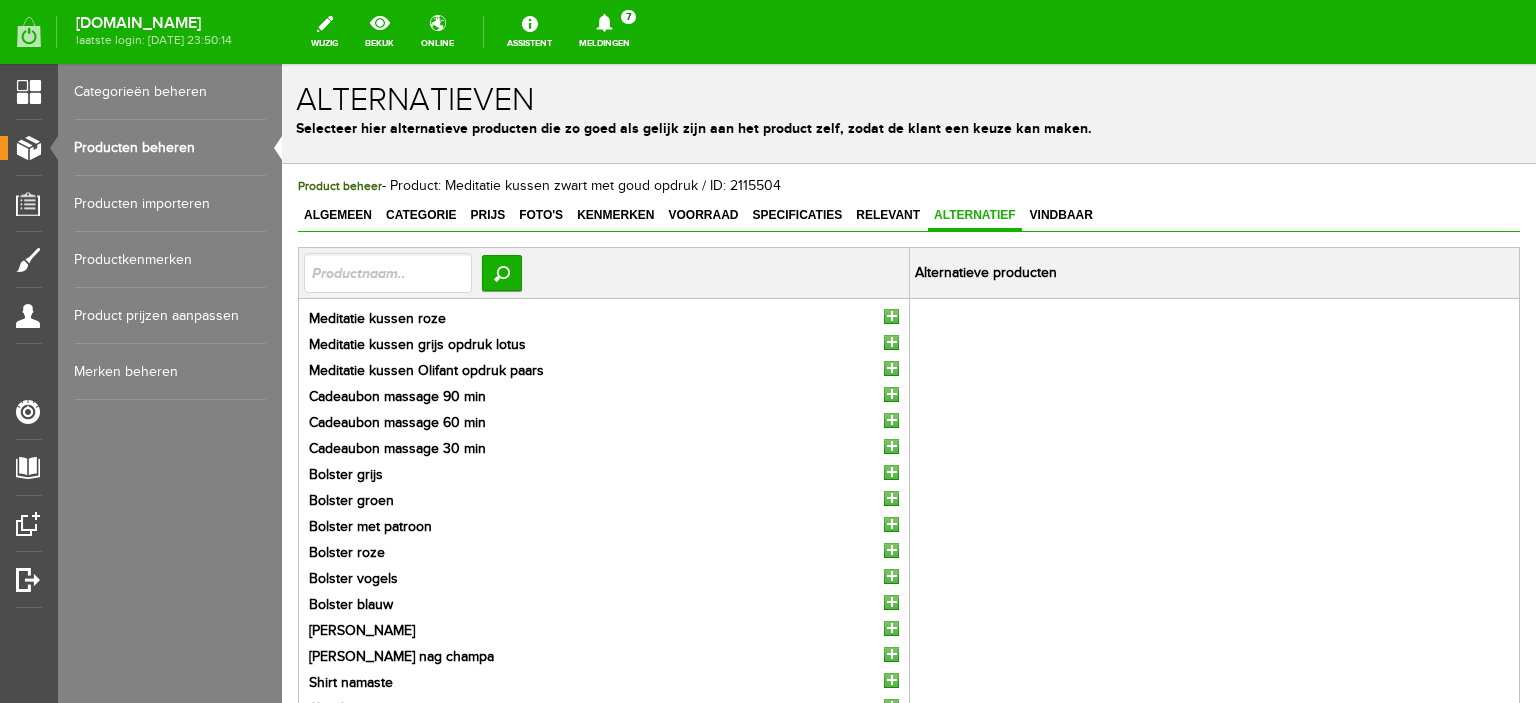 click at bounding box center (891, 316) 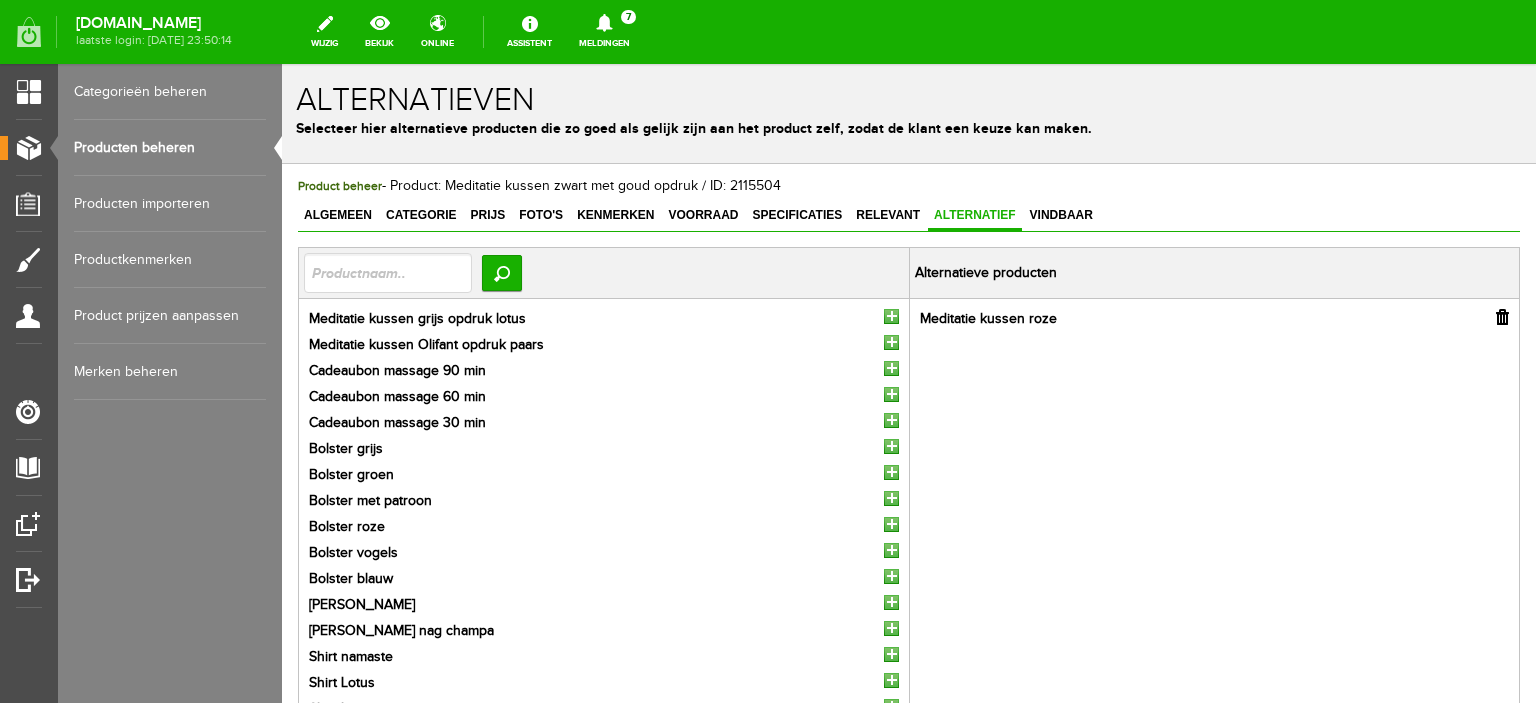 click at bounding box center (891, 342) 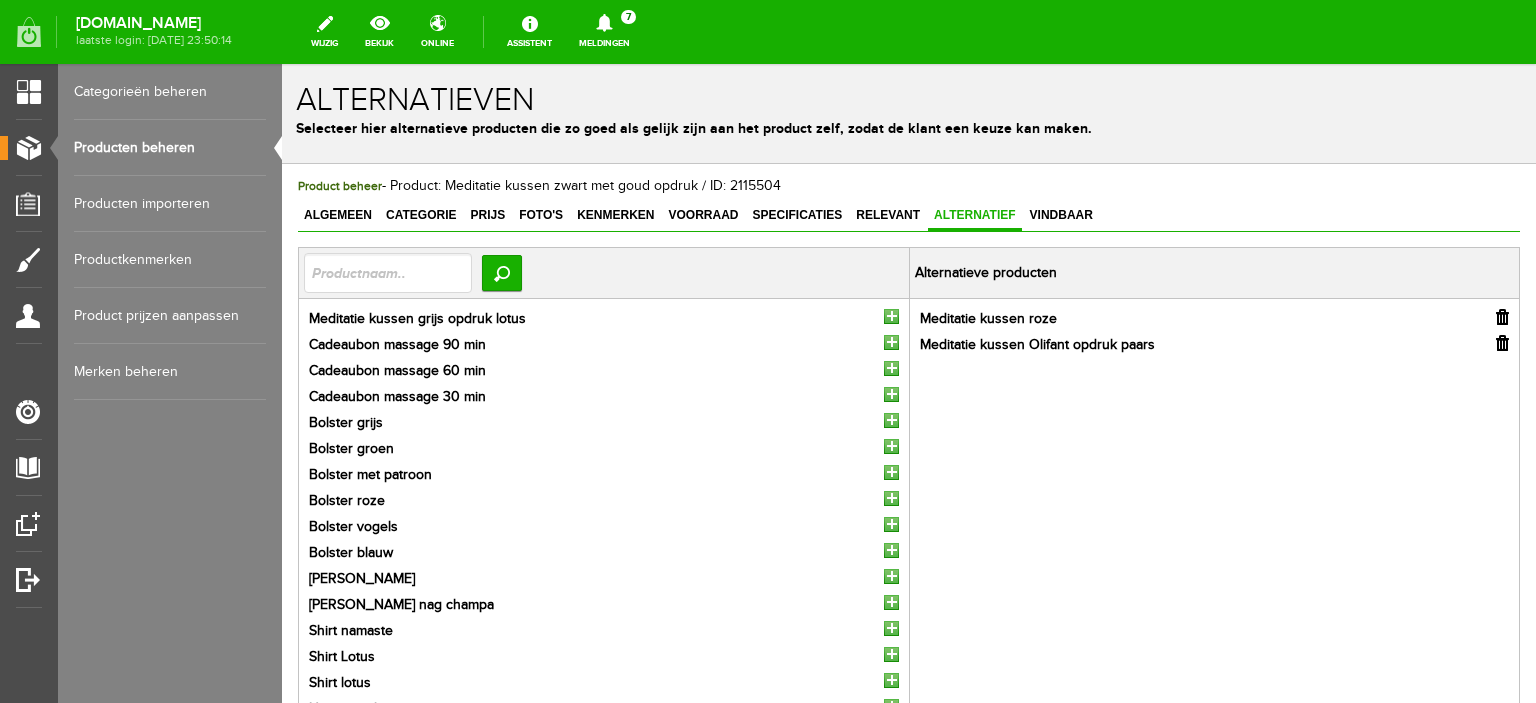 click at bounding box center (891, 368) 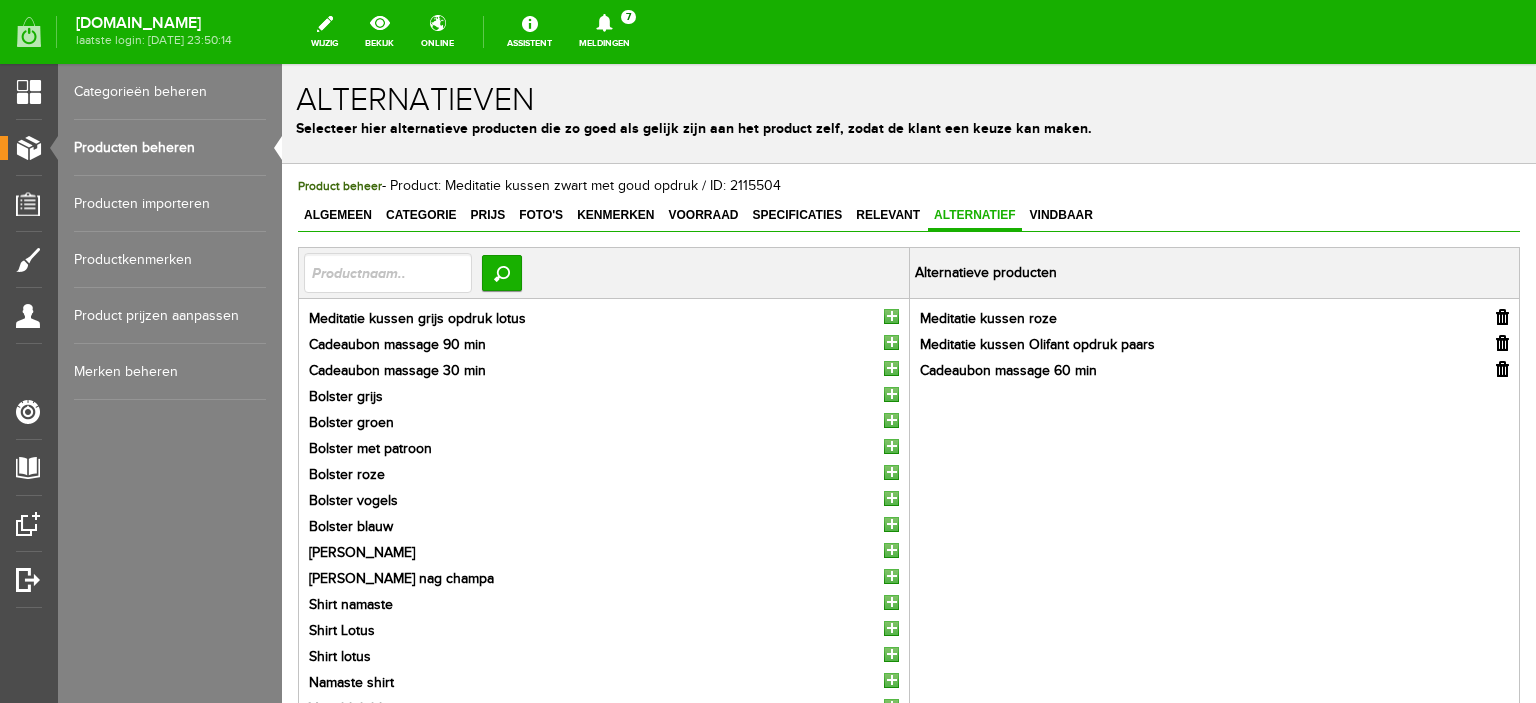 click at bounding box center (1502, 369) 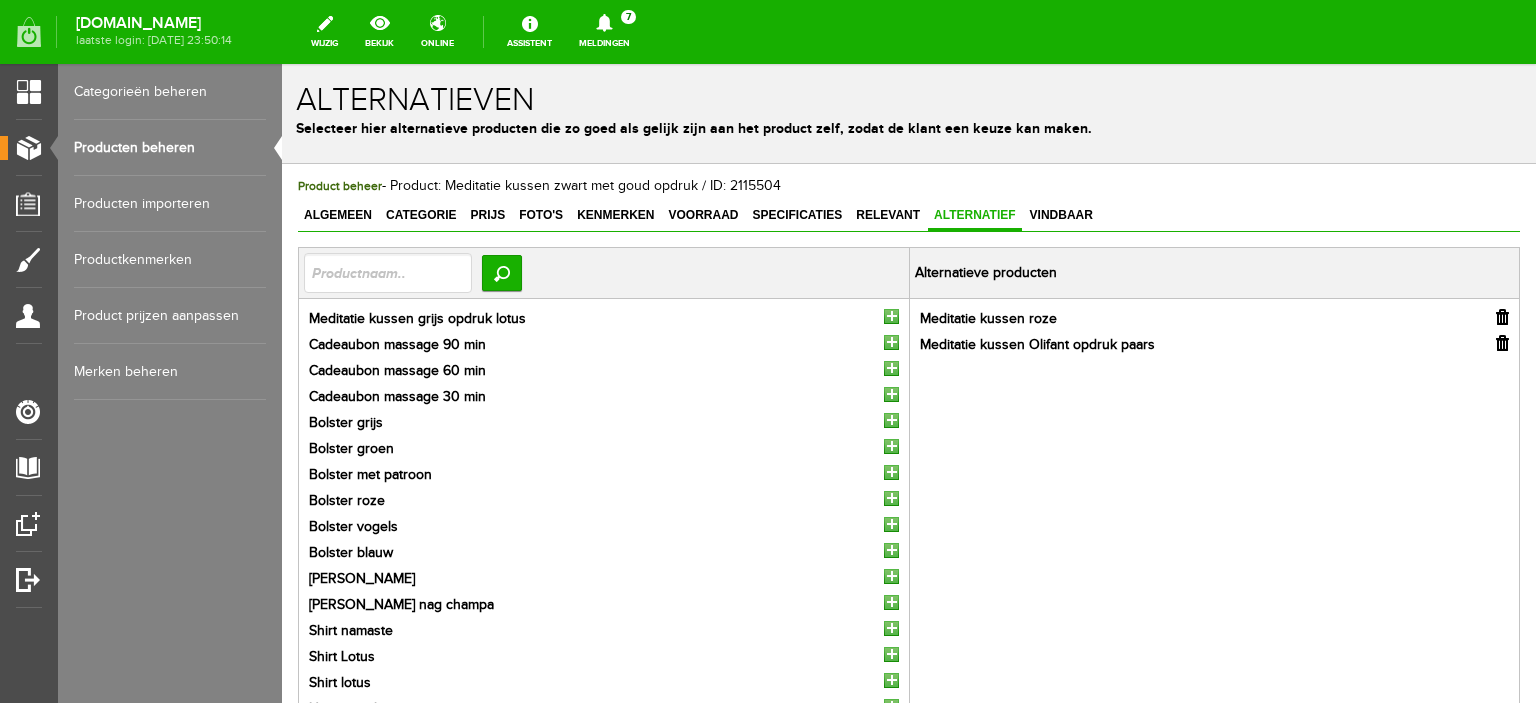 click at bounding box center (891, 316) 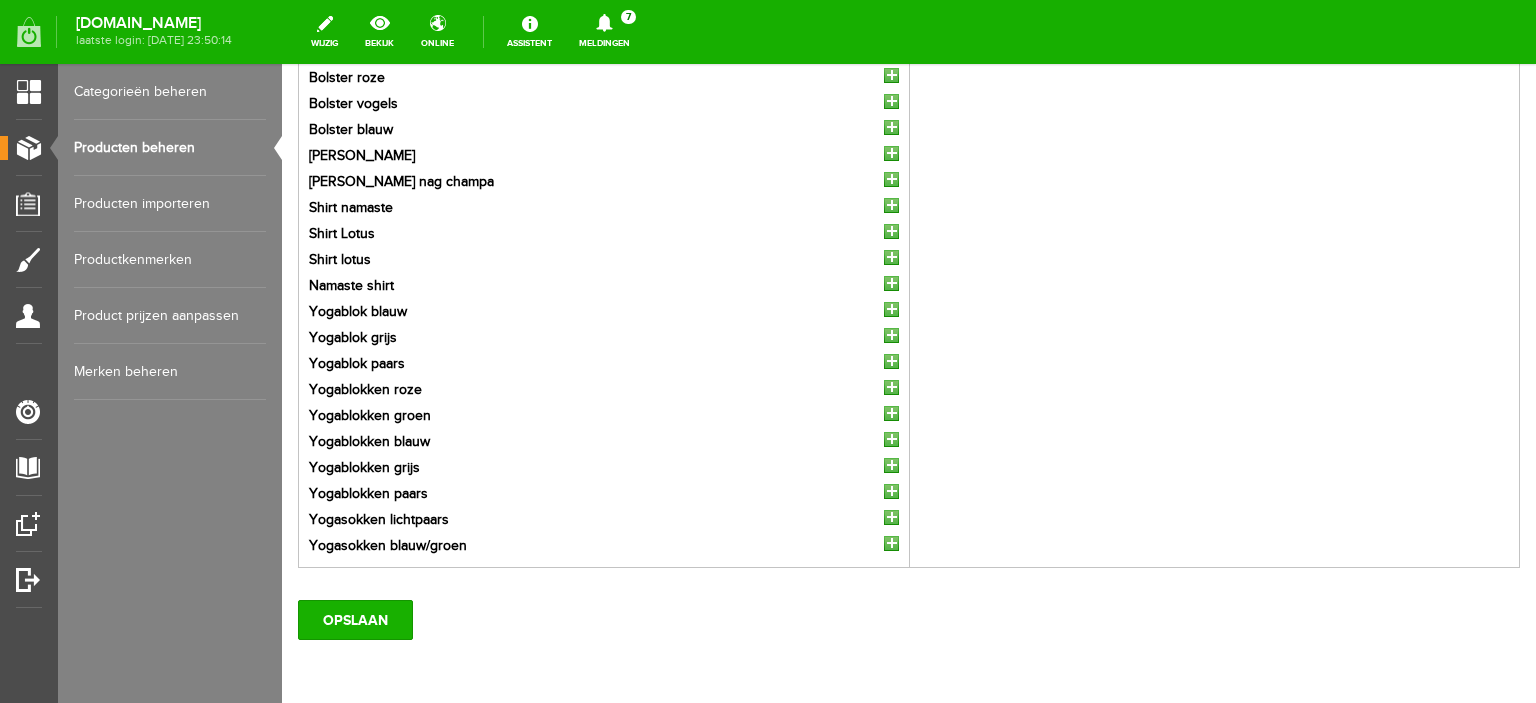 scroll, scrollTop: 399, scrollLeft: 0, axis: vertical 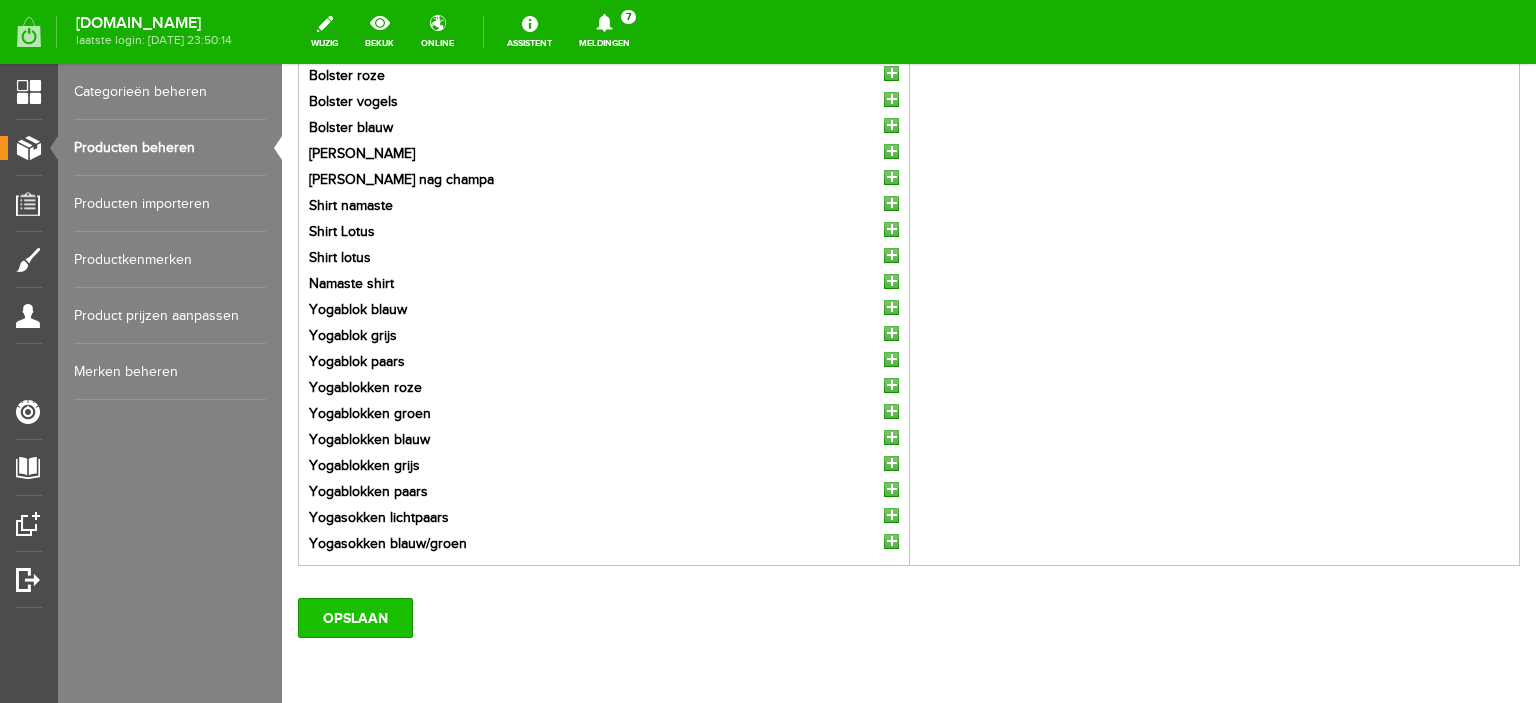 click on "OPSLAAN" at bounding box center [355, 618] 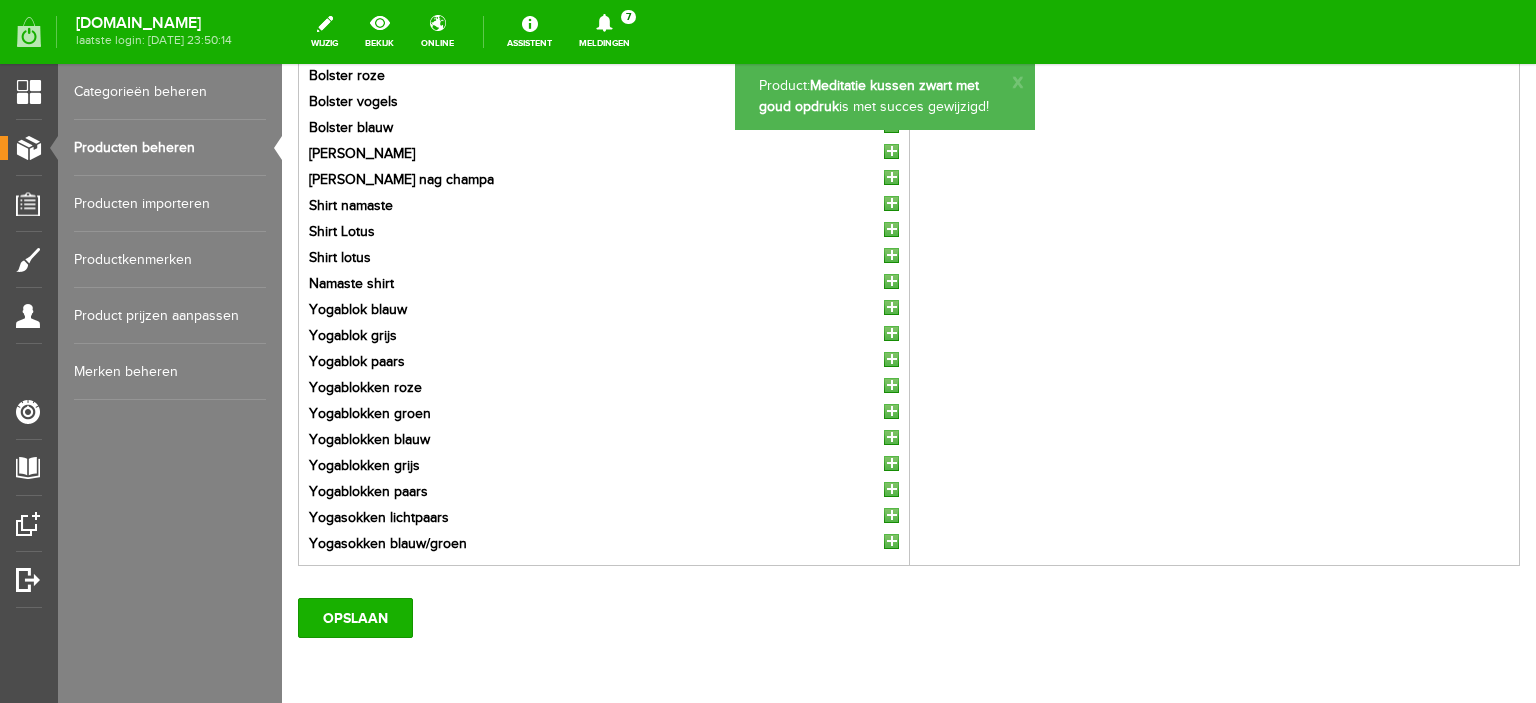 scroll, scrollTop: 0, scrollLeft: 0, axis: both 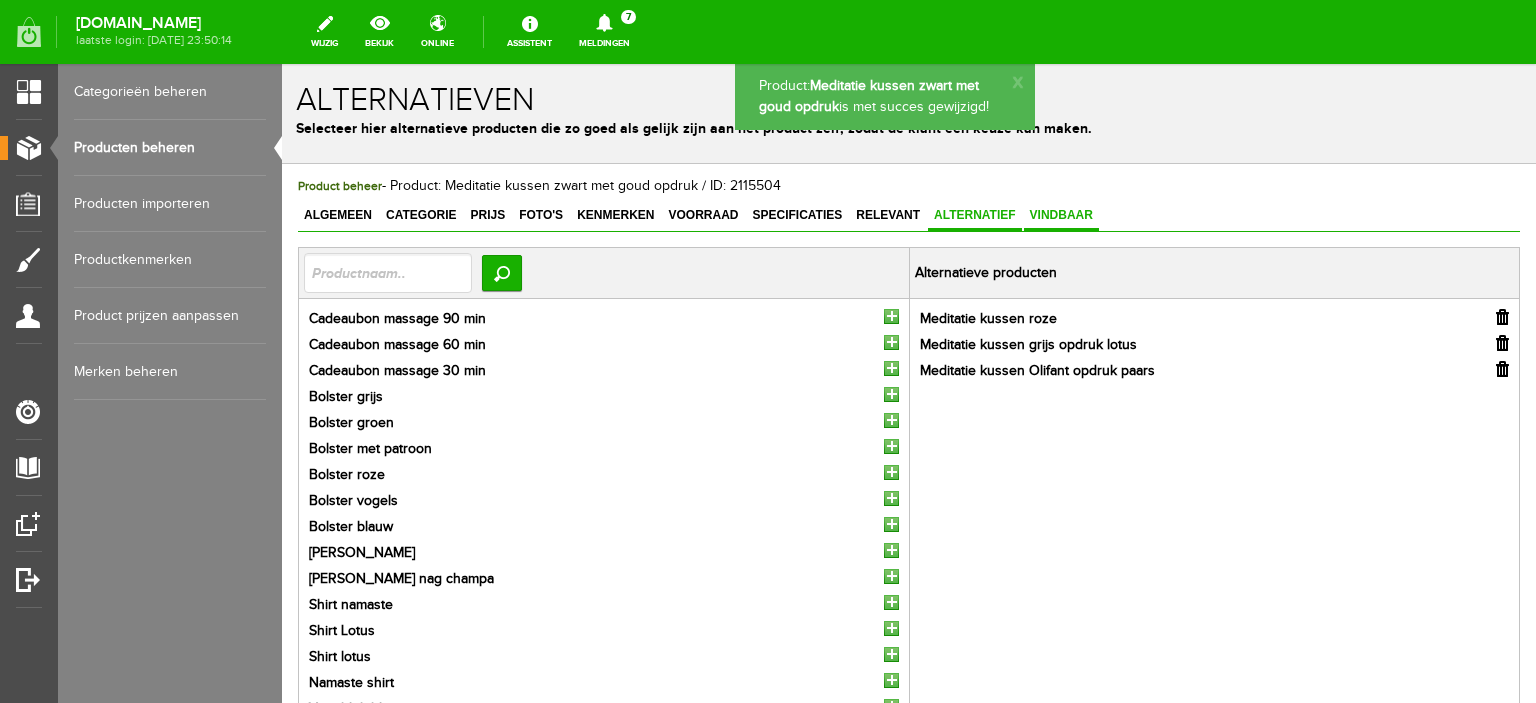 click on "Vindbaar" at bounding box center (1061, 215) 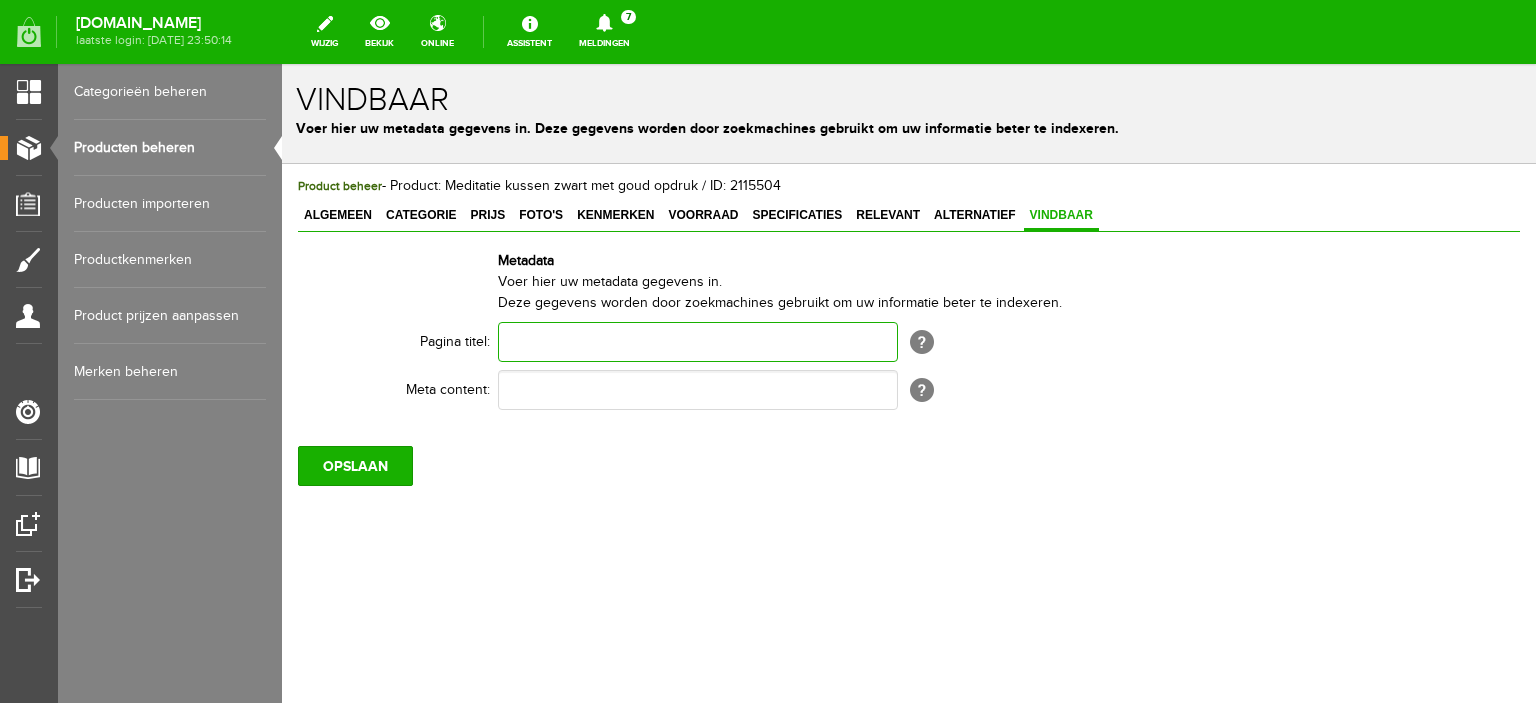 click at bounding box center (698, 342) 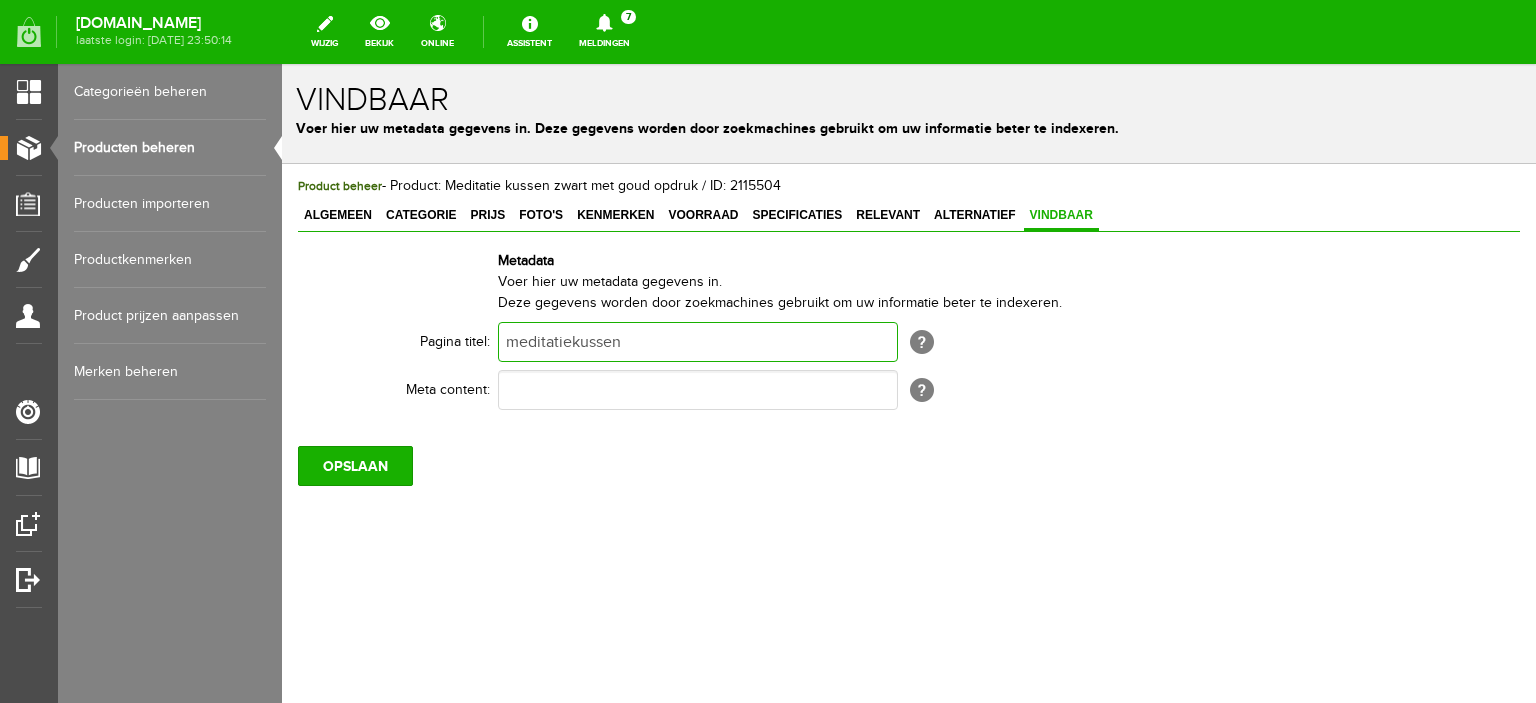 type on "meditatiekussen" 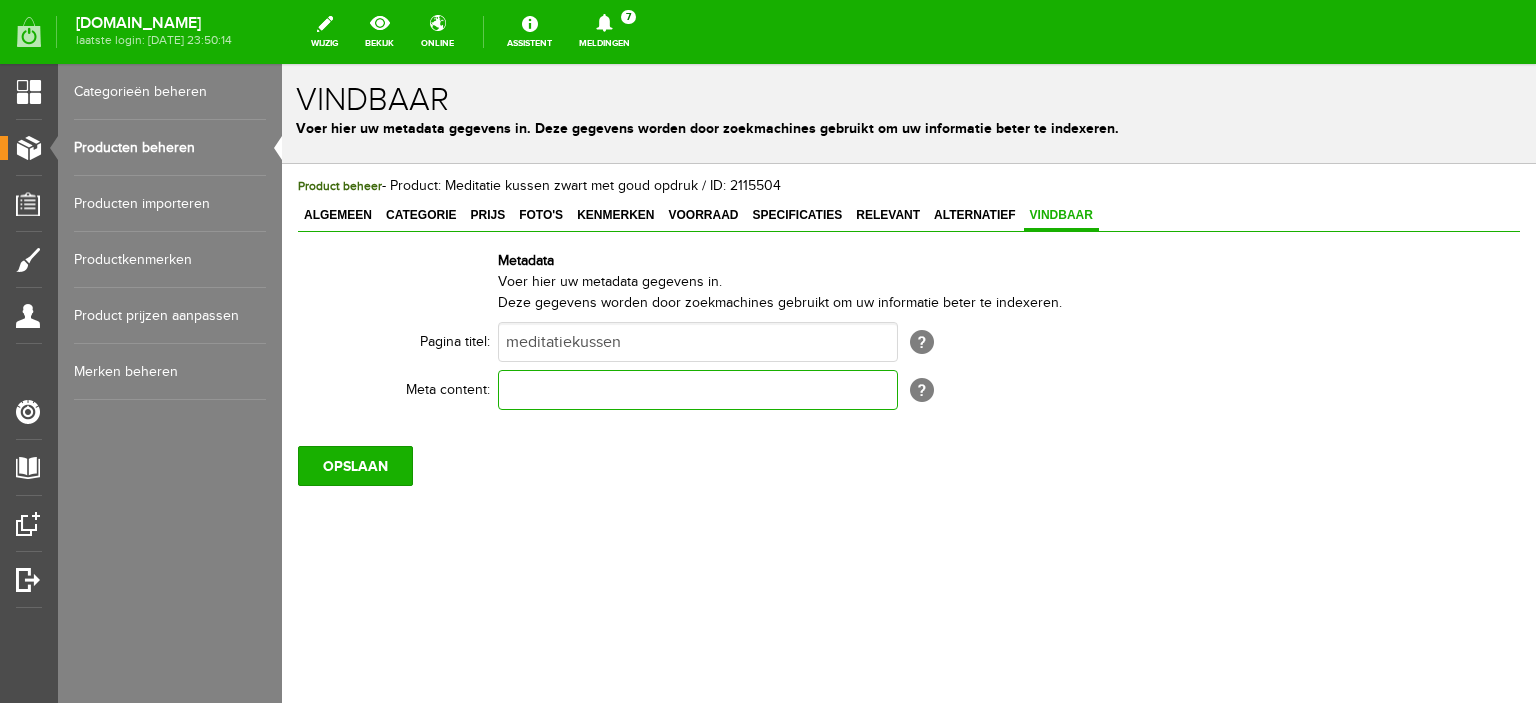click at bounding box center (698, 390) 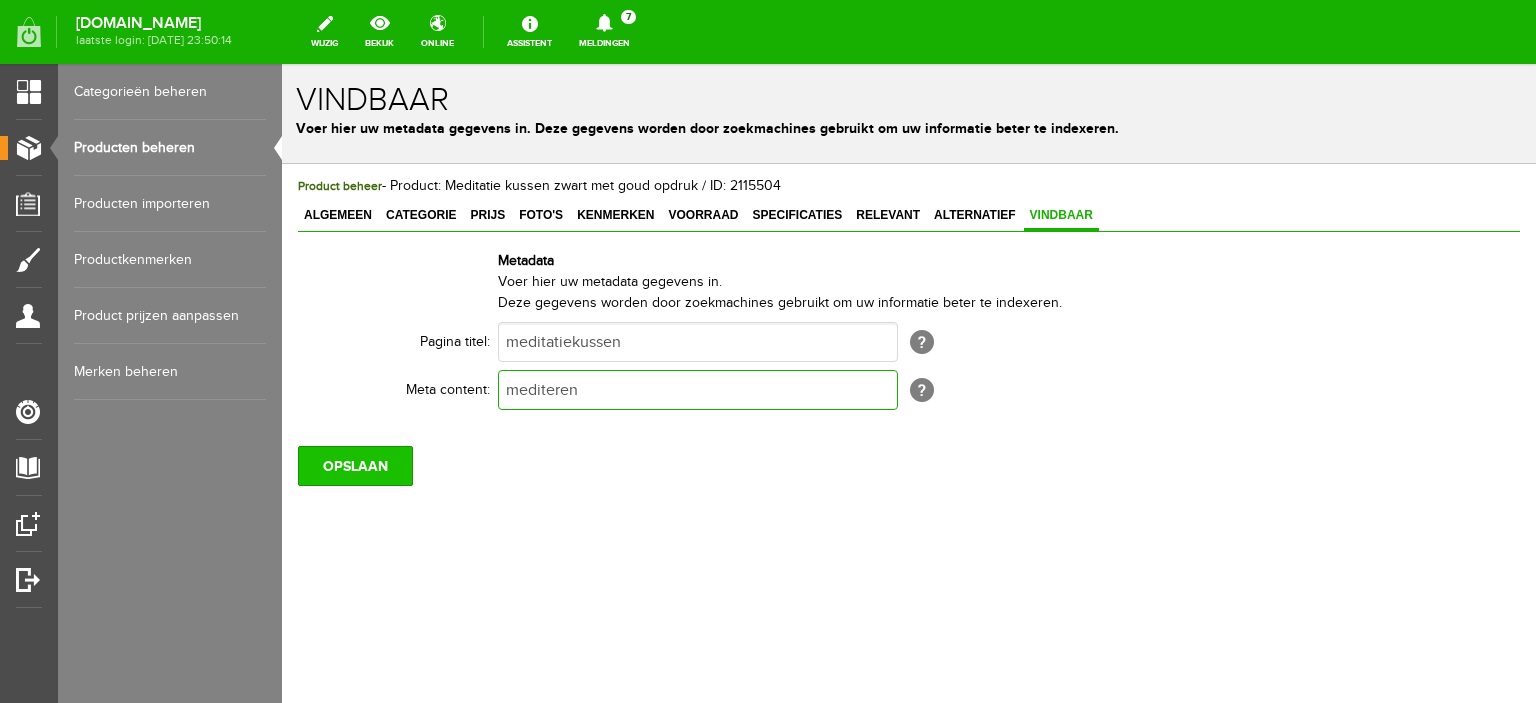 type on "mediteren" 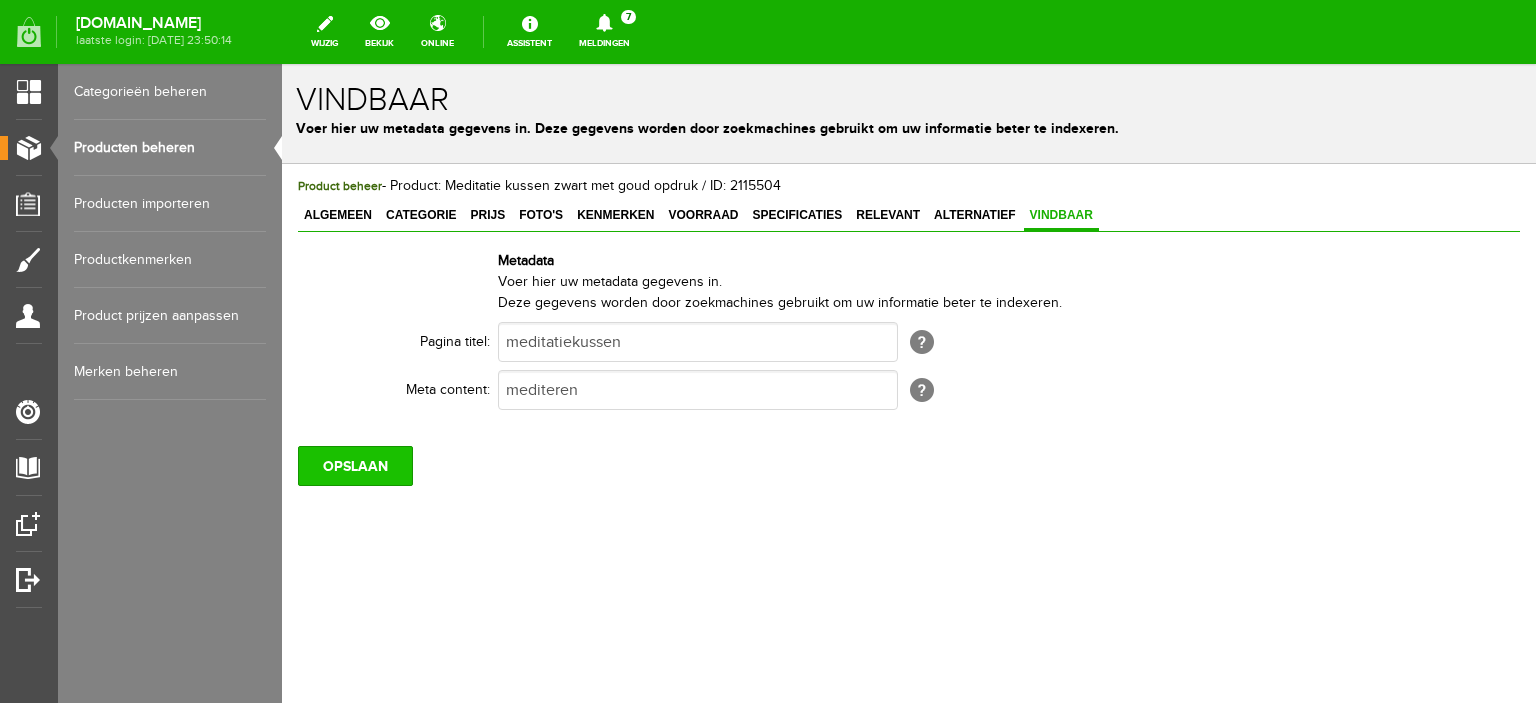 click on "OPSLAAN" at bounding box center [355, 466] 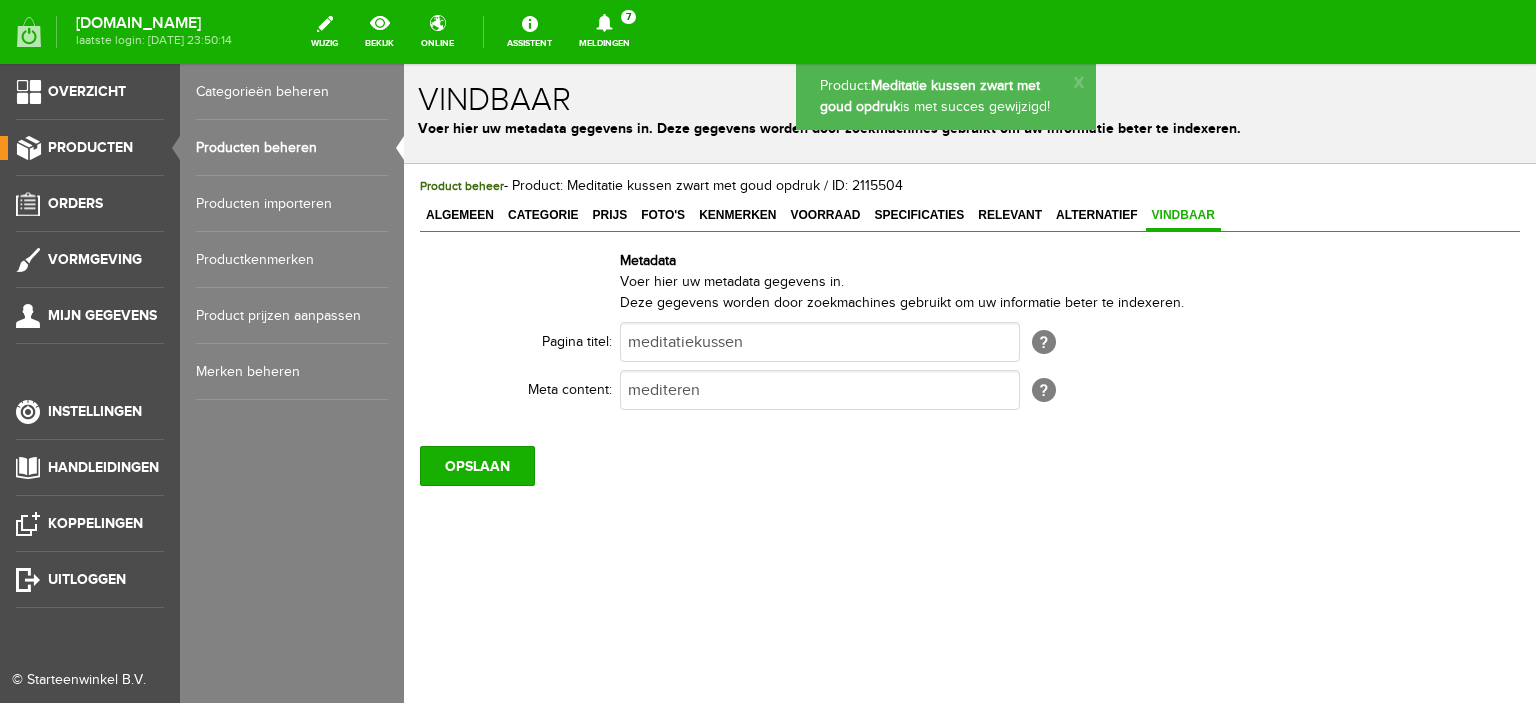 scroll, scrollTop: 0, scrollLeft: 0, axis: both 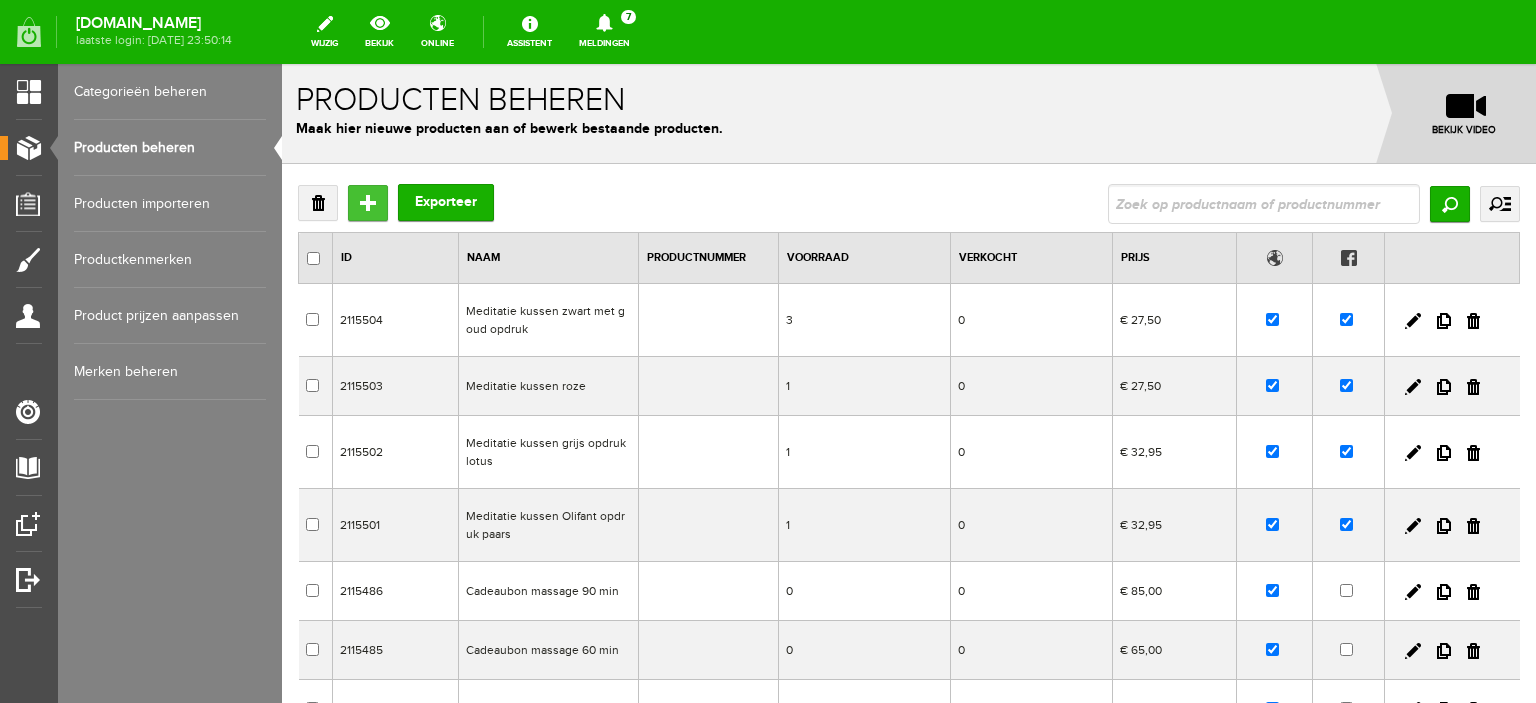 click on "Toevoegen" at bounding box center [368, 203] 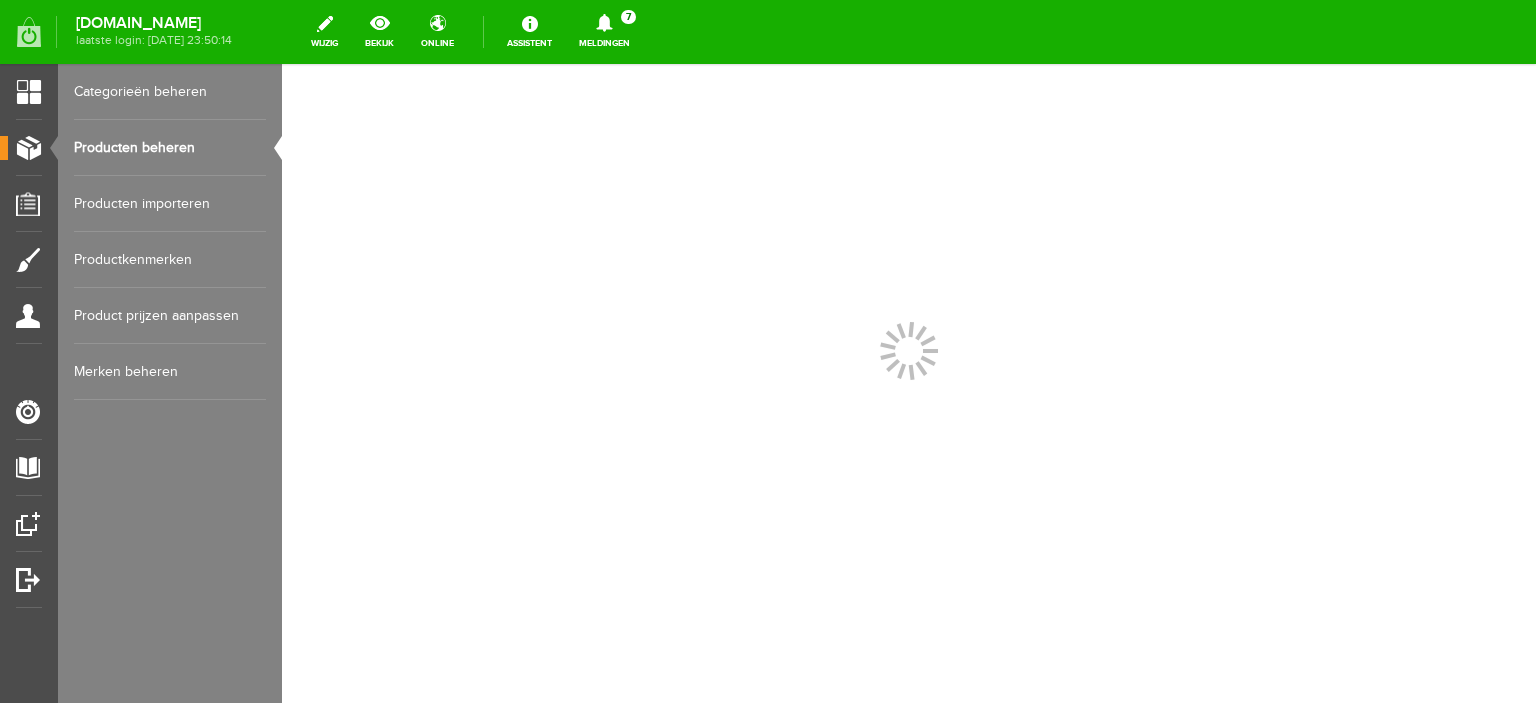 scroll, scrollTop: 0, scrollLeft: 0, axis: both 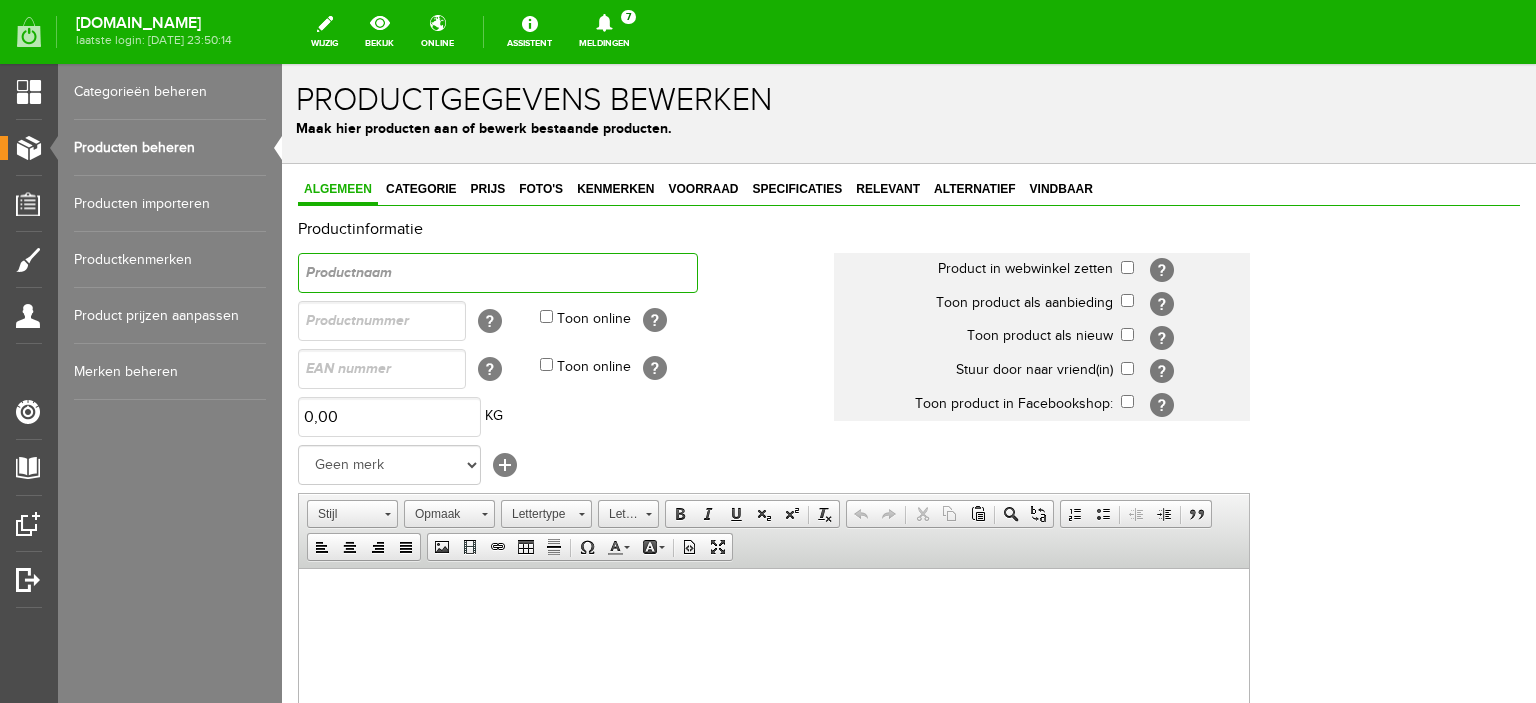 click at bounding box center [498, 273] 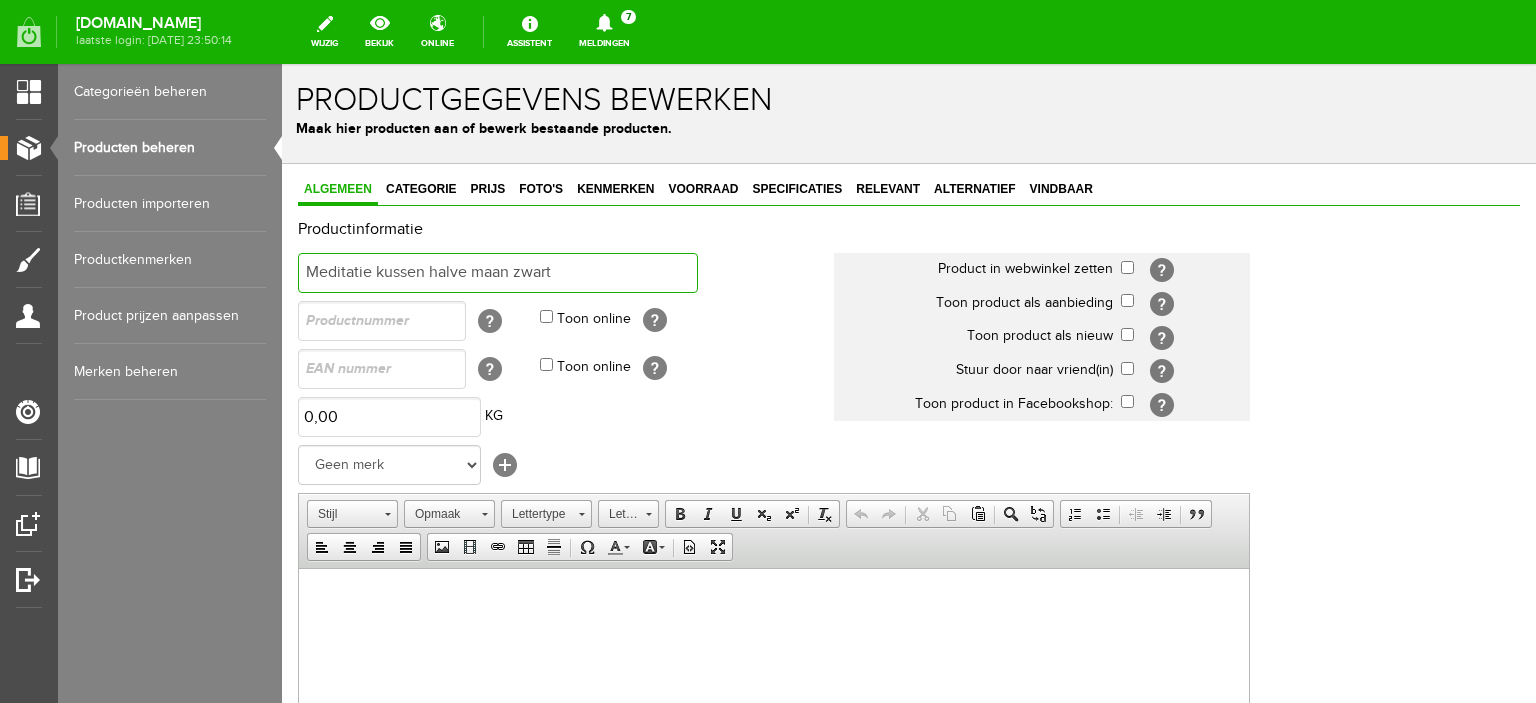 type on "Meditatie kussen halve maan zwart" 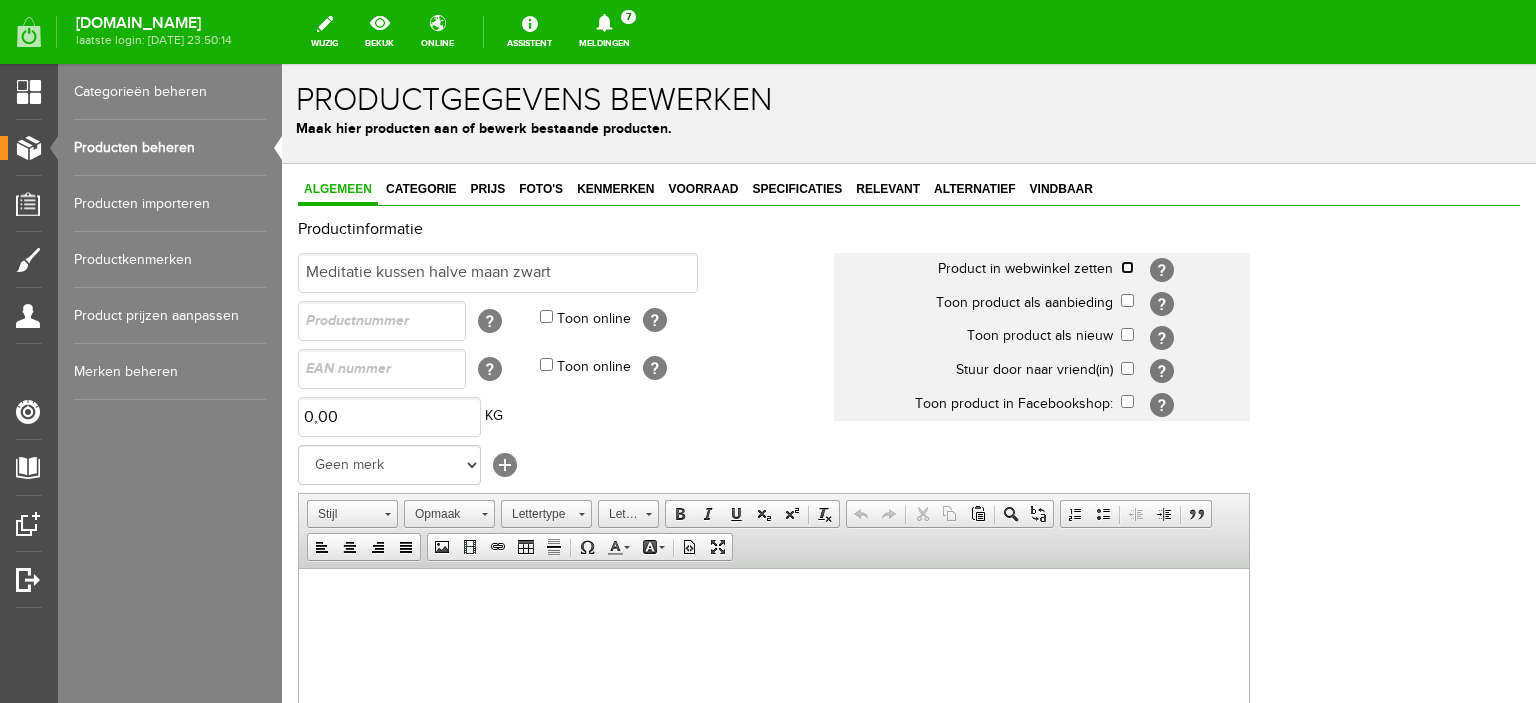click at bounding box center (1127, 267) 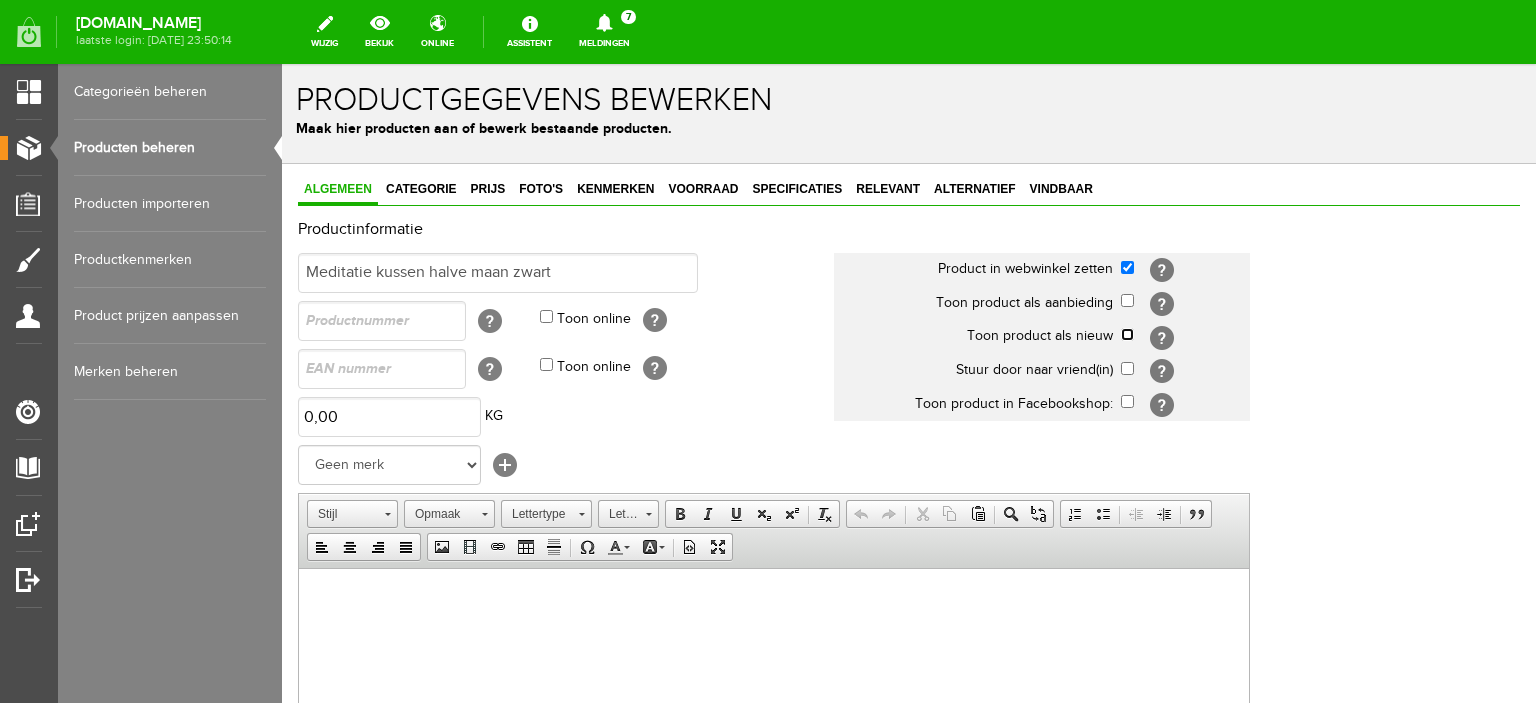 click at bounding box center [1127, 334] 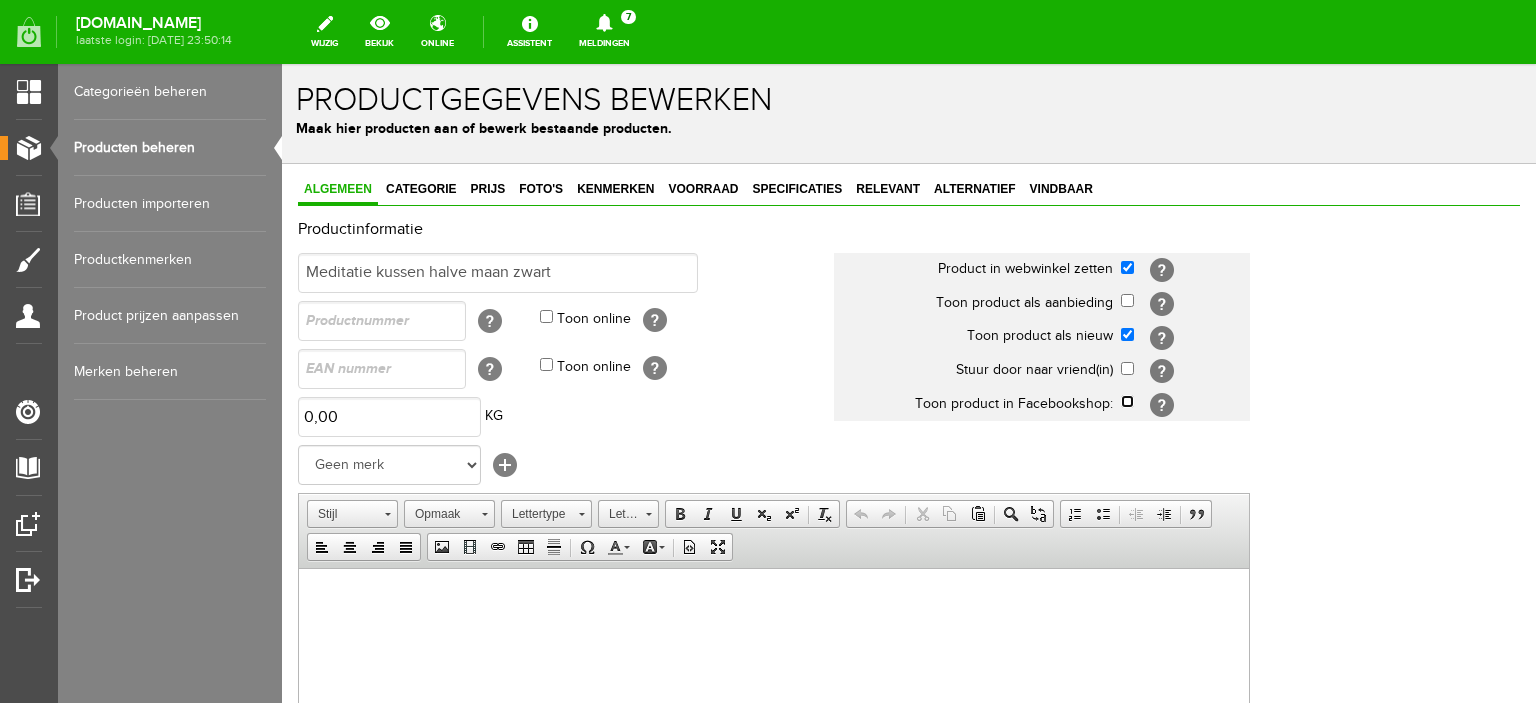 click at bounding box center (1127, 401) 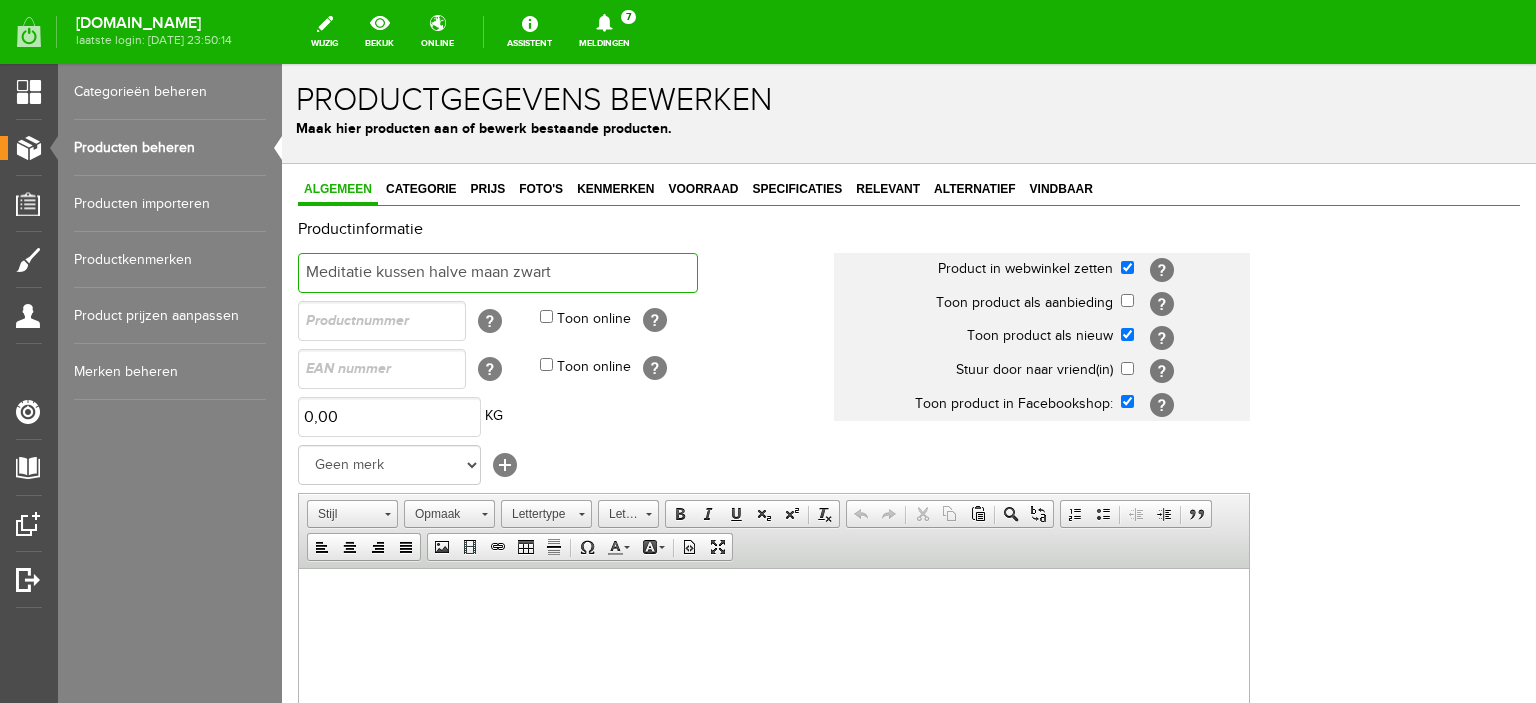drag, startPoint x: 583, startPoint y: 274, endPoint x: 296, endPoint y: 263, distance: 287.21072 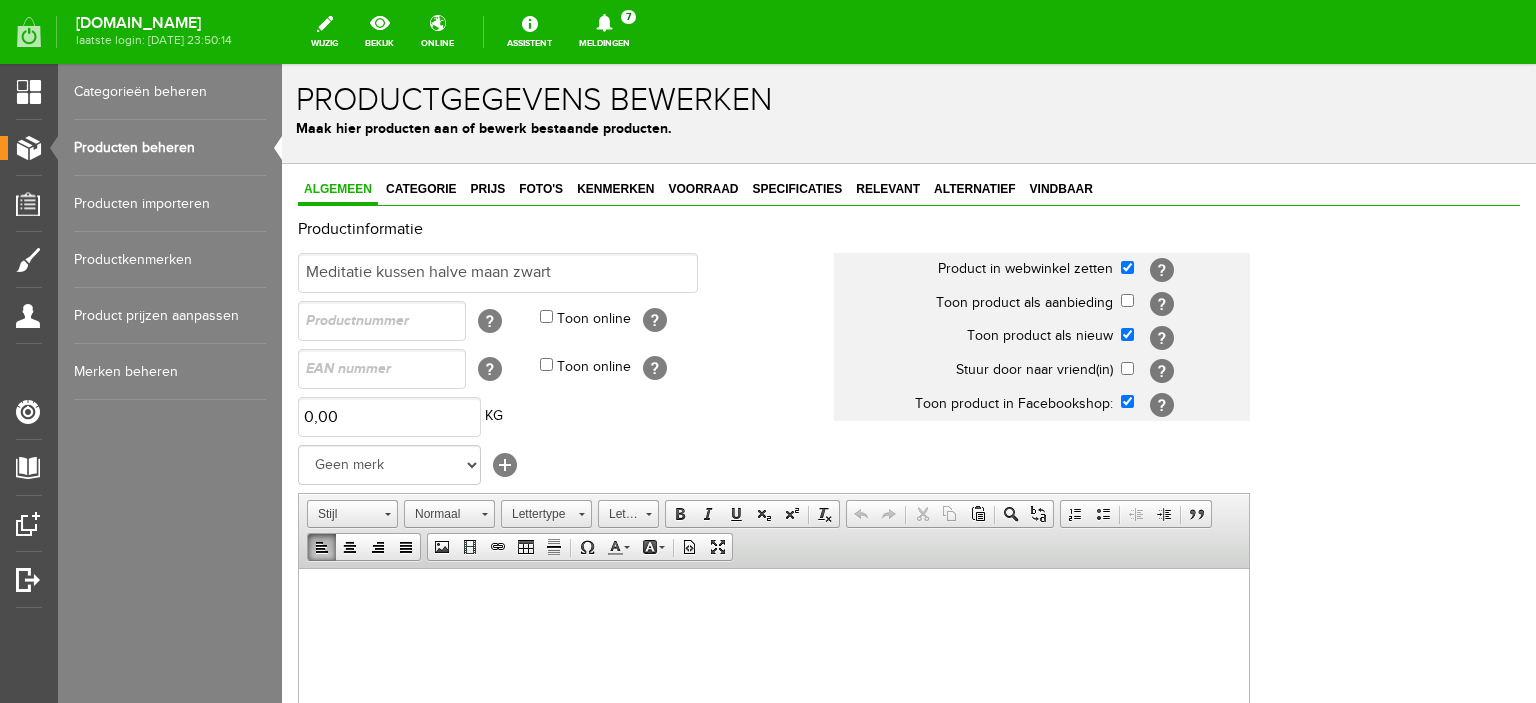 scroll, scrollTop: 0, scrollLeft: 0, axis: both 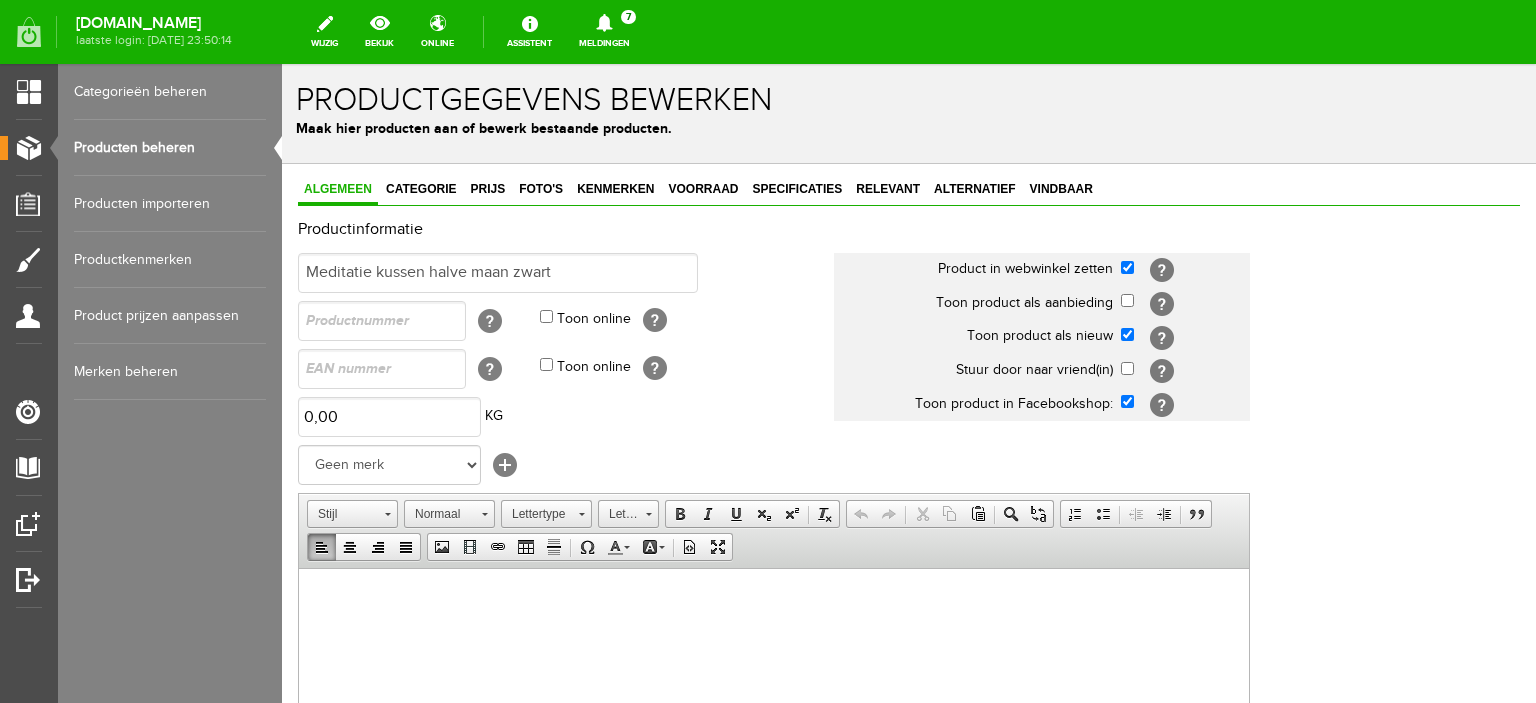 drag, startPoint x: 329, startPoint y: 1039, endPoint x: 317, endPoint y: 616, distance: 423.17017 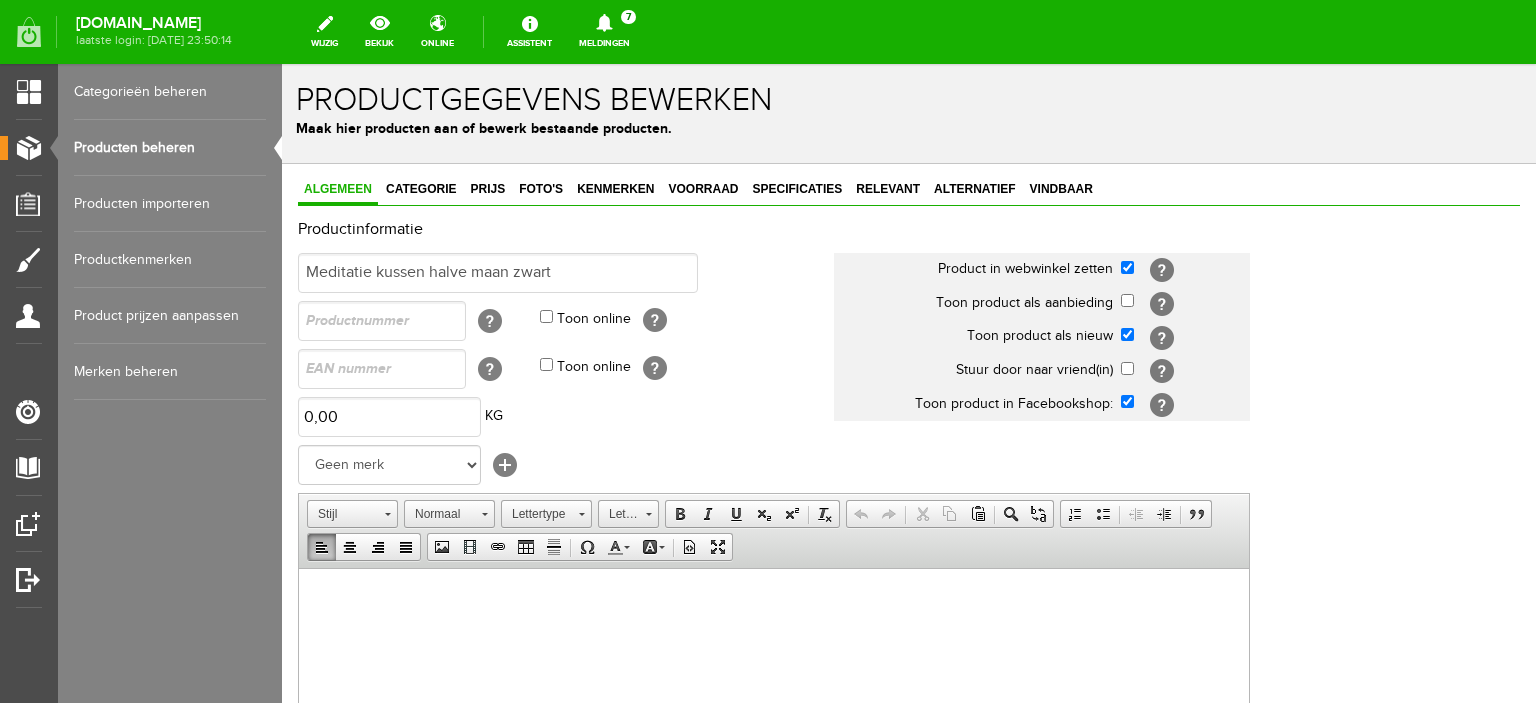 drag, startPoint x: 317, startPoint y: 616, endPoint x: 644, endPoint y: 651, distance: 328.86777 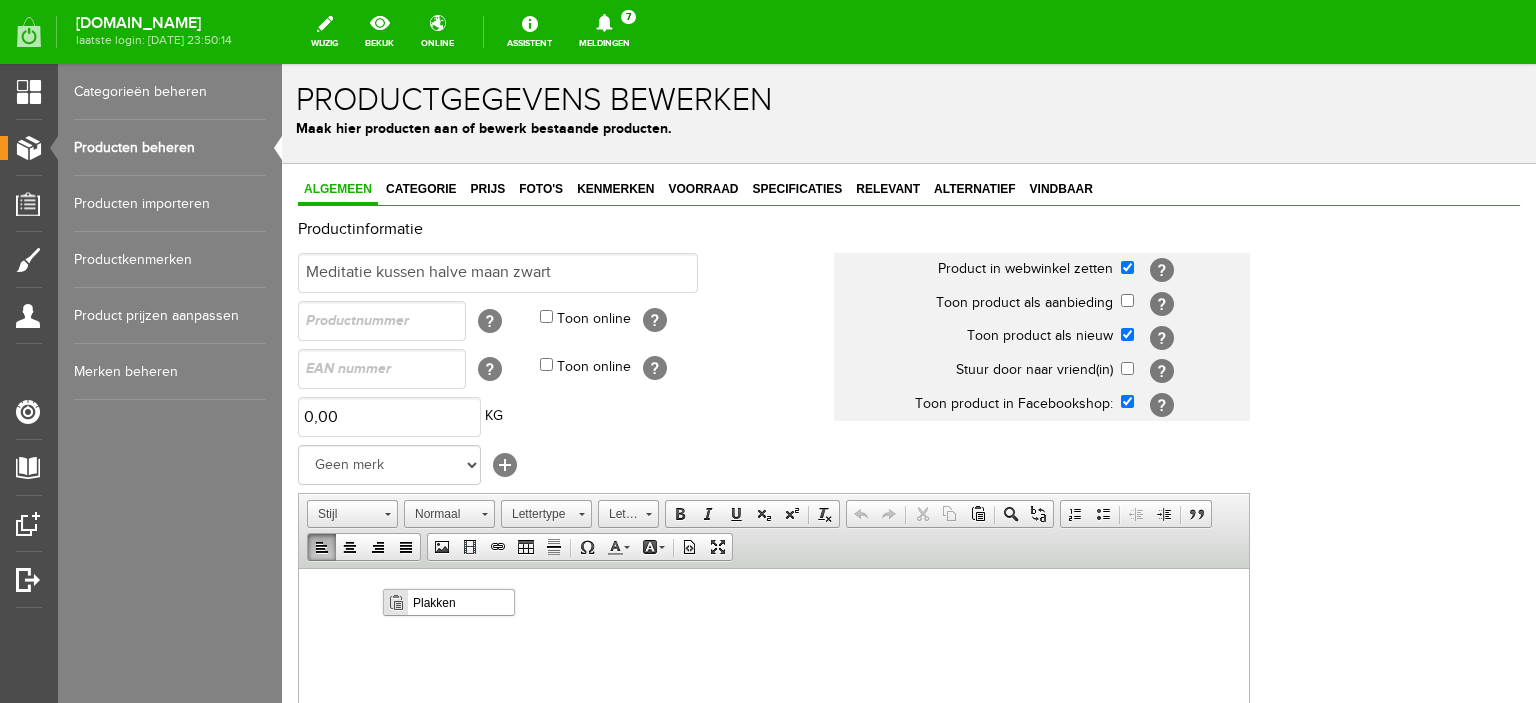 scroll, scrollTop: 0, scrollLeft: 0, axis: both 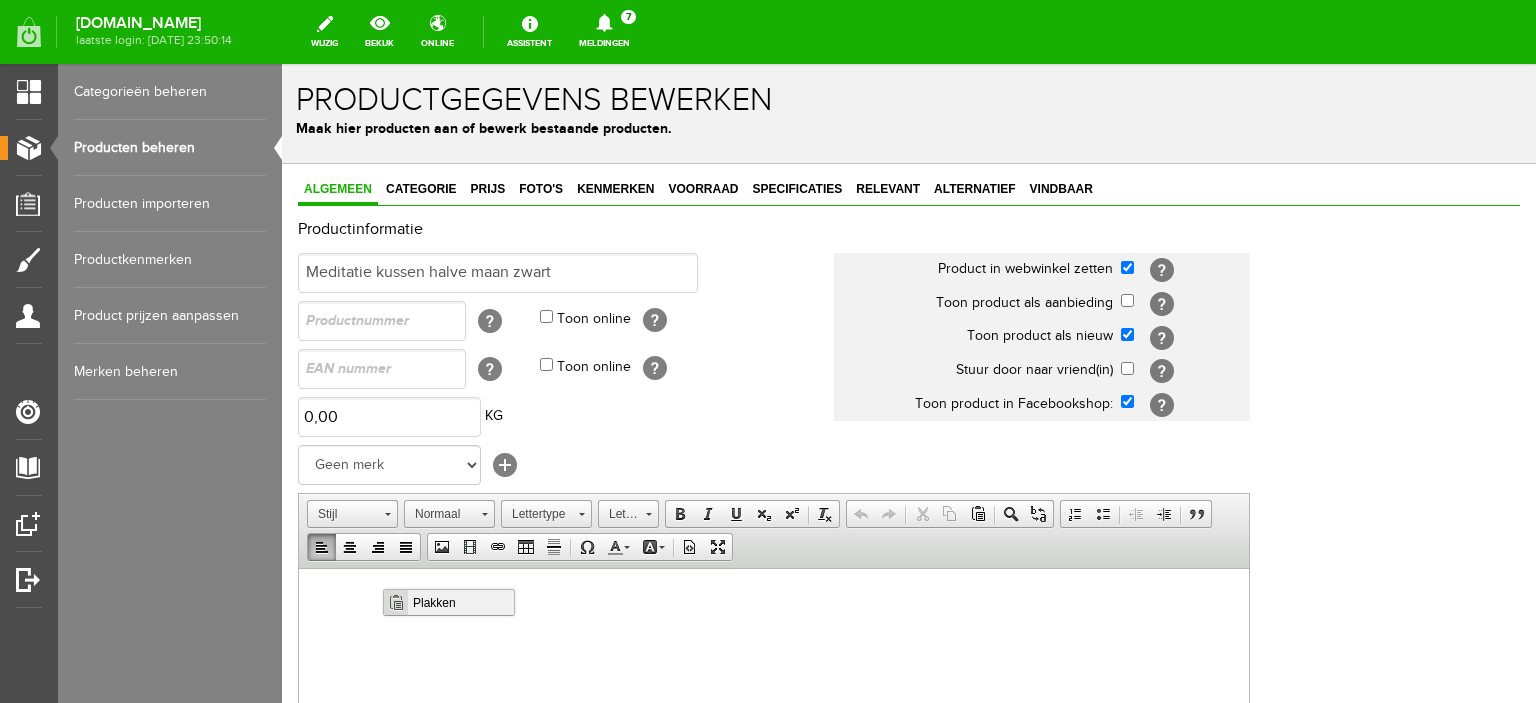 click on "Plakken" at bounding box center [460, 601] 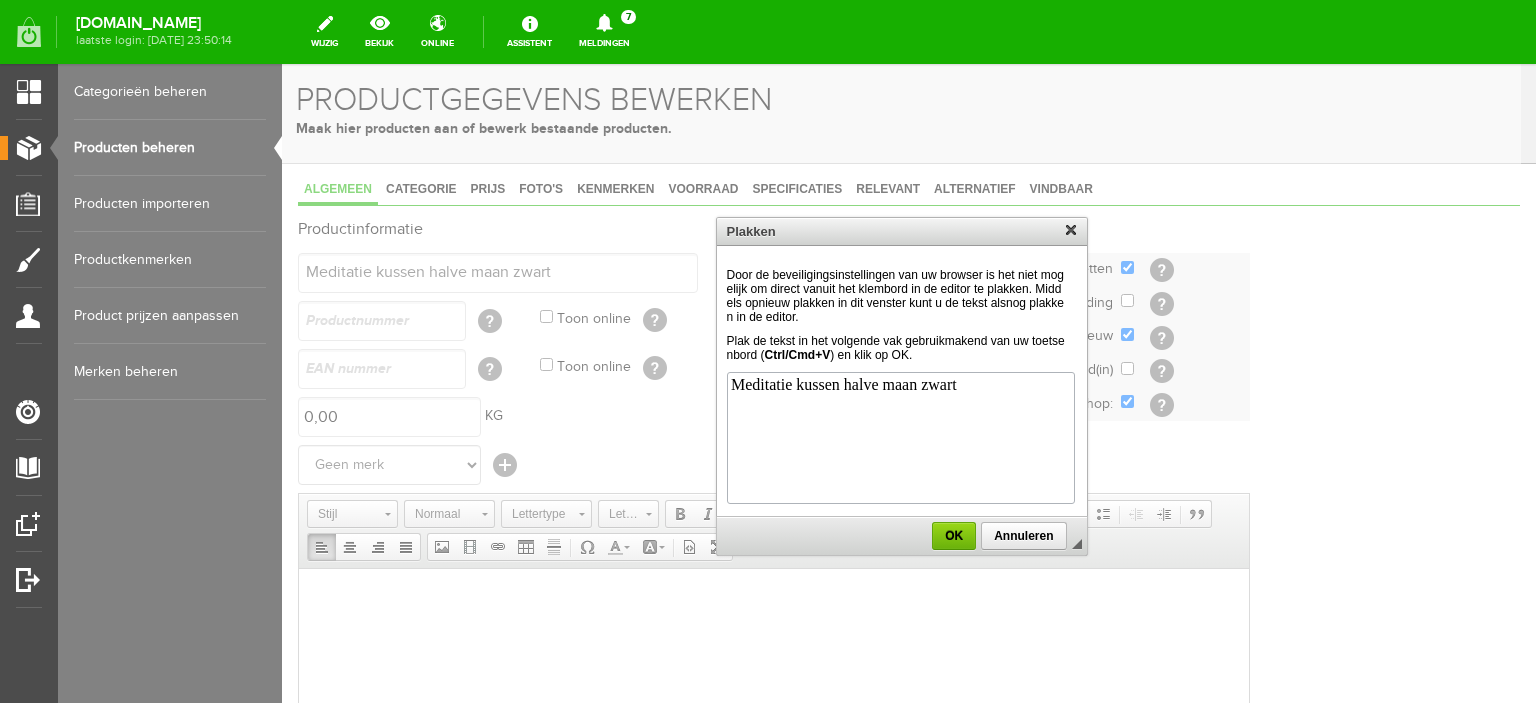 scroll, scrollTop: 0, scrollLeft: 0, axis: both 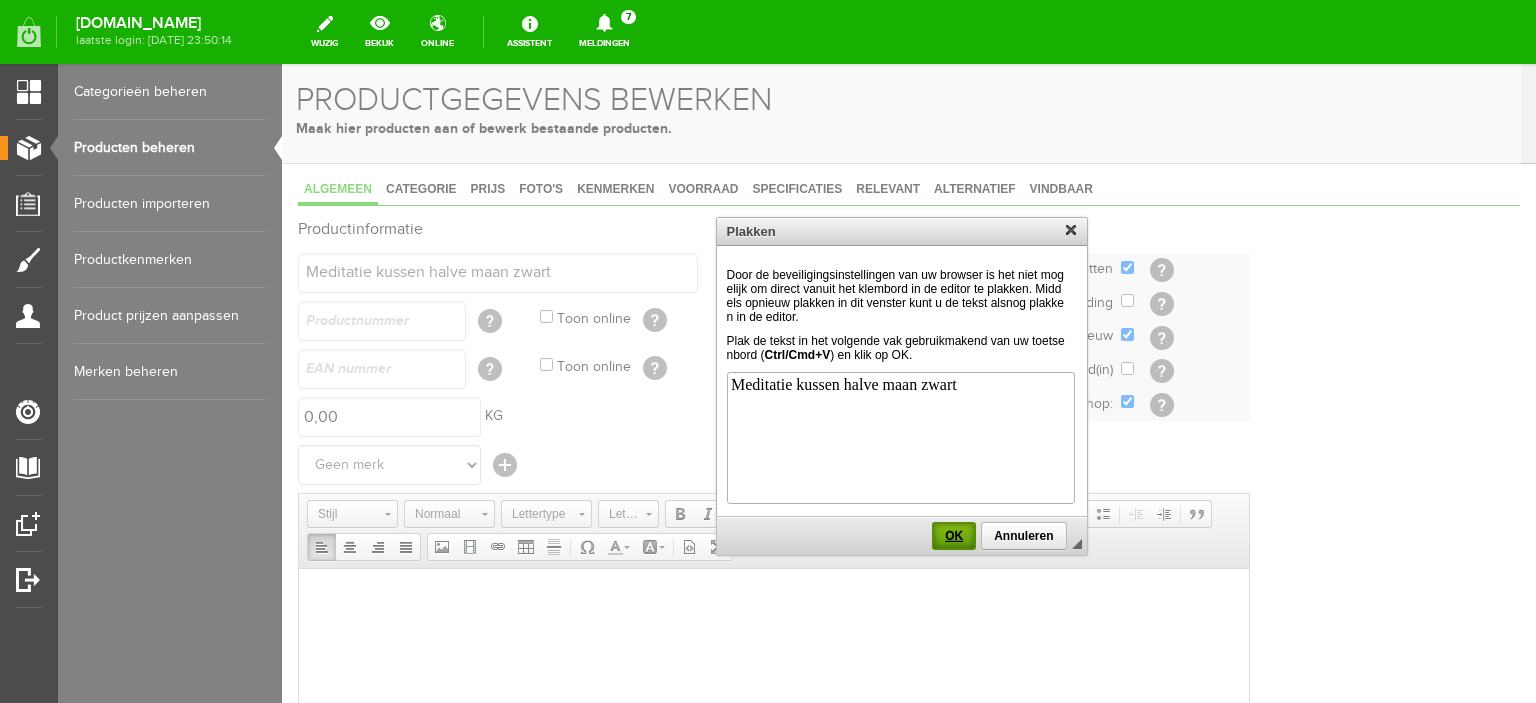 click on "OK" at bounding box center [954, 536] 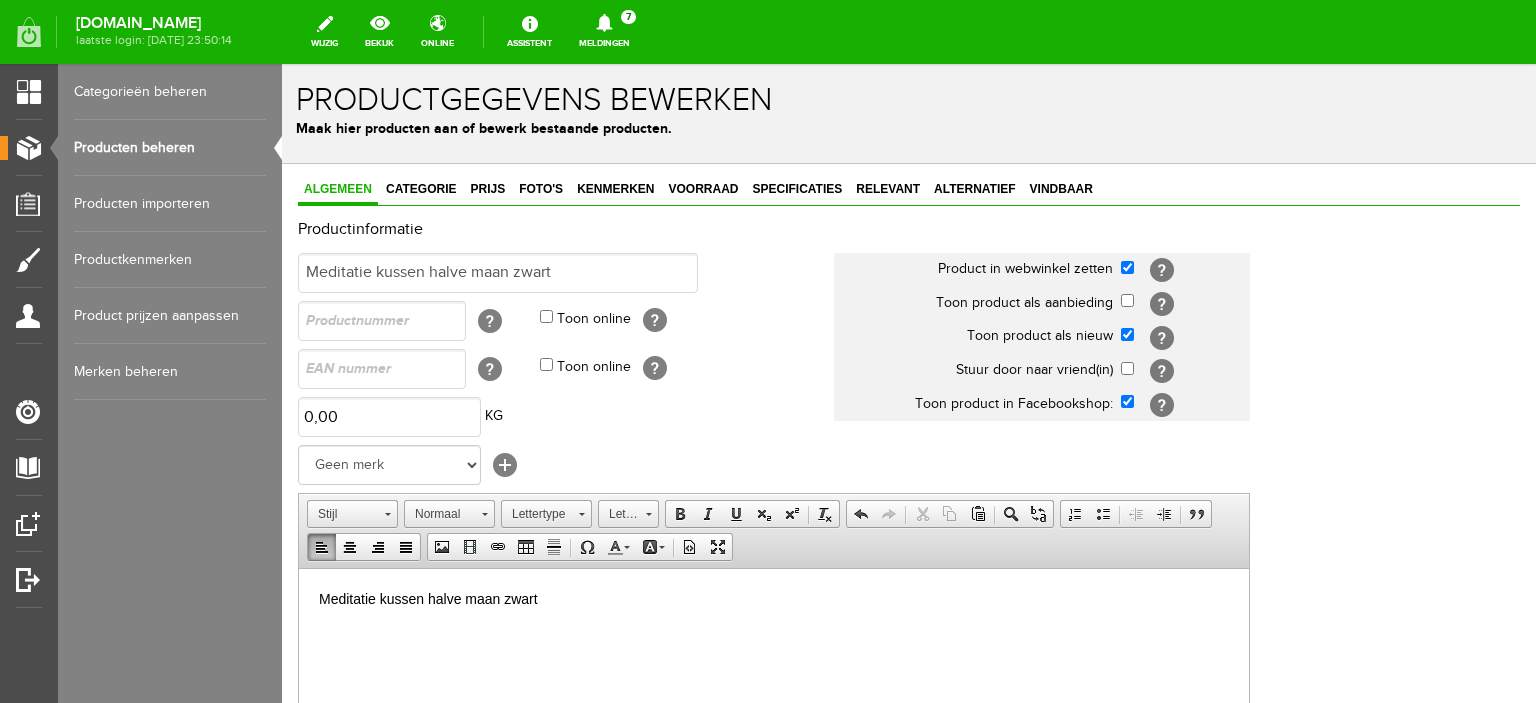 type 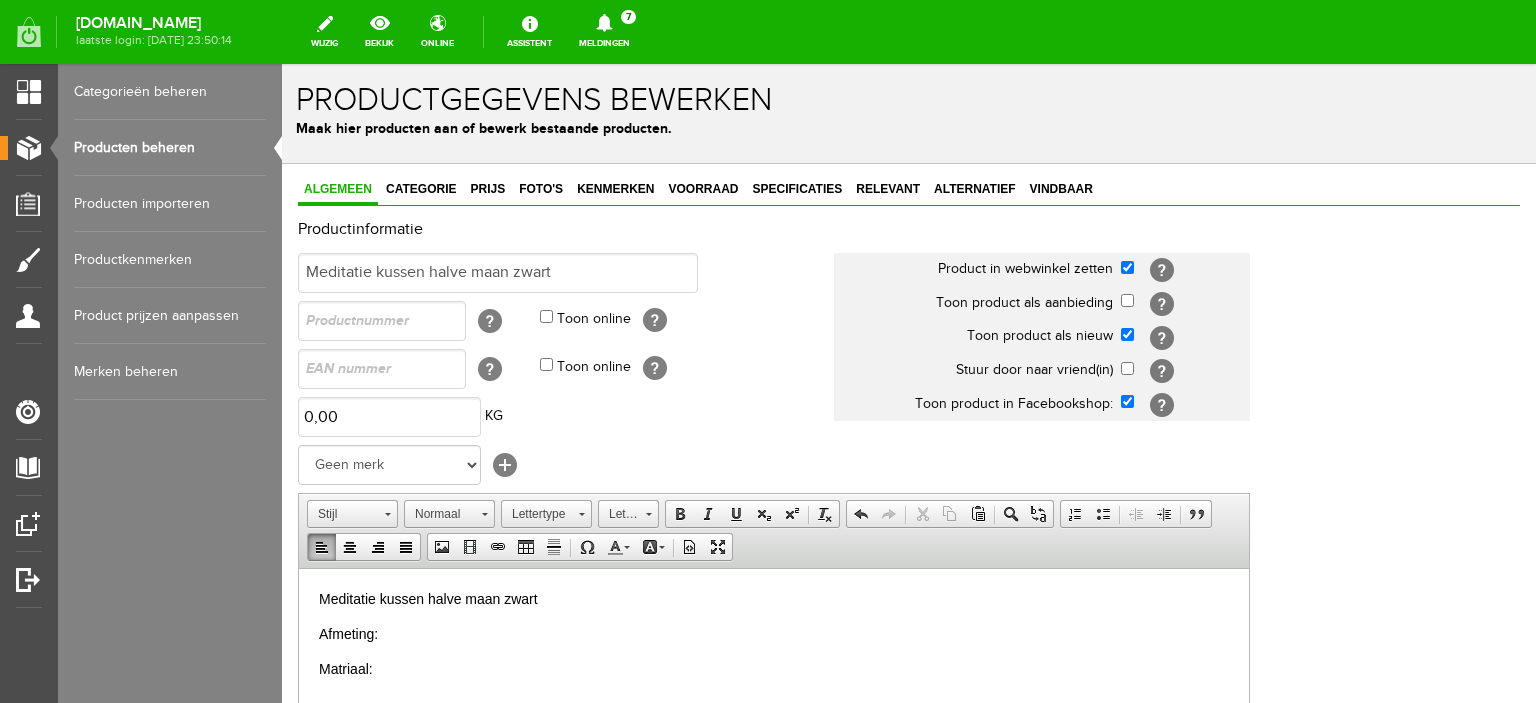 click on "Afmeting:" at bounding box center [774, 633] 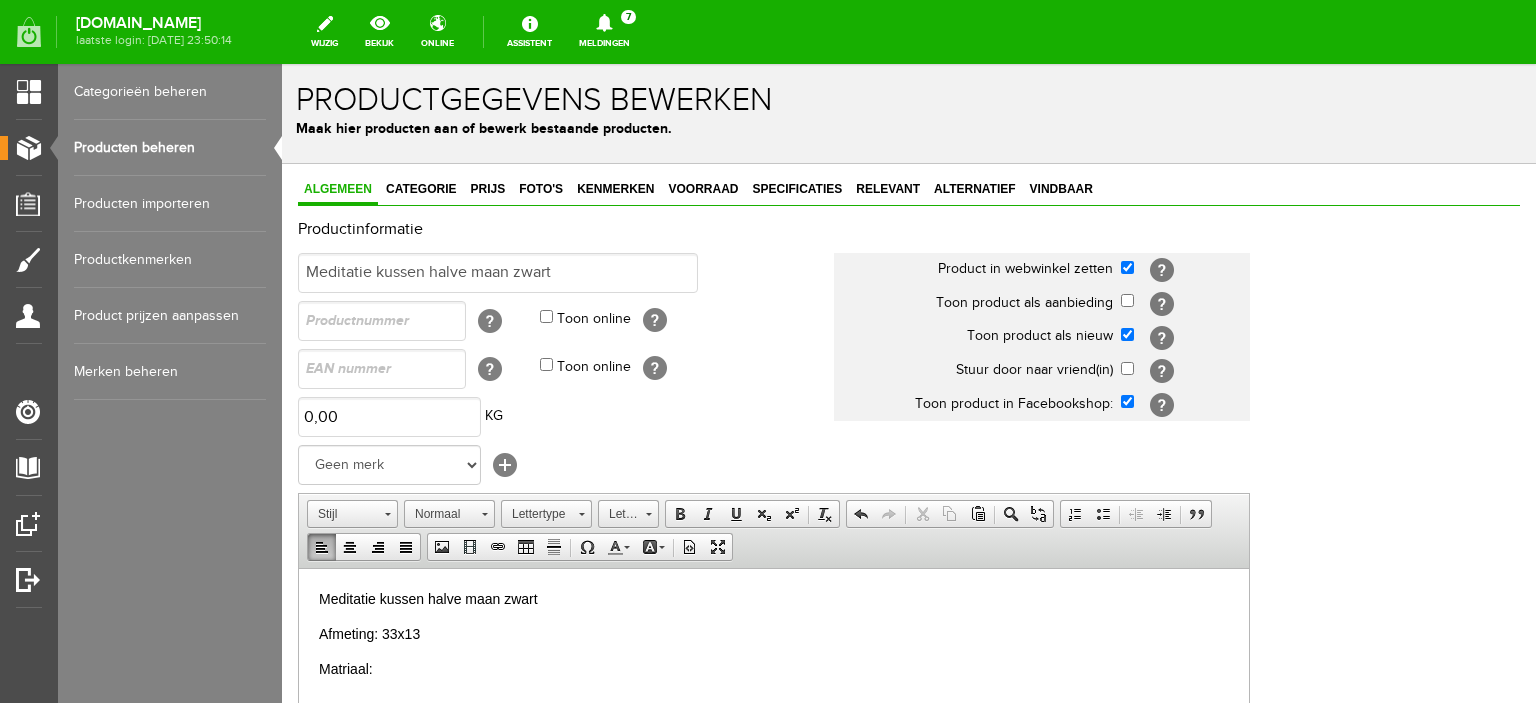 click on "Matriaal:" at bounding box center (774, 668) 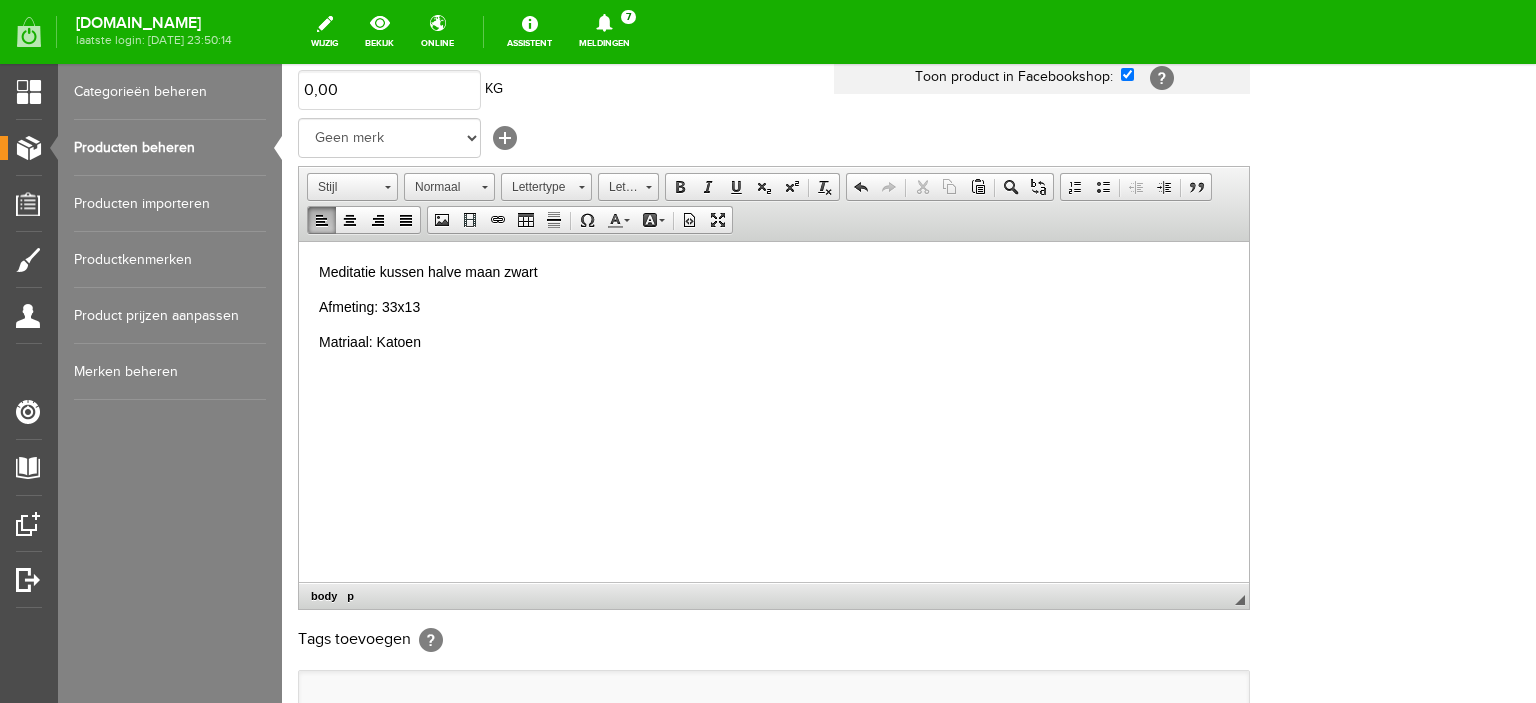 scroll, scrollTop: 572, scrollLeft: 0, axis: vertical 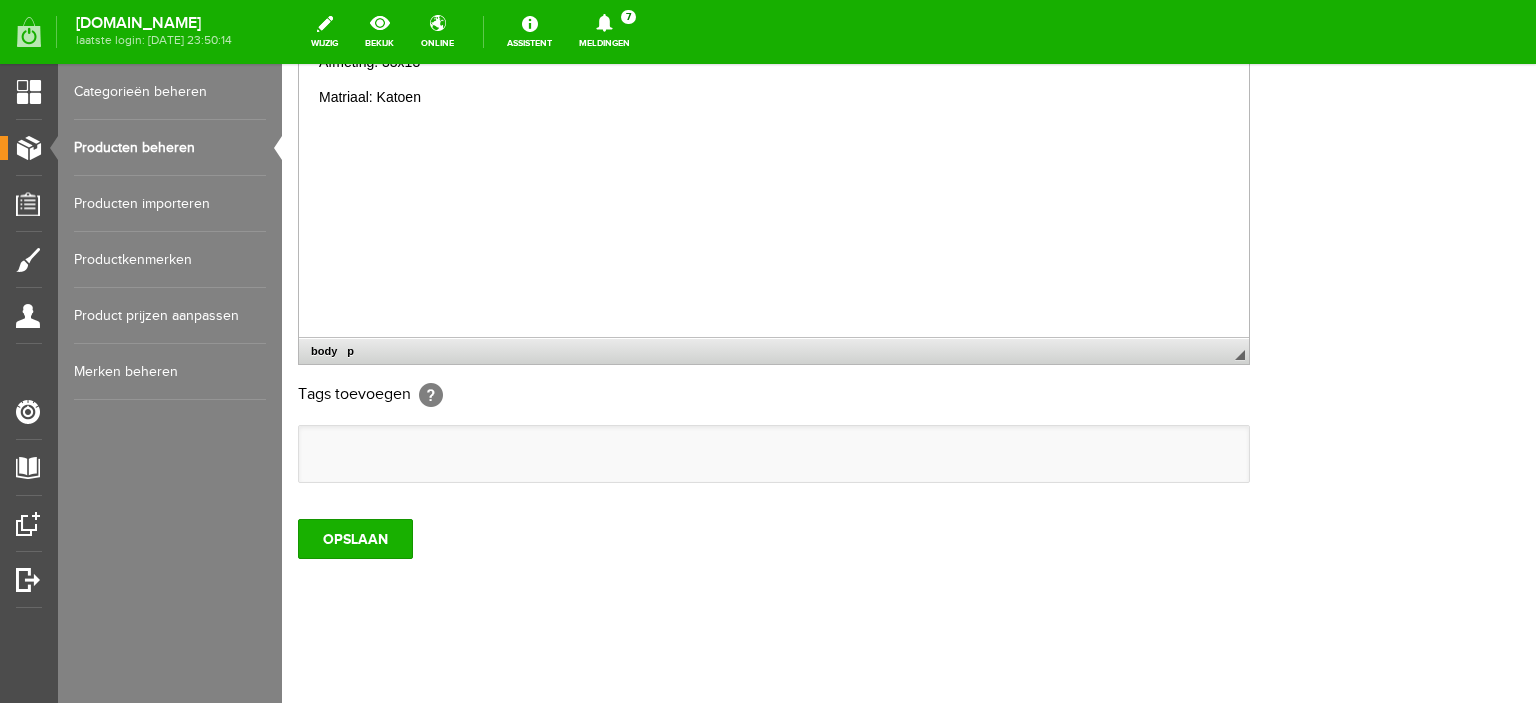 click at bounding box center [774, 454] 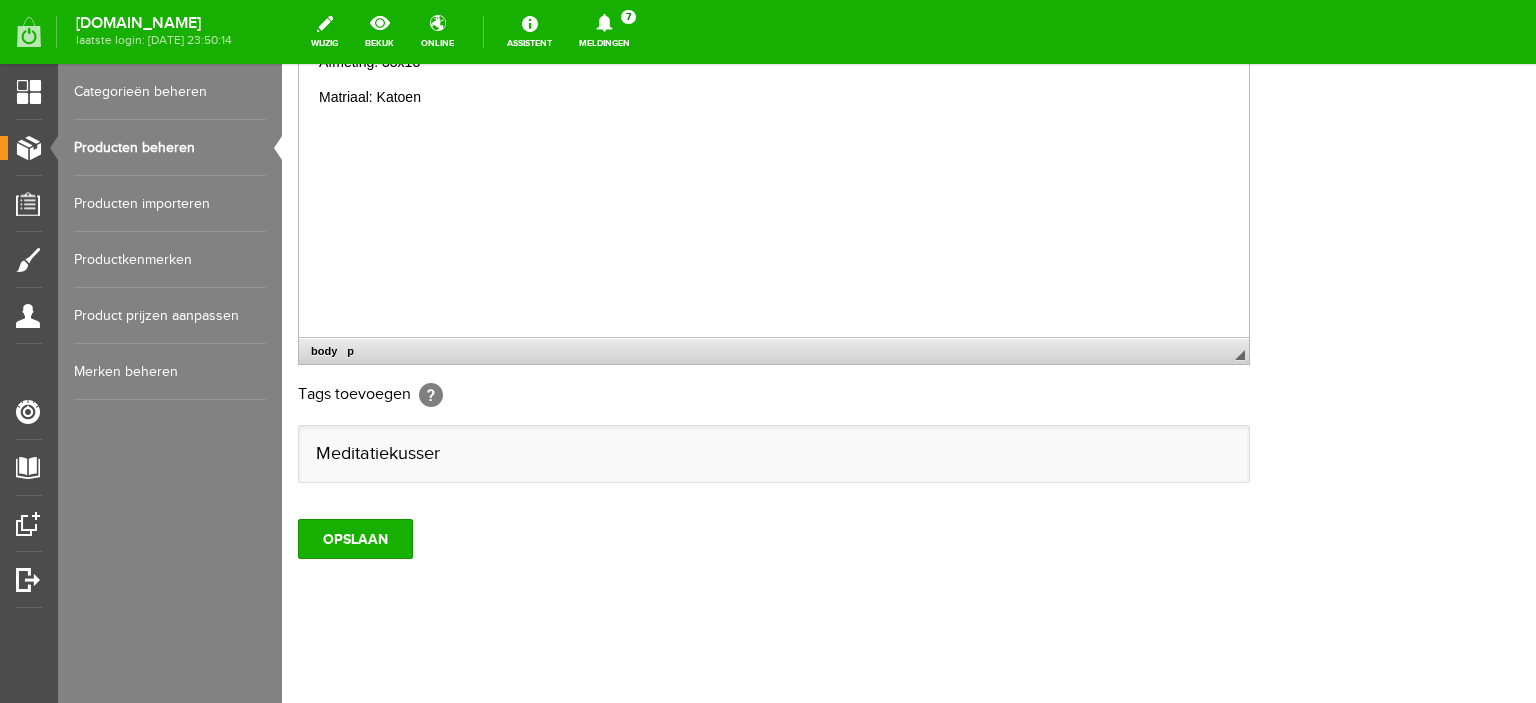 scroll, scrollTop: 0, scrollLeft: 0, axis: both 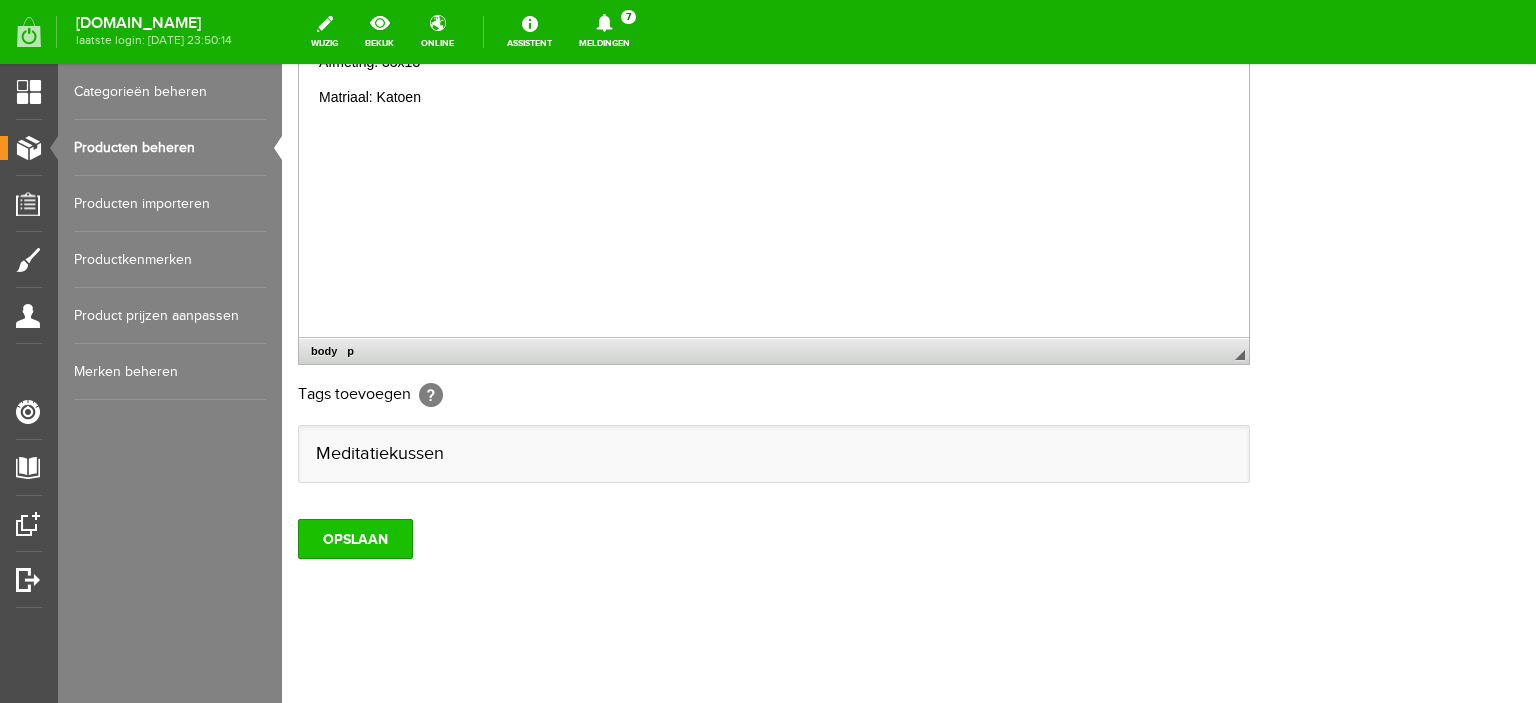 type on "Meditatiekussen" 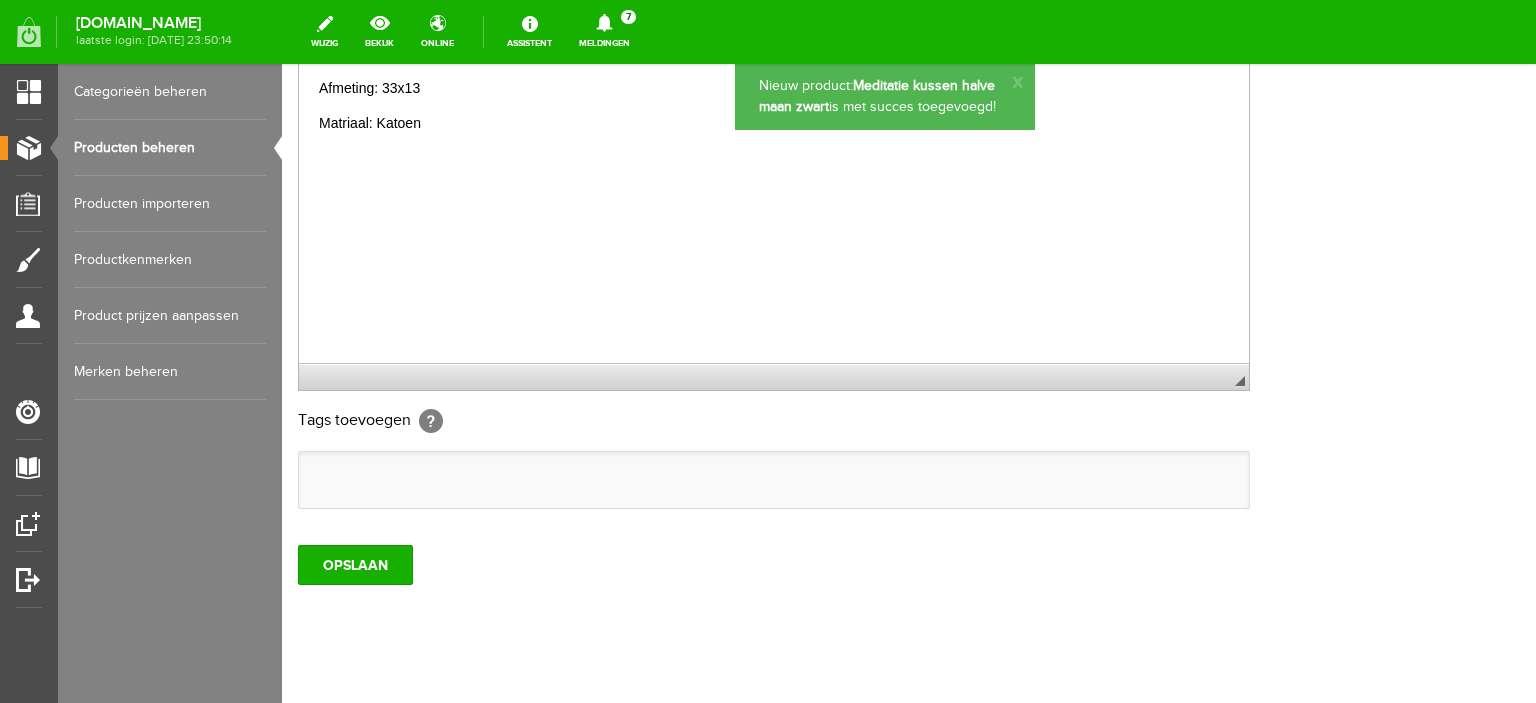 scroll, scrollTop: 0, scrollLeft: 0, axis: both 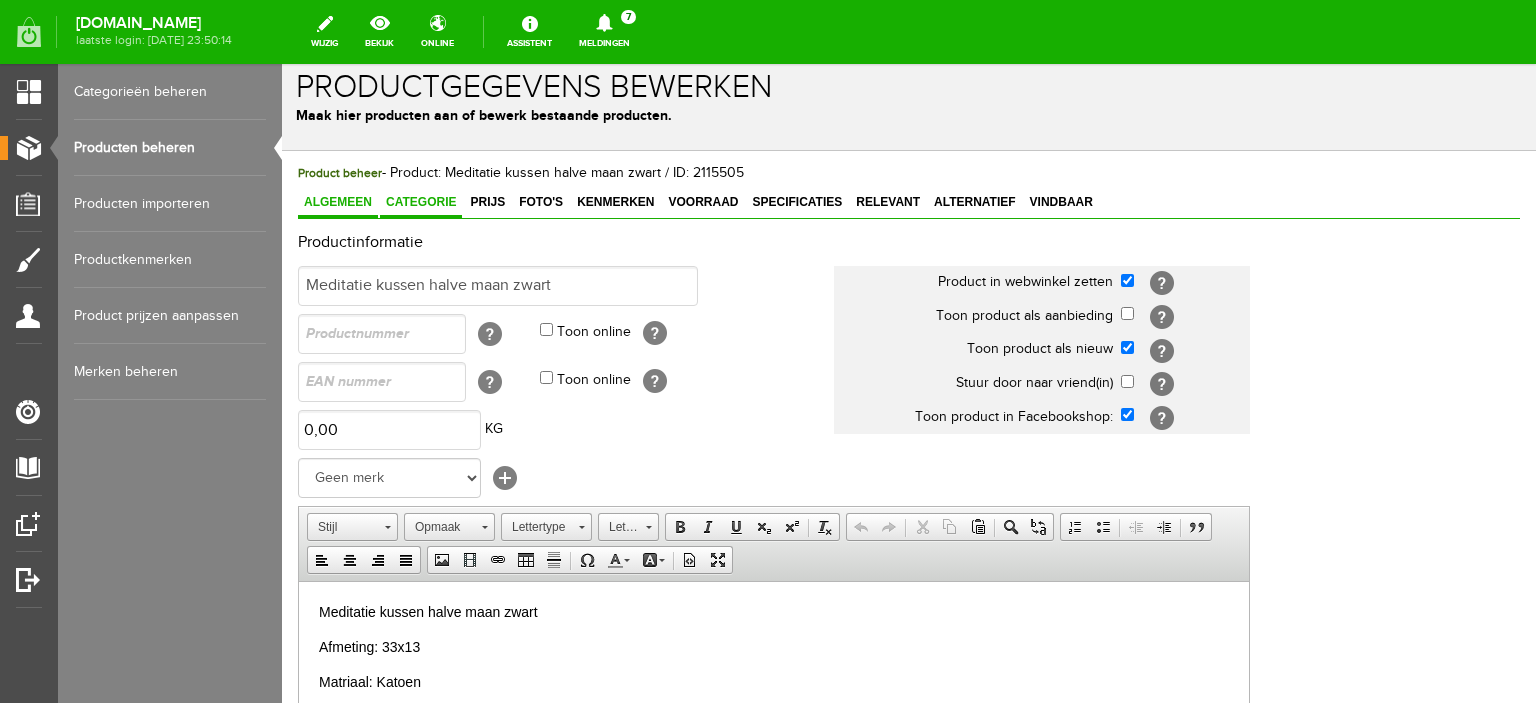 click on "Categorie" at bounding box center [421, 202] 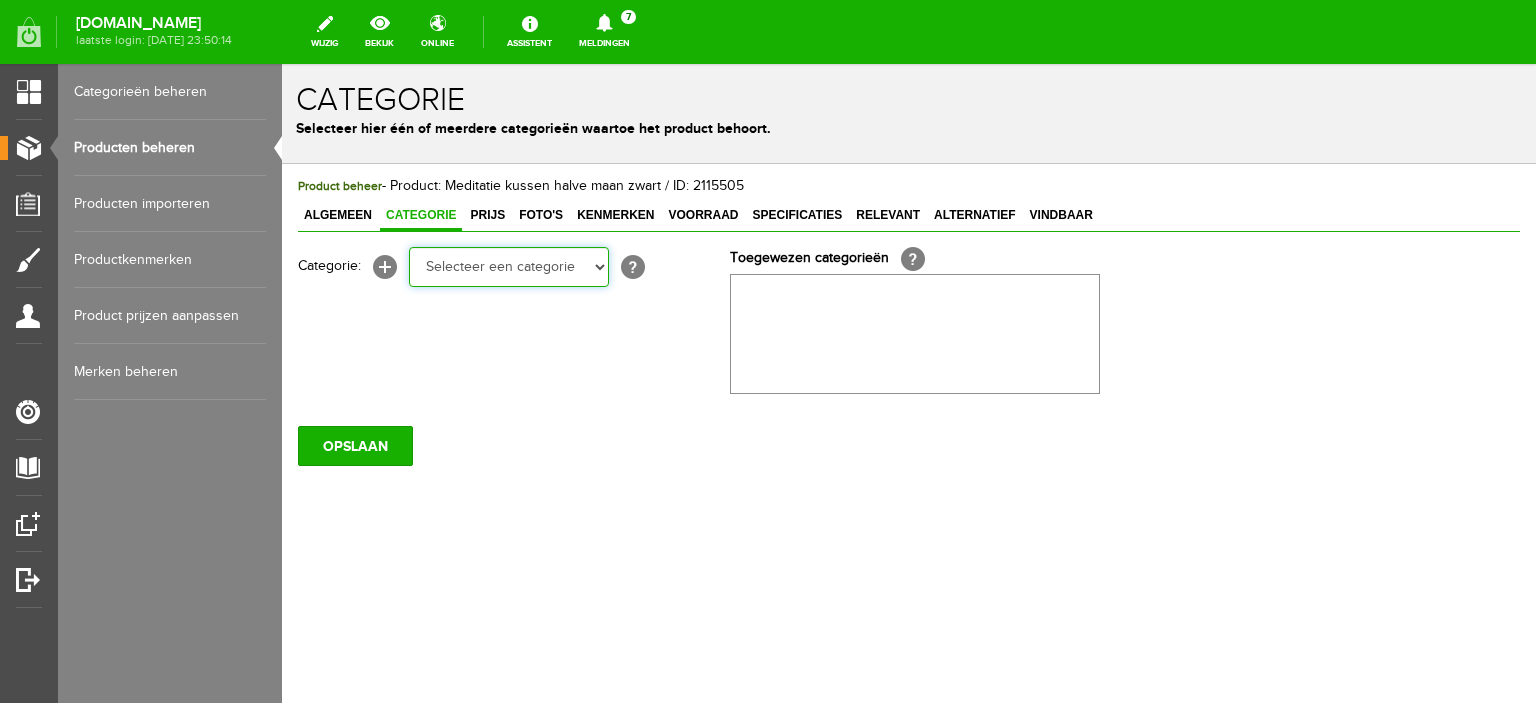 click on "Selecteer een categorie
Meditatie cursus
Online yoga
Online rug/nek
Online ouder&kind
Online meditatie
Online yoga 4x
Online rug/nek 4x
Online ouder&kind 4x
Online meditatie 4x
Acties
Yoga artikelen
Yogamatten
Yogatassen
Yogablokken
Yogariemen
Bolsters
Yogakleding
Yogasokken Paars
Yogasokken Turkoois
Yogasokken Lila
Yogasokken roze
Yogasokken licht geel
Yogasokken Grijs
Yogasokken Zwart
Yoga/meditatiekussen
Yoga/meditatie bankje
Zoutlampen
Yogakleding
Meditatie artikelen
Omslagdoek
Meditatie bankjes
Meditatie kussens
Bolsters
Thee" at bounding box center [509, 267] 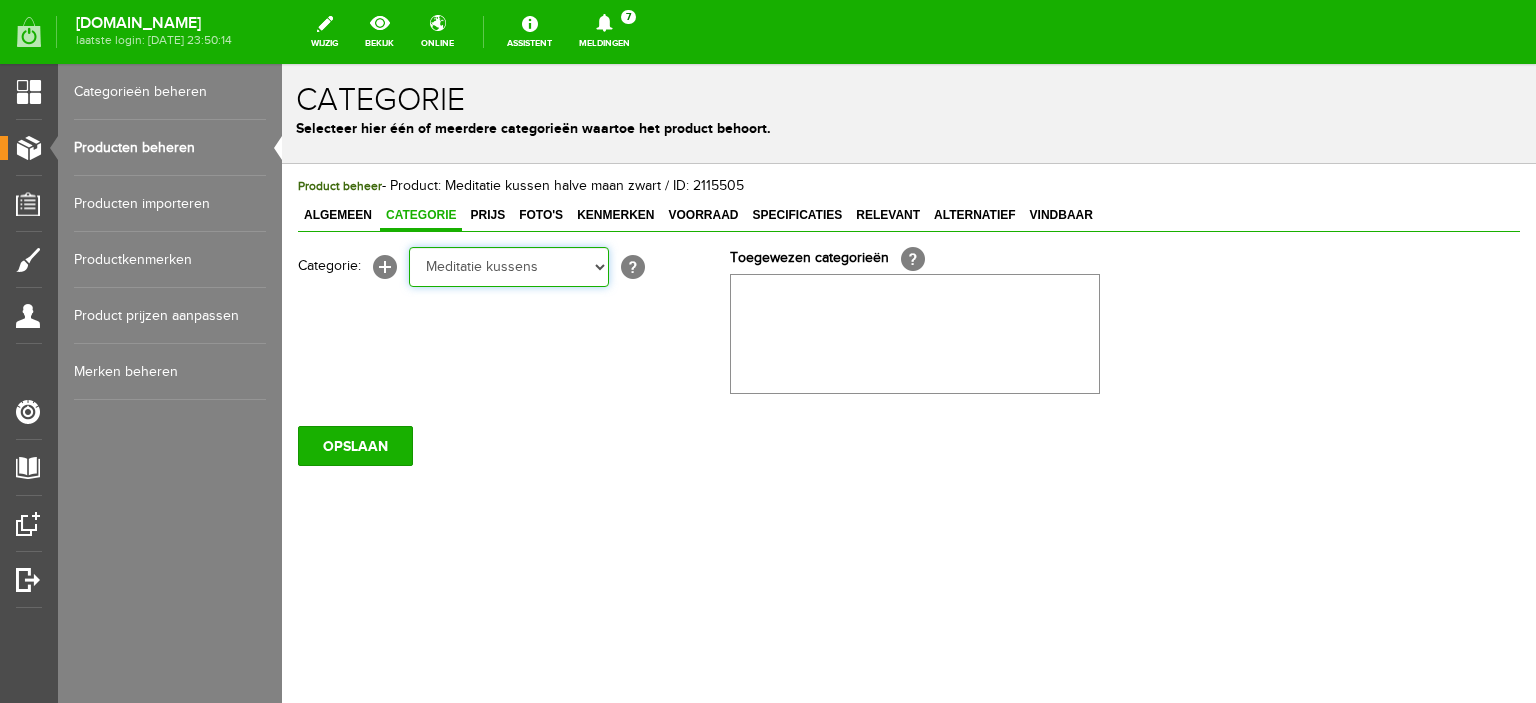 click on "Selecteer een categorie
Meditatie cursus
Online yoga
Online rug/nek
Online ouder&kind
Online meditatie
Online yoga 4x
Online rug/nek 4x
Online ouder&kind 4x
Online meditatie 4x
Acties
Yoga artikelen
Yogamatten
Yogatassen
Yogablokken
Yogariemen
Bolsters
Yogakleding
Yogasokken Paars
Yogasokken Turkoois
Yogasokken Lila
Yogasokken roze
Yogasokken licht geel
Yogasokken Grijs
Yogasokken Zwart
Yoga/meditatiekussen
Yoga/meditatie bankje
Zoutlampen
Yogakleding
Meditatie artikelen
Omslagdoek
Meditatie bankjes
Meditatie kussens
Bolsters
Thee" at bounding box center [509, 267] 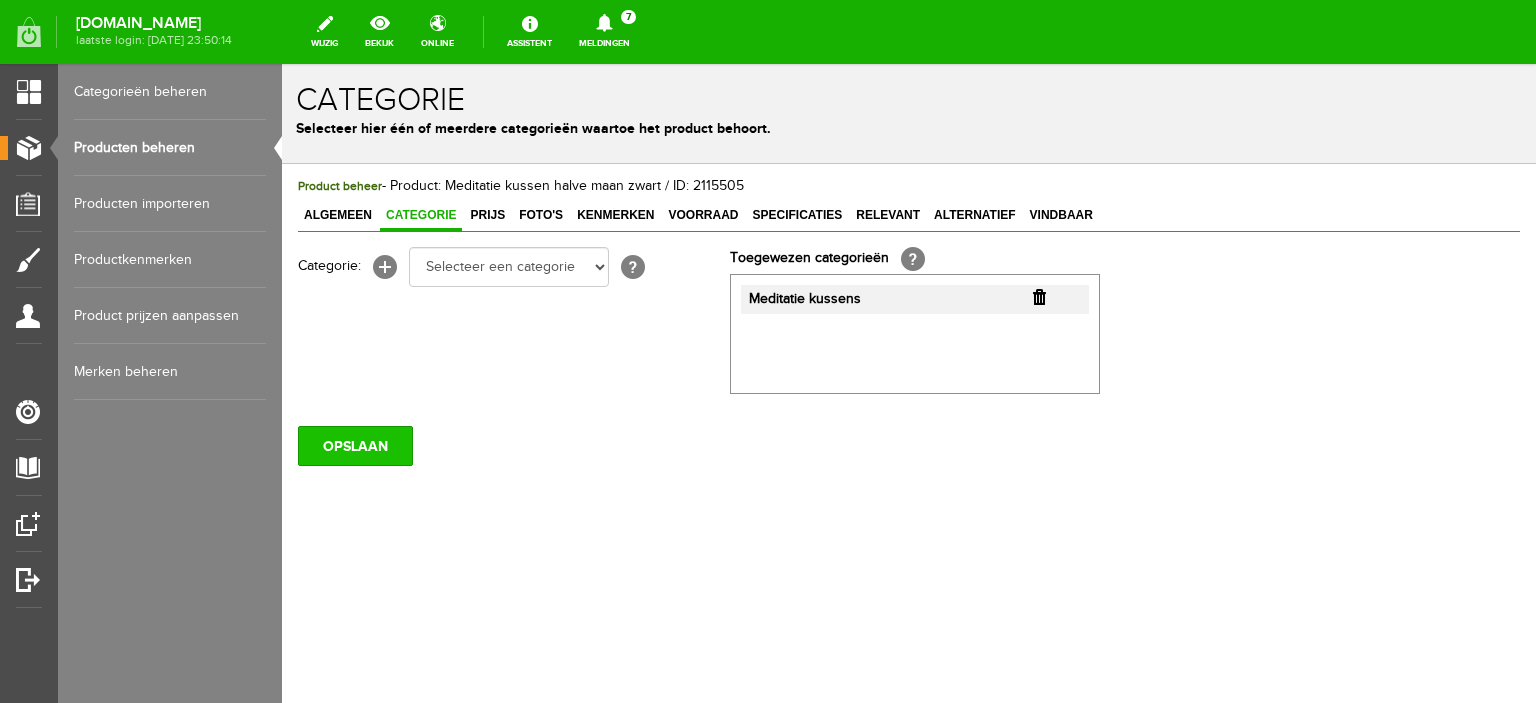 click on "OPSLAAN" at bounding box center (355, 446) 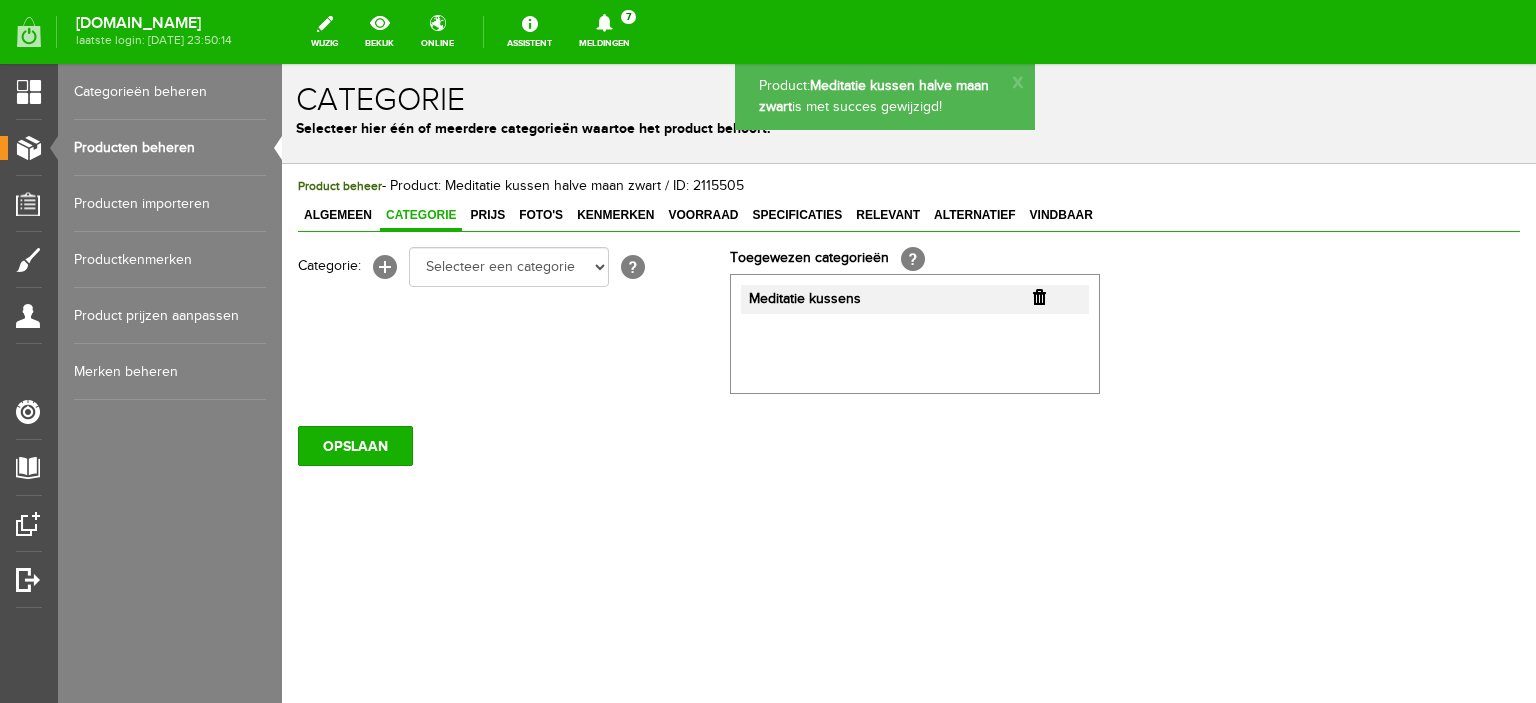 click on "Prijs" at bounding box center (487, 215) 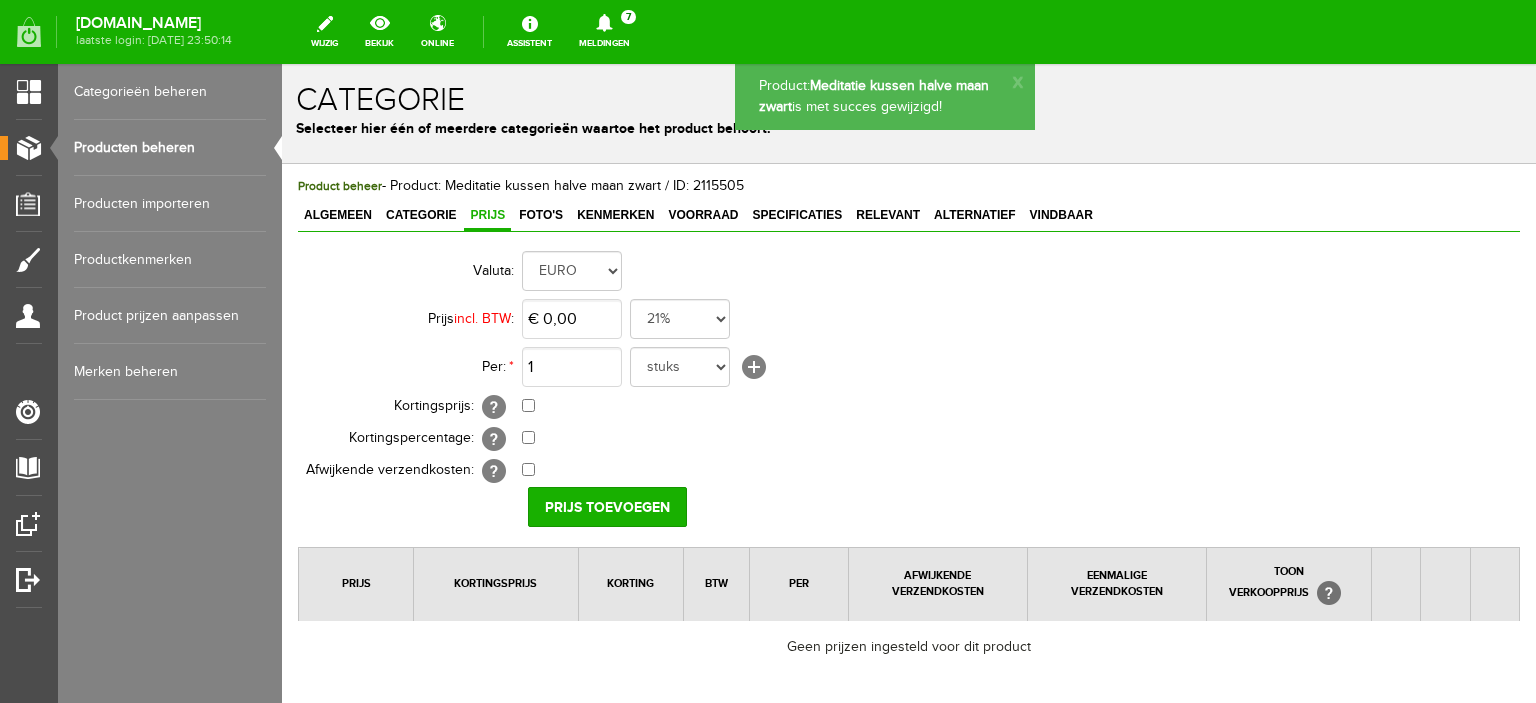 scroll, scrollTop: 0, scrollLeft: 0, axis: both 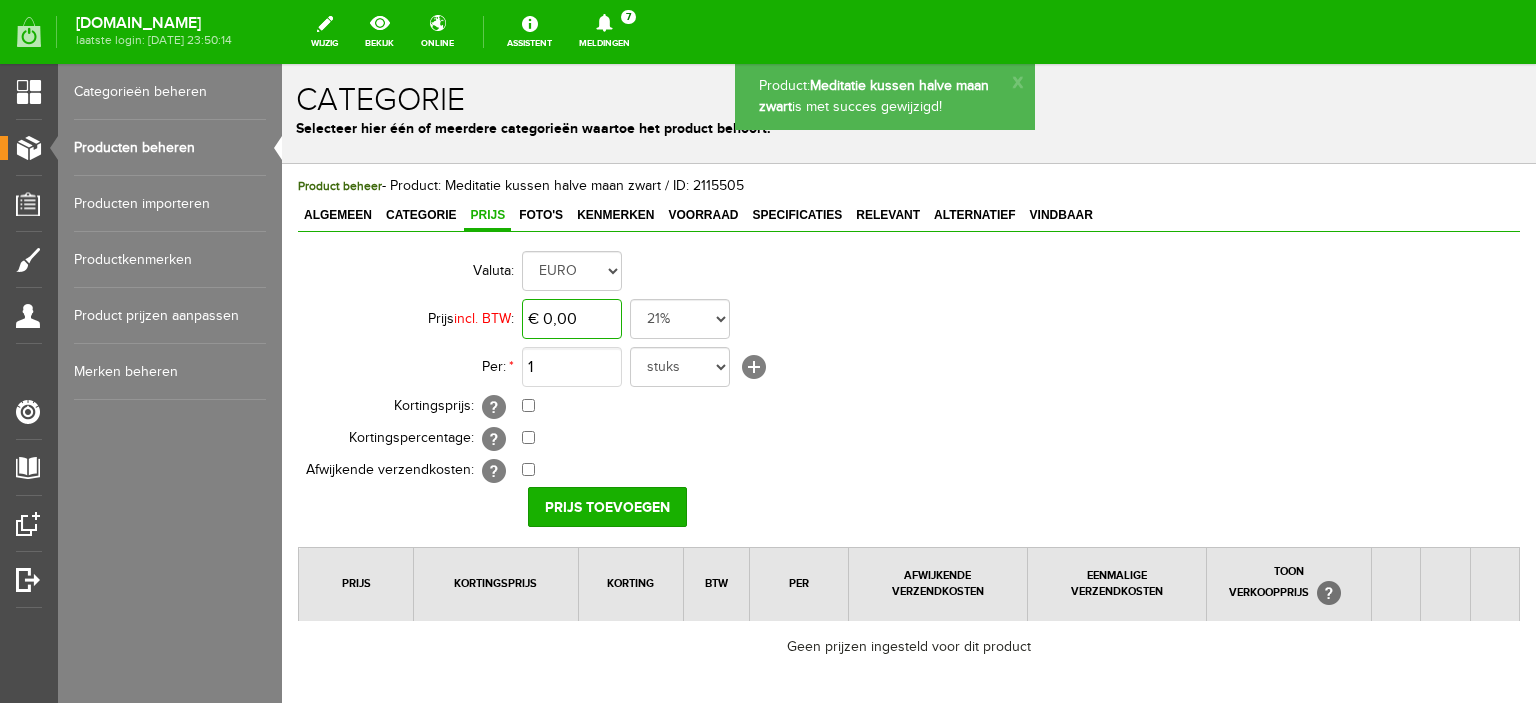 type on "0" 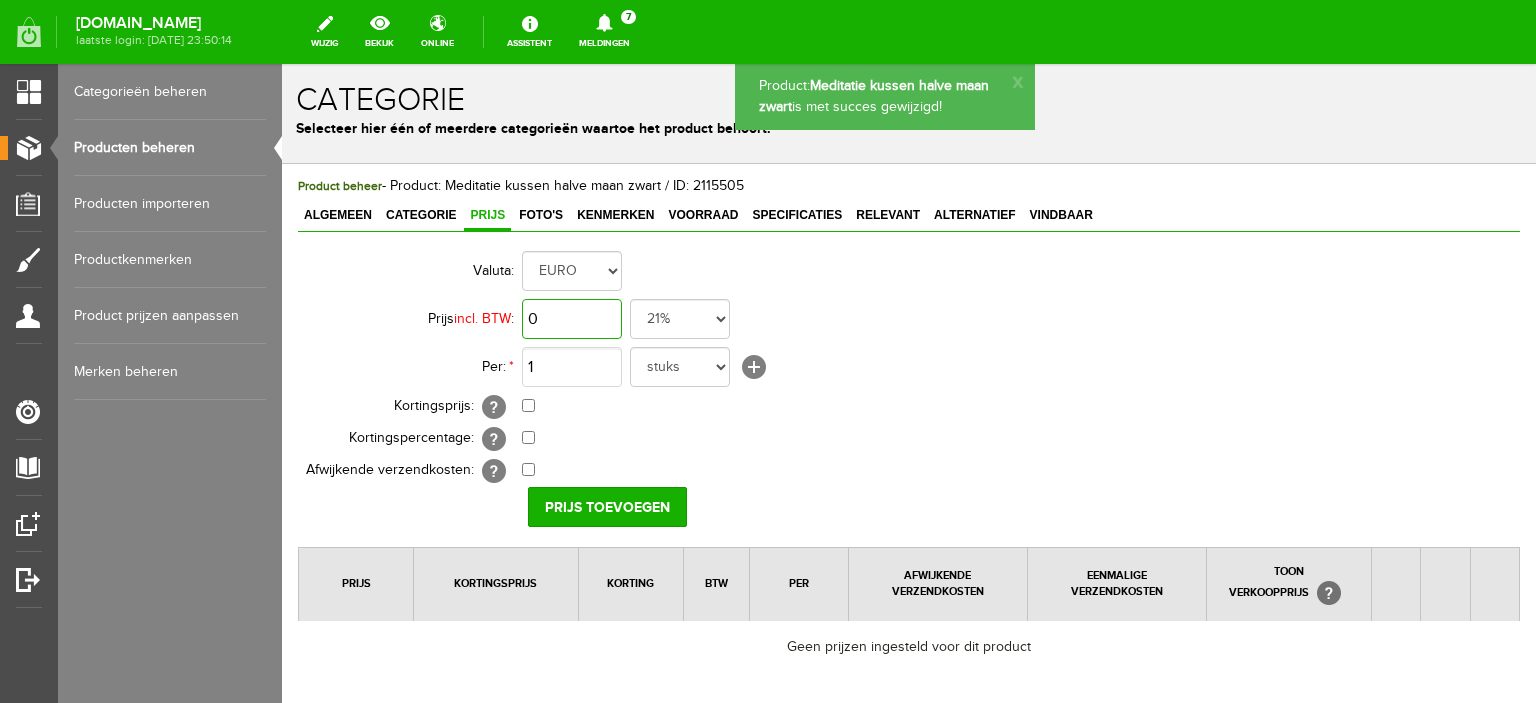 click on "0" at bounding box center [572, 319] 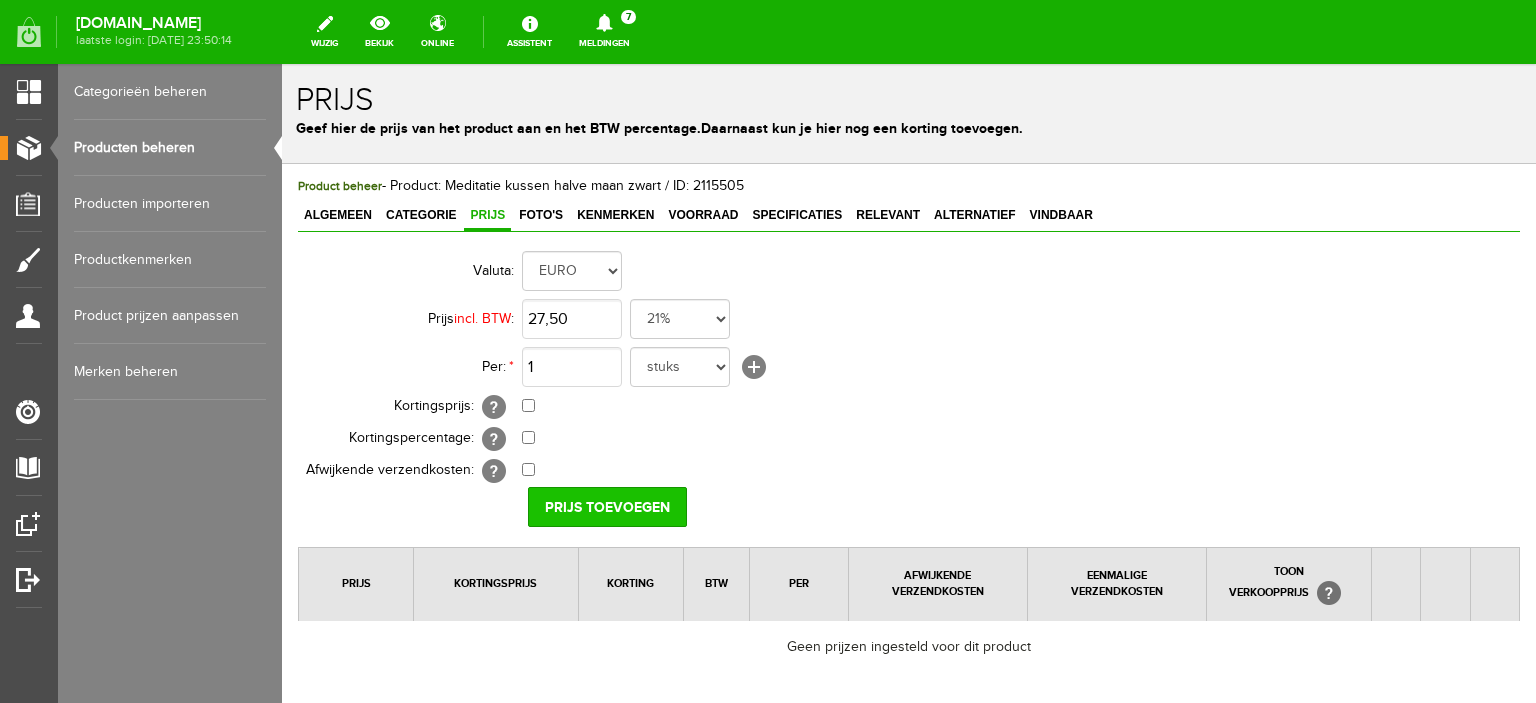type on "€ 27,50" 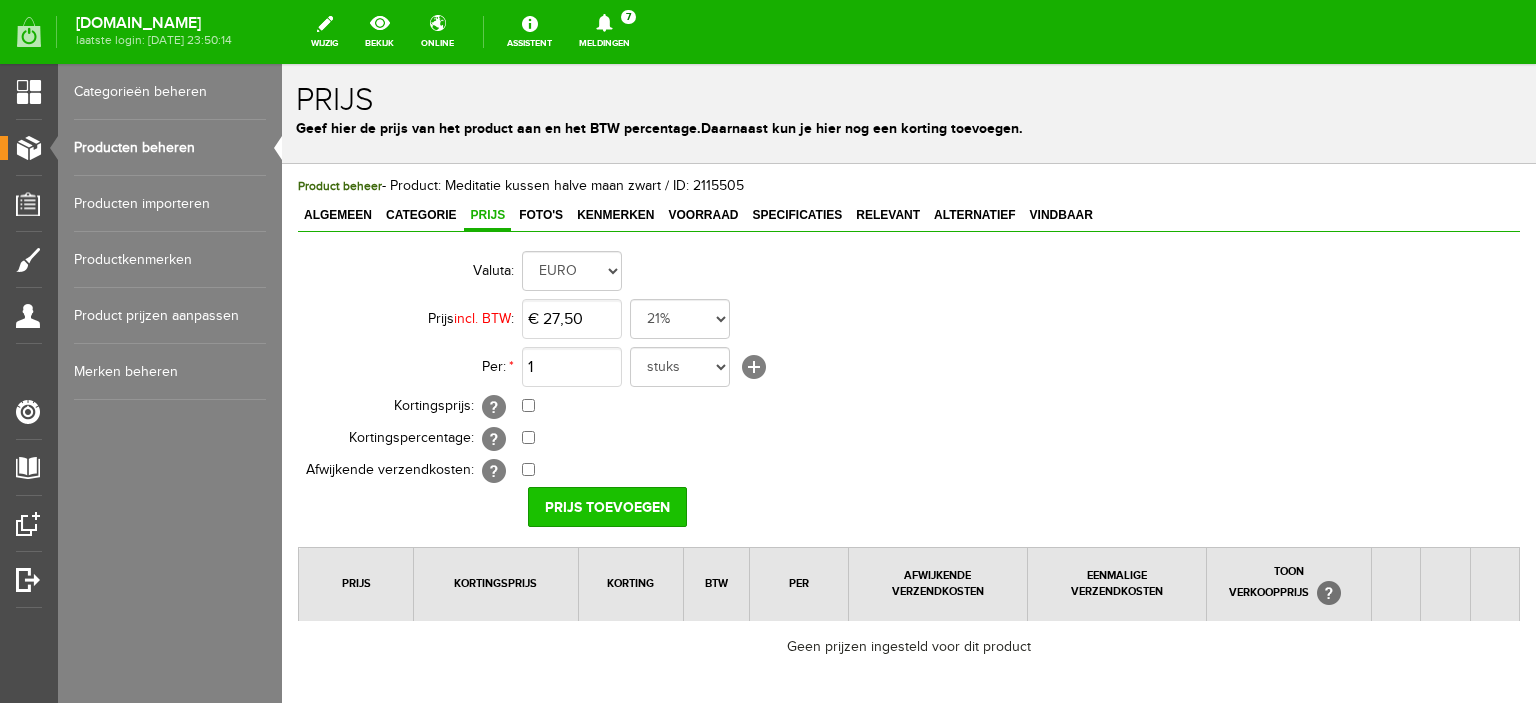 click on "Prijs toevoegen" at bounding box center (607, 507) 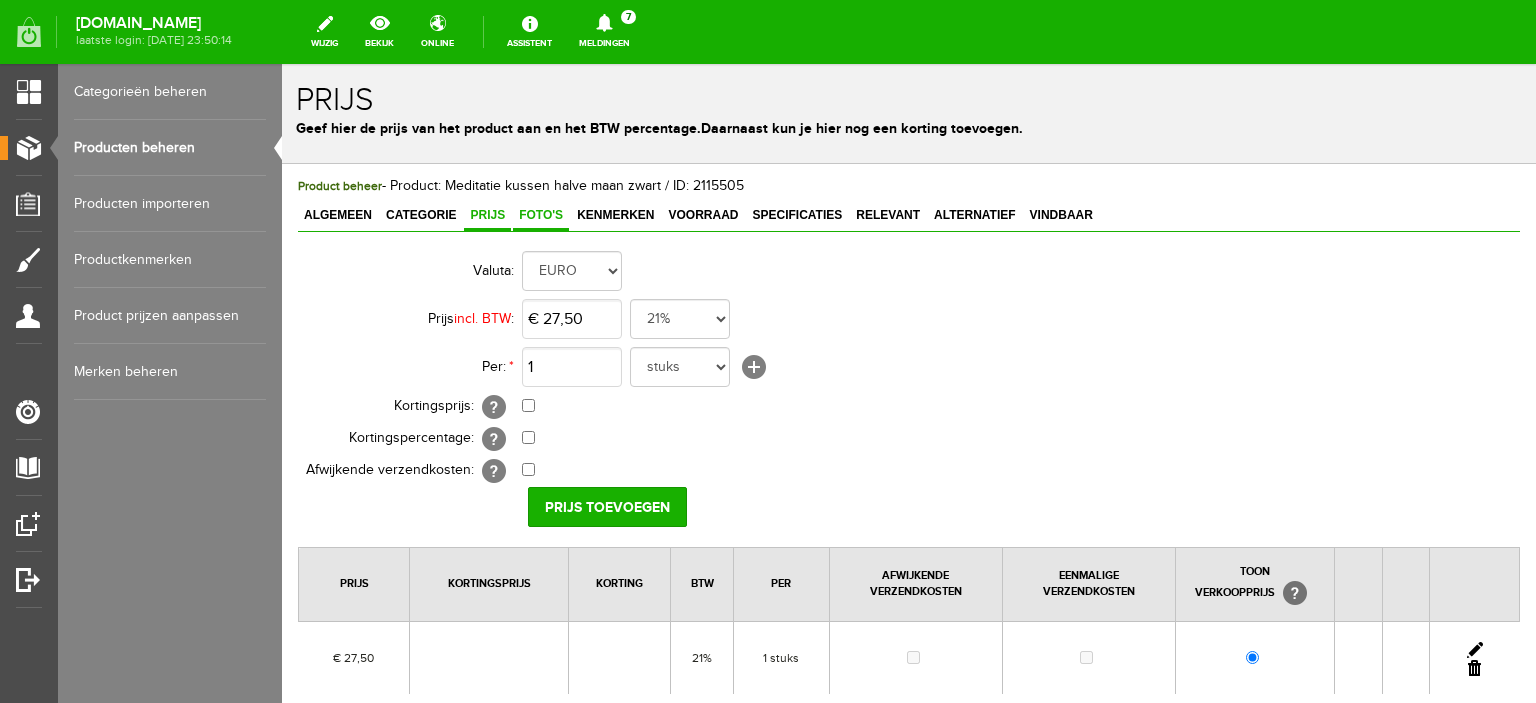 click on "Foto's" at bounding box center (541, 215) 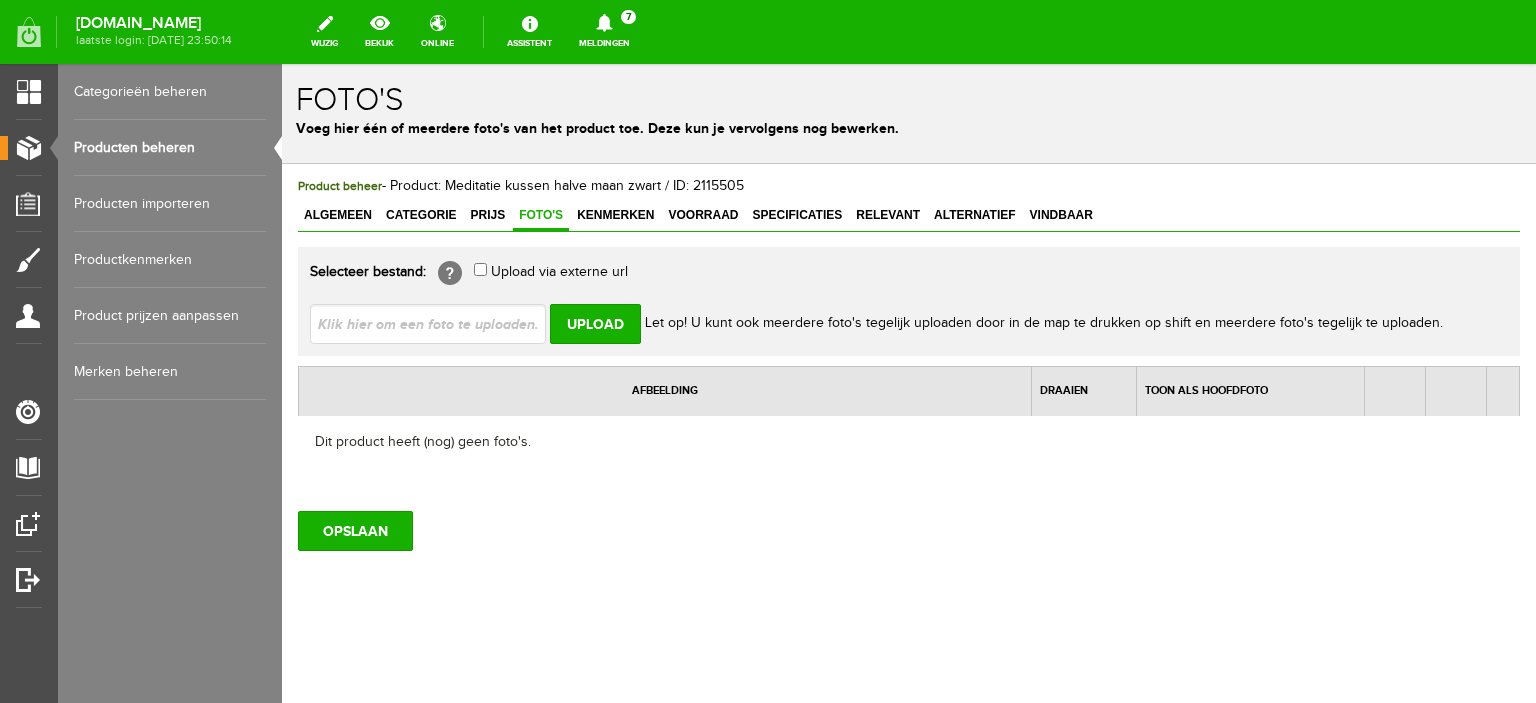 click at bounding box center (436, 323) 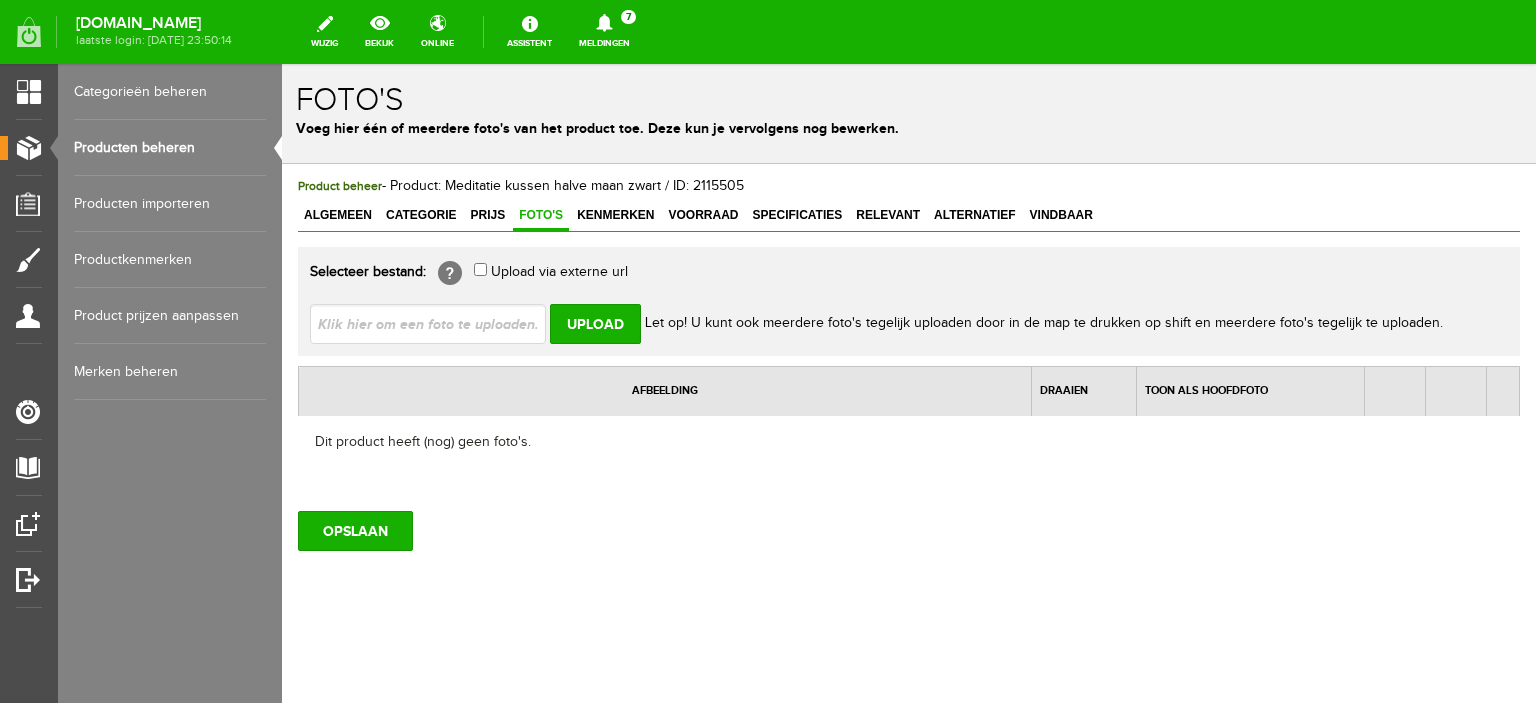 type on "C:\fakepath\Meditatie kussen halve maan zwart.jpg" 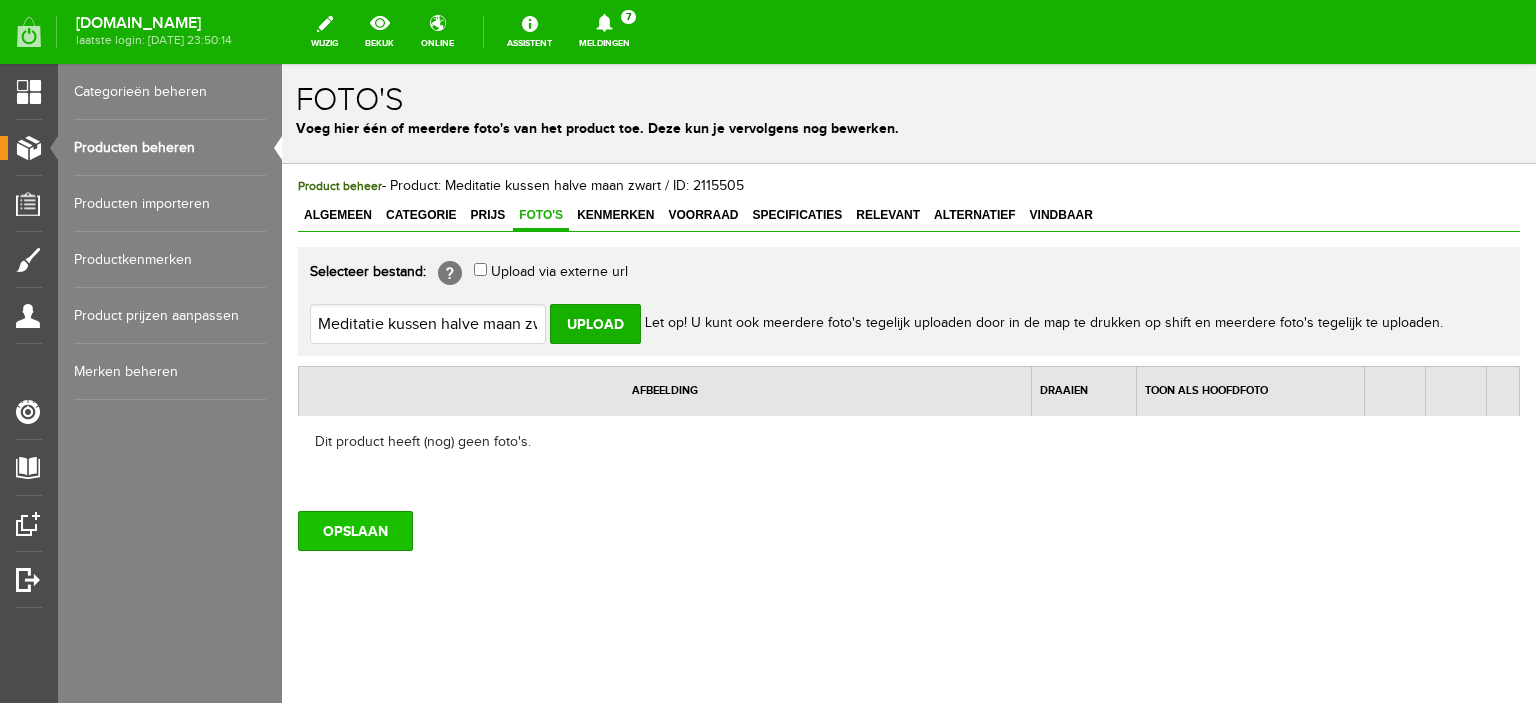 click on "OPSLAAN" at bounding box center [355, 531] 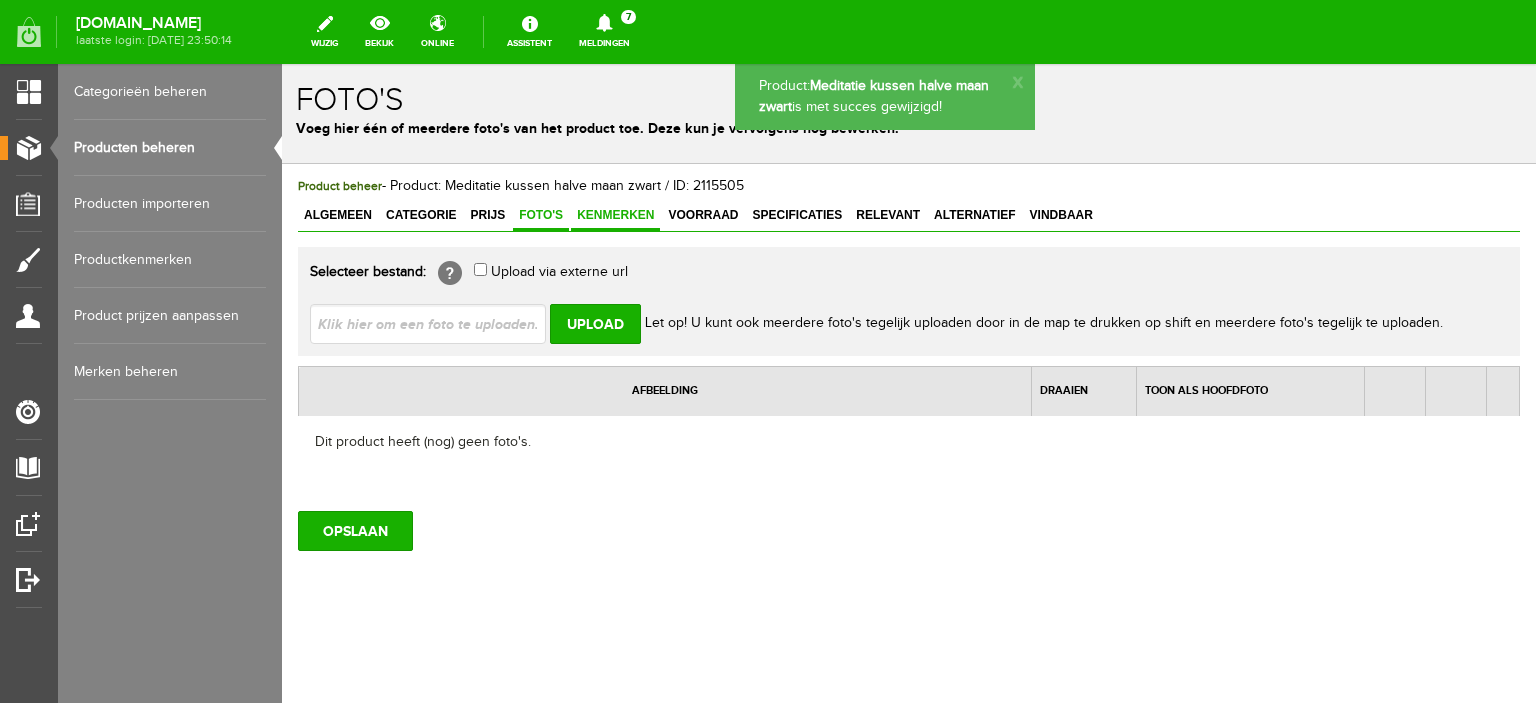 click on "Kenmerken" at bounding box center (615, 215) 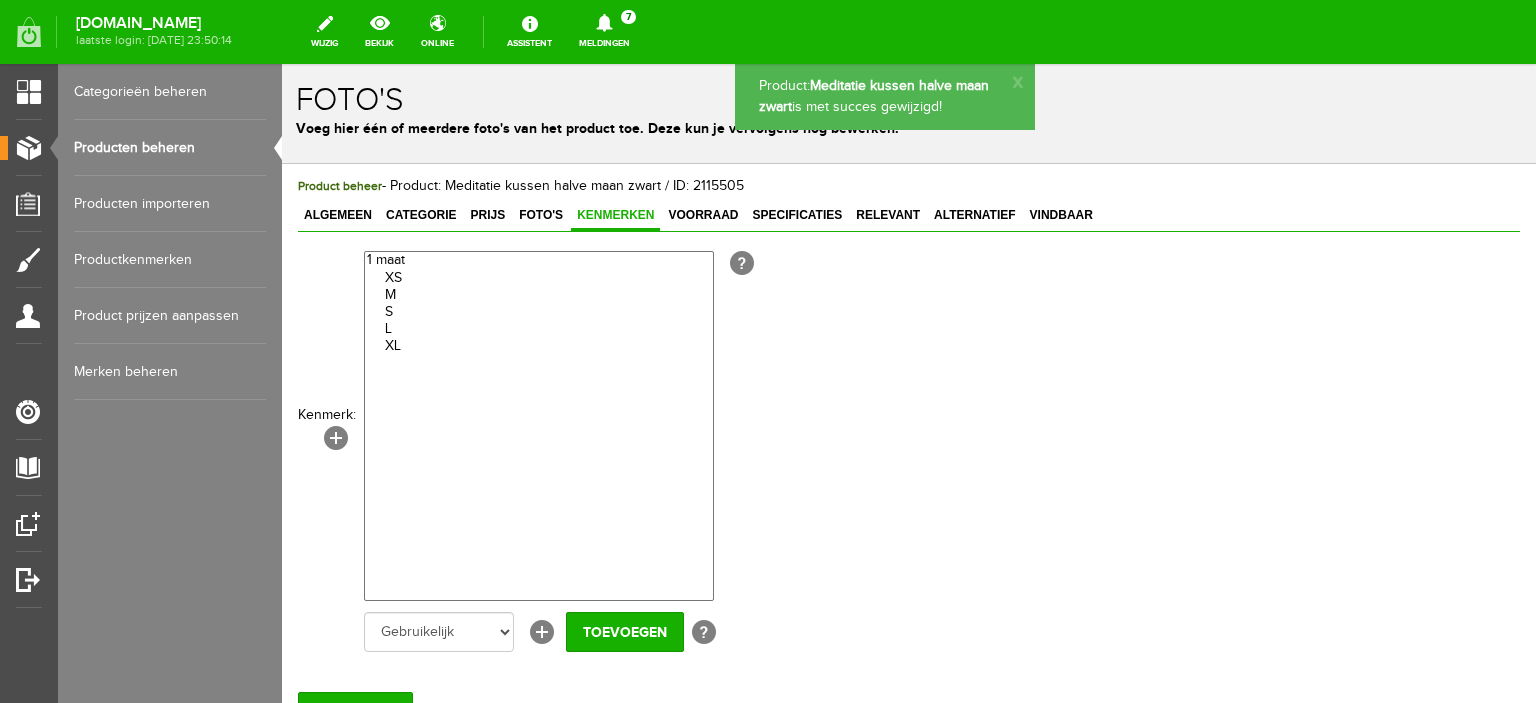 scroll, scrollTop: 0, scrollLeft: 0, axis: both 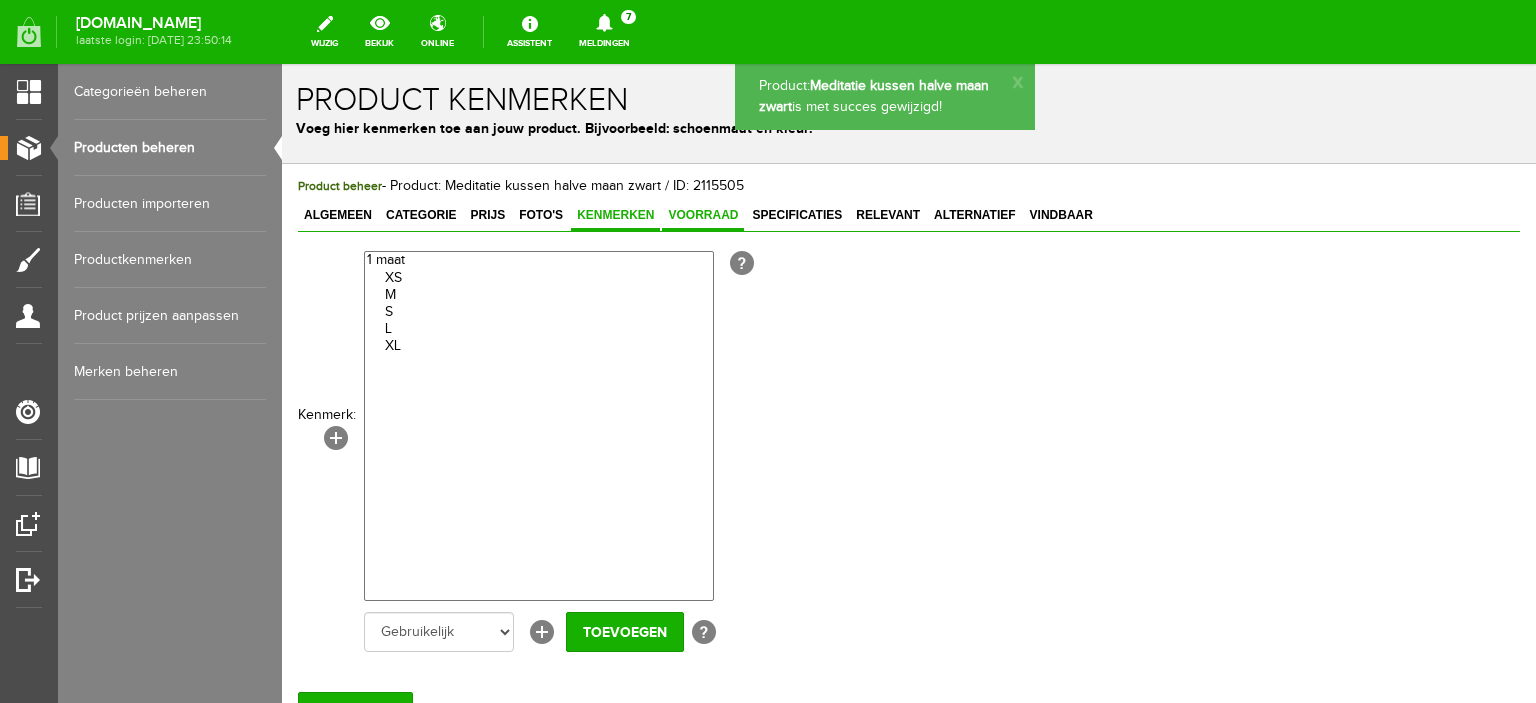 click on "Voorraad" at bounding box center [703, 216] 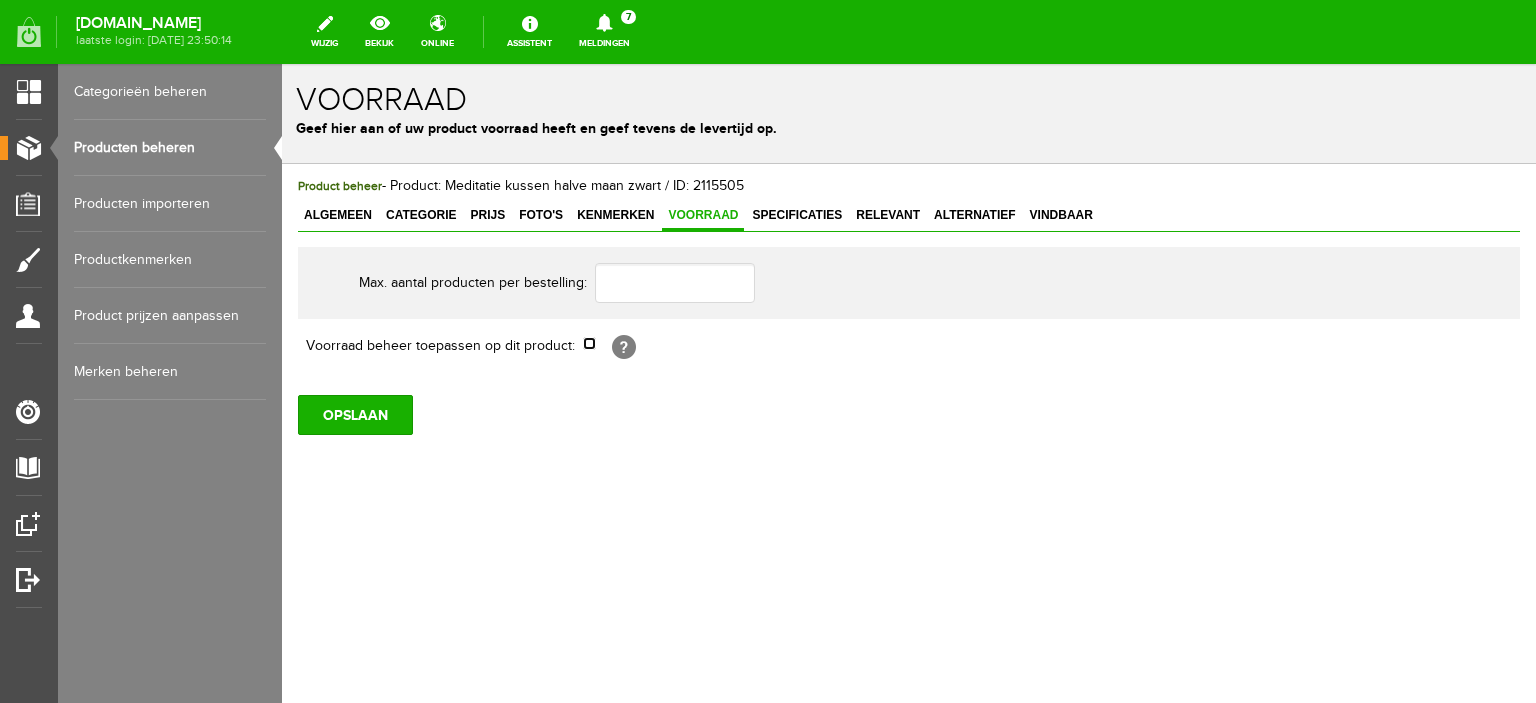 click at bounding box center (589, 343) 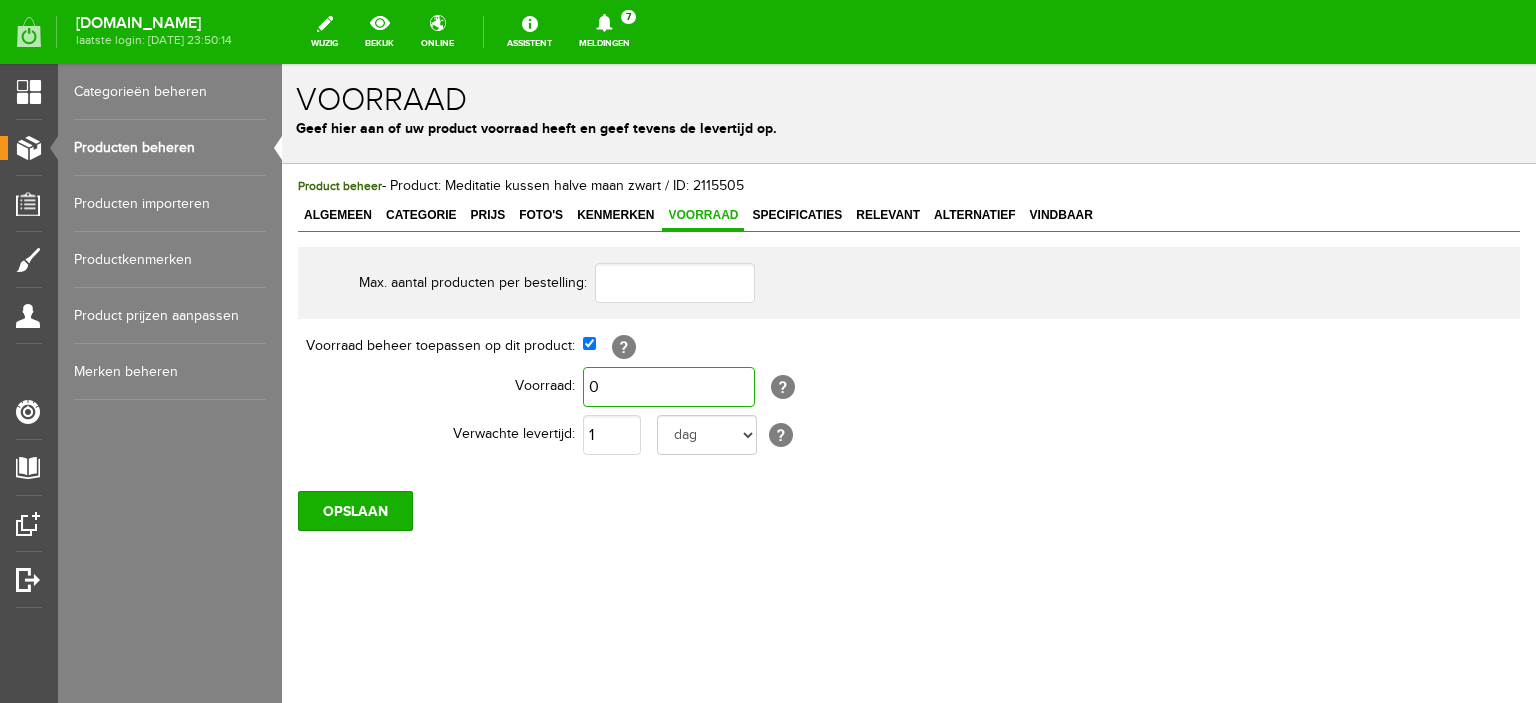 click on "0" at bounding box center (669, 387) 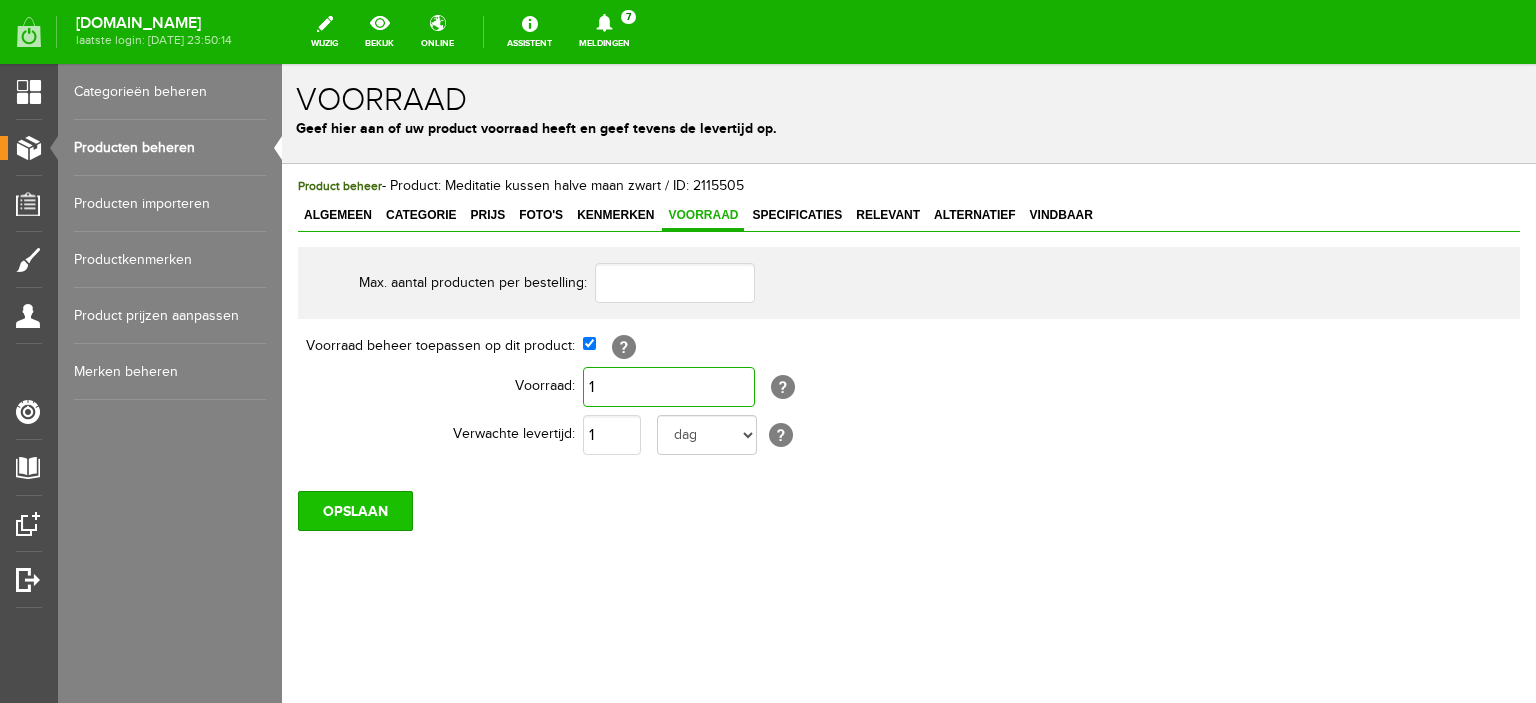 type on "1" 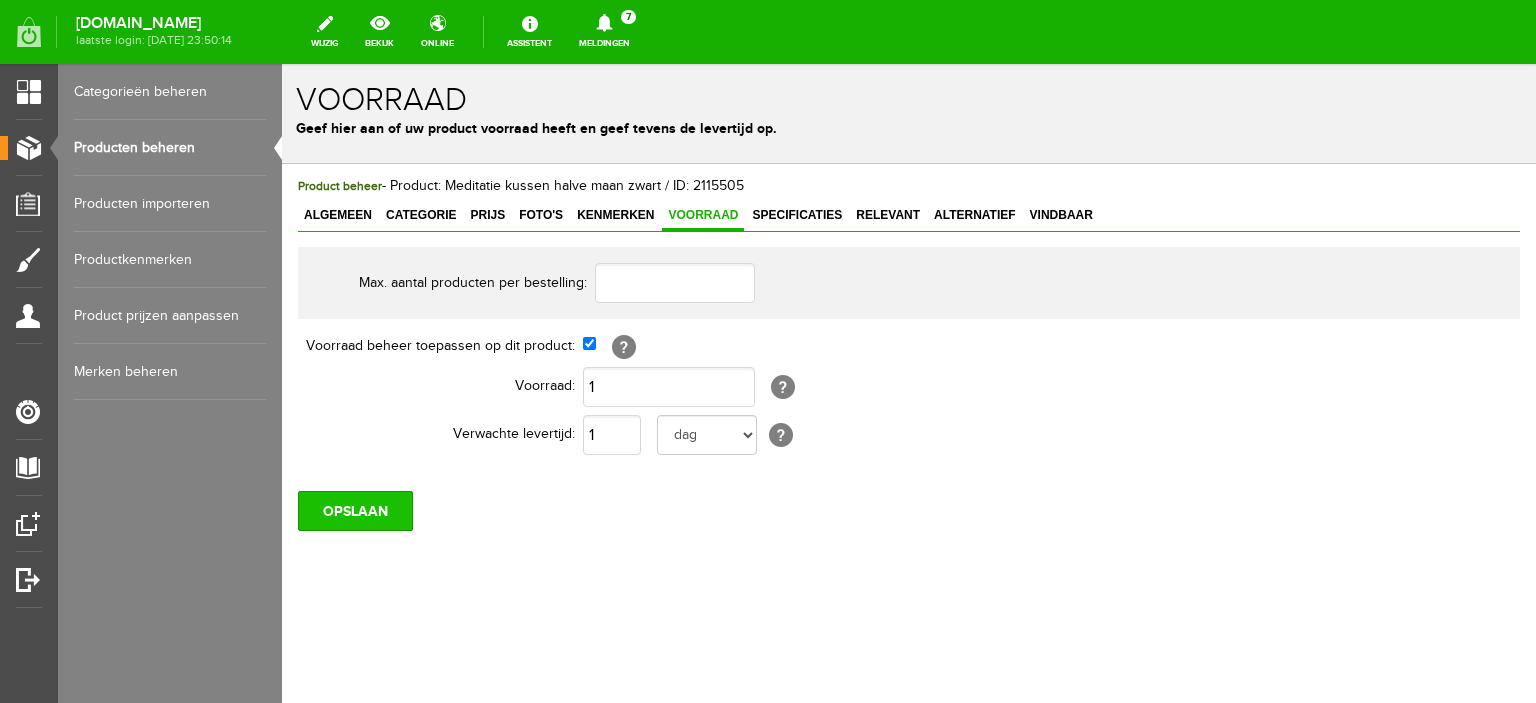 click on "OPSLAAN" at bounding box center [355, 511] 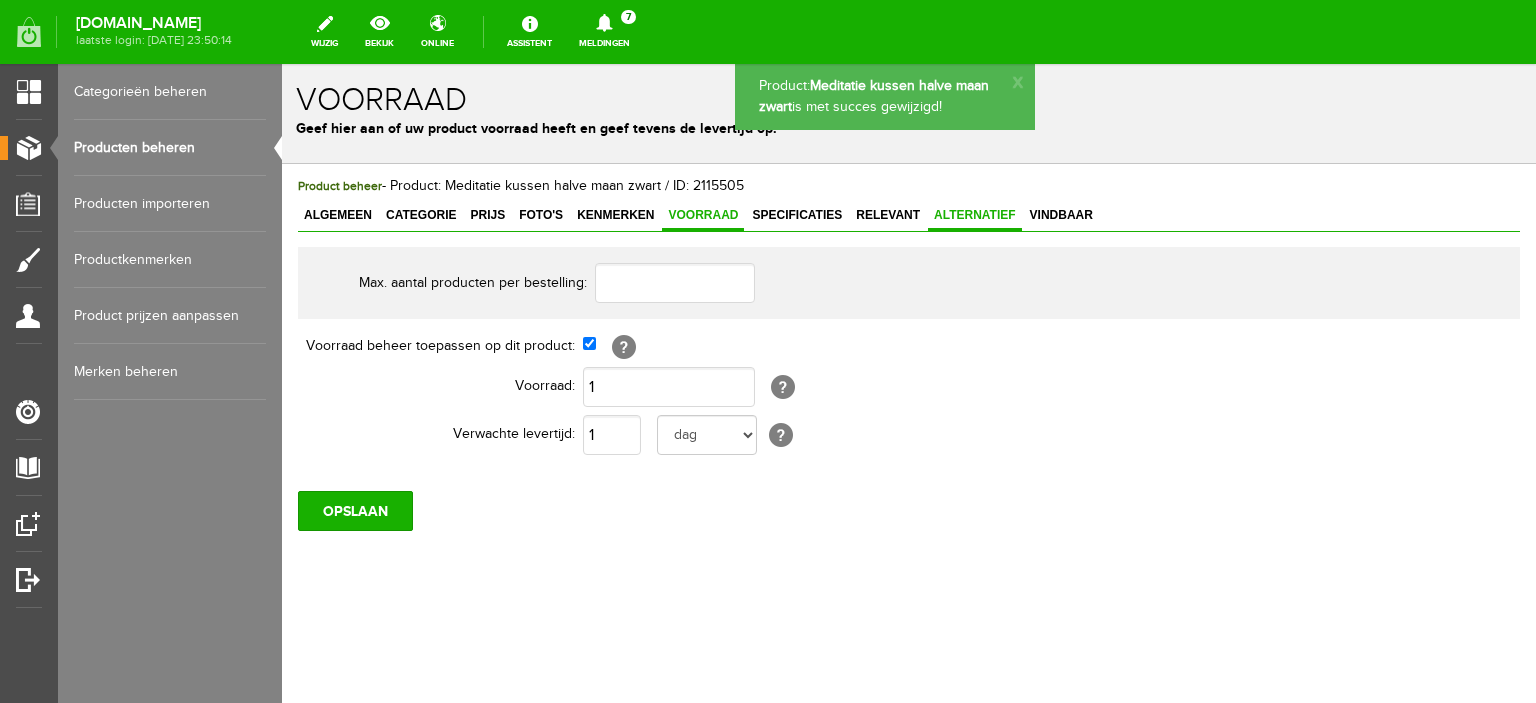 scroll, scrollTop: 0, scrollLeft: 0, axis: both 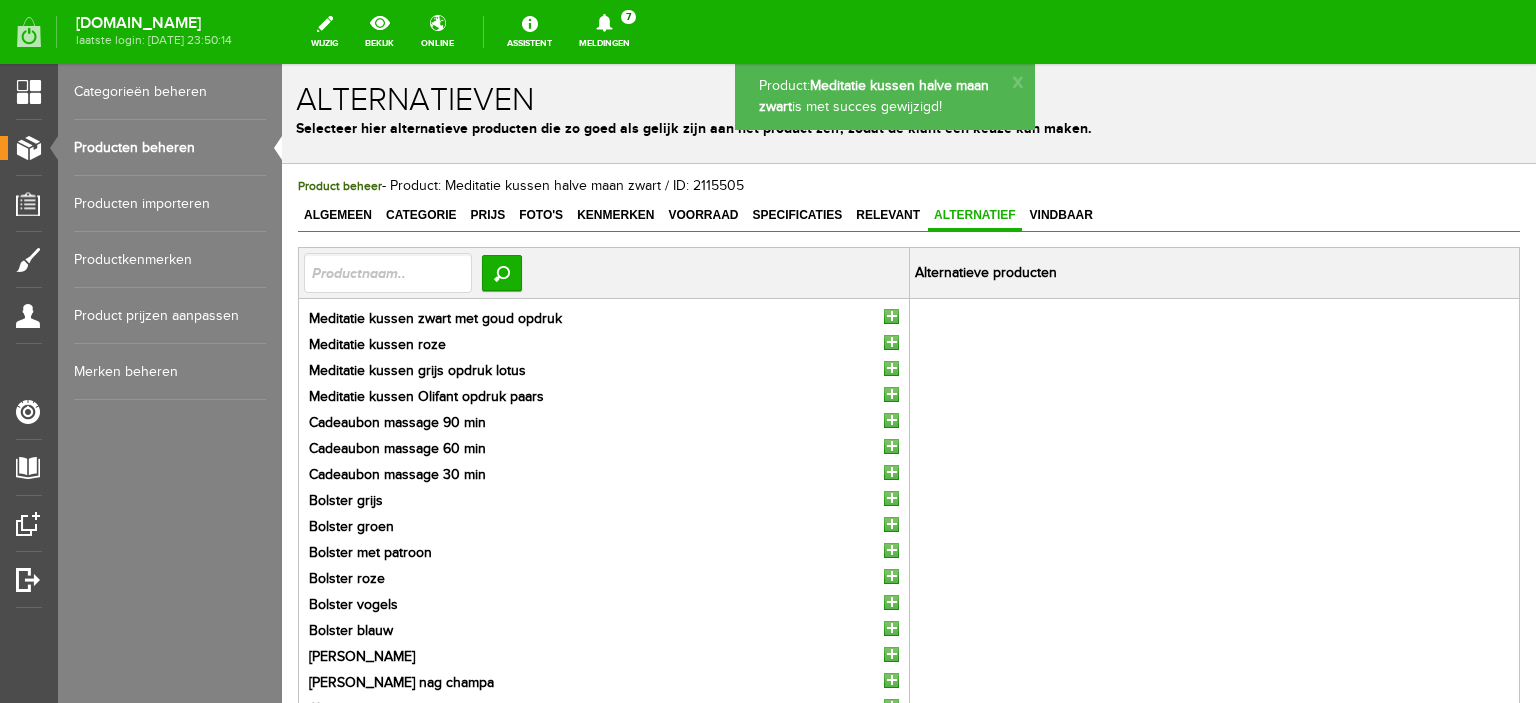 click at bounding box center [891, 316] 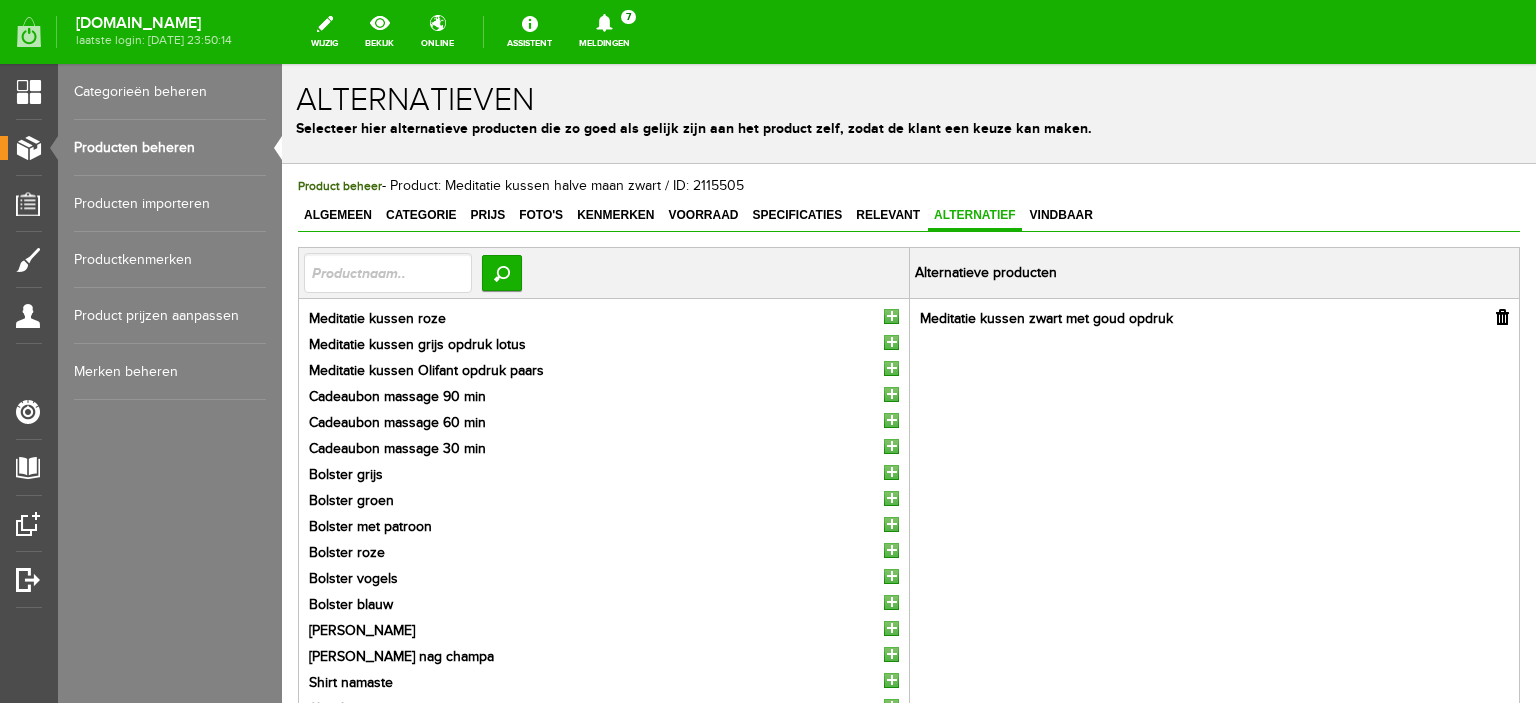 click at bounding box center (891, 342) 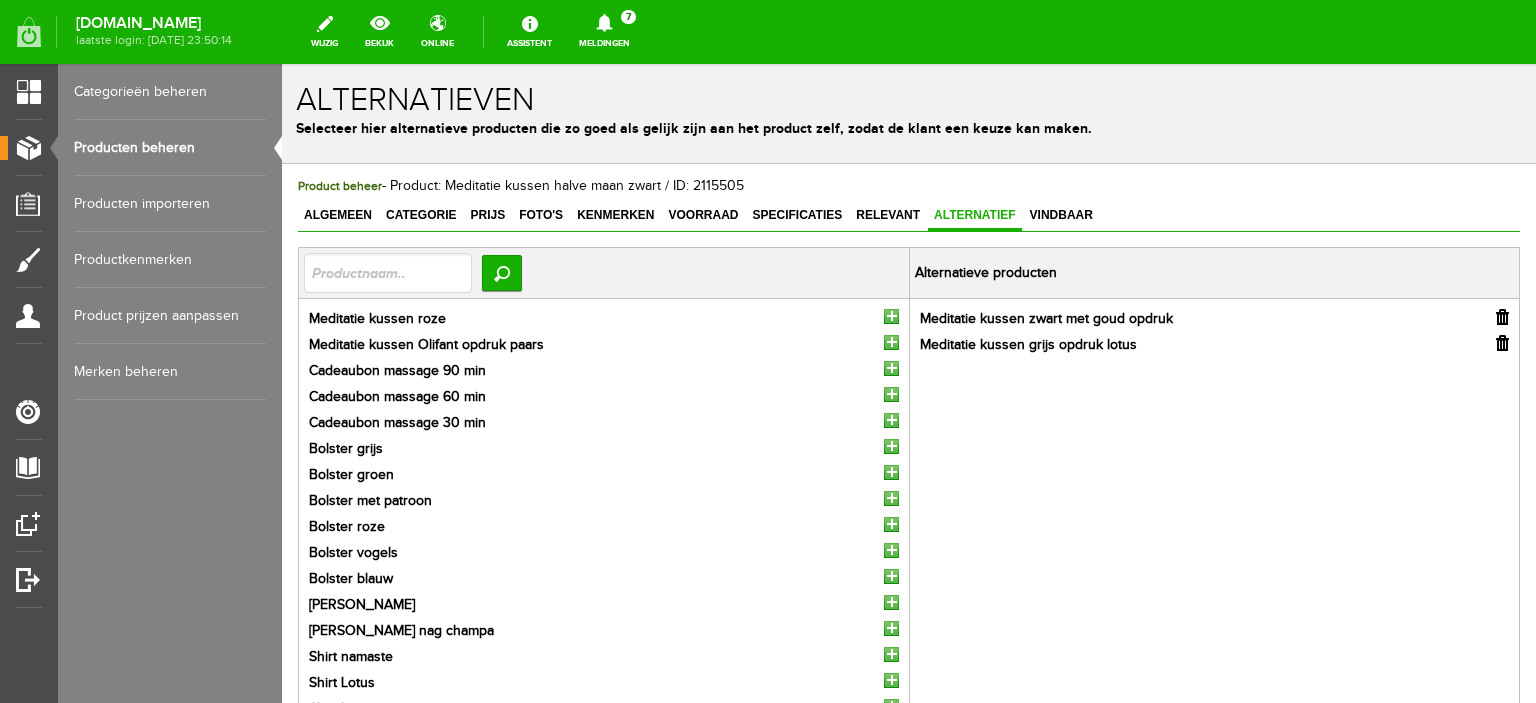 click at bounding box center (891, 342) 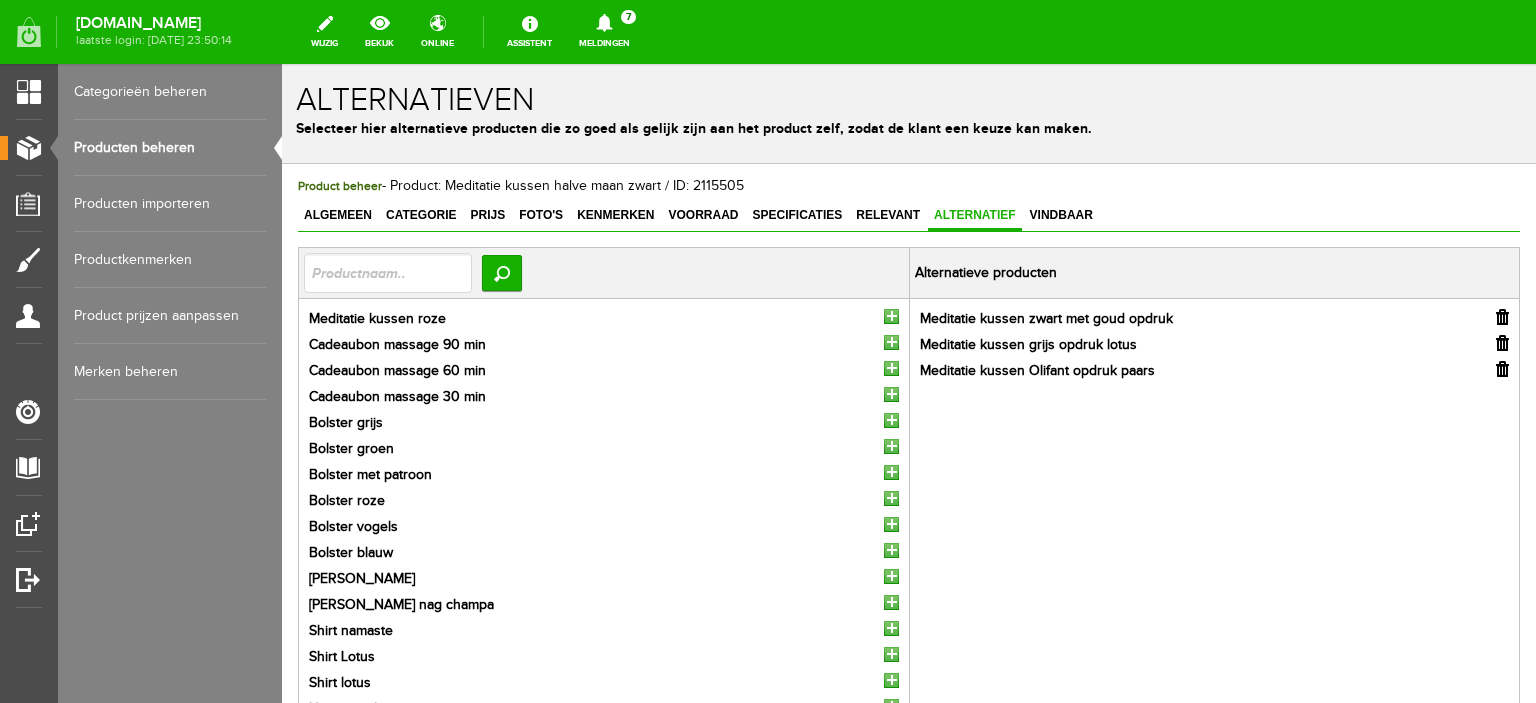 click at bounding box center [891, 316] 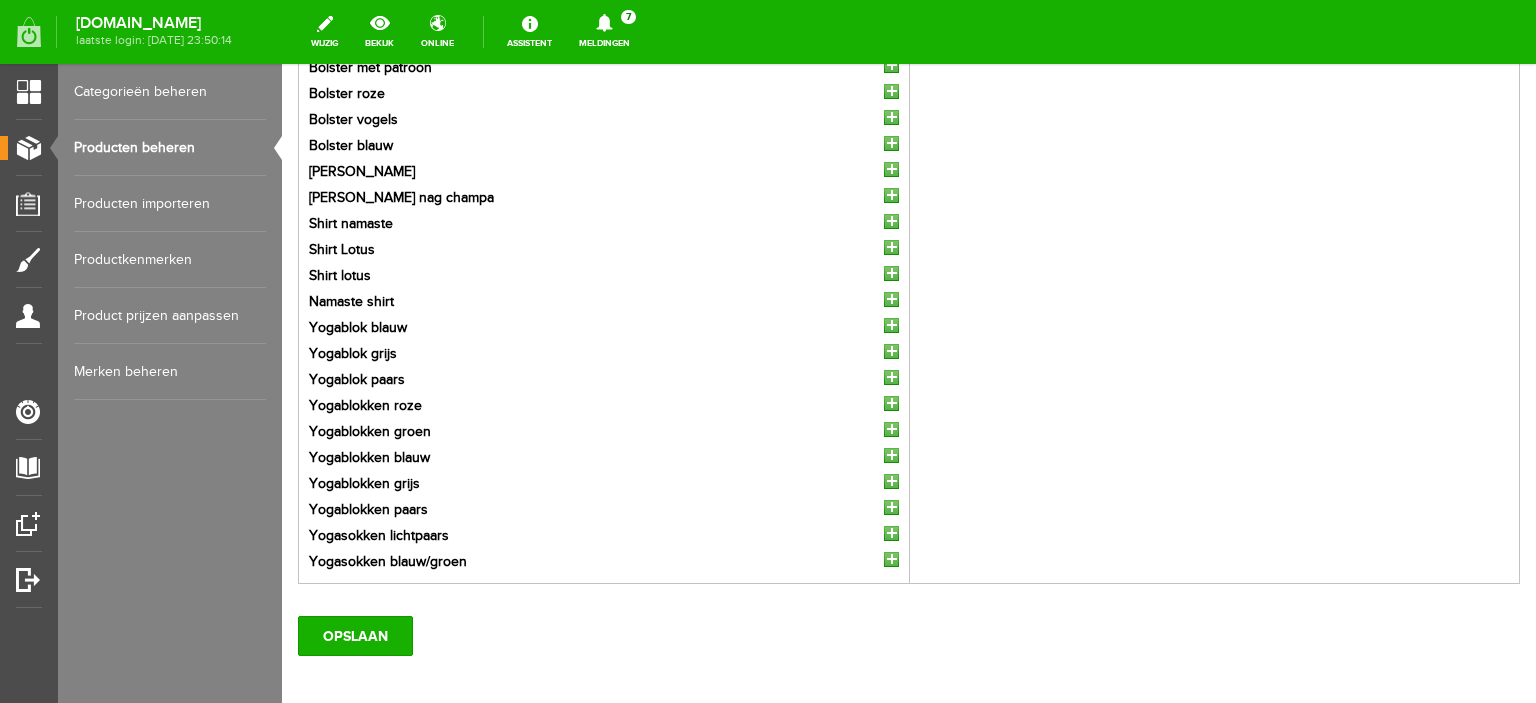 scroll, scrollTop: 451, scrollLeft: 0, axis: vertical 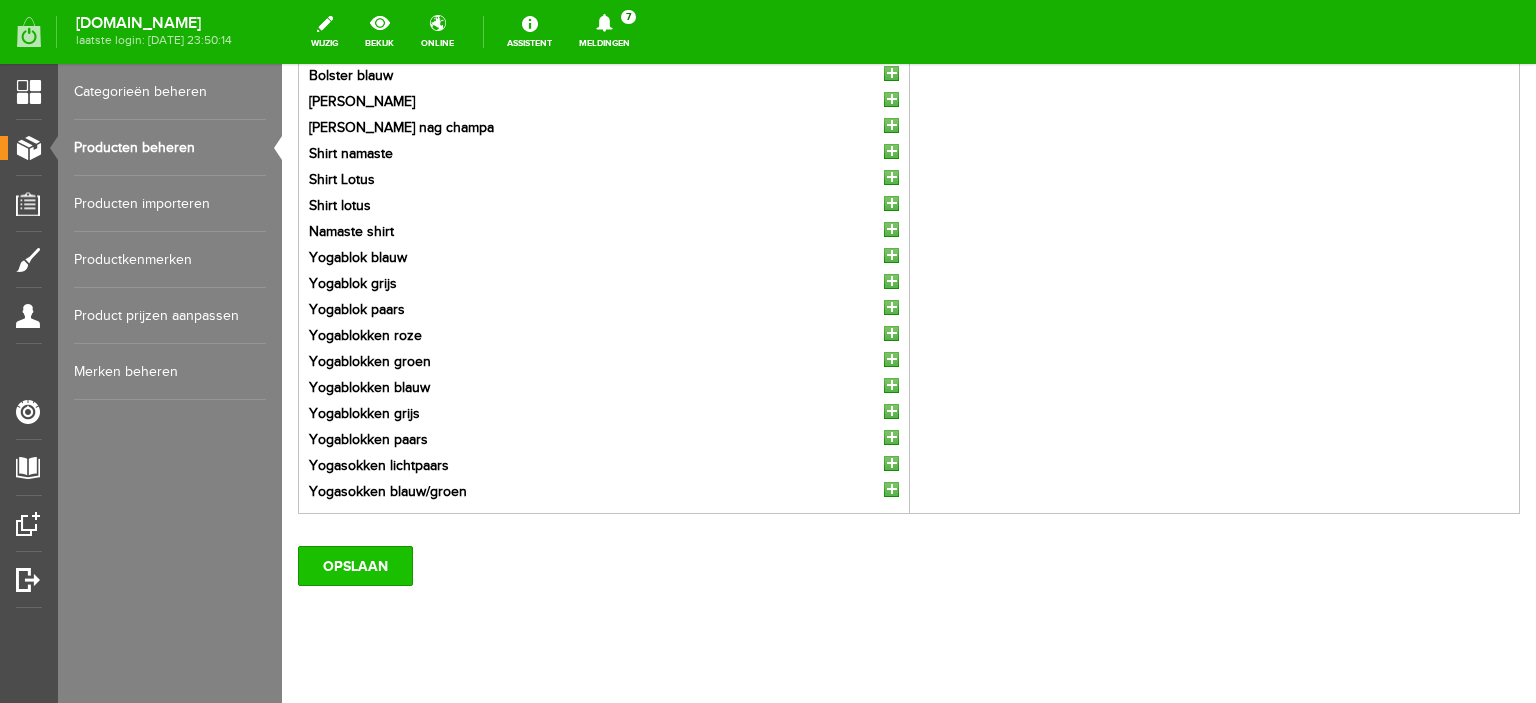 click on "OPSLAAN" at bounding box center (355, 566) 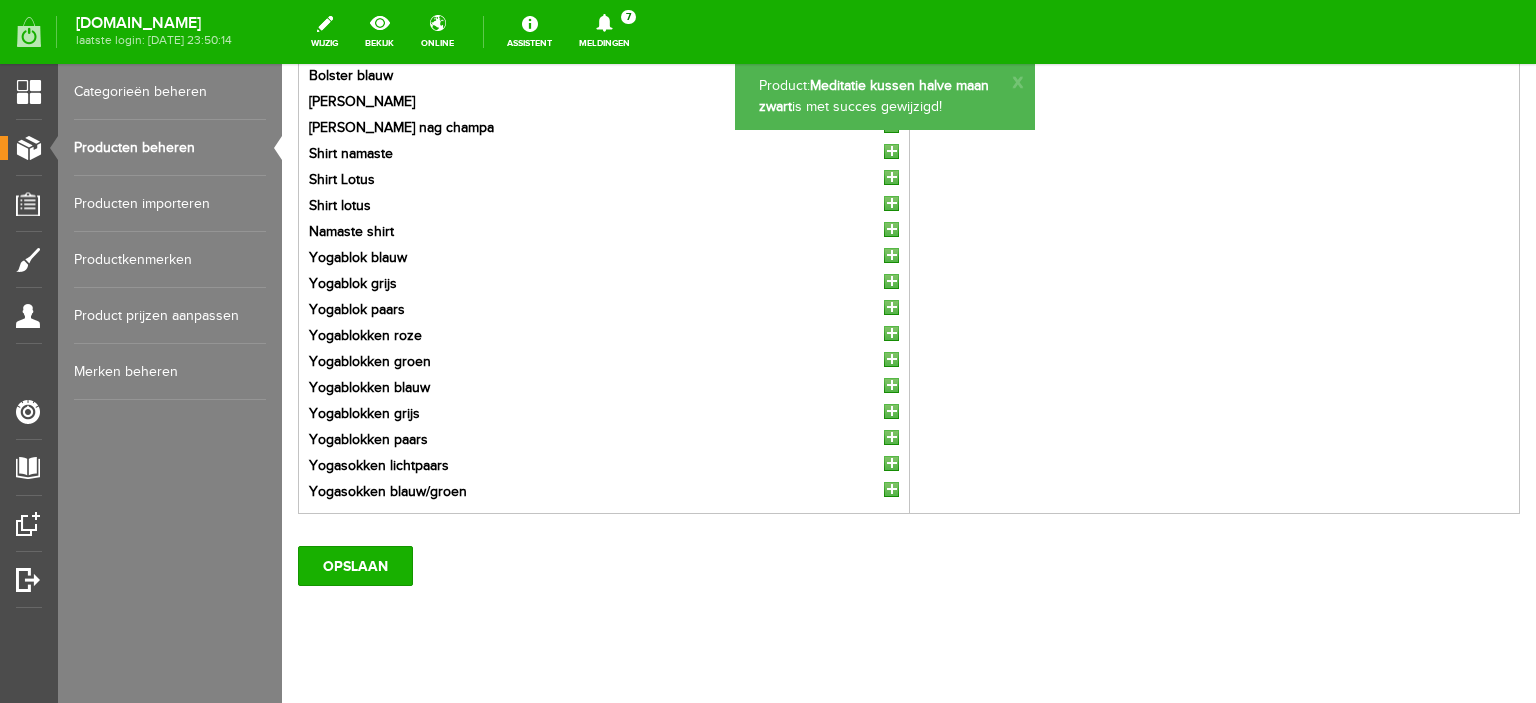 scroll, scrollTop: 0, scrollLeft: 0, axis: both 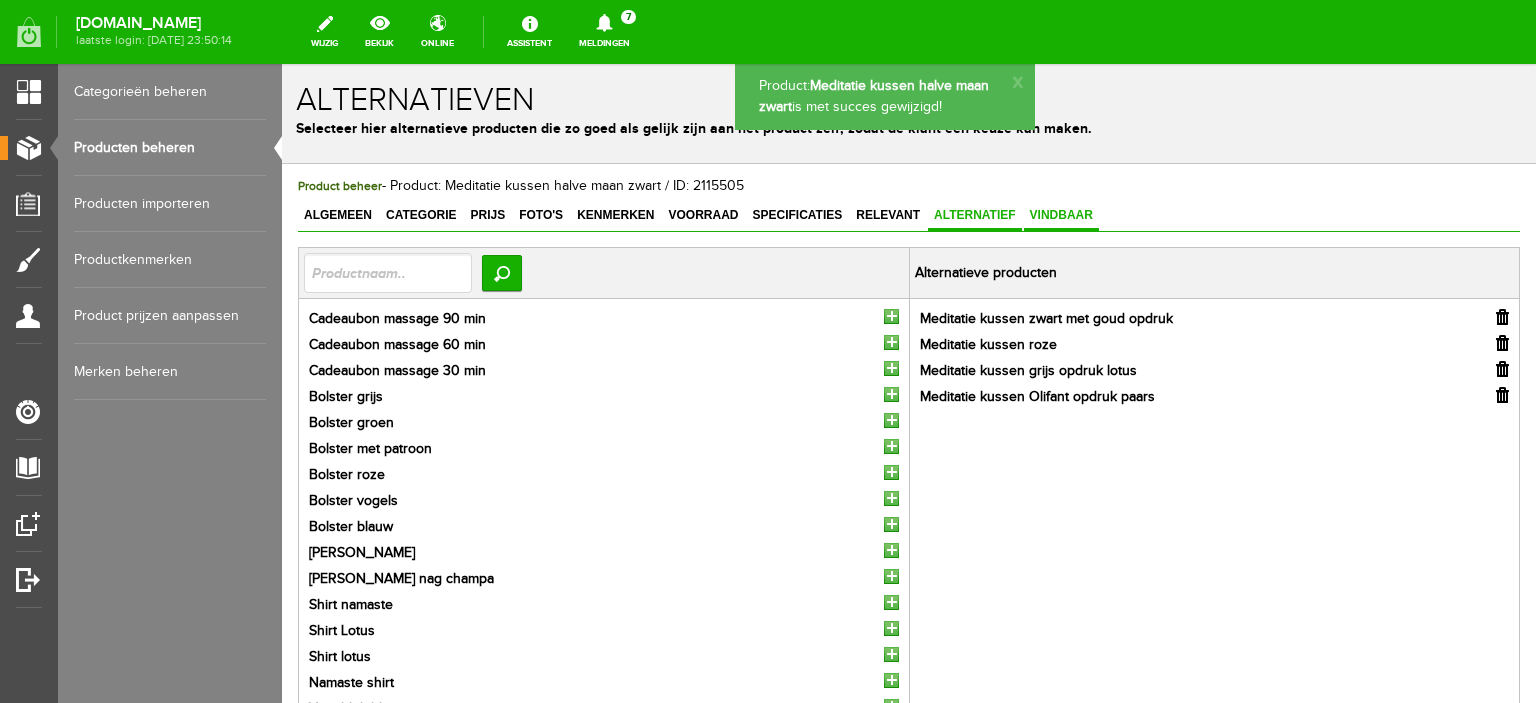 click on "Vindbaar" at bounding box center [1061, 215] 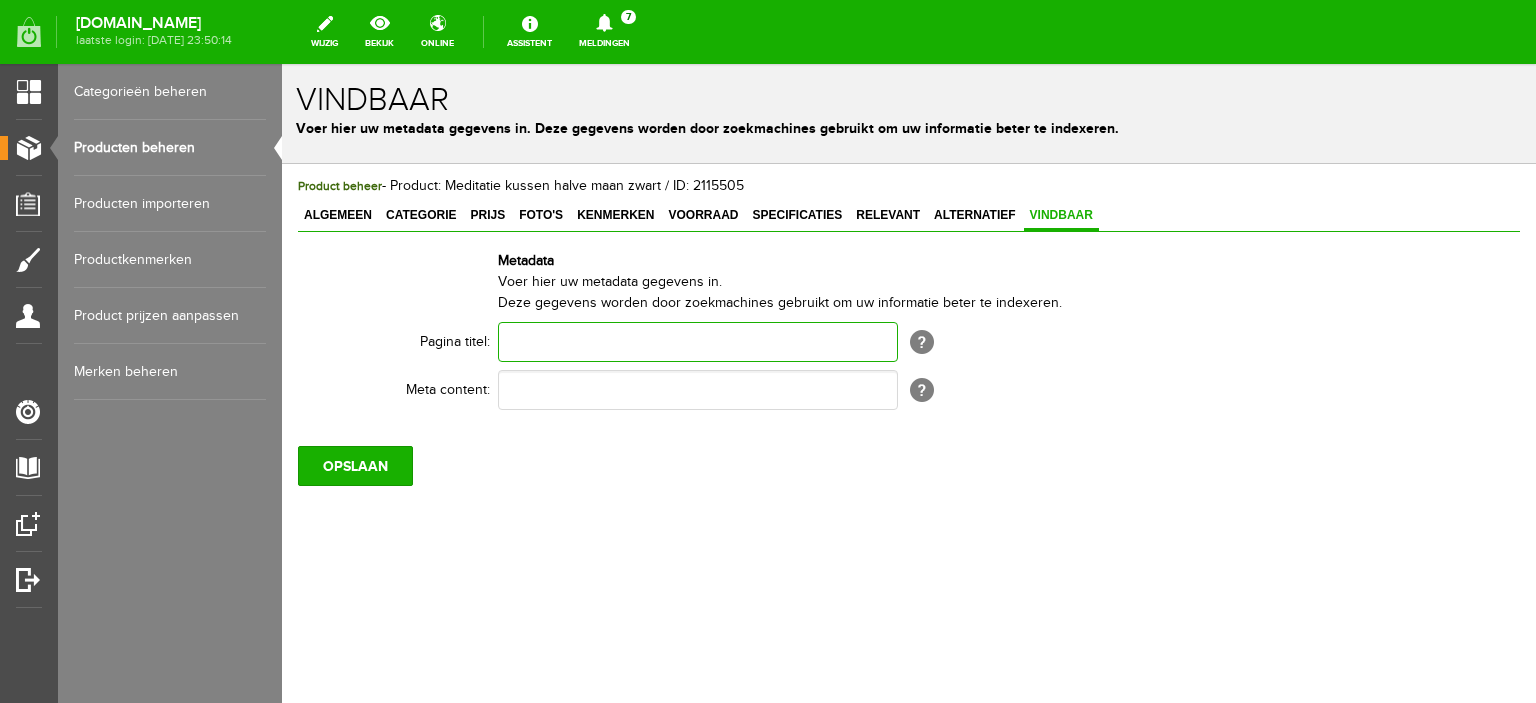 click at bounding box center [698, 342] 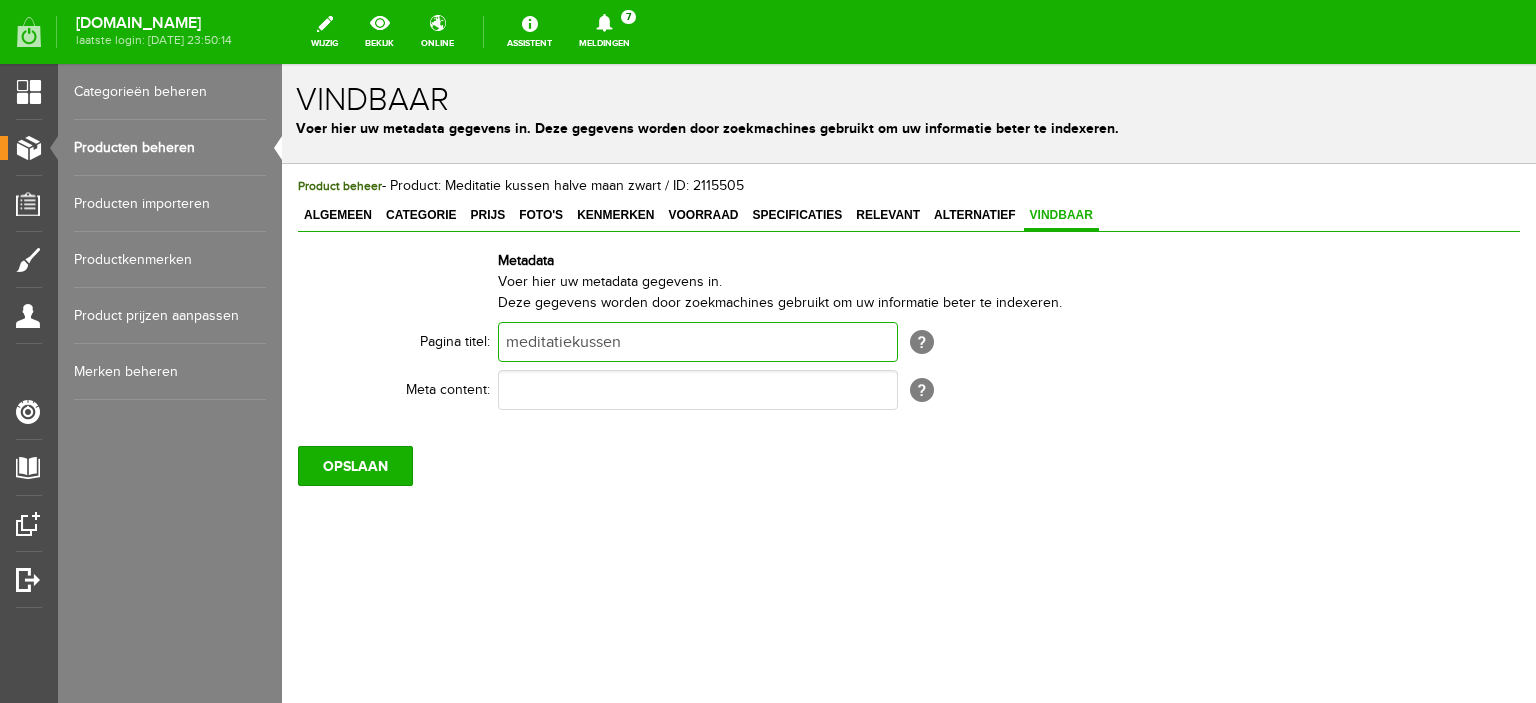 type on "meditatiekussen" 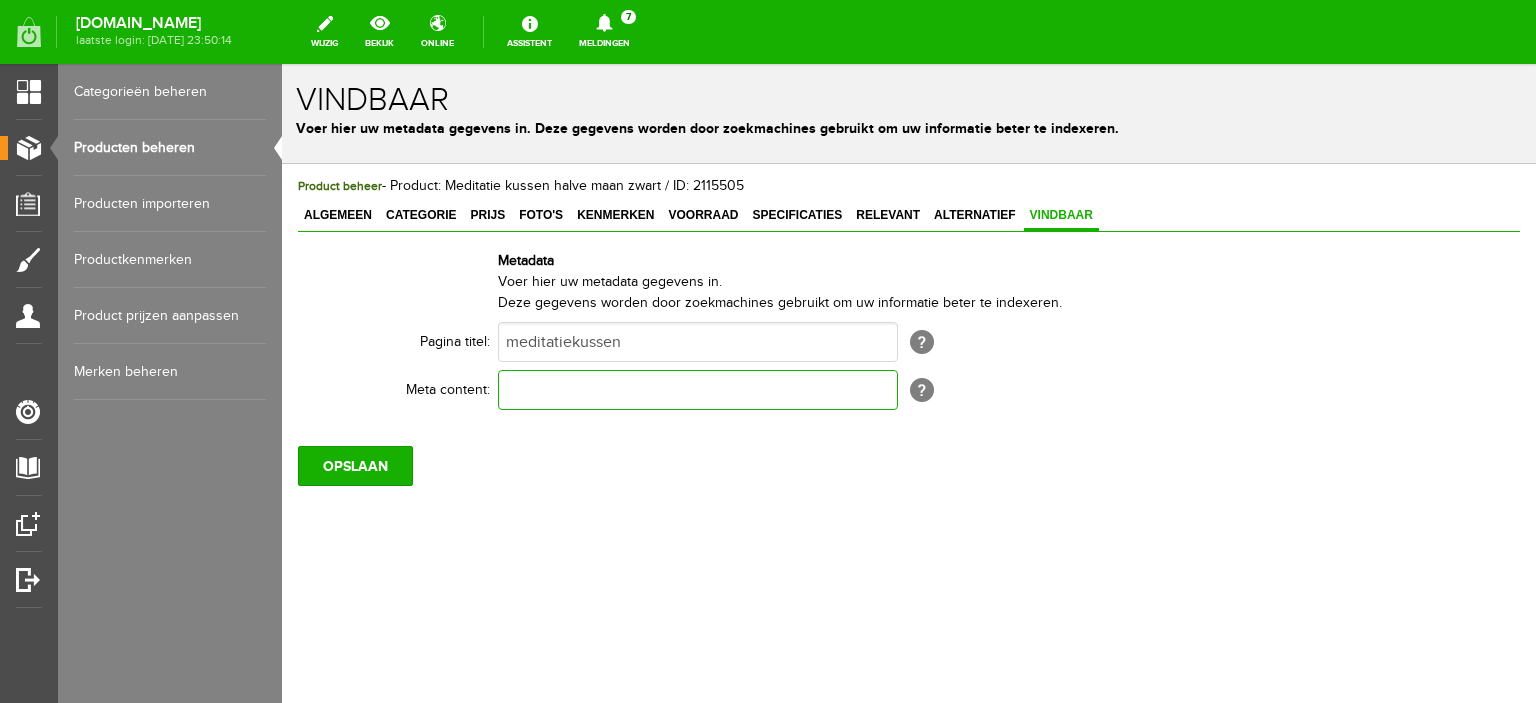 click at bounding box center [698, 390] 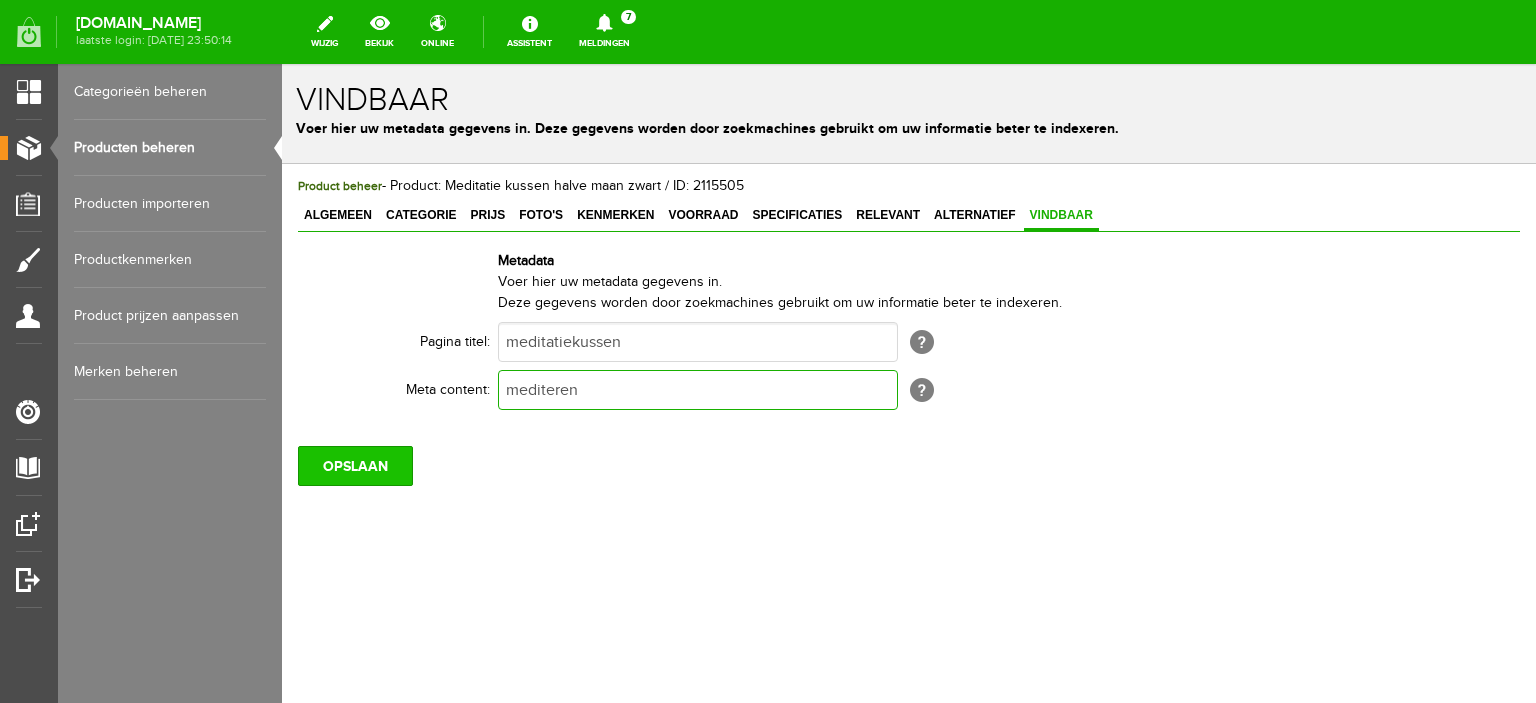 type on "mediteren" 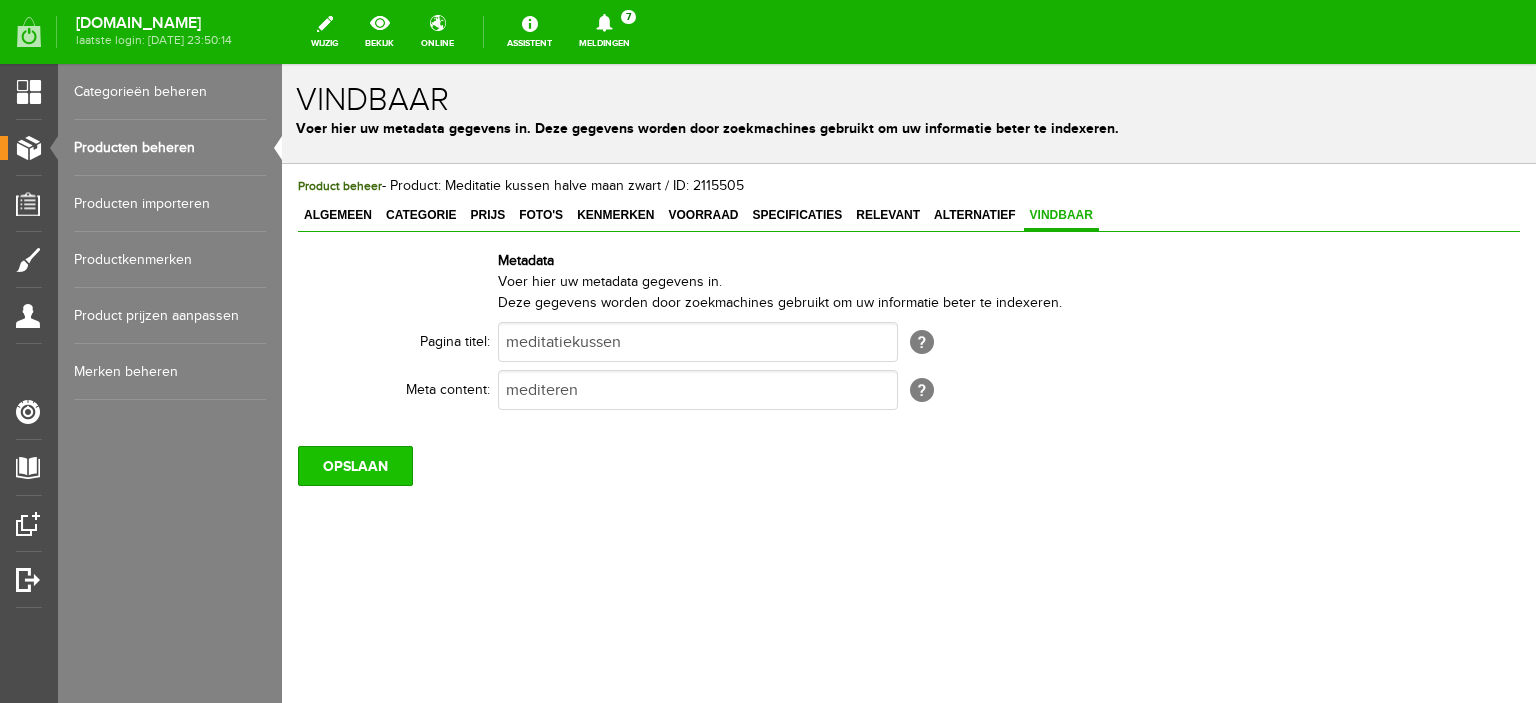 click on "OPSLAAN" at bounding box center (355, 466) 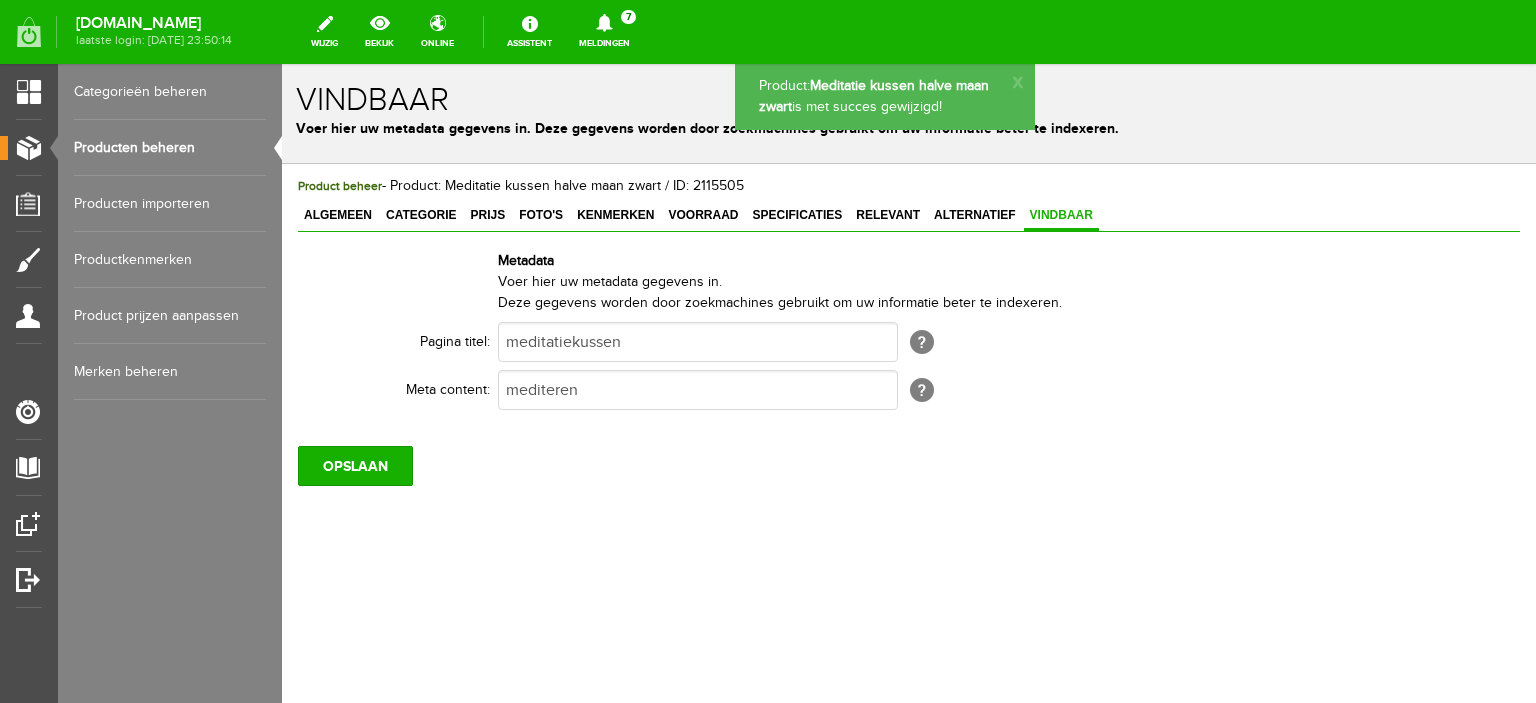 scroll, scrollTop: 0, scrollLeft: 0, axis: both 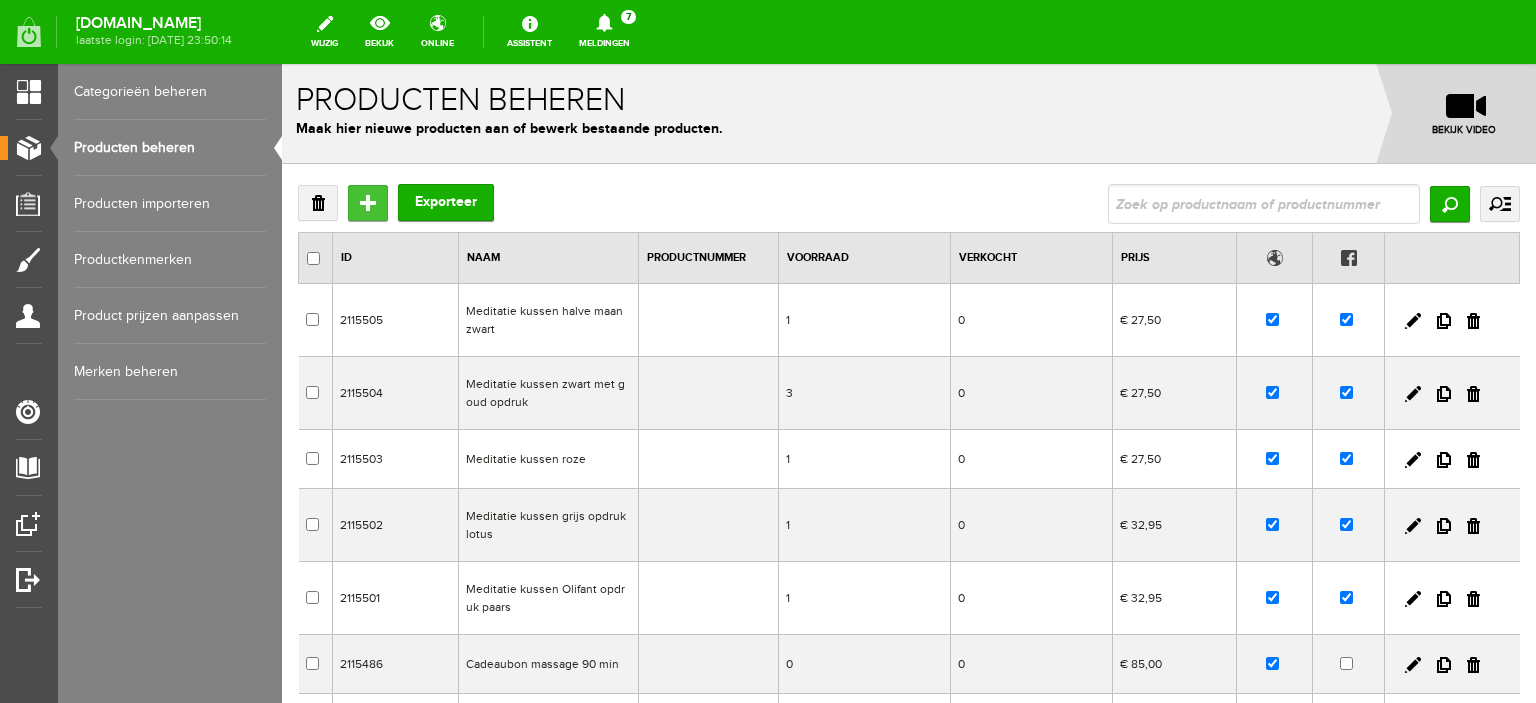 click on "Toevoegen" at bounding box center [368, 203] 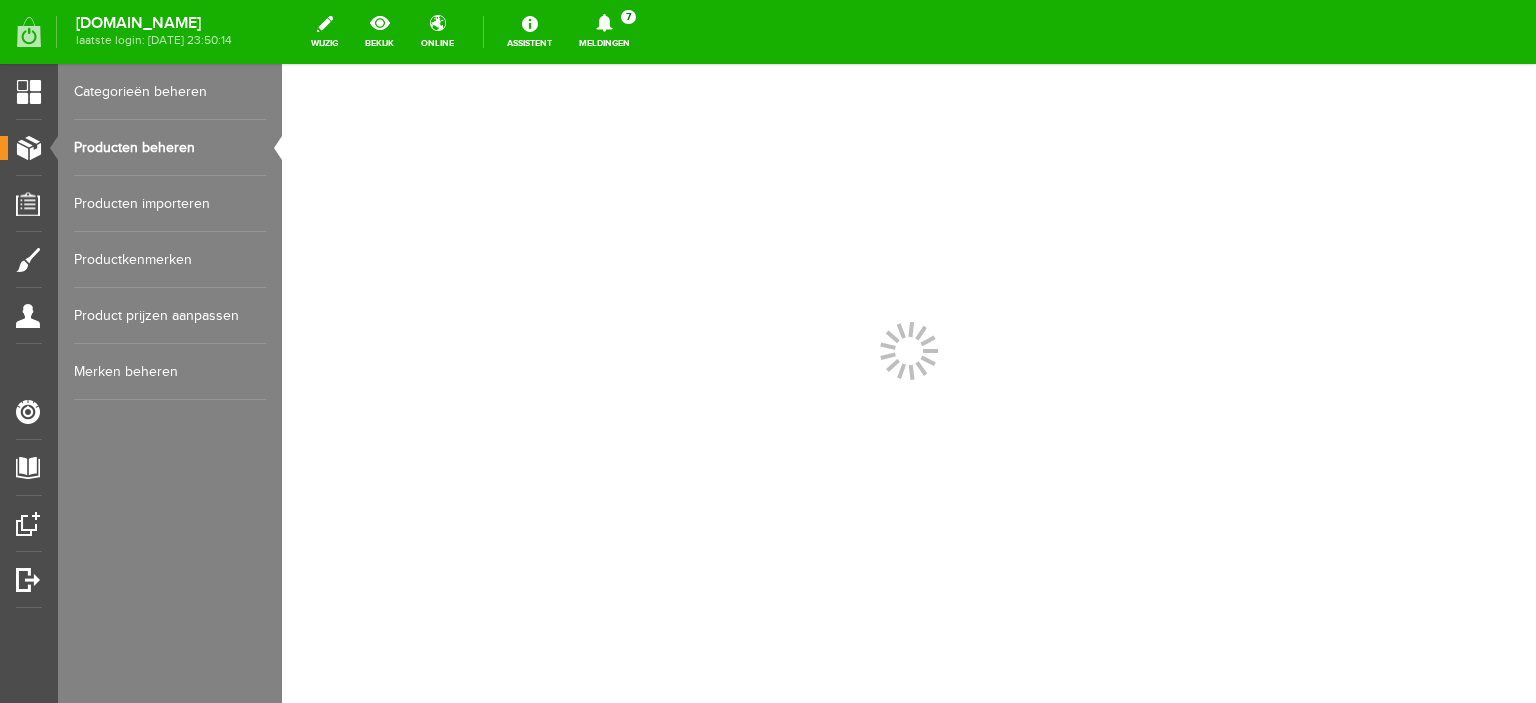 scroll, scrollTop: 0, scrollLeft: 0, axis: both 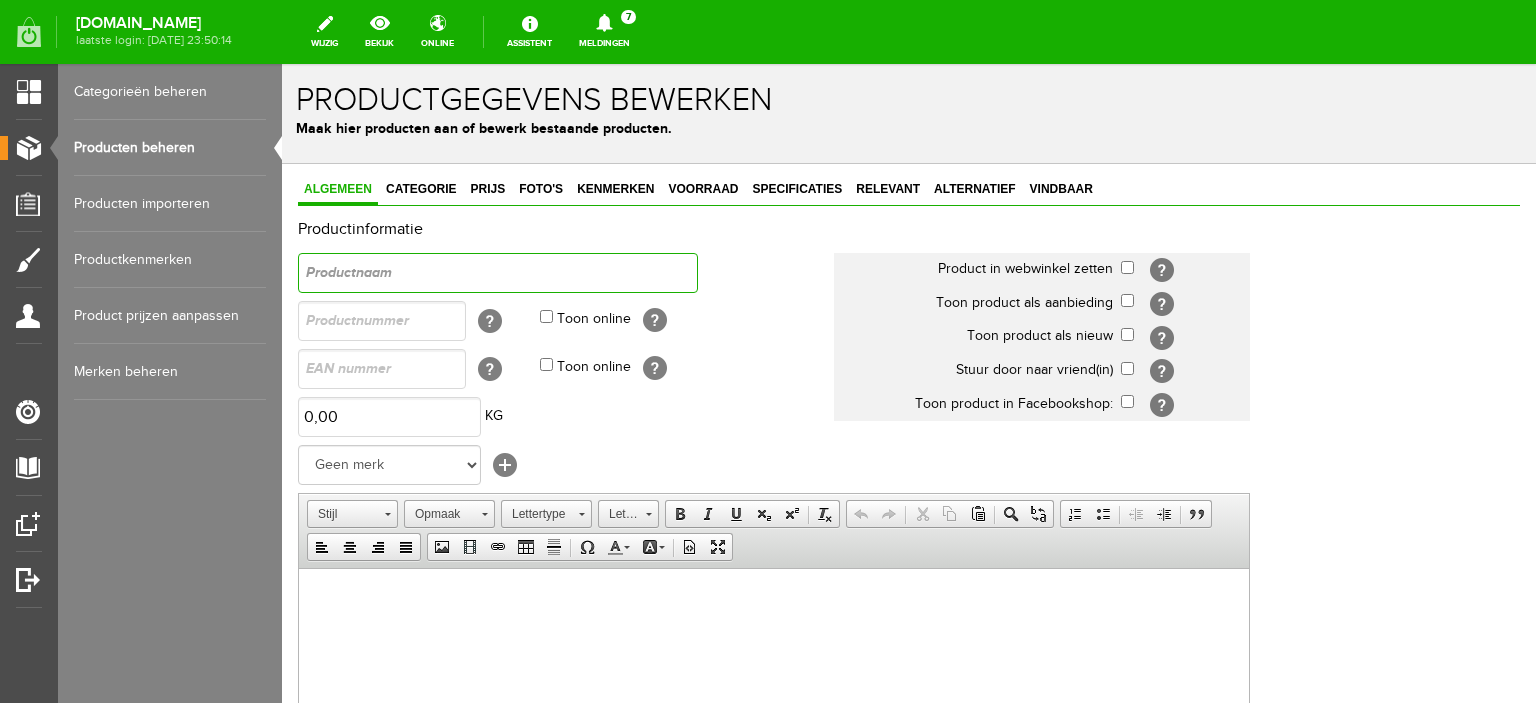 click at bounding box center [498, 273] 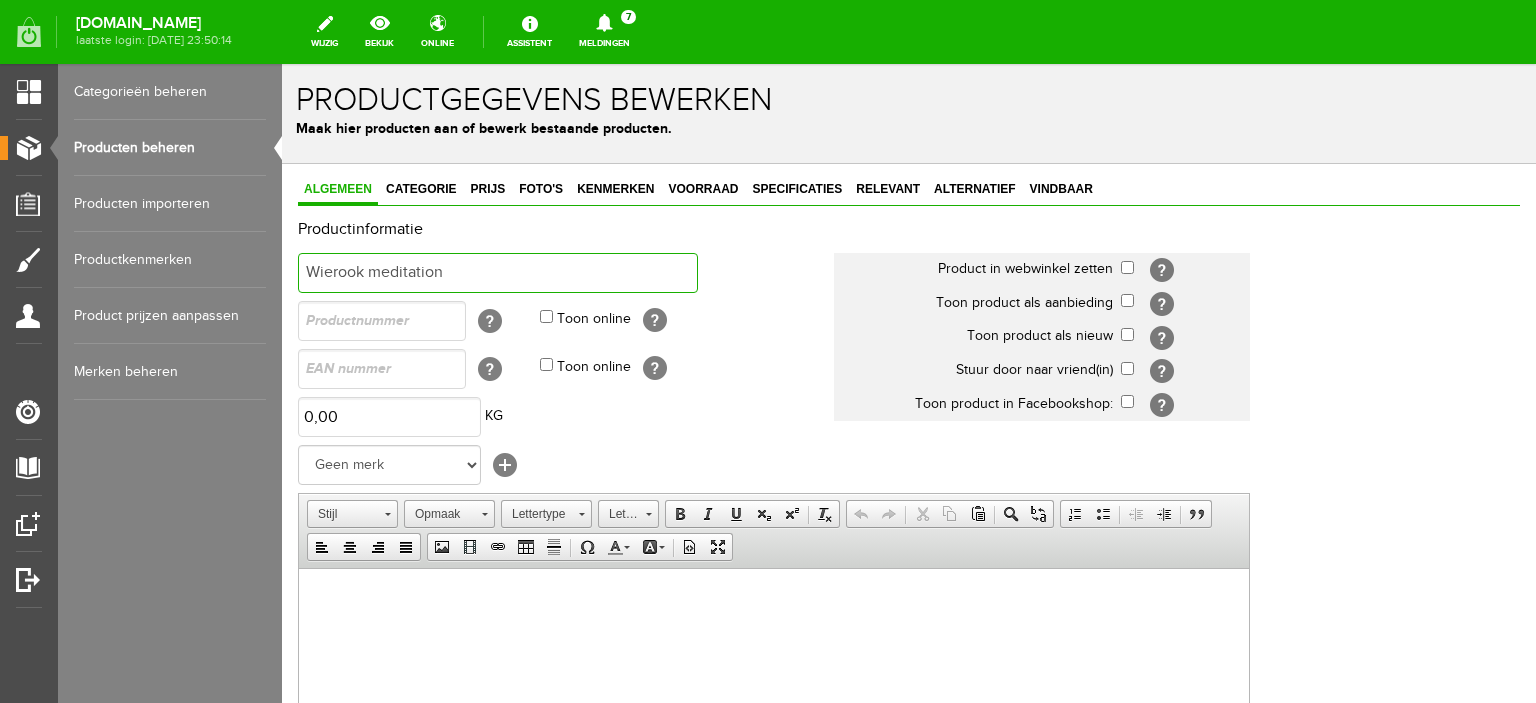 type on "Wierook meditation" 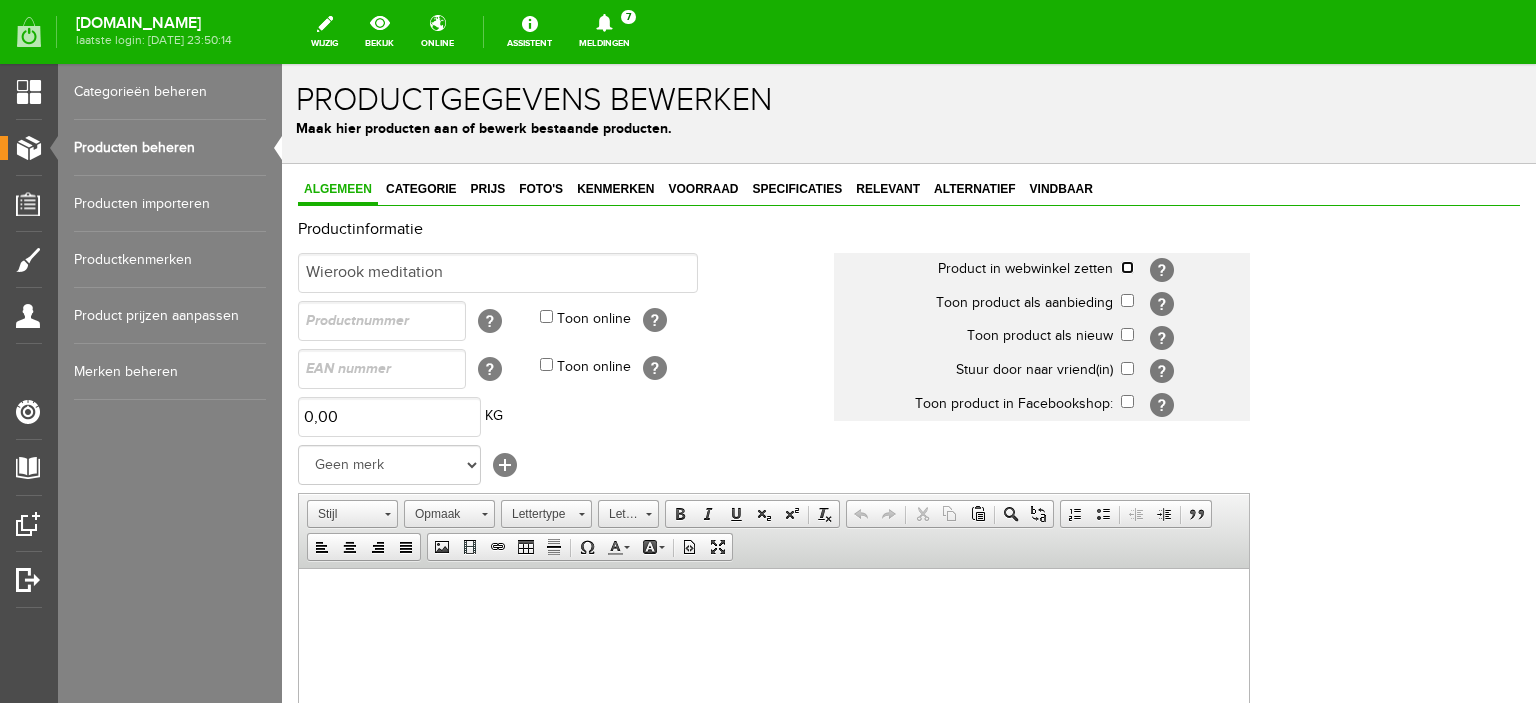 click at bounding box center [1127, 267] 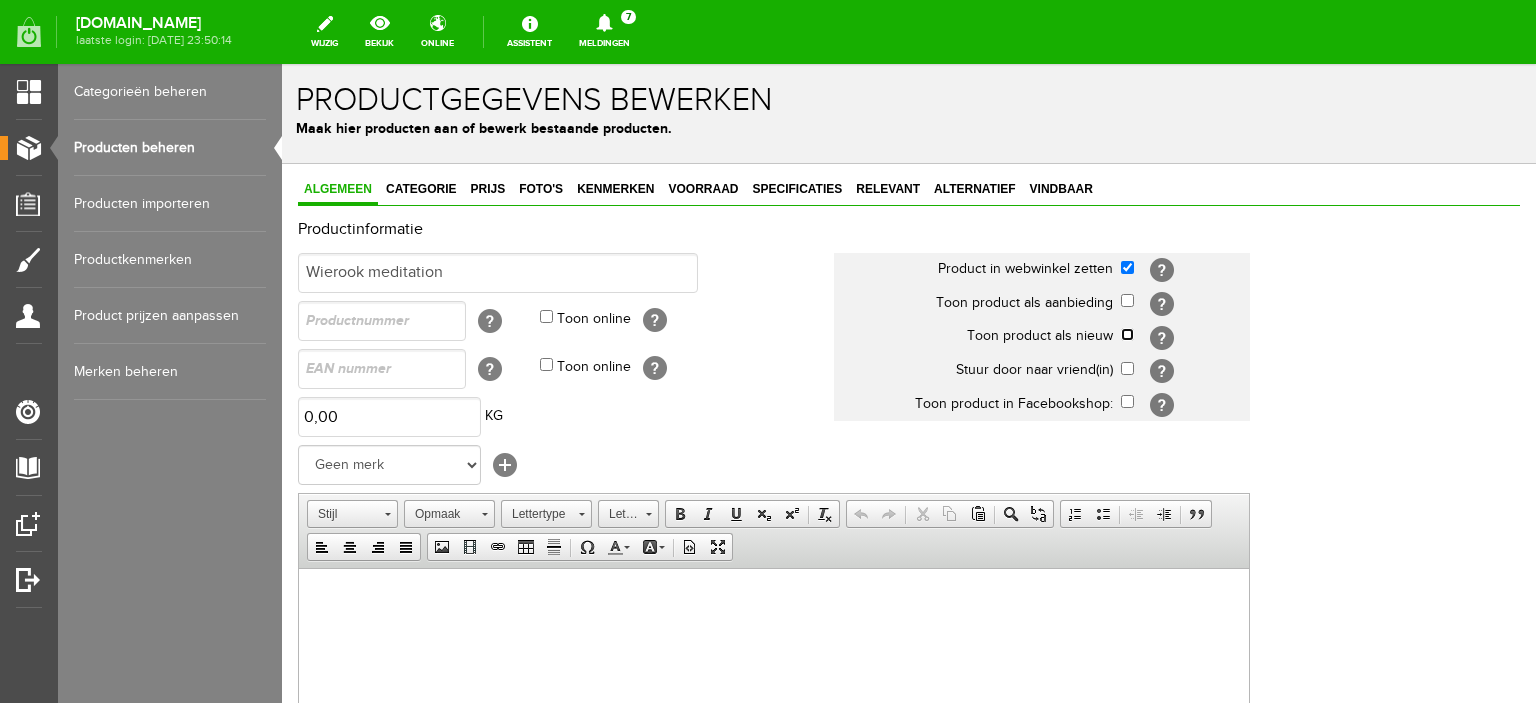 click at bounding box center [1127, 334] 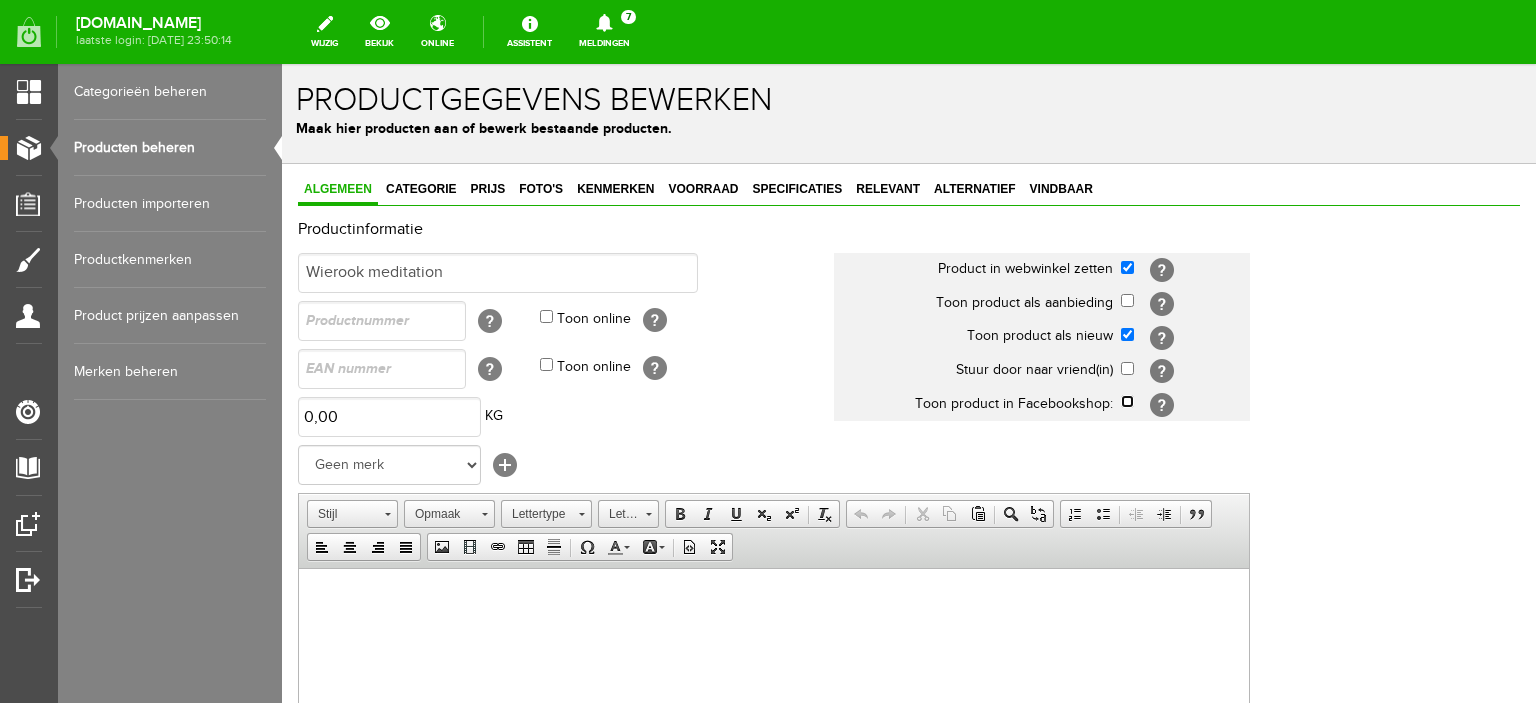 click at bounding box center (1127, 401) 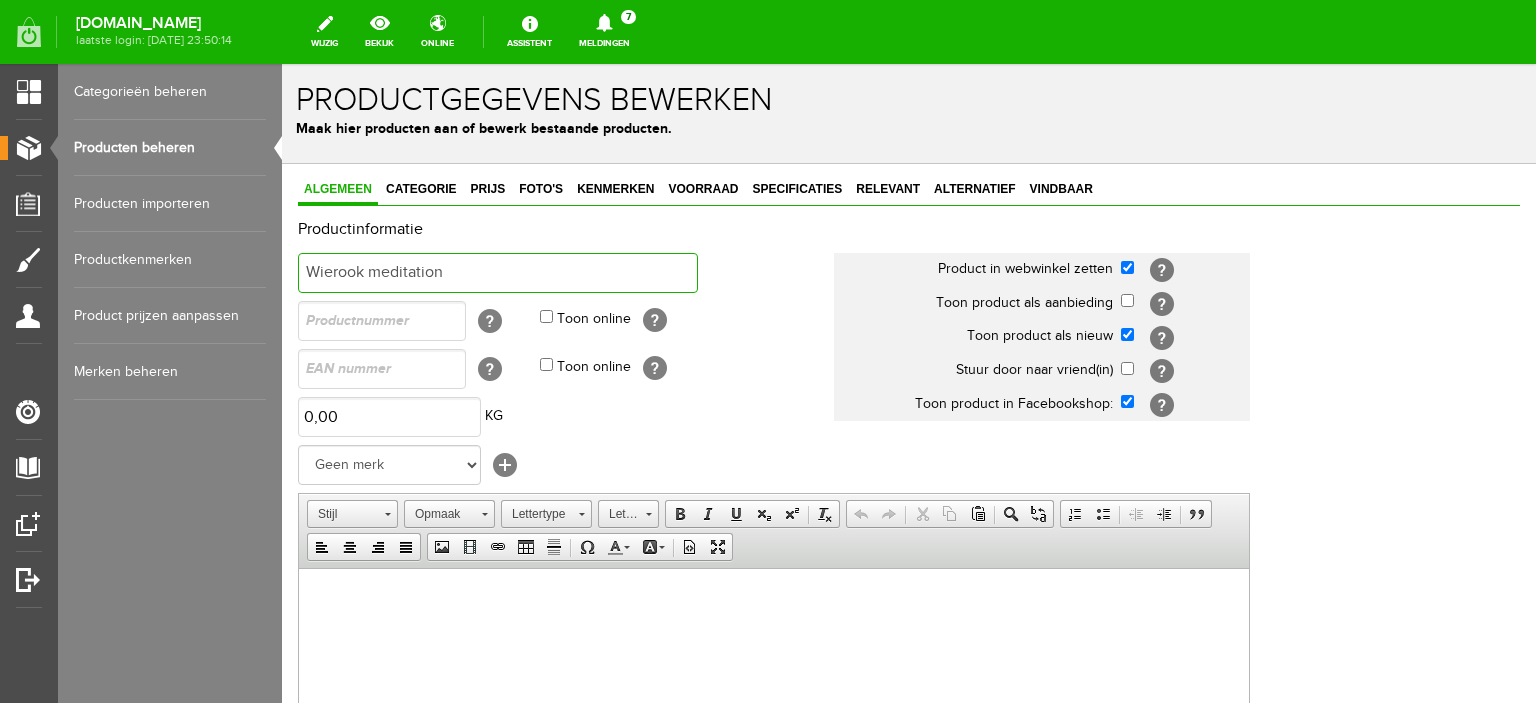 drag, startPoint x: 532, startPoint y: 267, endPoint x: 307, endPoint y: 259, distance: 225.14218 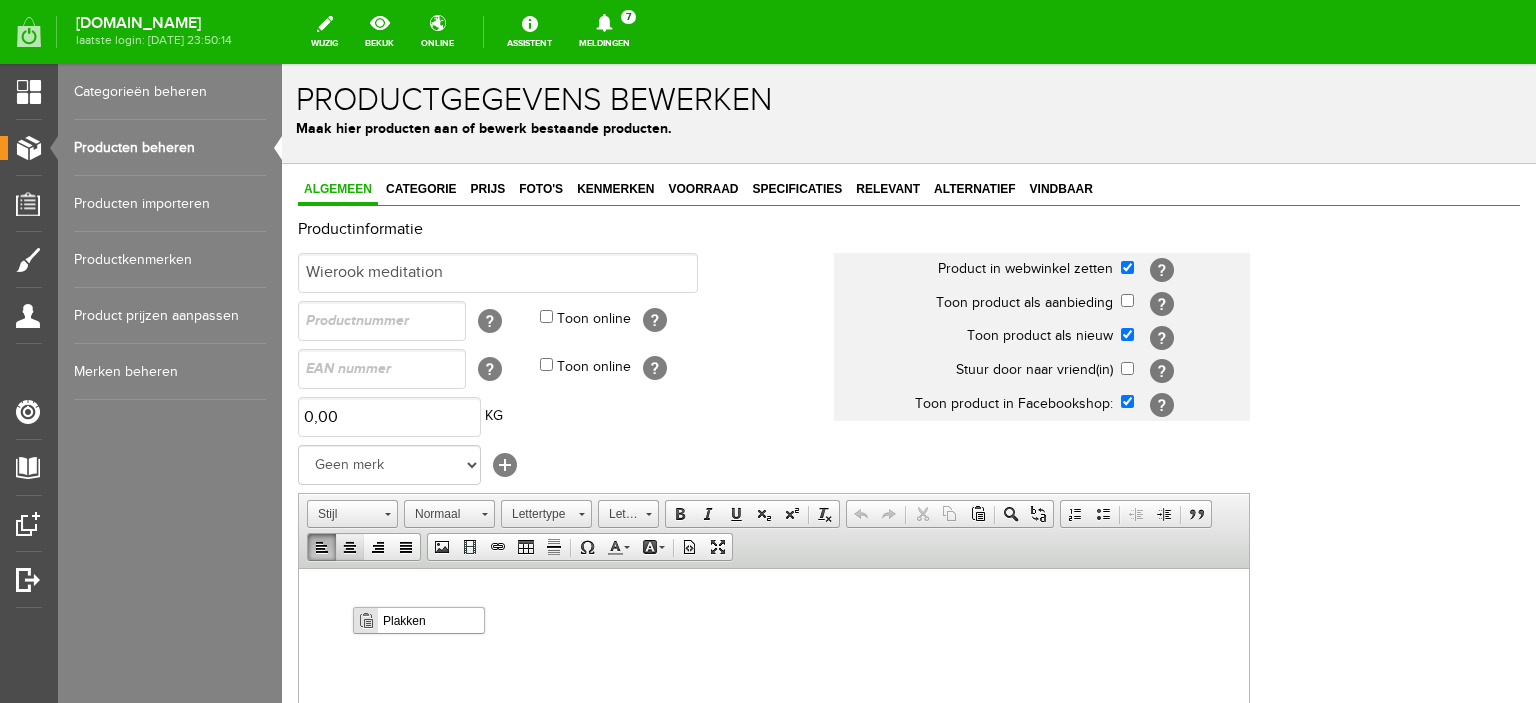 scroll, scrollTop: 0, scrollLeft: 0, axis: both 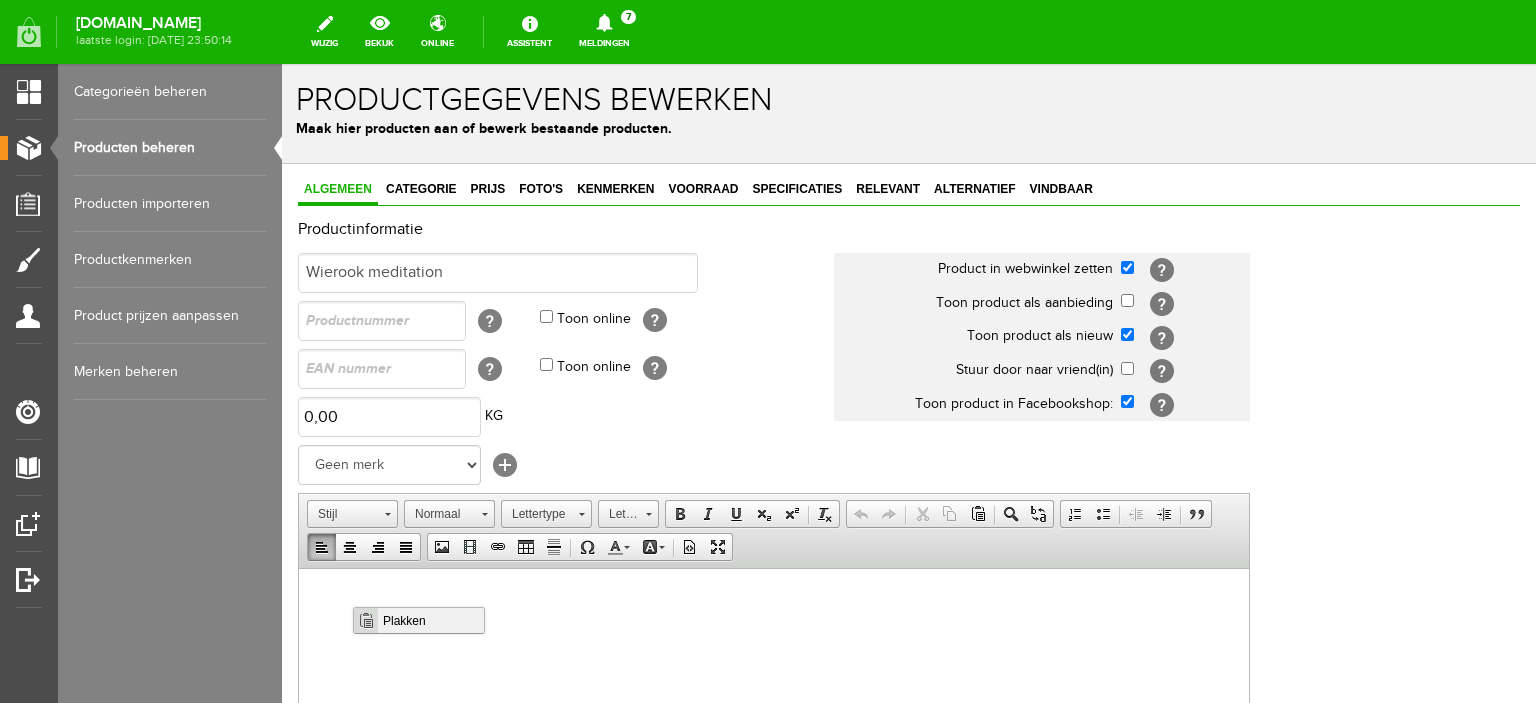 click on "Plakken" at bounding box center (430, 619) 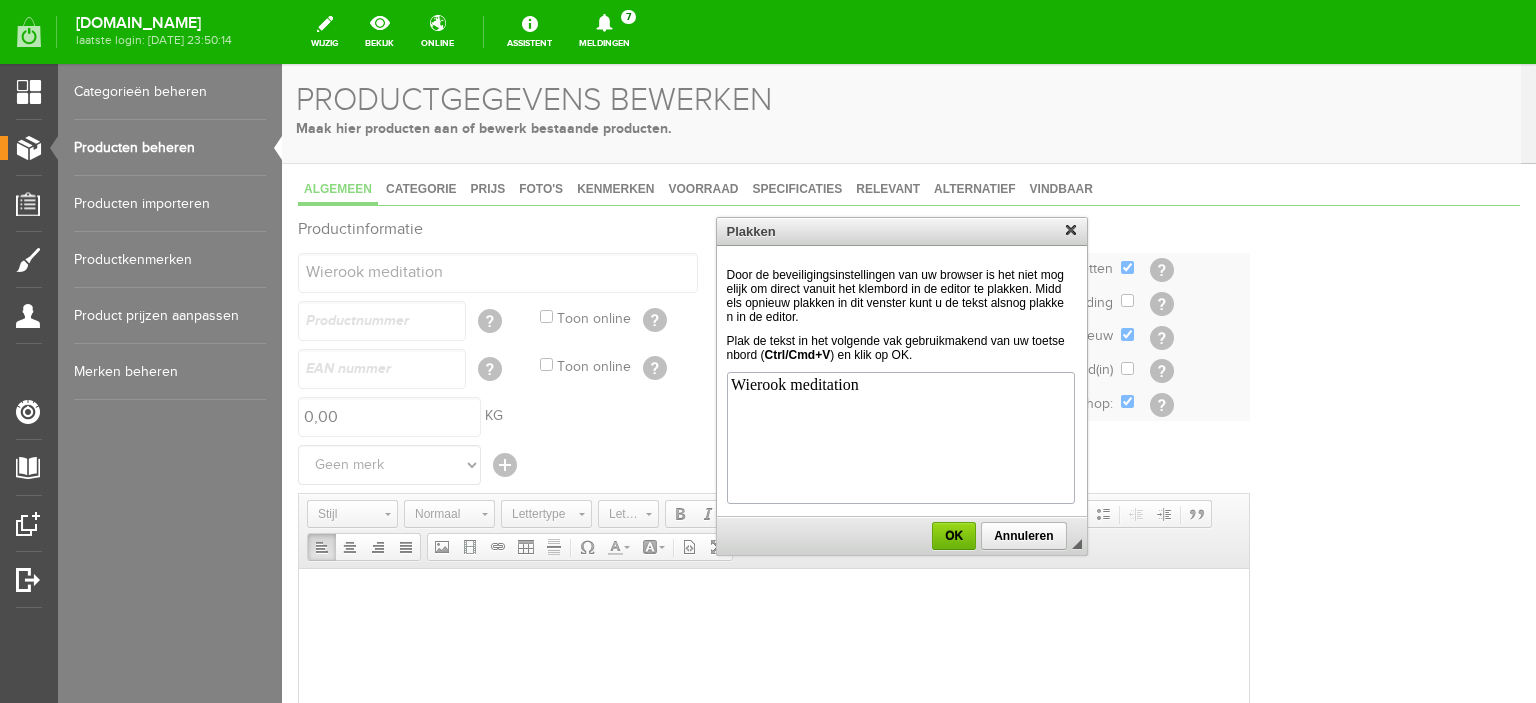 scroll, scrollTop: 0, scrollLeft: 0, axis: both 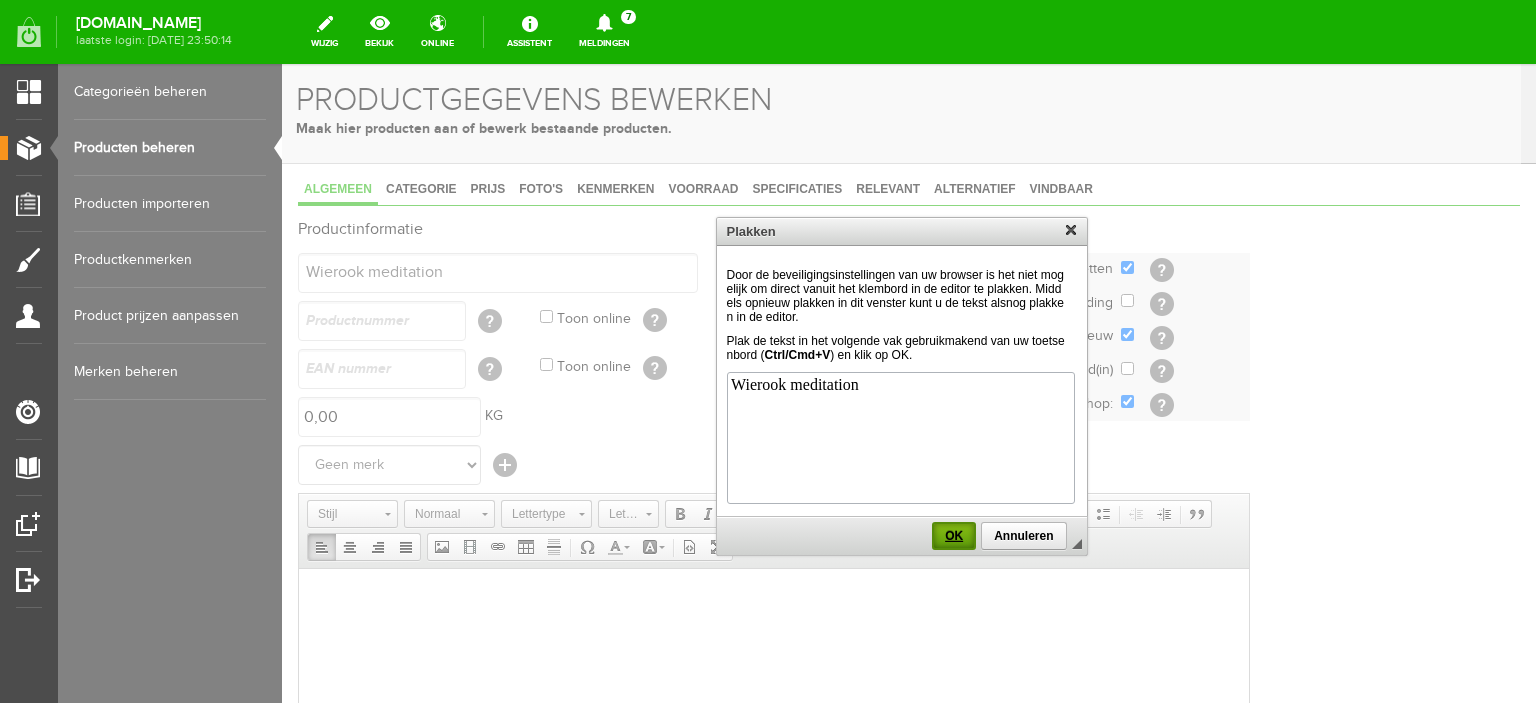 click on "OK" at bounding box center (954, 536) 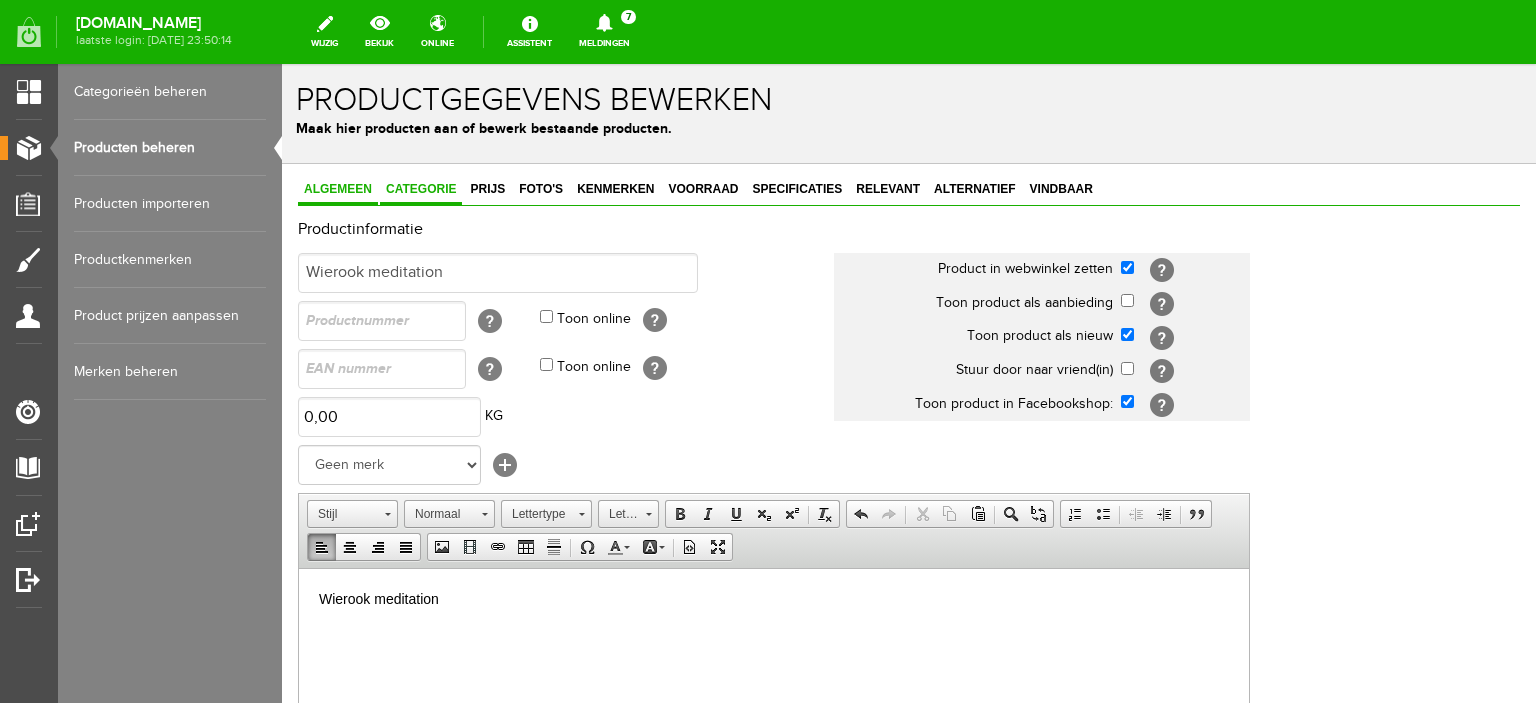 click on "Categorie" at bounding box center [421, 189] 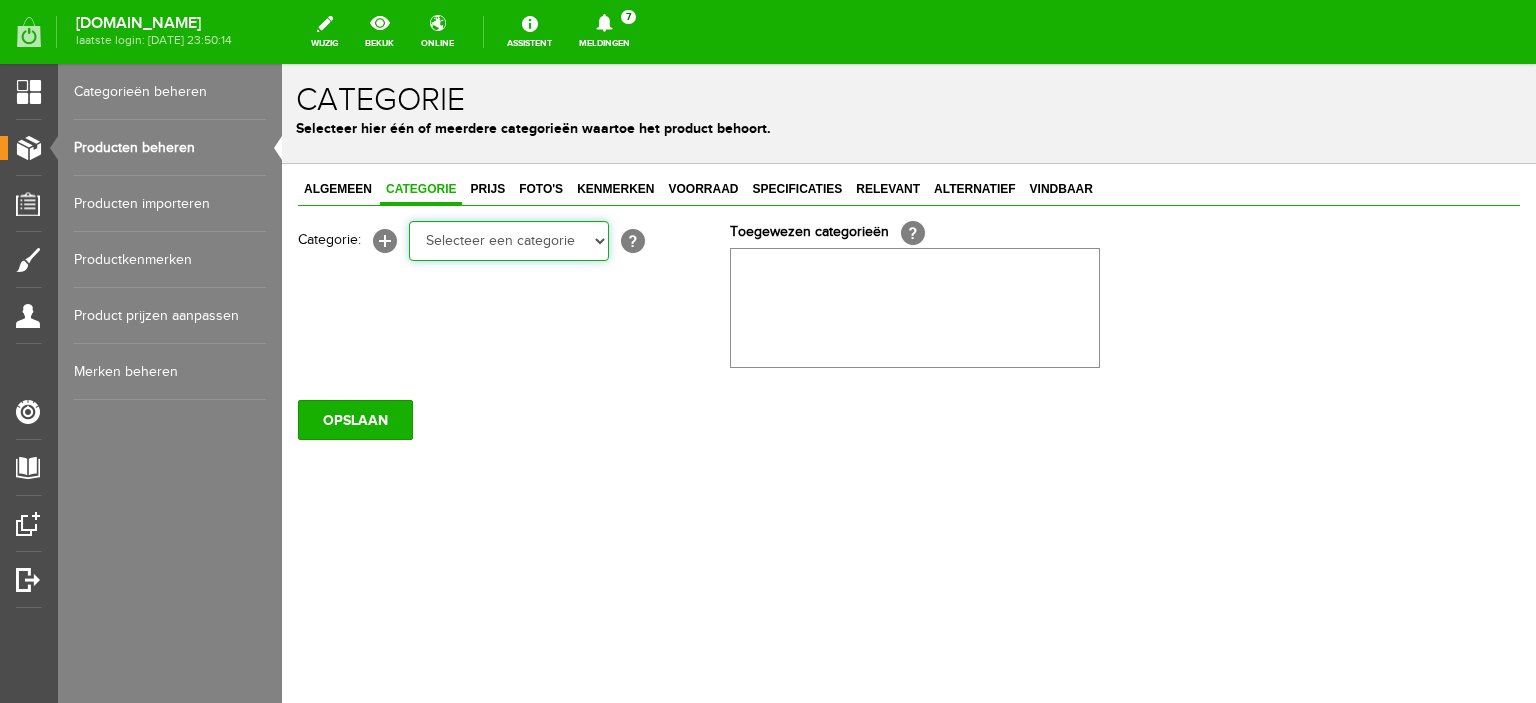 click on "Selecteer een categorie
Meditatie cursus
Online yoga
Online rug/nek
Online ouder&kind
Online meditatie
Online yoga 4x
Online rug/nek 4x
Online ouder&kind 4x
Online meditatie 4x
Acties
Yoga artikelen
Yogamatten
Yogatassen
Yogablokken
Yogariemen
Bolsters
Yogakleding
Yogasokken Paars
Yogasokken Turkoois
Yogasokken Lila
Yogasokken roze
Yogasokken licht geel
Yogasokken Grijs
Yogasokken Zwart
Yoga/meditatiekussen
Yoga/meditatie bankje
Zoutlampen
Yogakleding
Meditatie artikelen
Omslagdoek
Meditatie bankjes
Meditatie kussens" at bounding box center (509, 241) 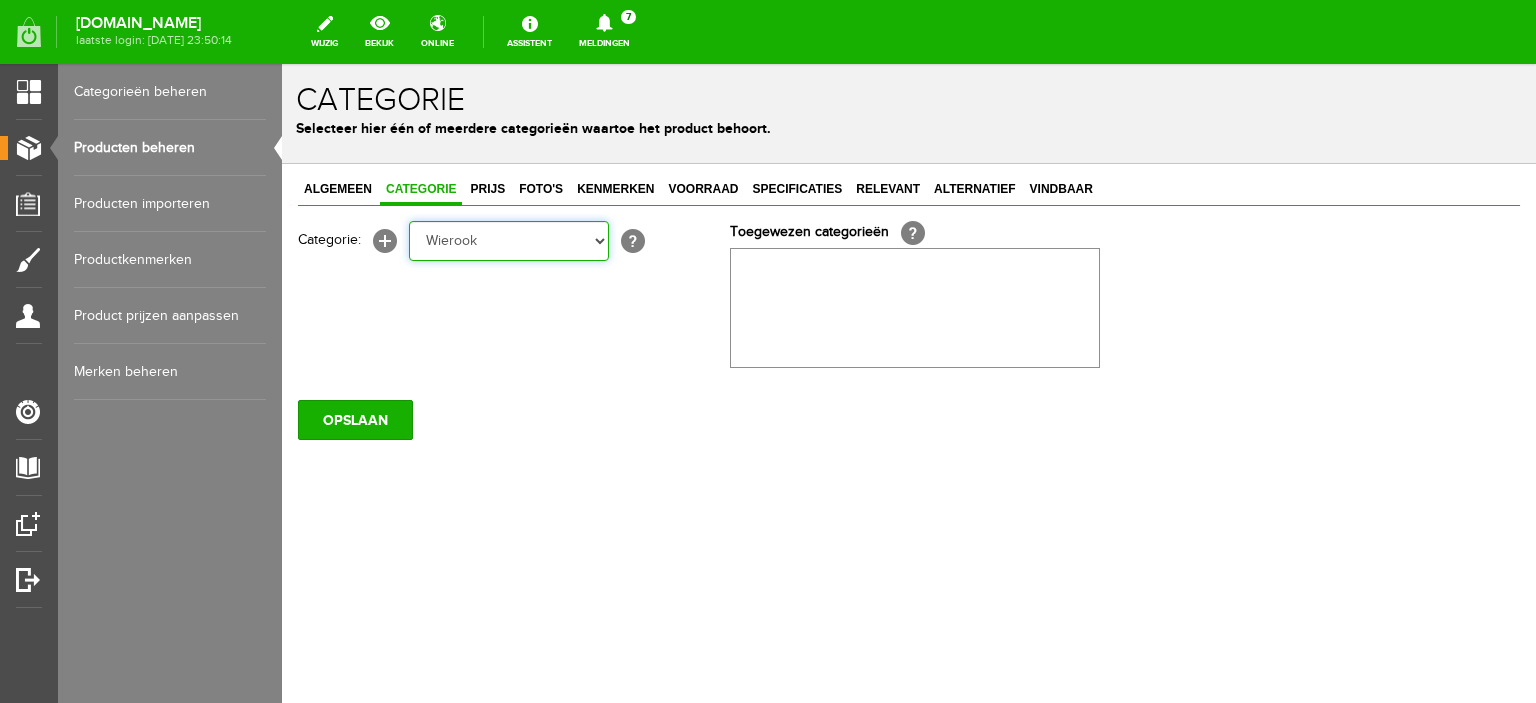 click on "Selecteer een categorie
Meditatie cursus
Online yoga
Online rug/nek
Online ouder&kind
Online meditatie
Online yoga 4x
Online rug/nek 4x
Online ouder&kind 4x
Online meditatie 4x
Acties
Yoga artikelen
Yogamatten
Yogatassen
Yogablokken
Yogariemen
Bolsters
Yogakleding
Yogasokken Paars
Yogasokken Turkoois
Yogasokken Lila
Yogasokken roze
Yogasokken licht geel
Yogasokken Grijs
Yogasokken Zwart
Yoga/meditatiekussen
Yoga/meditatie bankje
Zoutlampen
Yogakleding
Meditatie artikelen
Omslagdoek
Meditatie bankjes
Meditatie kussens" at bounding box center [509, 241] 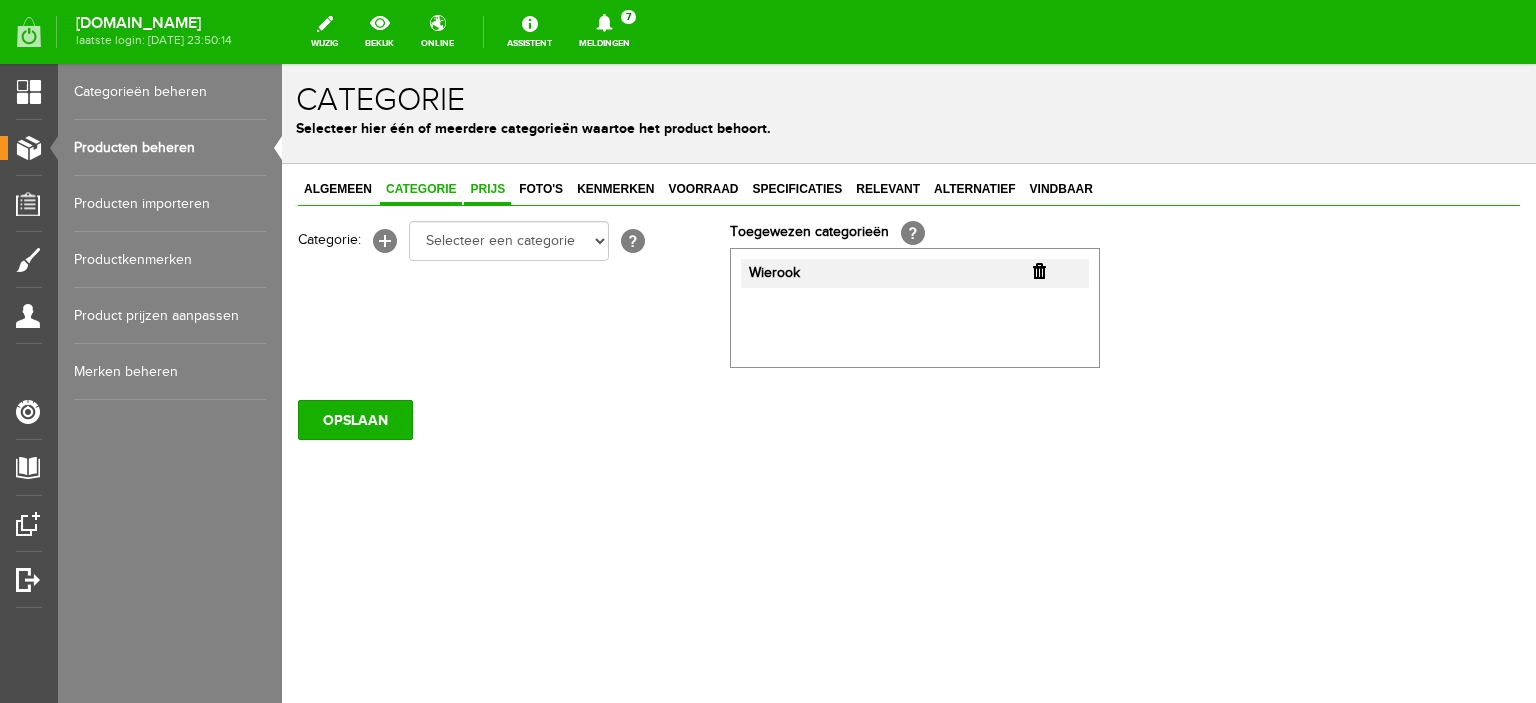 click on "Prijs" at bounding box center [487, 189] 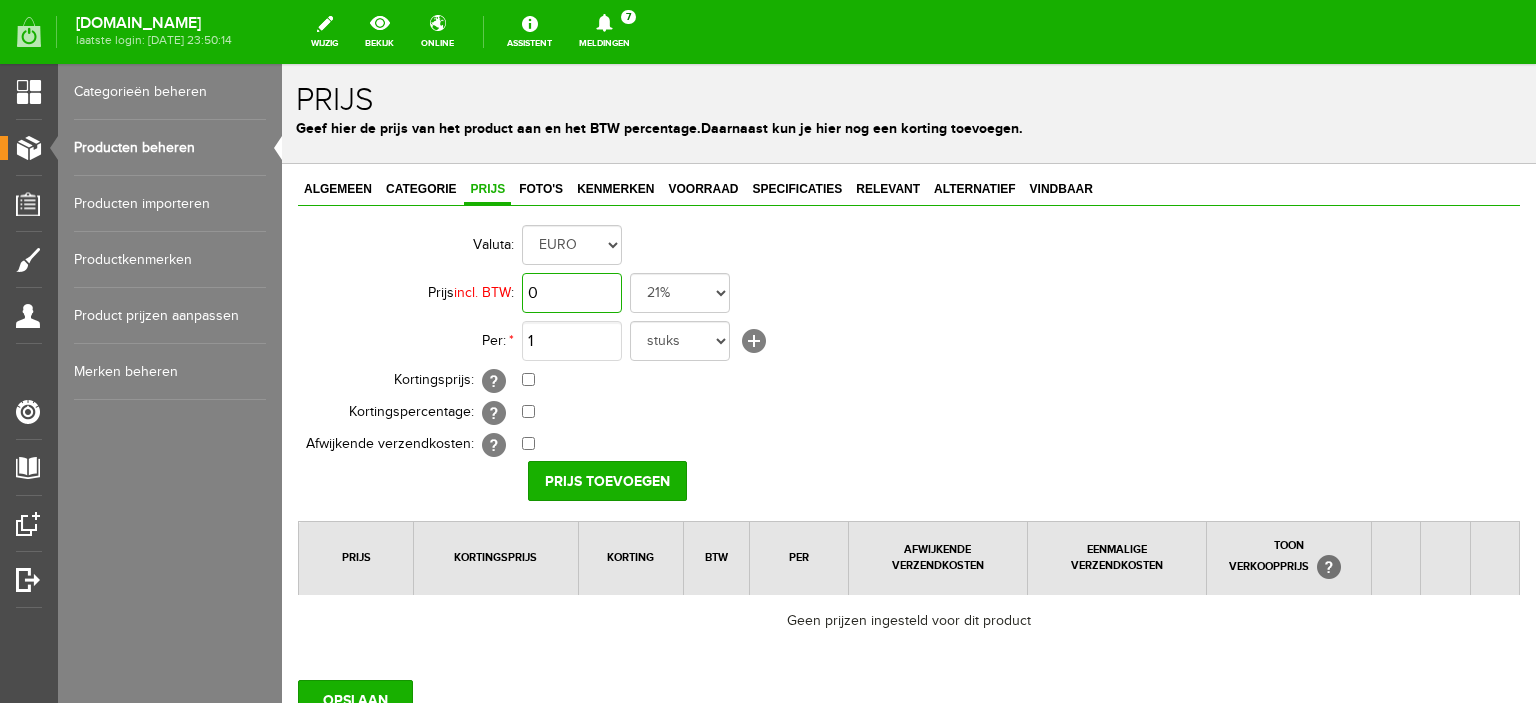 click on "0" at bounding box center [572, 293] 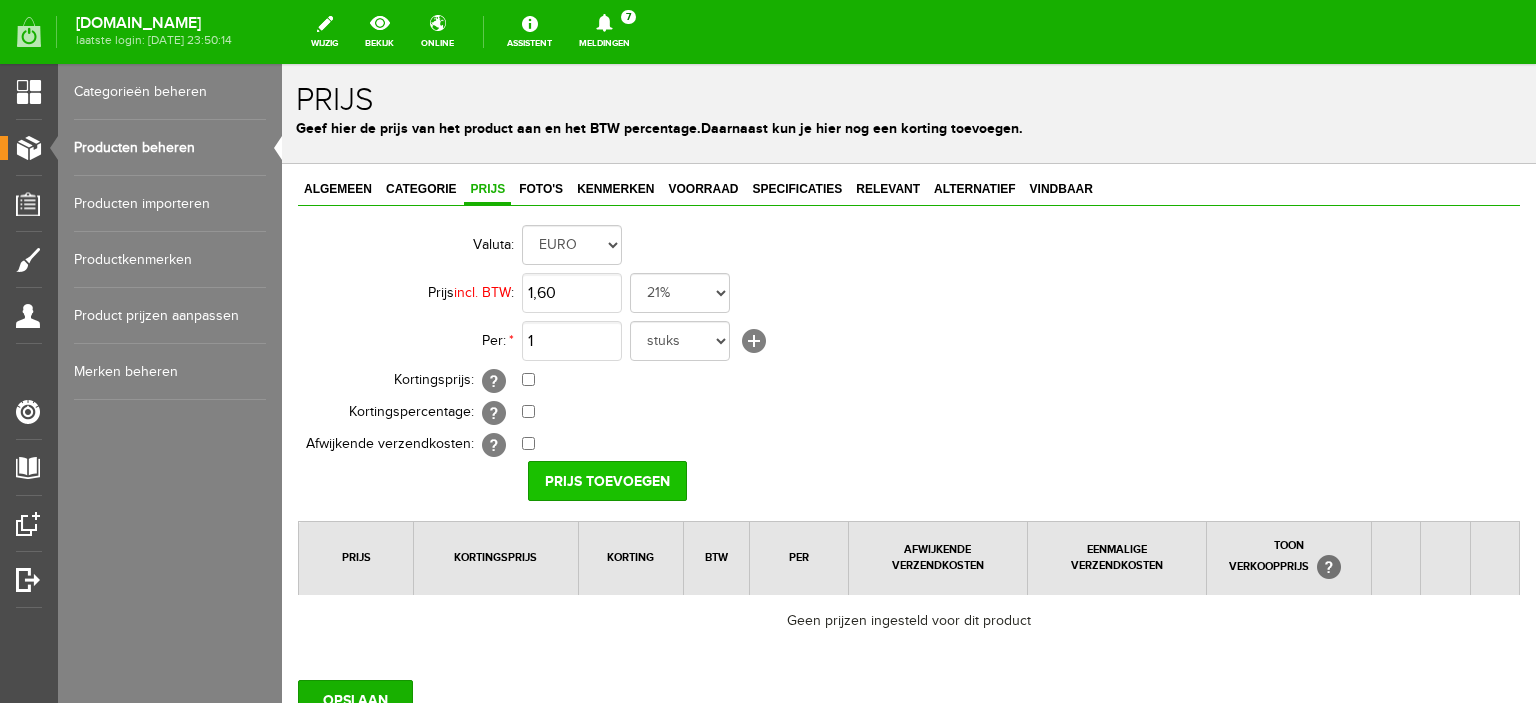 type on "€ 1,60" 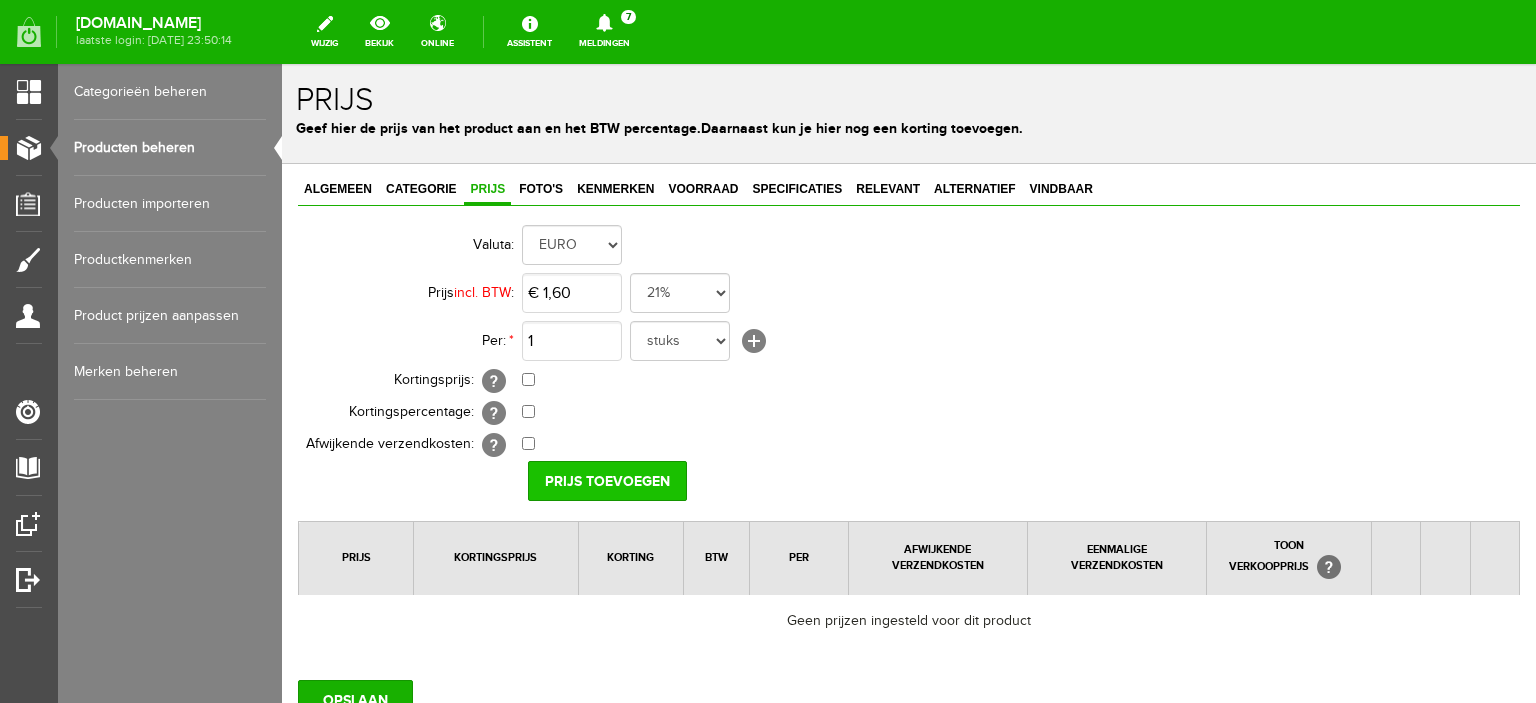 click on "Prijs toevoegen" at bounding box center (607, 481) 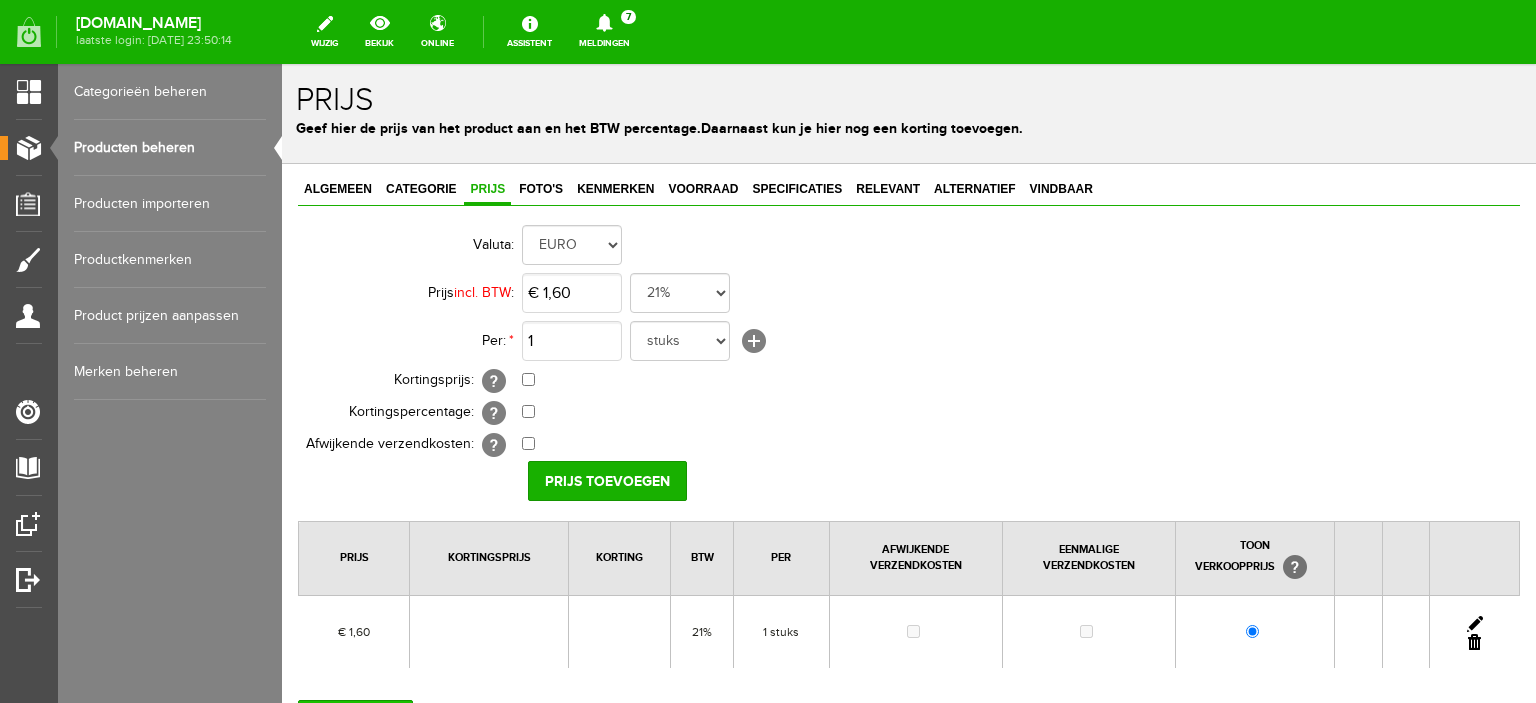 click on "OPSLAAN" at bounding box center (355, 720) 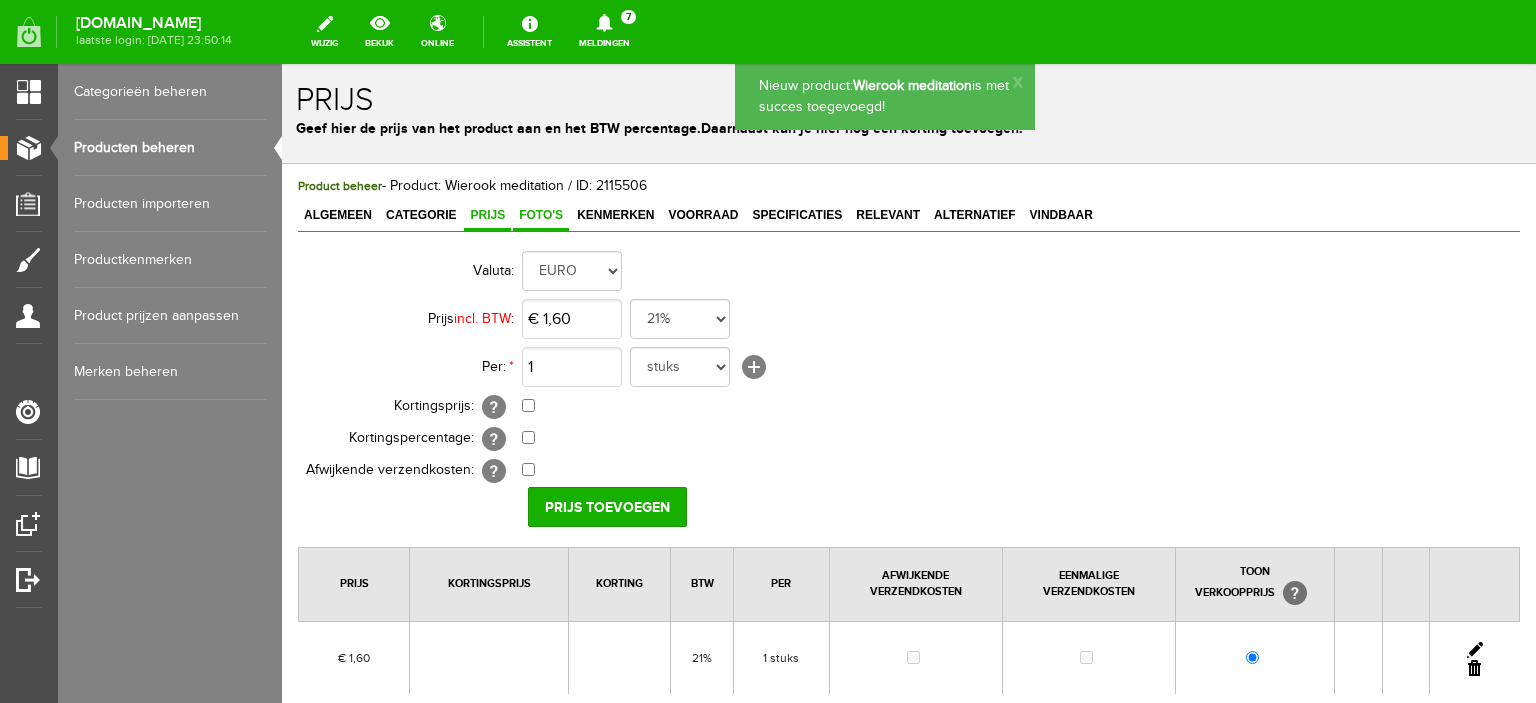 scroll, scrollTop: 0, scrollLeft: 0, axis: both 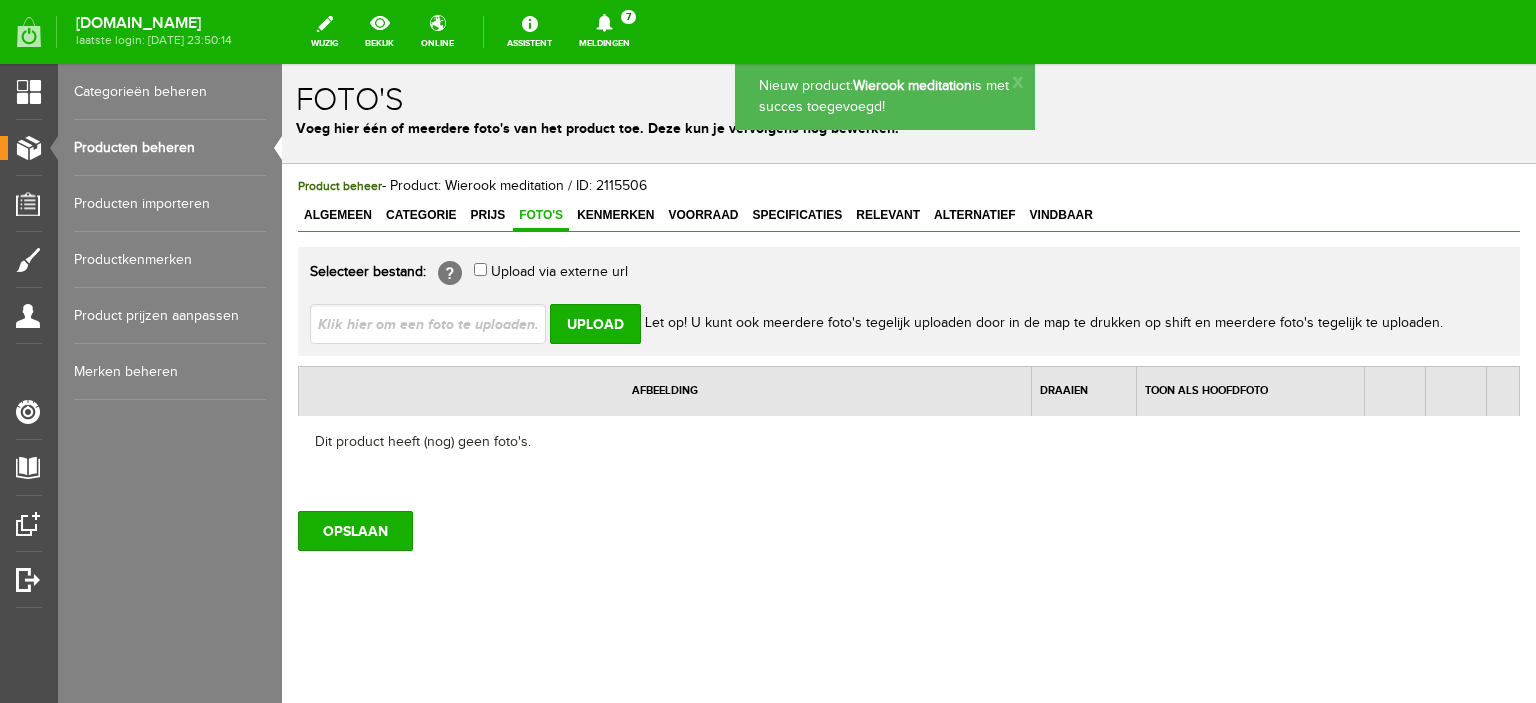click at bounding box center [436, 323] 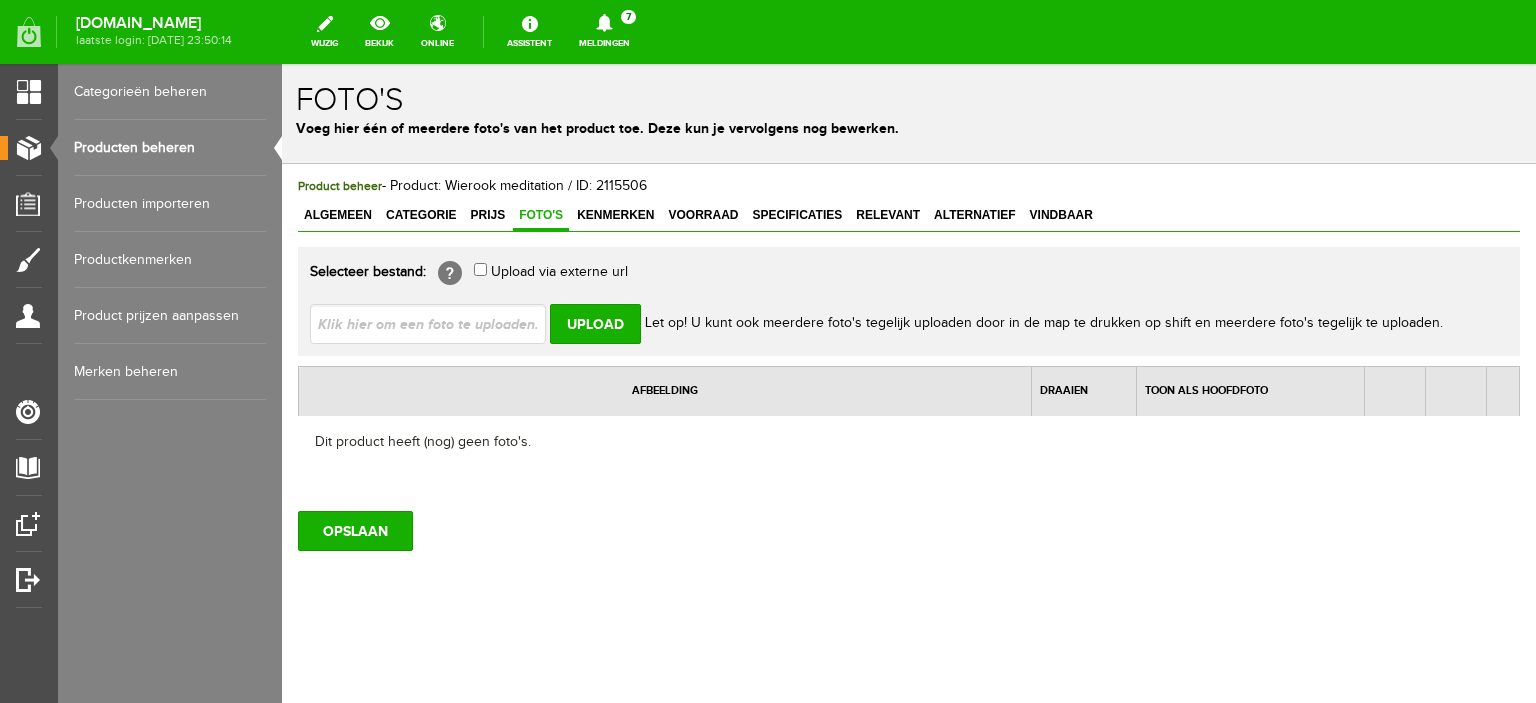 type on "C:\fakepath\wierook meditation.jpg" 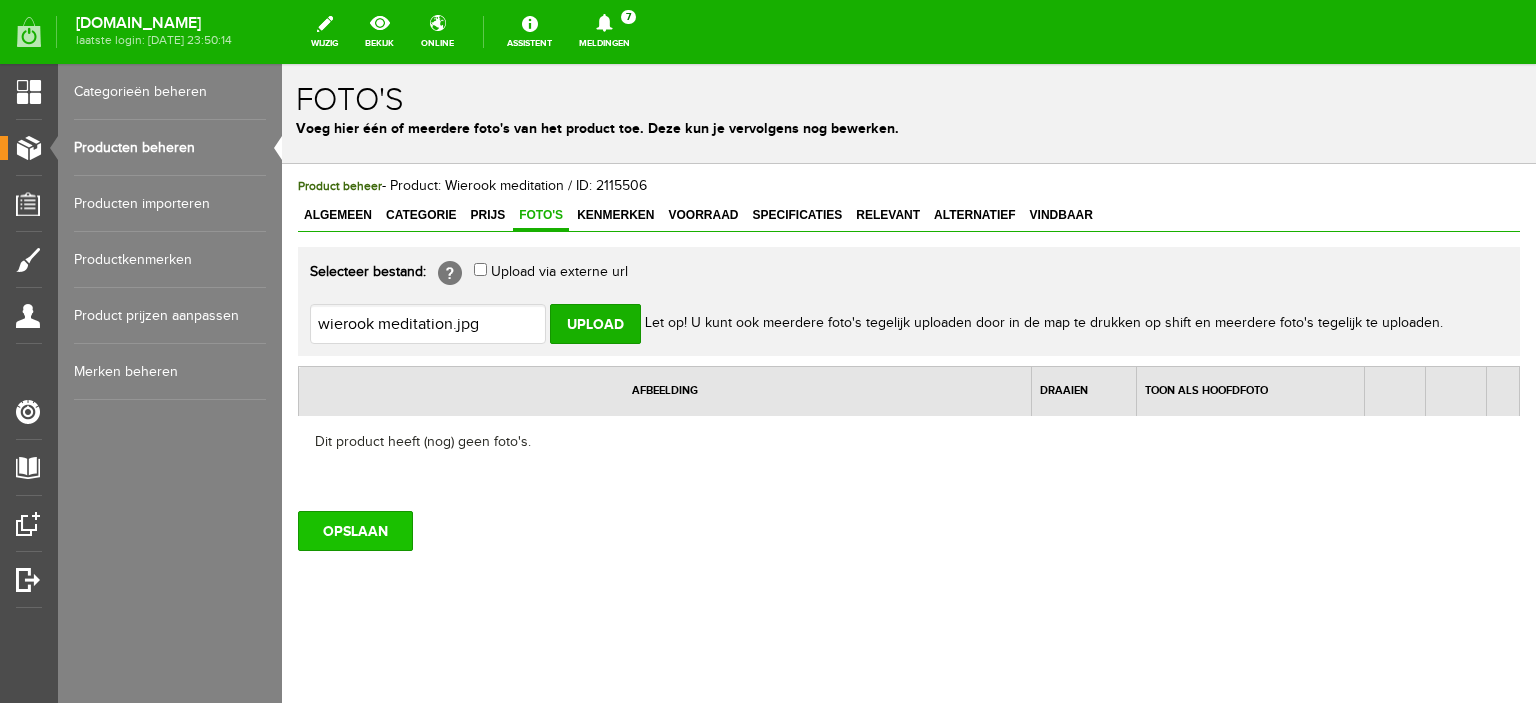 click on "OPSLAAN" at bounding box center [355, 531] 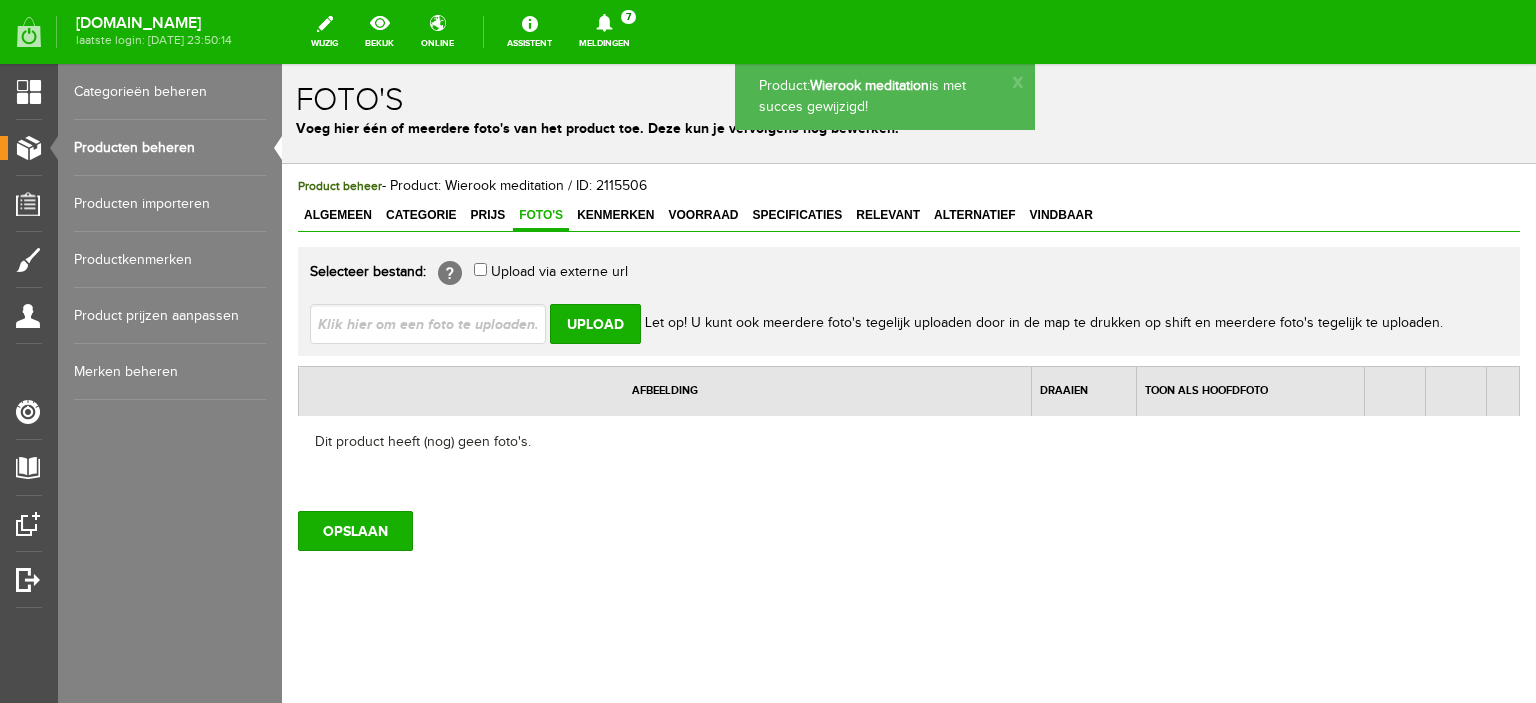 scroll, scrollTop: 0, scrollLeft: 0, axis: both 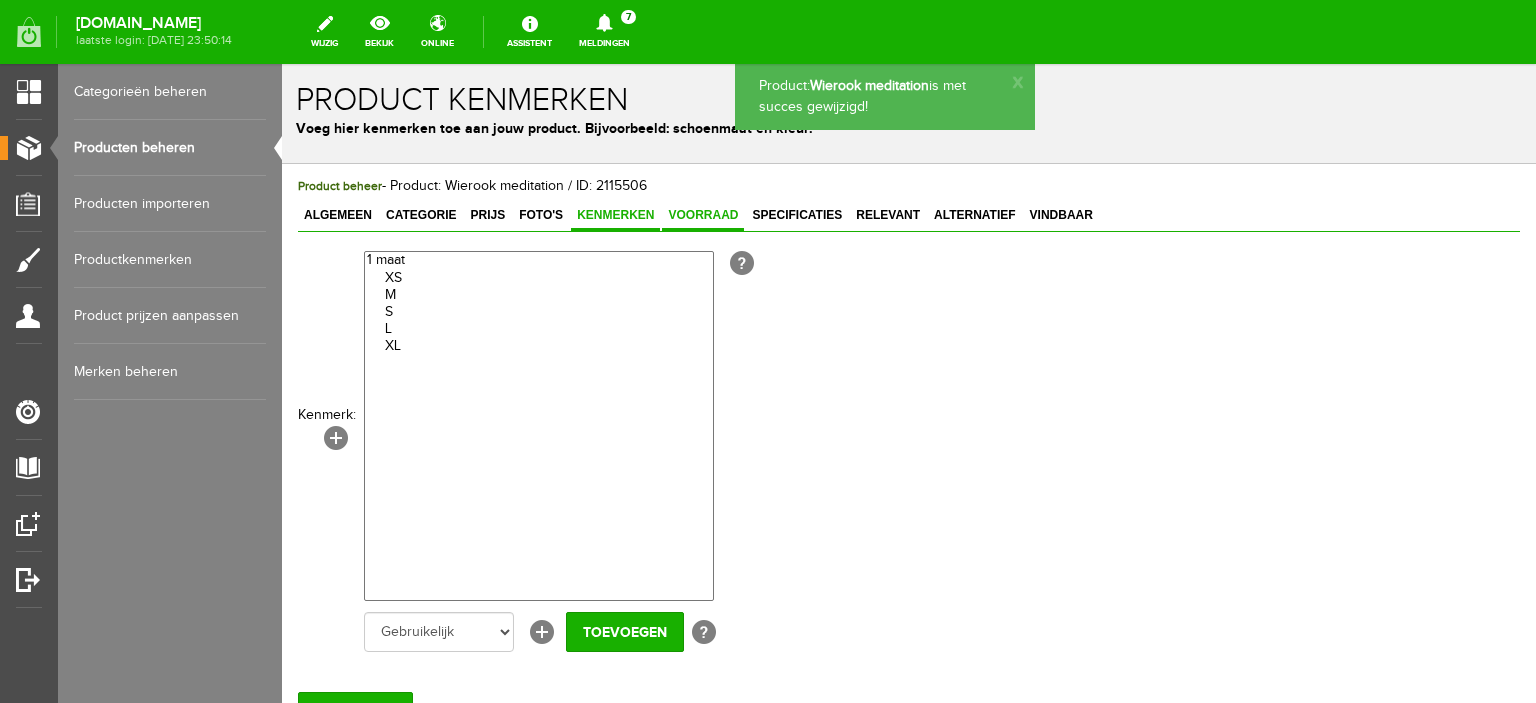 click on "Voorraad" at bounding box center [703, 215] 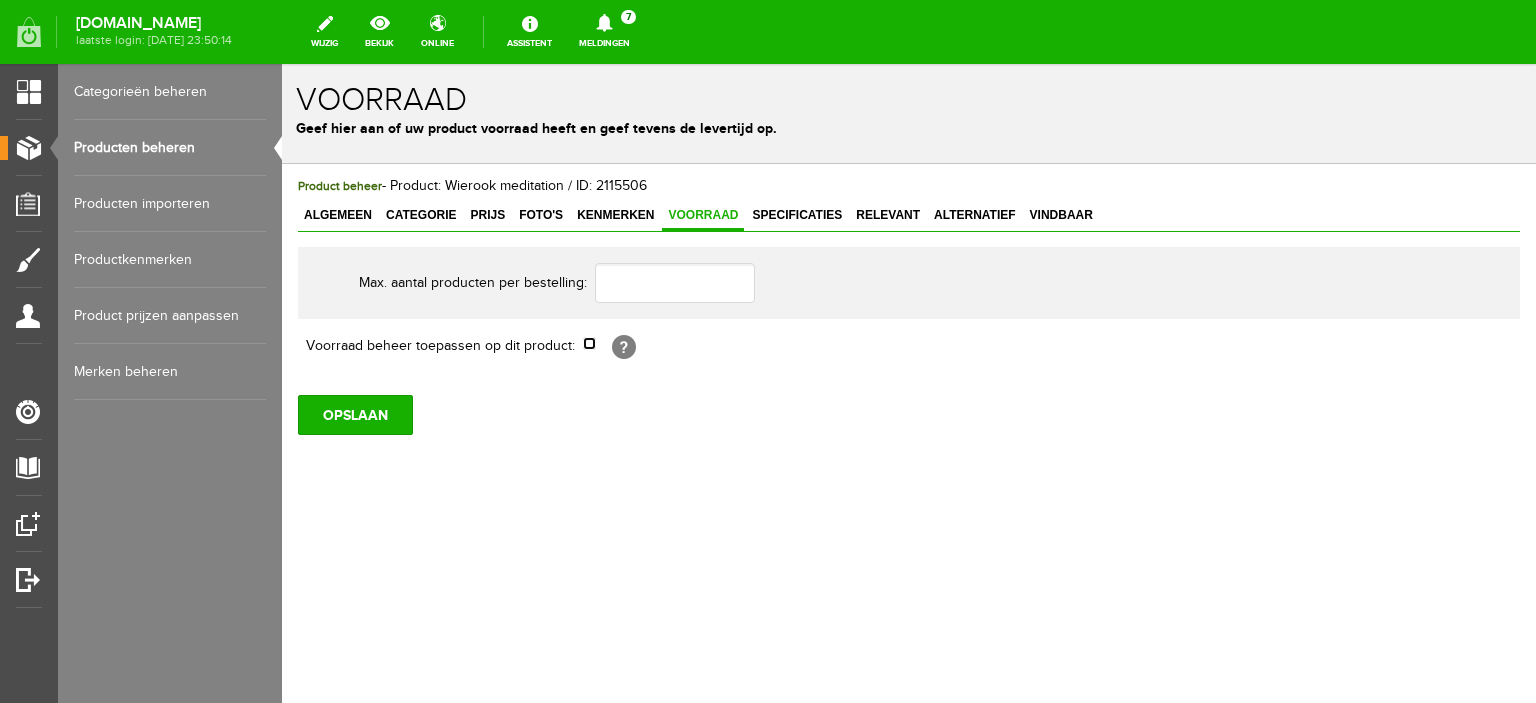 click at bounding box center (589, 343) 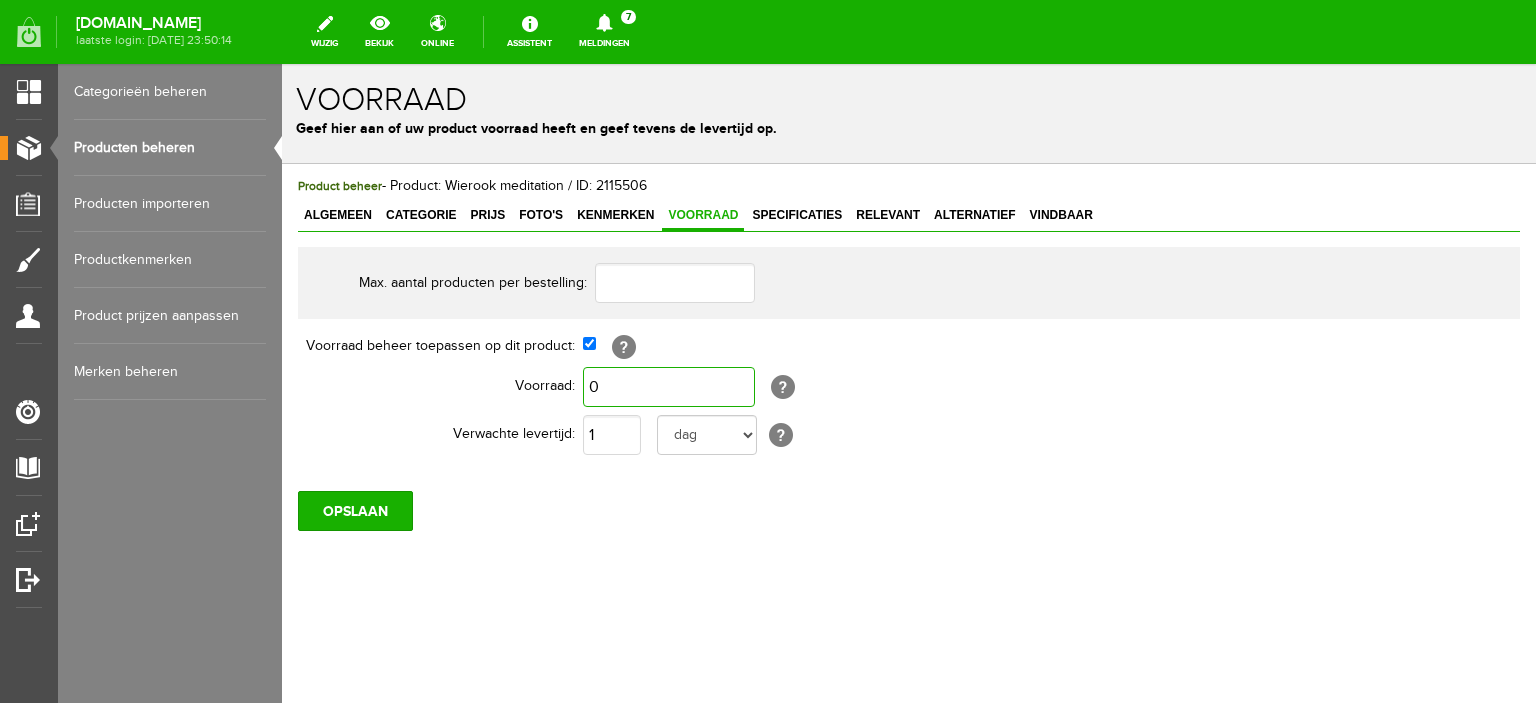 click on "0" at bounding box center [669, 387] 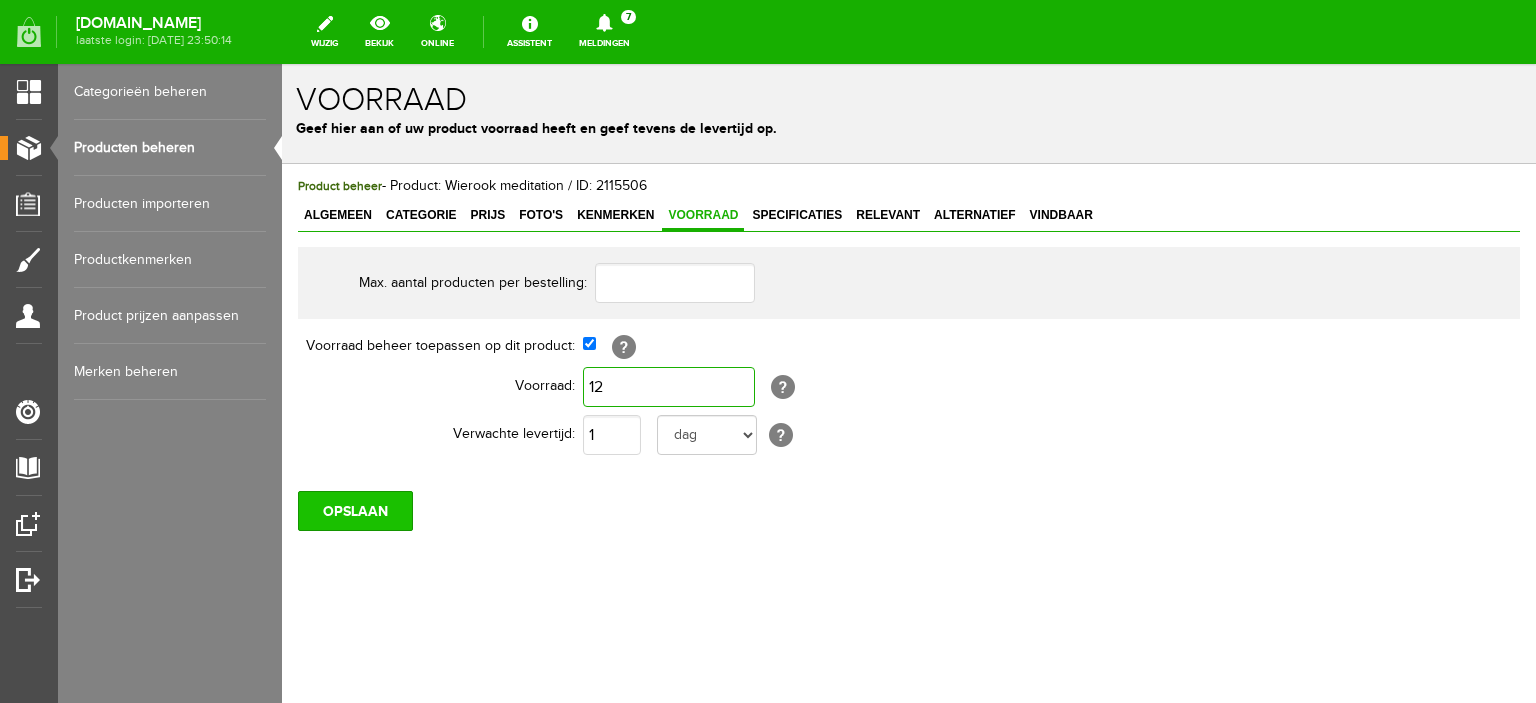 type on "12" 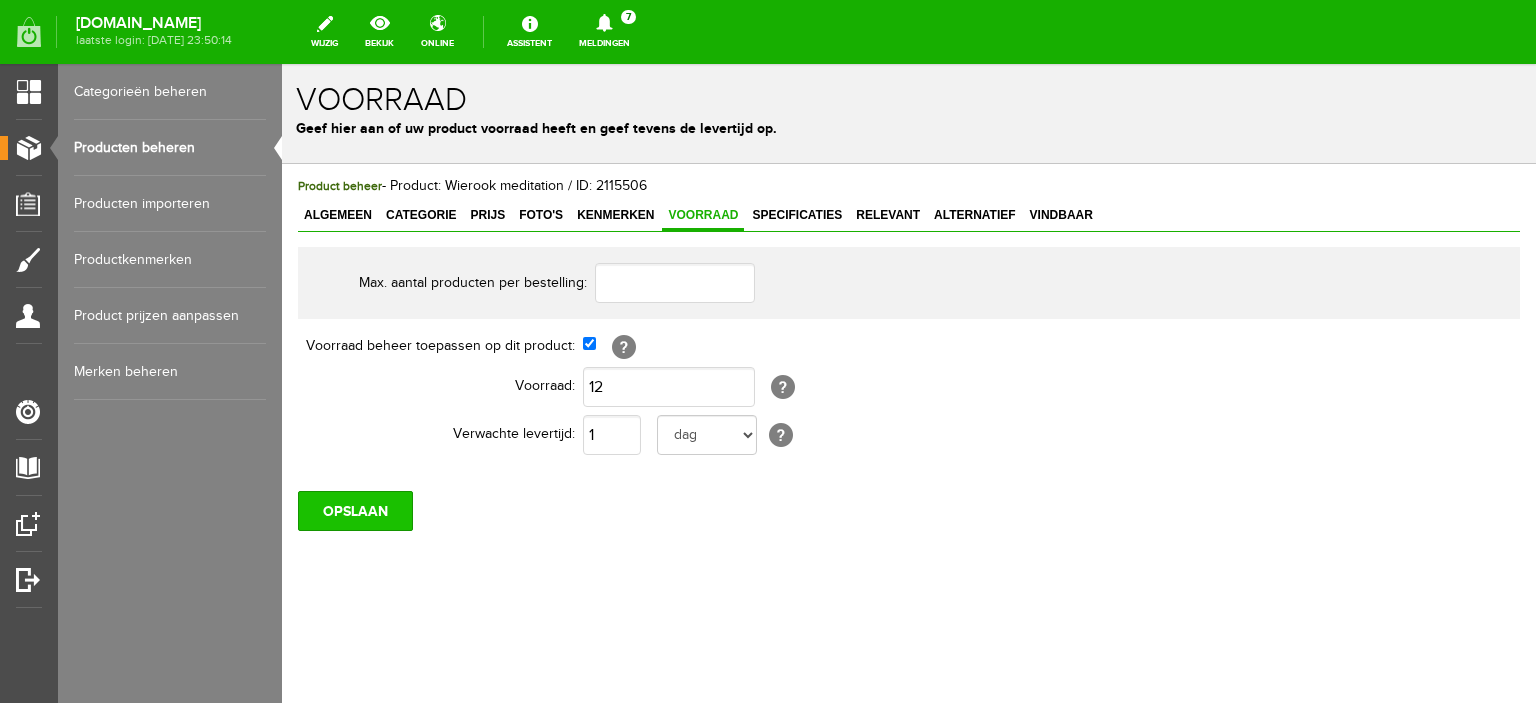 click on "OPSLAAN" at bounding box center (355, 511) 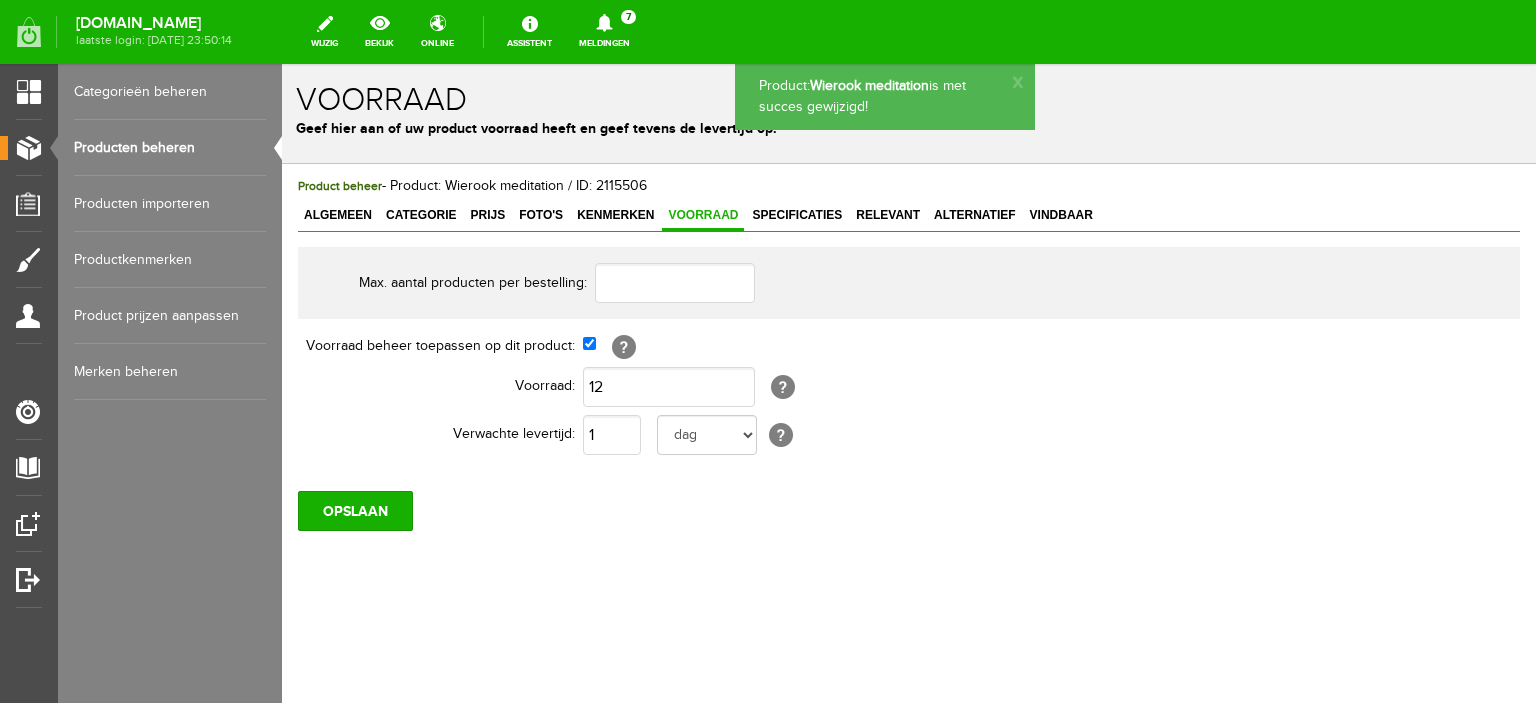 scroll, scrollTop: 0, scrollLeft: 0, axis: both 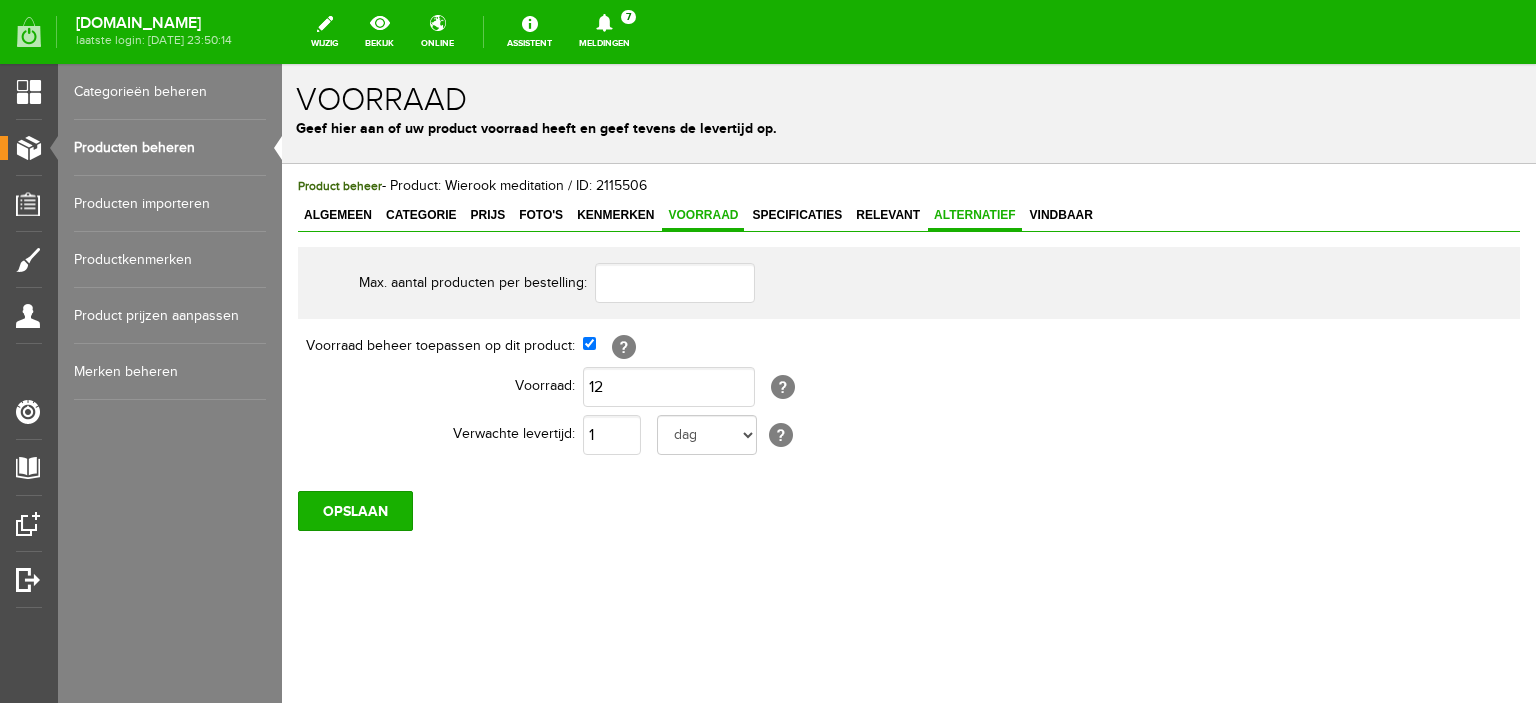 click on "Alternatief" at bounding box center [975, 215] 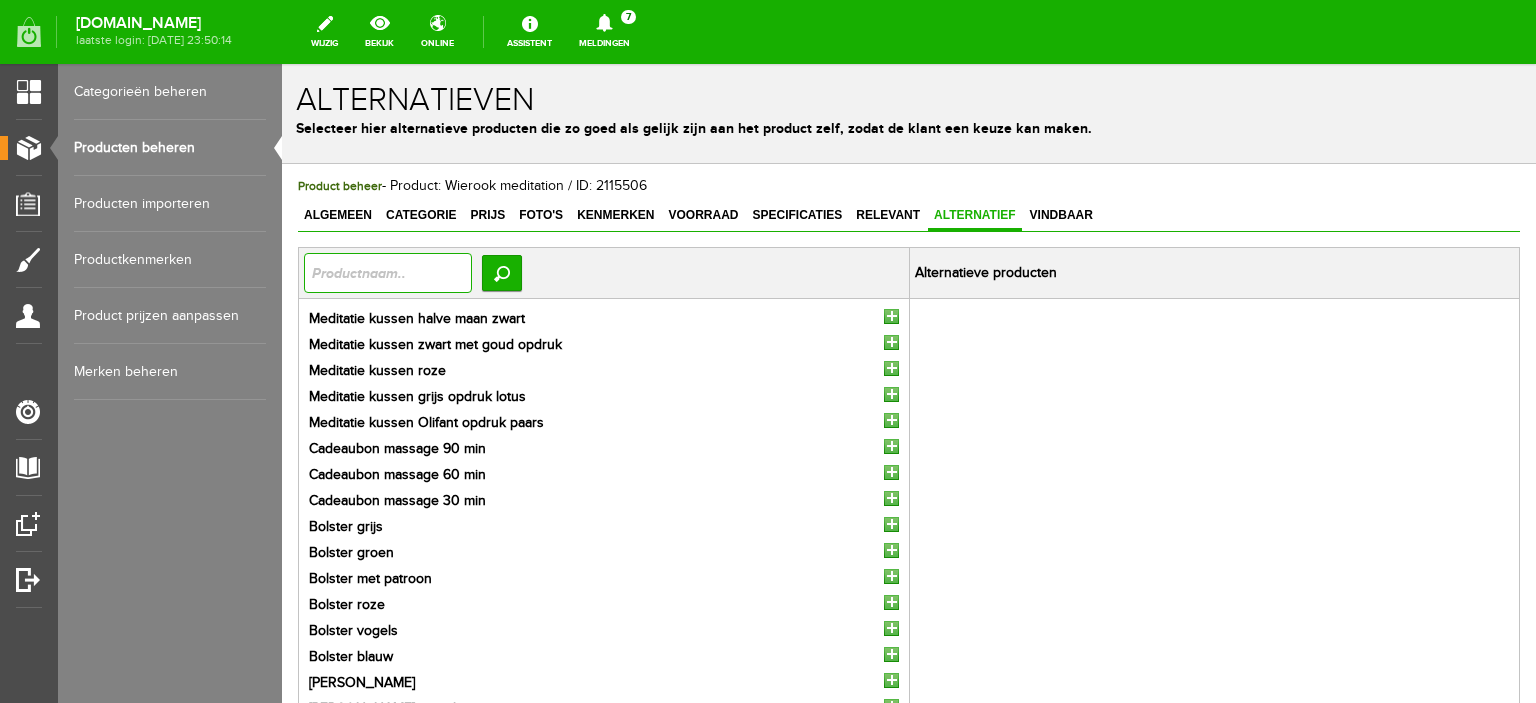click at bounding box center [388, 273] 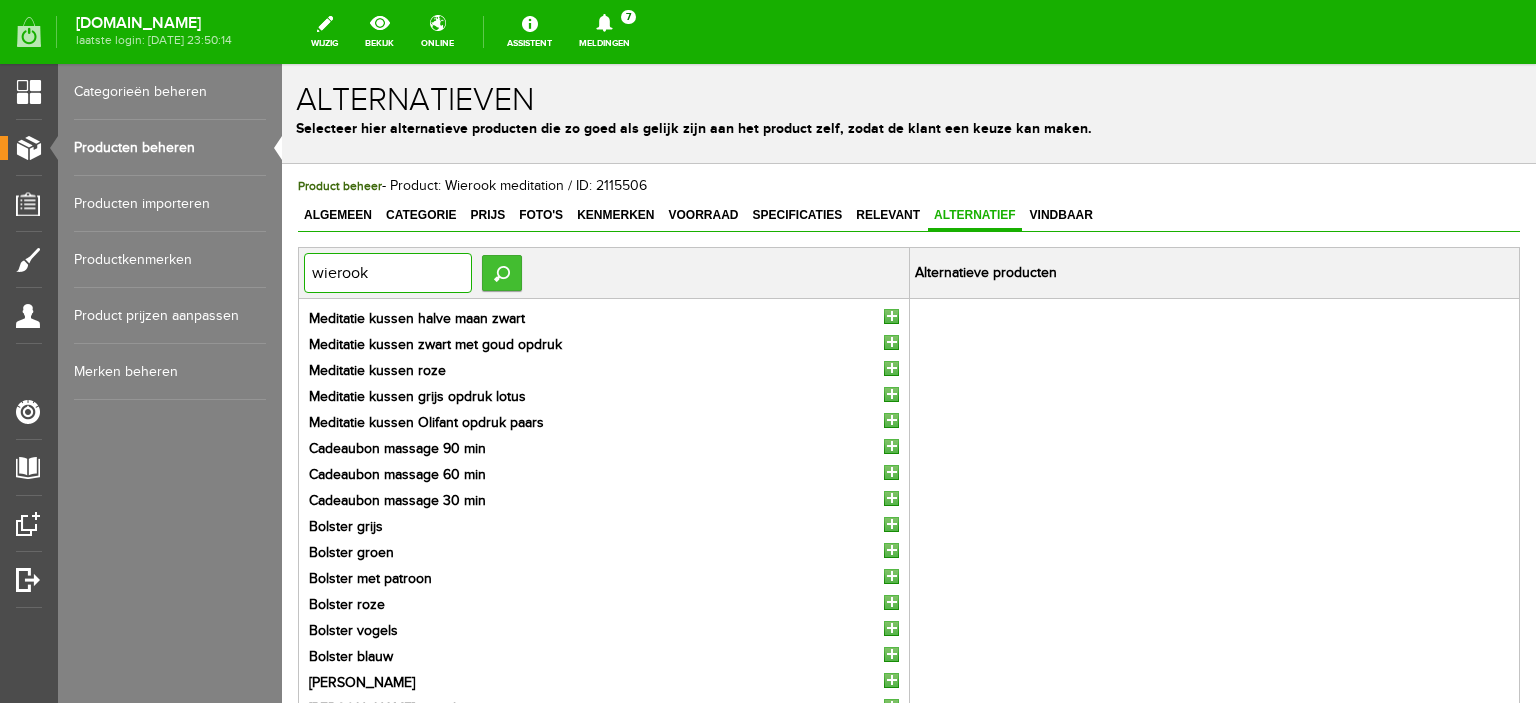 type on "wierook" 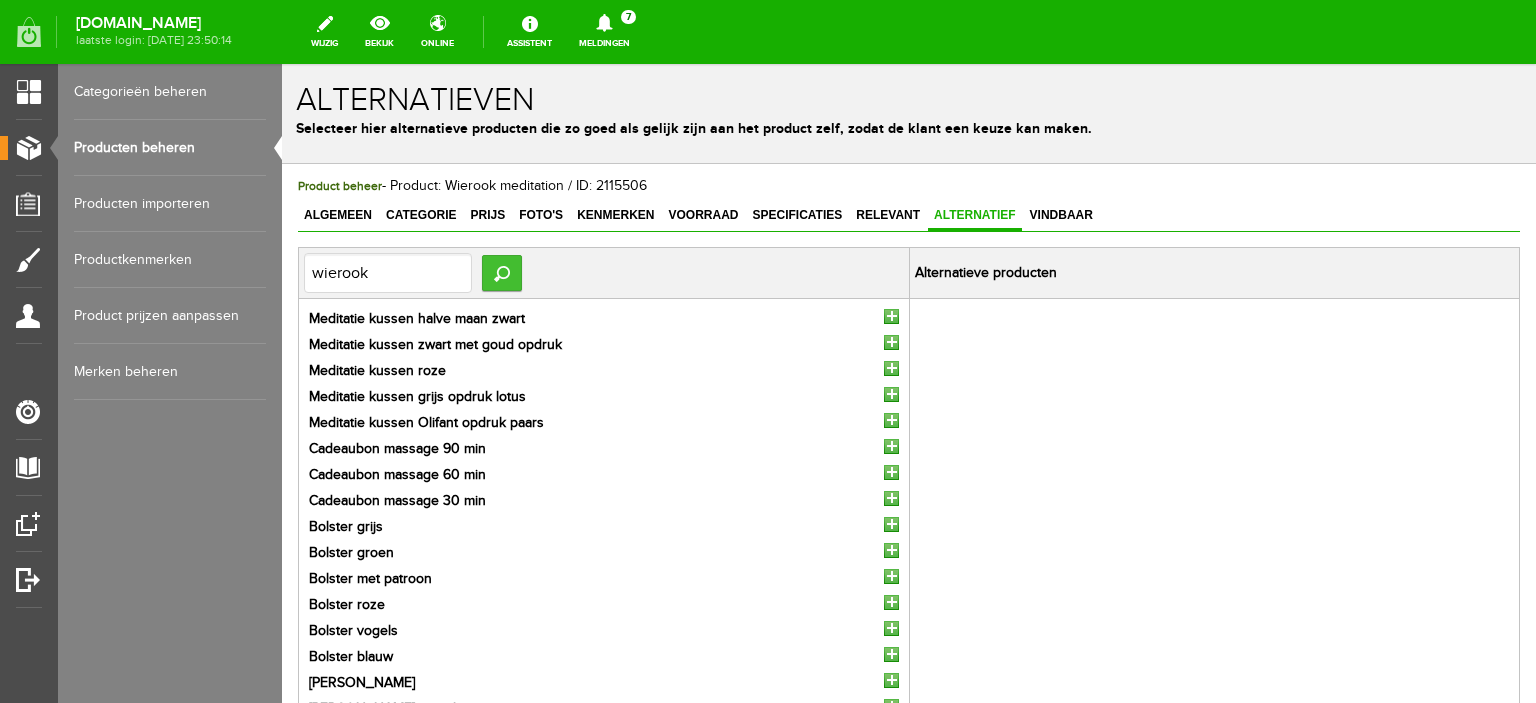 click on "Zoeken" at bounding box center [502, 273] 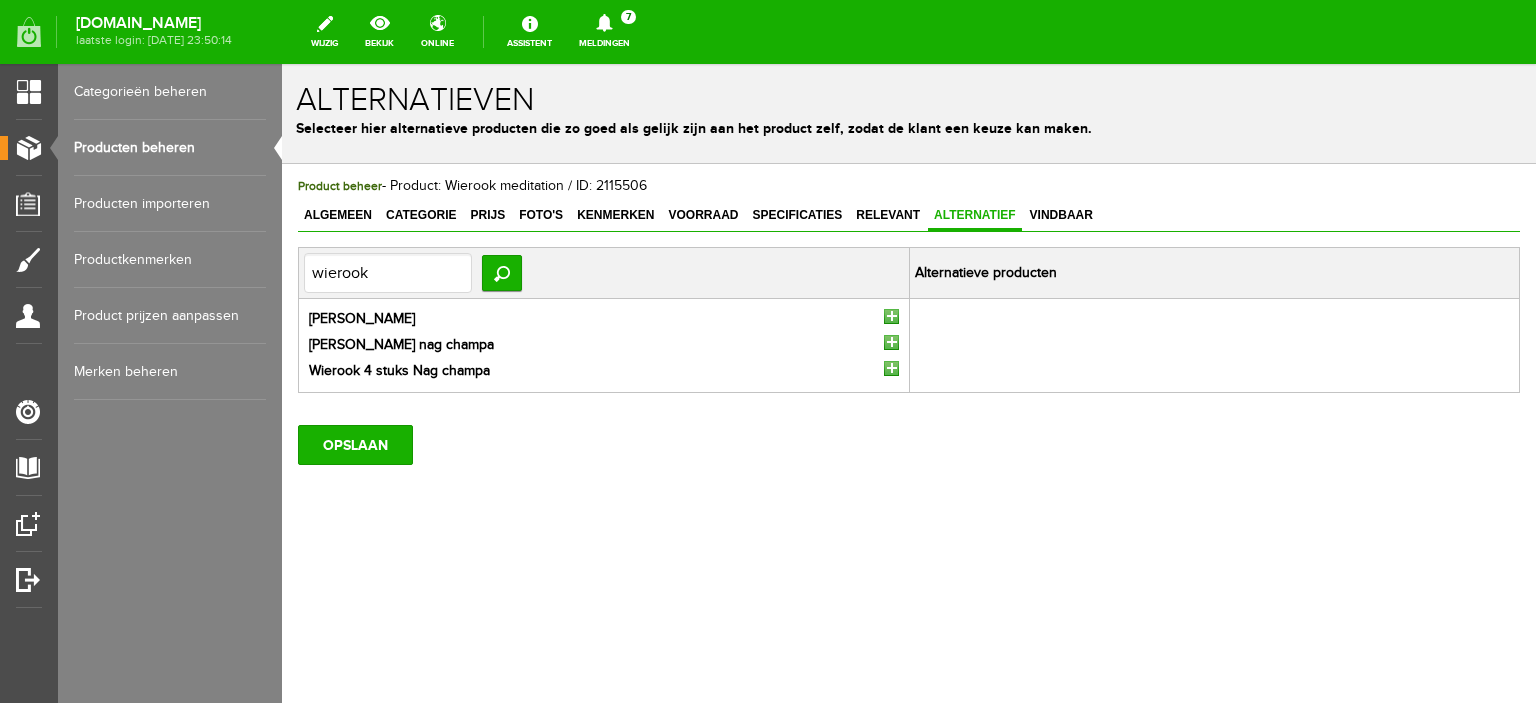 click at bounding box center (891, 316) 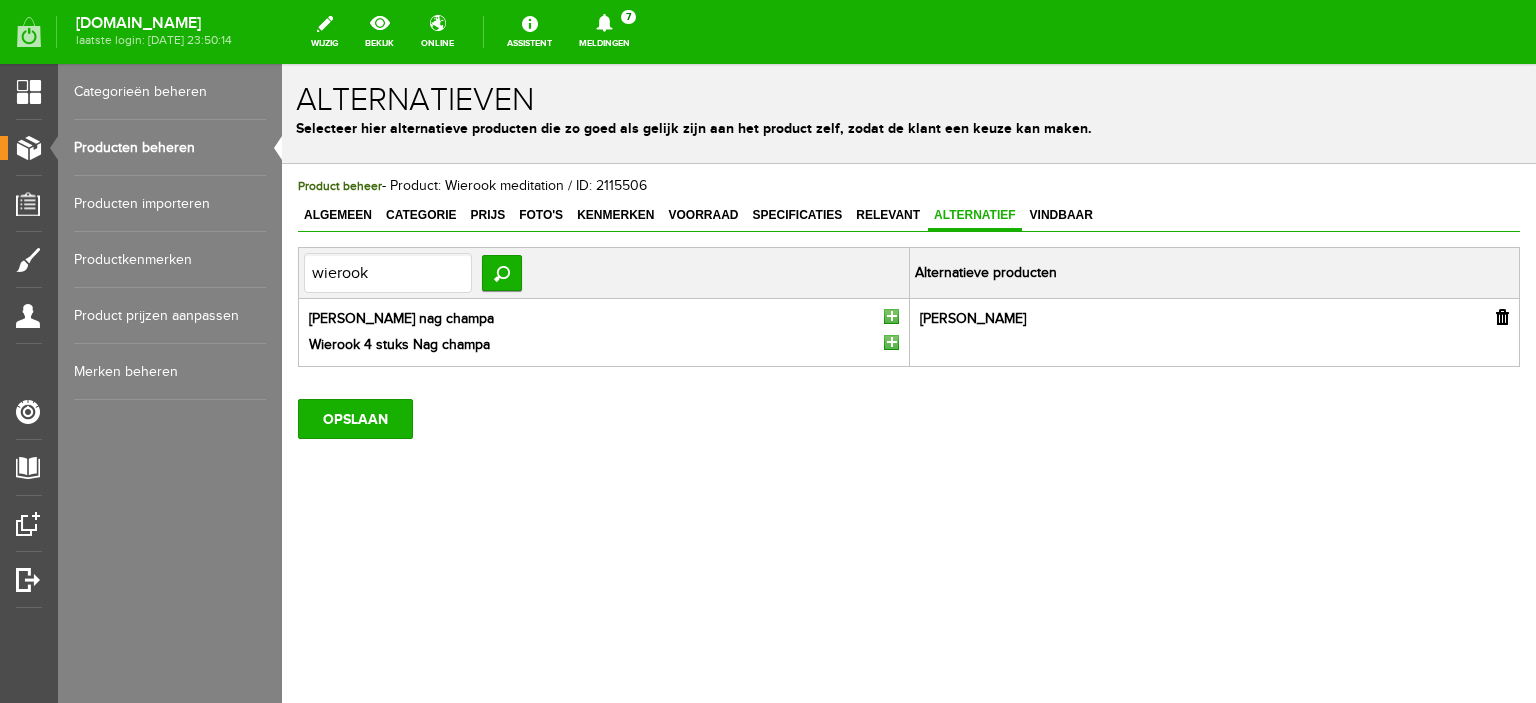 click at bounding box center [891, 316] 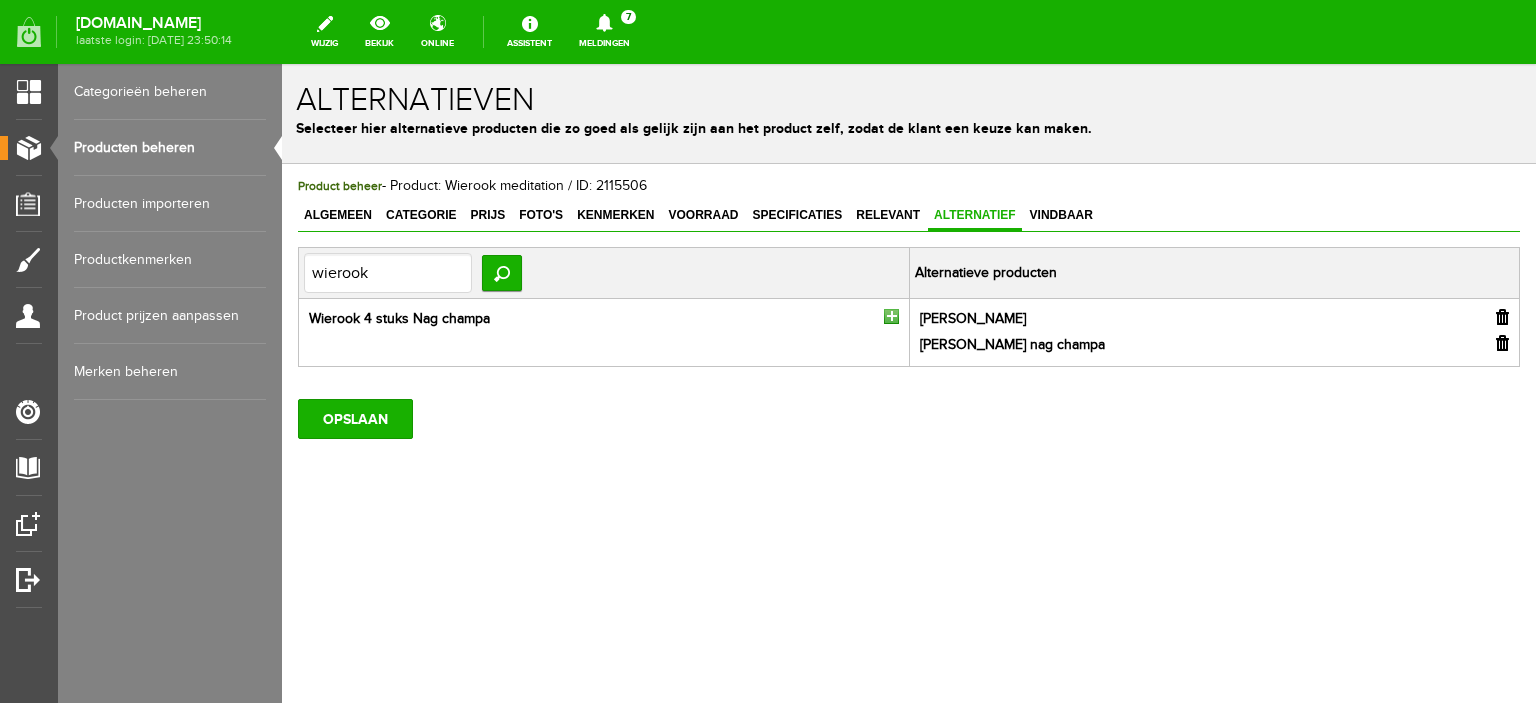 click at bounding box center (891, 316) 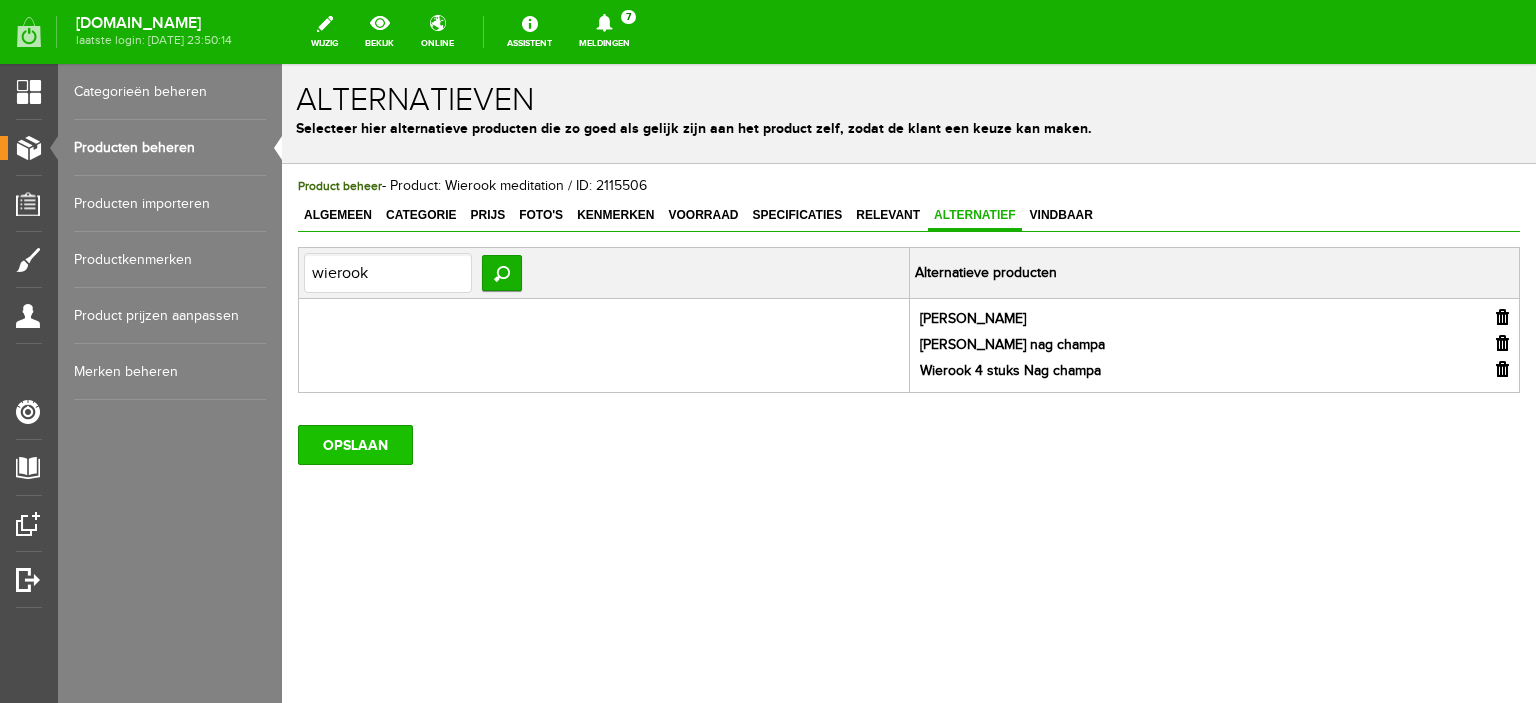 click on "OPSLAAN" at bounding box center (355, 445) 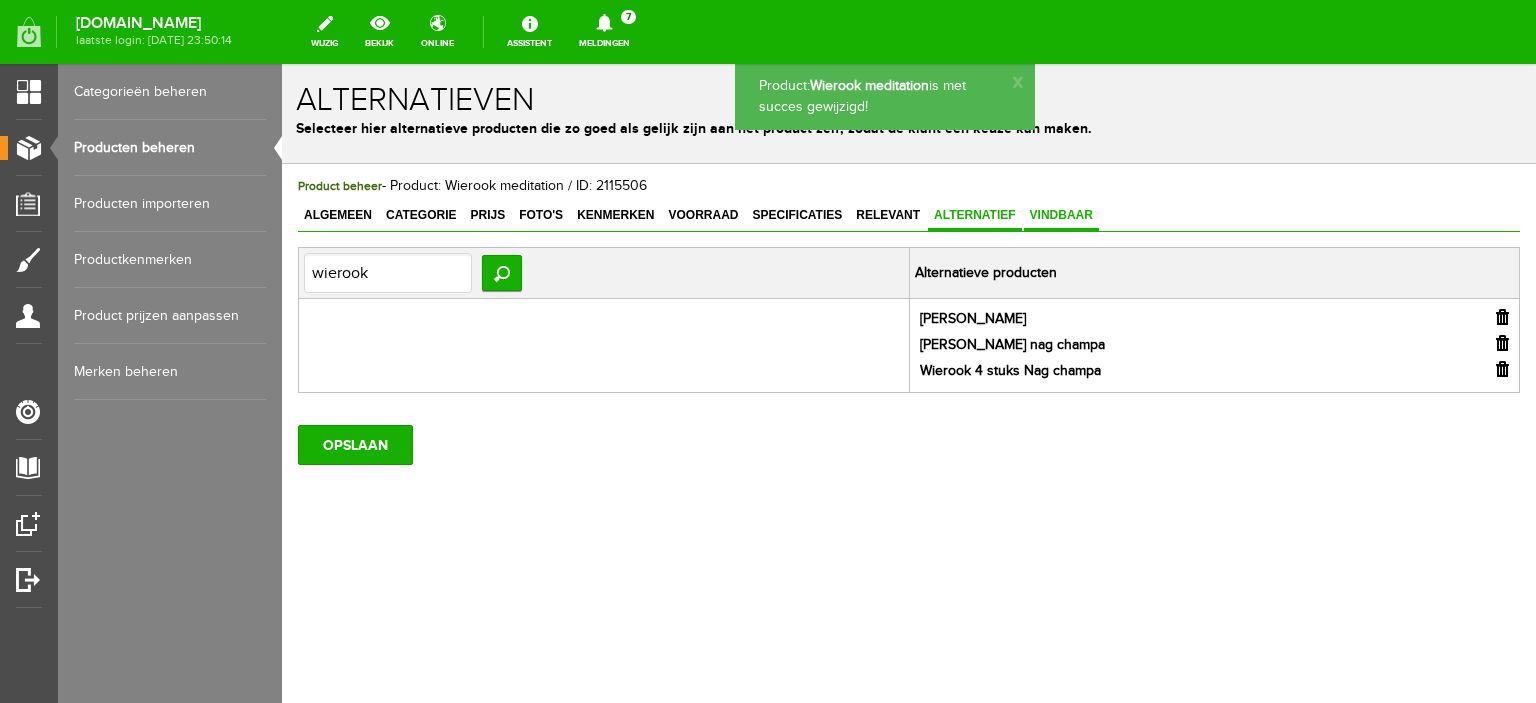 scroll, scrollTop: 0, scrollLeft: 0, axis: both 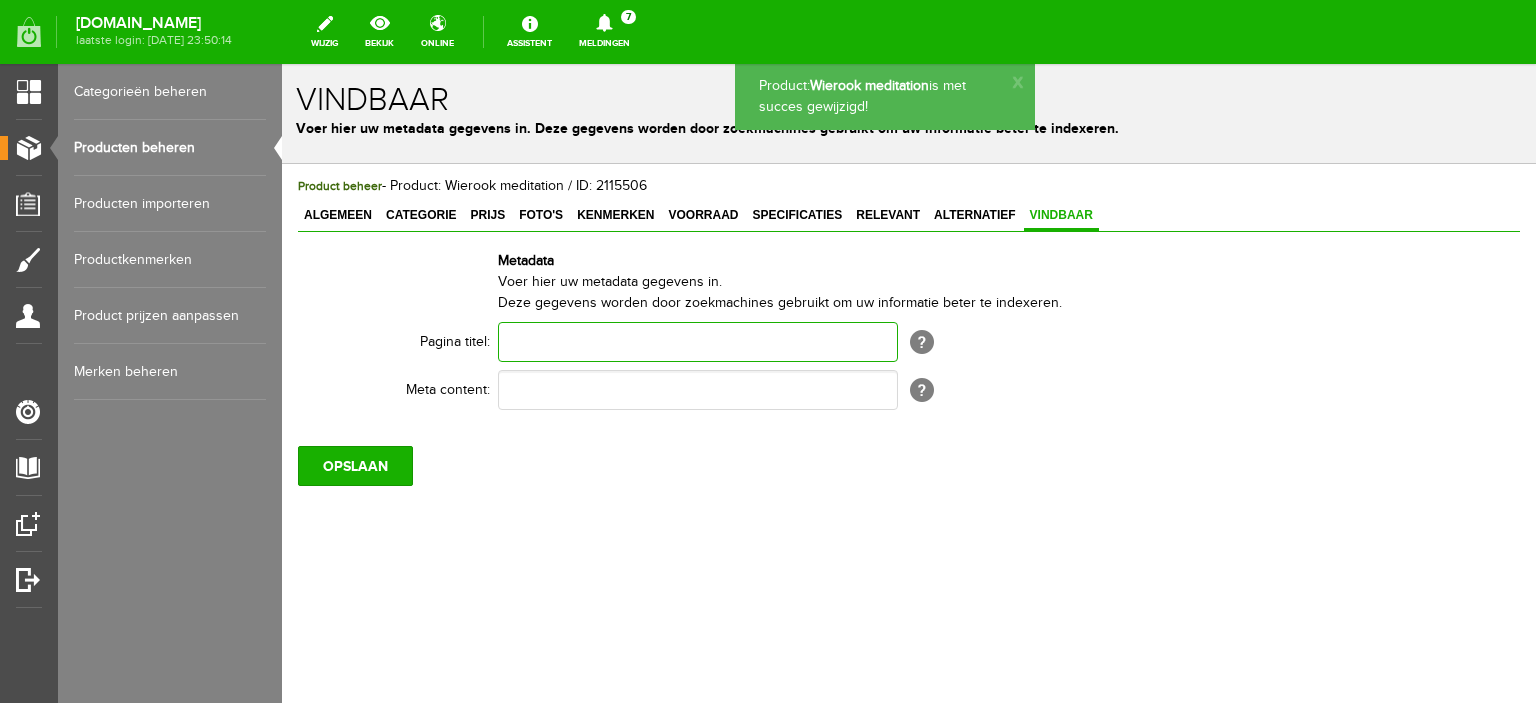 click at bounding box center [698, 342] 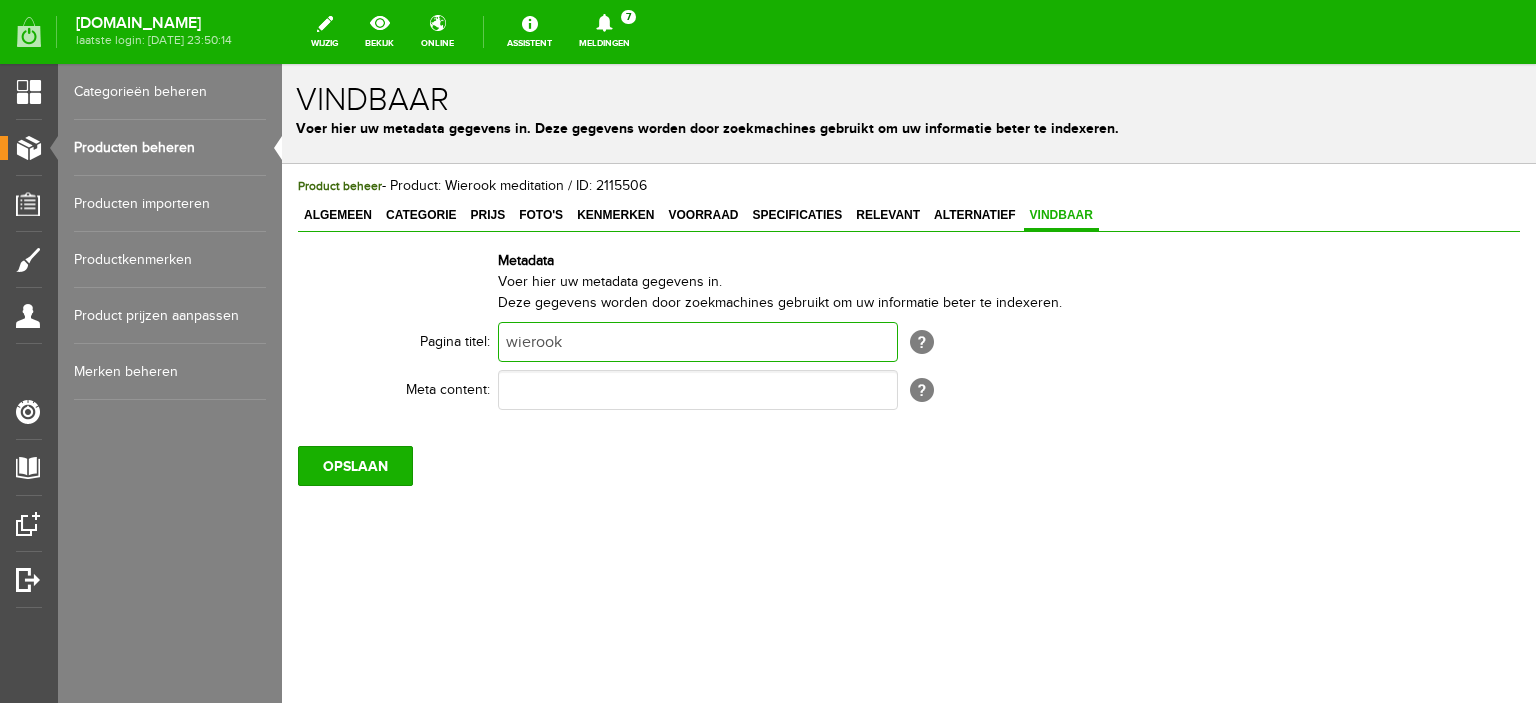 type on "wierook" 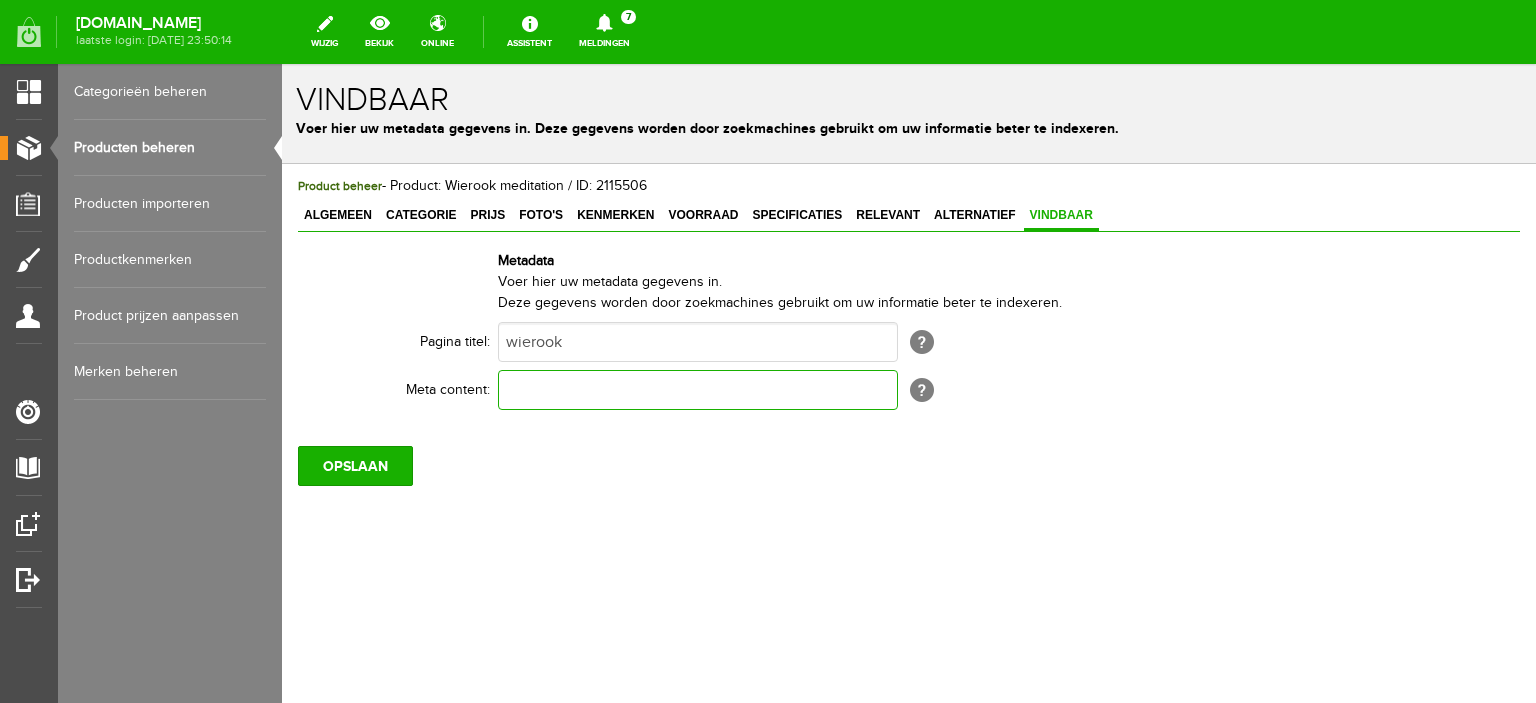 click at bounding box center (698, 390) 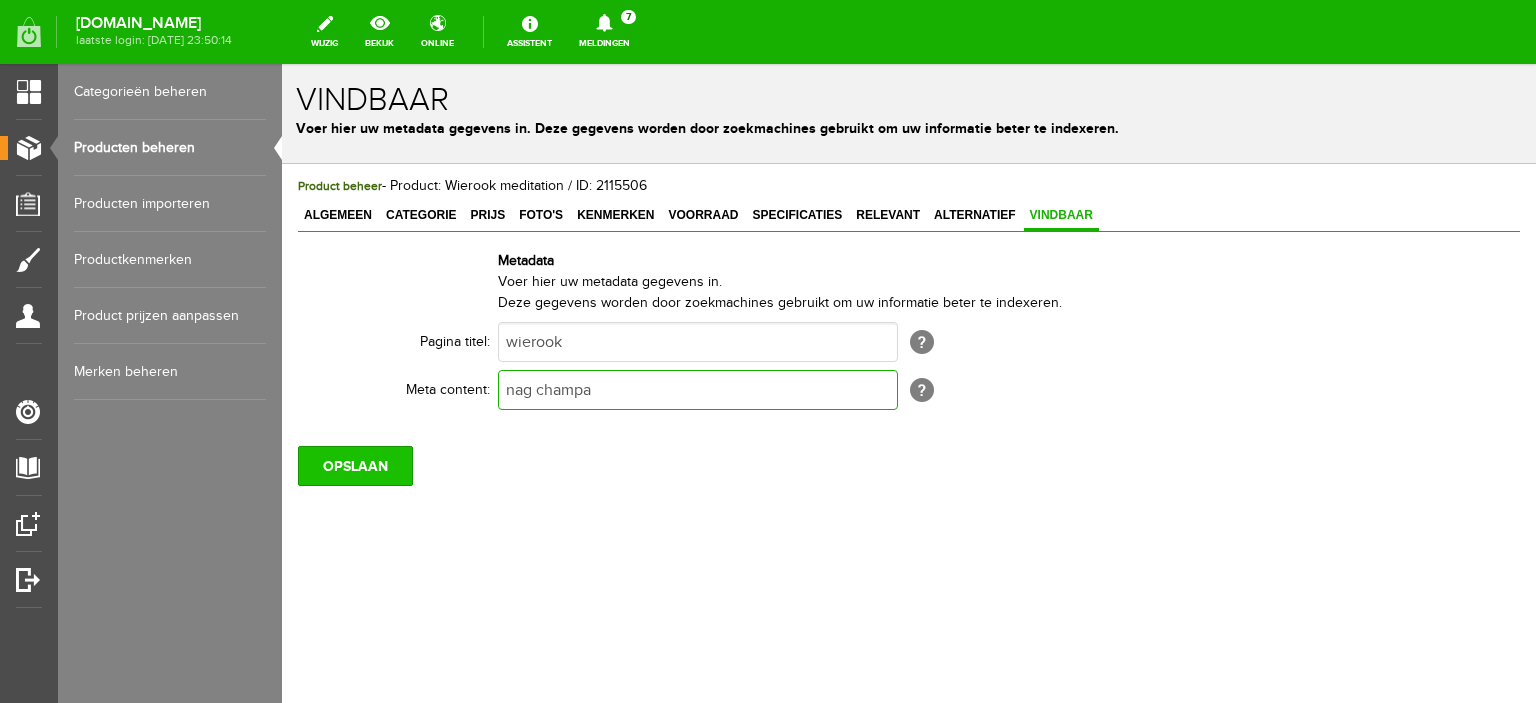 type on "nag champa" 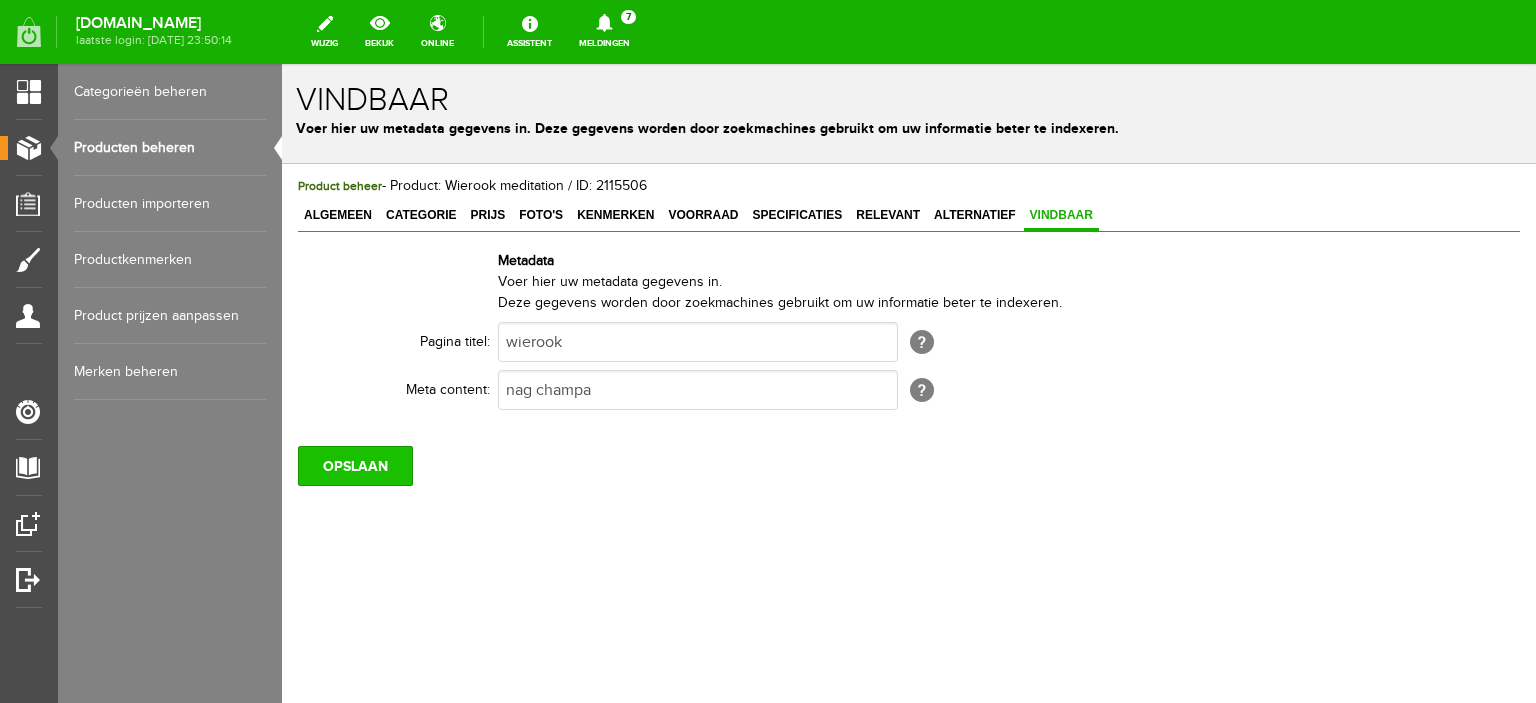 click on "OPSLAAN" at bounding box center (355, 466) 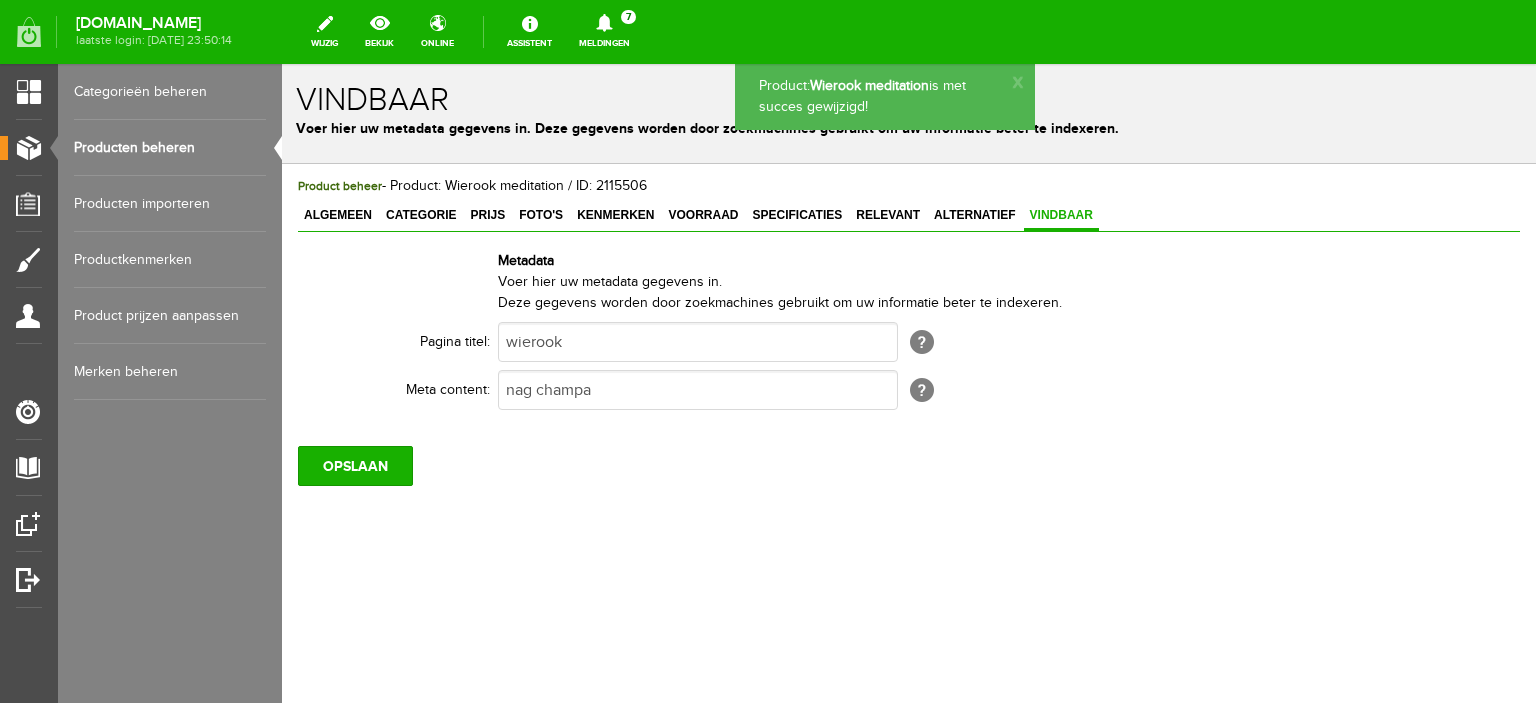 scroll, scrollTop: 0, scrollLeft: 0, axis: both 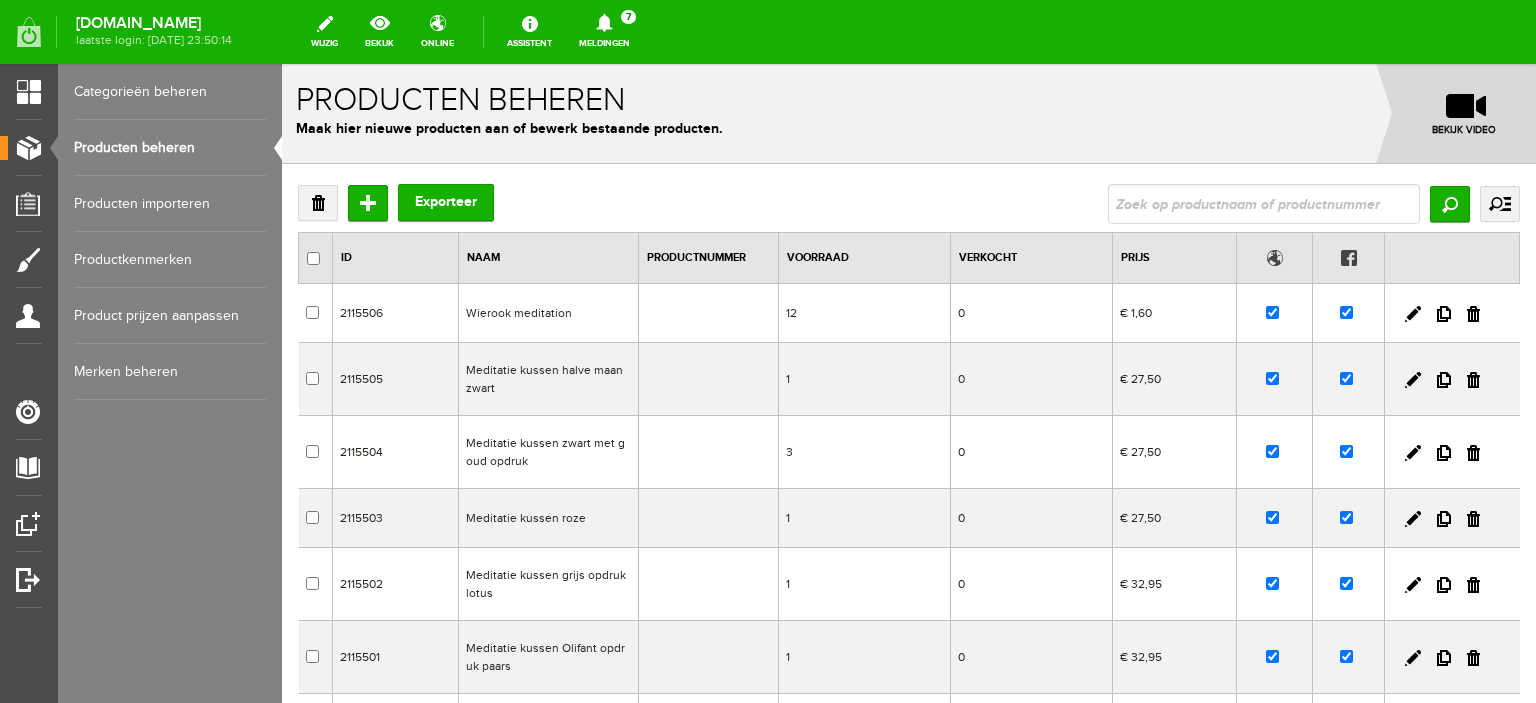 click on "Wierook meditation" at bounding box center (548, 313) 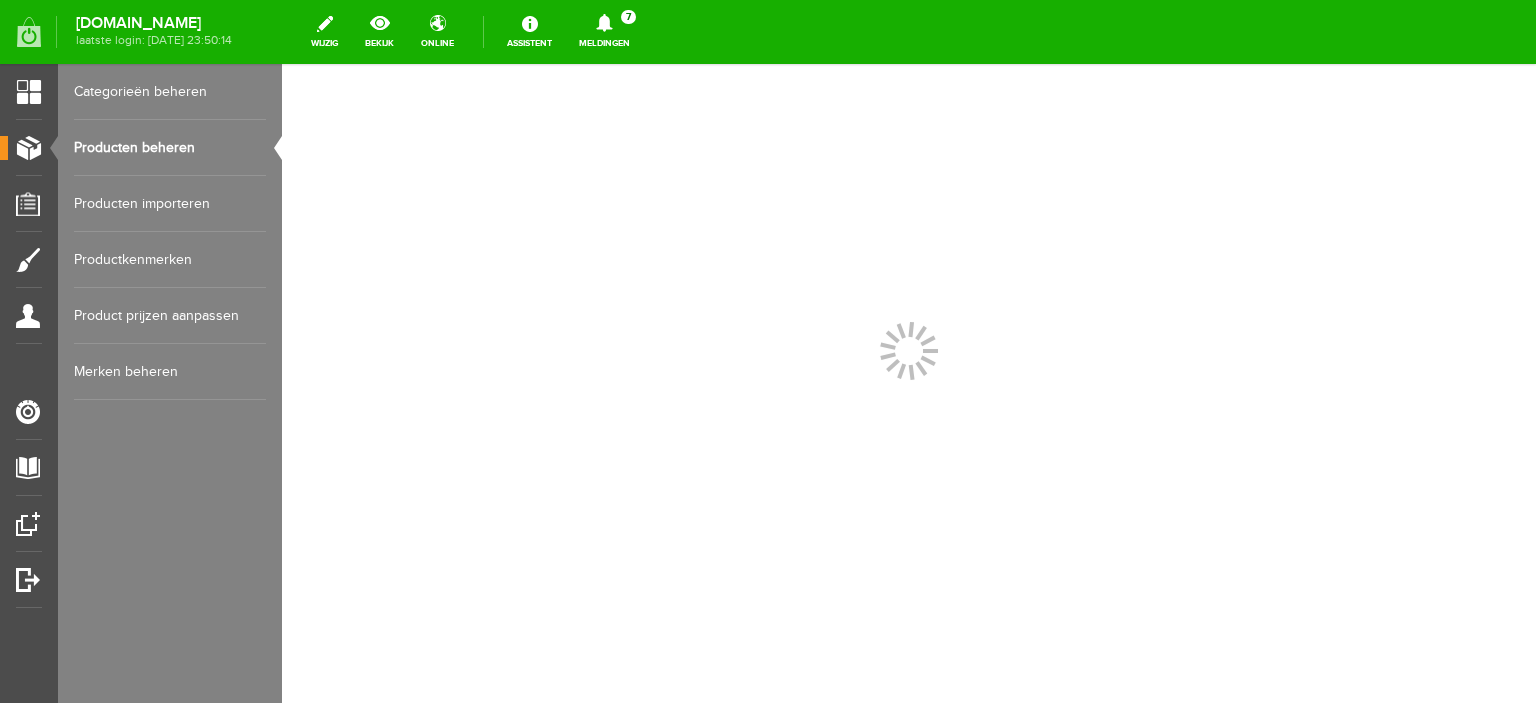 scroll, scrollTop: 0, scrollLeft: 0, axis: both 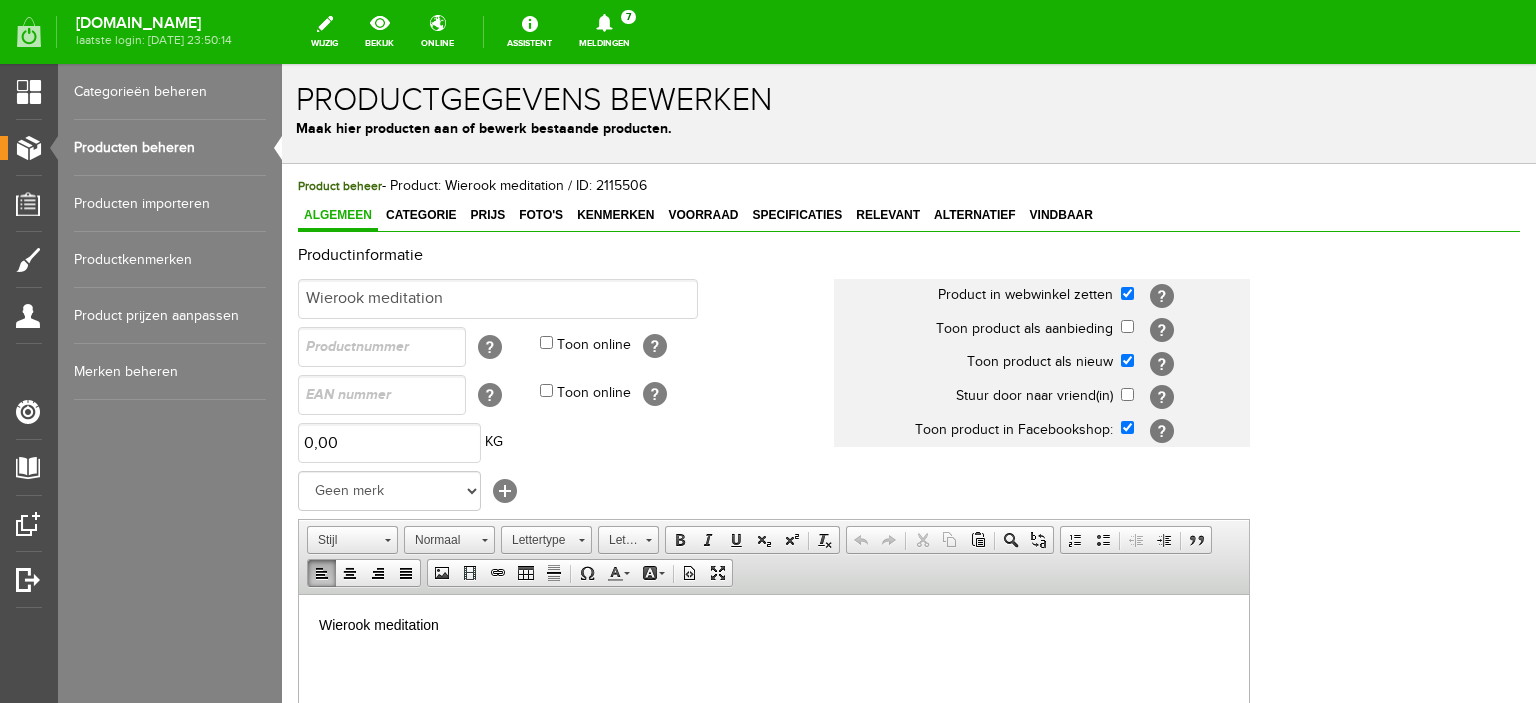 click on "Wierook meditation" at bounding box center (774, 624) 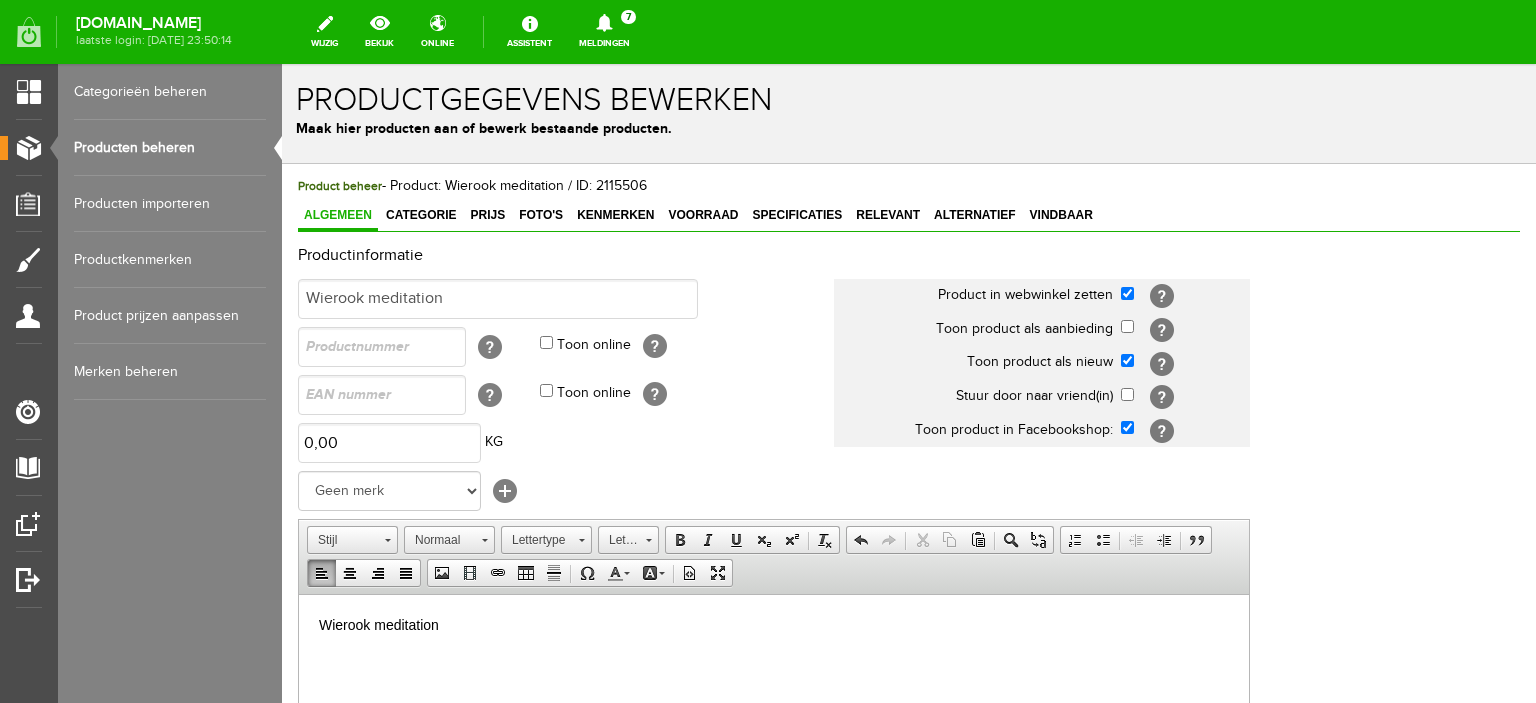 type 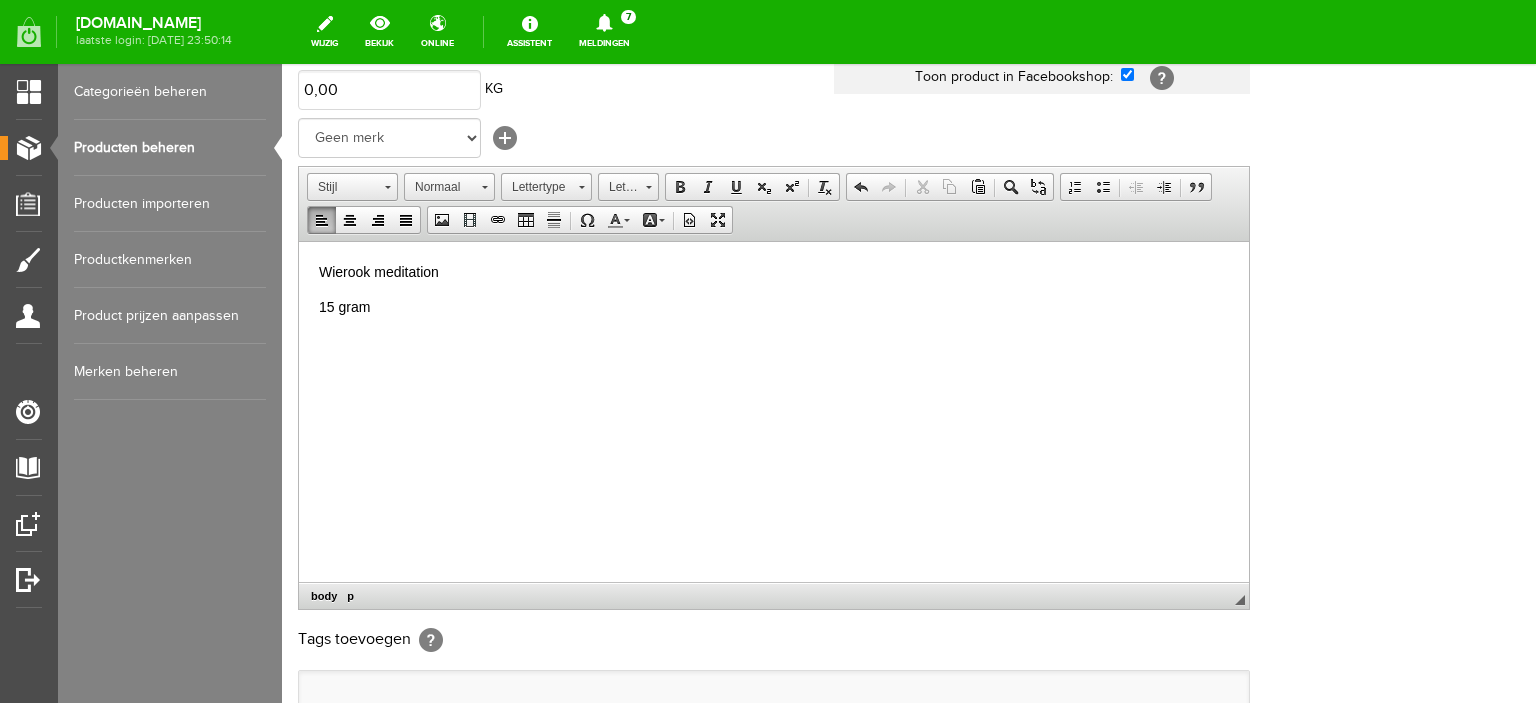 scroll, scrollTop: 380, scrollLeft: 0, axis: vertical 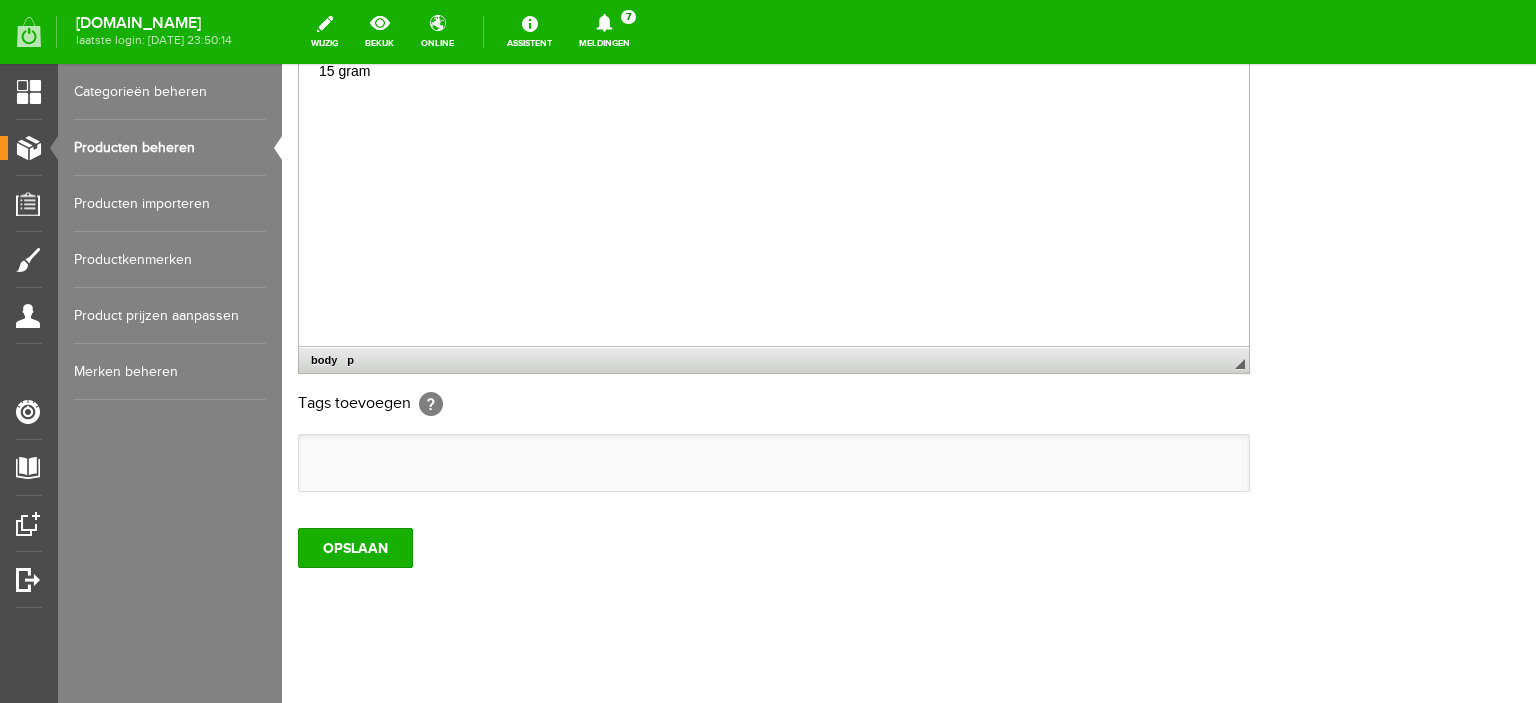click at bounding box center (774, 463) 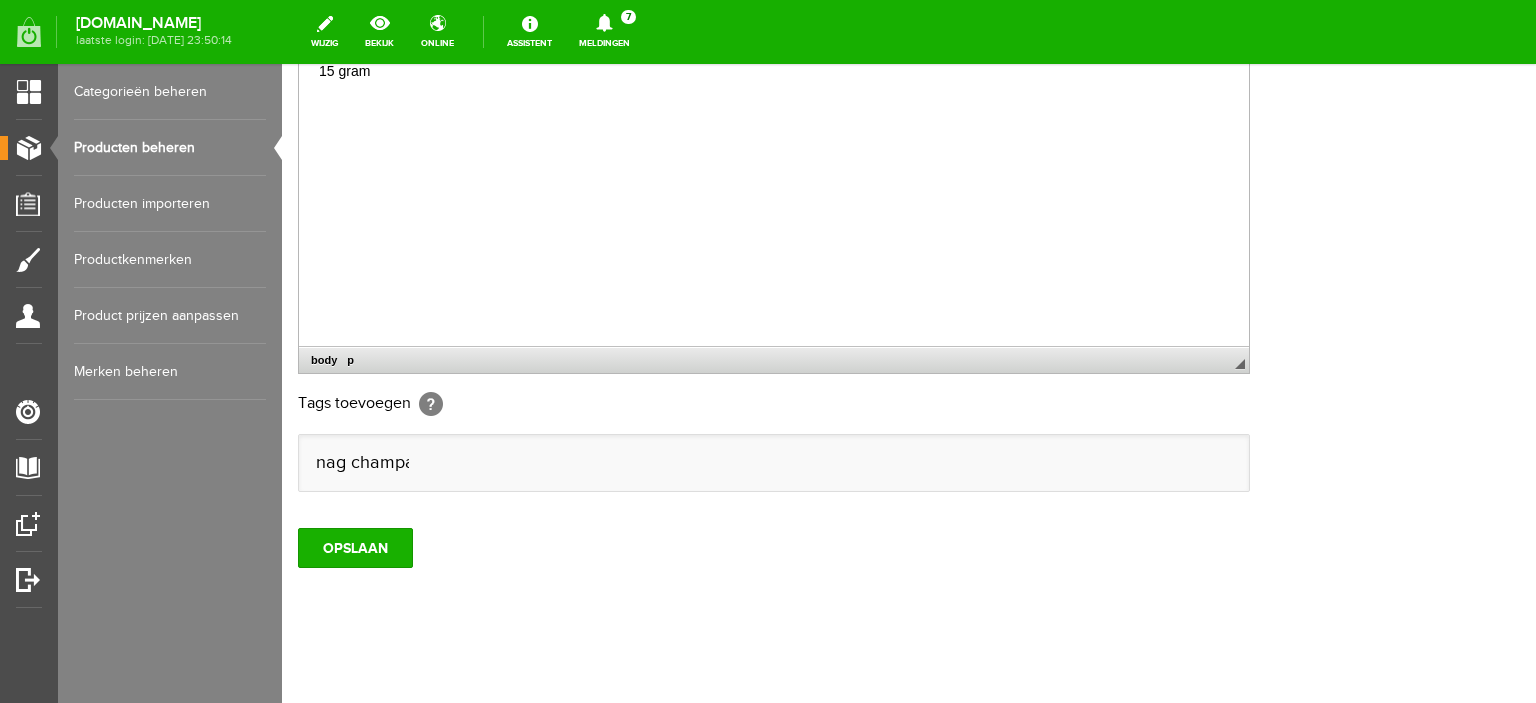 scroll, scrollTop: 0, scrollLeft: 0, axis: both 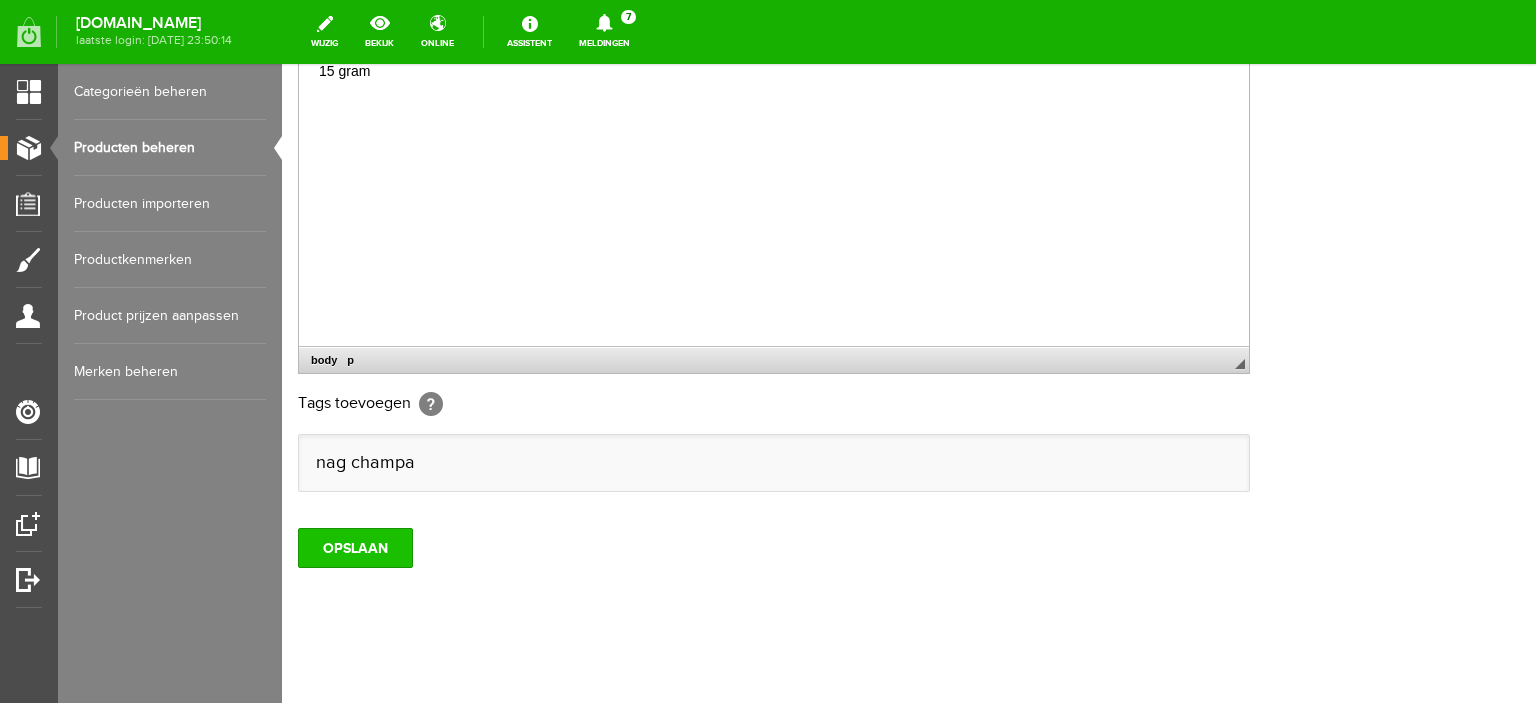 type on "nag champa" 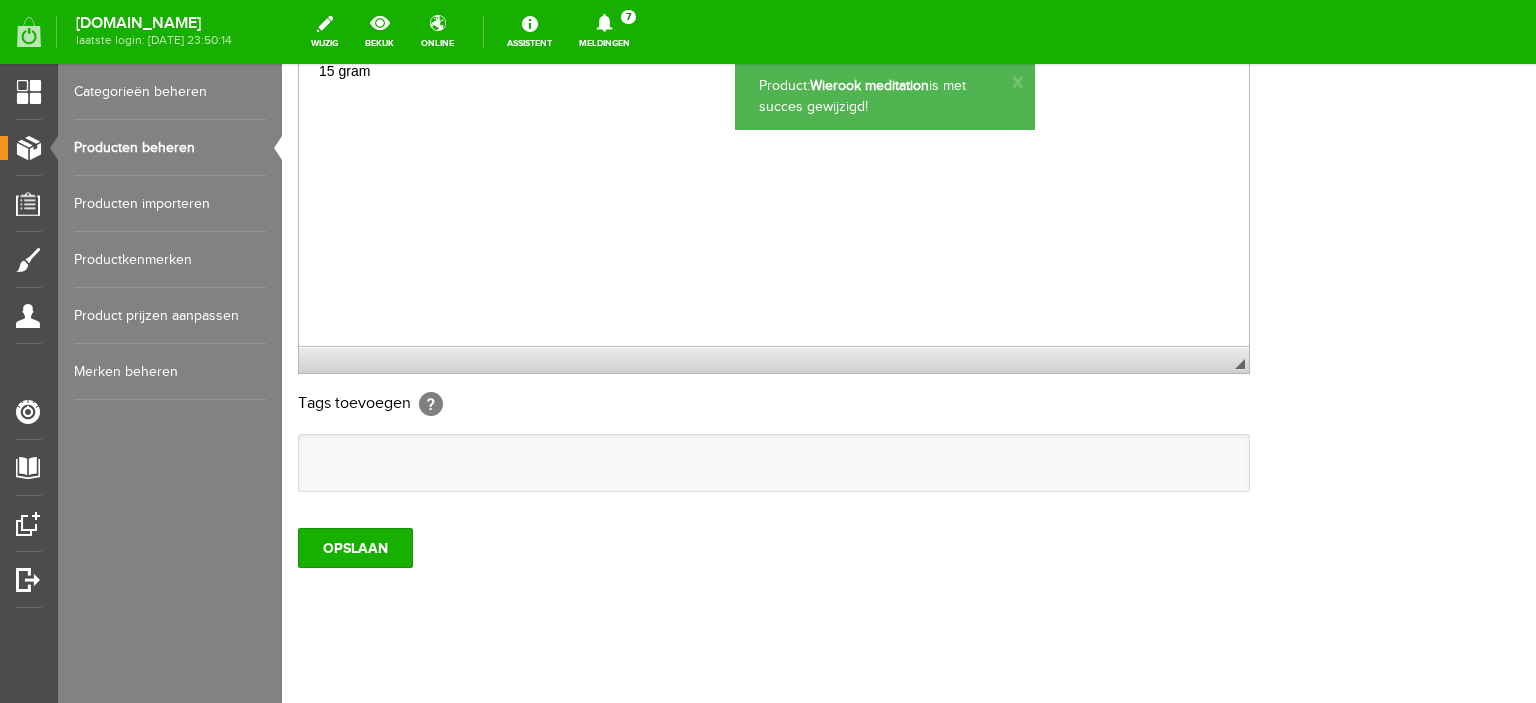 scroll, scrollTop: 0, scrollLeft: 0, axis: both 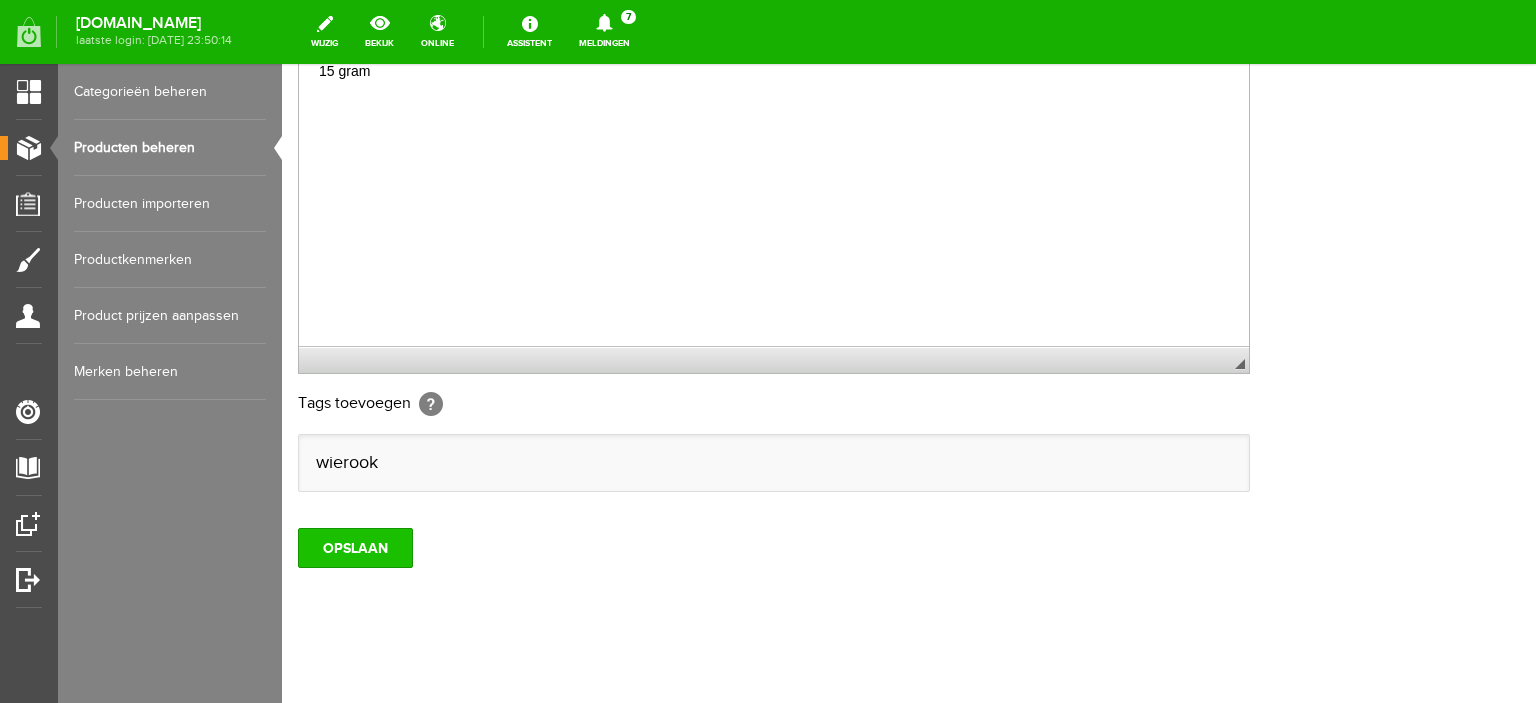 type on "wierook" 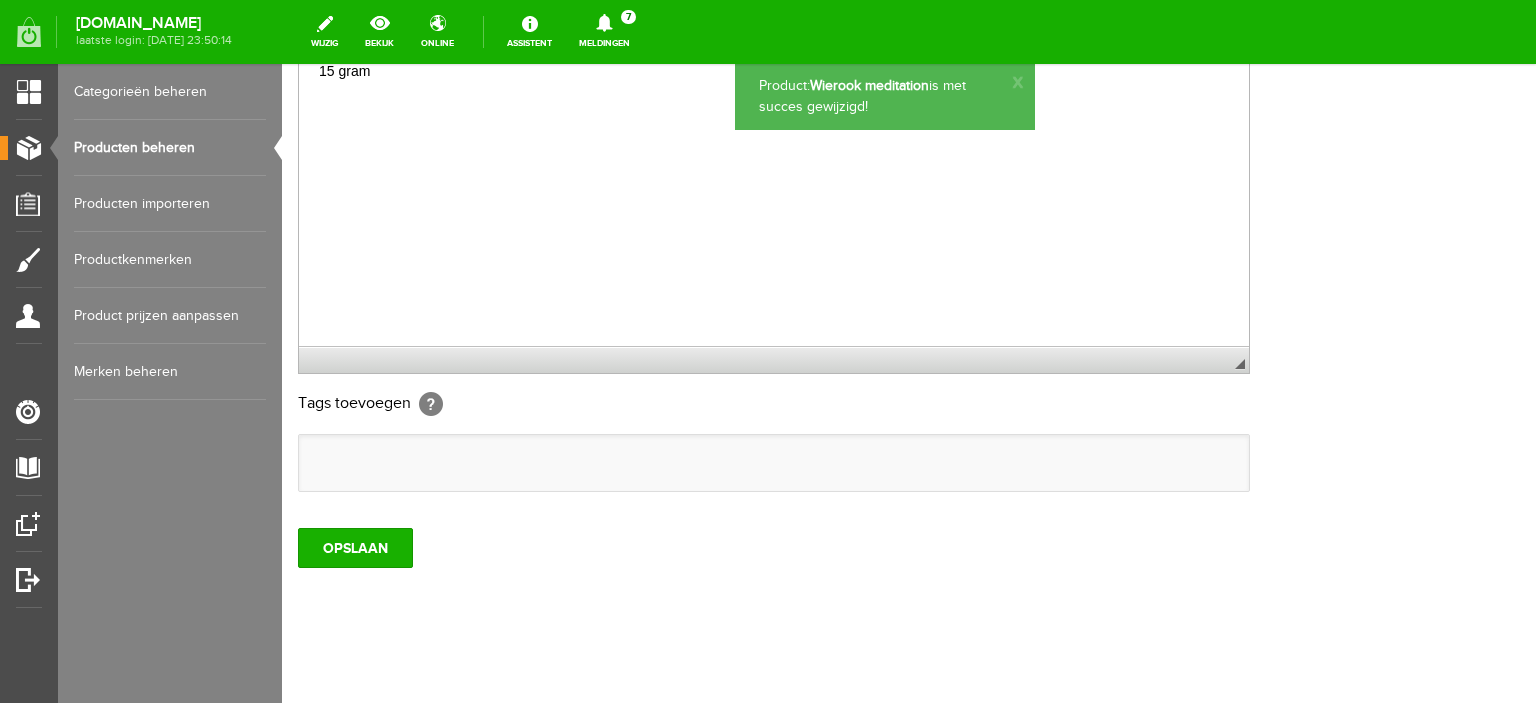 scroll, scrollTop: 0, scrollLeft: 0, axis: both 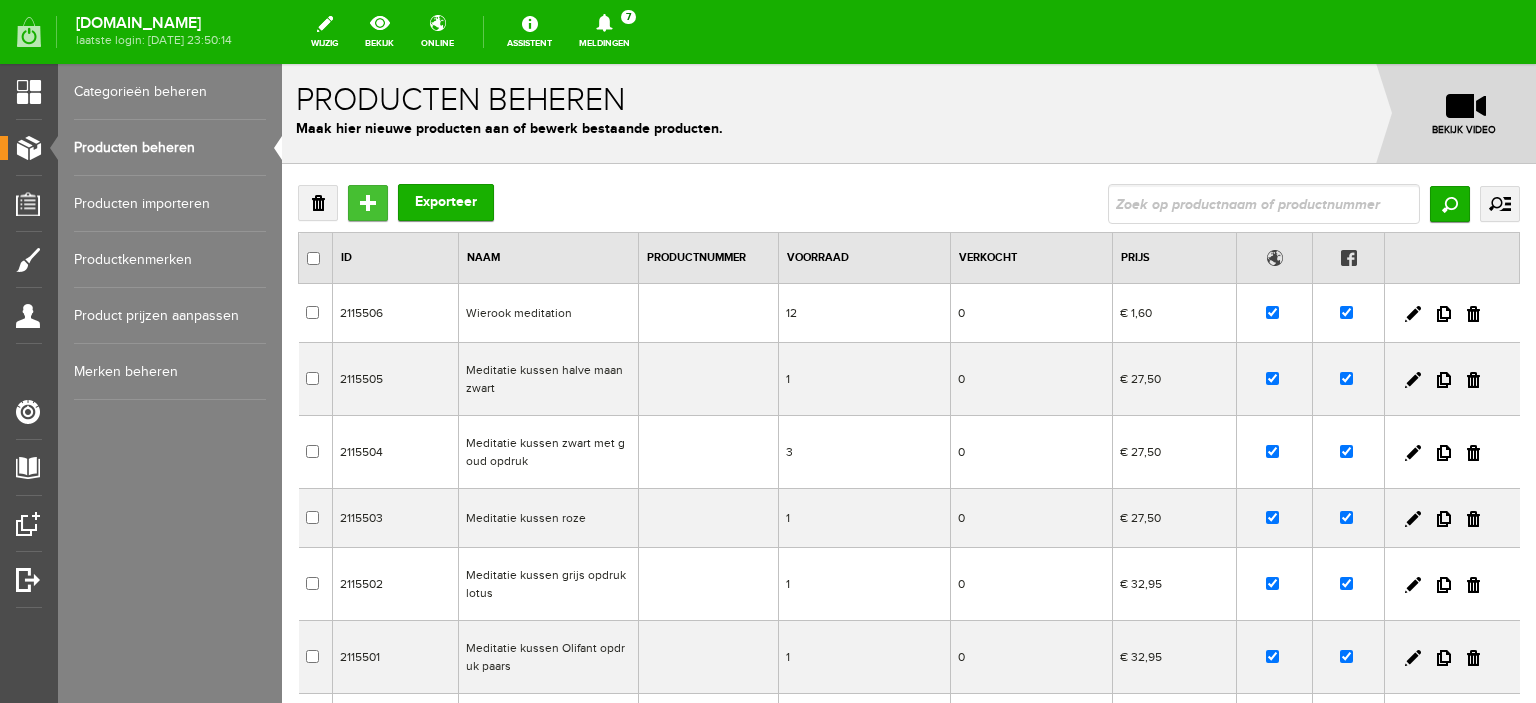 click on "Toevoegen" at bounding box center [368, 203] 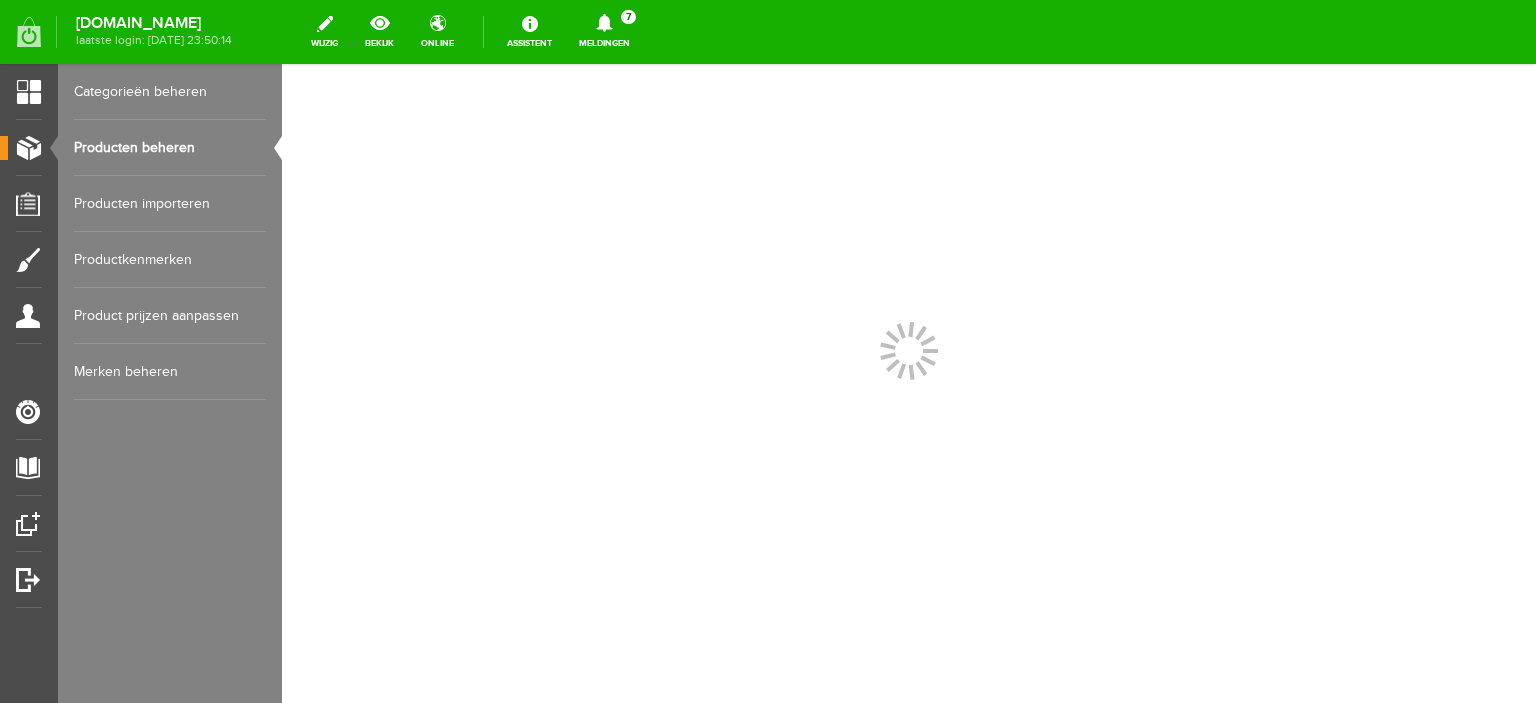 scroll, scrollTop: 0, scrollLeft: 0, axis: both 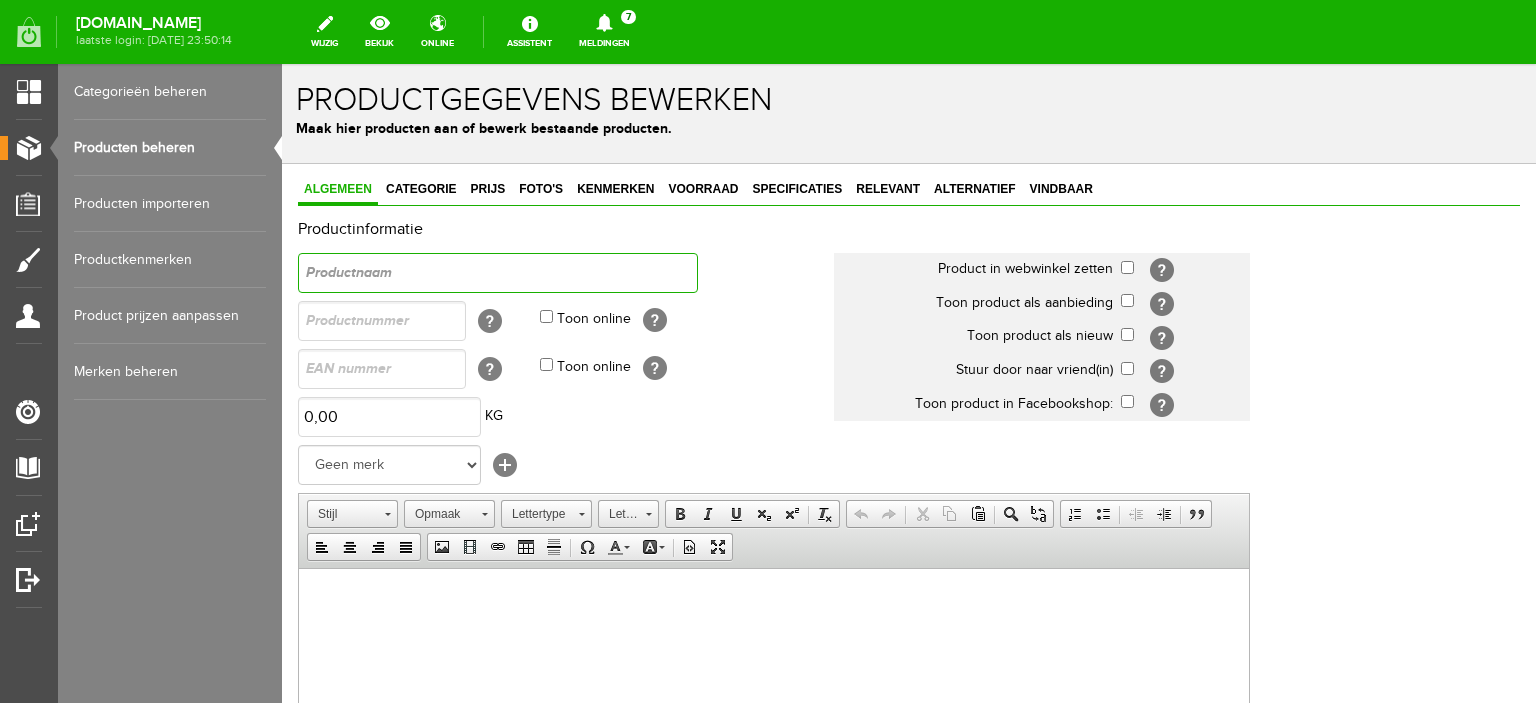 click at bounding box center [498, 273] 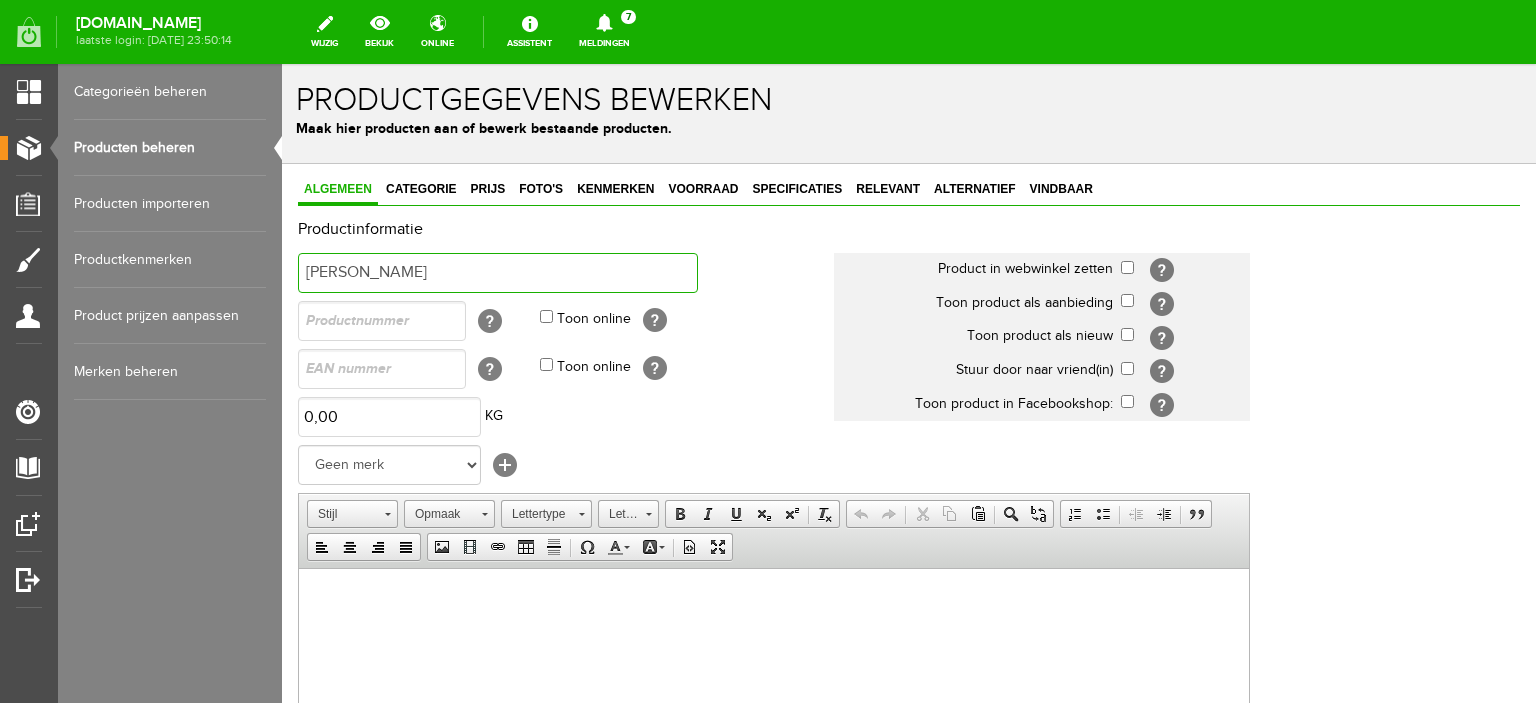 drag, startPoint x: 416, startPoint y: 269, endPoint x: 304, endPoint y: 242, distance: 115.2085 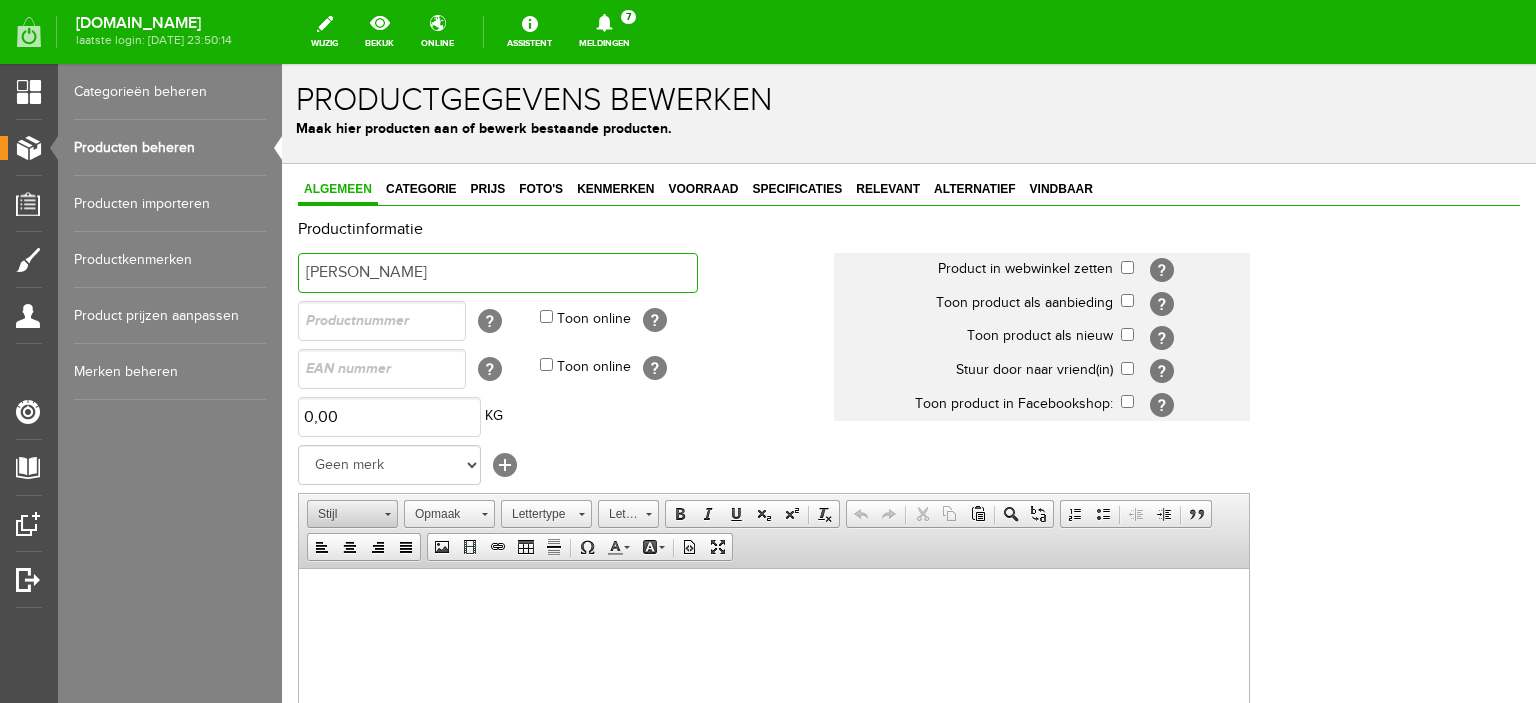 type on "[PERSON_NAME]" 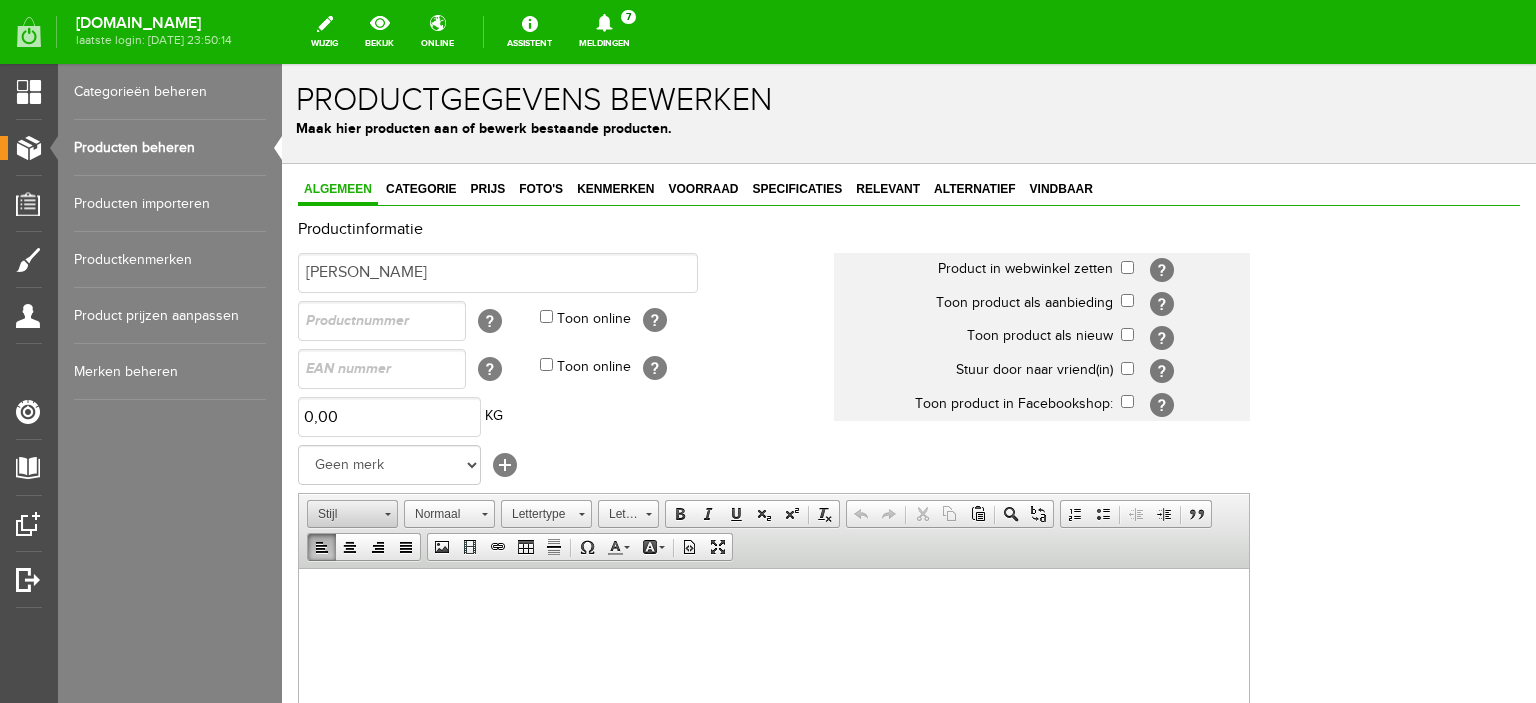 scroll, scrollTop: 0, scrollLeft: 0, axis: both 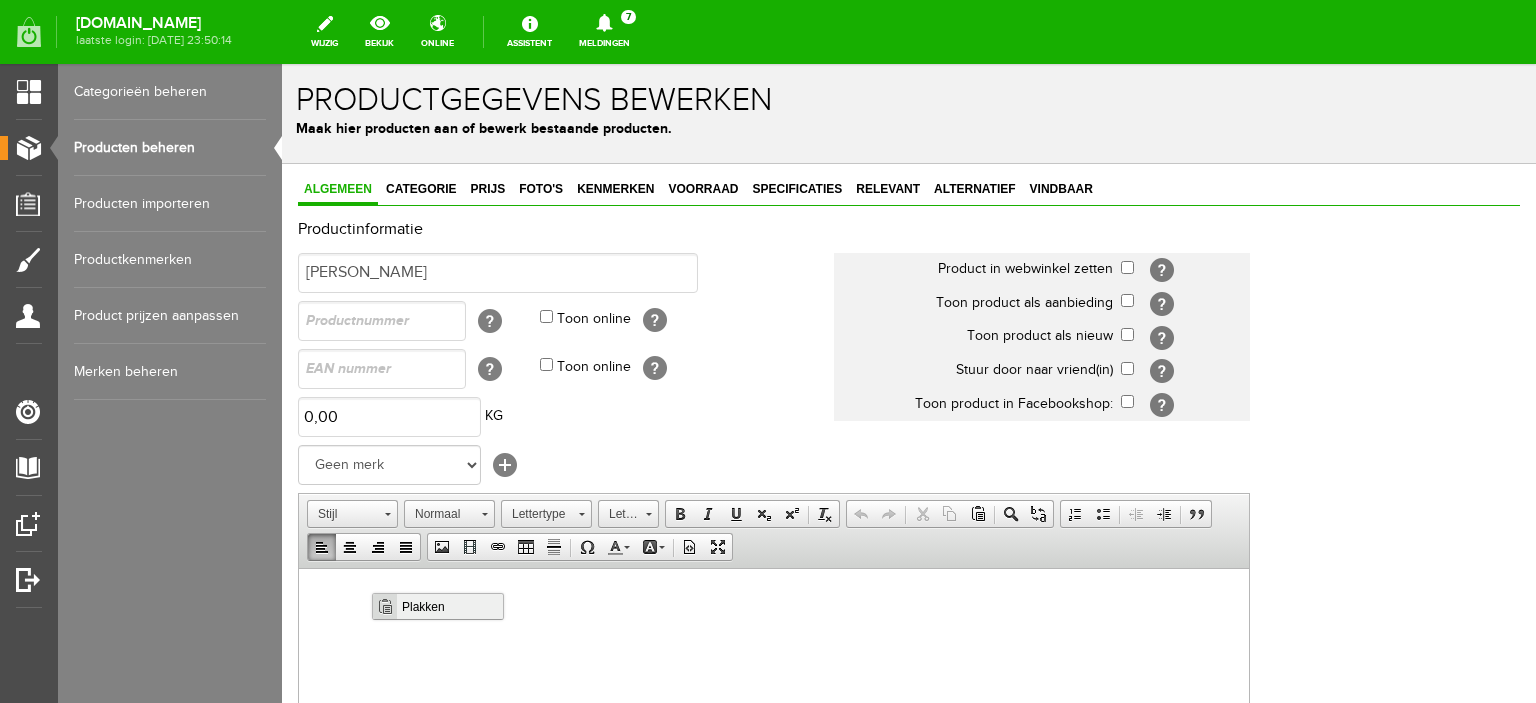 click on "Plakken" at bounding box center [449, 605] 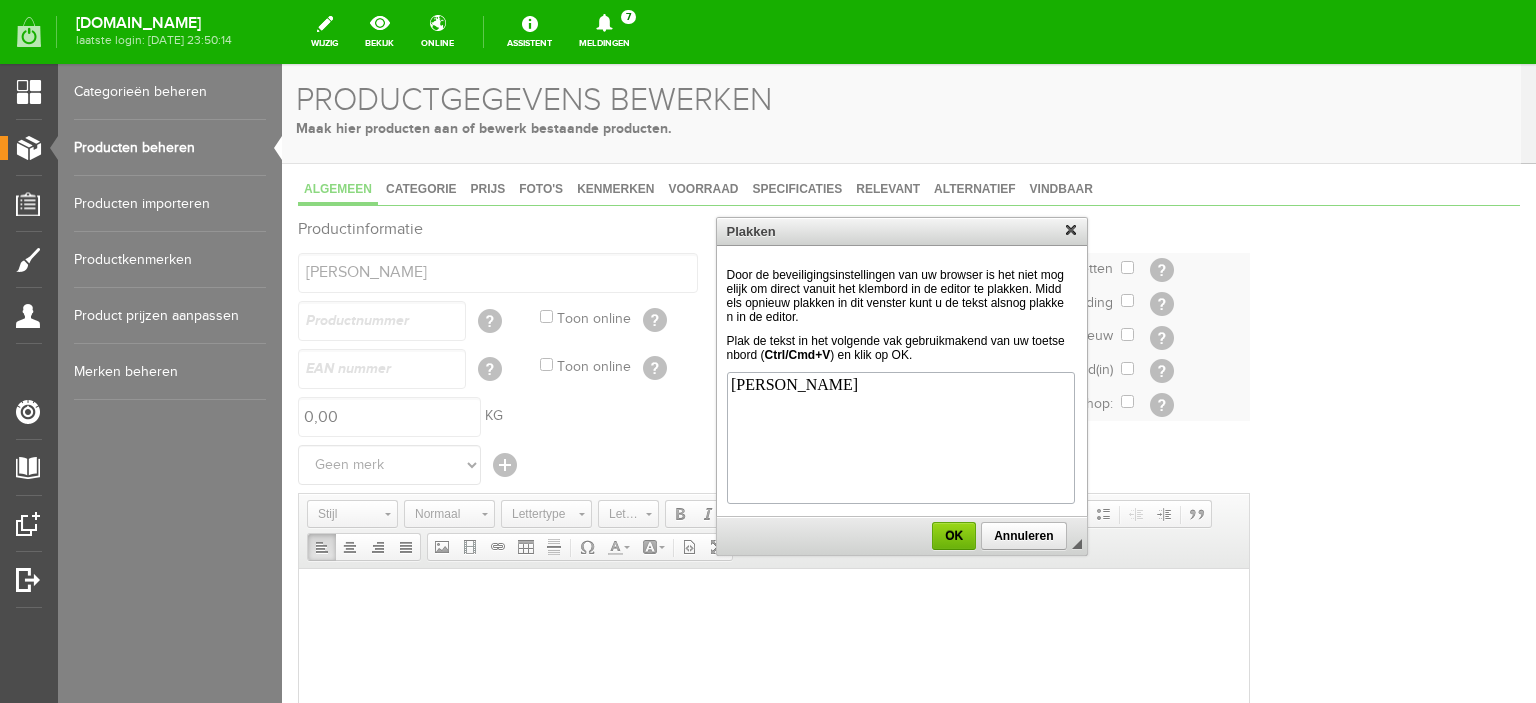 scroll, scrollTop: 0, scrollLeft: 0, axis: both 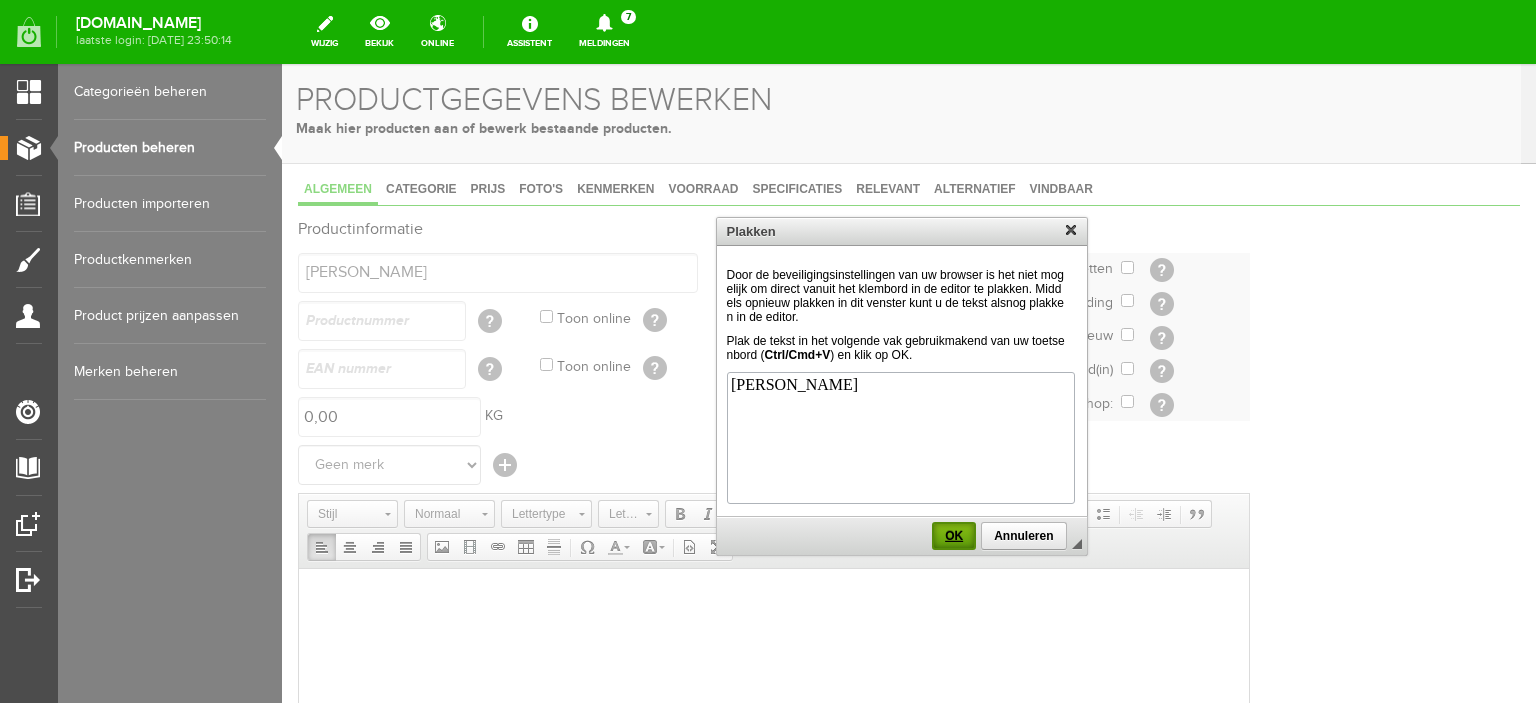 click on "OK" at bounding box center [954, 536] 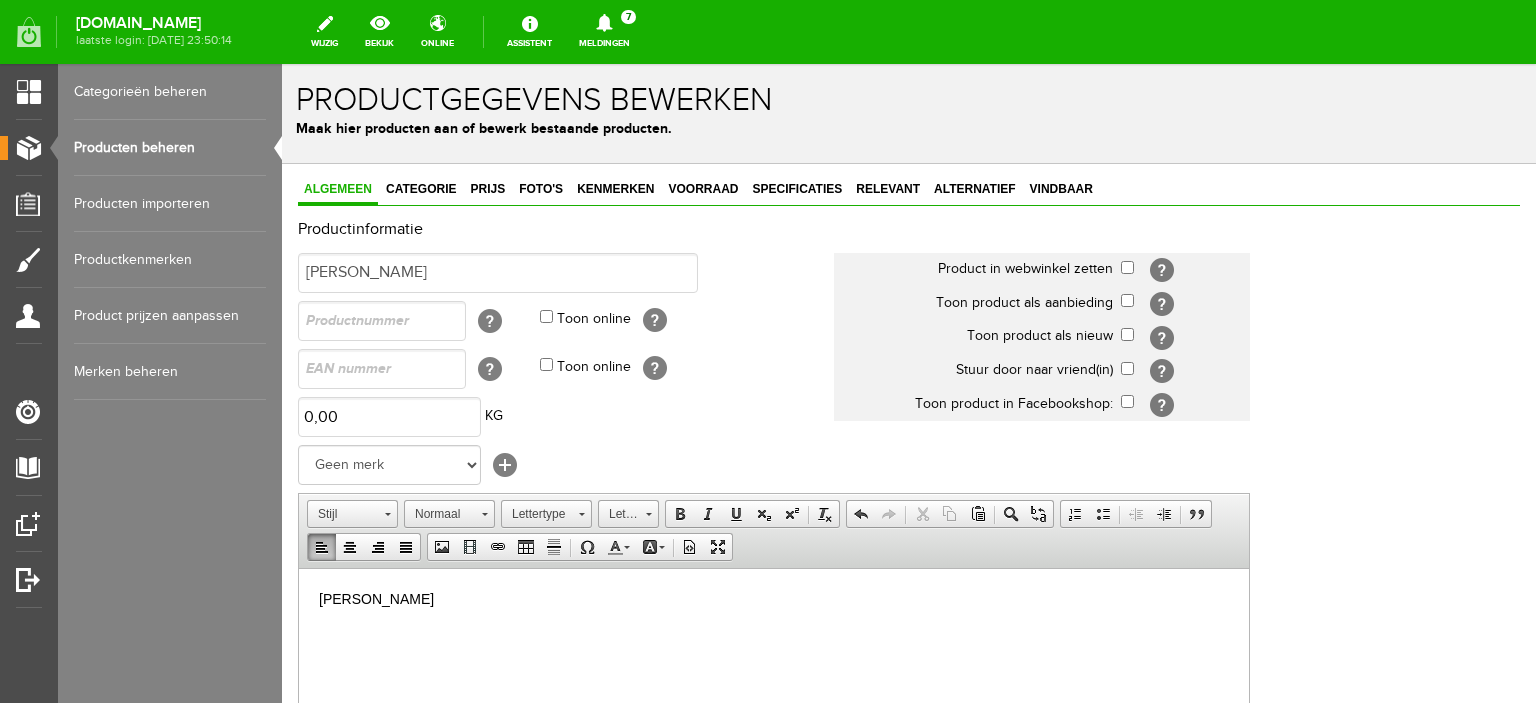 type 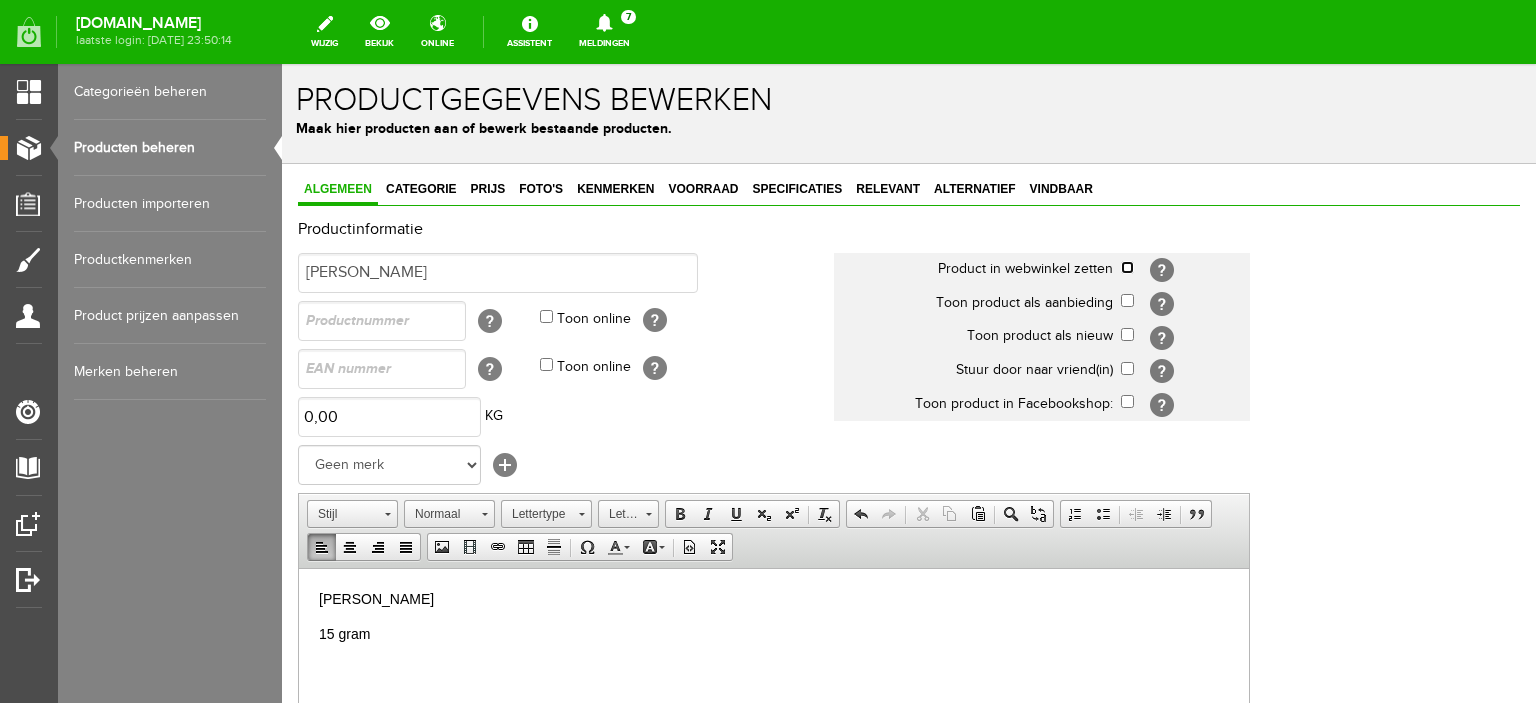 click at bounding box center [1127, 267] 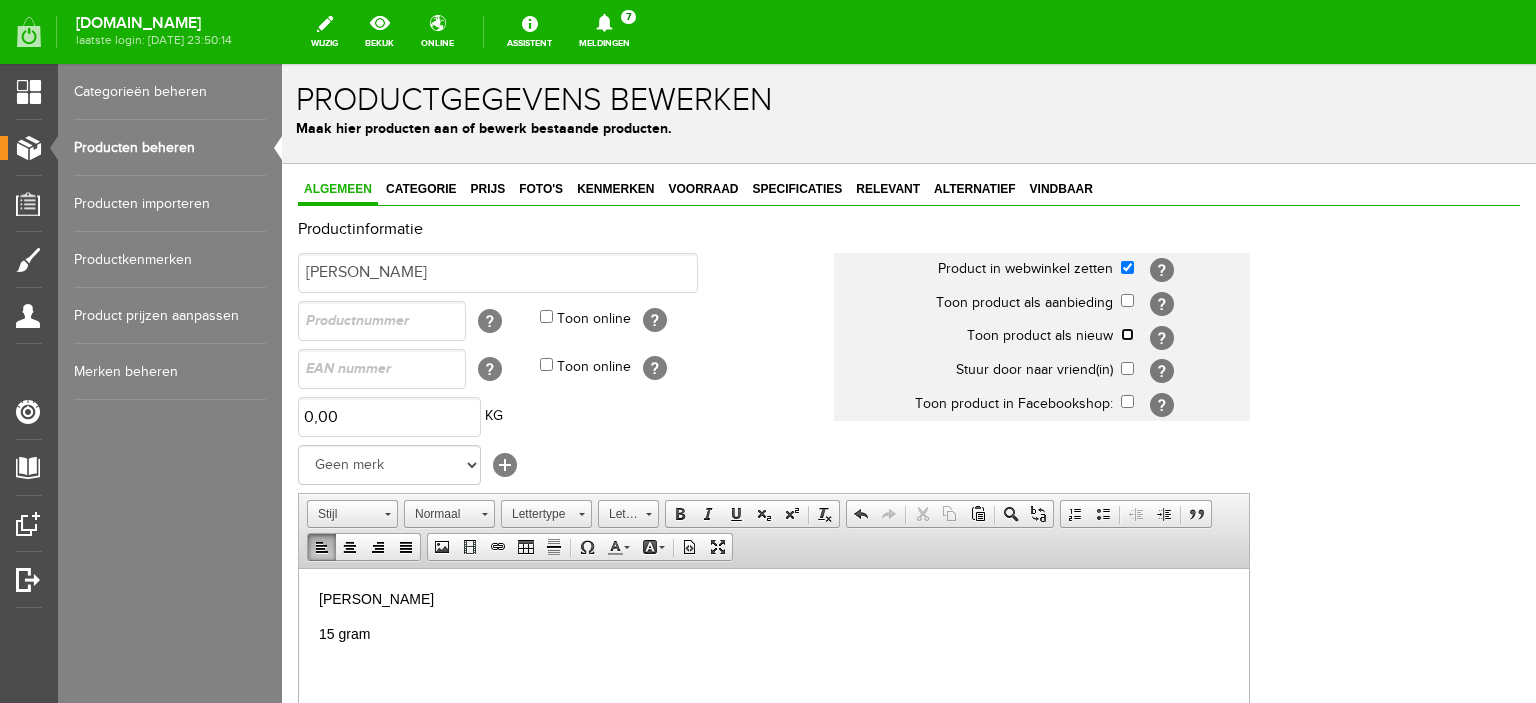 click at bounding box center [1127, 334] 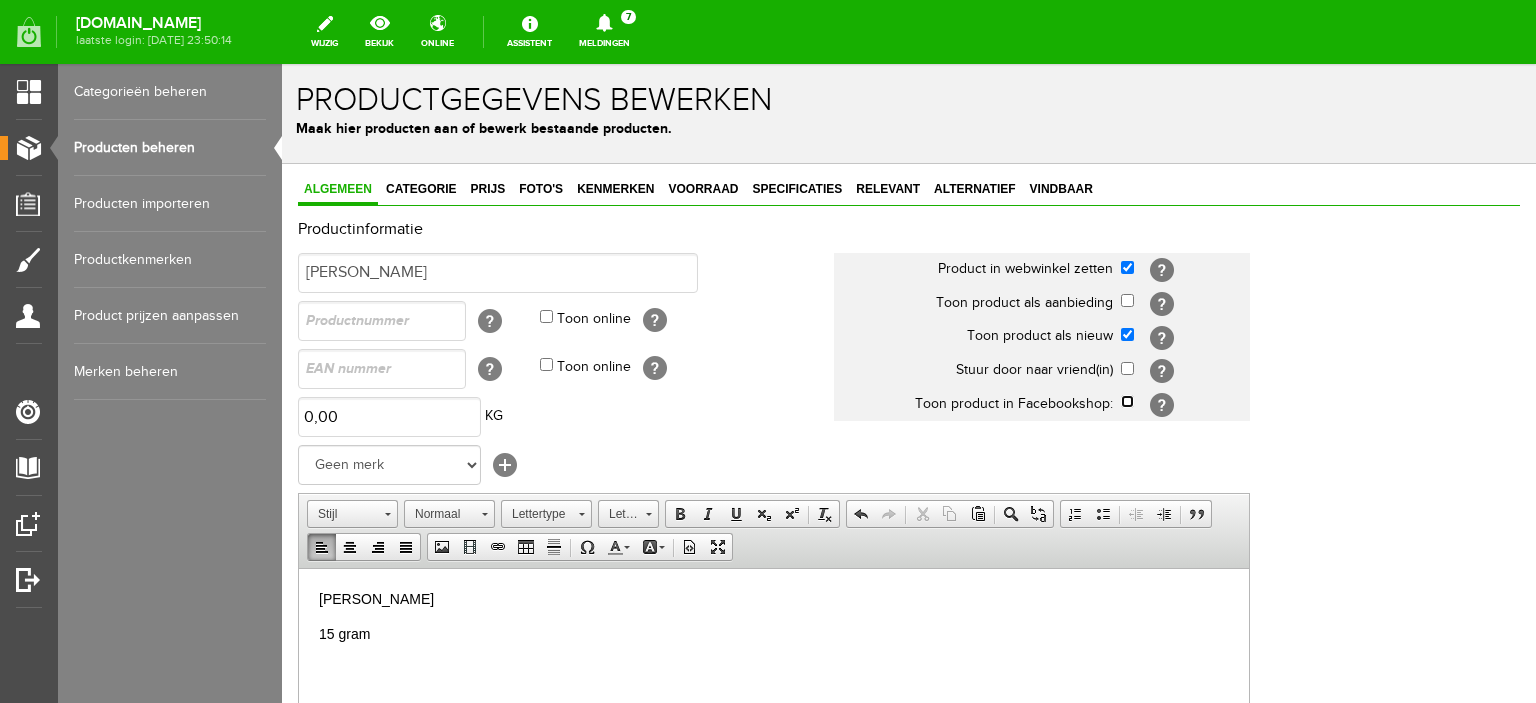 click at bounding box center (1127, 401) 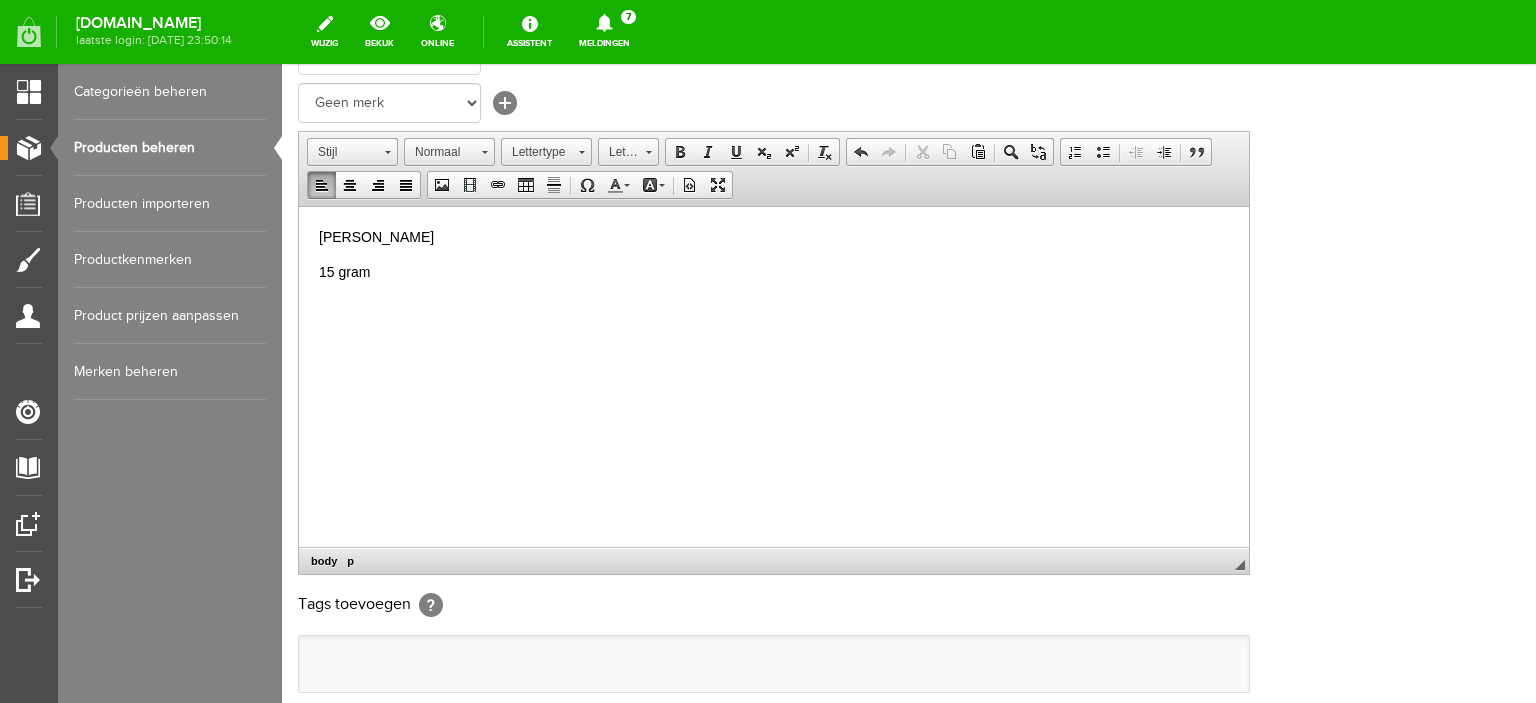 scroll, scrollTop: 365, scrollLeft: 0, axis: vertical 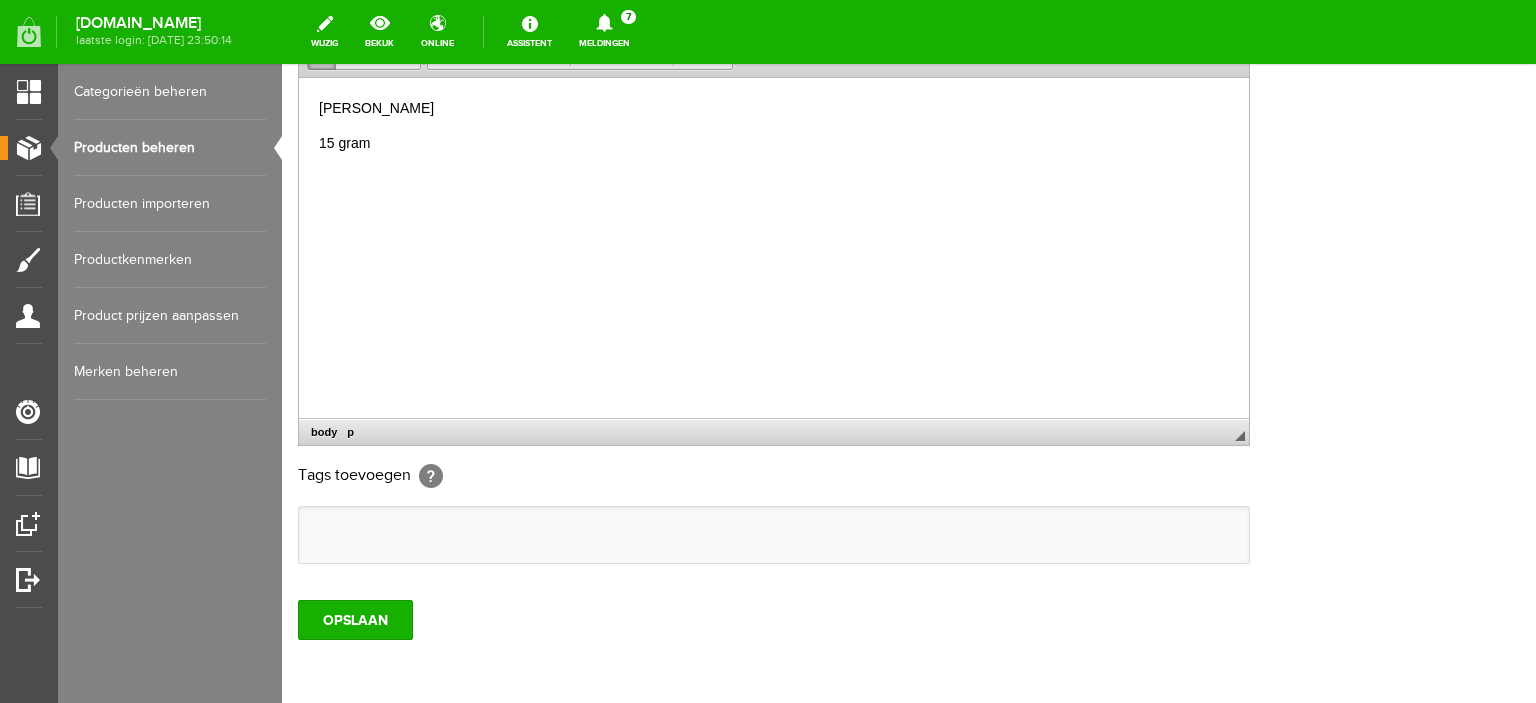 click at bounding box center (774, 535) 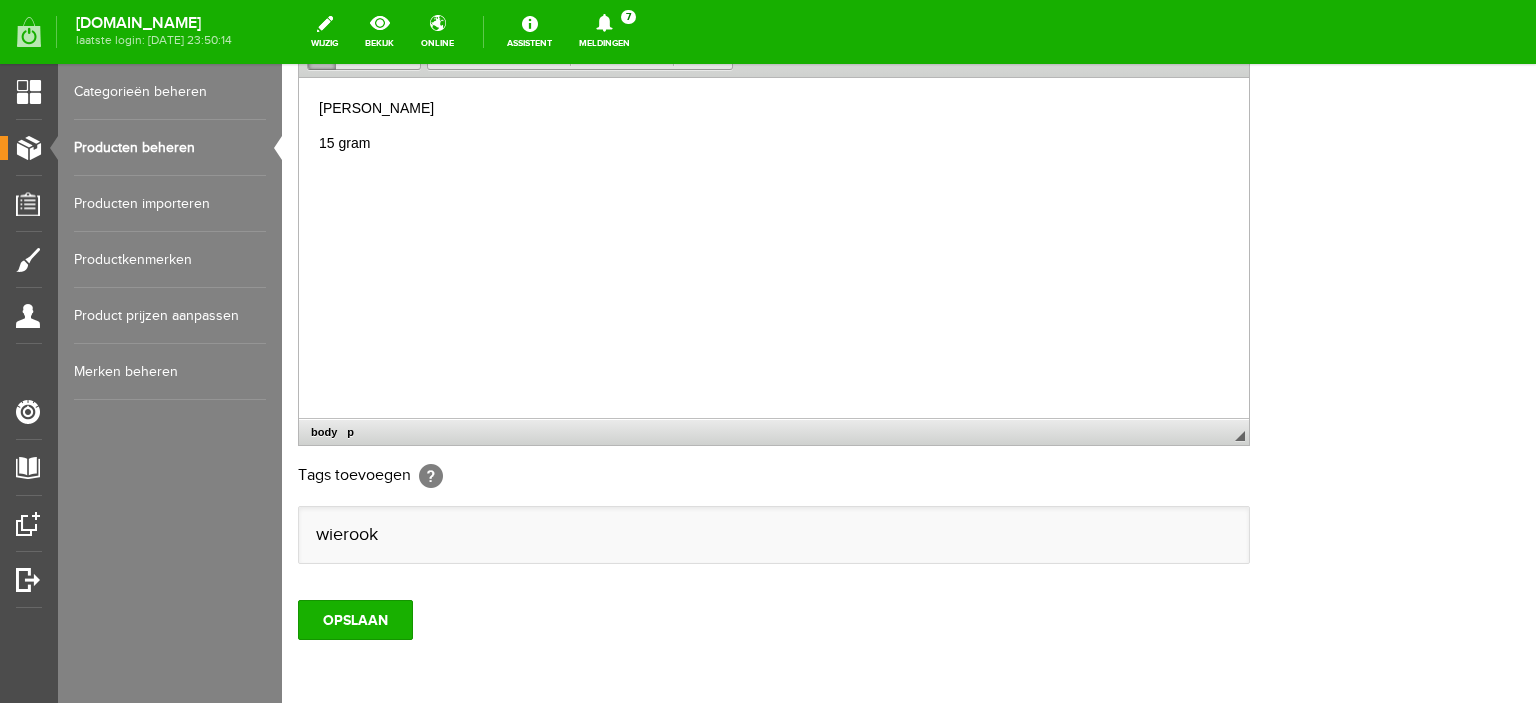 scroll, scrollTop: 0, scrollLeft: 0, axis: both 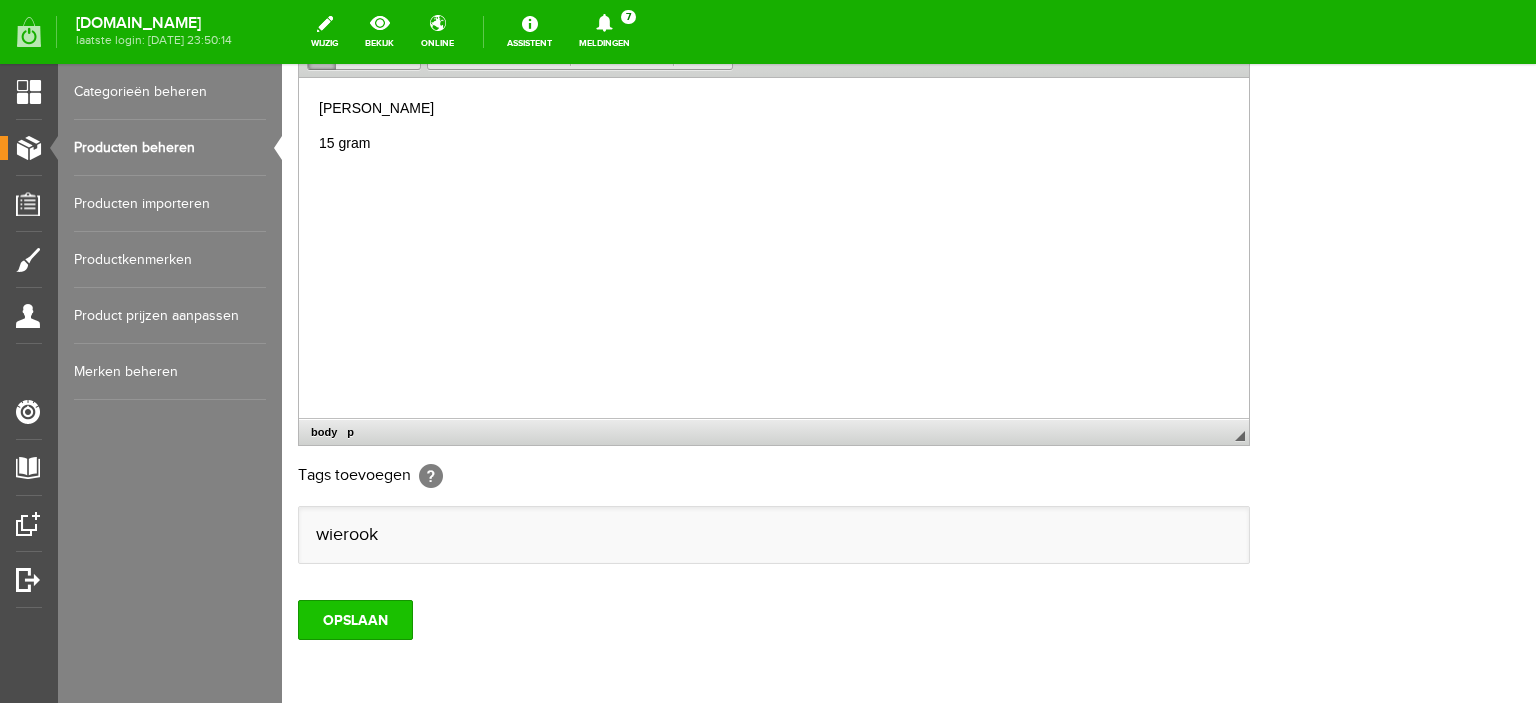 type on "wierook" 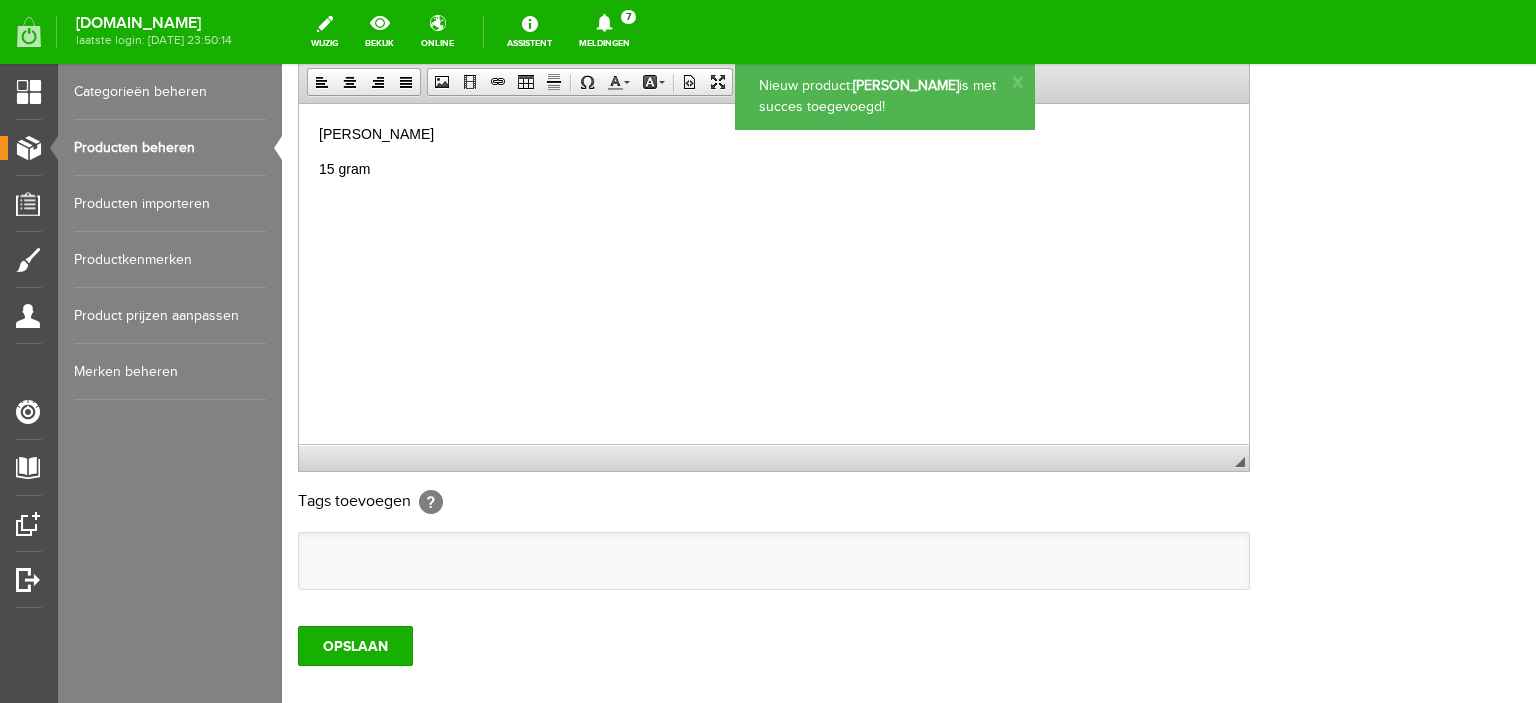 scroll, scrollTop: 0, scrollLeft: 0, axis: both 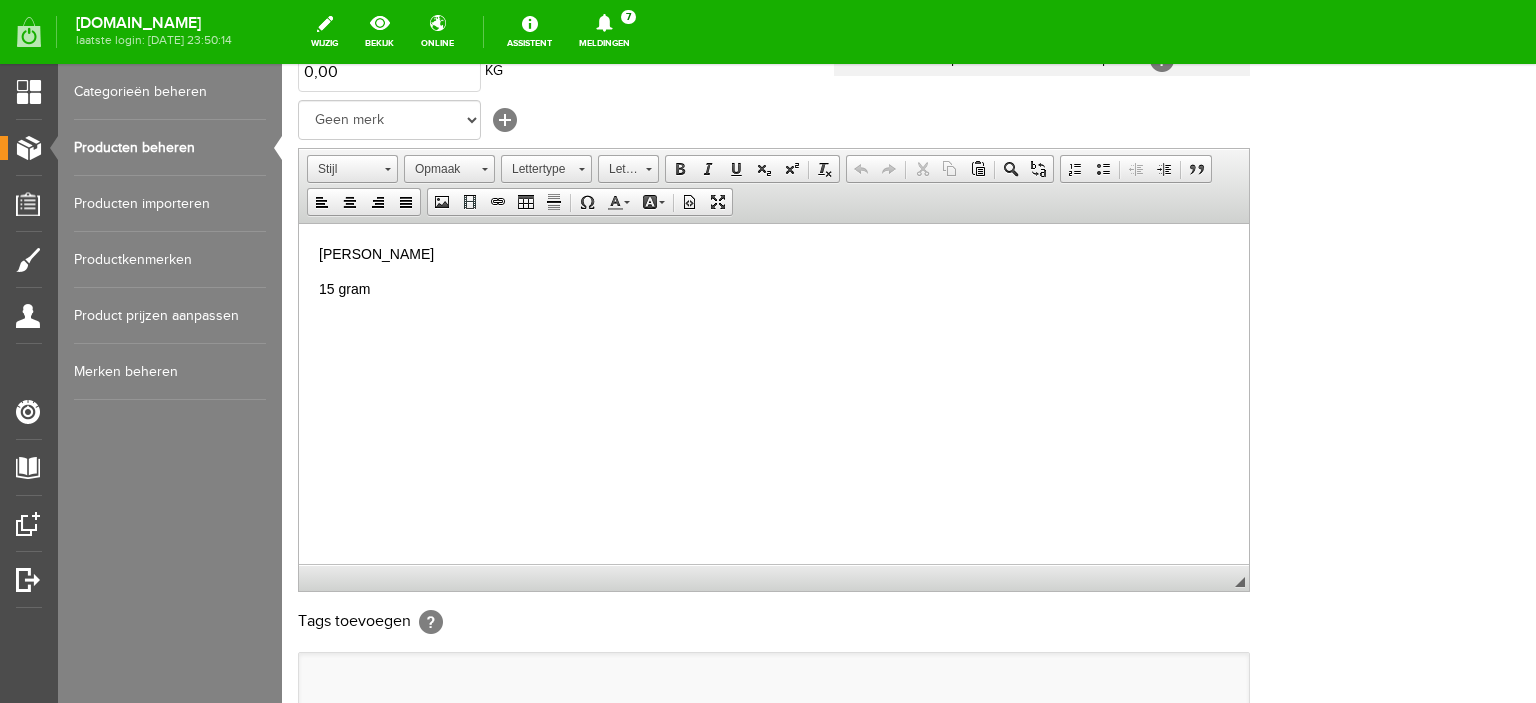 drag, startPoint x: 1527, startPoint y: 66, endPoint x: 685, endPoint y: 635, distance: 1016.2308 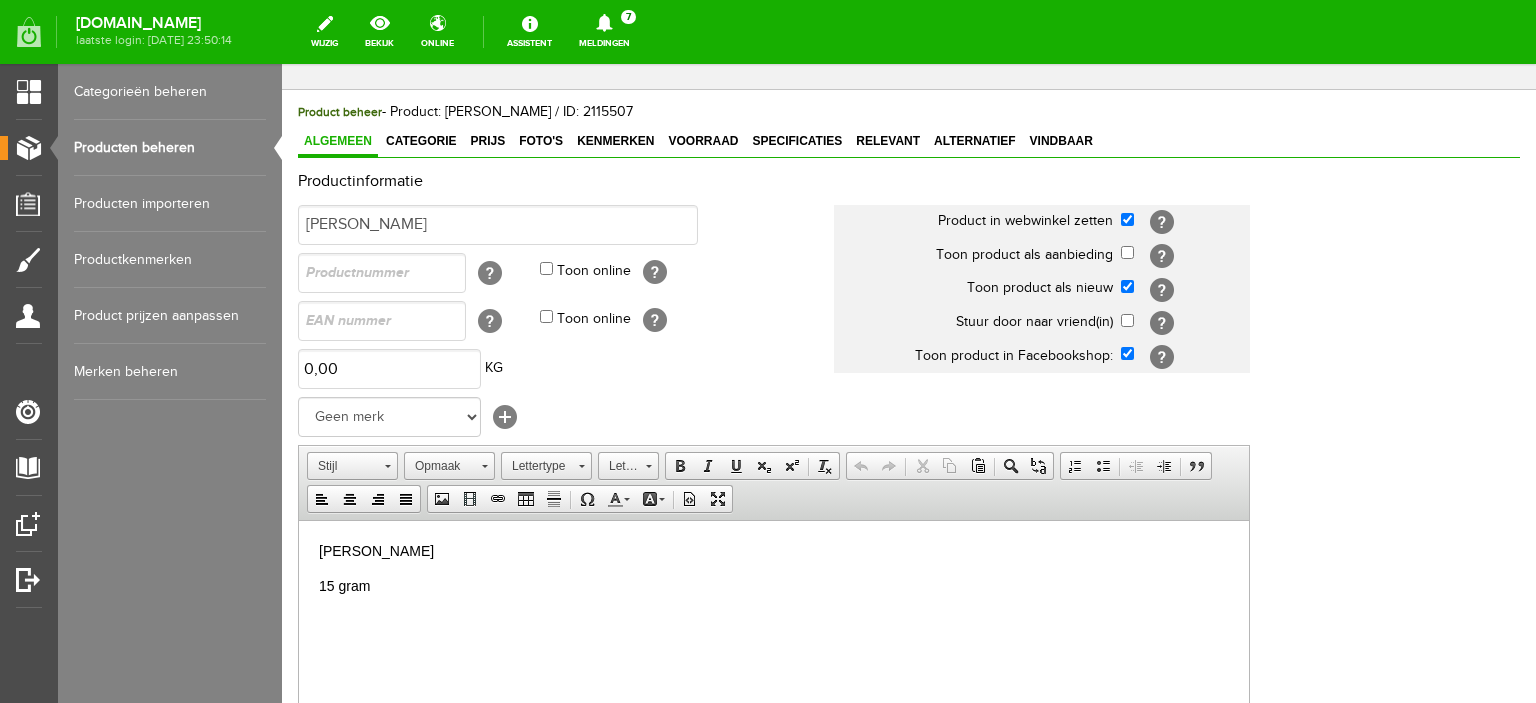 scroll, scrollTop: 0, scrollLeft: 0, axis: both 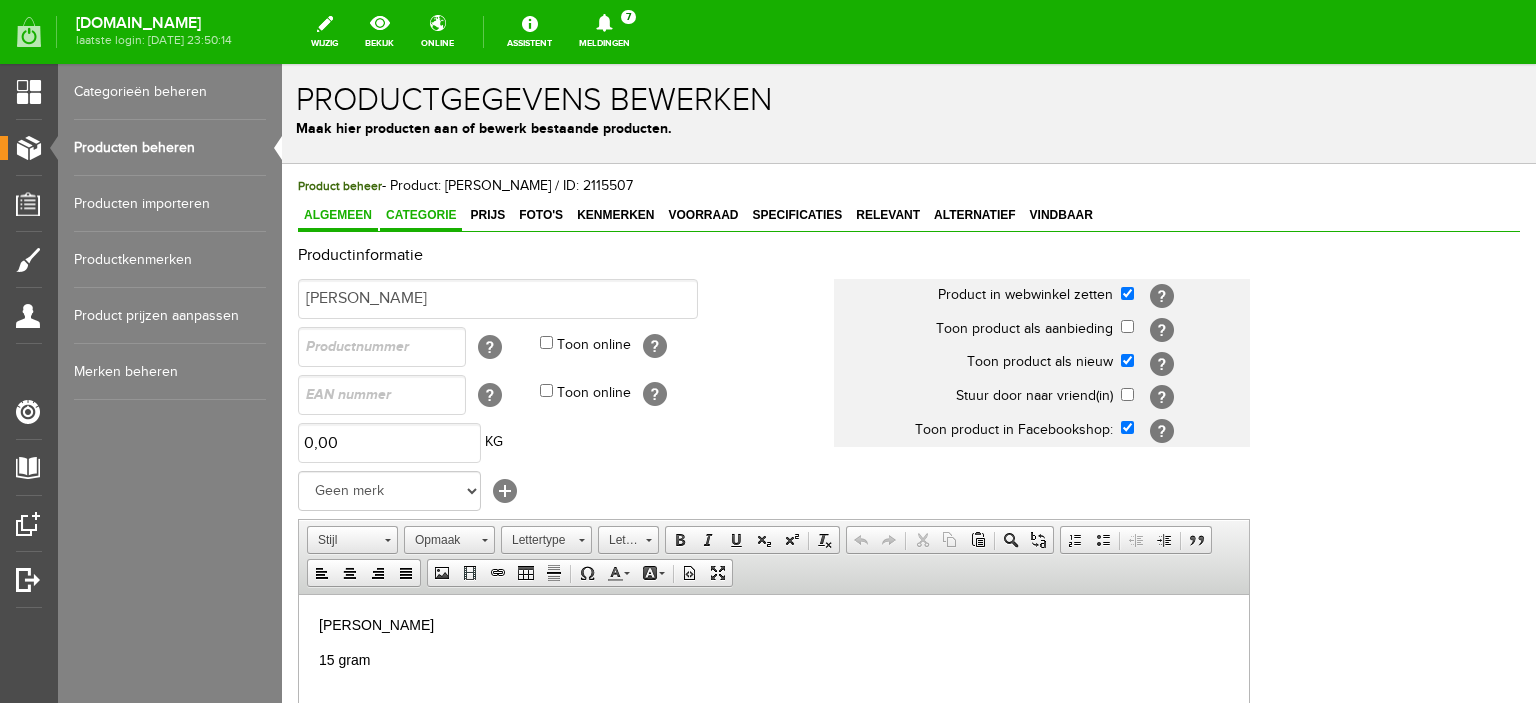 click on "Categorie" at bounding box center (421, 215) 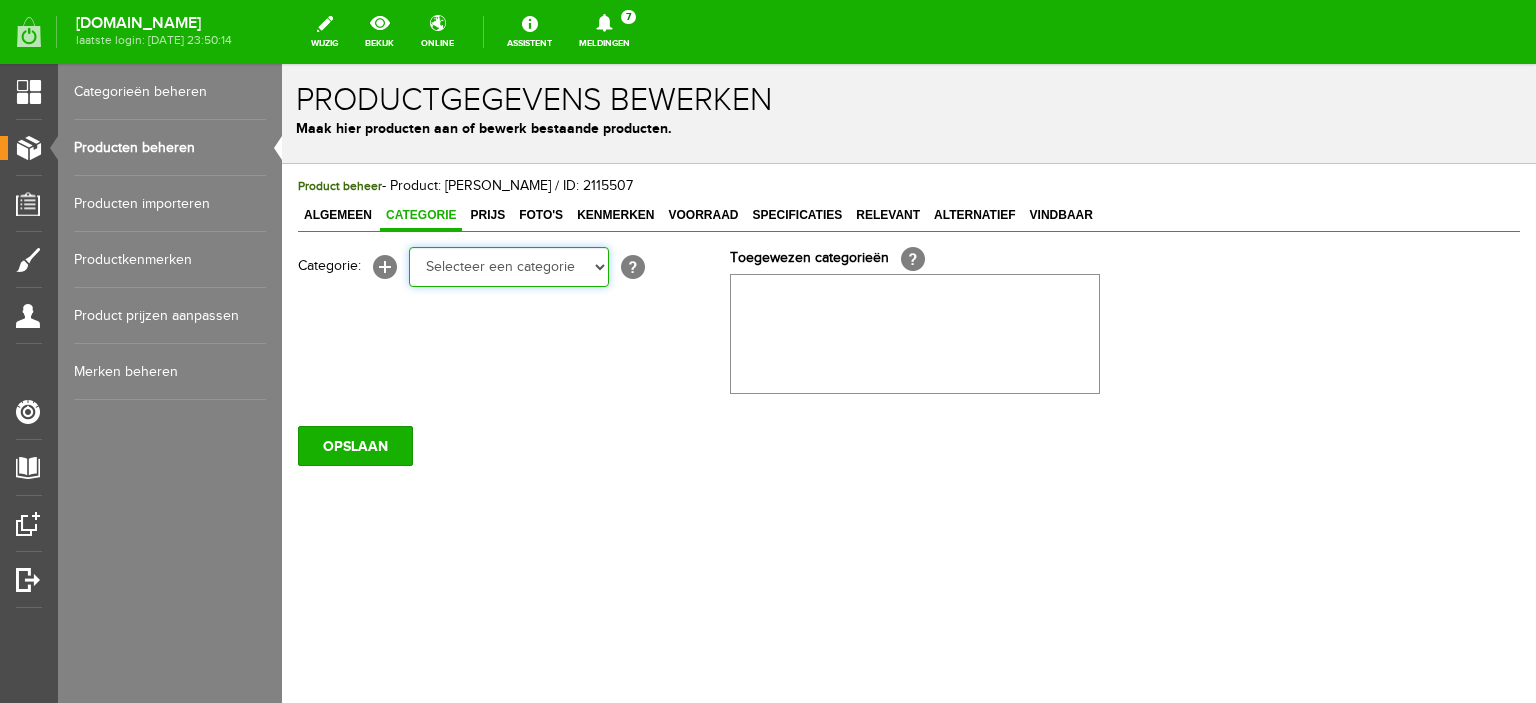 click on "Selecteer een categorie
Meditatie cursus
Online yoga
Online rug/nek
Online ouder&kind
Online meditatie
Online yoga 4x
Online rug/nek 4x
Online ouder&kind 4x
Online meditatie 4x
Acties
Yoga artikelen
Yogamatten
Yogatassen
Yogablokken
Yogariemen
Bolsters
Yogakleding
Yogasokken Paars
Yogasokken Turkoois
Yogasokken Lila
Yogasokken roze
Yogasokken licht geel
Yogasokken Grijs
Yogasokken Zwart
Yoga/meditatiekussen
Yoga/meditatie bankje
Zoutlampen
Yogakleding
Meditatie artikelen
Omslagdoek
Meditatie bankjes
Meditatie kussens
Bolsters
Thee" at bounding box center (509, 267) 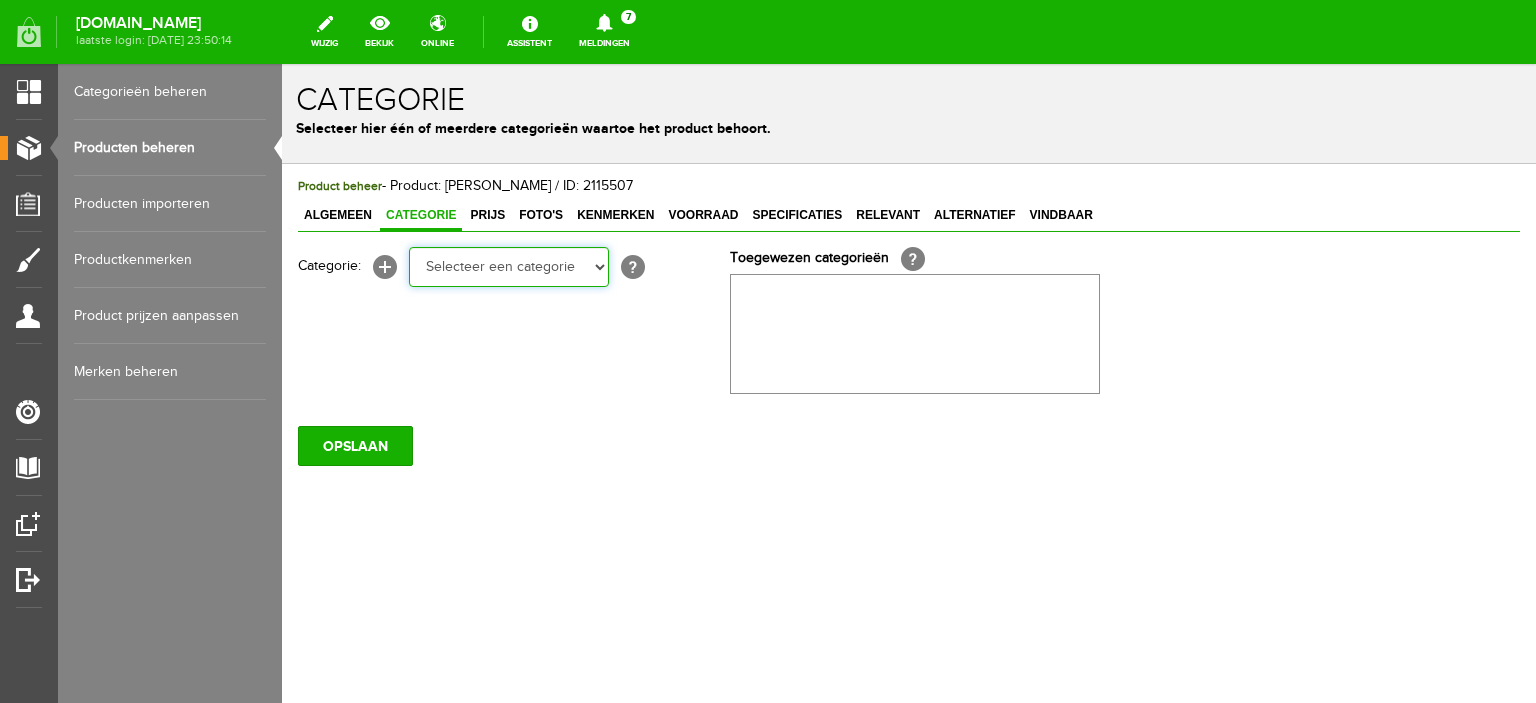 click on "Selecteer een categorie
Meditatie cursus
Online yoga
Online rug/nek
Online ouder&kind
Online meditatie
Online yoga 4x
Online rug/nek 4x
Online ouder&kind 4x
Online meditatie 4x
Acties
Yoga artikelen
Yogamatten
Yogatassen
Yogablokken
Yogariemen
Bolsters
Yogakleding
Yogasokken Paars
Yogasokken Turkoois
Yogasokken Lila
Yogasokken roze
Yogasokken licht geel
Yogasokken Grijs
Yogasokken Zwart
Yoga/meditatiekussen
Yoga/meditatie bankje
Zoutlampen
Yogakleding
Meditatie artikelen
Omslagdoek
Meditatie bankjes
Meditatie kussens
Bolsters
Thee" at bounding box center (509, 267) 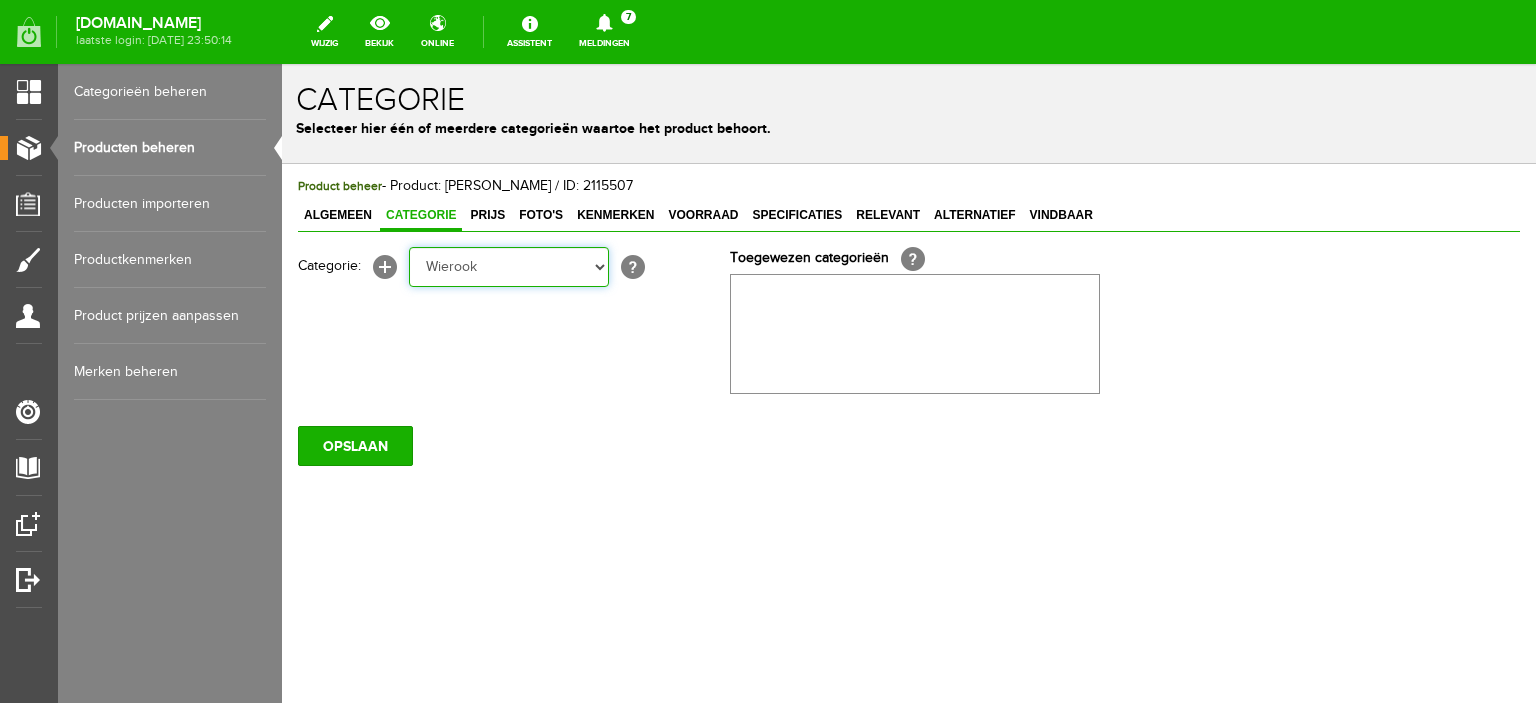 click on "Selecteer een categorie
Meditatie cursus
Online yoga
Online rug/nek
Online ouder&kind
Online meditatie
Online yoga 4x
Online rug/nek 4x
Online ouder&kind 4x
Online meditatie 4x
Acties
Yoga artikelen
Yogamatten
Yogatassen
Yogablokken
Yogariemen
Bolsters
Yogakleding
Yogasokken Paars
Yogasokken Turkoois
Yogasokken Lila
Yogasokken roze
Yogasokken licht geel
Yogasokken Grijs
Yogasokken Zwart
Yoga/meditatiekussen
Yoga/meditatie bankje
Zoutlampen
Yogakleding
Meditatie artikelen
Omslagdoek
Meditatie bankjes
Meditatie kussens
Bolsters
Thee" at bounding box center [509, 267] 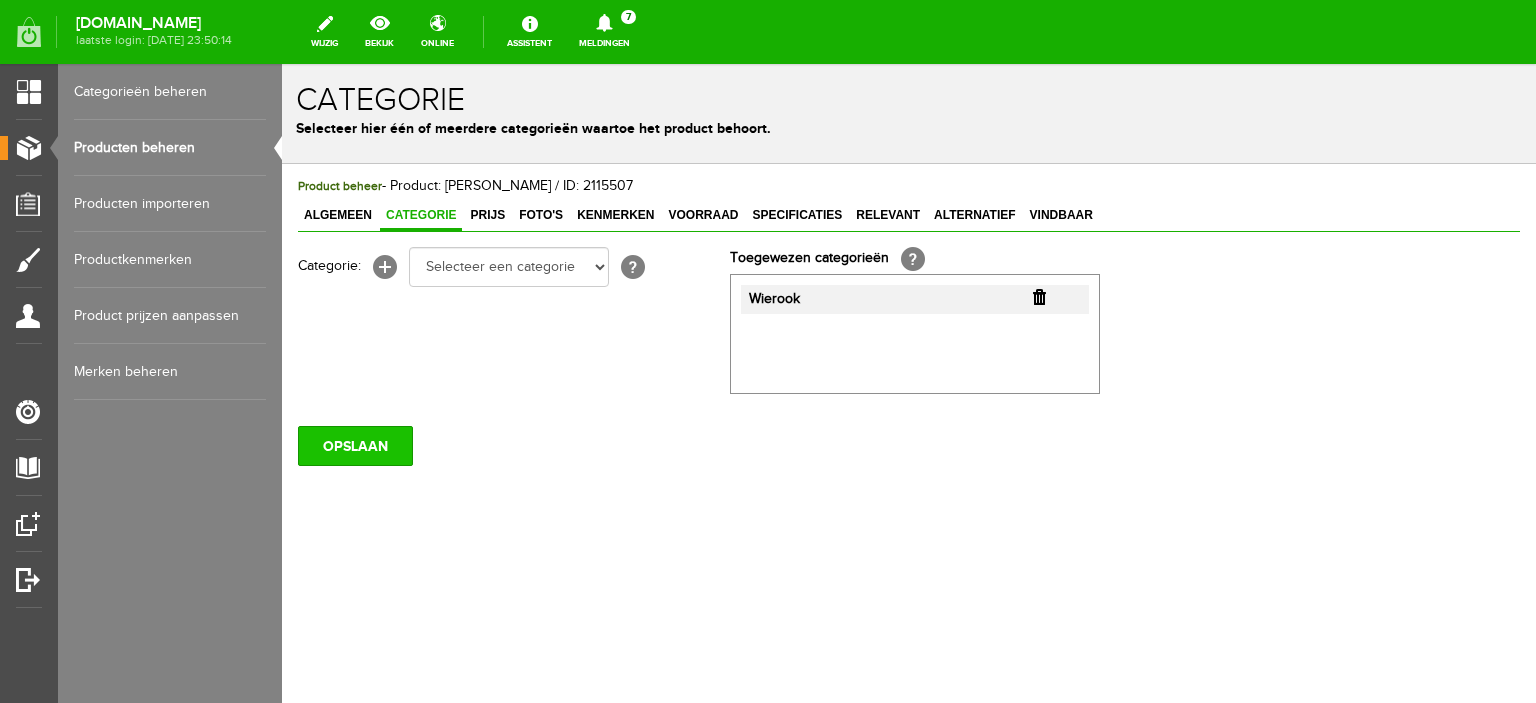 click on "OPSLAAN" at bounding box center [355, 446] 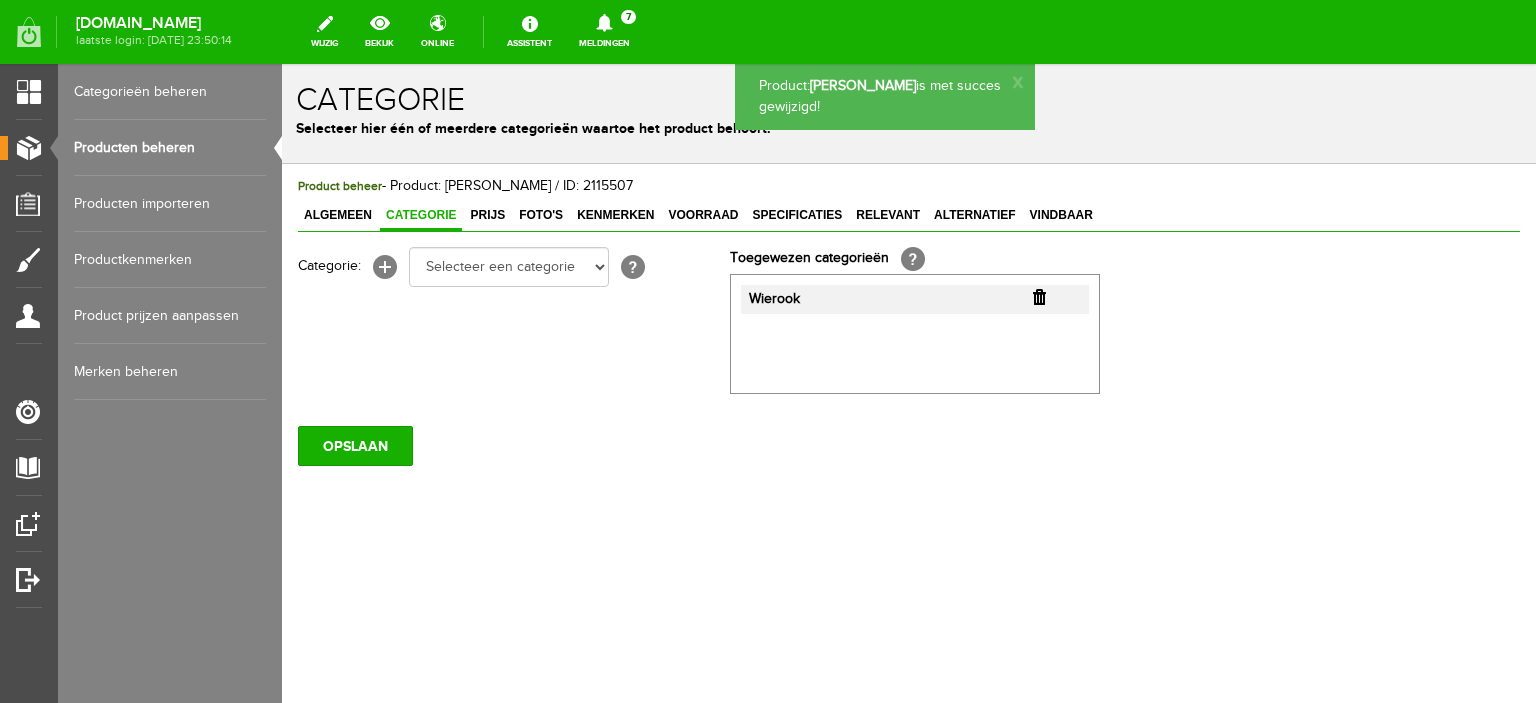 click on "Prijs" at bounding box center [487, 215] 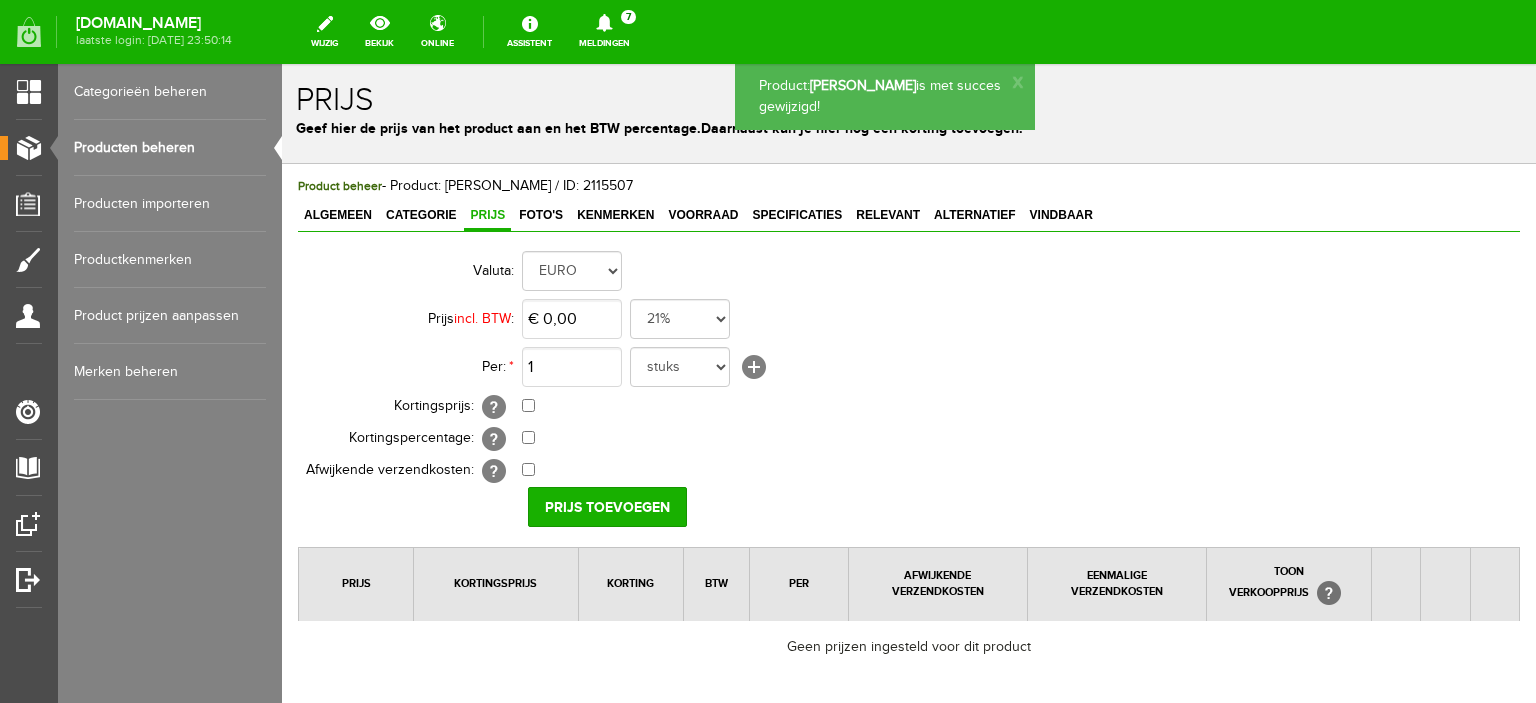 scroll, scrollTop: 0, scrollLeft: 0, axis: both 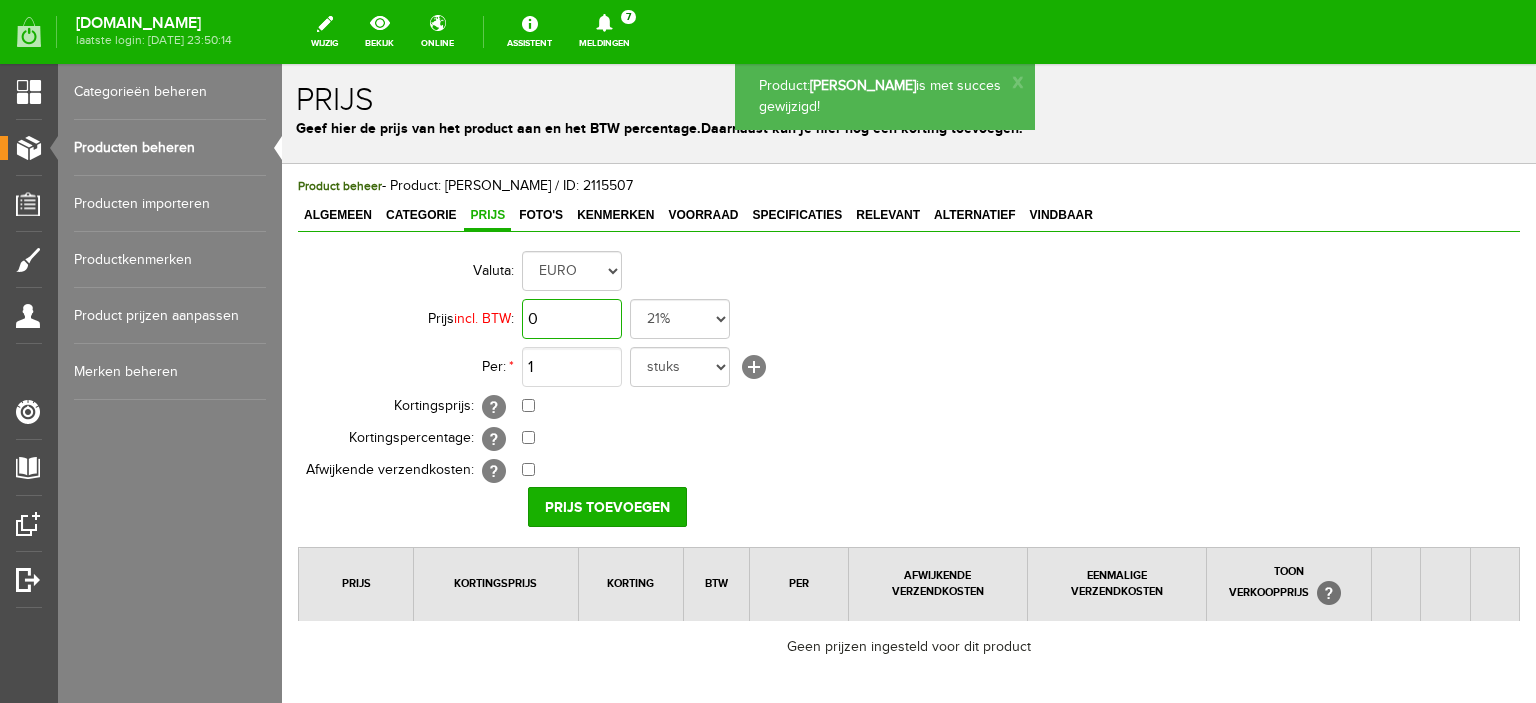 click on "0" at bounding box center [572, 319] 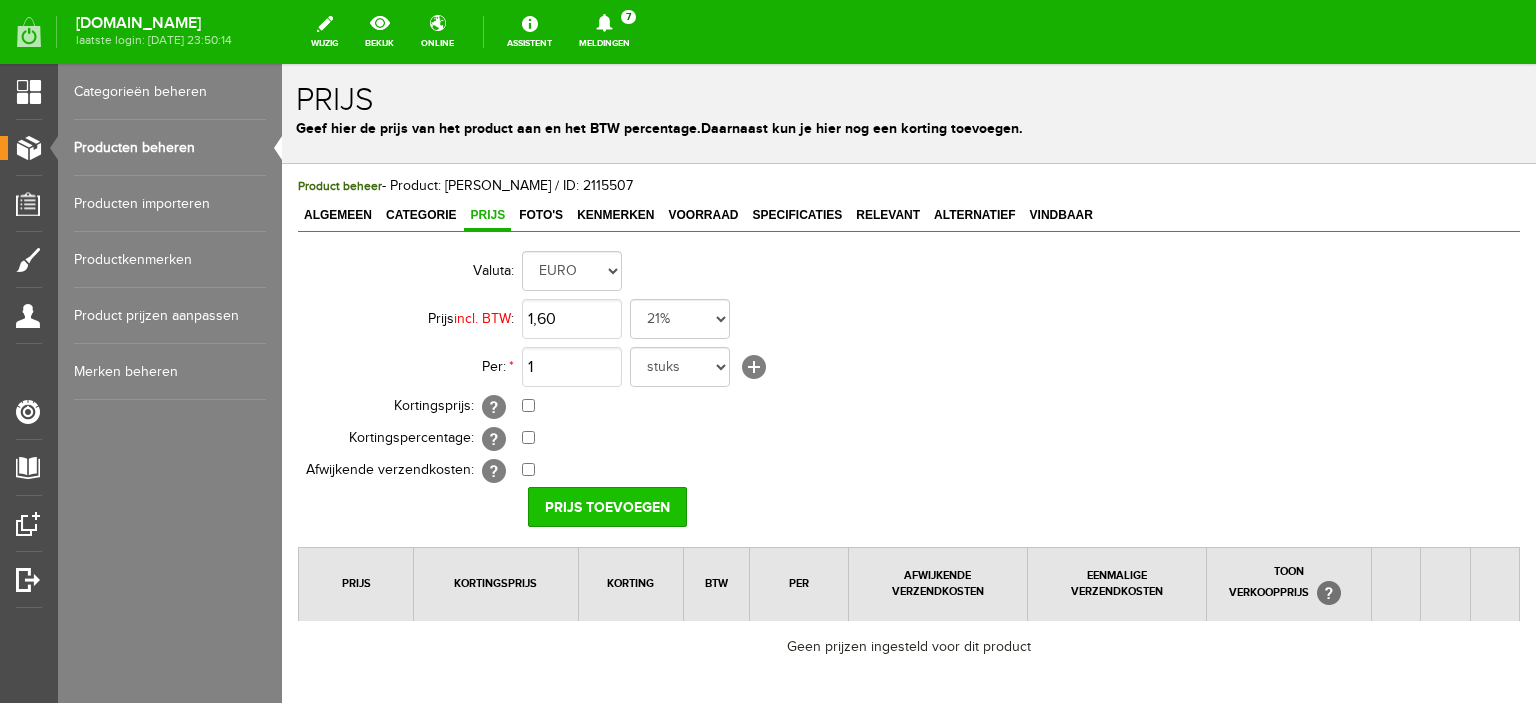 type on "€ 1,60" 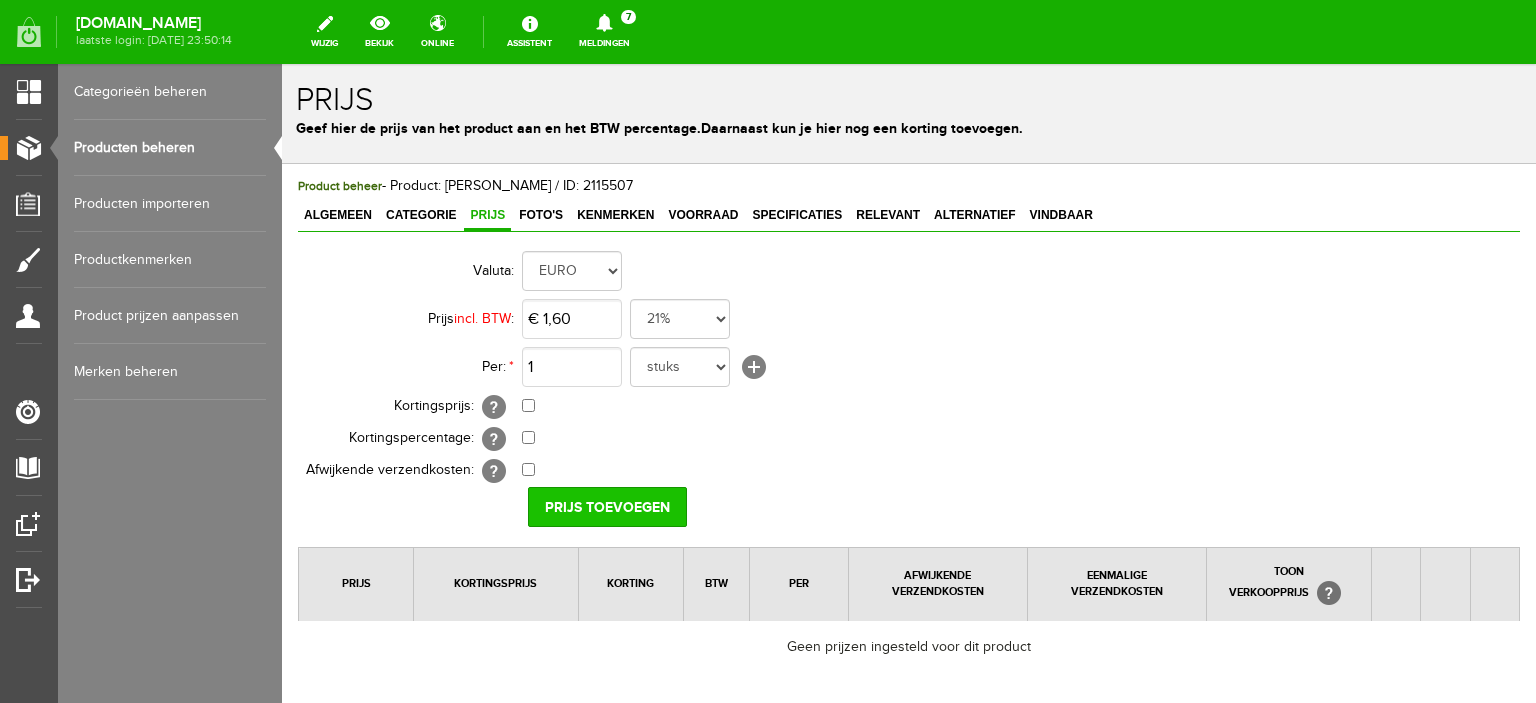 click on "Prijs toevoegen" at bounding box center (607, 507) 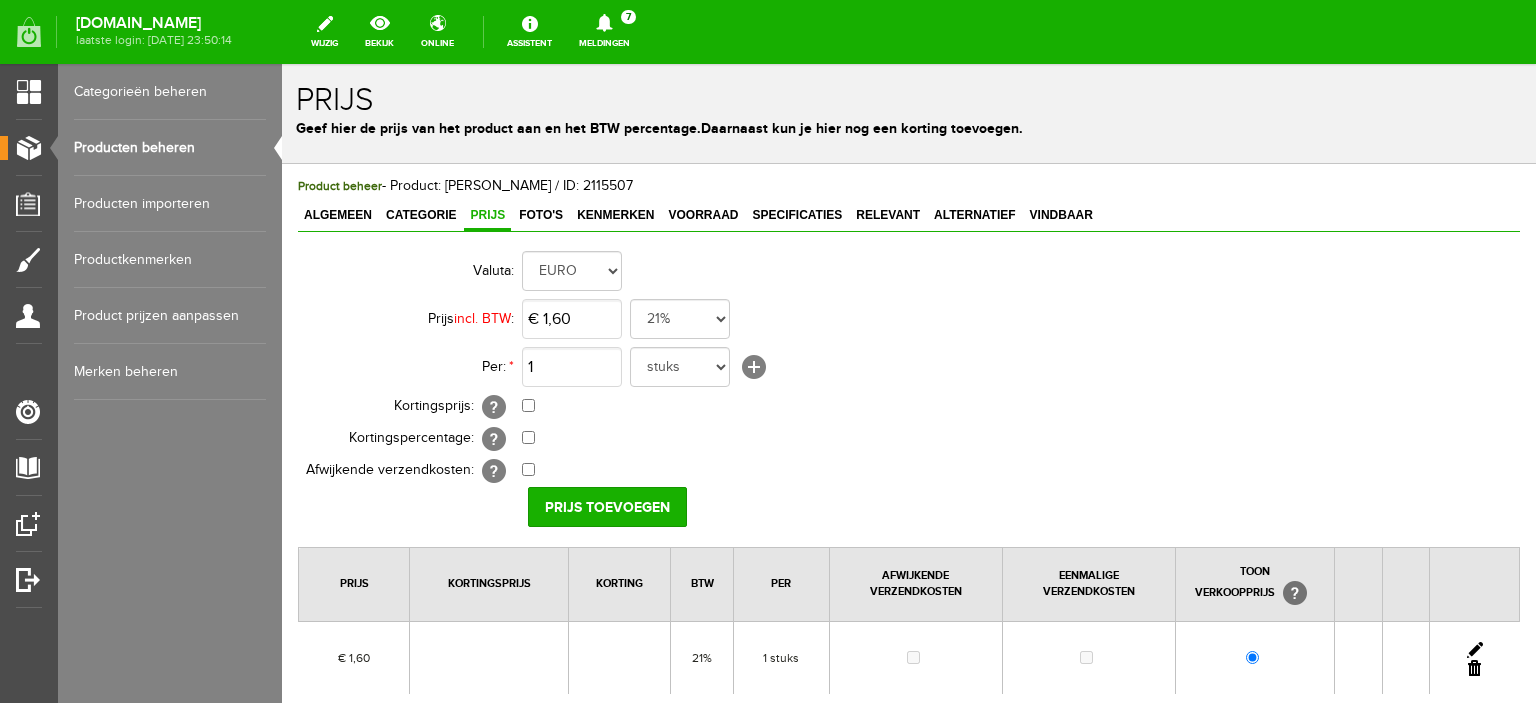 scroll, scrollTop: 208, scrollLeft: 0, axis: vertical 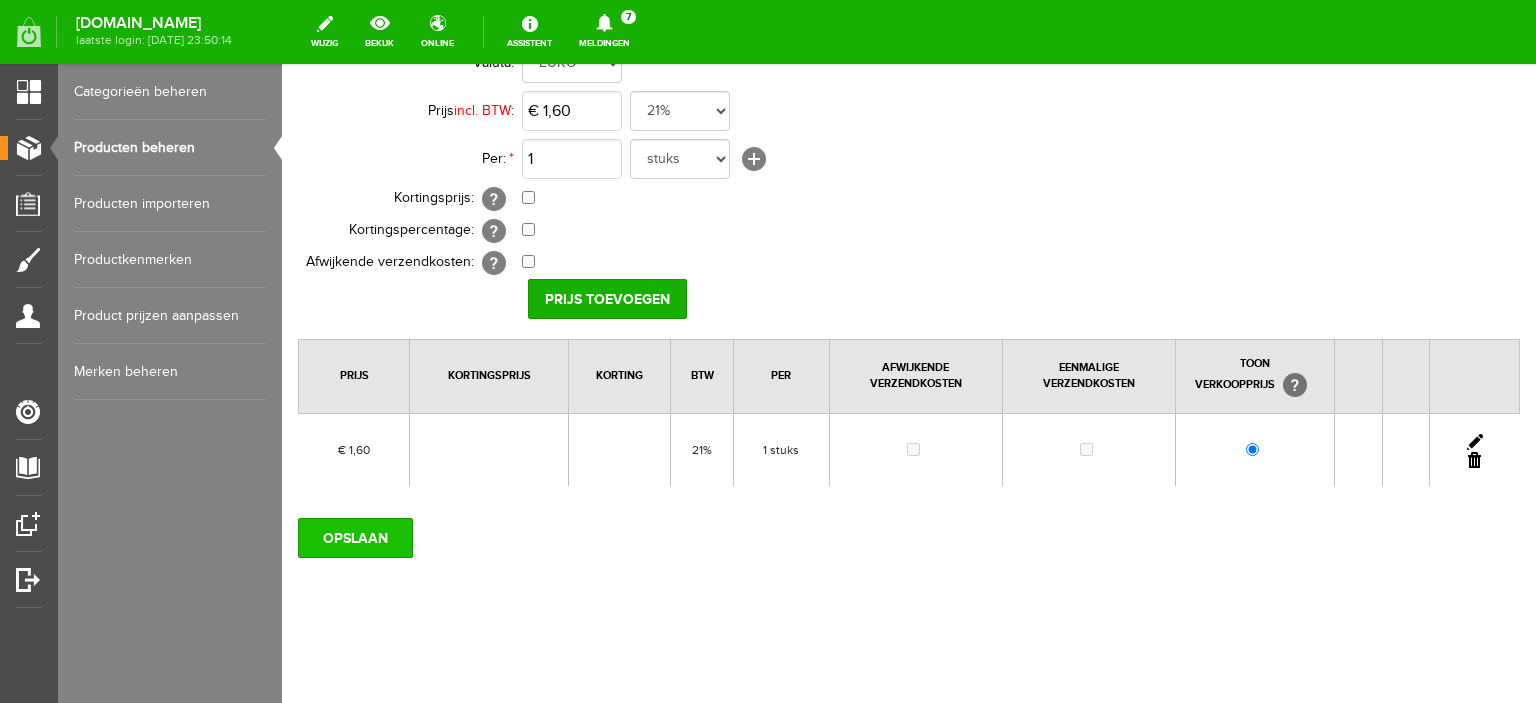 click on "OPSLAAN" at bounding box center [355, 538] 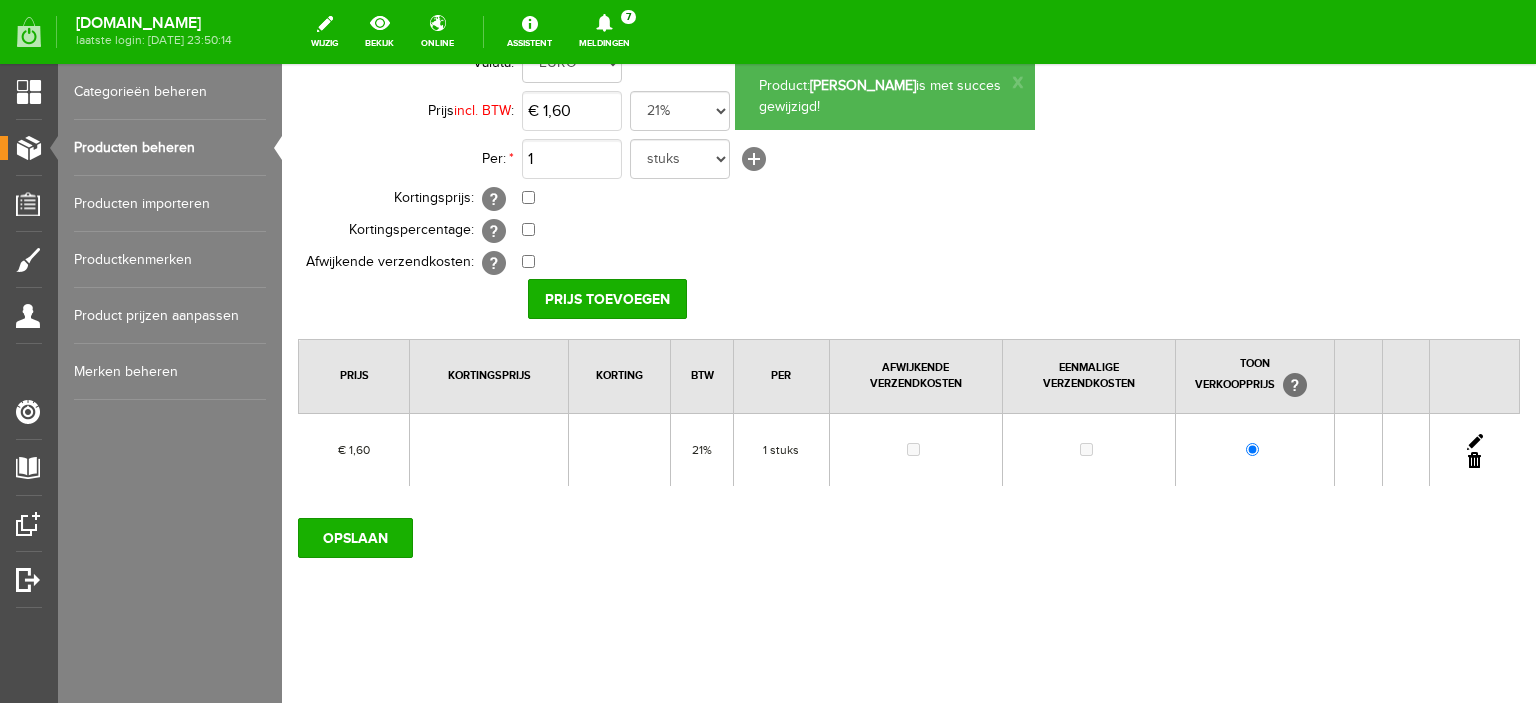 scroll, scrollTop: 0, scrollLeft: 0, axis: both 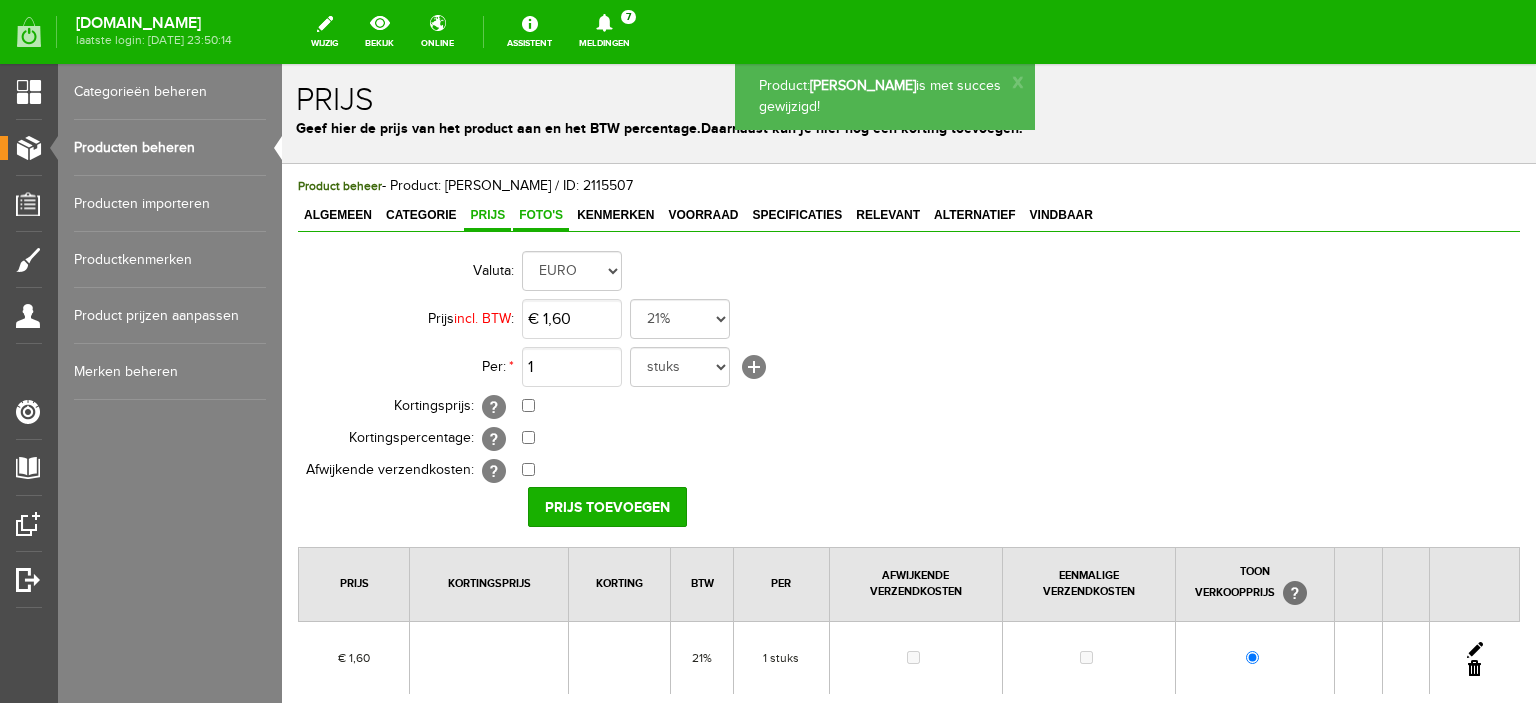 click on "Foto's" at bounding box center (541, 215) 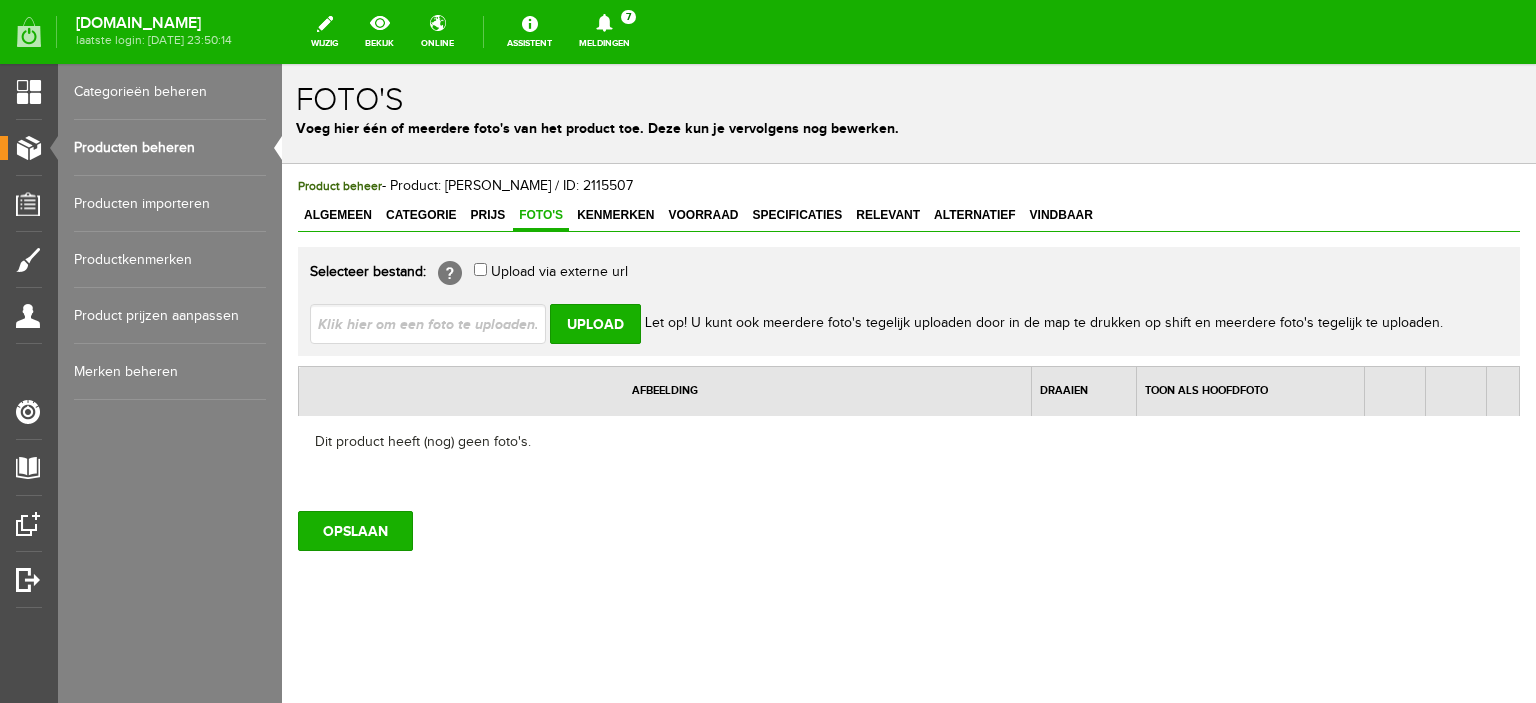 click at bounding box center [436, 323] 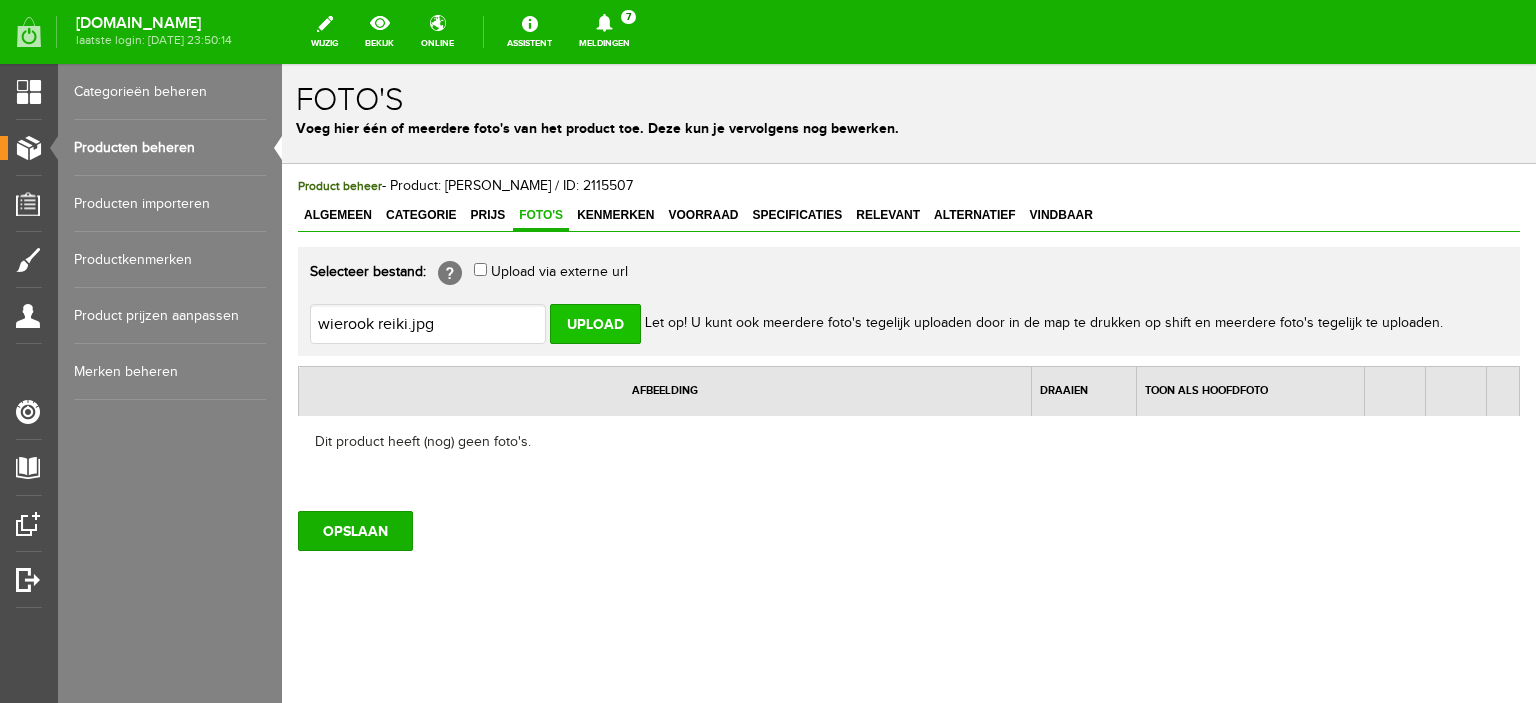 click on "Upload" at bounding box center [595, 324] 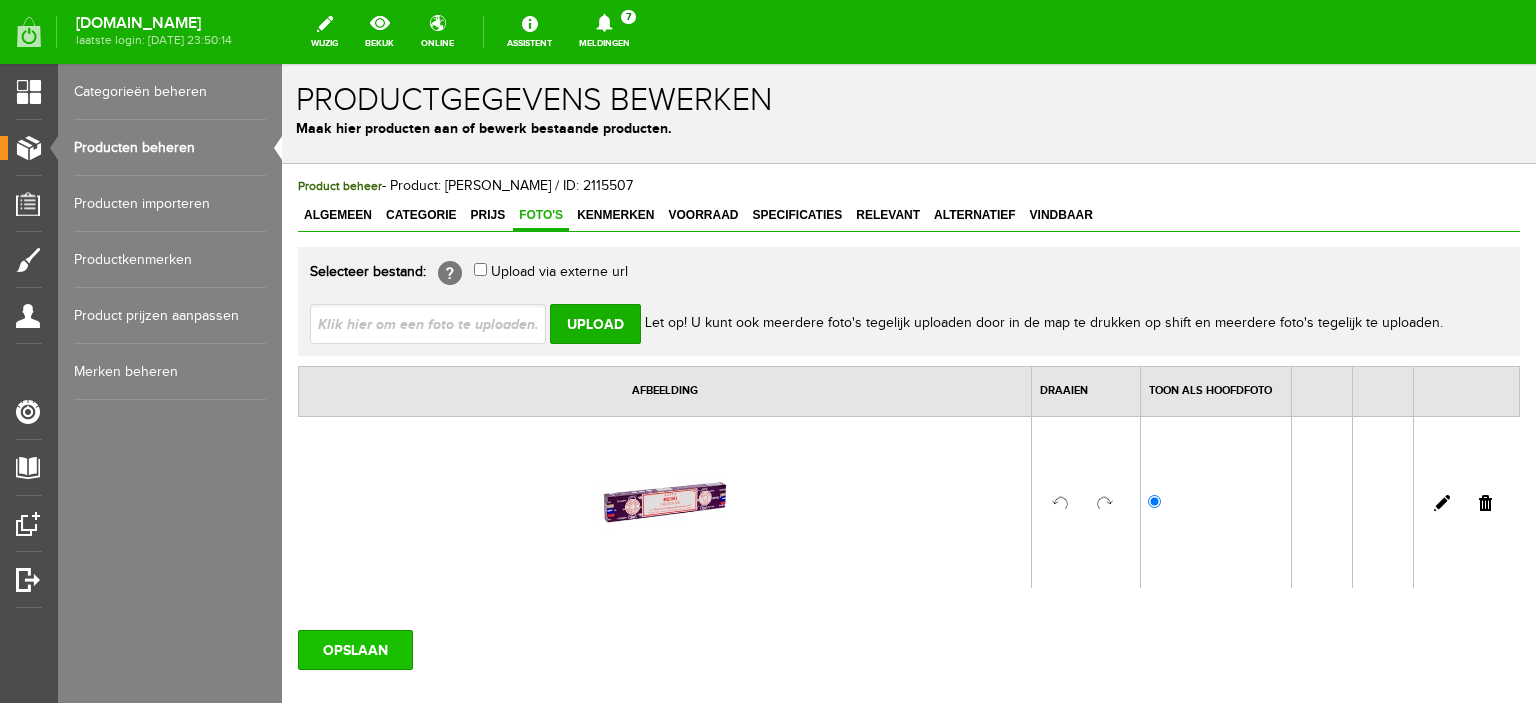 scroll, scrollTop: 0, scrollLeft: 0, axis: both 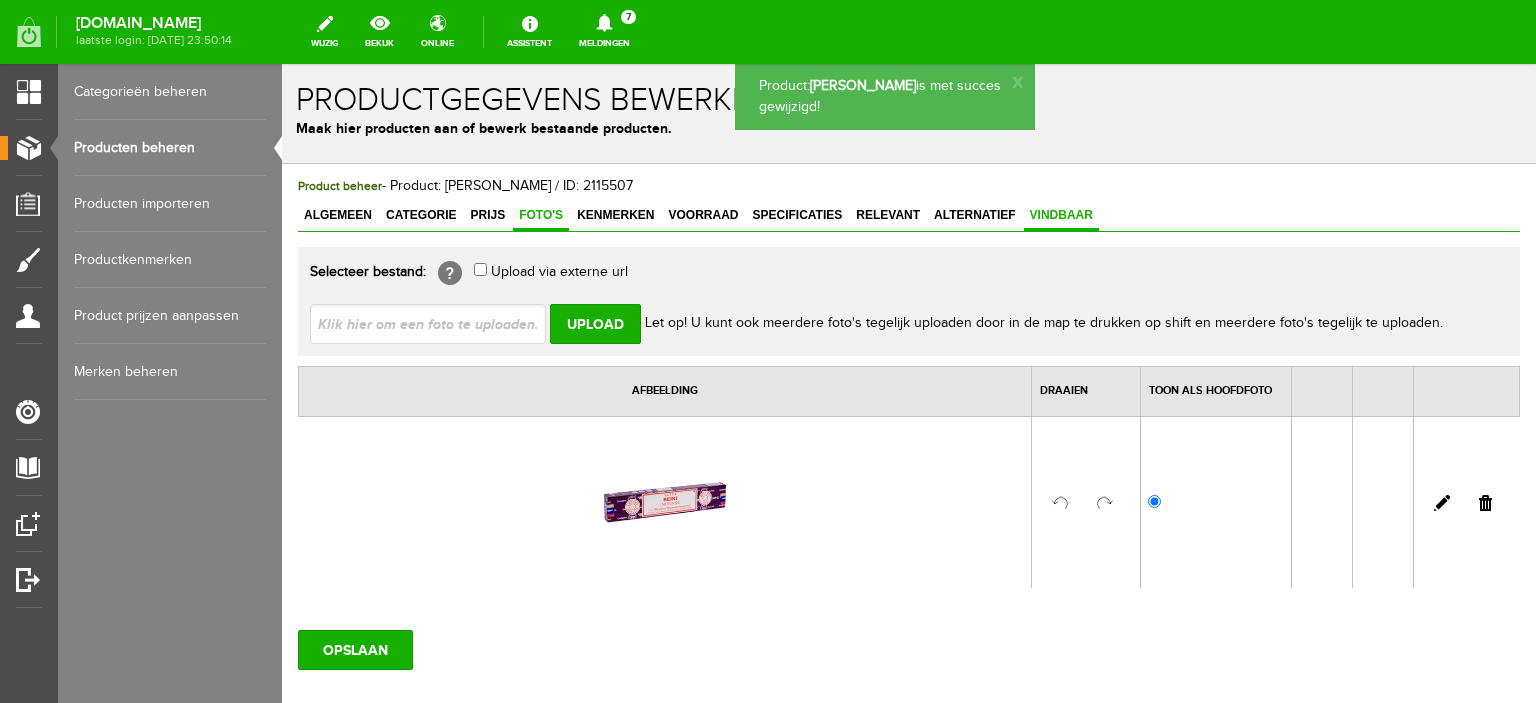 click on "Vindbaar" at bounding box center [1061, 216] 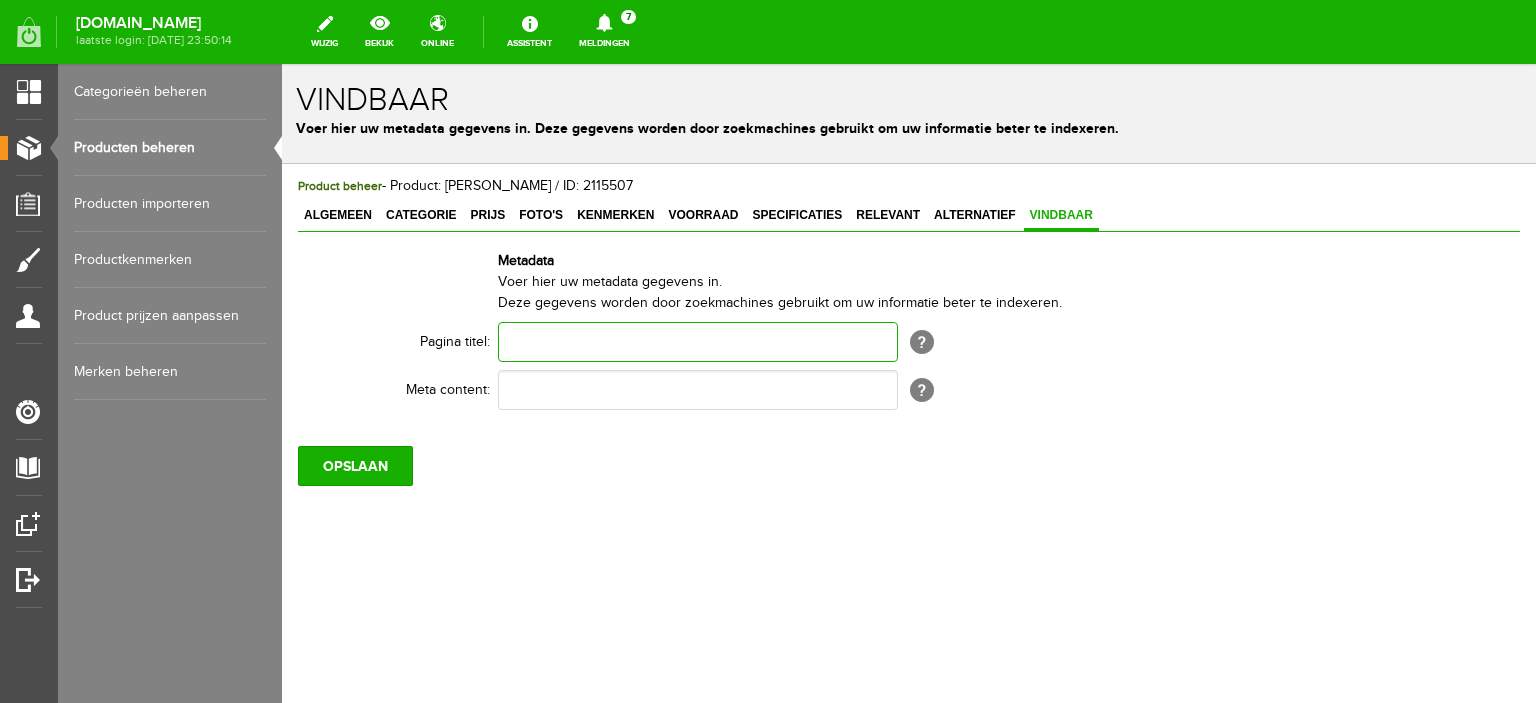 click at bounding box center (698, 342) 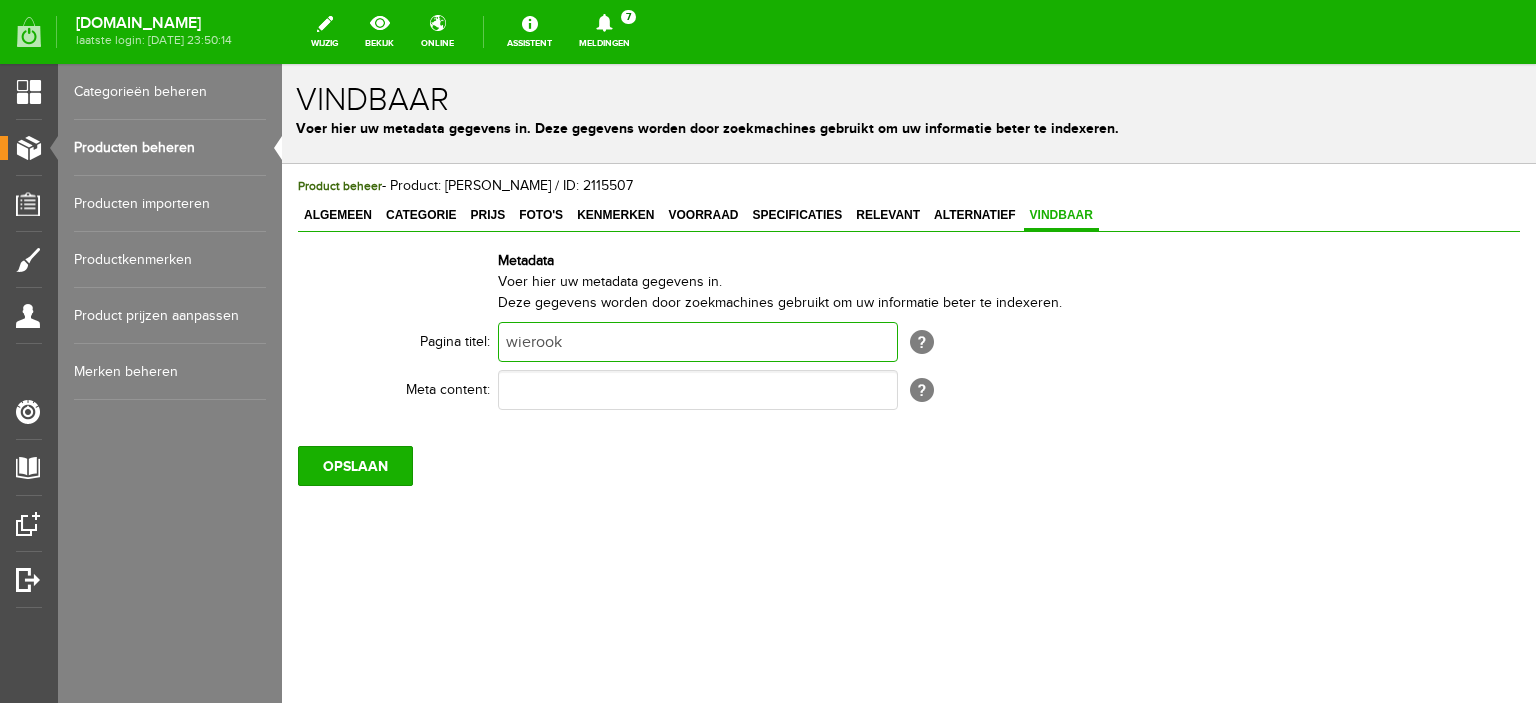 type on "wierook" 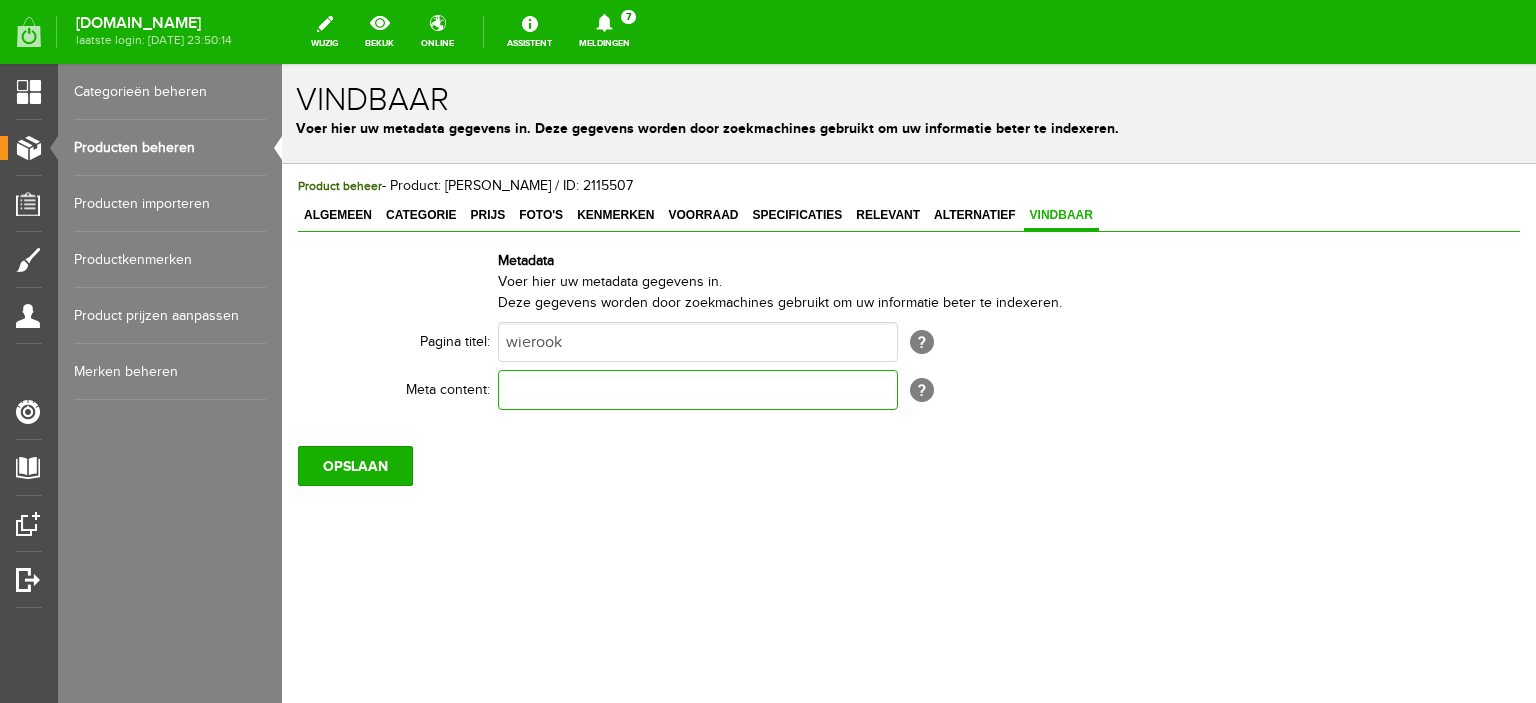 click at bounding box center [698, 390] 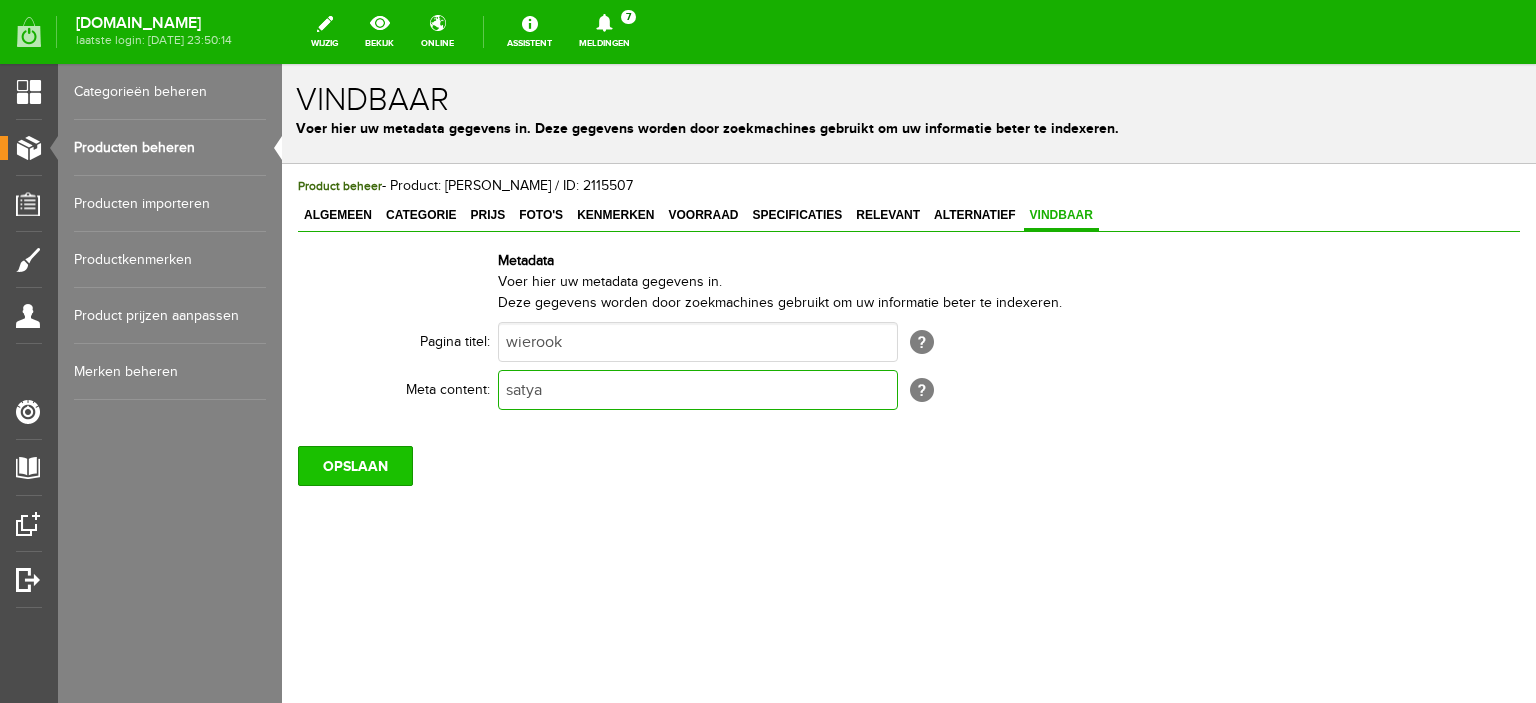 type on "satya" 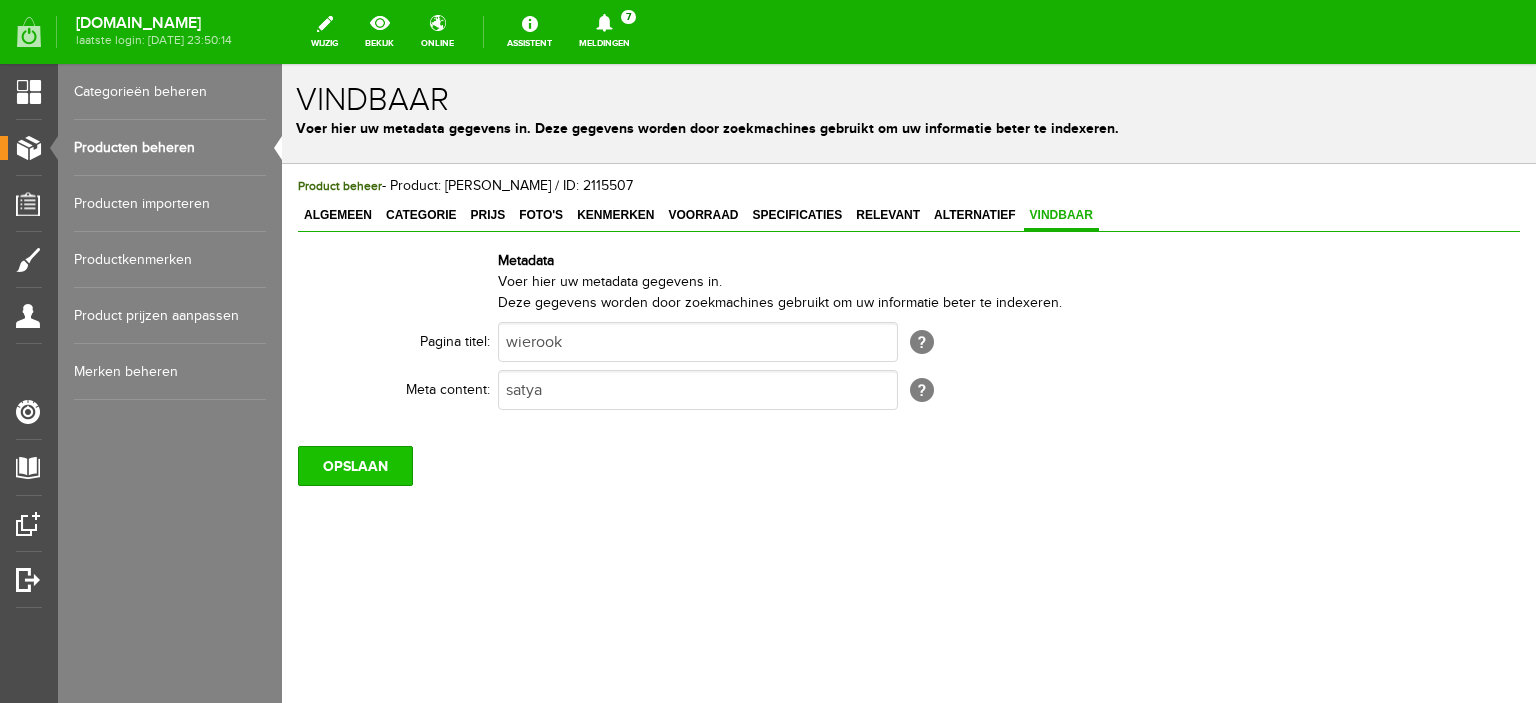 click on "OPSLAAN" at bounding box center (355, 466) 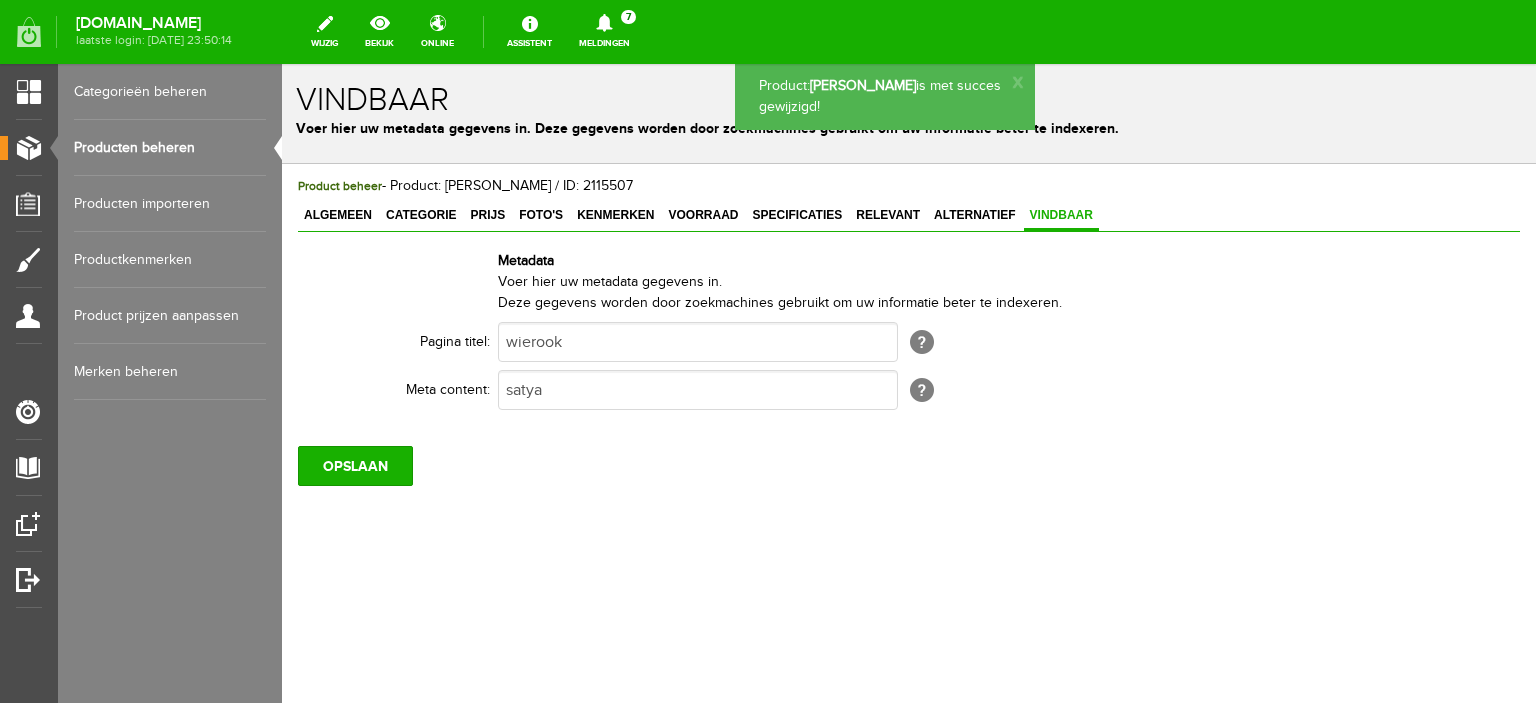 click on "Alternatief" at bounding box center (975, 215) 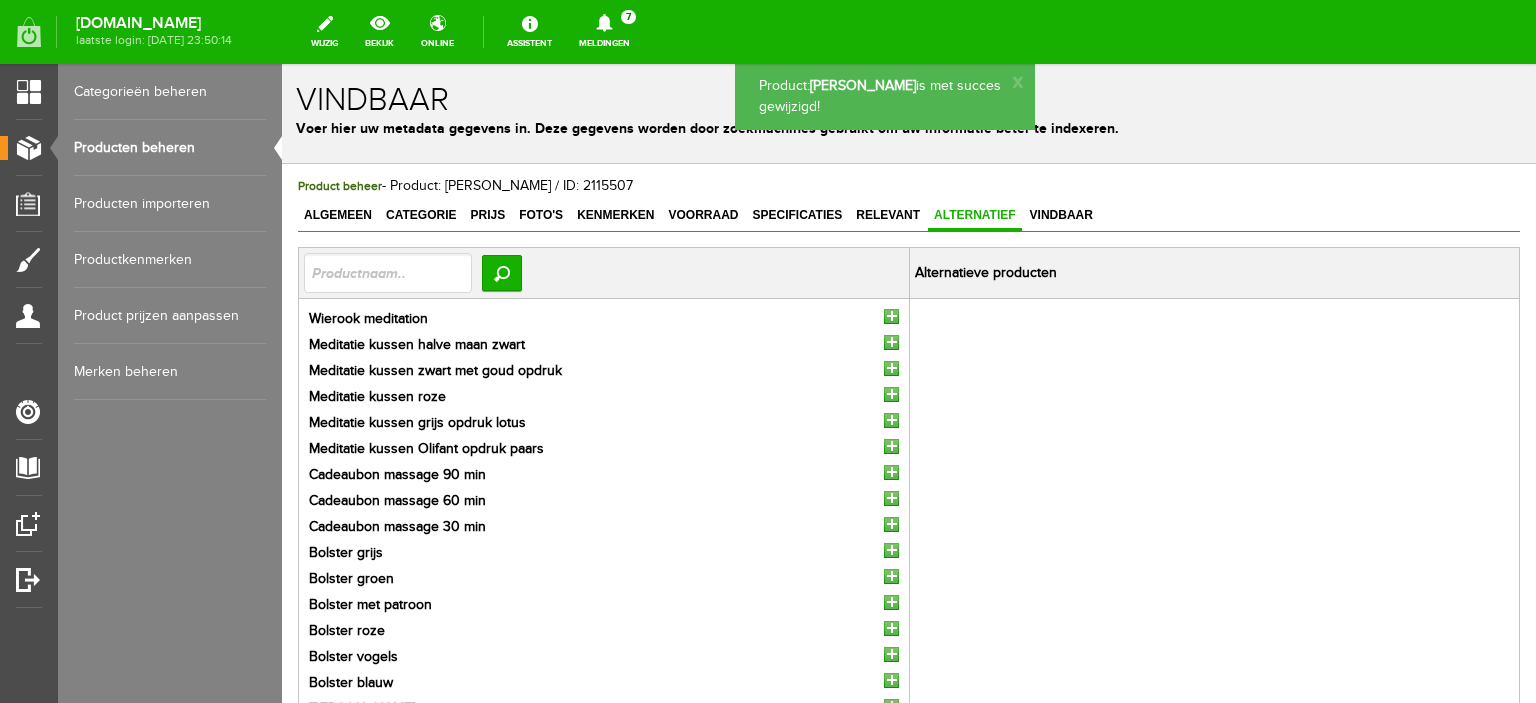 scroll, scrollTop: 0, scrollLeft: 0, axis: both 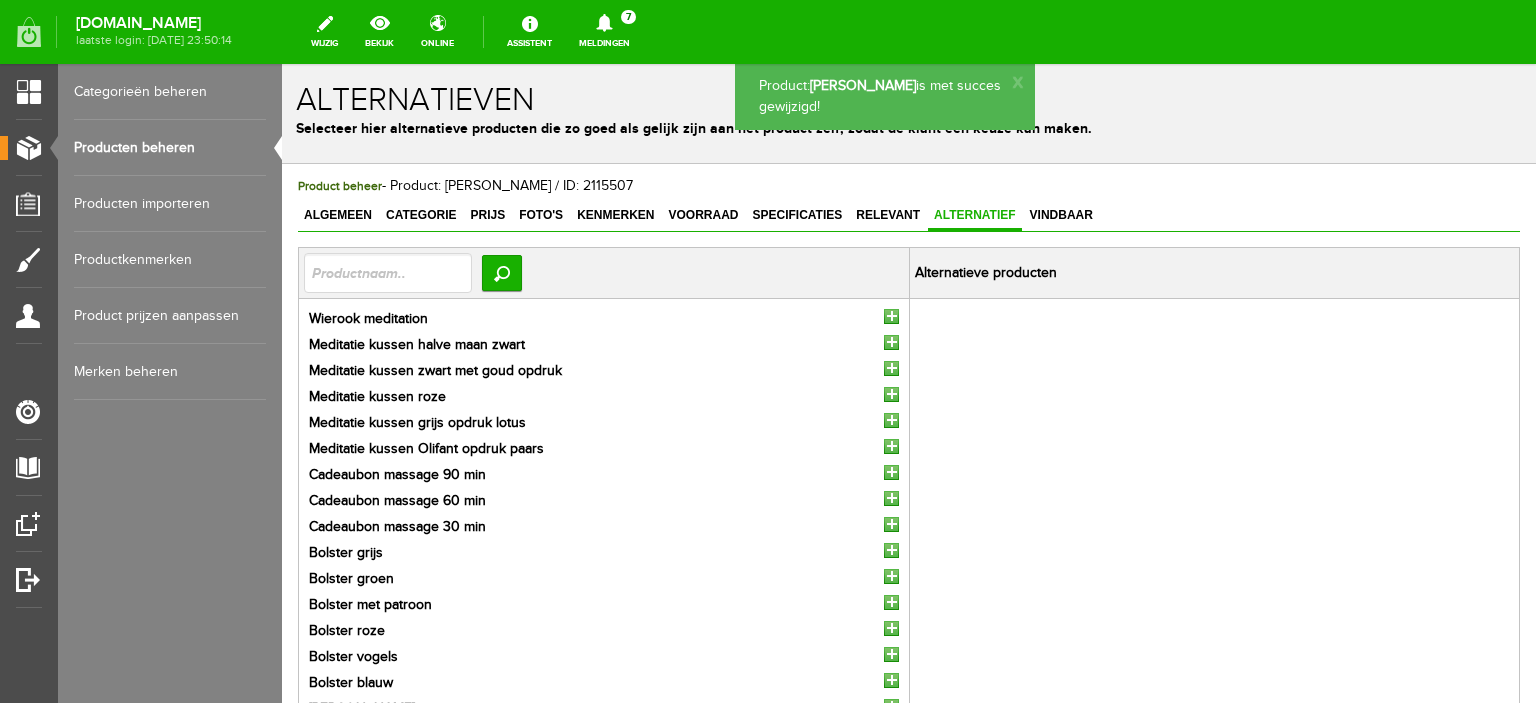 click at bounding box center (891, 316) 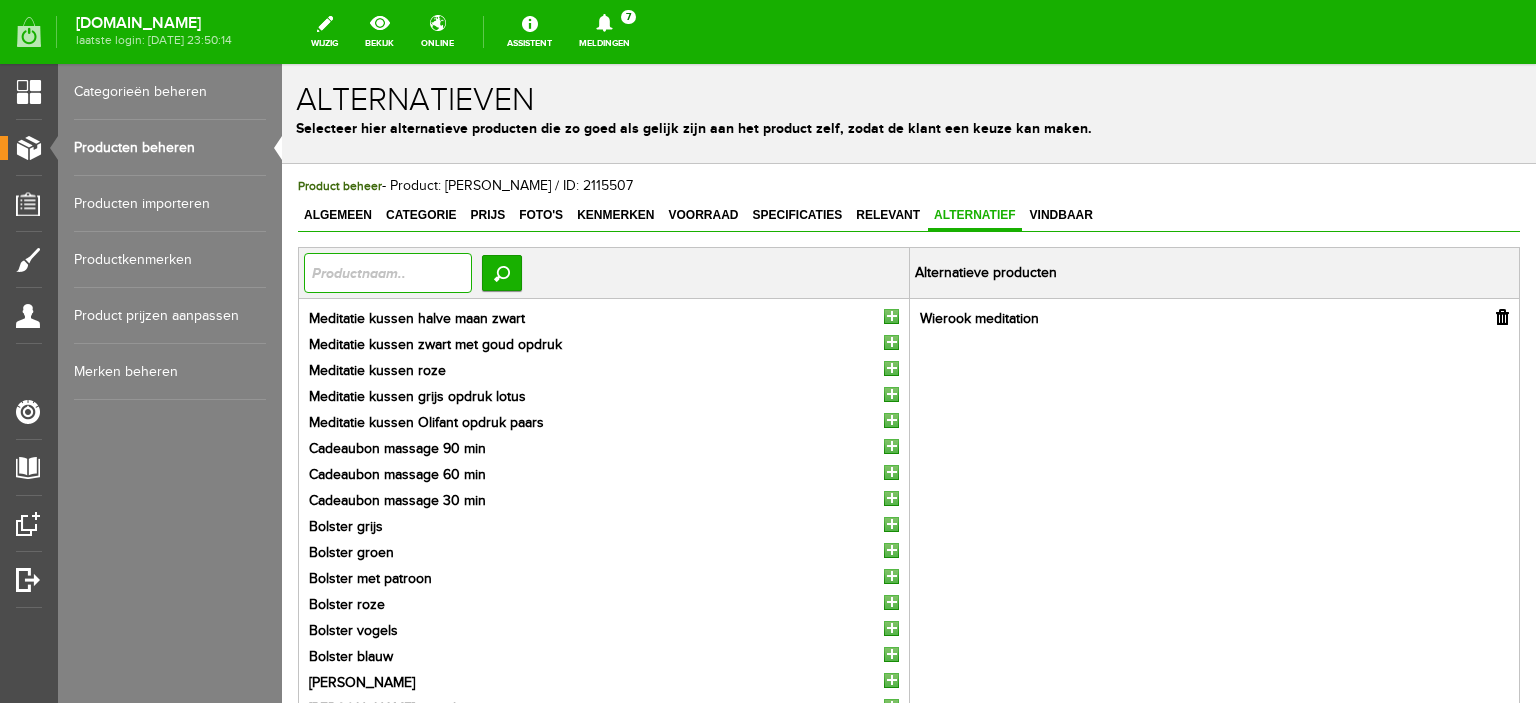 click at bounding box center (388, 273) 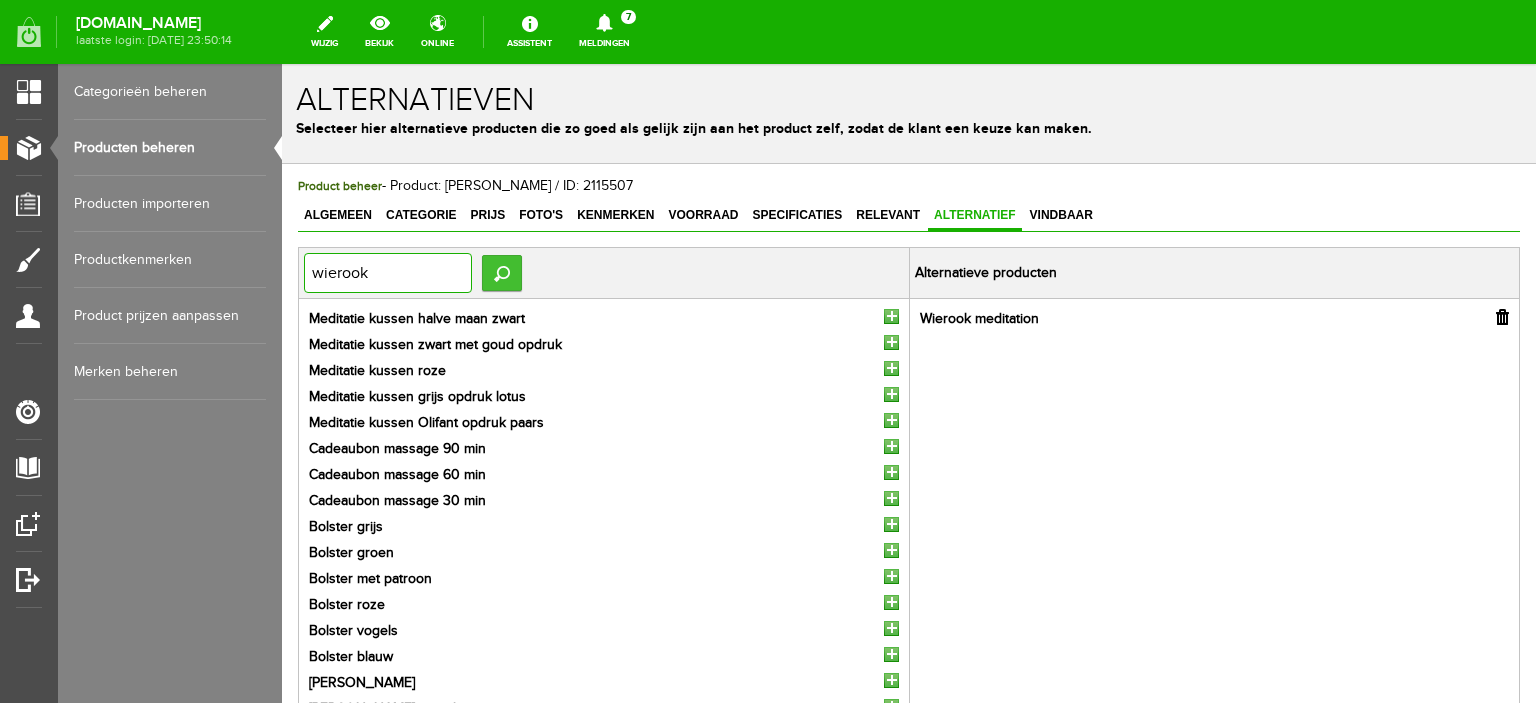 type on "wierook" 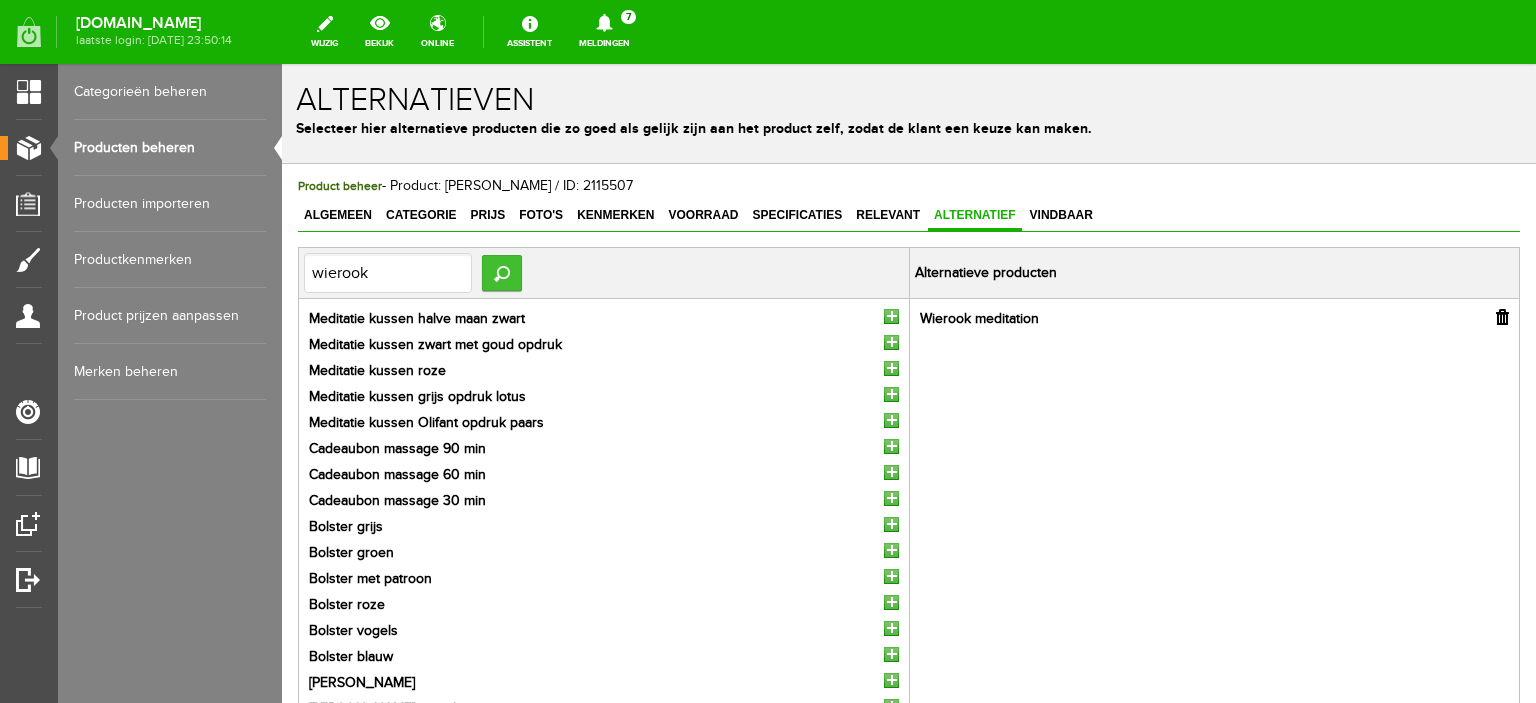click on "Zoeken" at bounding box center [502, 273] 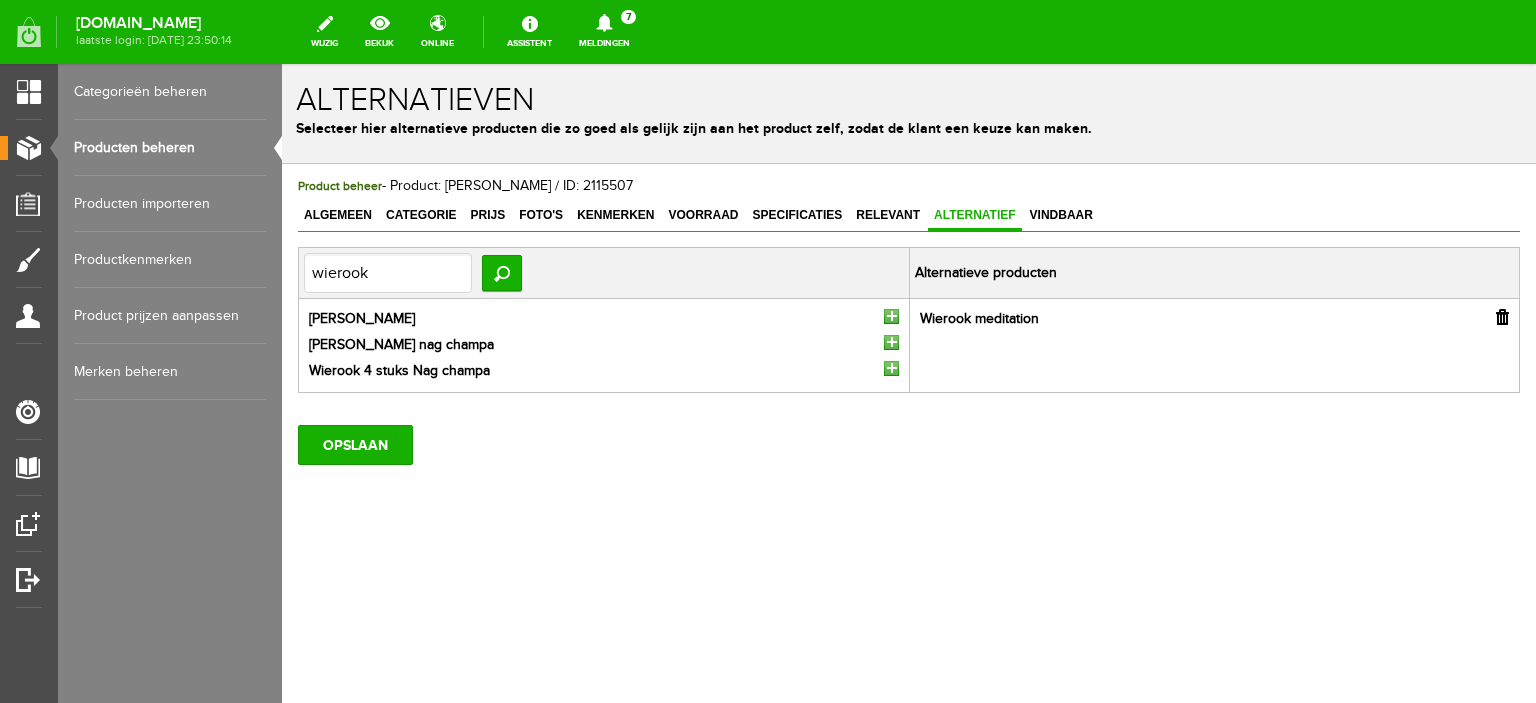click at bounding box center (891, 342) 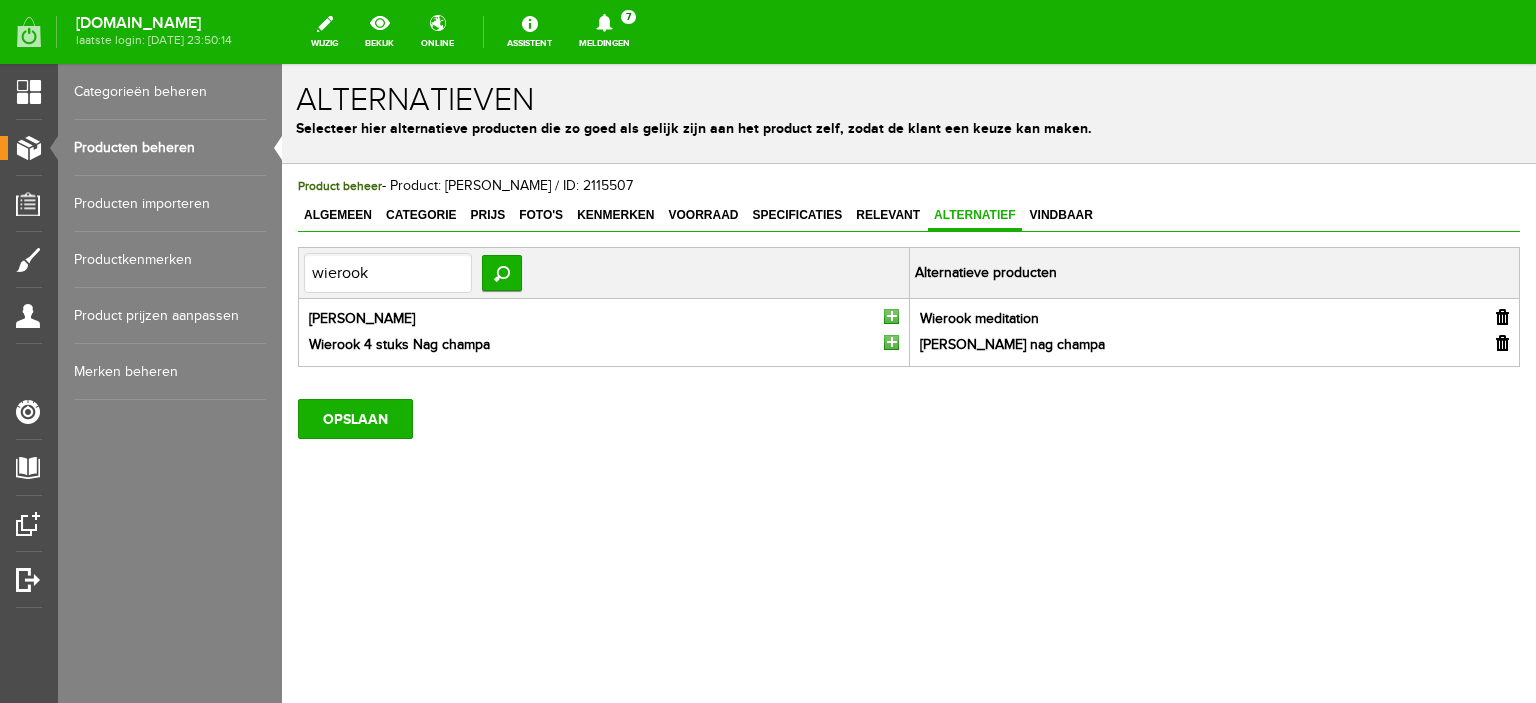 click at bounding box center (891, 316) 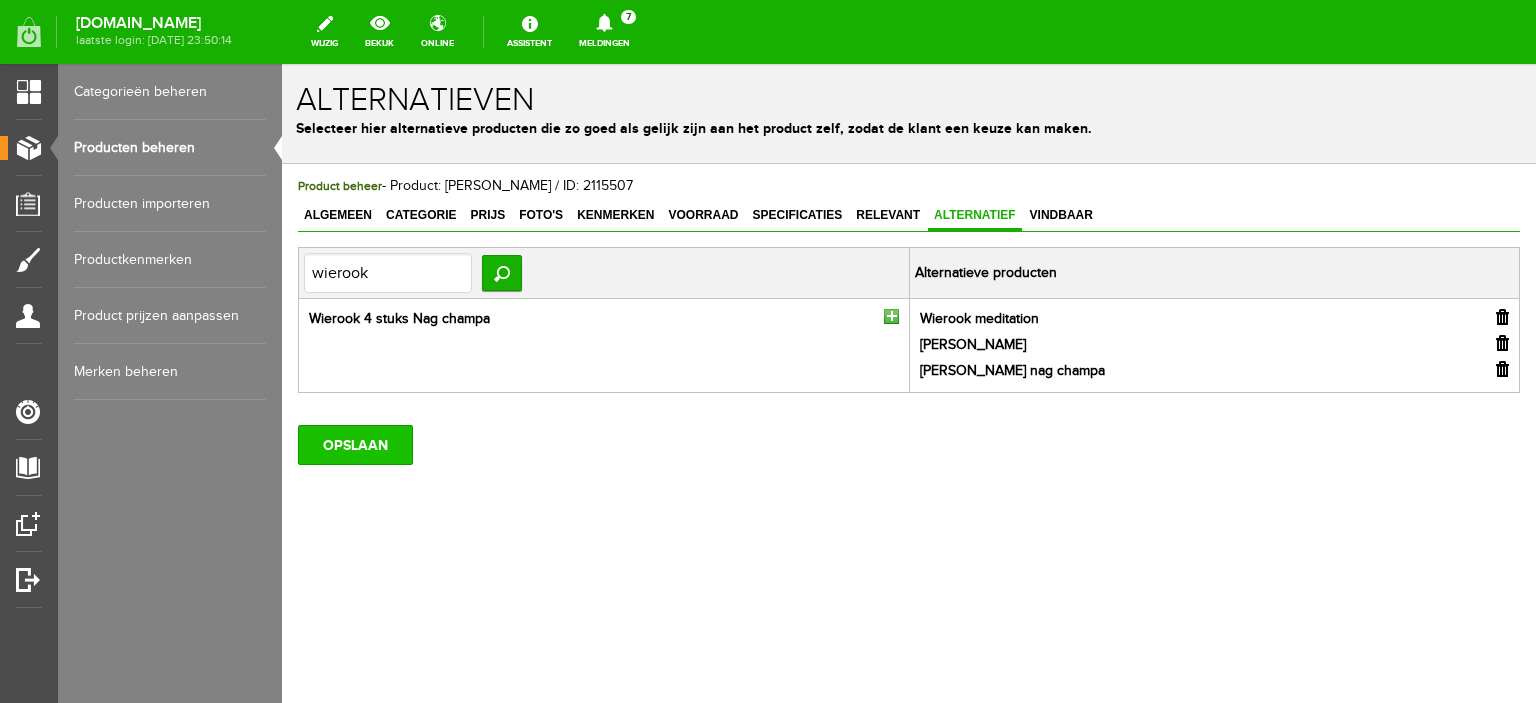 click on "OPSLAAN" at bounding box center [355, 445] 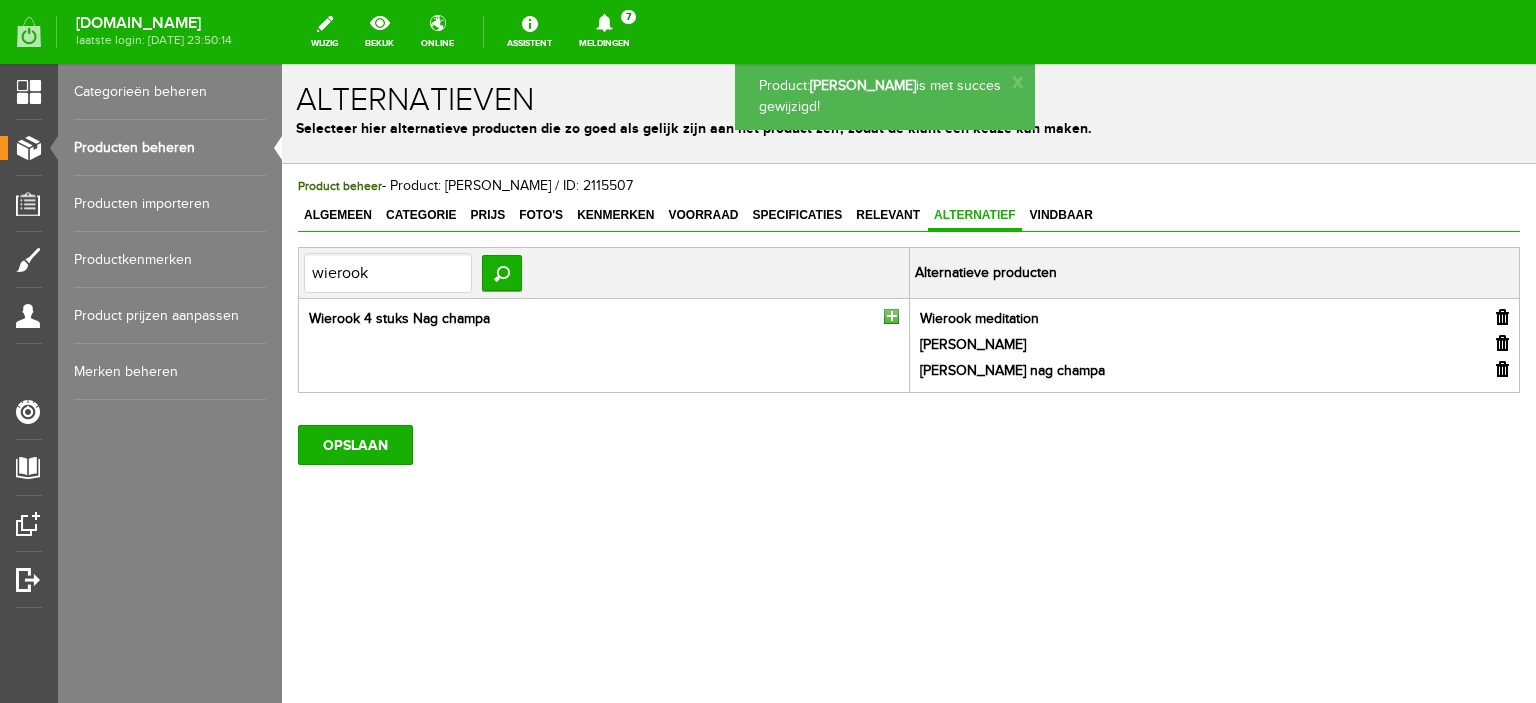scroll, scrollTop: 0, scrollLeft: 0, axis: both 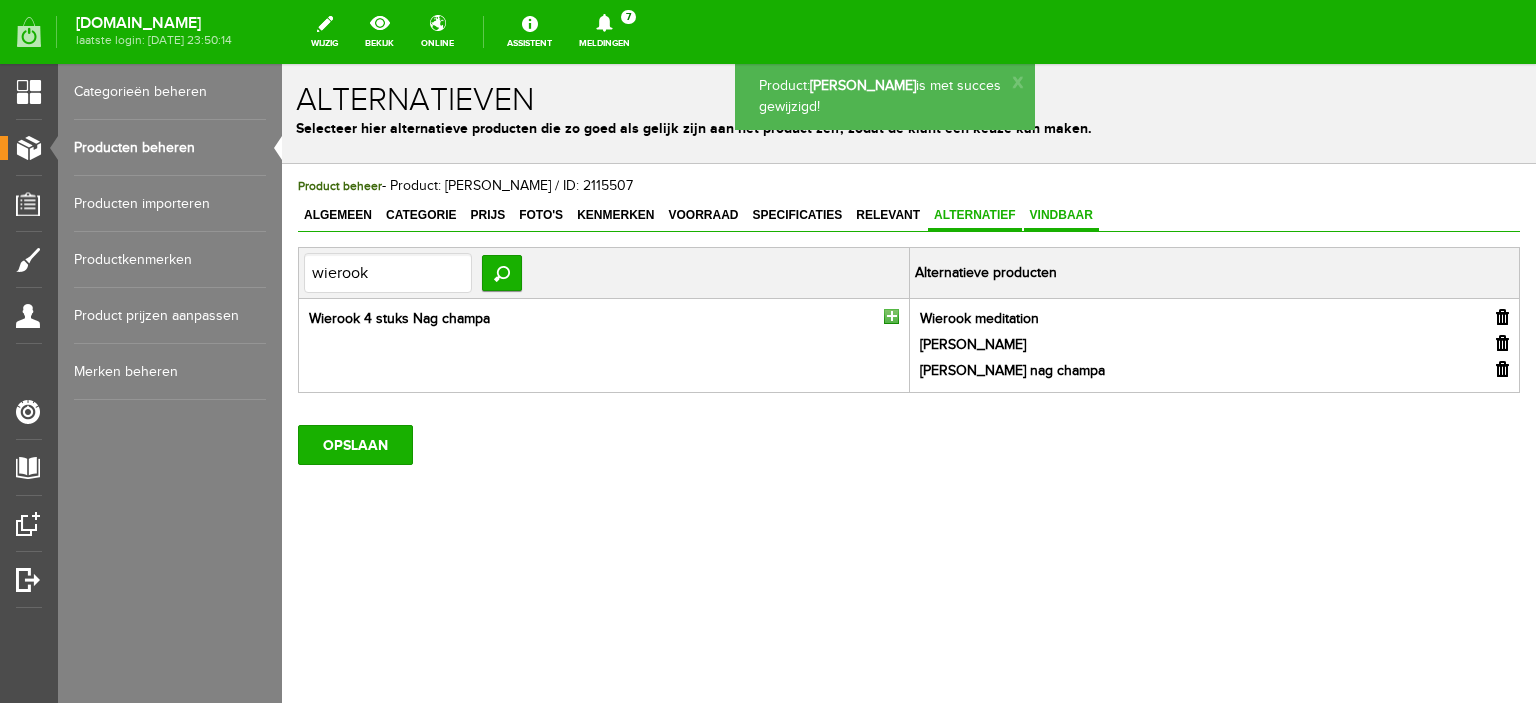 click on "Vindbaar" at bounding box center (1061, 215) 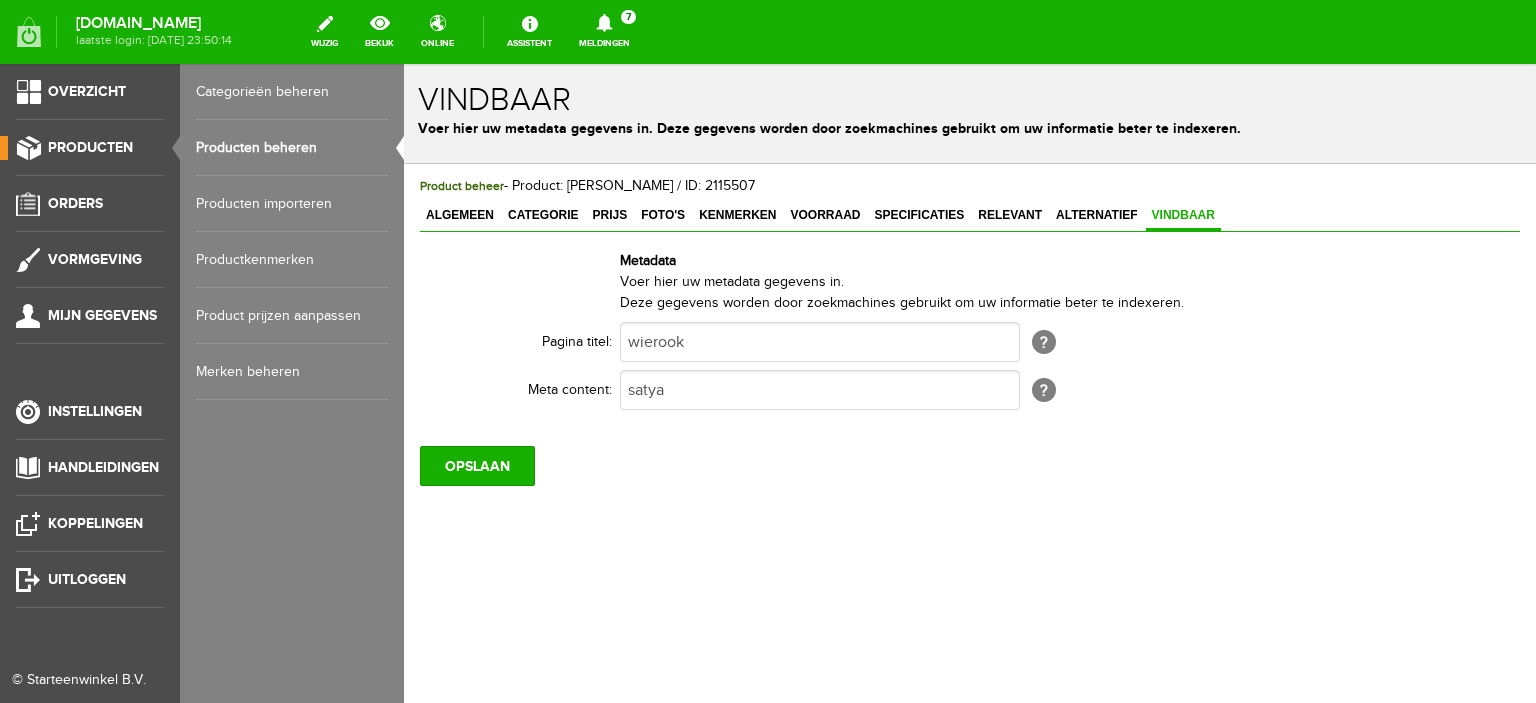 click on "Producten beheren" at bounding box center (292, 148) 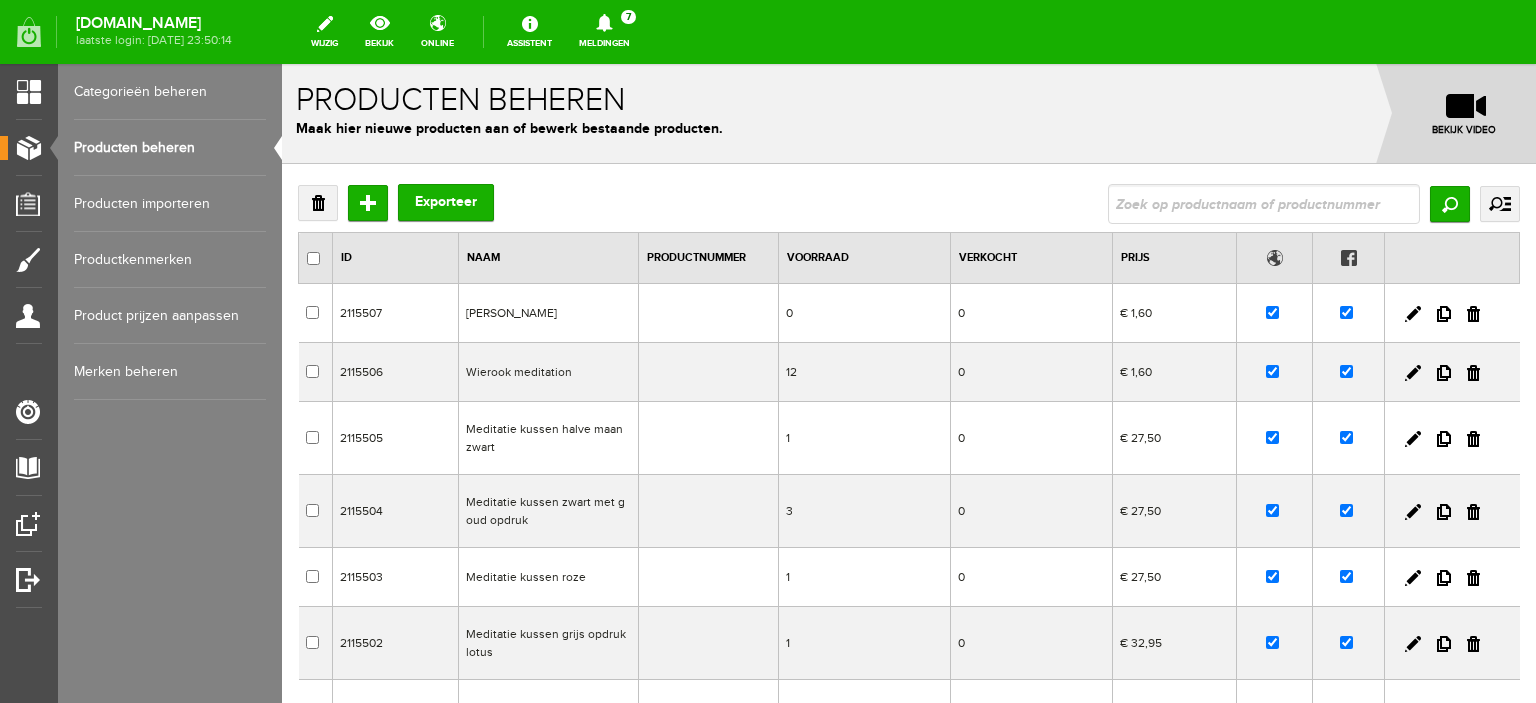 scroll, scrollTop: 0, scrollLeft: 0, axis: both 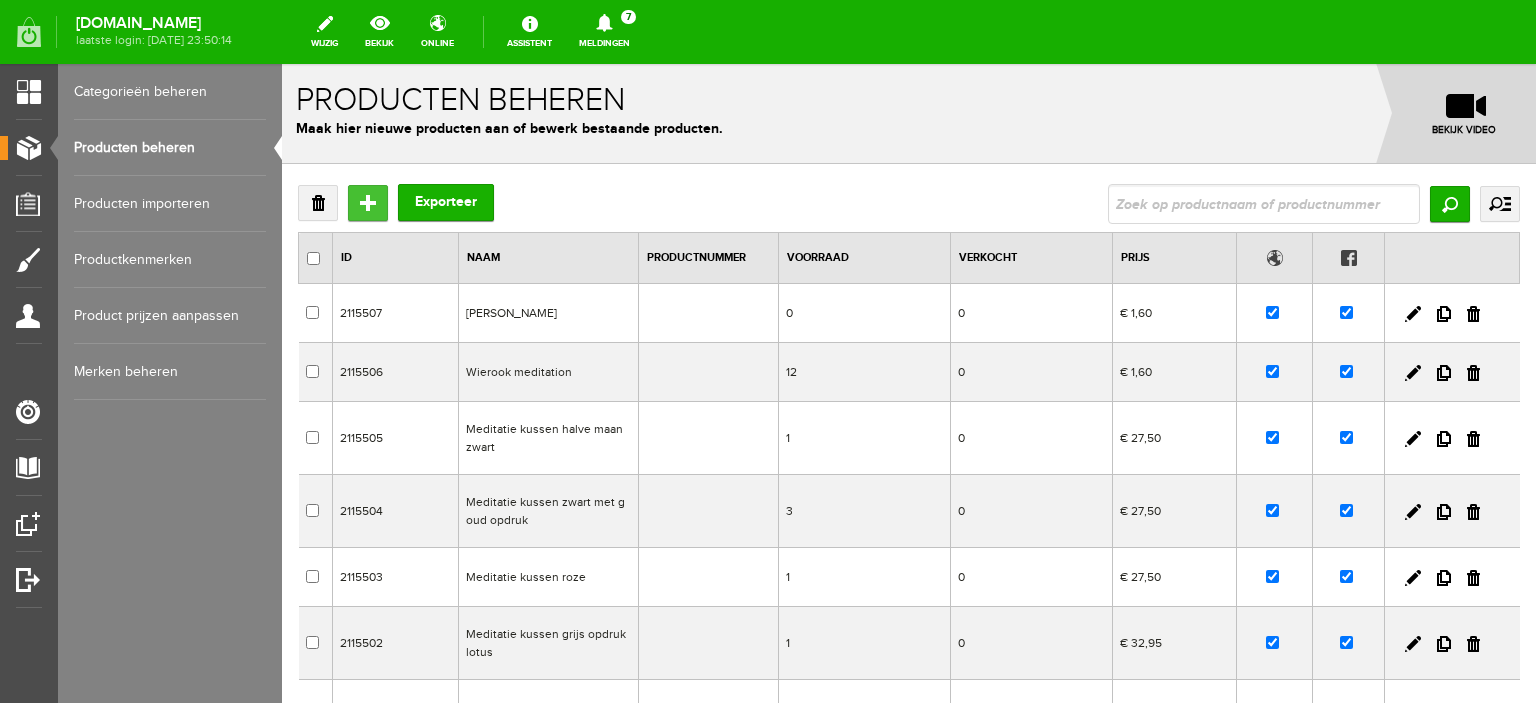 click on "Toevoegen" at bounding box center [368, 203] 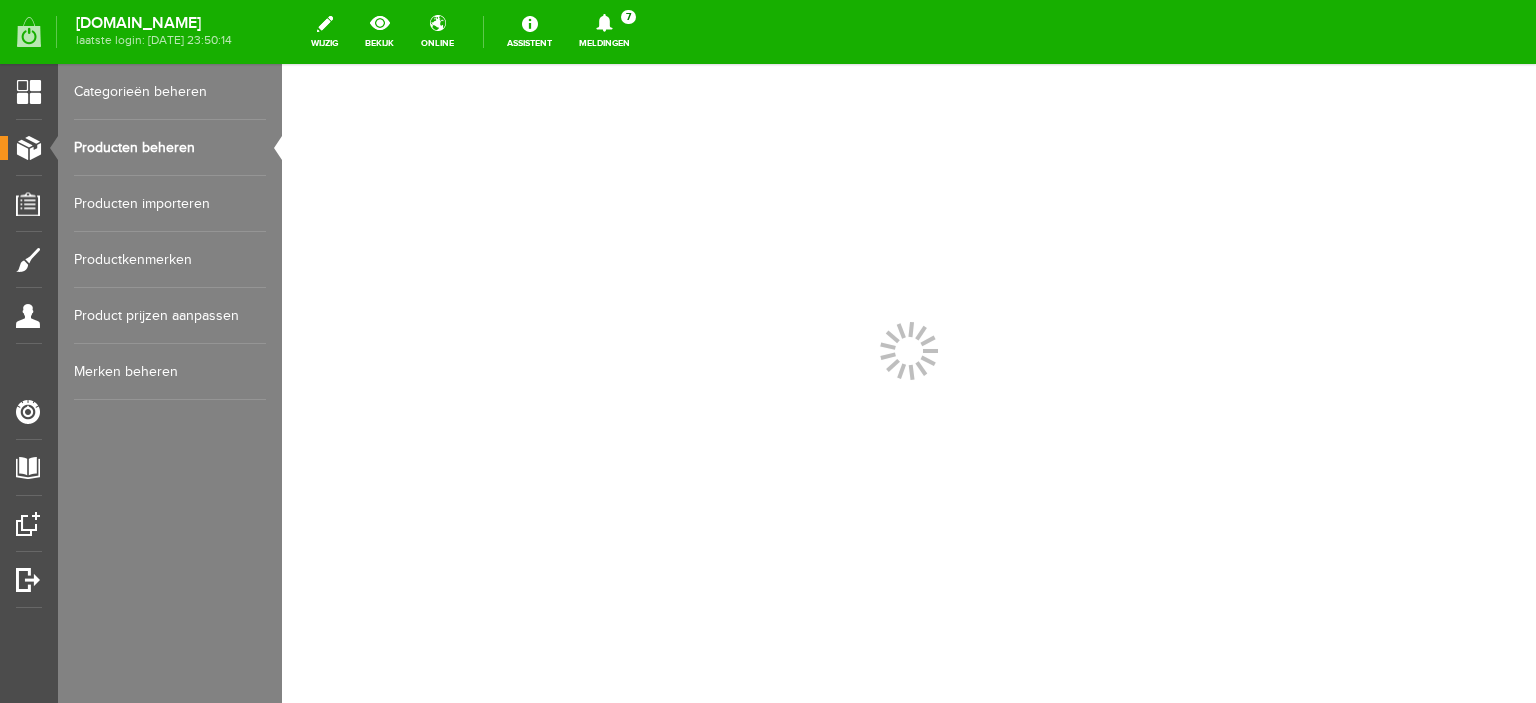 scroll, scrollTop: 0, scrollLeft: 0, axis: both 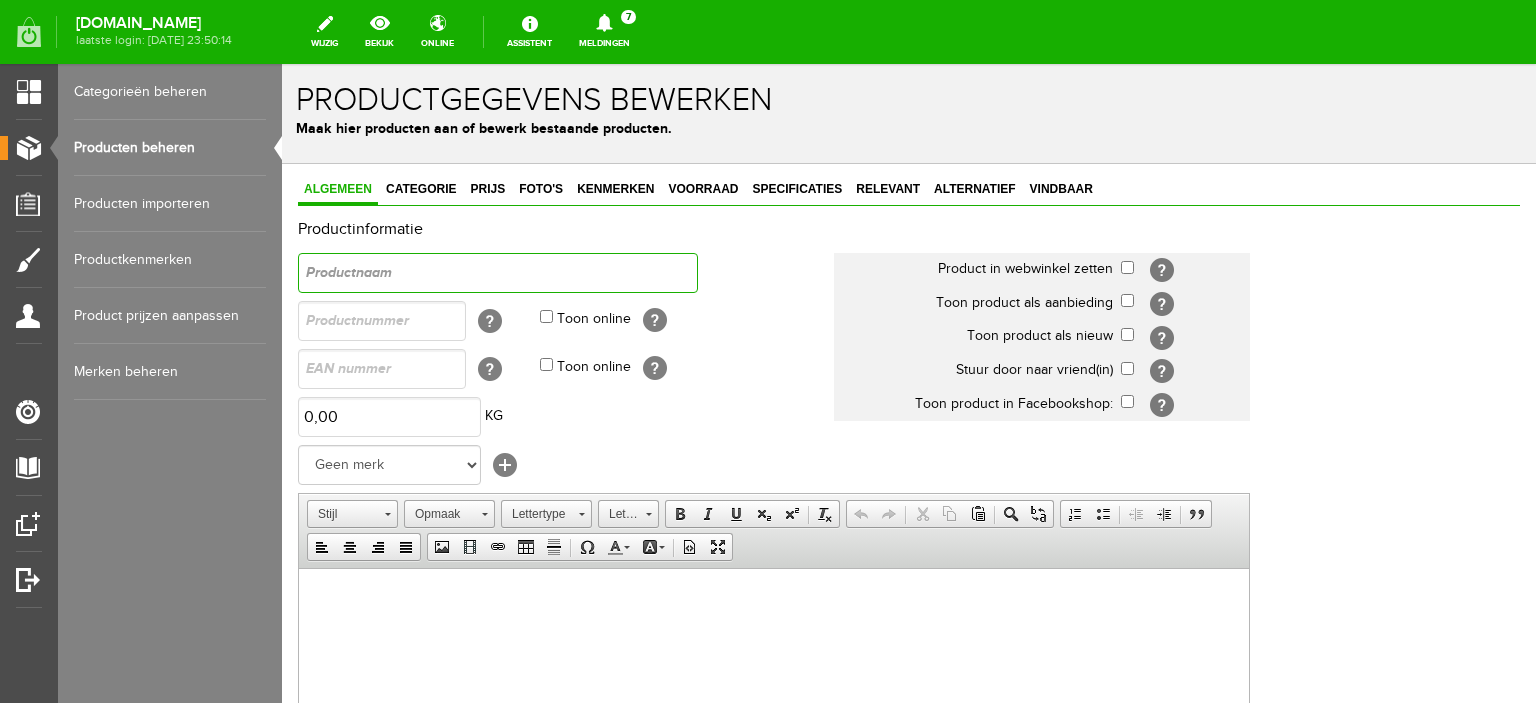click at bounding box center [498, 273] 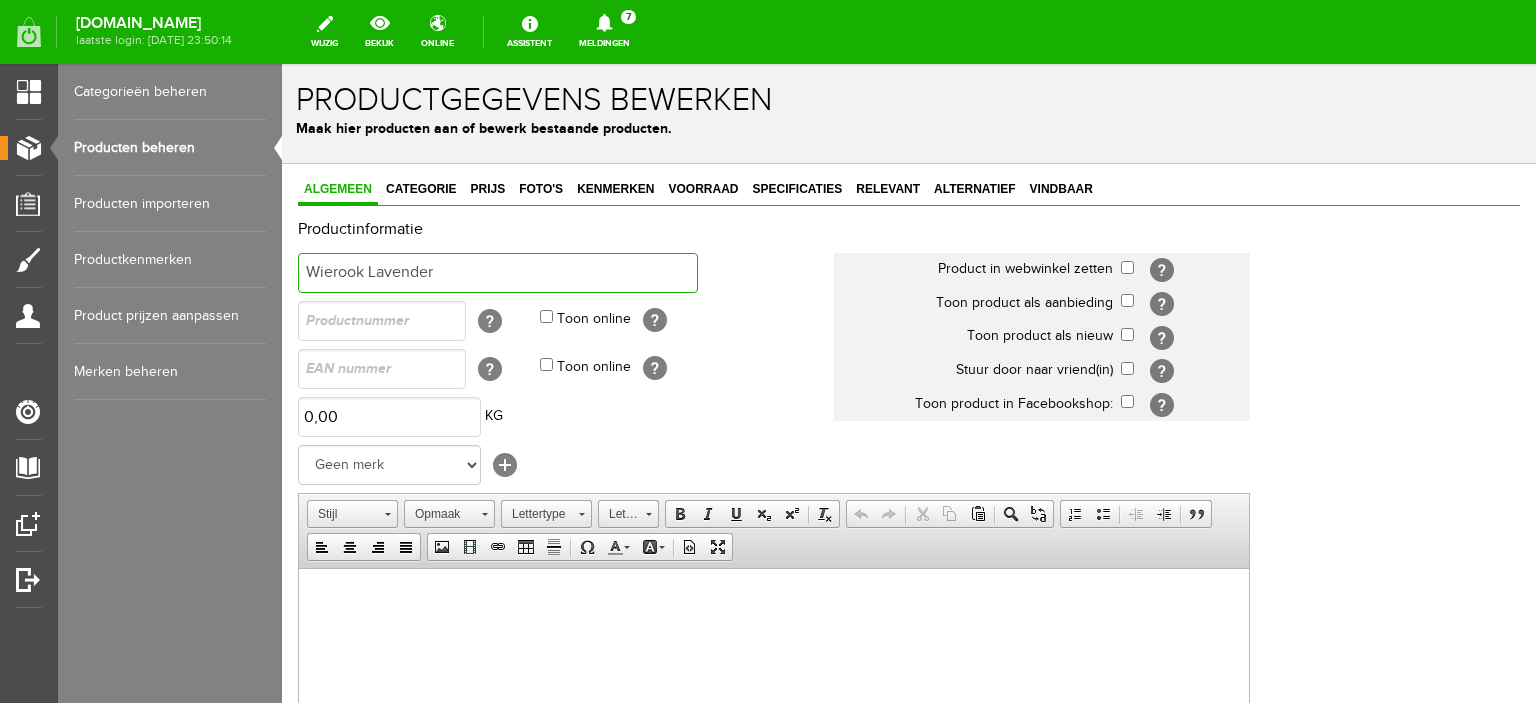 type on "Wierook Lavender" 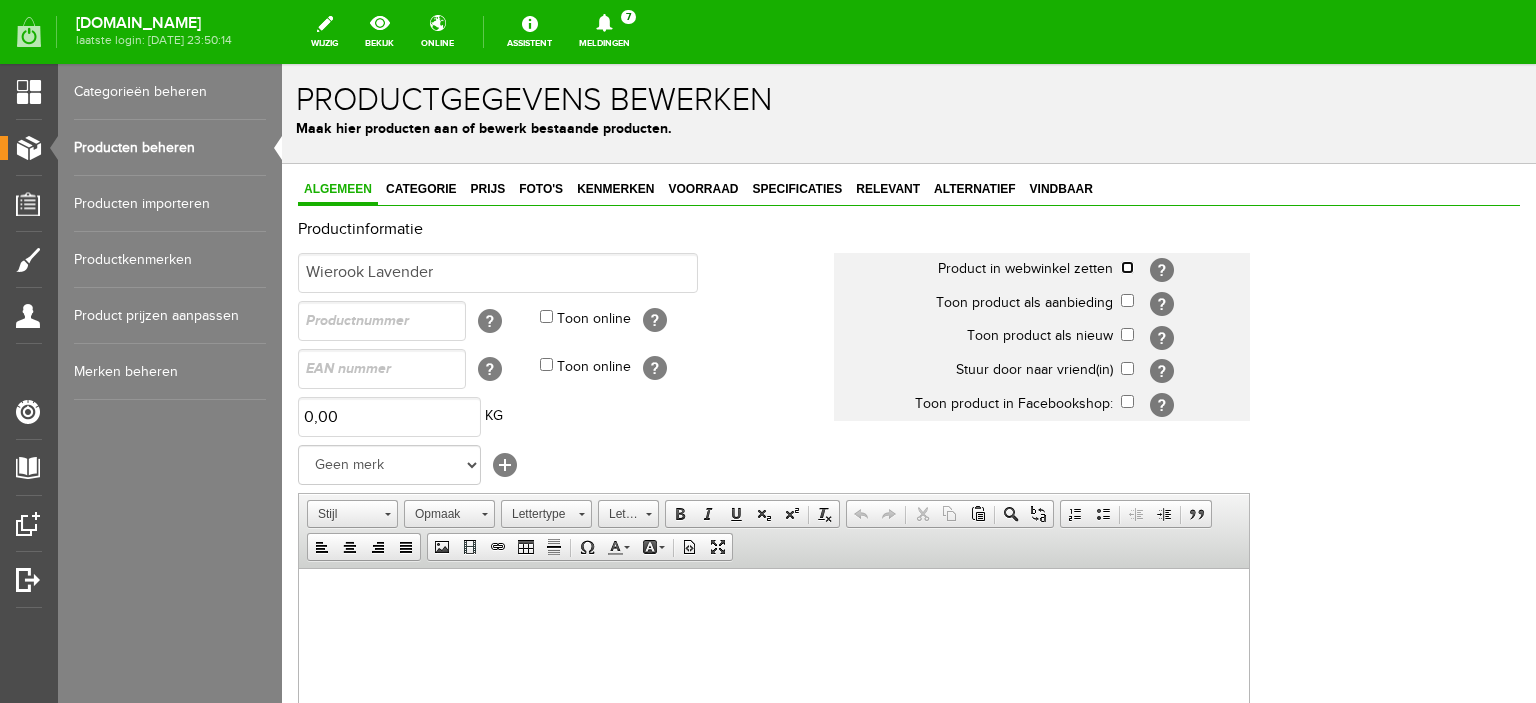 click at bounding box center [1127, 267] 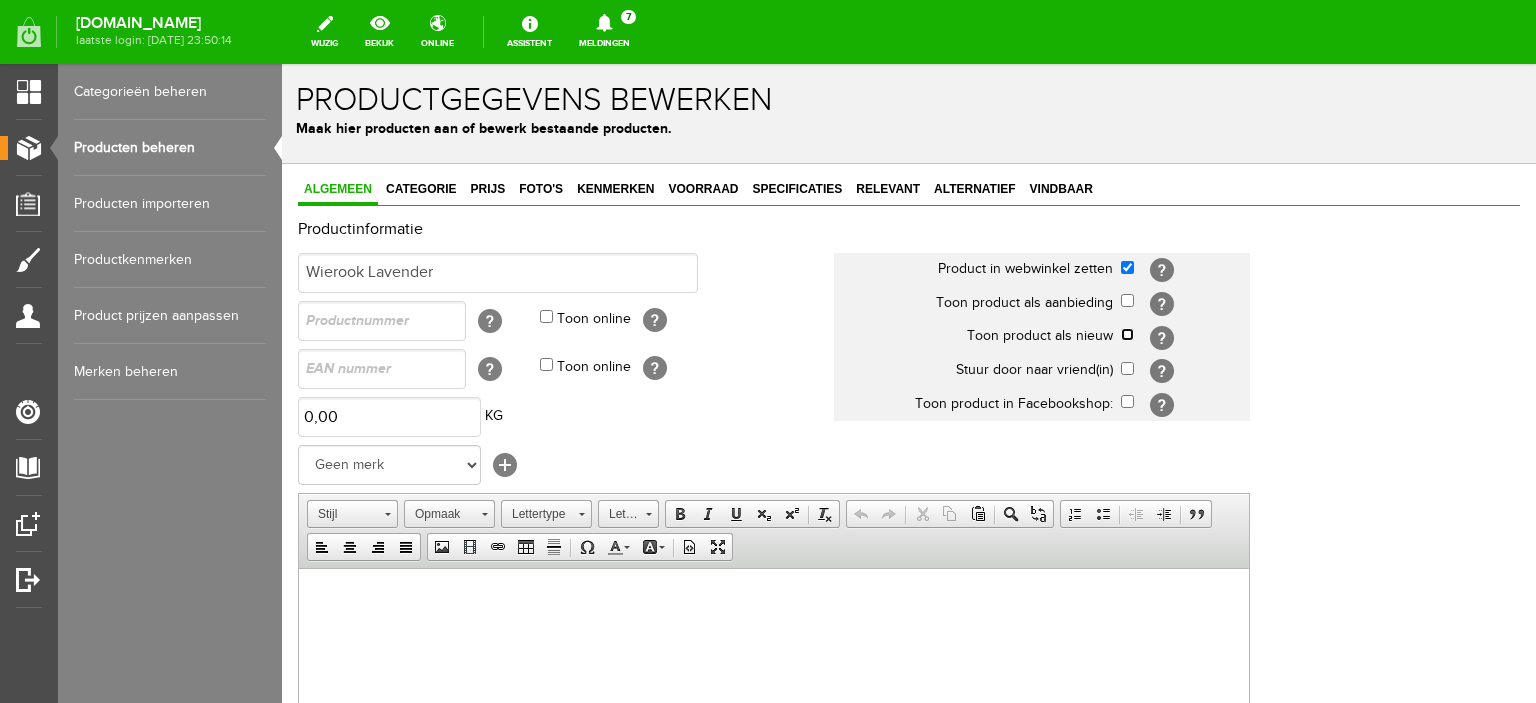 click at bounding box center (1127, 334) 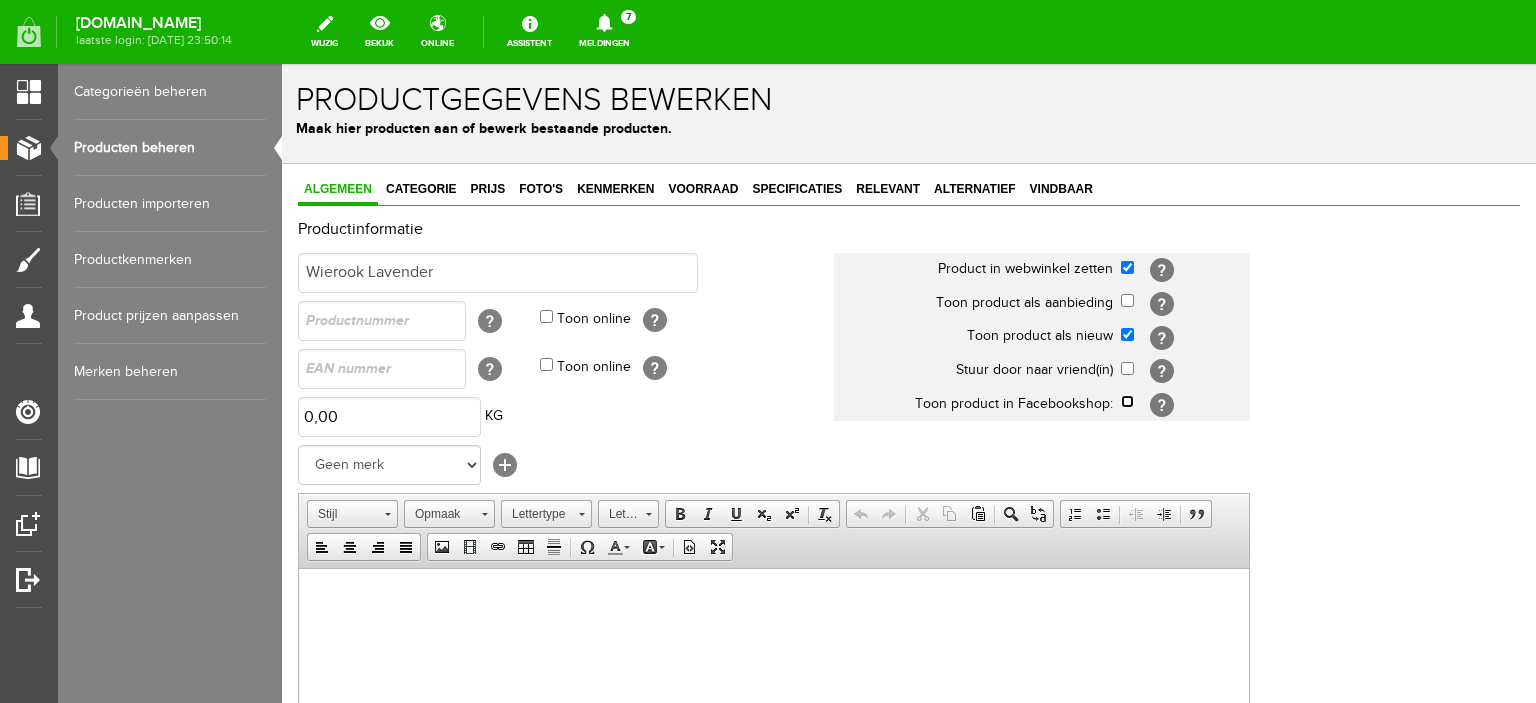 click at bounding box center (1127, 401) 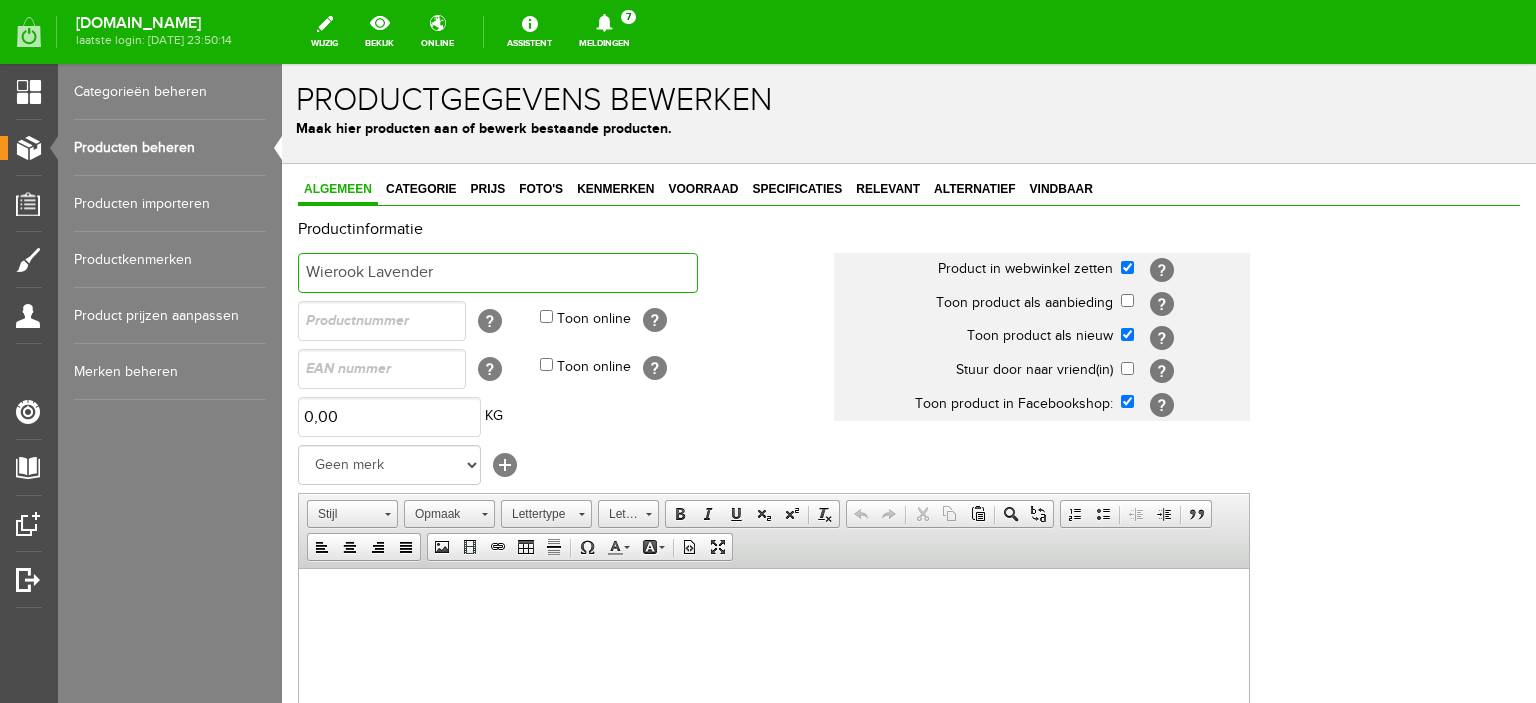 drag, startPoint x: 443, startPoint y: 279, endPoint x: 514, endPoint y: 319, distance: 81.49233 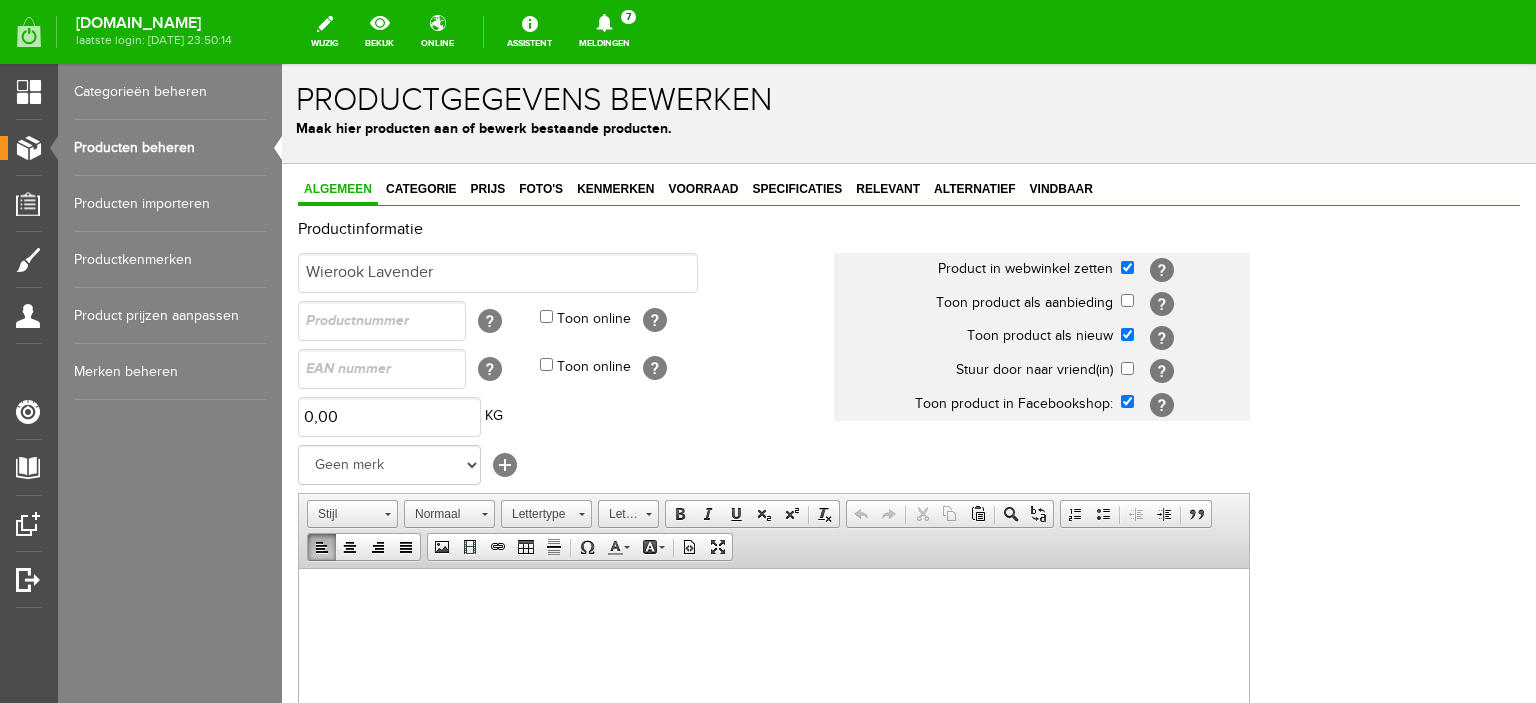 scroll, scrollTop: 0, scrollLeft: 0, axis: both 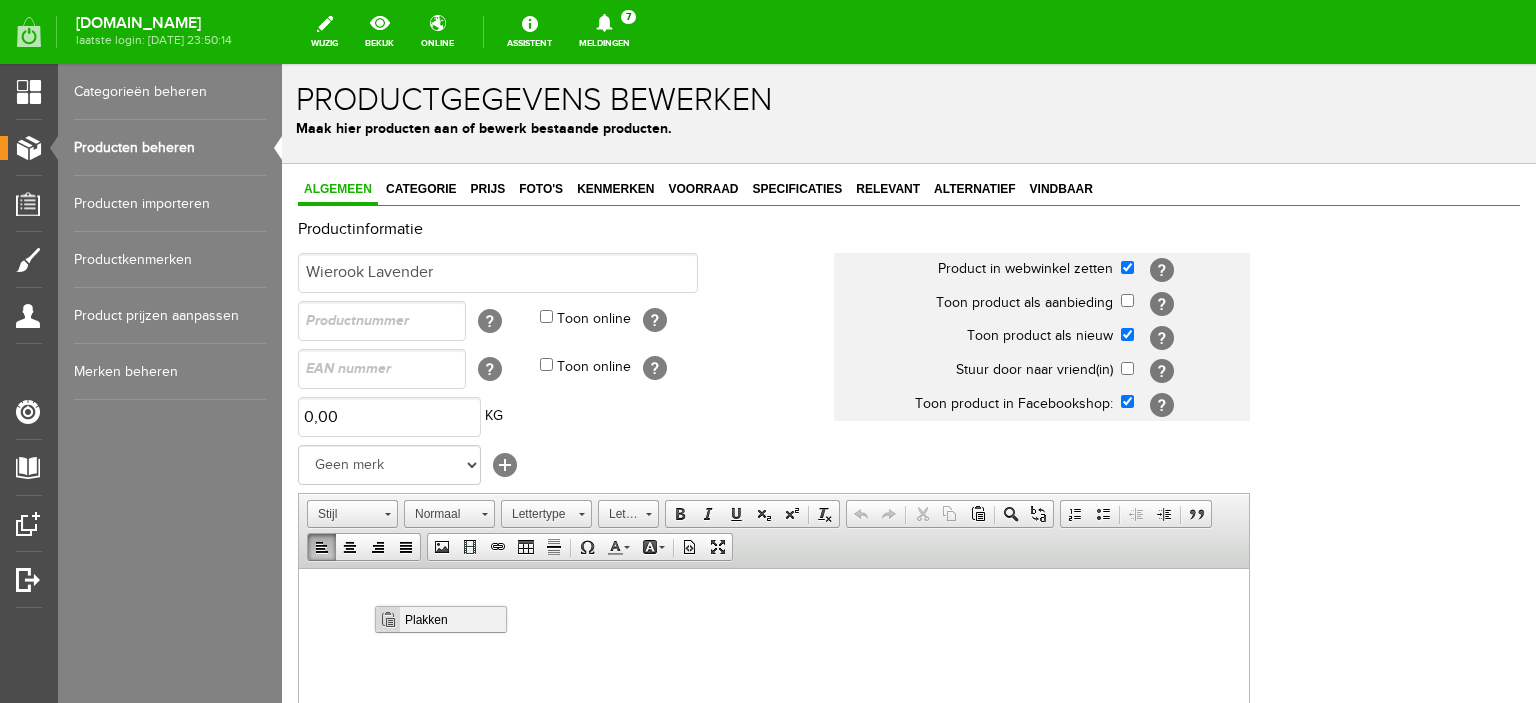 click on "Plakken" at bounding box center [452, 618] 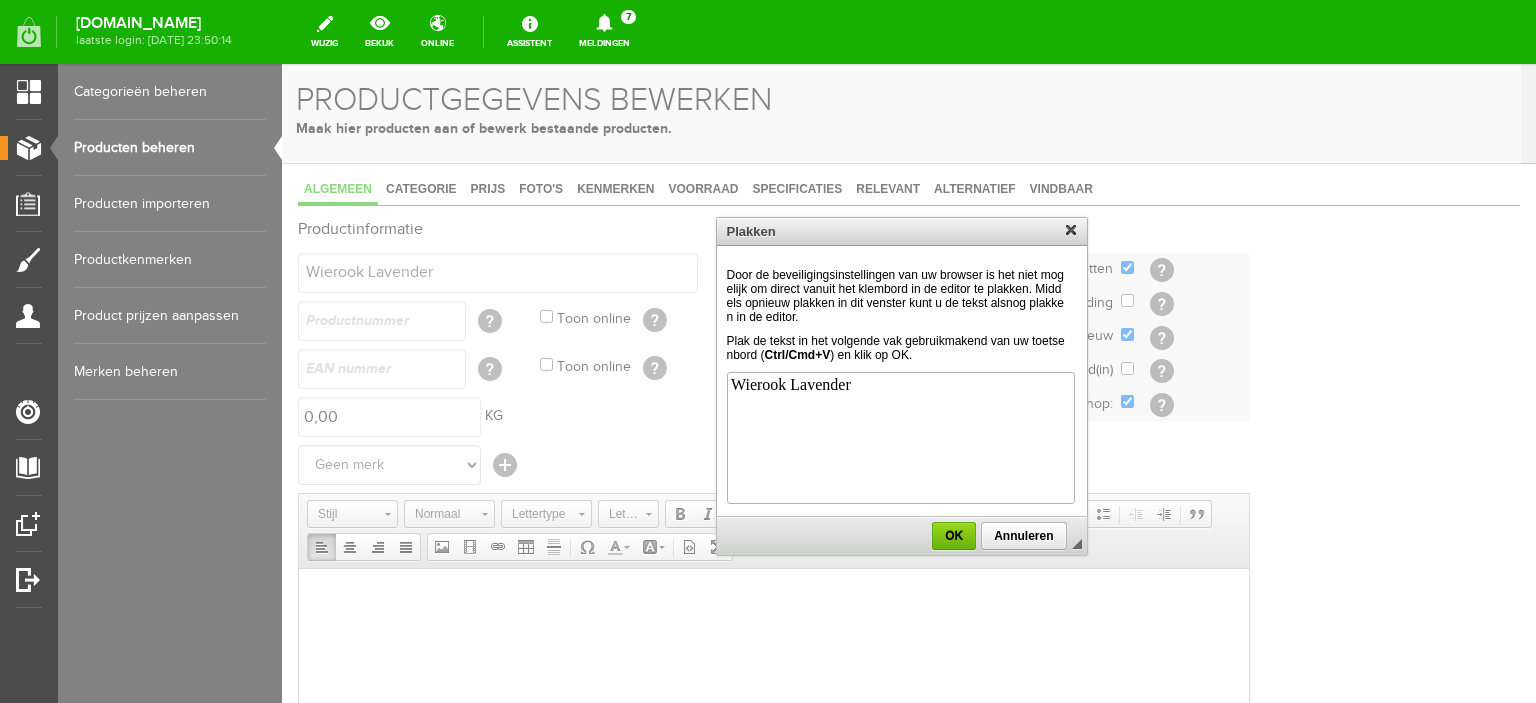 scroll, scrollTop: 0, scrollLeft: 0, axis: both 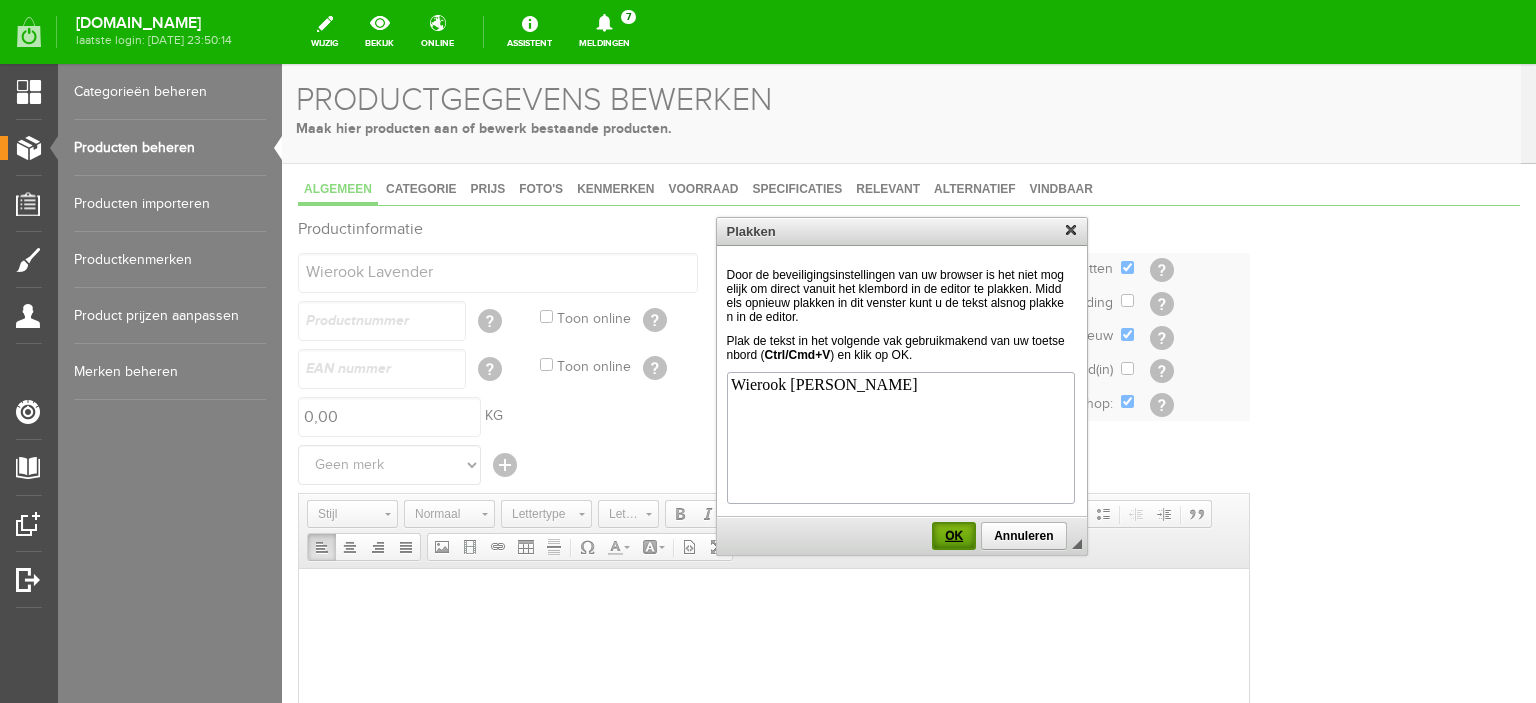 click on "OK" at bounding box center [954, 536] 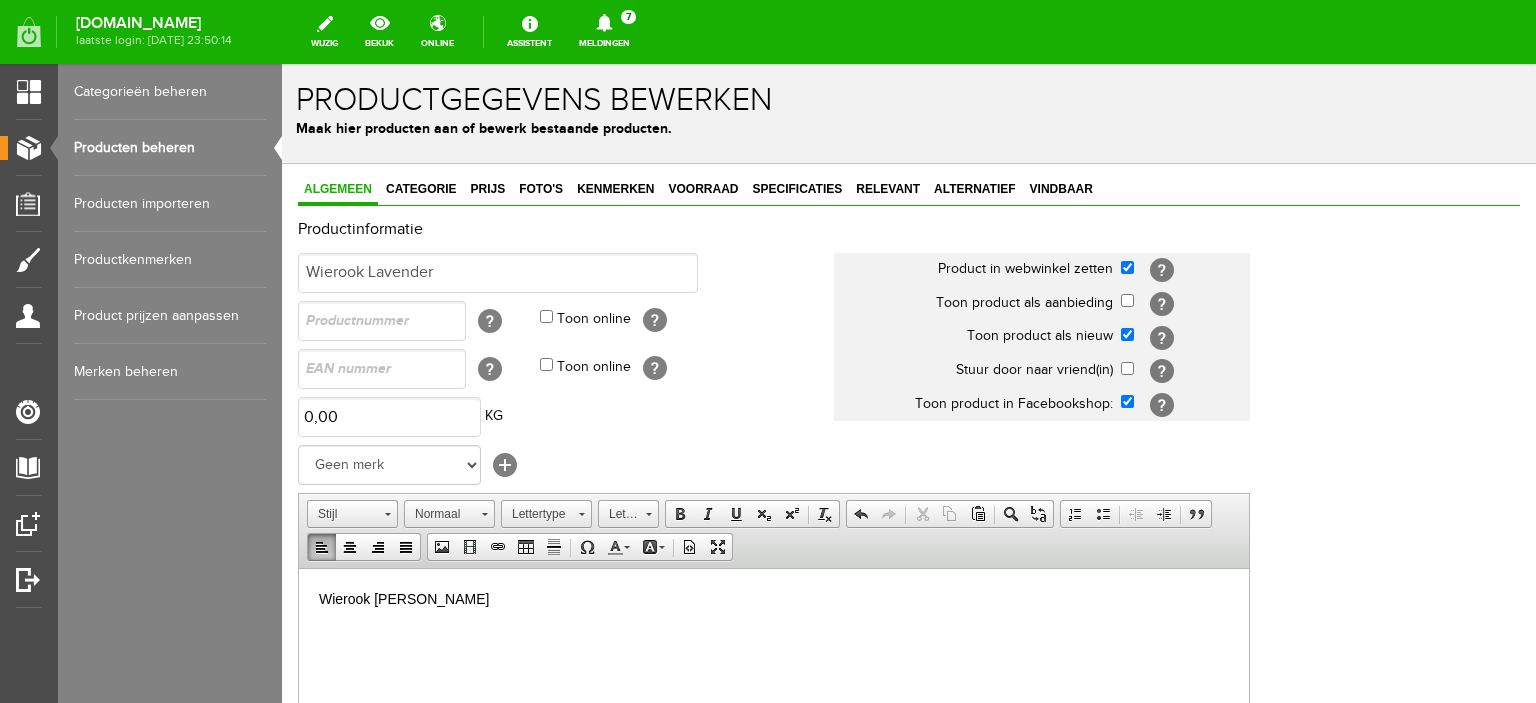 type 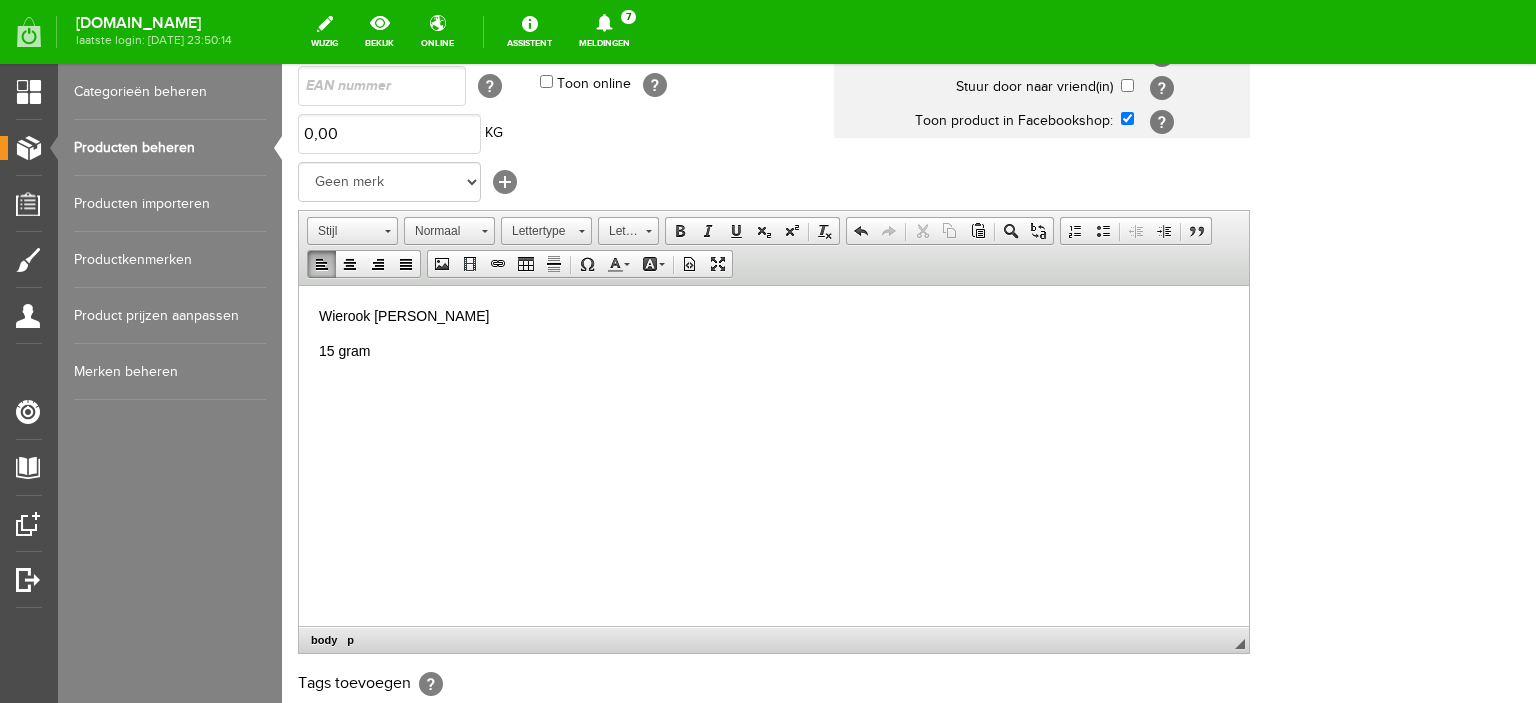 scroll, scrollTop: 284, scrollLeft: 0, axis: vertical 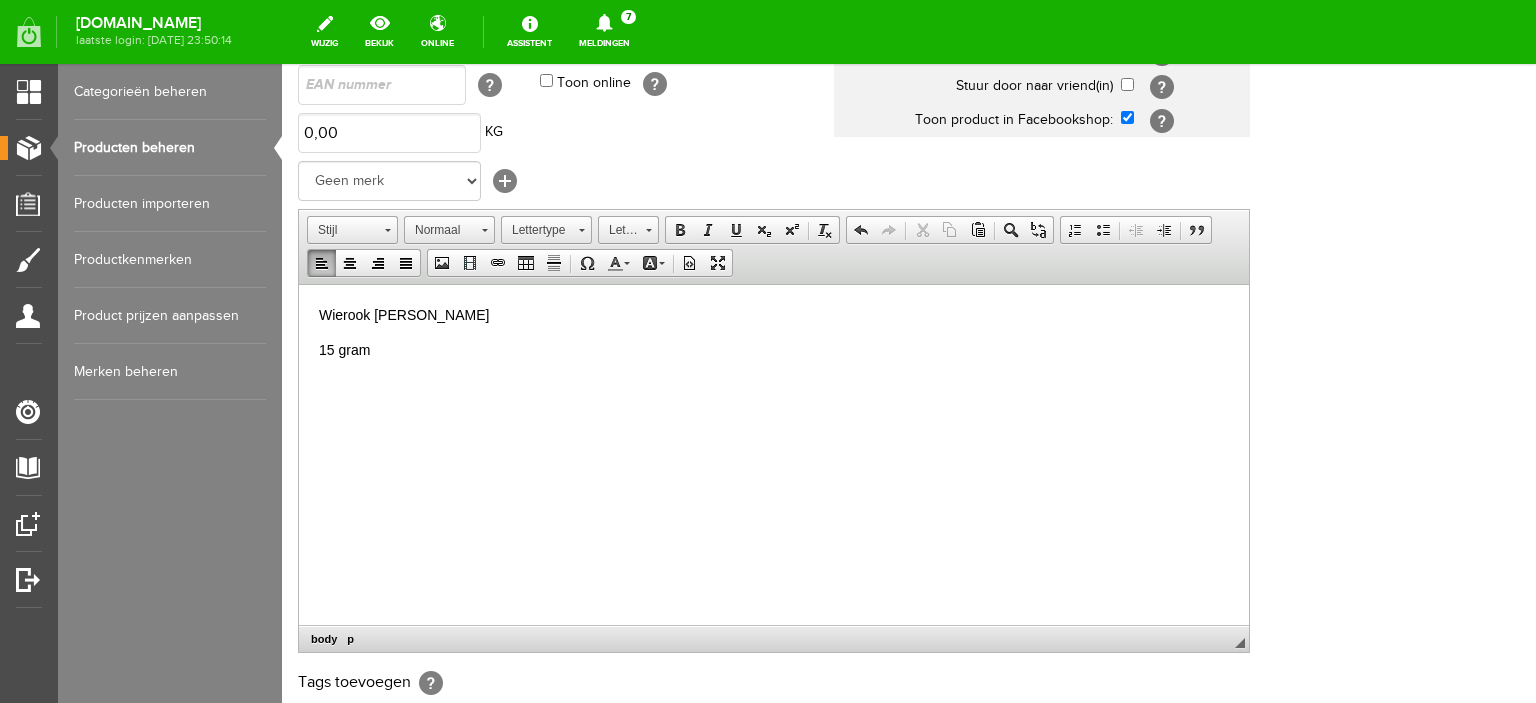 drag, startPoint x: 1516, startPoint y: 470, endPoint x: 1514, endPoint y: 519, distance: 49.0408 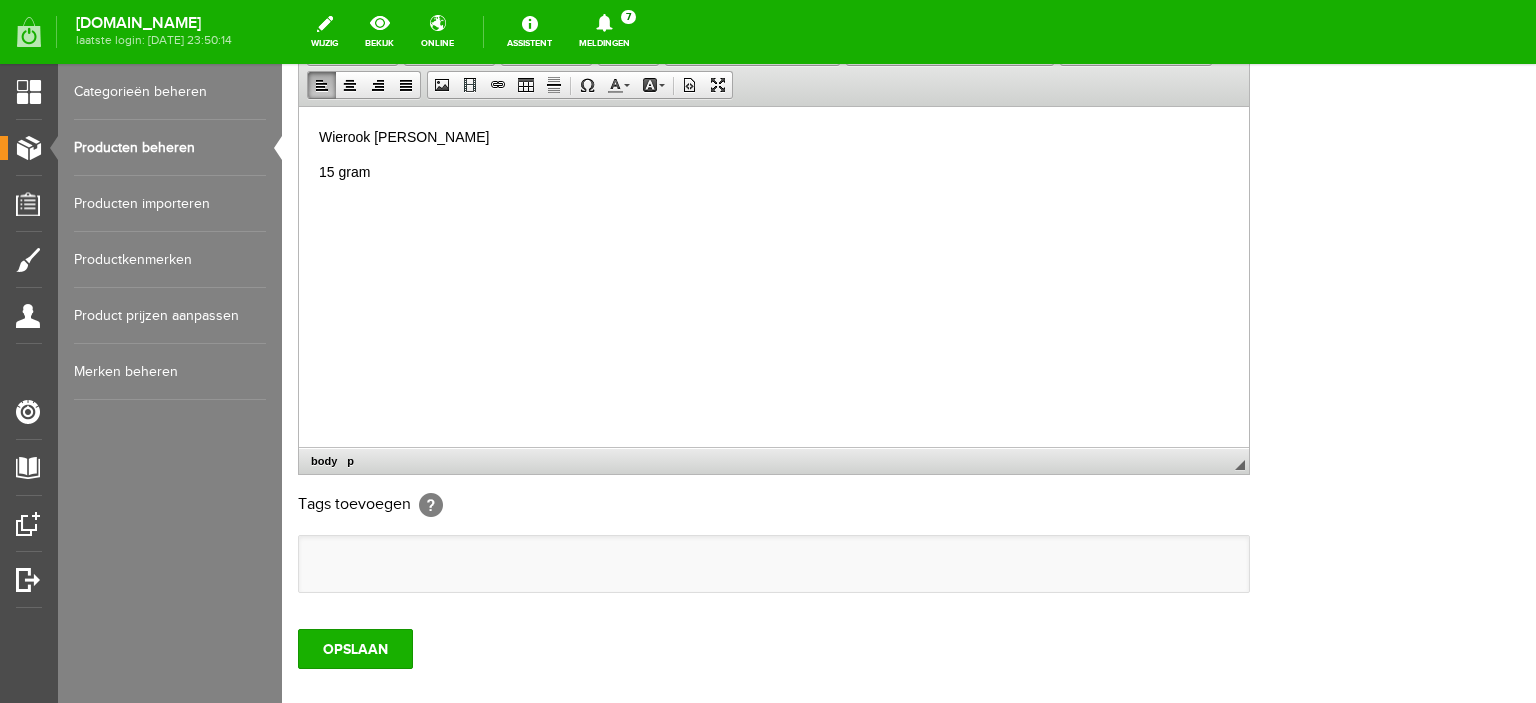 scroll, scrollTop: 465, scrollLeft: 0, axis: vertical 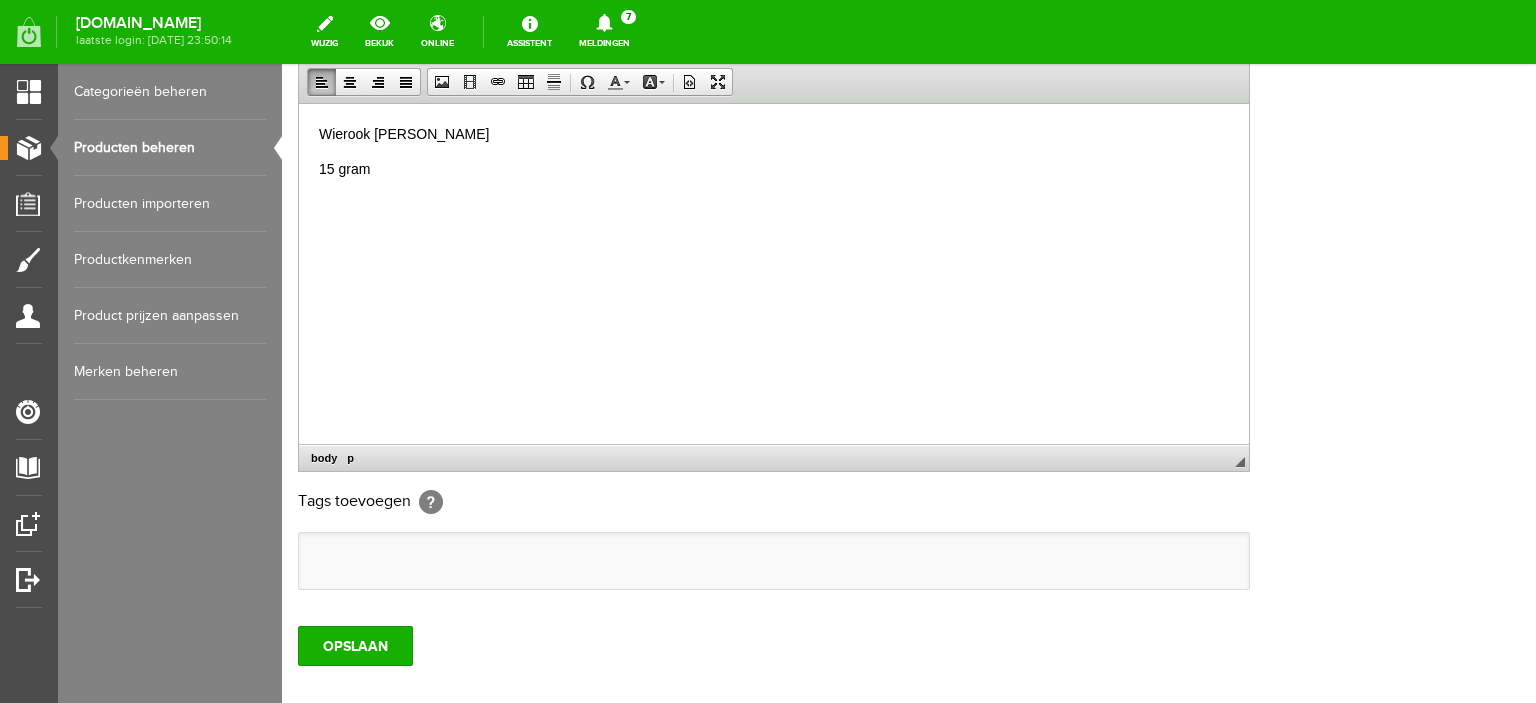 click at bounding box center [774, 561] 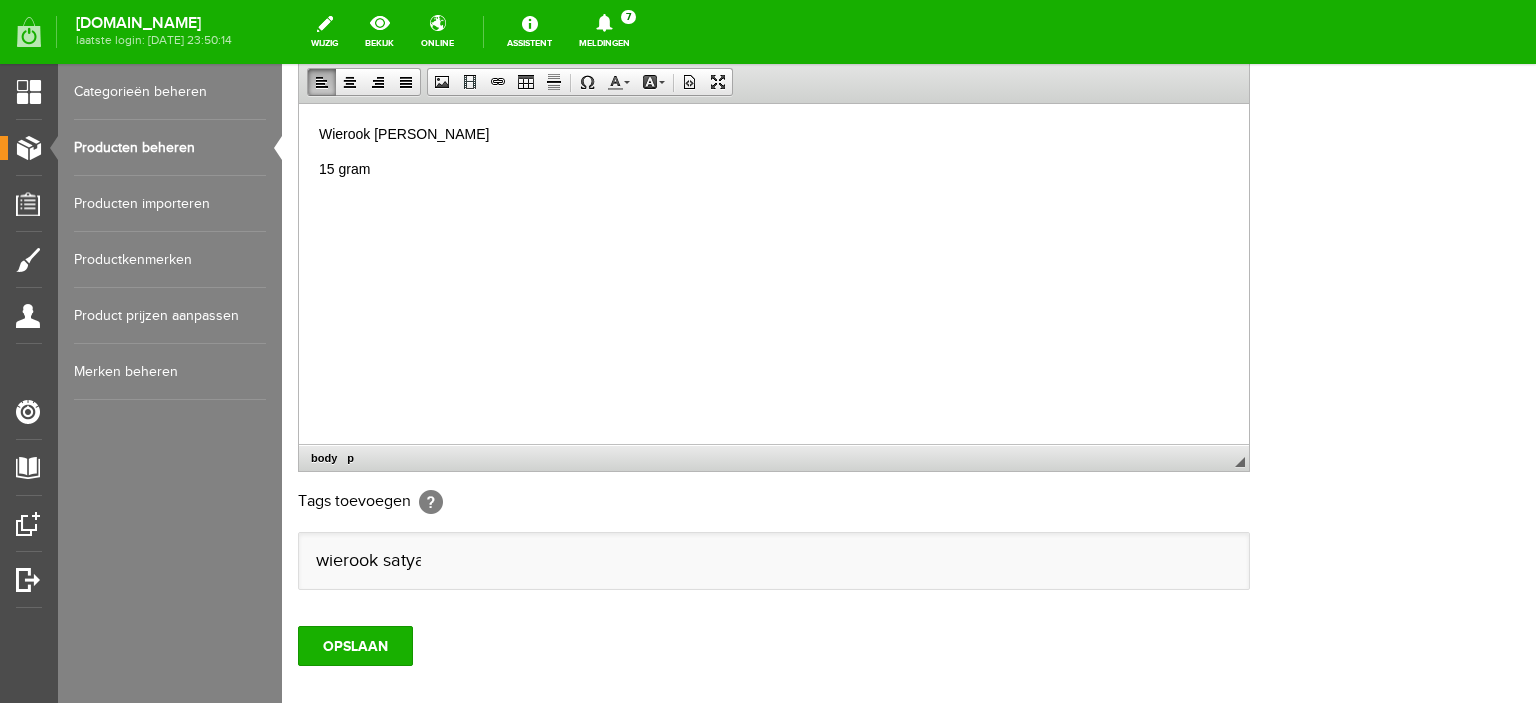 scroll, scrollTop: 0, scrollLeft: 0, axis: both 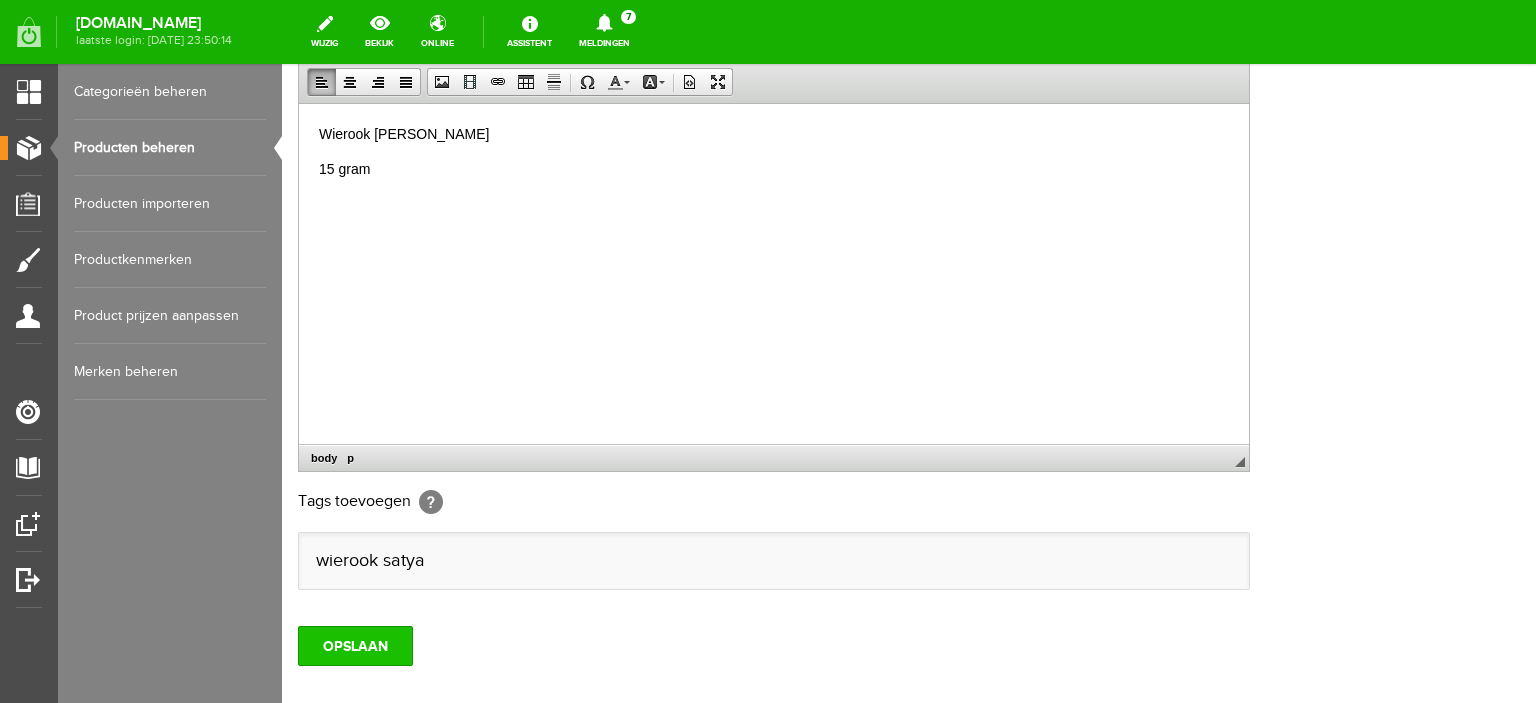 type on "wierook satya" 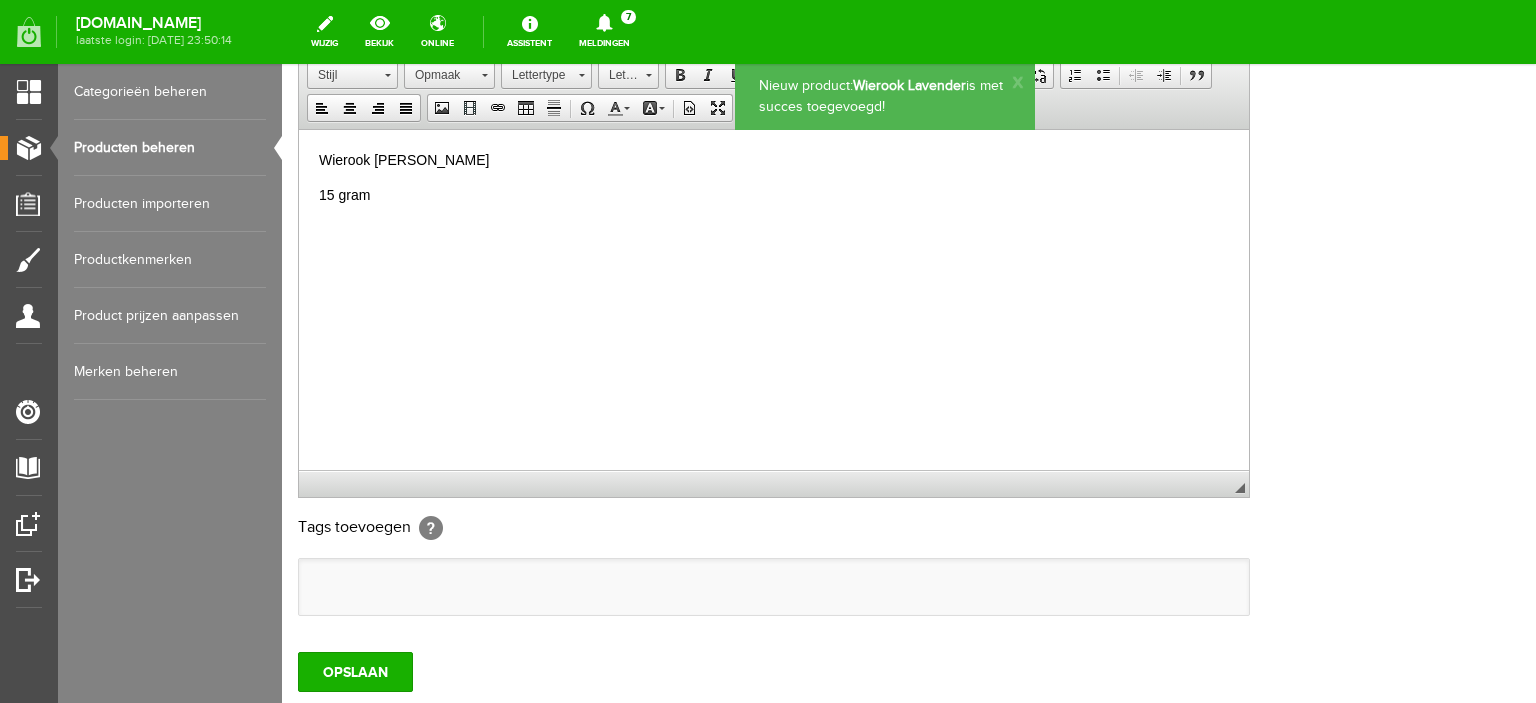 scroll, scrollTop: 0, scrollLeft: 0, axis: both 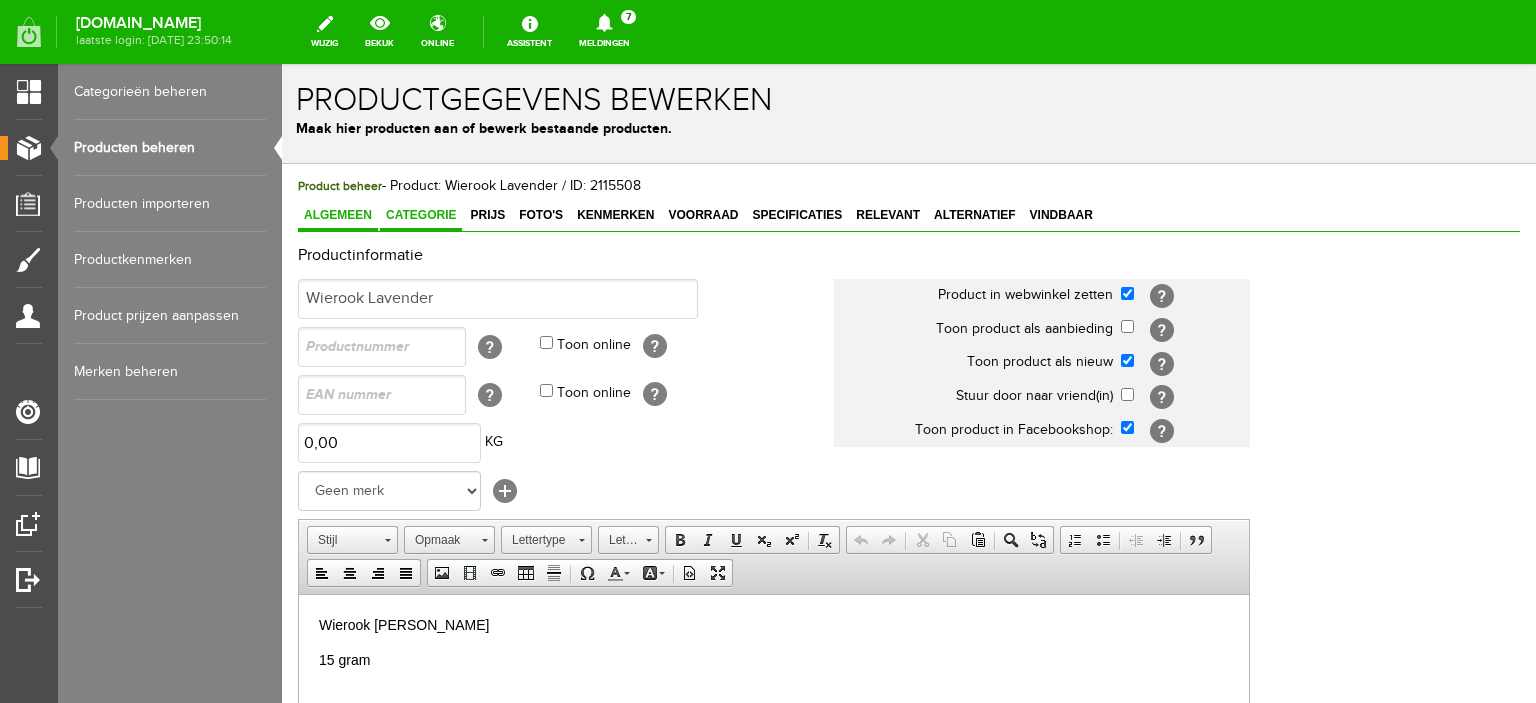click on "Categorie" at bounding box center [421, 215] 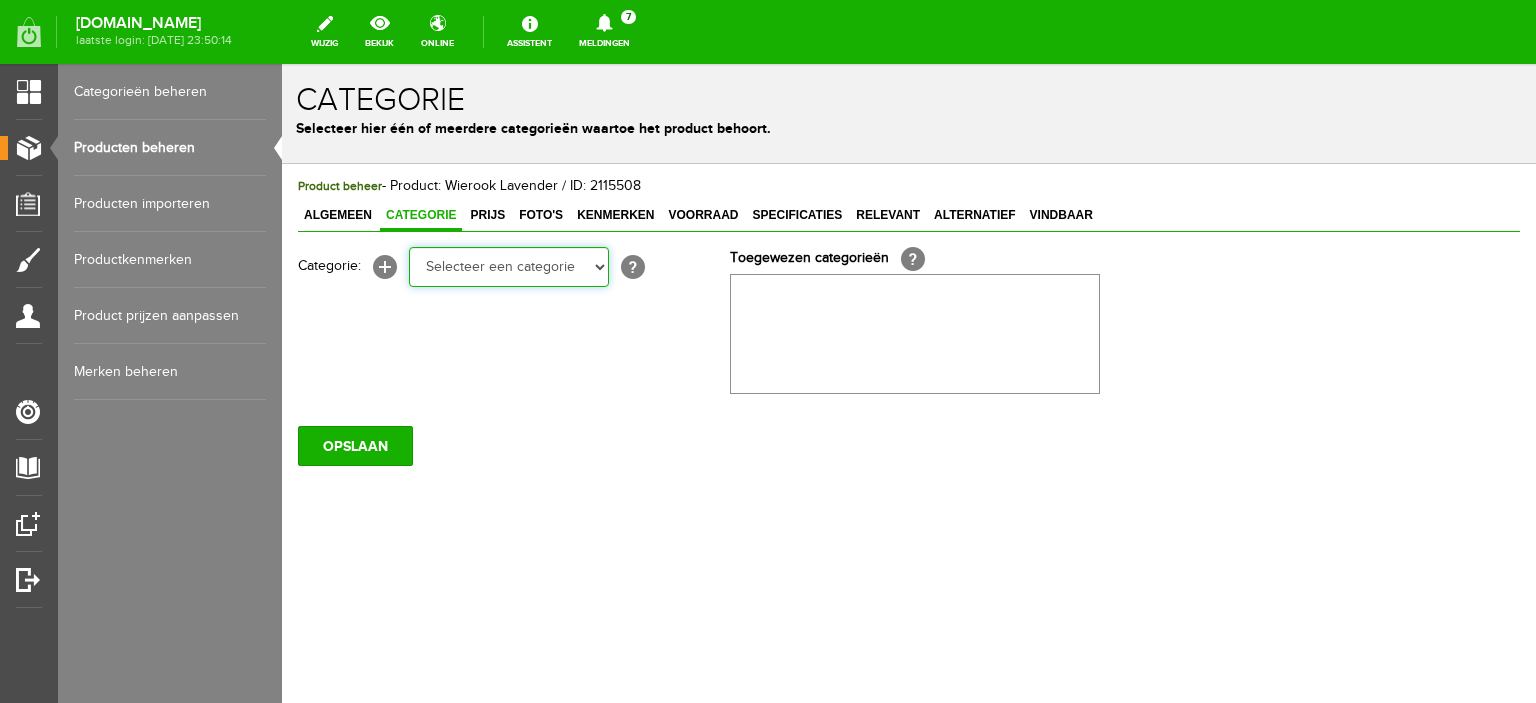 click on "Selecteer een categorie
Meditatie cursus
Online yoga
Online rug/nek
Online ouder&kind
Online meditatie
Online yoga 4x
Online rug/nek 4x
Online ouder&kind 4x
Online meditatie 4x
Acties
Yoga artikelen
Yogamatten
Yogatassen
Yogablokken
Yogariemen
Bolsters
Yogakleding
Yogasokken Paars
Yogasokken Turkoois
Yogasokken Lila
Yogasokken roze
Yogasokken licht geel
Yogasokken Grijs
Yogasokken Zwart
Yoga/meditatiekussen
Yoga/meditatie bankje
Zoutlampen
Yogakleding
Meditatie artikelen
Omslagdoek
Meditatie bankjes
Meditatie kussens
Bolsters
Thee" at bounding box center (509, 267) 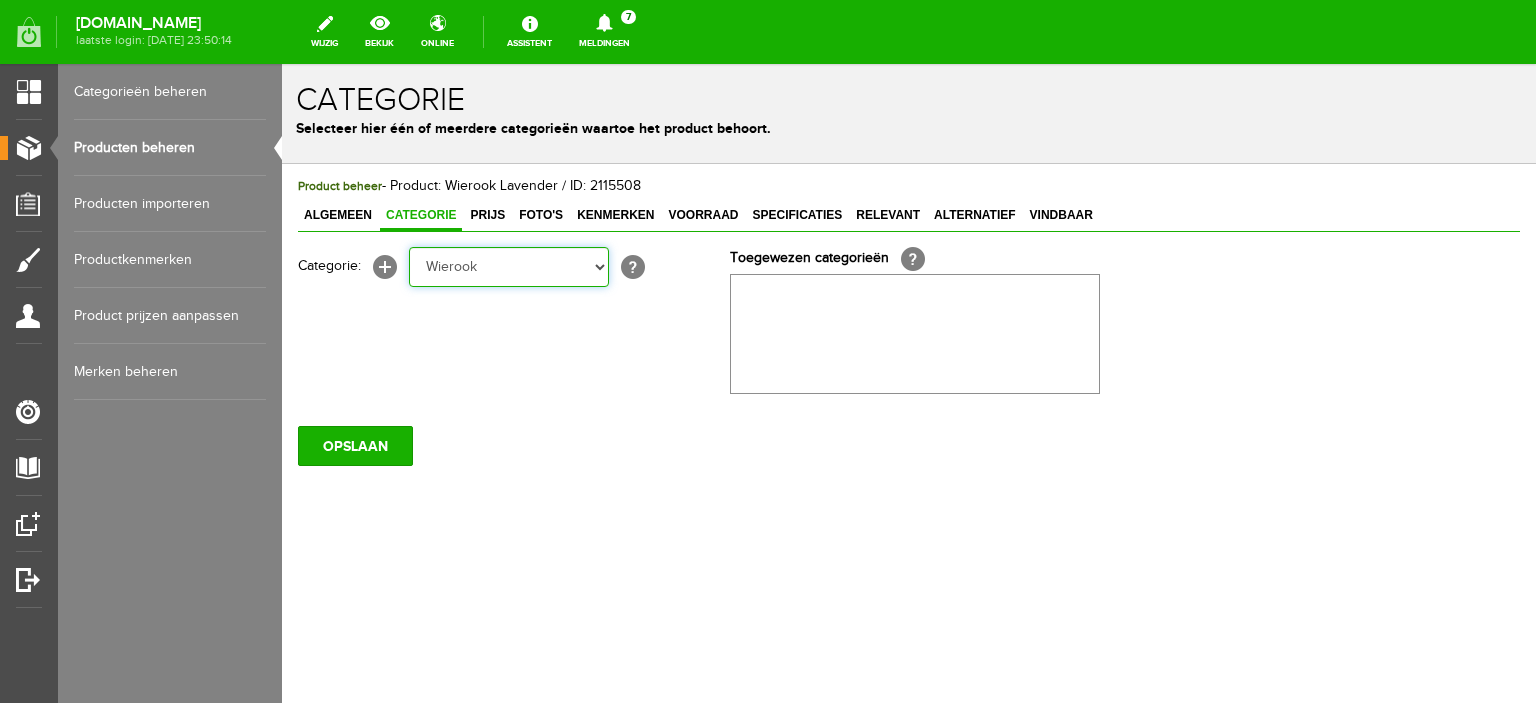 click on "Selecteer een categorie
Meditatie cursus
Online yoga
Online rug/nek
Online ouder&kind
Online meditatie
Online yoga 4x
Online rug/nek 4x
Online ouder&kind 4x
Online meditatie 4x
Acties
Yoga artikelen
Yogamatten
Yogatassen
Yogablokken
Yogariemen
Bolsters
Yogakleding
Yogasokken Paars
Yogasokken Turkoois
Yogasokken Lila
Yogasokken roze
Yogasokken licht geel
Yogasokken Grijs
Yogasokken Zwart
Yoga/meditatiekussen
Yoga/meditatie bankje
Zoutlampen
Yogakleding
Meditatie artikelen
Omslagdoek
Meditatie bankjes
Meditatie kussens
Bolsters
Thee" at bounding box center [509, 267] 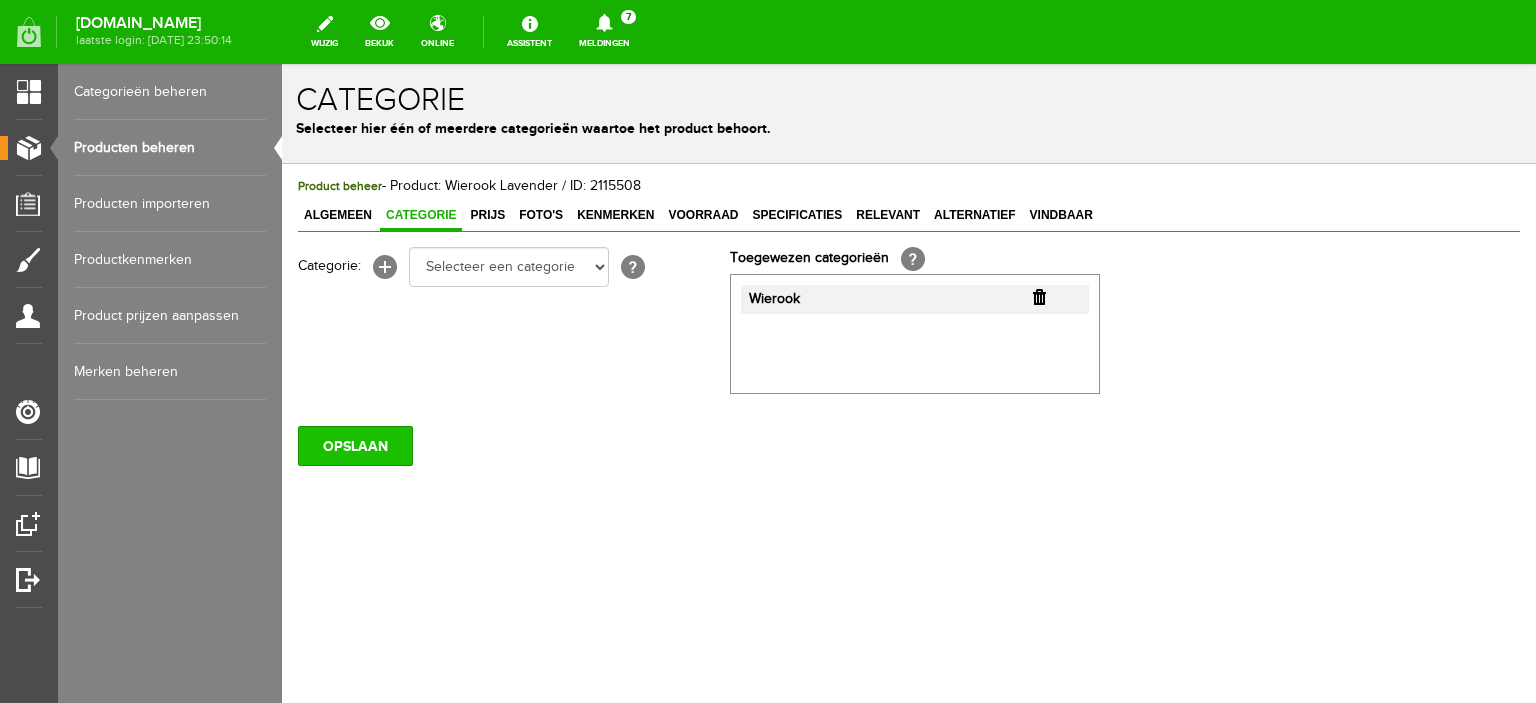 click on "OPSLAAN" at bounding box center [355, 446] 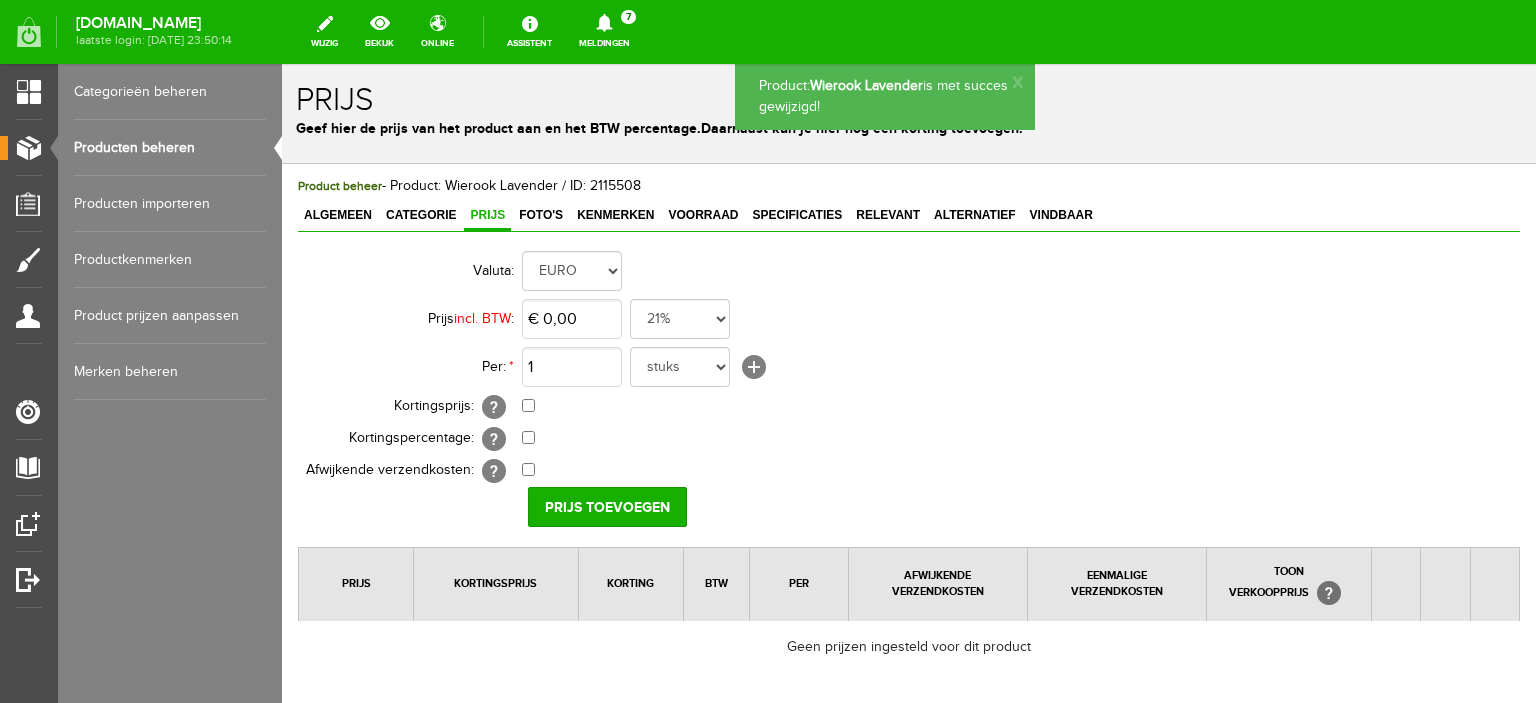 scroll, scrollTop: 0, scrollLeft: 0, axis: both 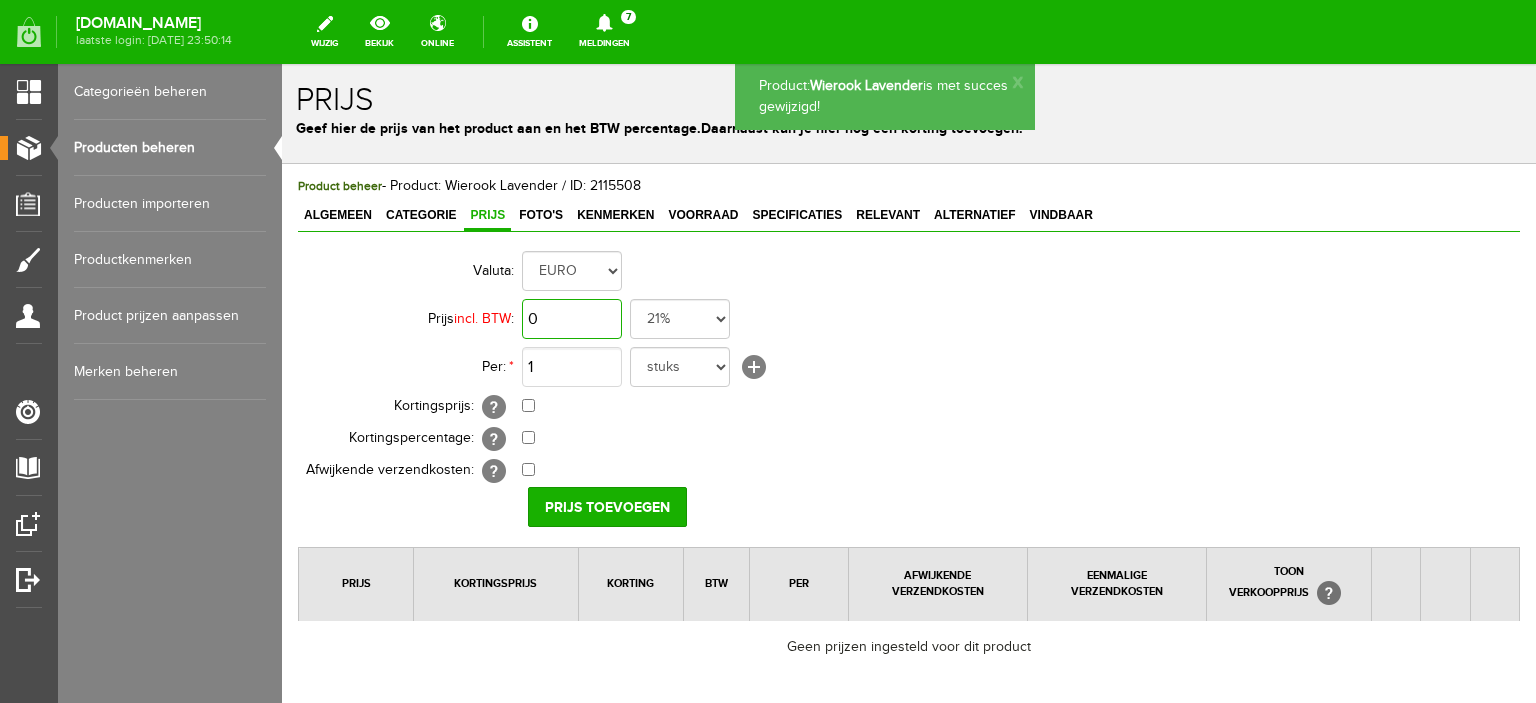 click on "0" at bounding box center (572, 319) 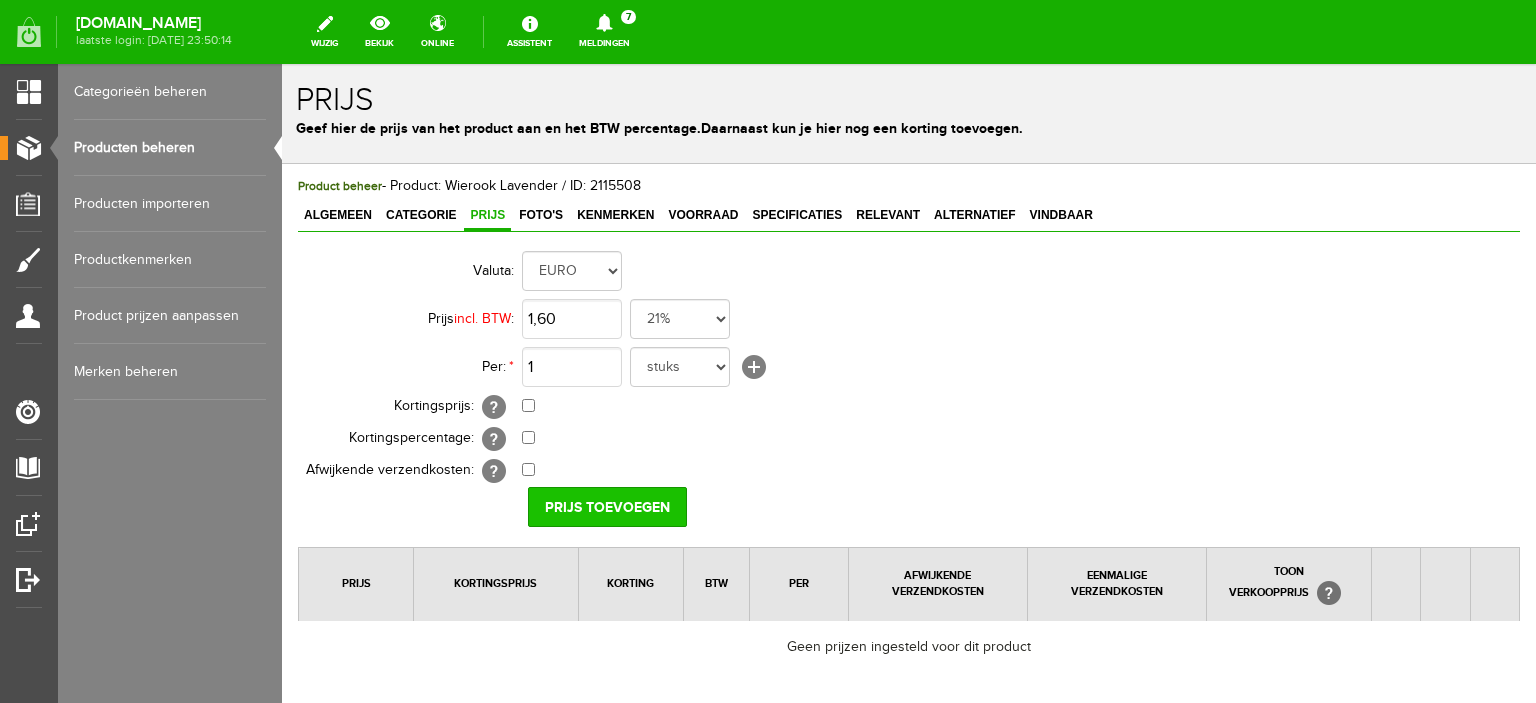 type on "€ 1,60" 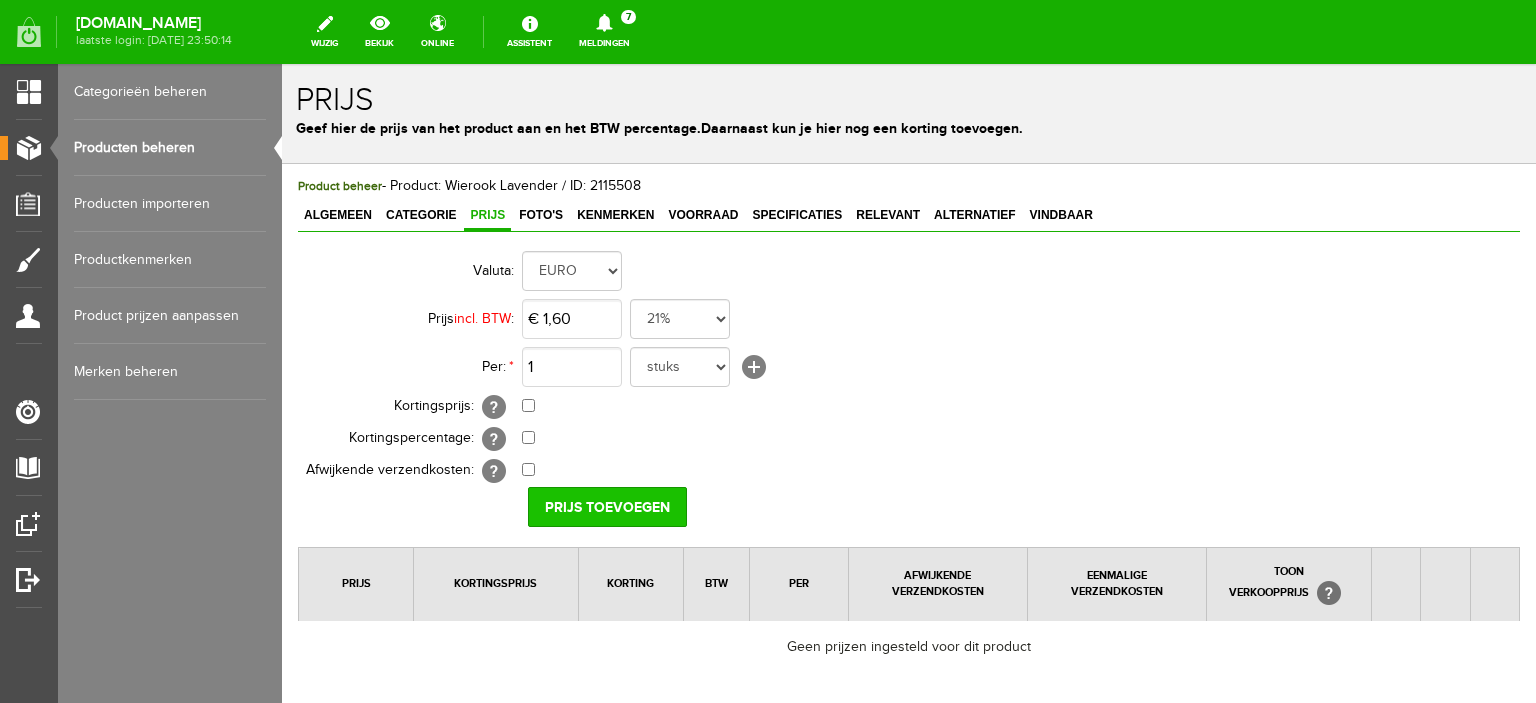 click on "Prijs toevoegen" at bounding box center [607, 507] 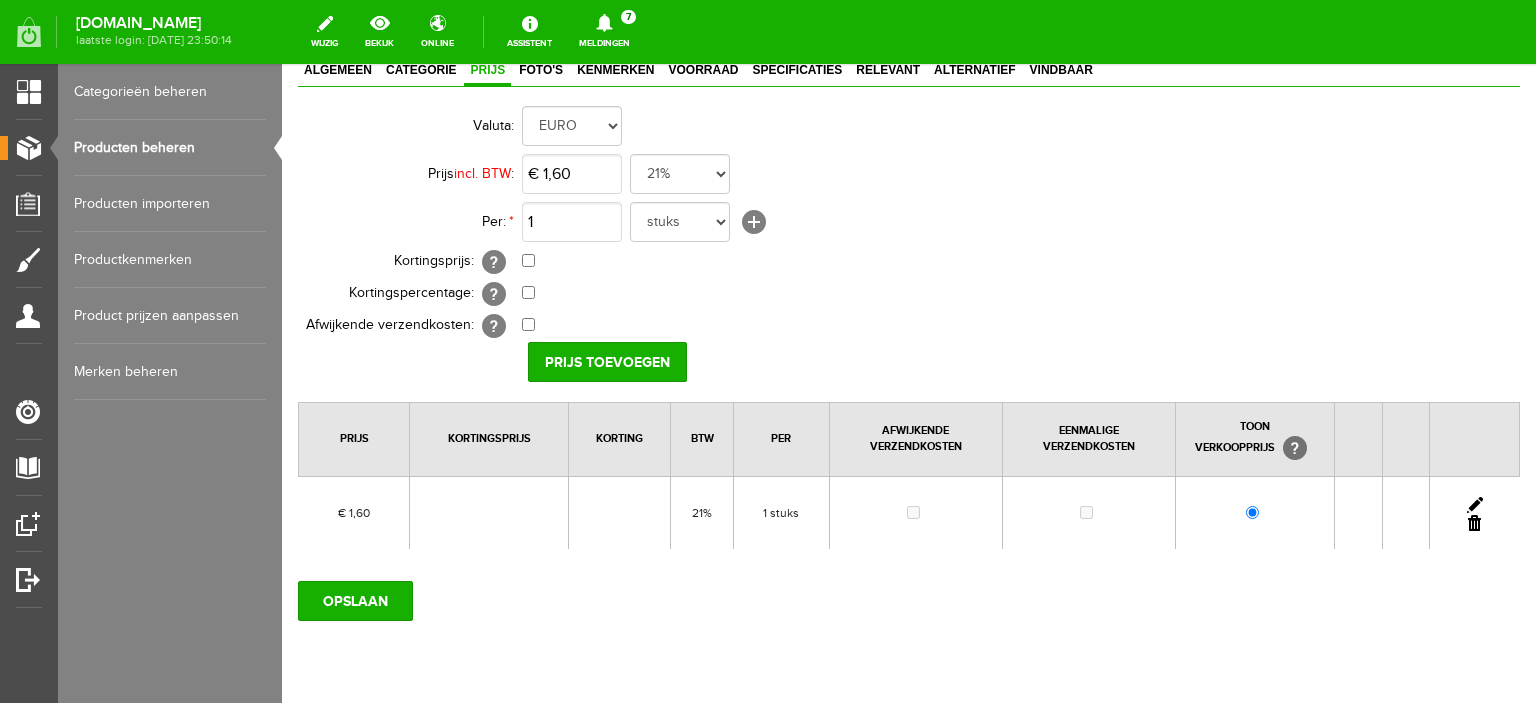scroll, scrollTop: 168, scrollLeft: 0, axis: vertical 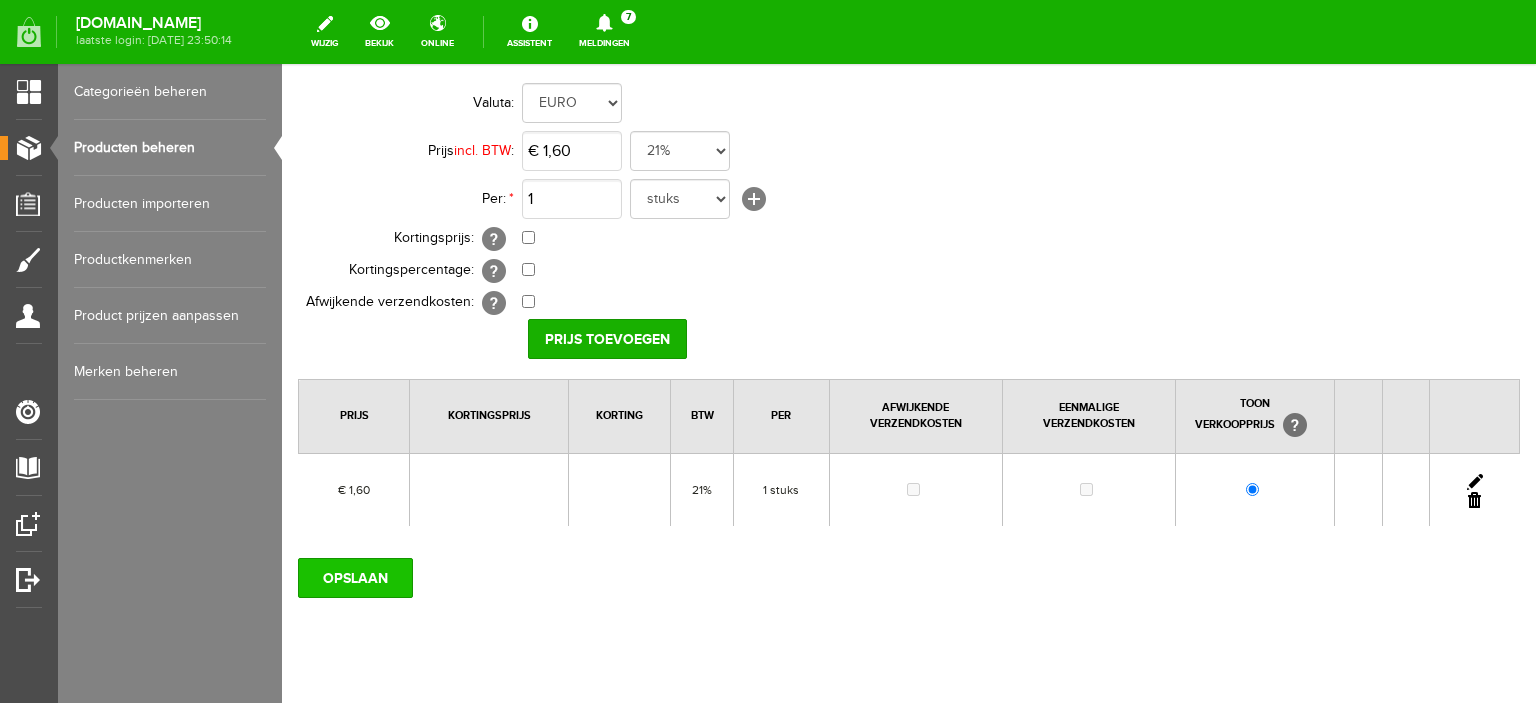 click on "OPSLAAN" at bounding box center (355, 578) 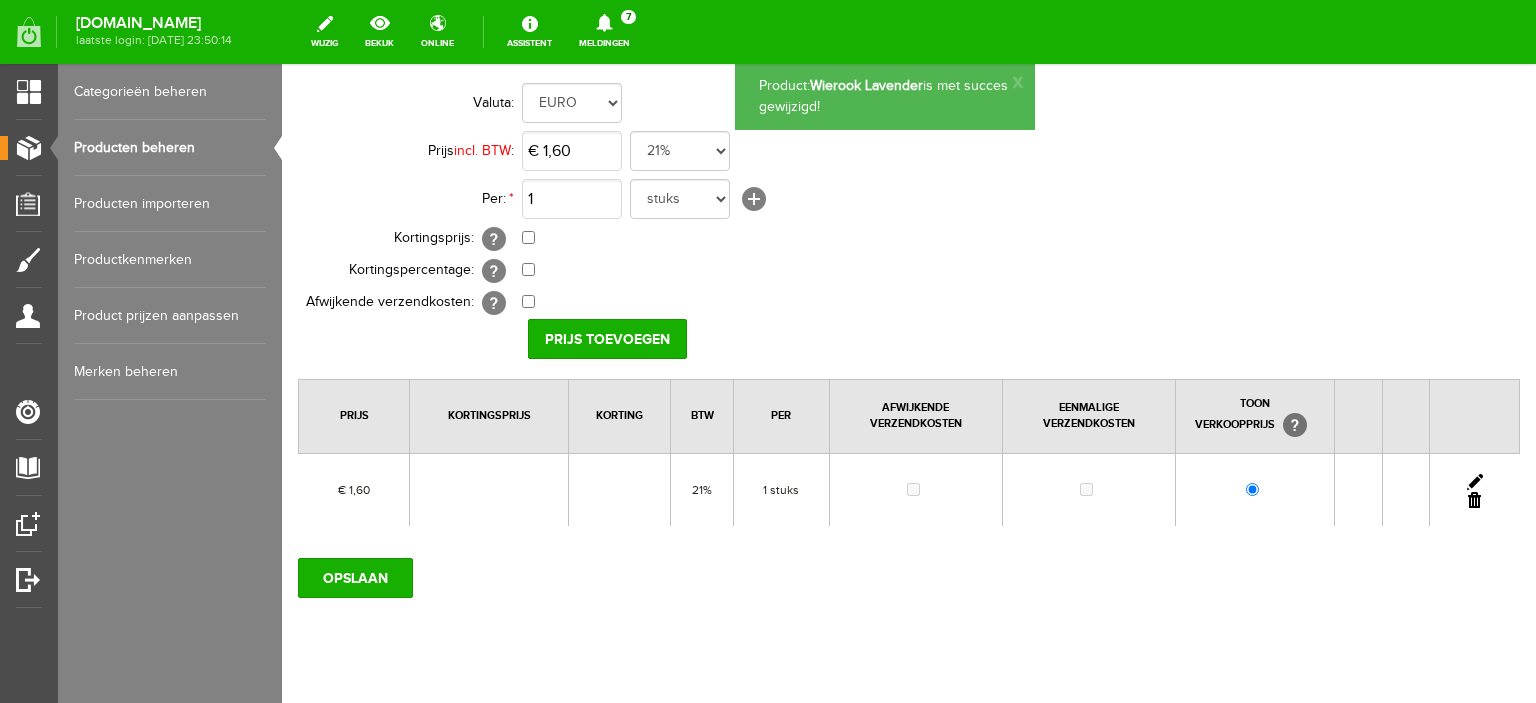 scroll, scrollTop: 0, scrollLeft: 0, axis: both 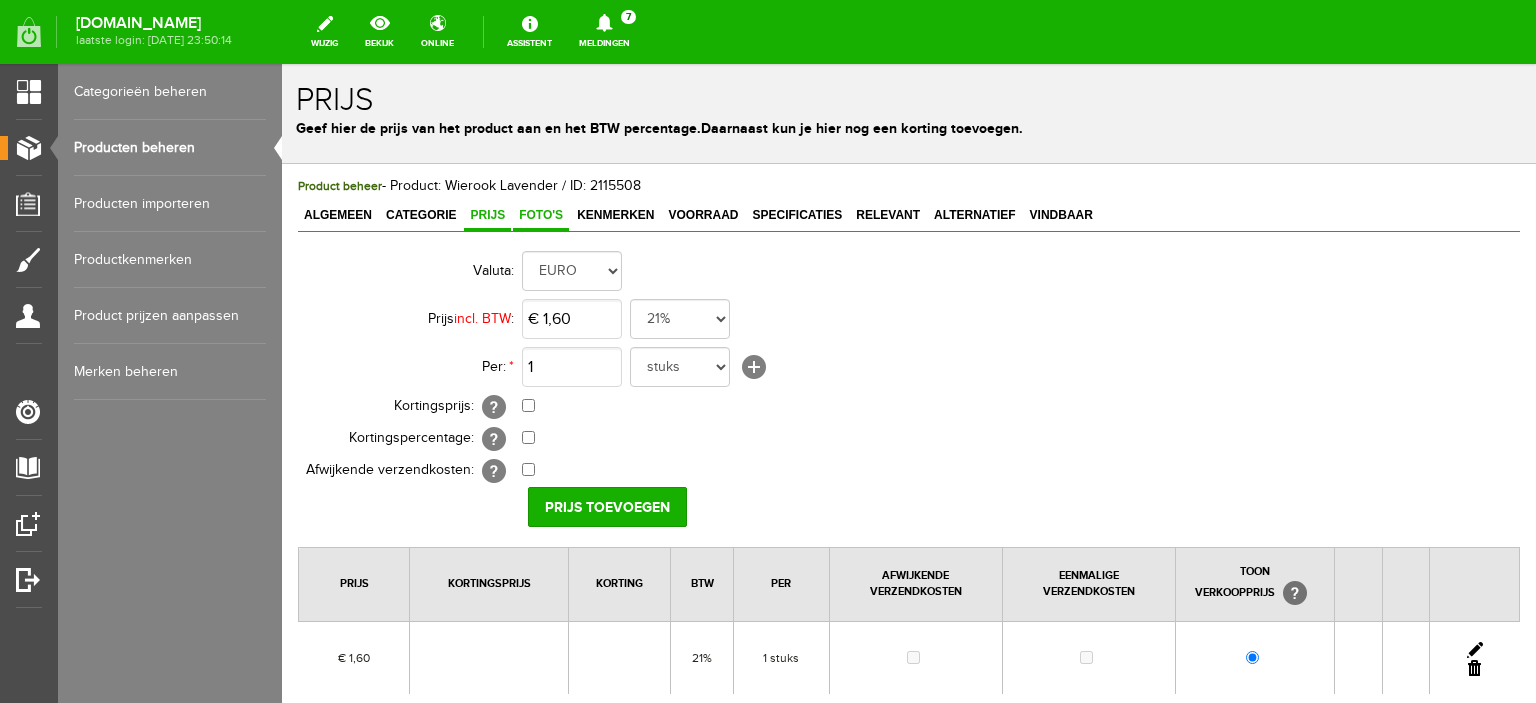 click on "Foto's" at bounding box center [541, 215] 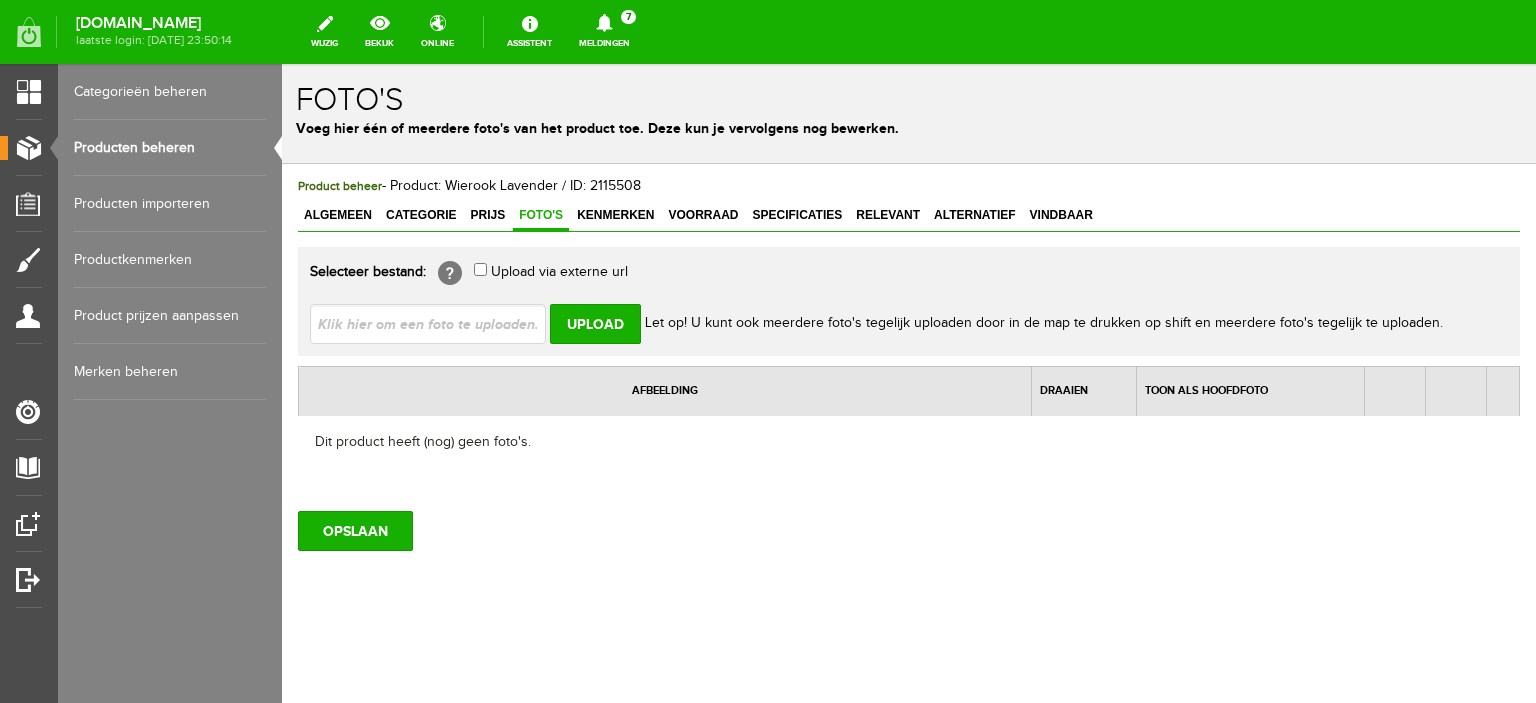 click at bounding box center [436, 323] 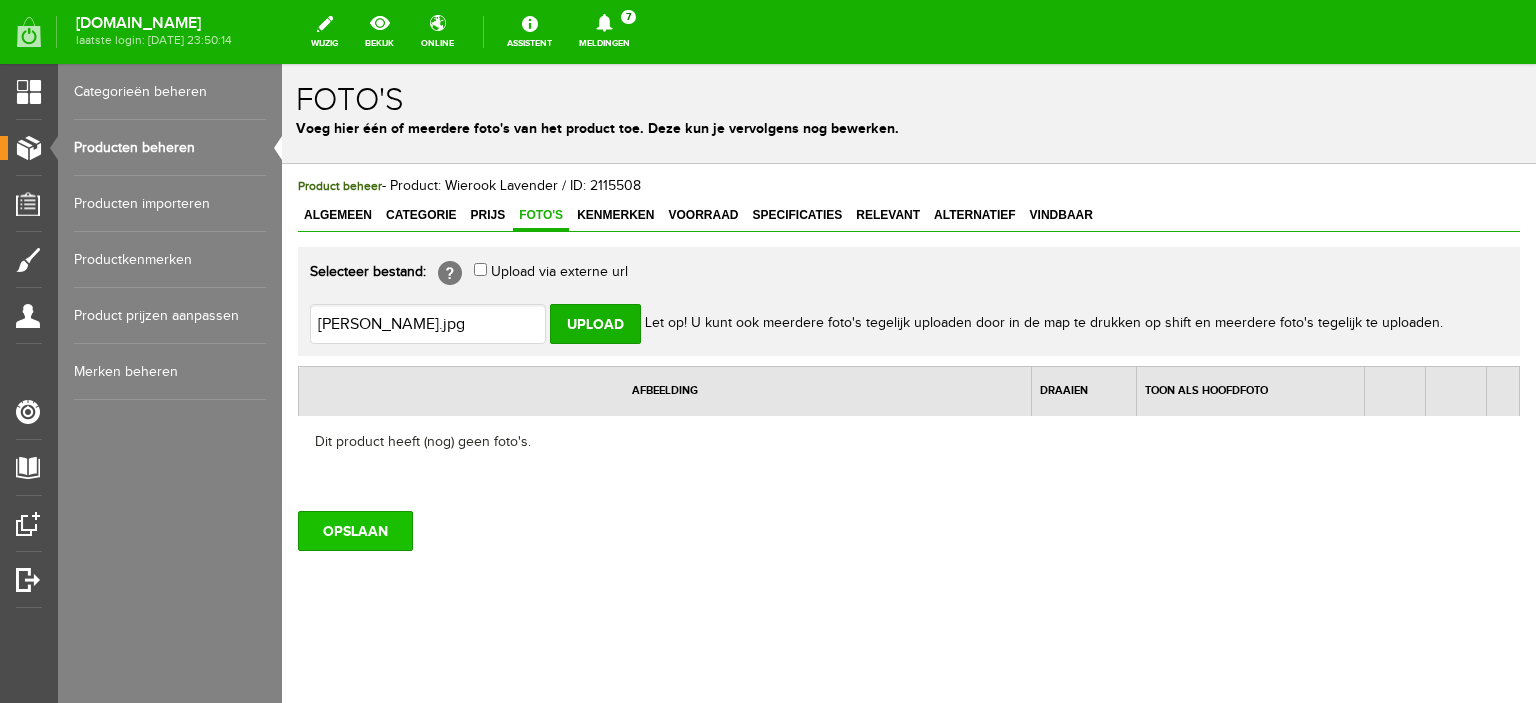 click on "OPSLAAN" at bounding box center (355, 531) 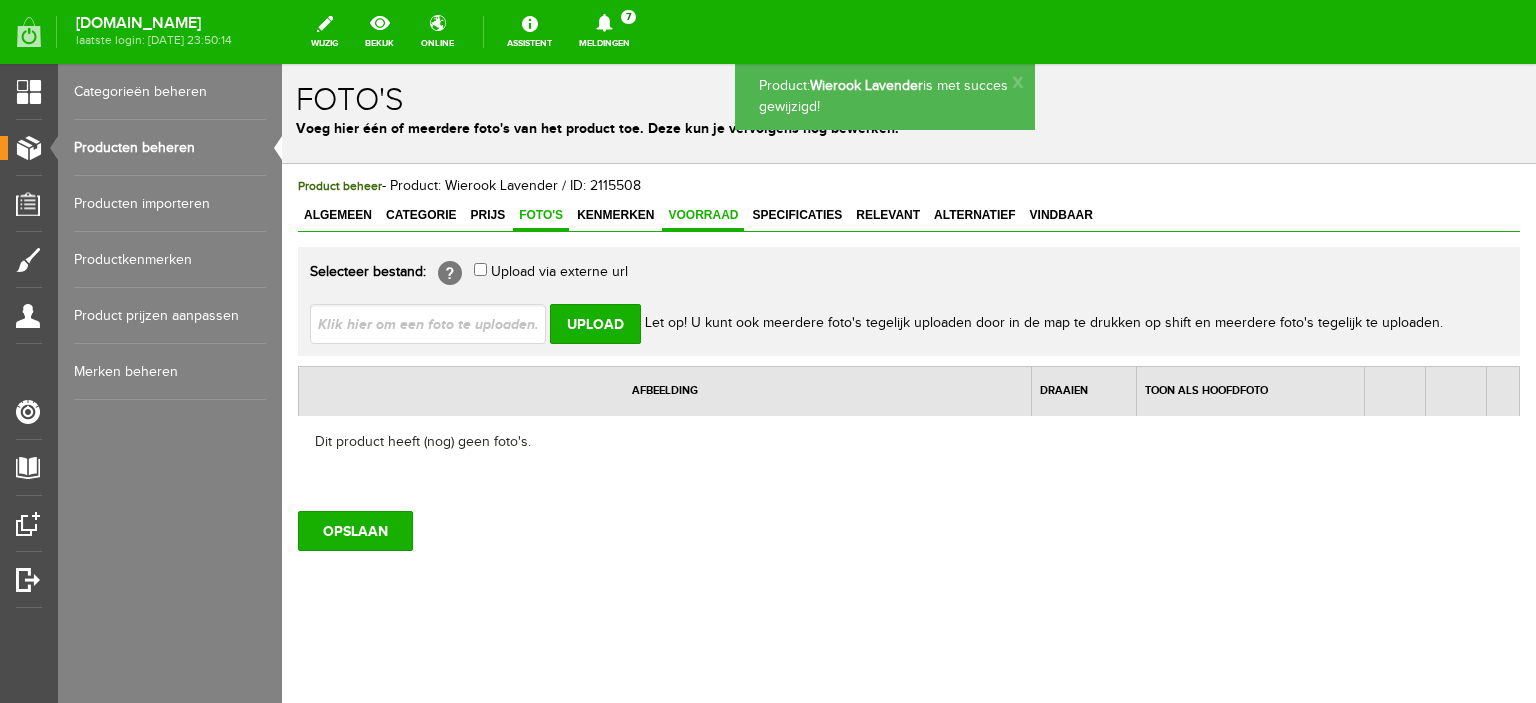 click on "Voorraad" at bounding box center [703, 215] 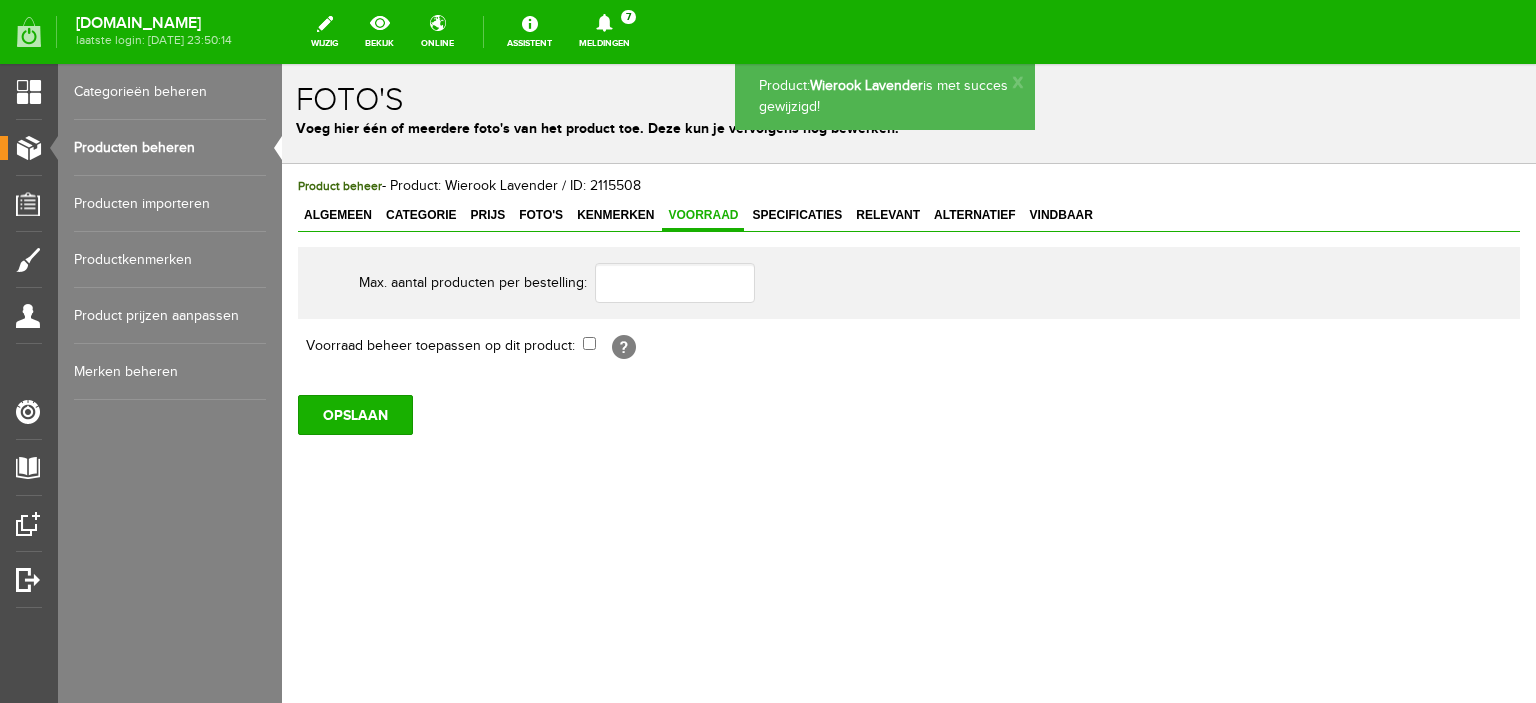 scroll, scrollTop: 0, scrollLeft: 0, axis: both 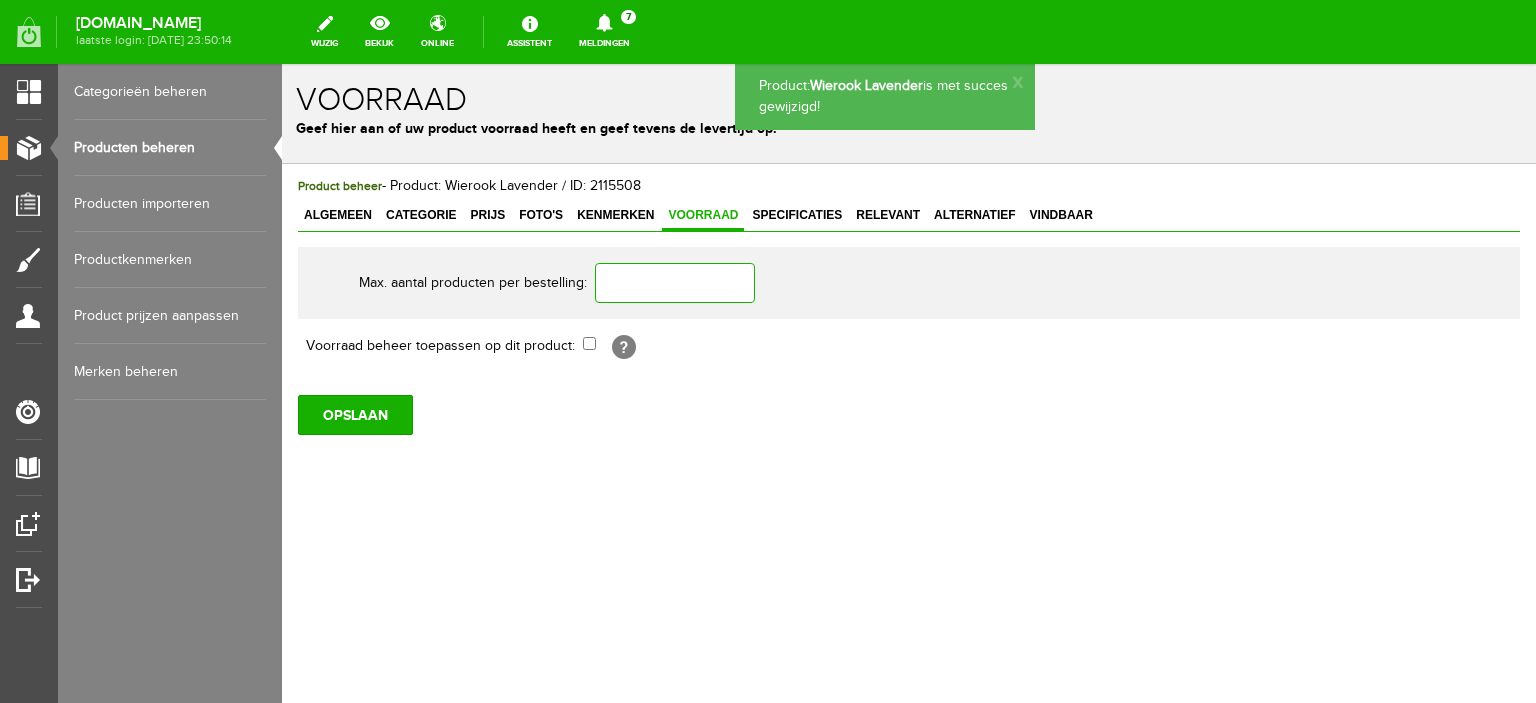 click at bounding box center [675, 283] 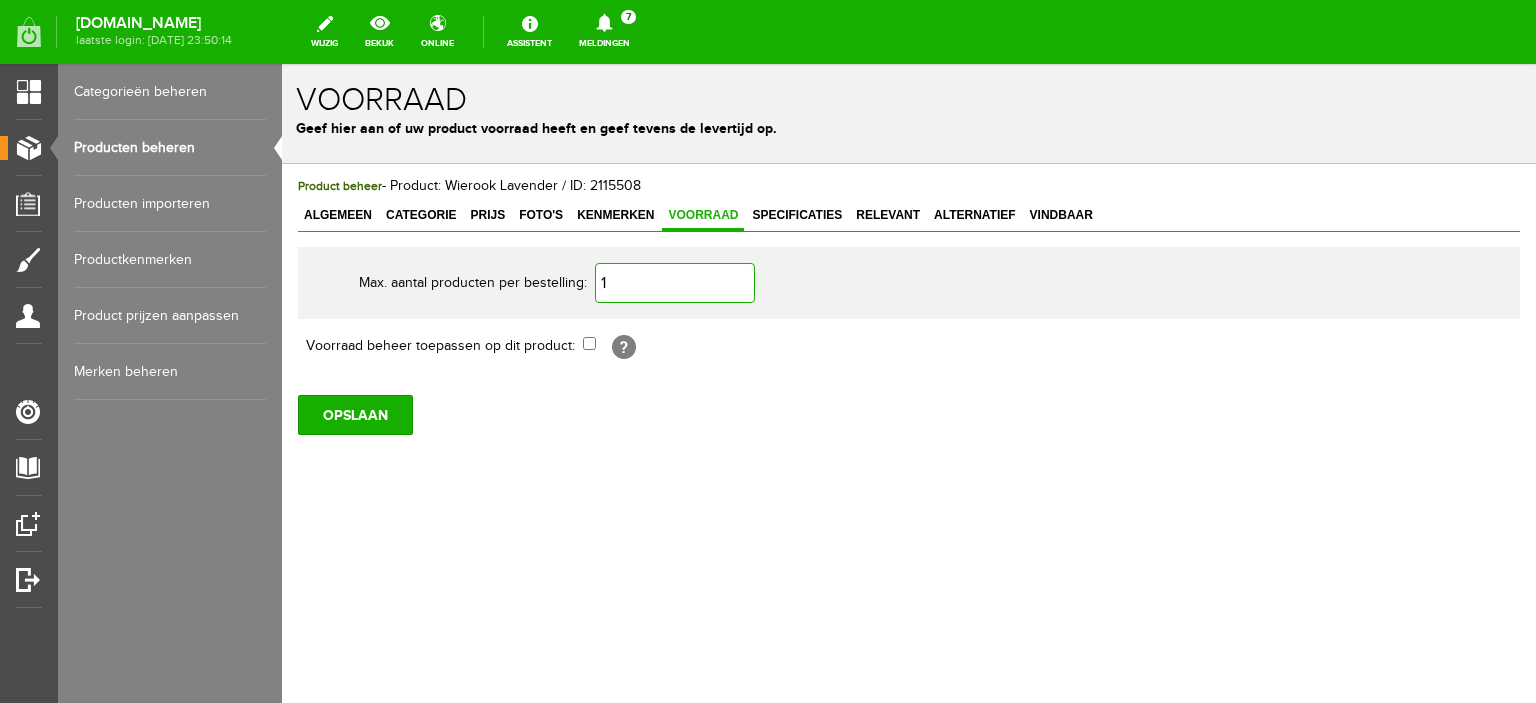 type 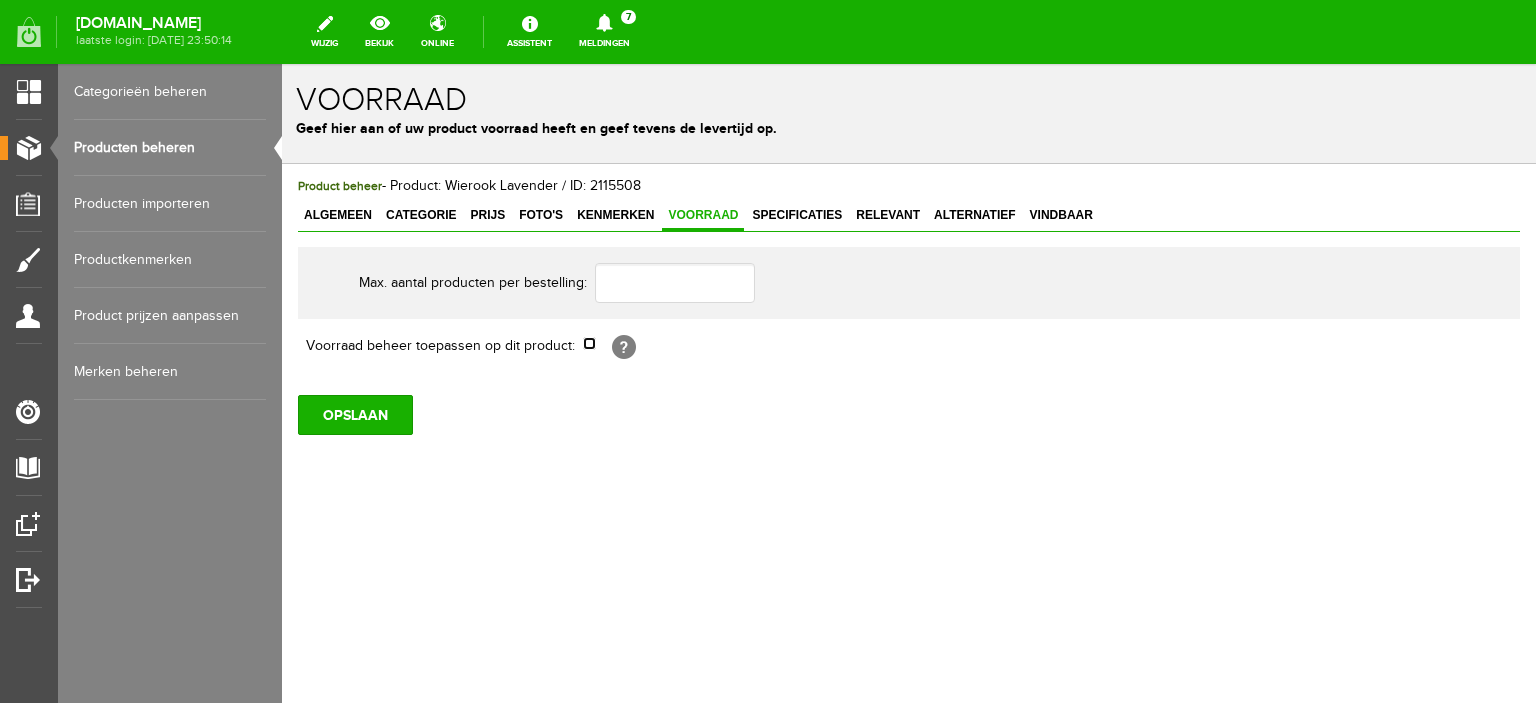 click at bounding box center [589, 343] 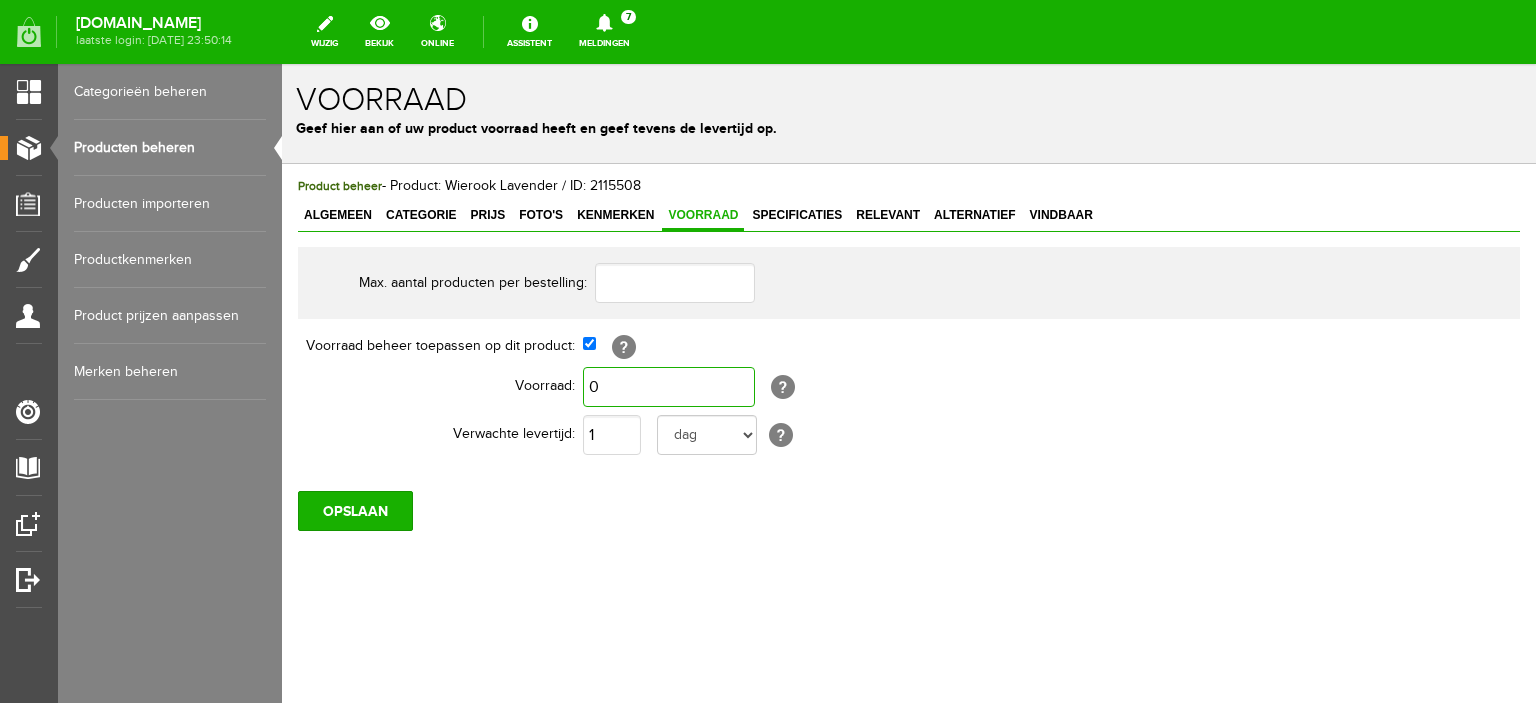 click on "0" at bounding box center (669, 387) 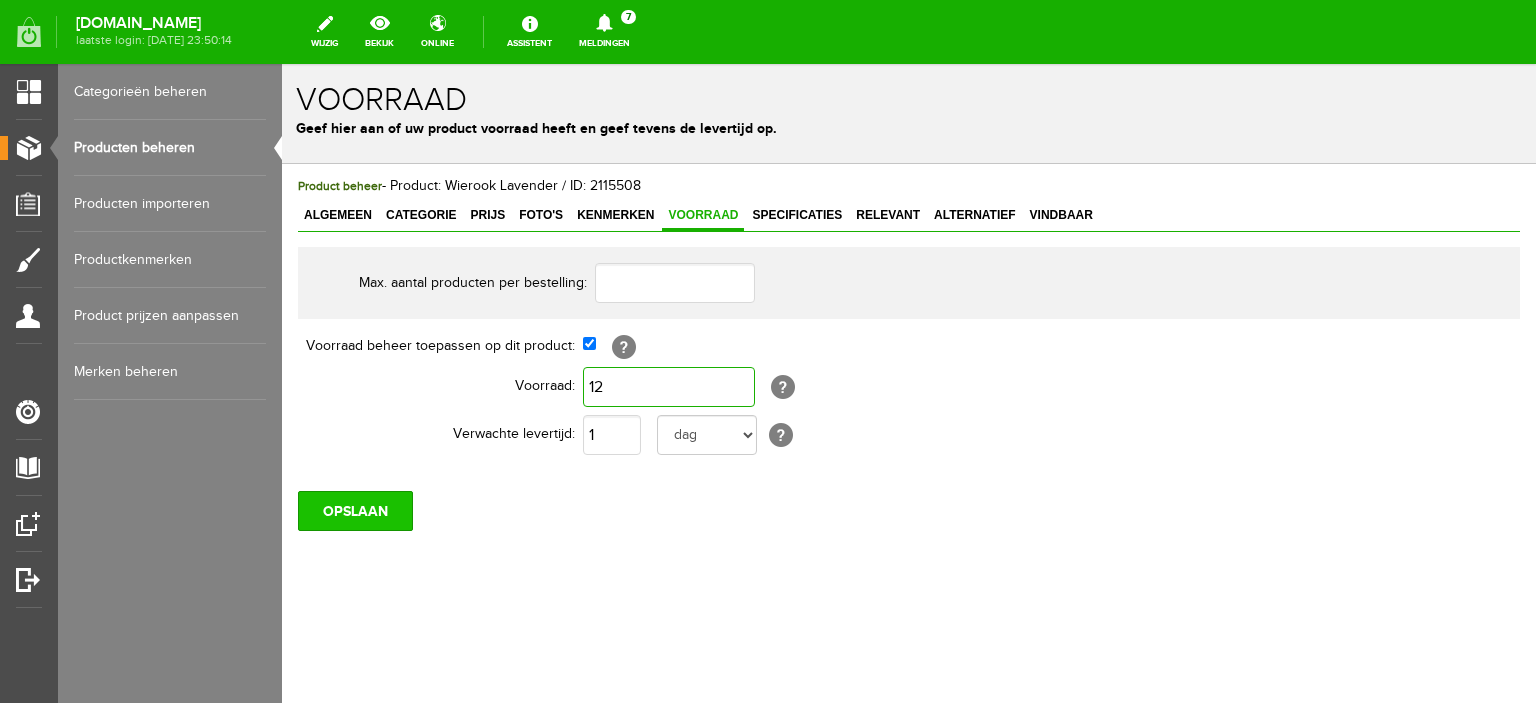 type on "12" 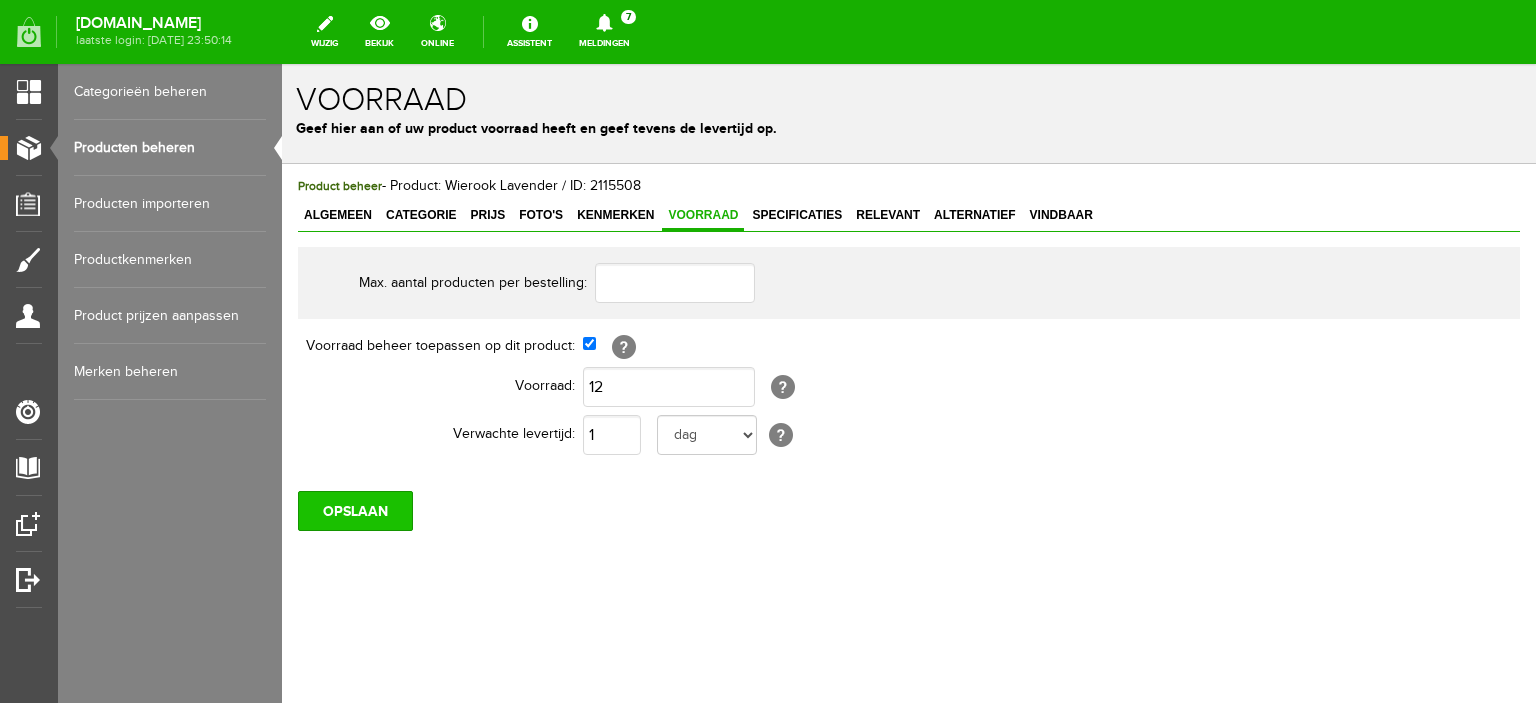 click on "OPSLAAN" at bounding box center (355, 511) 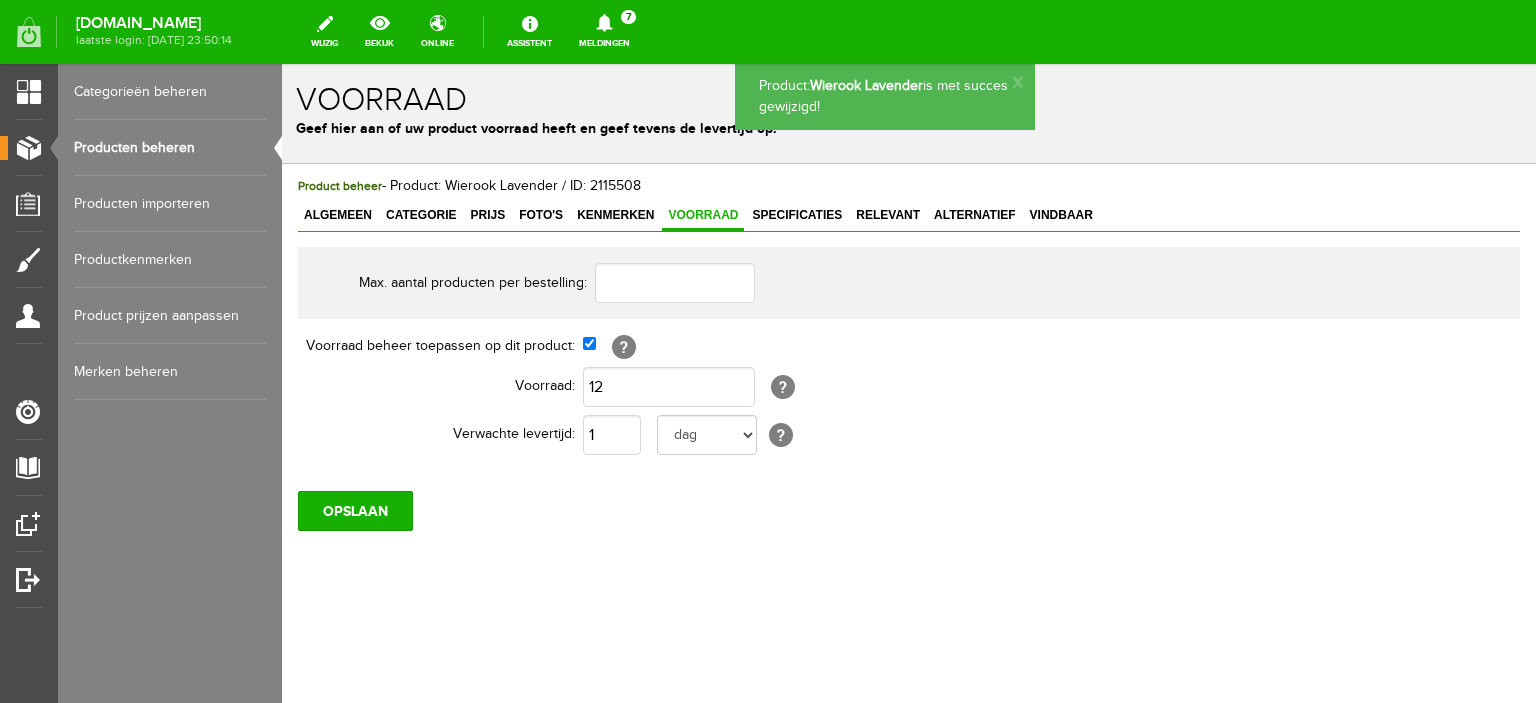 scroll, scrollTop: 0, scrollLeft: 0, axis: both 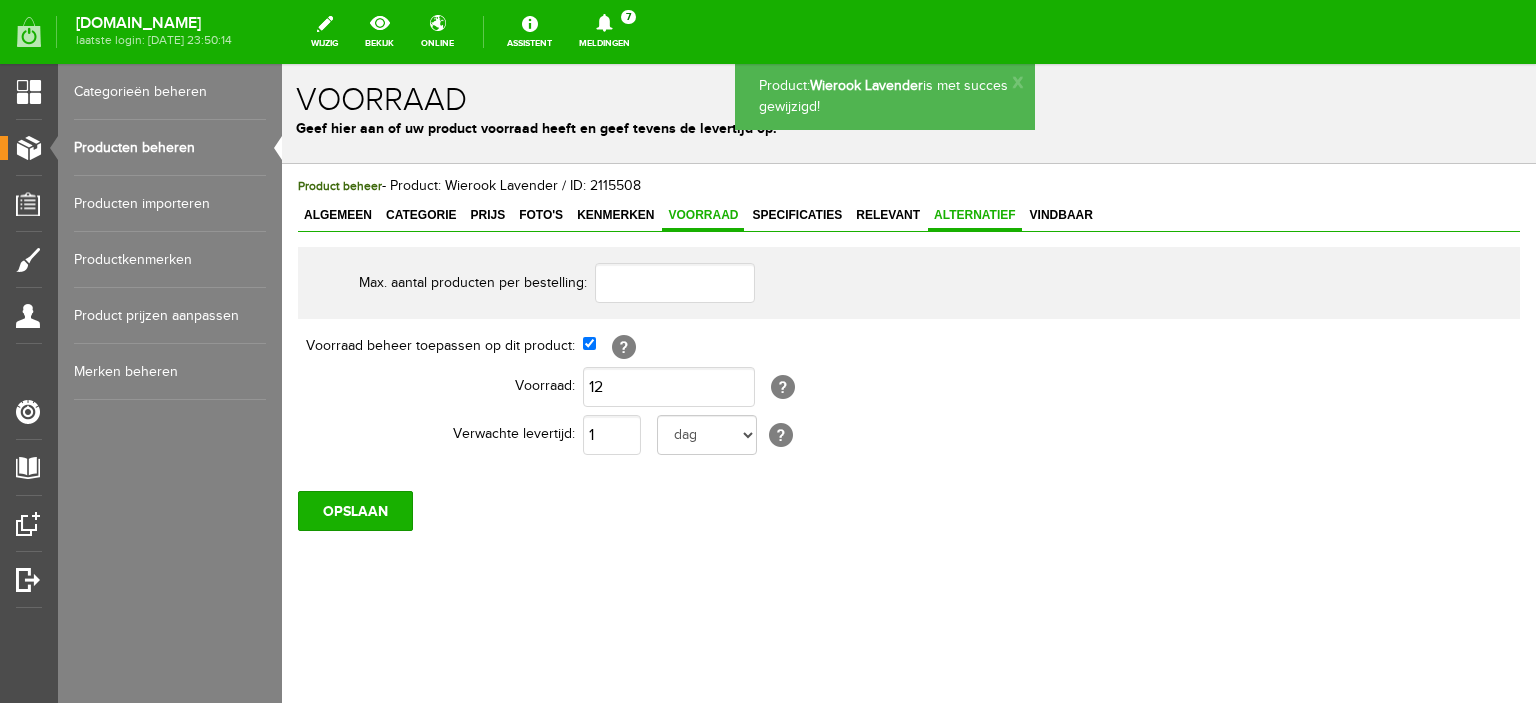 click on "Alternatief" at bounding box center (975, 215) 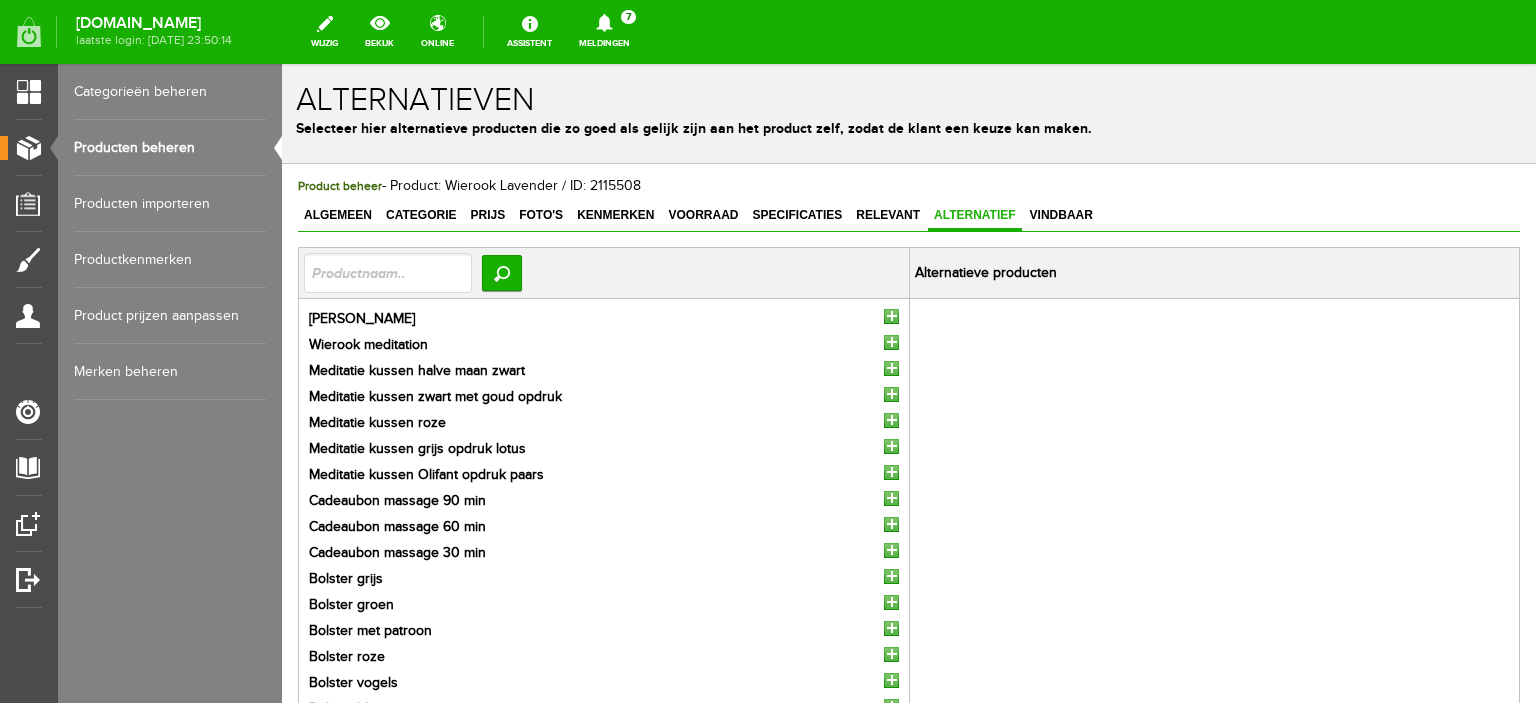 click at bounding box center [891, 316] 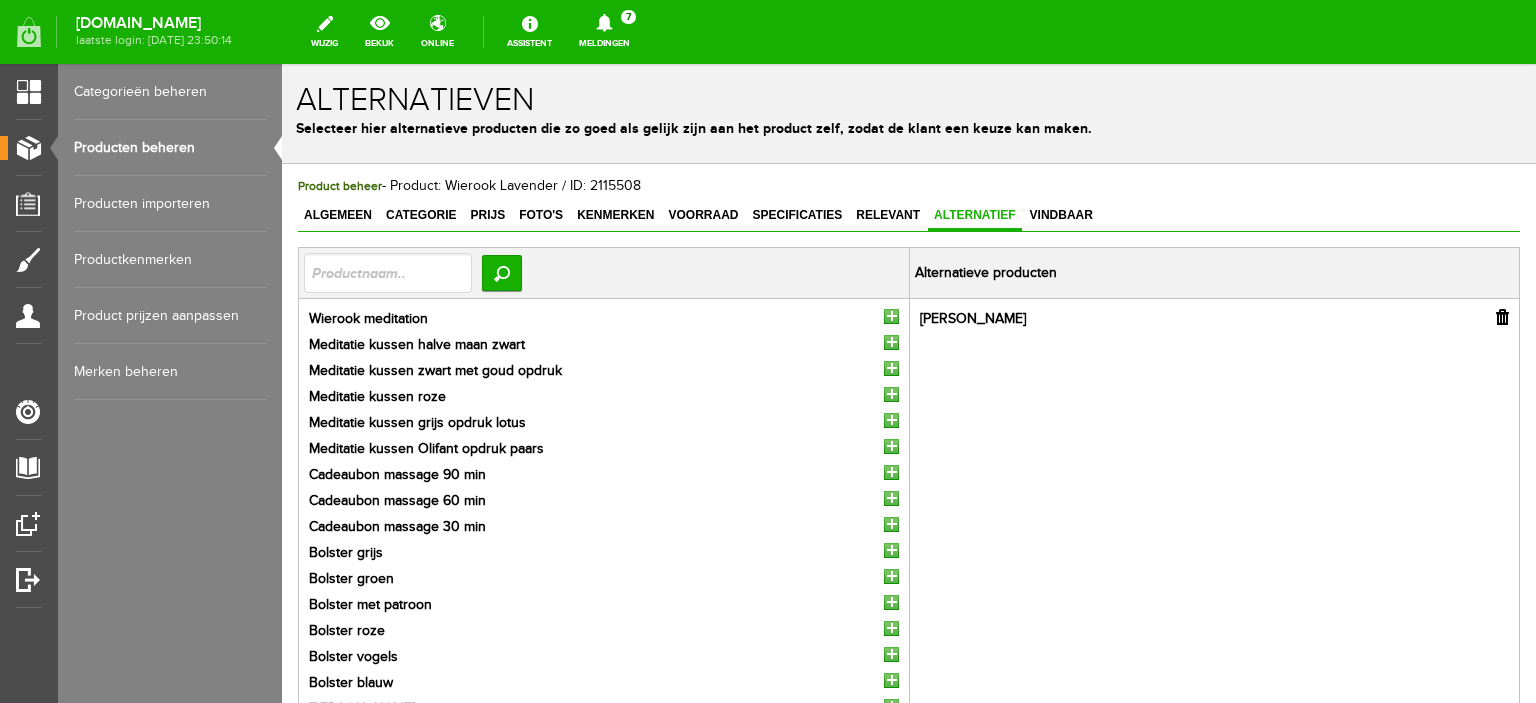 click at bounding box center (891, 342) 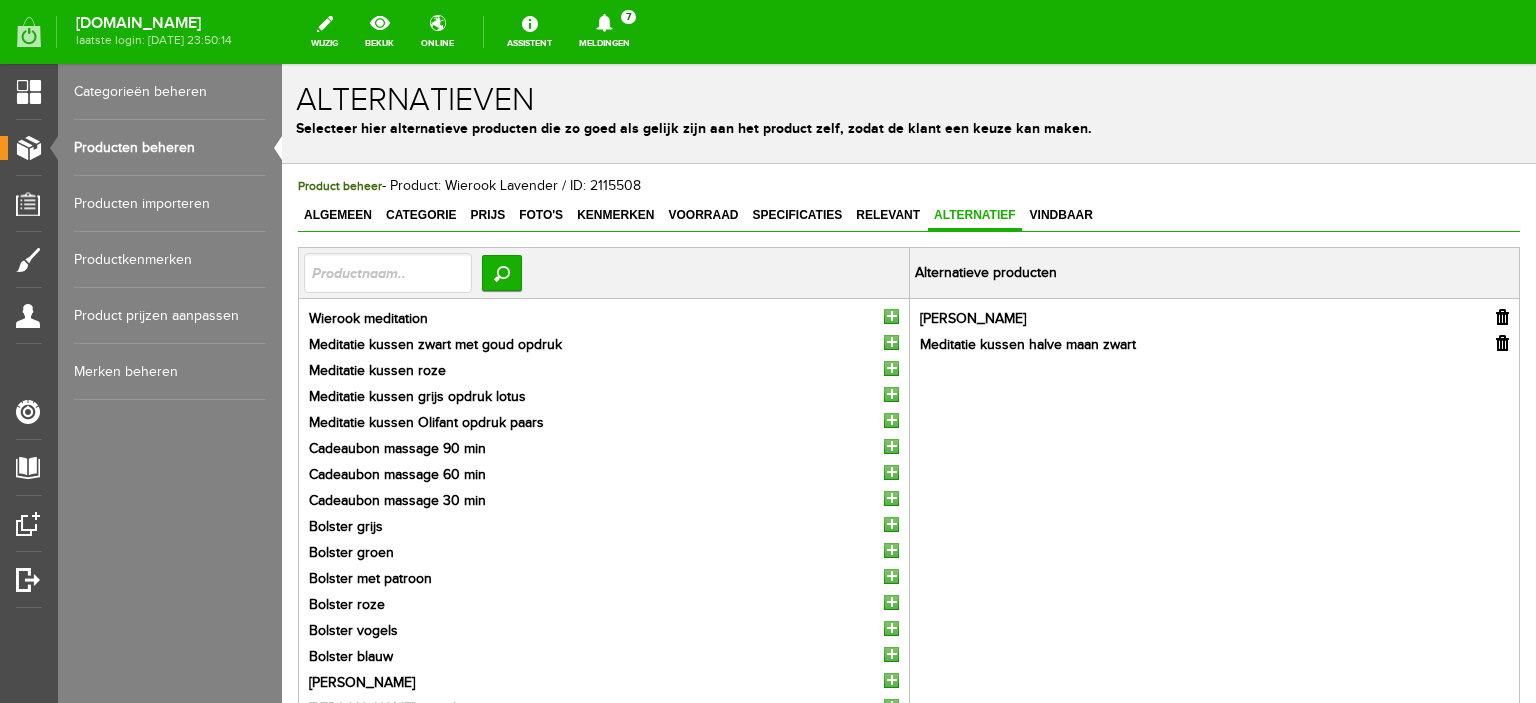 click at bounding box center [1502, 343] 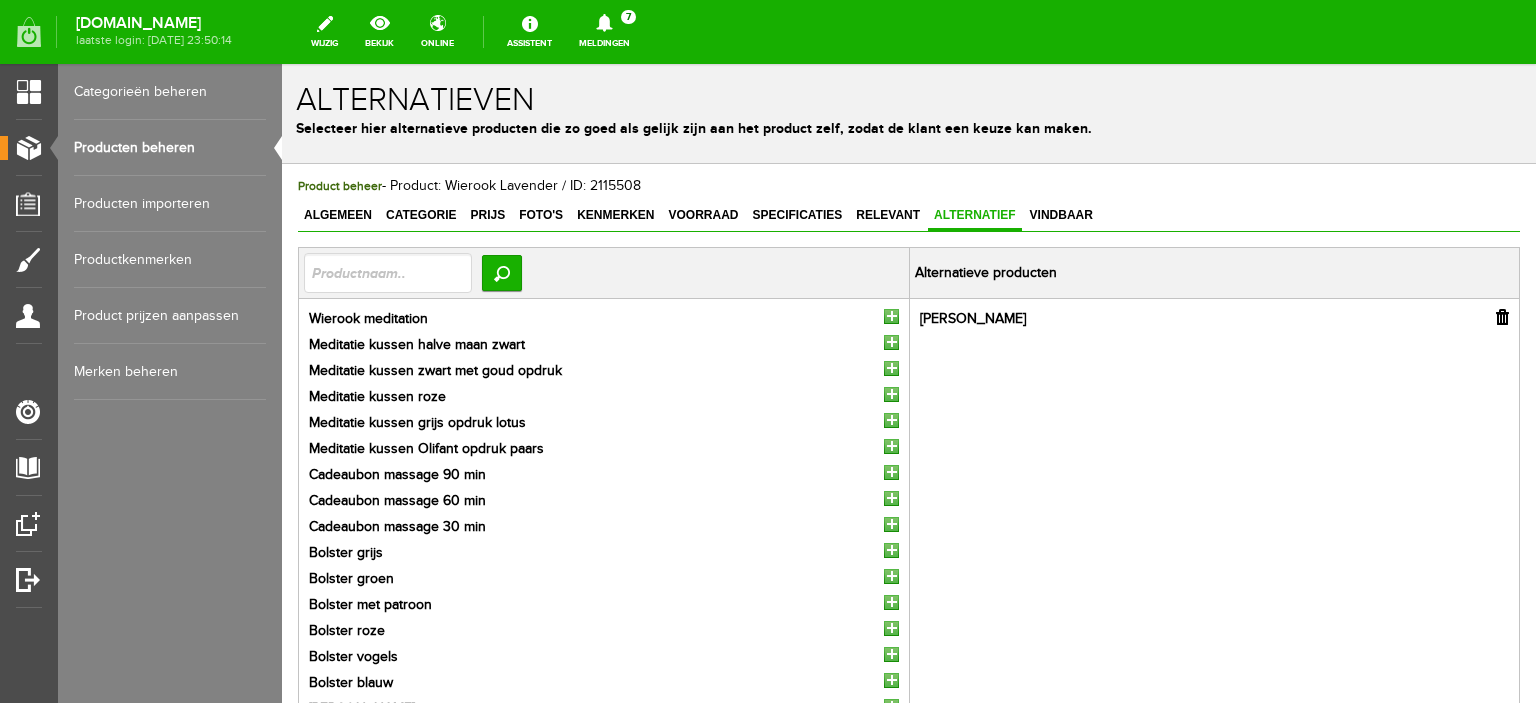 click at bounding box center [891, 316] 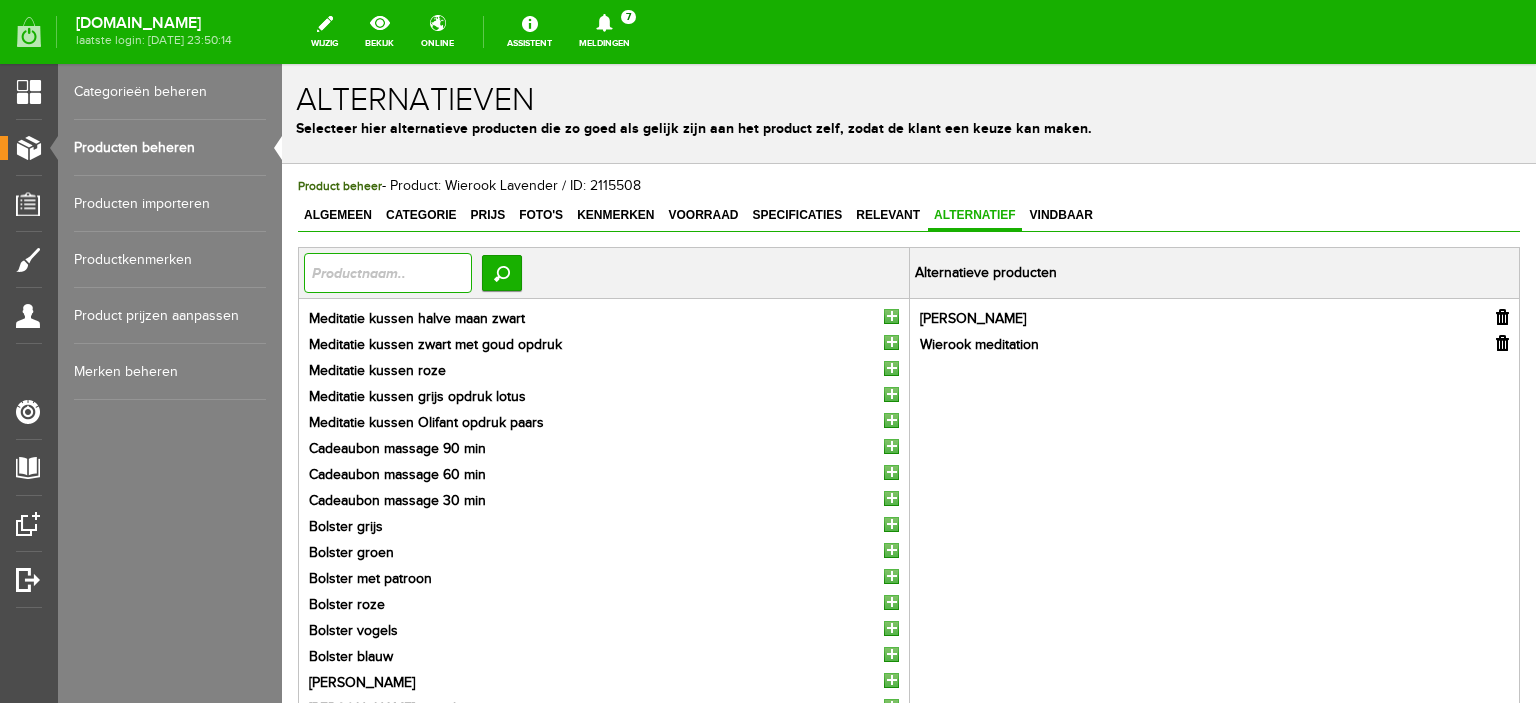 click at bounding box center (388, 273) 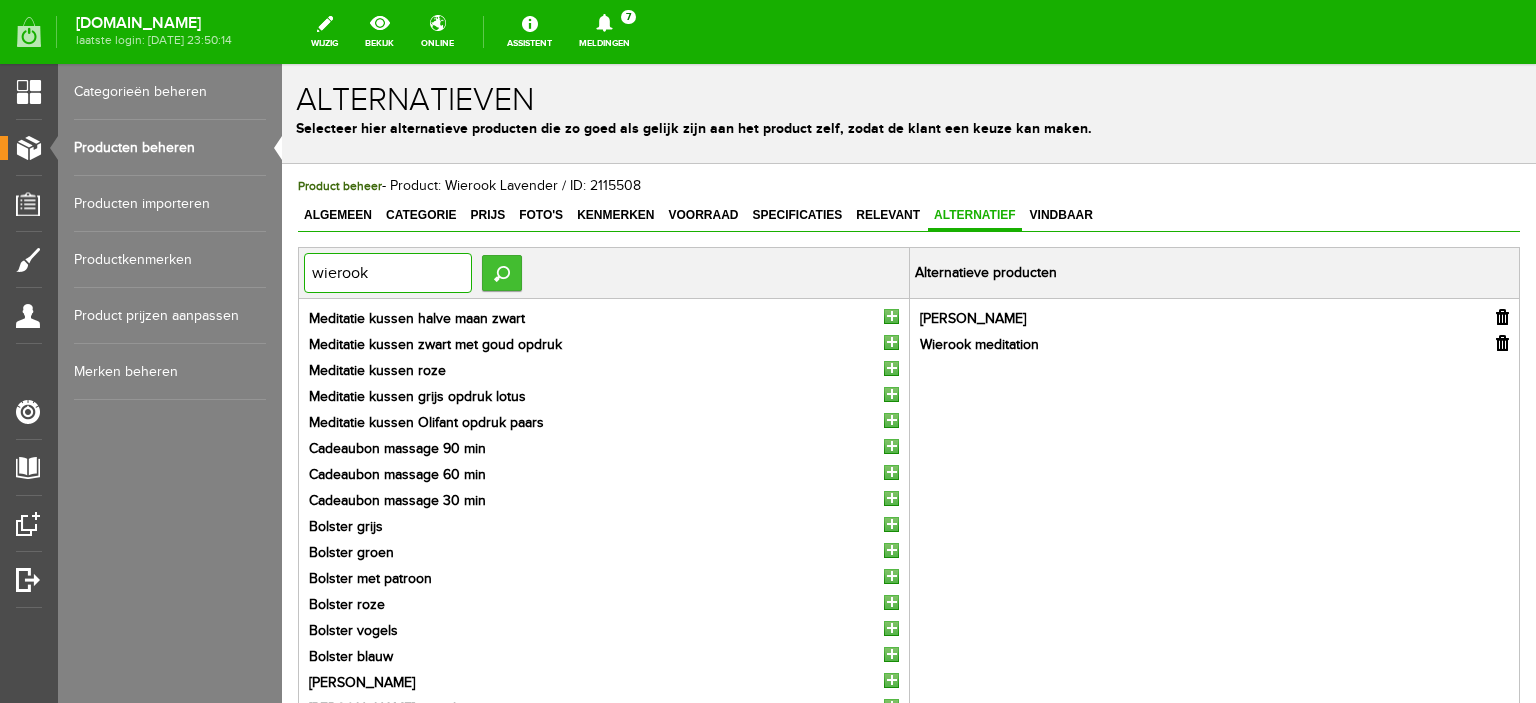 type on "wierook" 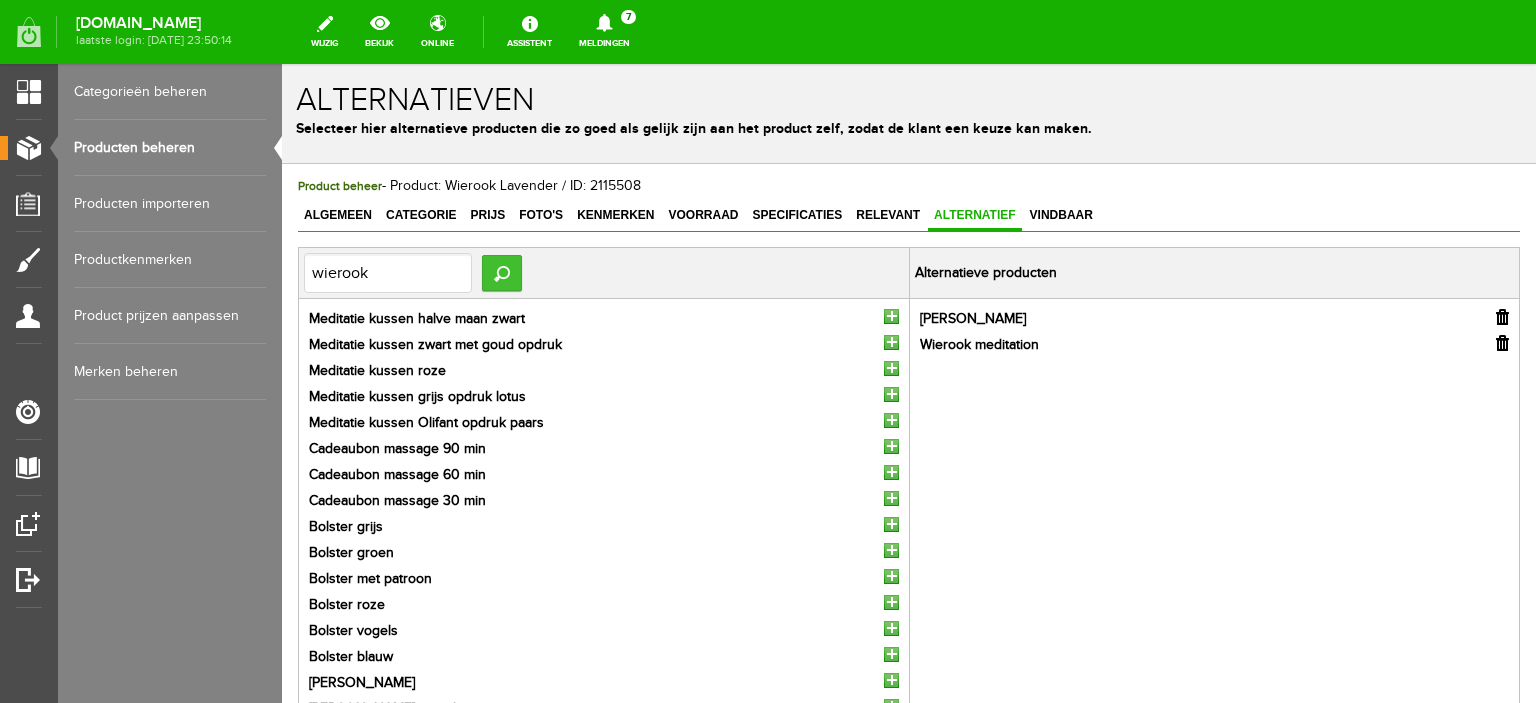 click on "Zoeken" at bounding box center (502, 273) 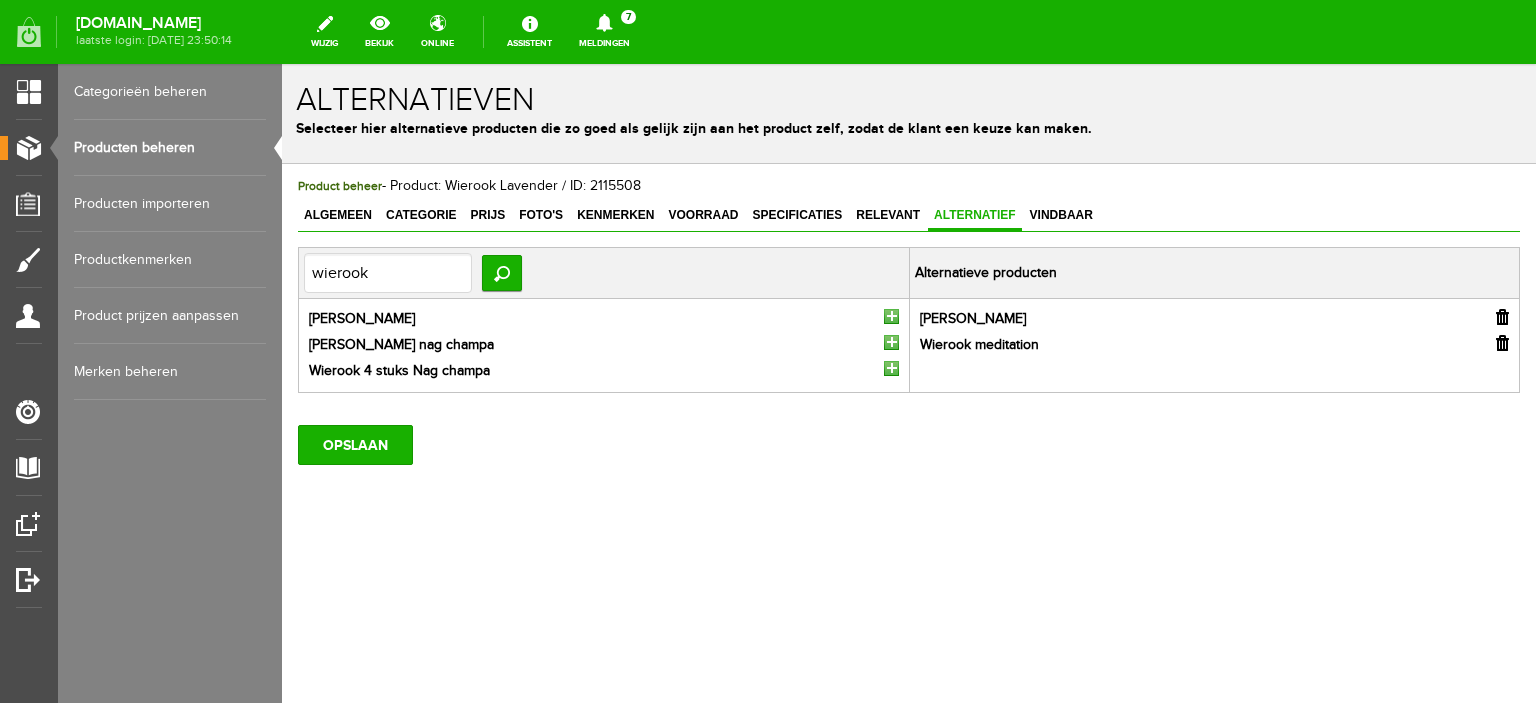 click at bounding box center [891, 342] 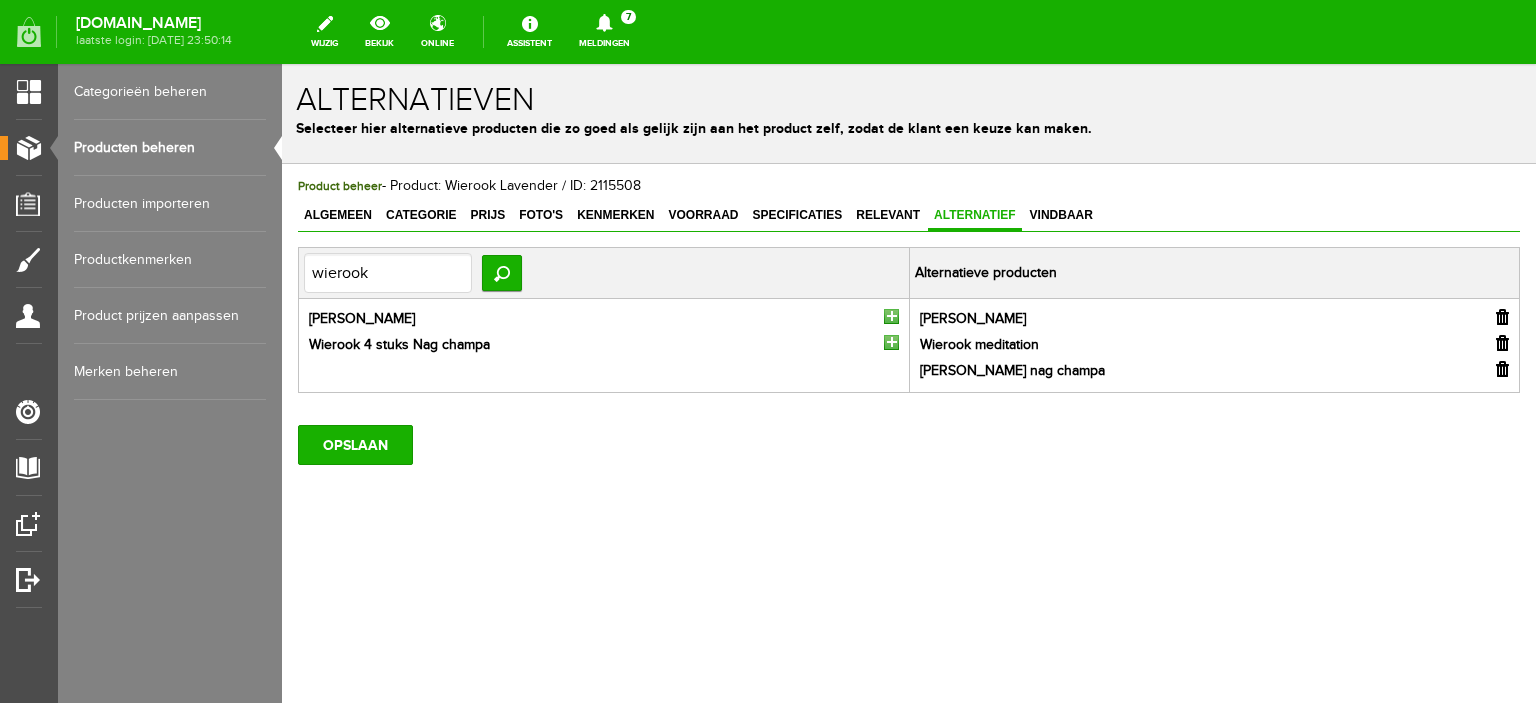 click at bounding box center (891, 342) 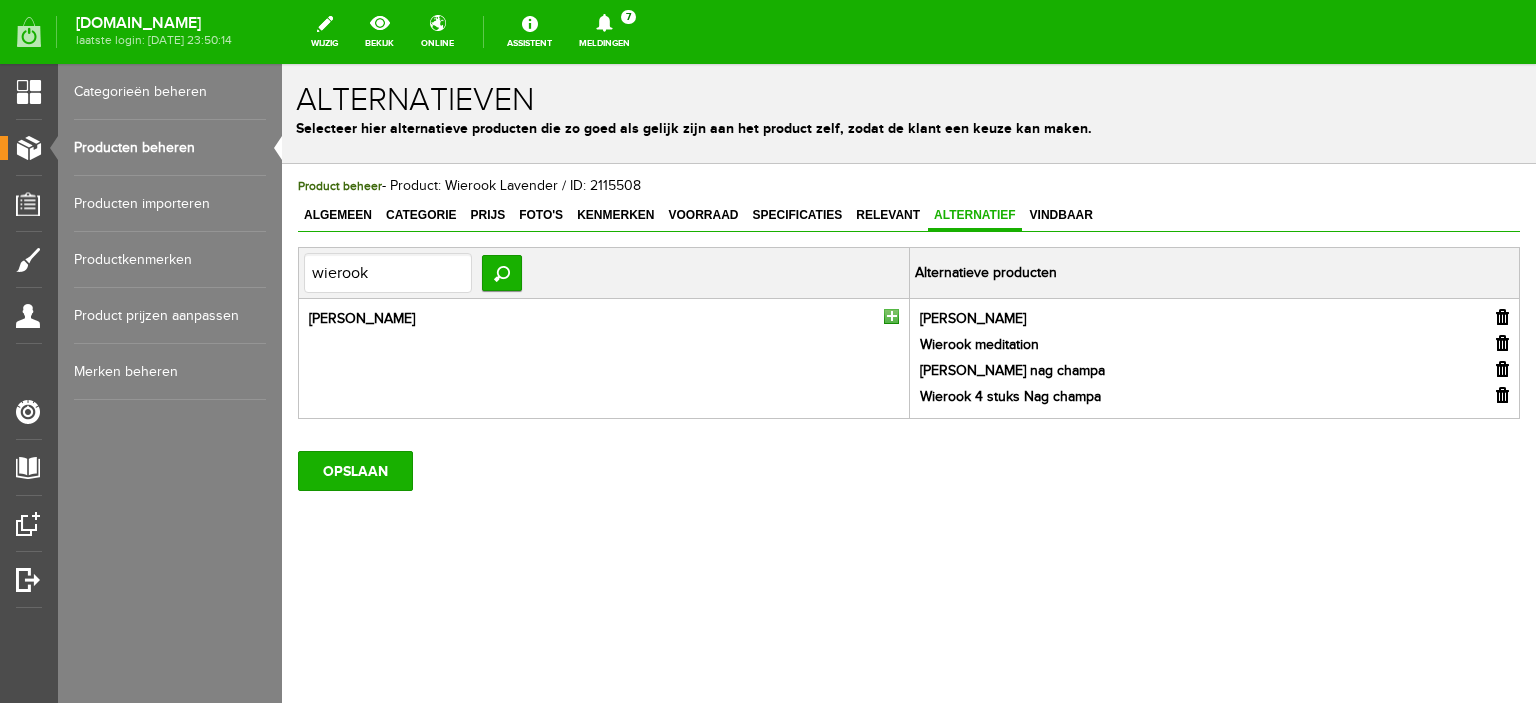 click at bounding box center [891, 316] 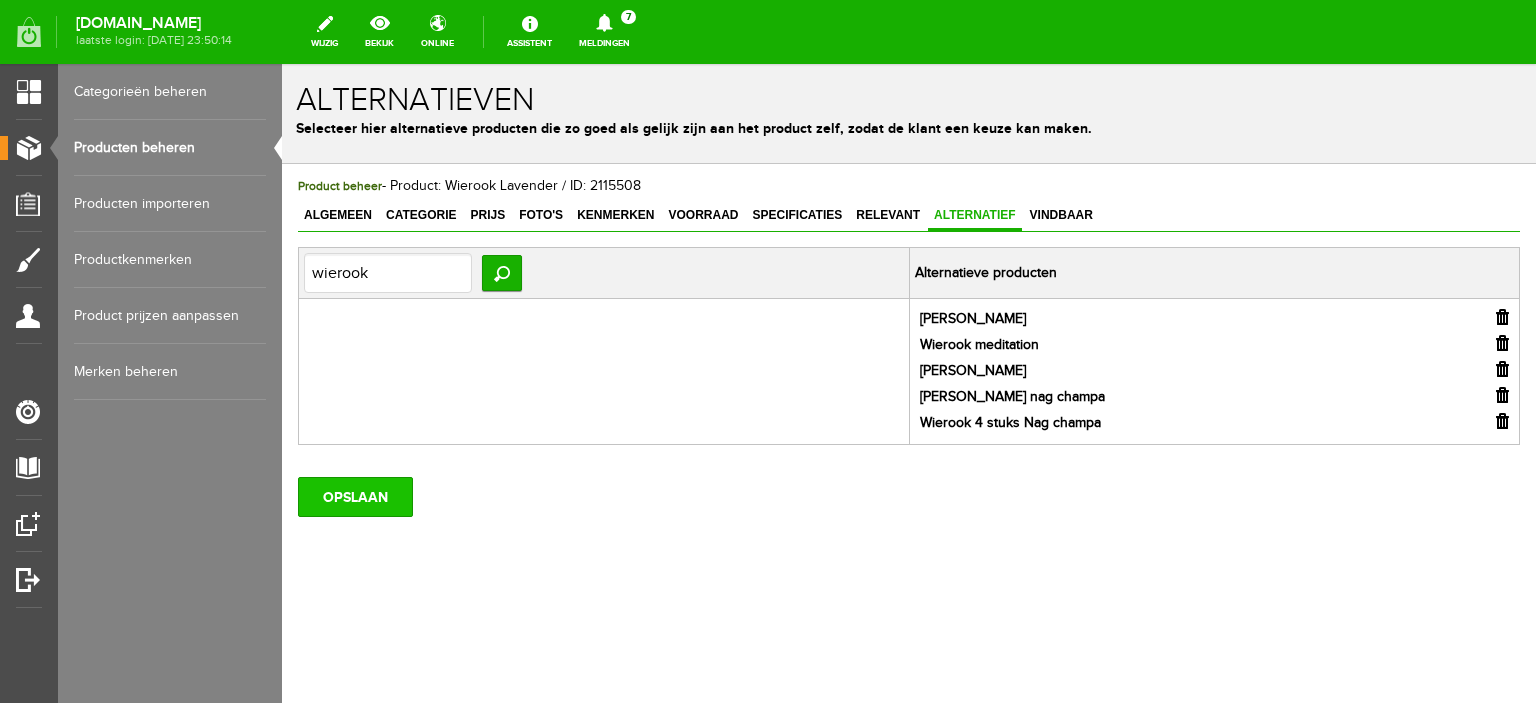 click on "OPSLAAN" at bounding box center [355, 497] 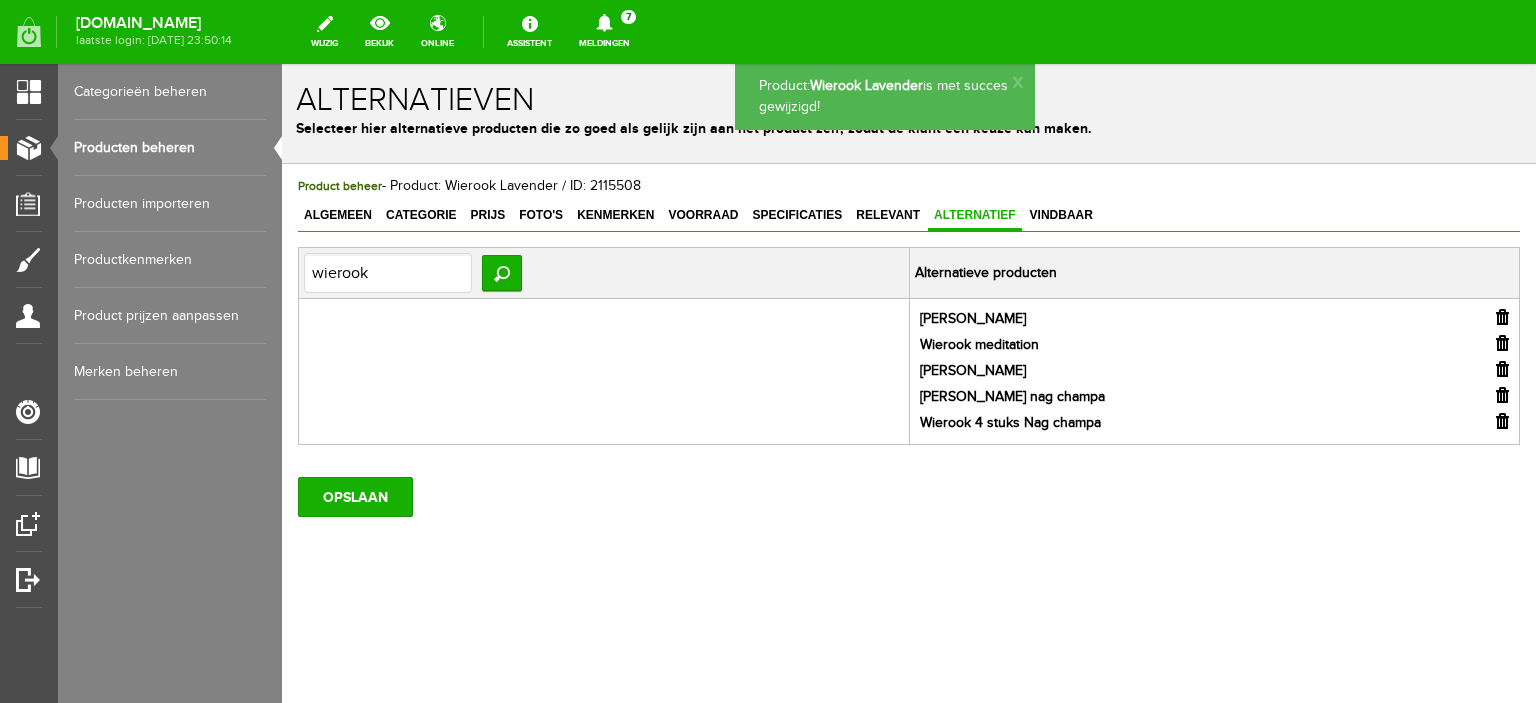 scroll, scrollTop: 0, scrollLeft: 0, axis: both 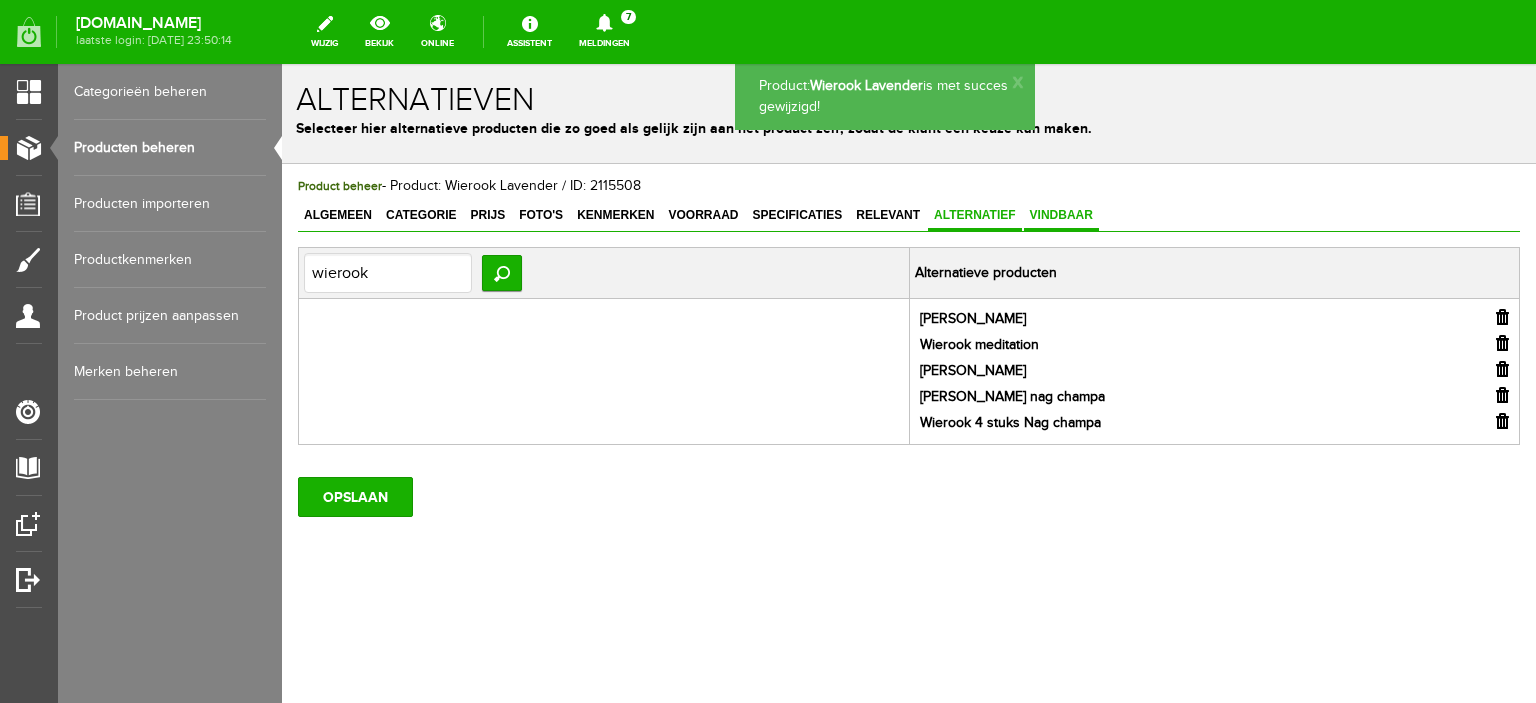 click on "Vindbaar" at bounding box center (1061, 215) 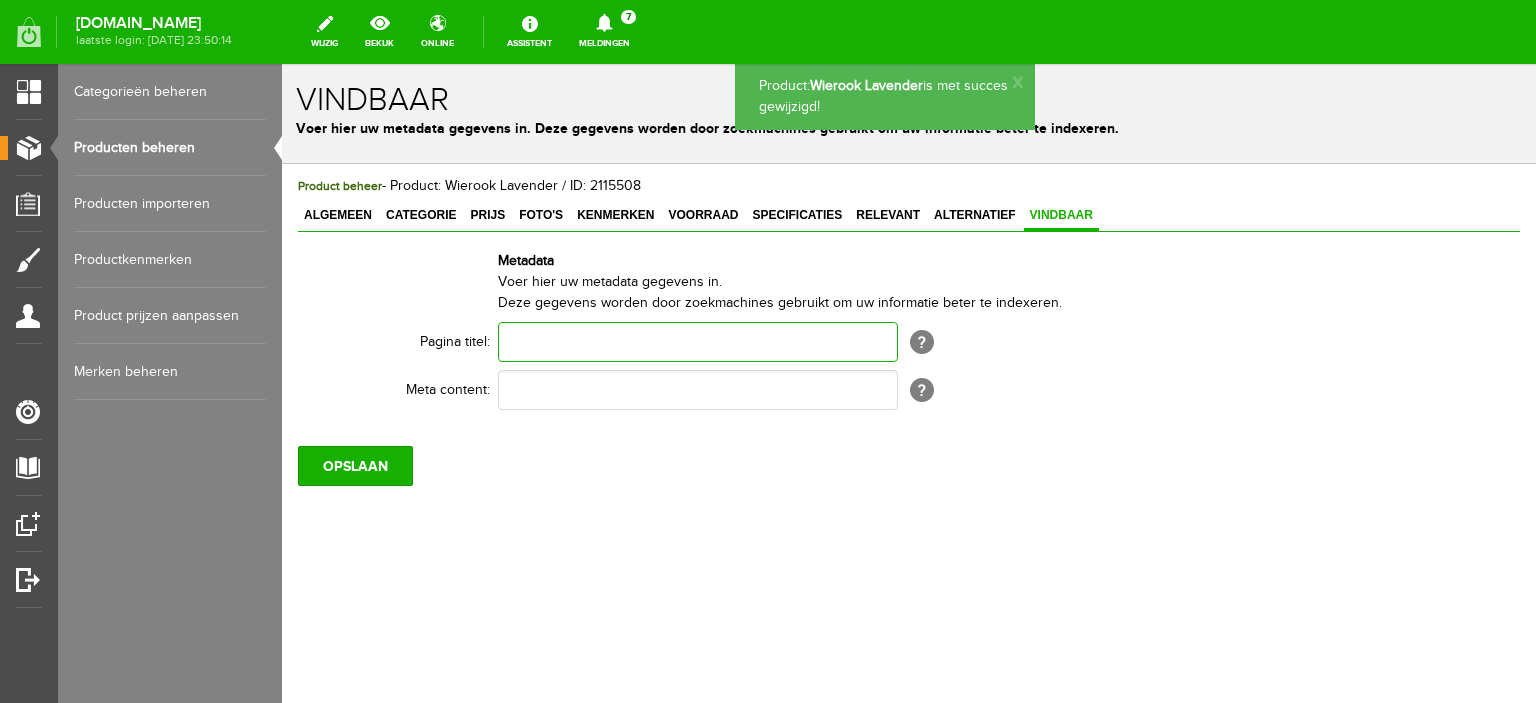 click at bounding box center (698, 342) 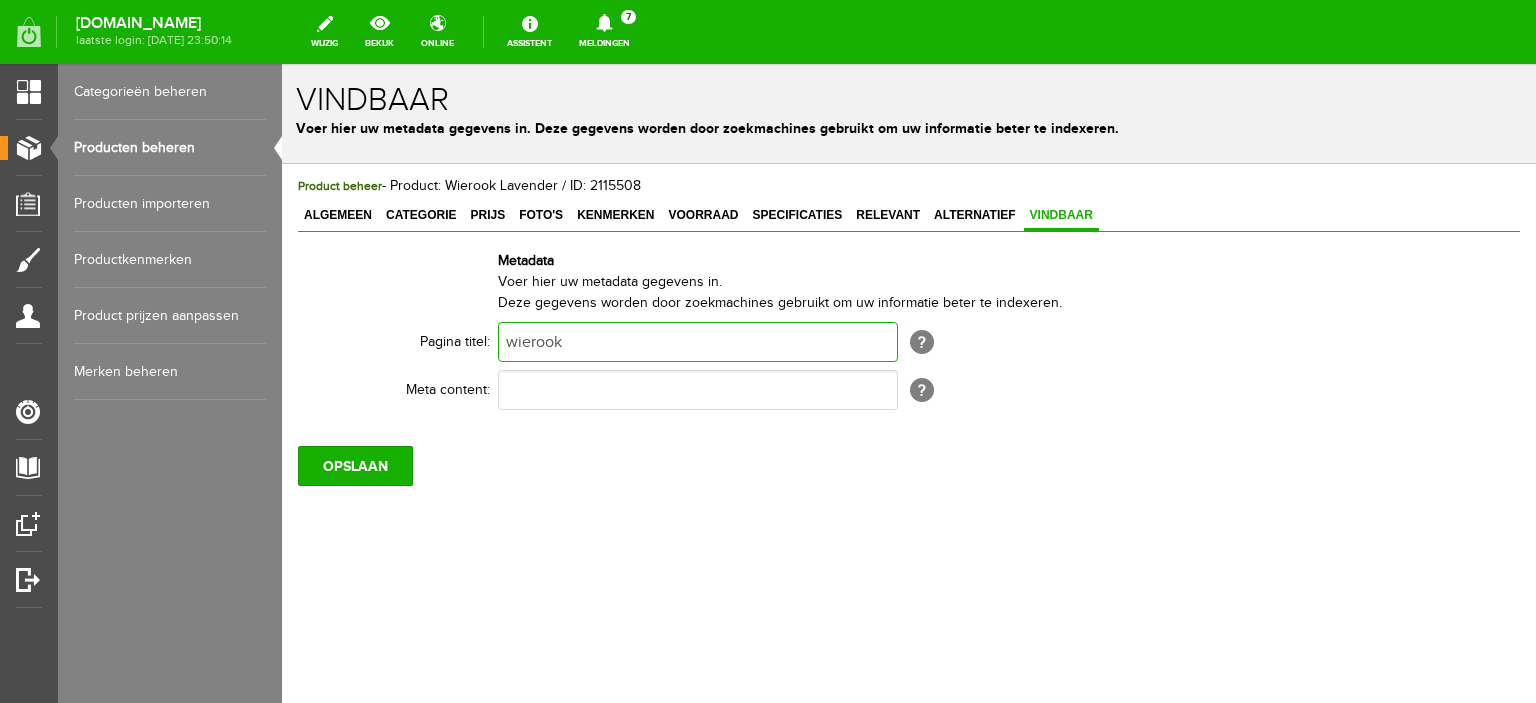 type on "wierook" 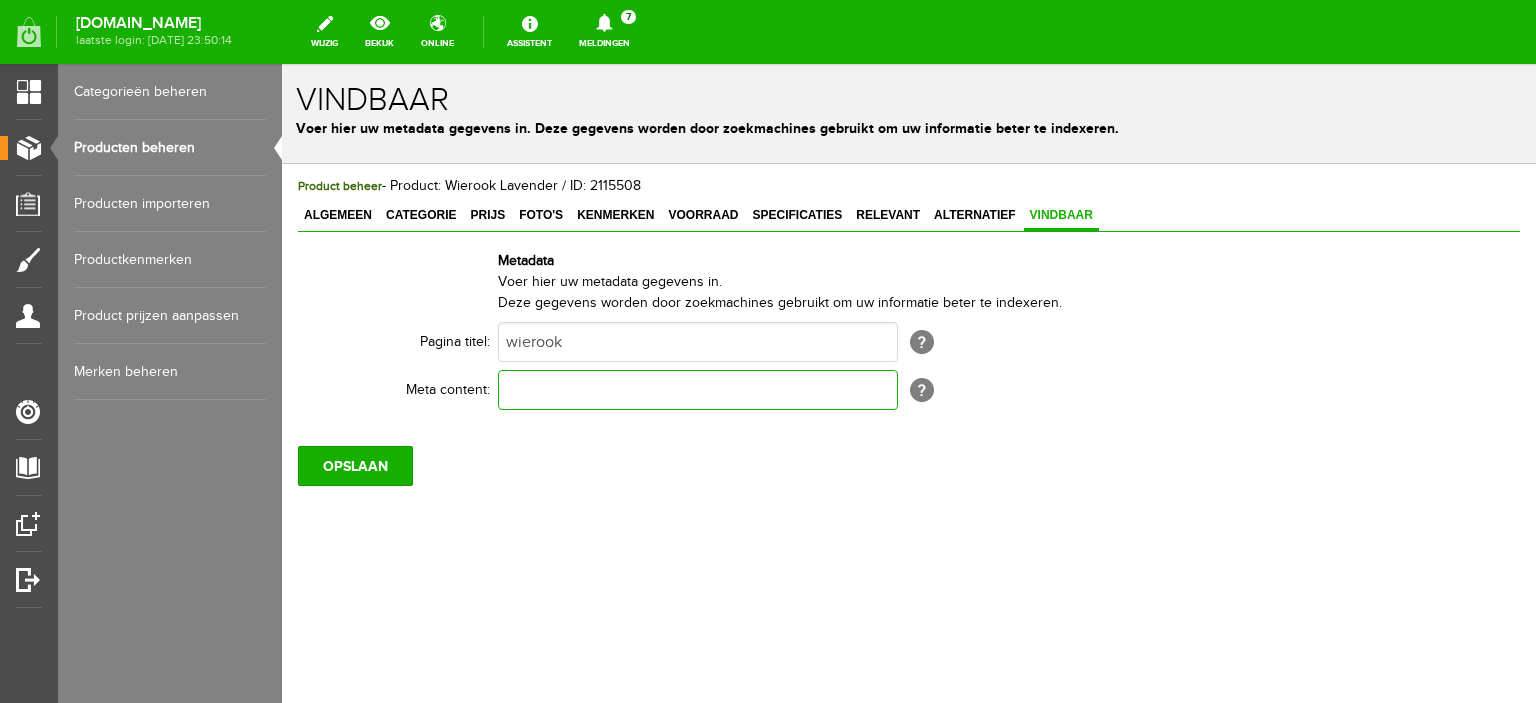 click at bounding box center [698, 390] 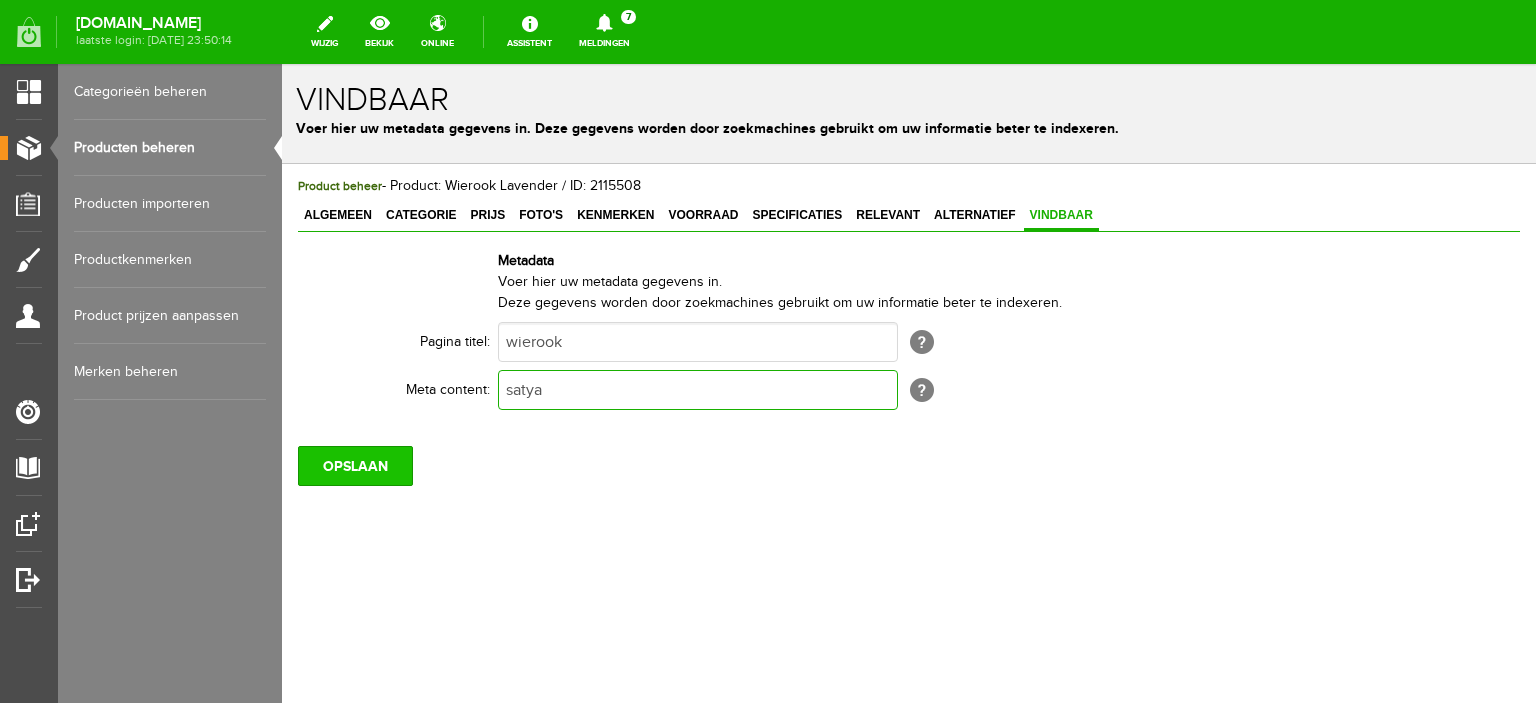 type on "satya" 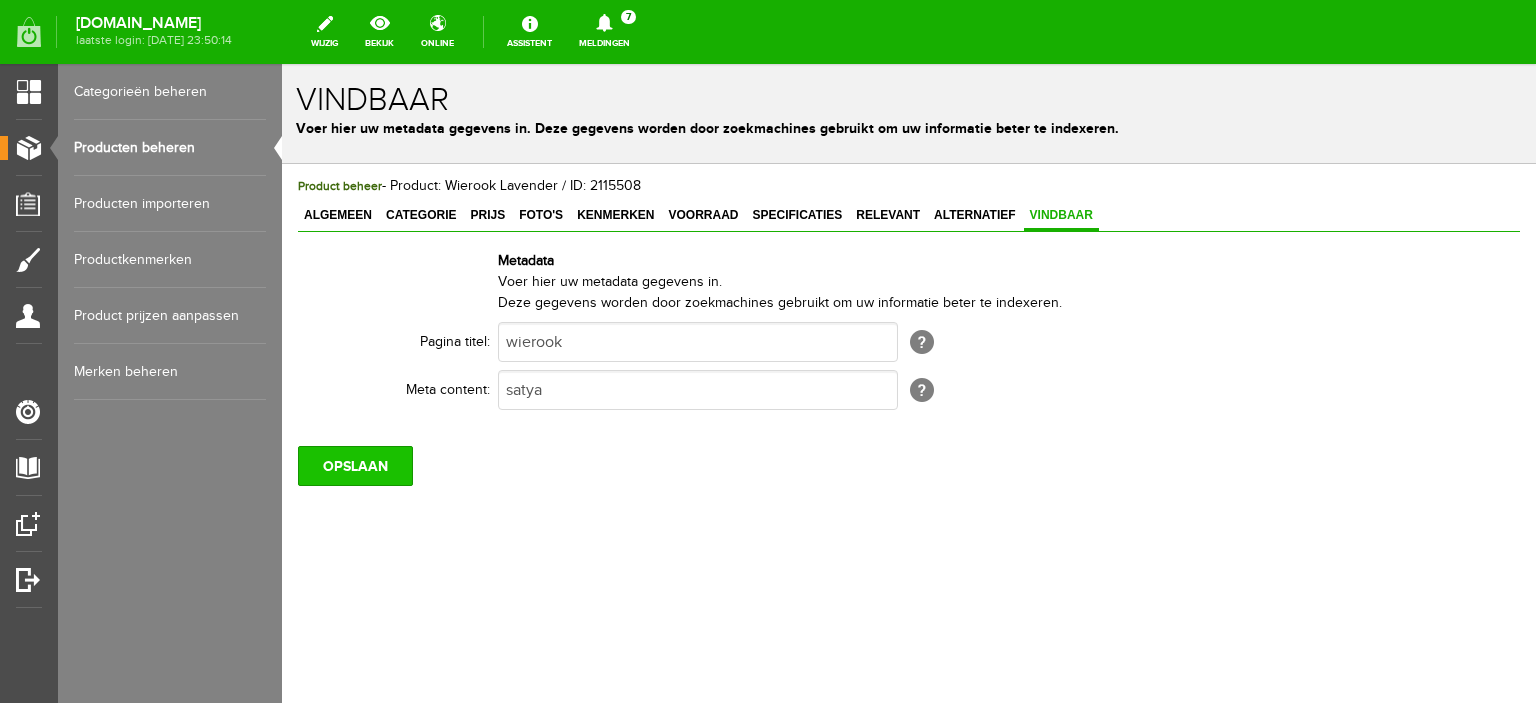 click on "OPSLAAN" at bounding box center [355, 466] 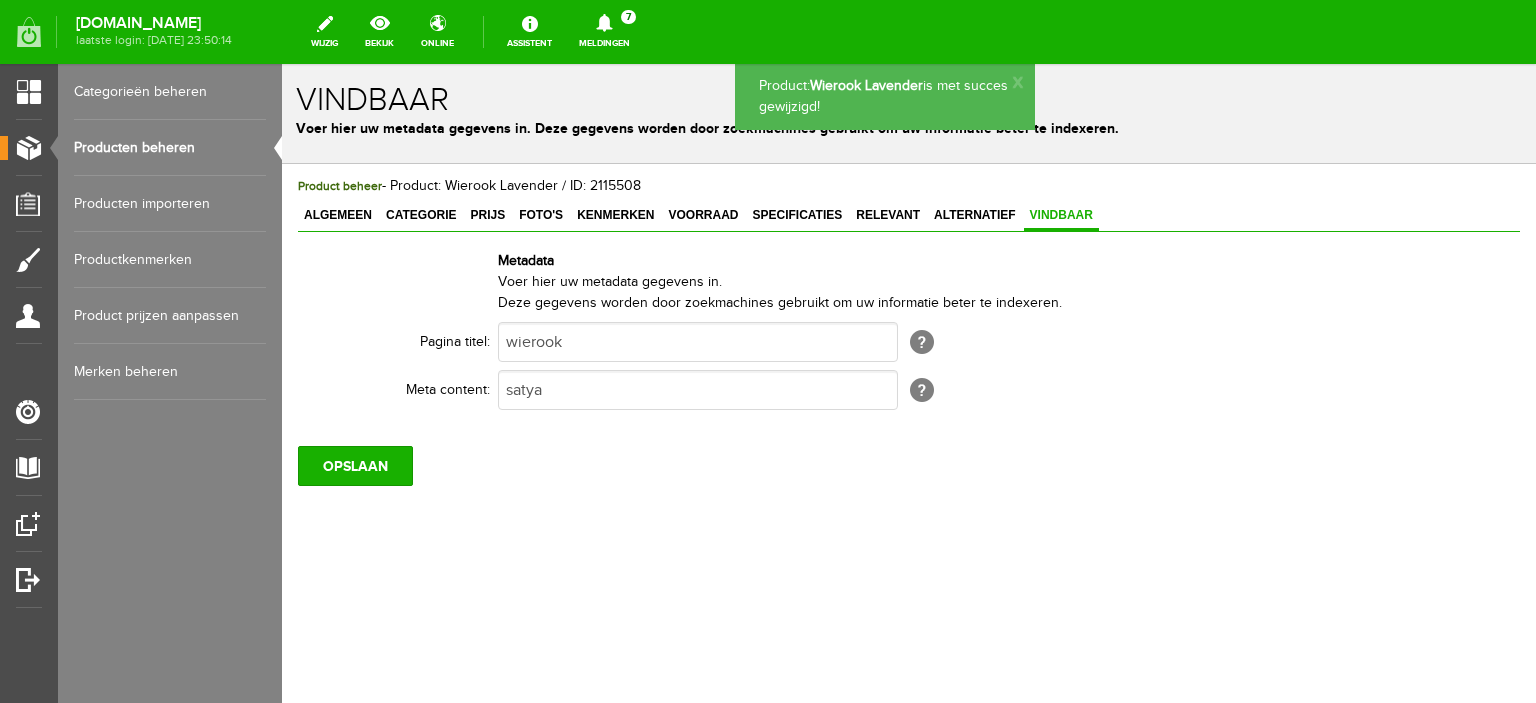 scroll, scrollTop: 0, scrollLeft: 0, axis: both 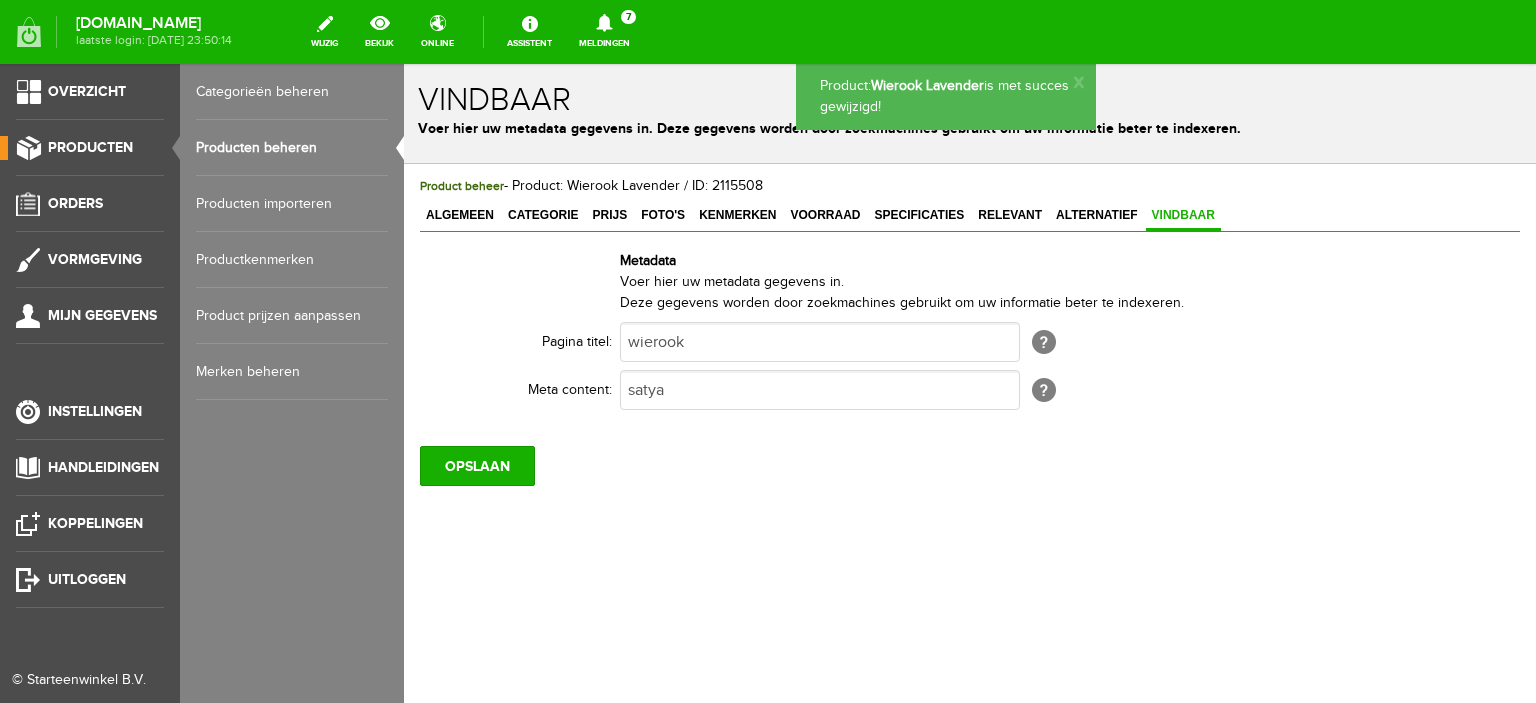 click on "Producten beheren" at bounding box center (292, 148) 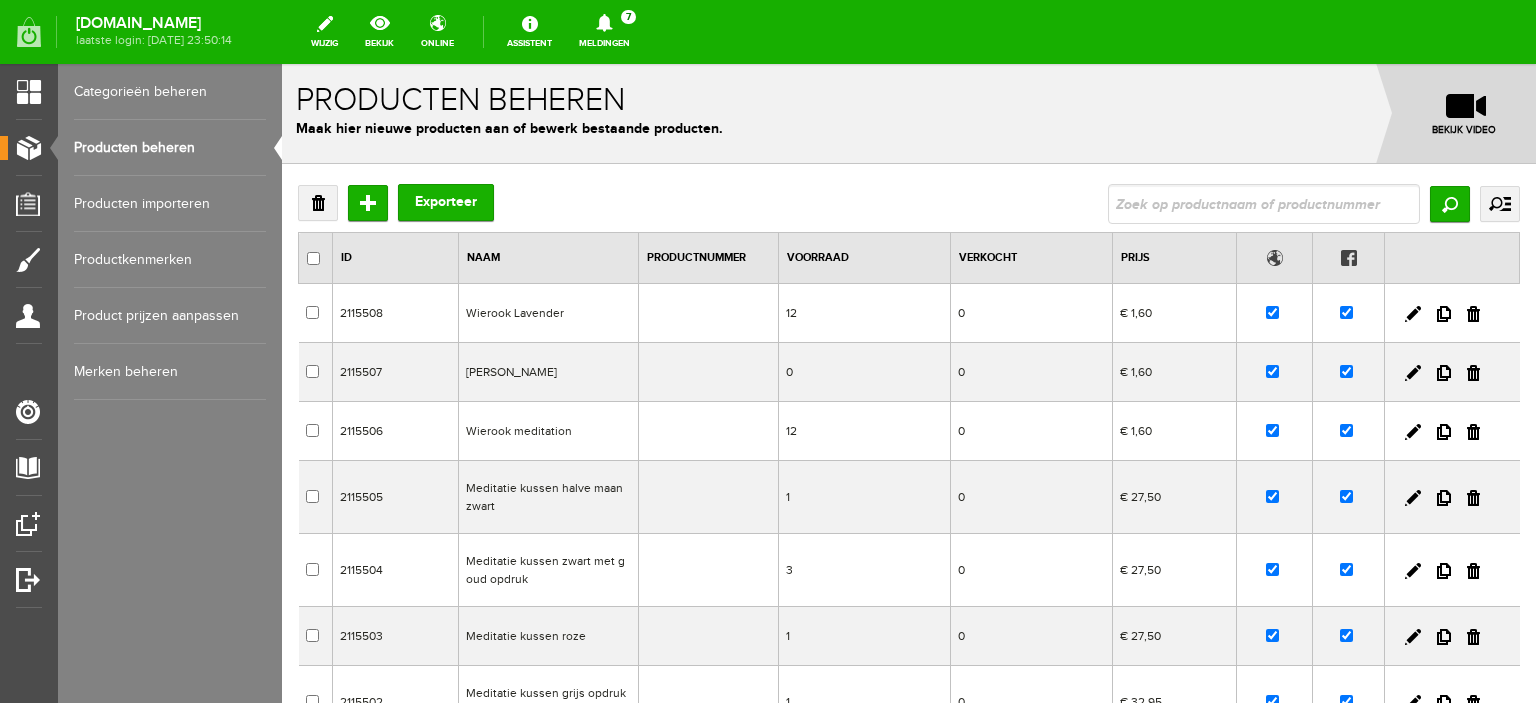 scroll, scrollTop: 0, scrollLeft: 0, axis: both 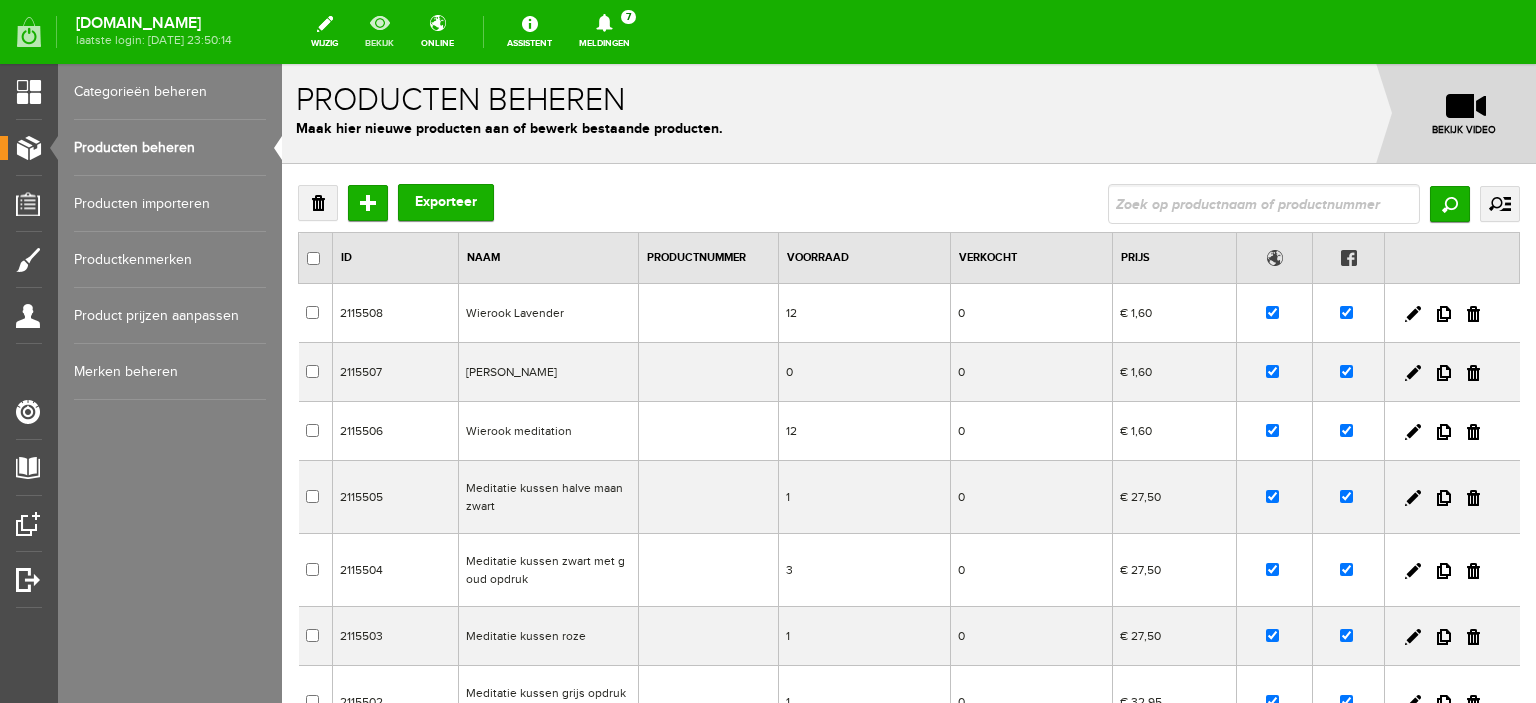click on "bekijk" at bounding box center (379, 32) 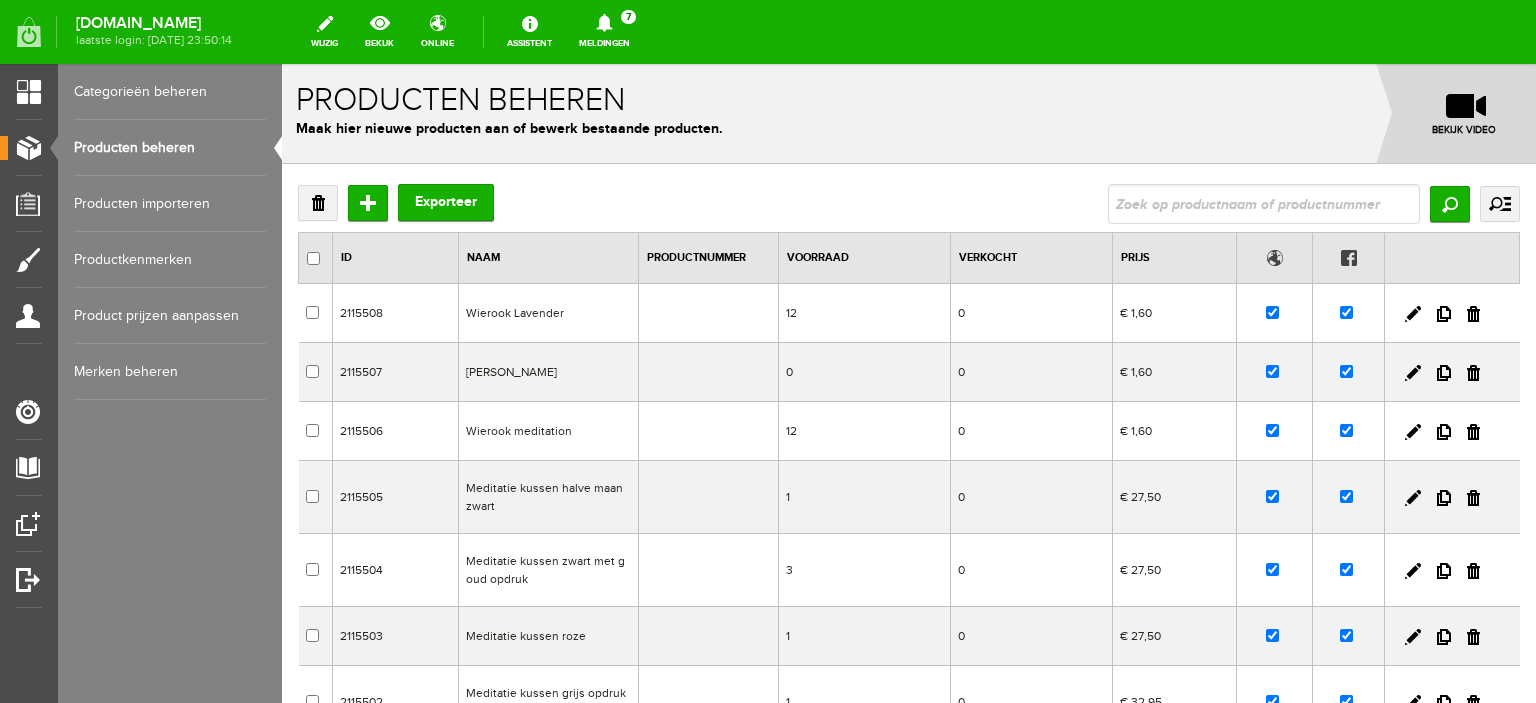 click on "Wierook Lavender" at bounding box center [548, 313] 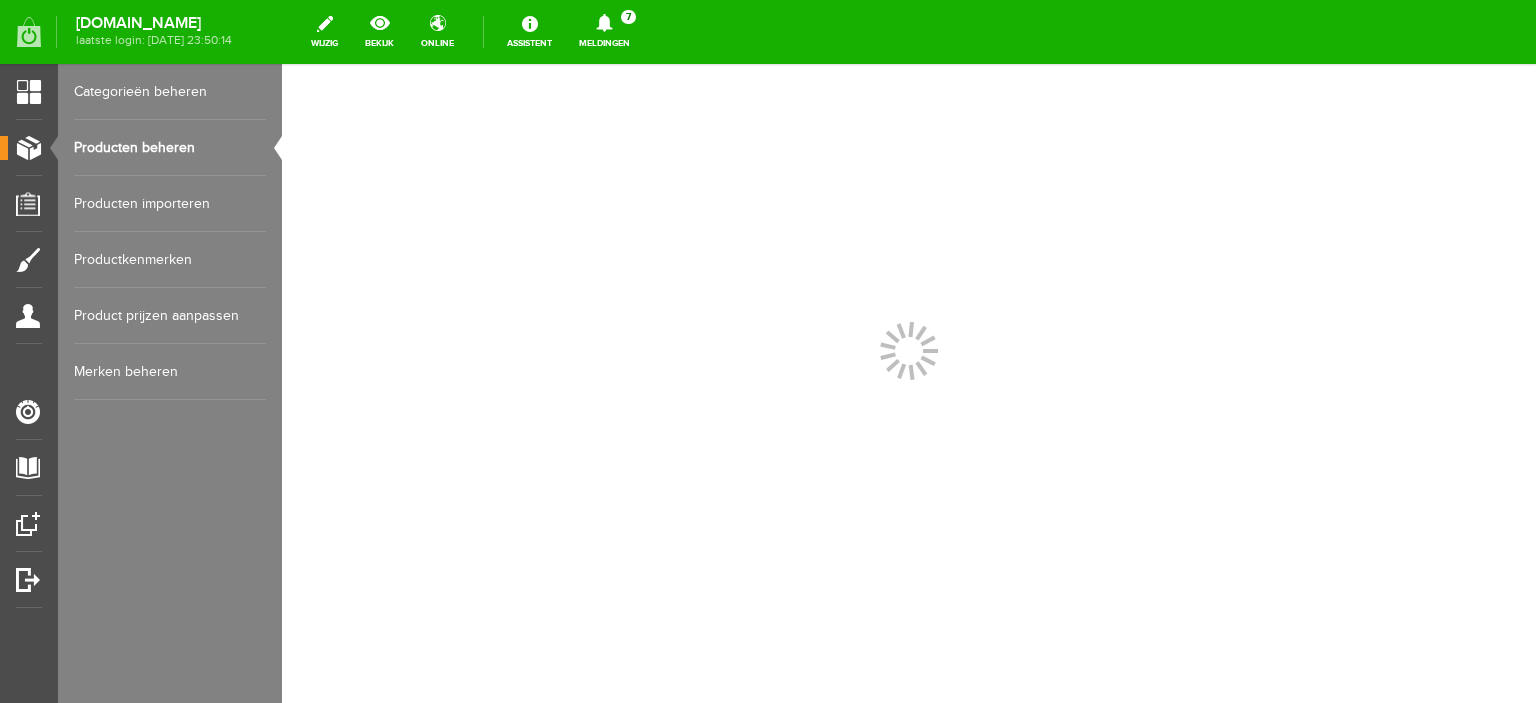 scroll, scrollTop: 0, scrollLeft: 0, axis: both 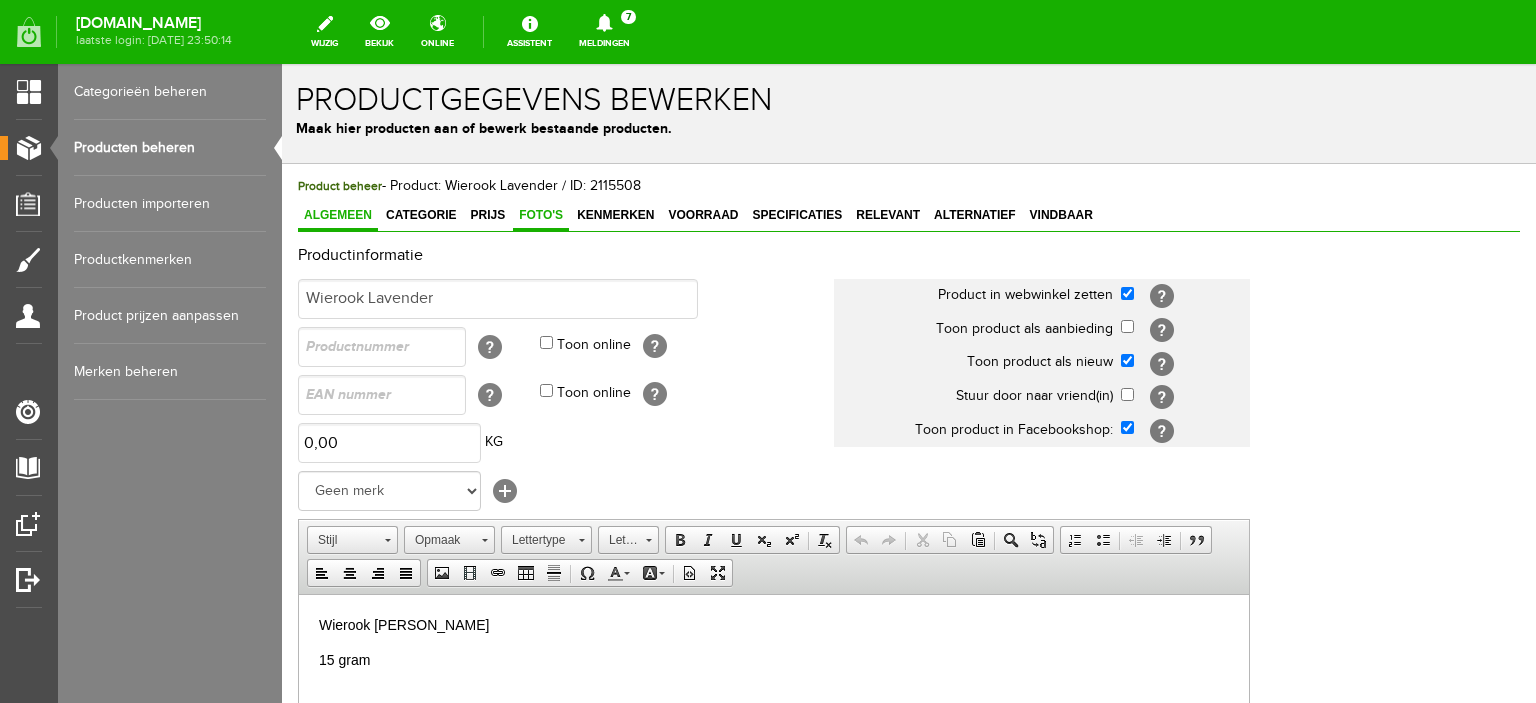 click on "Foto's" at bounding box center (541, 215) 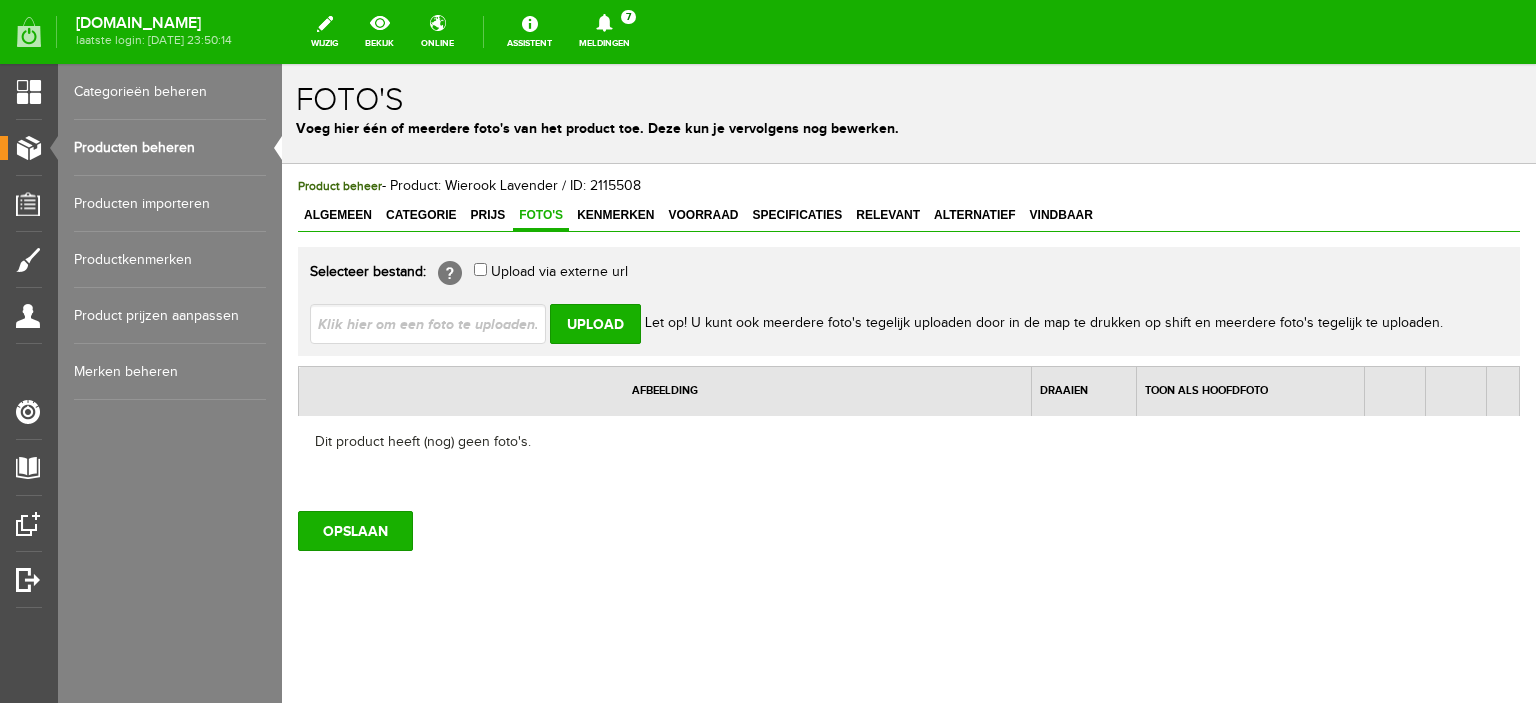 click at bounding box center [436, 323] 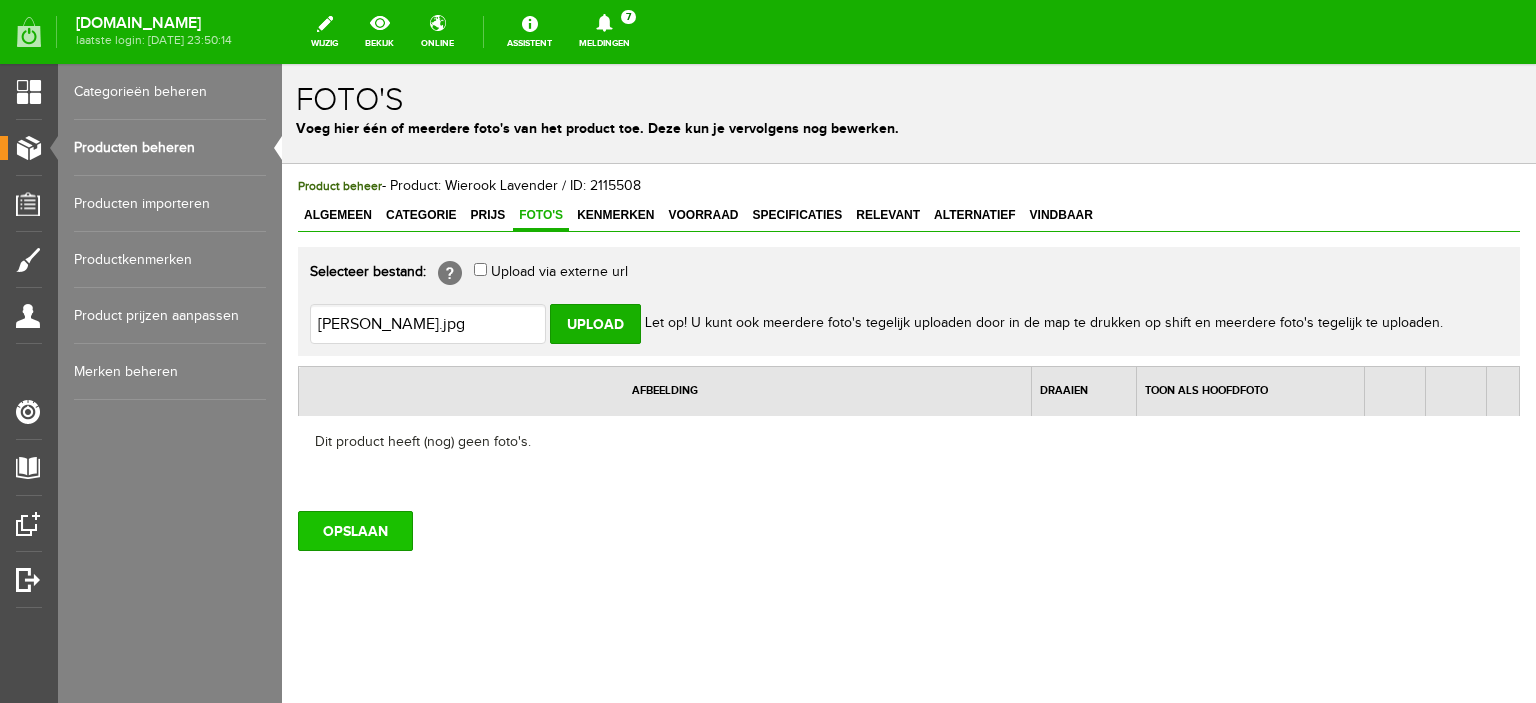 click on "OPSLAAN" at bounding box center (355, 531) 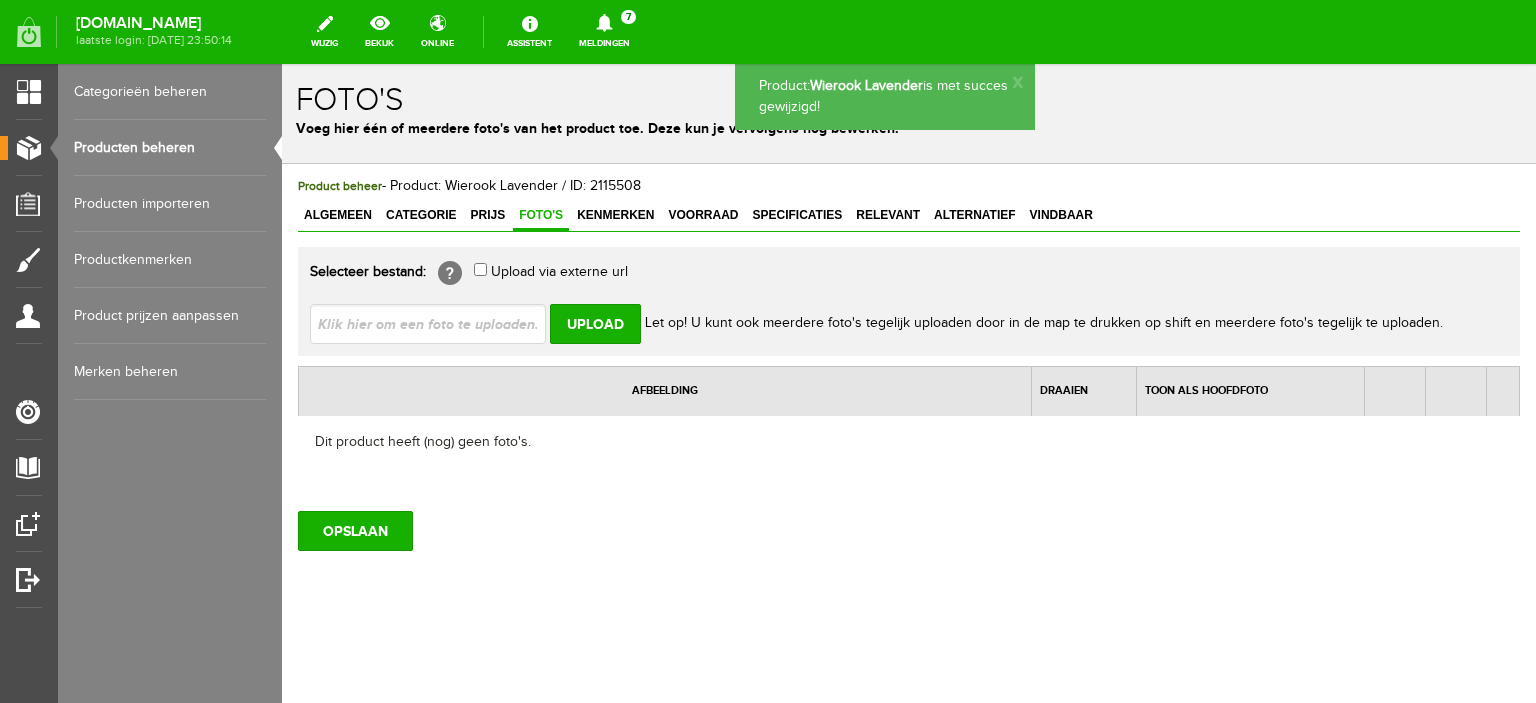 scroll, scrollTop: 0, scrollLeft: 0, axis: both 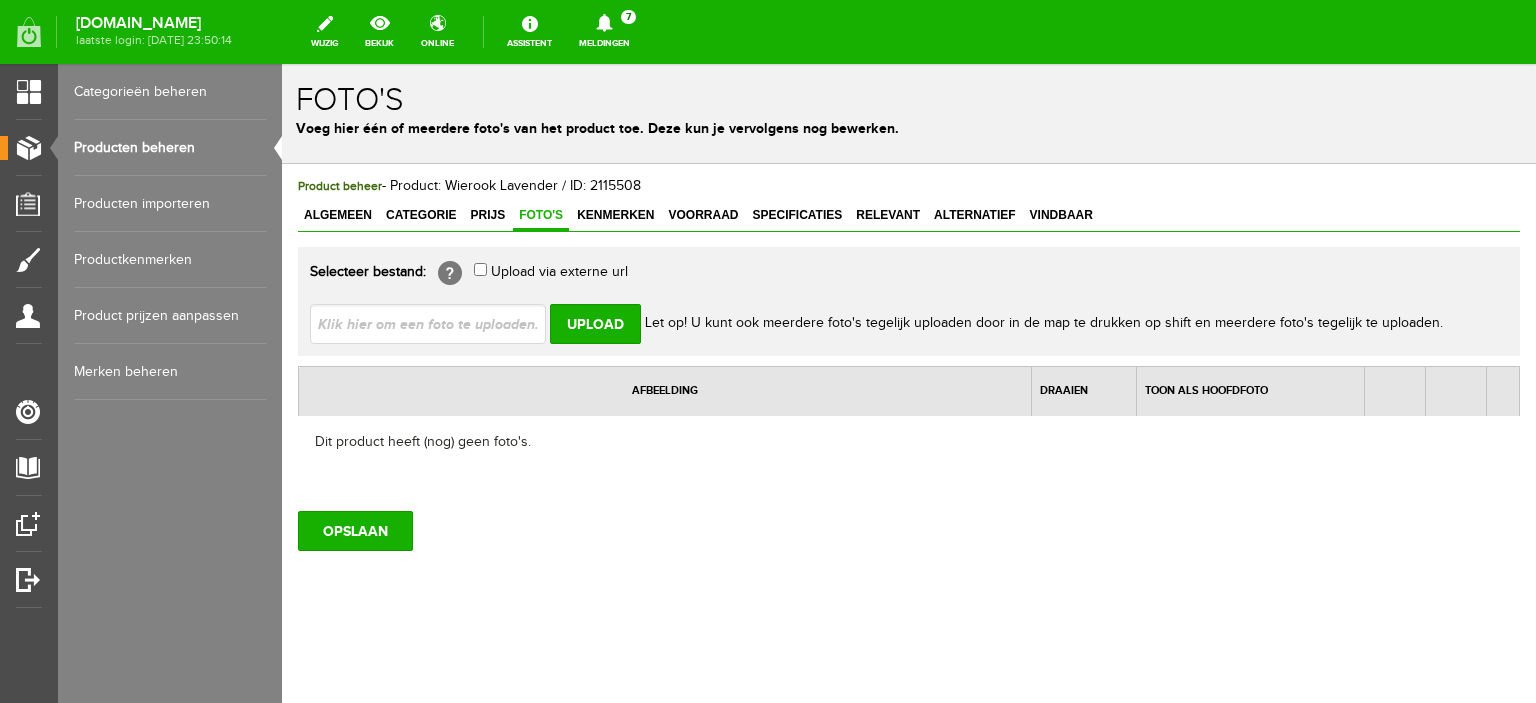 click on "Producten beheren" at bounding box center (170, 148) 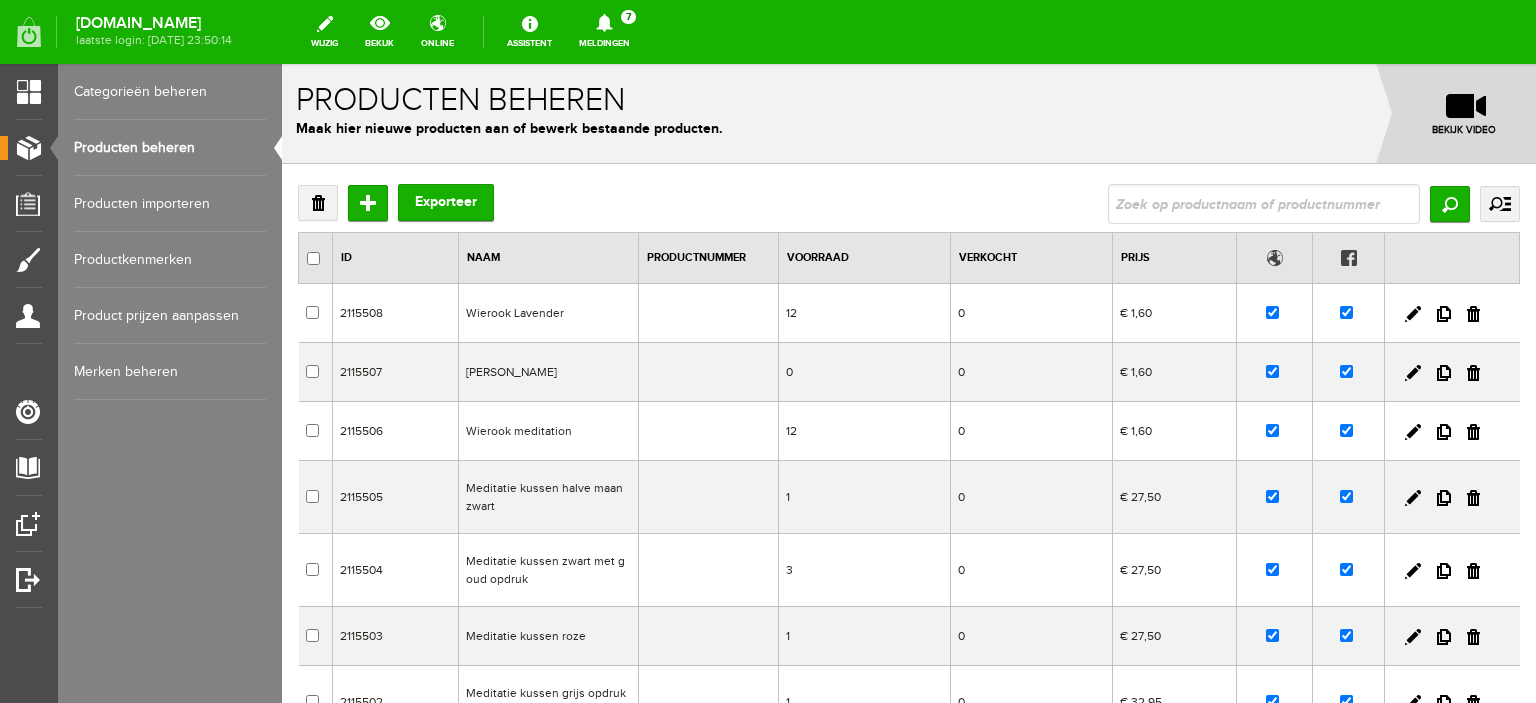 scroll, scrollTop: 0, scrollLeft: 0, axis: both 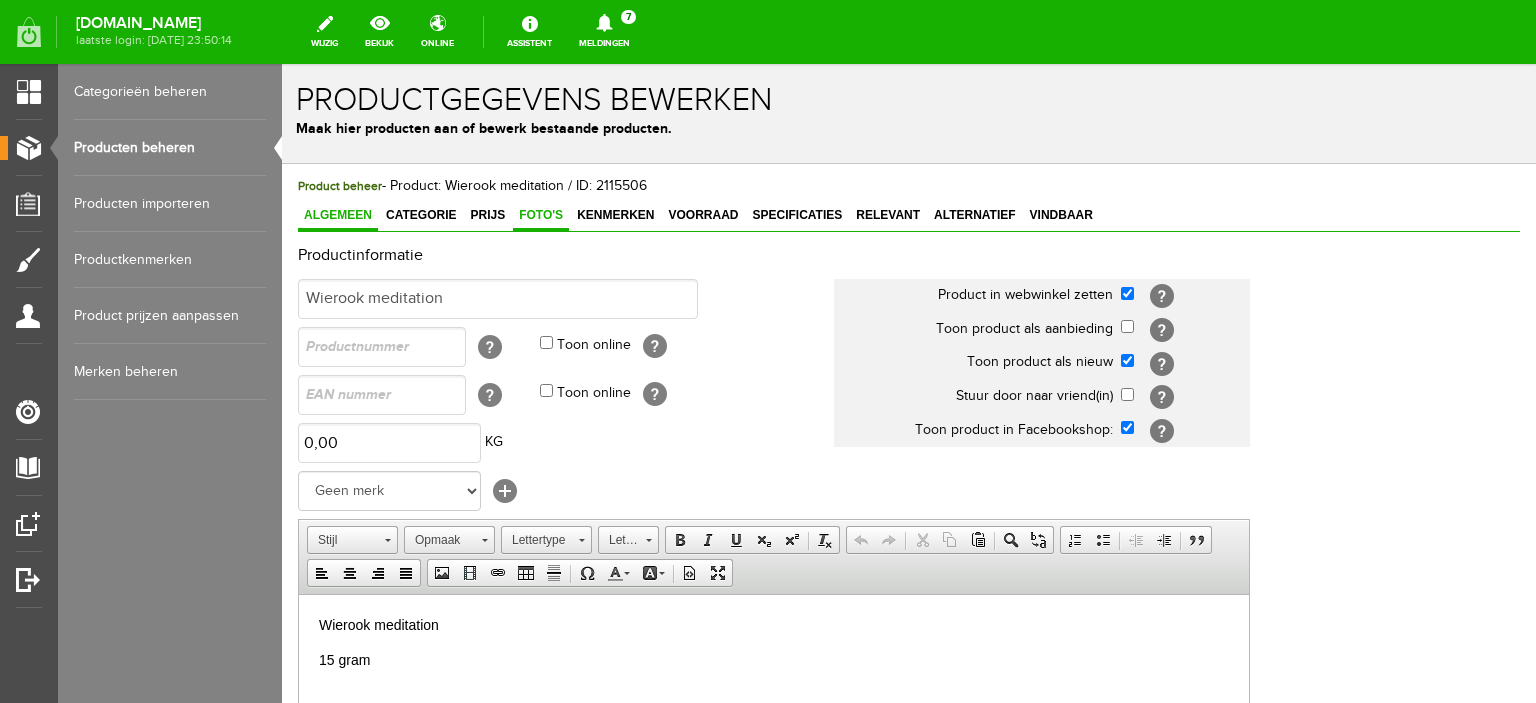 click on "Foto's" at bounding box center [541, 215] 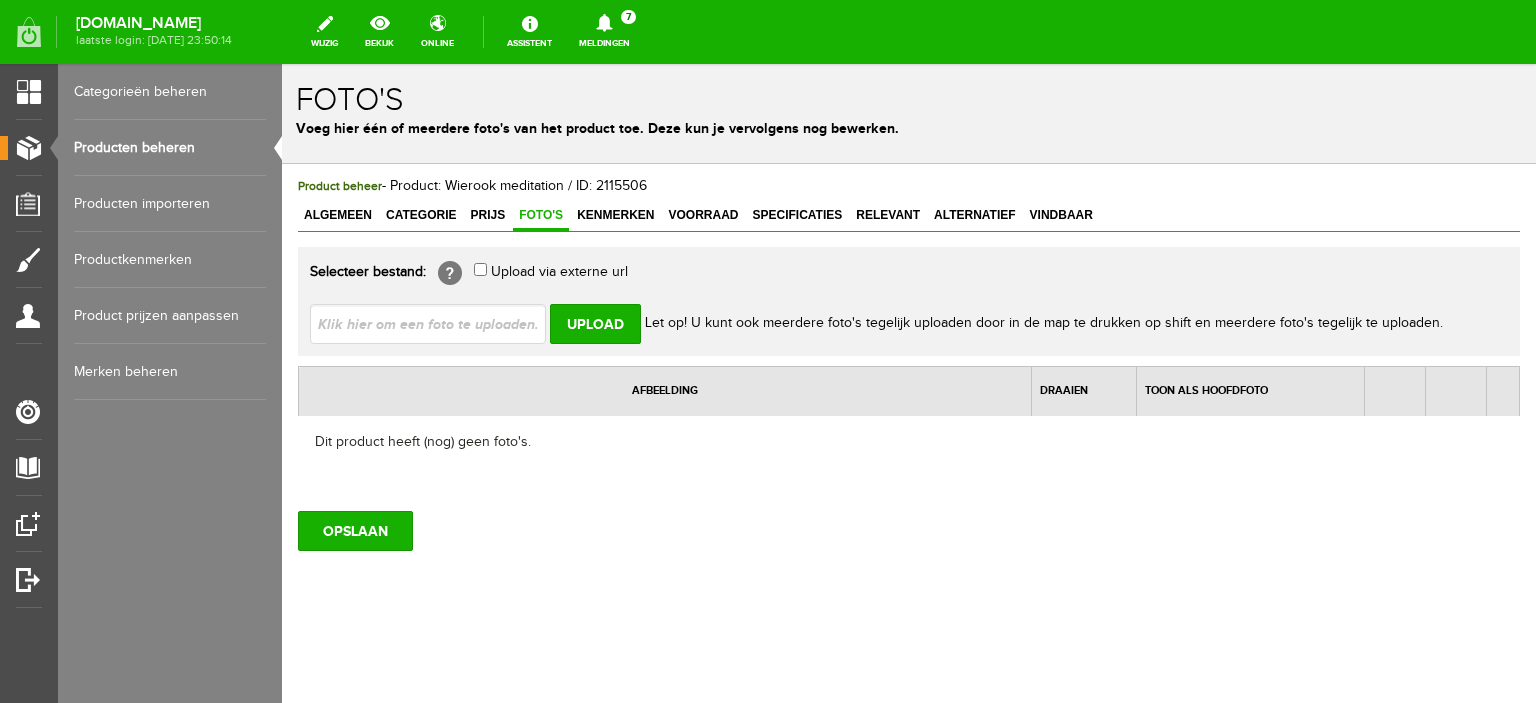 click at bounding box center [436, 323] 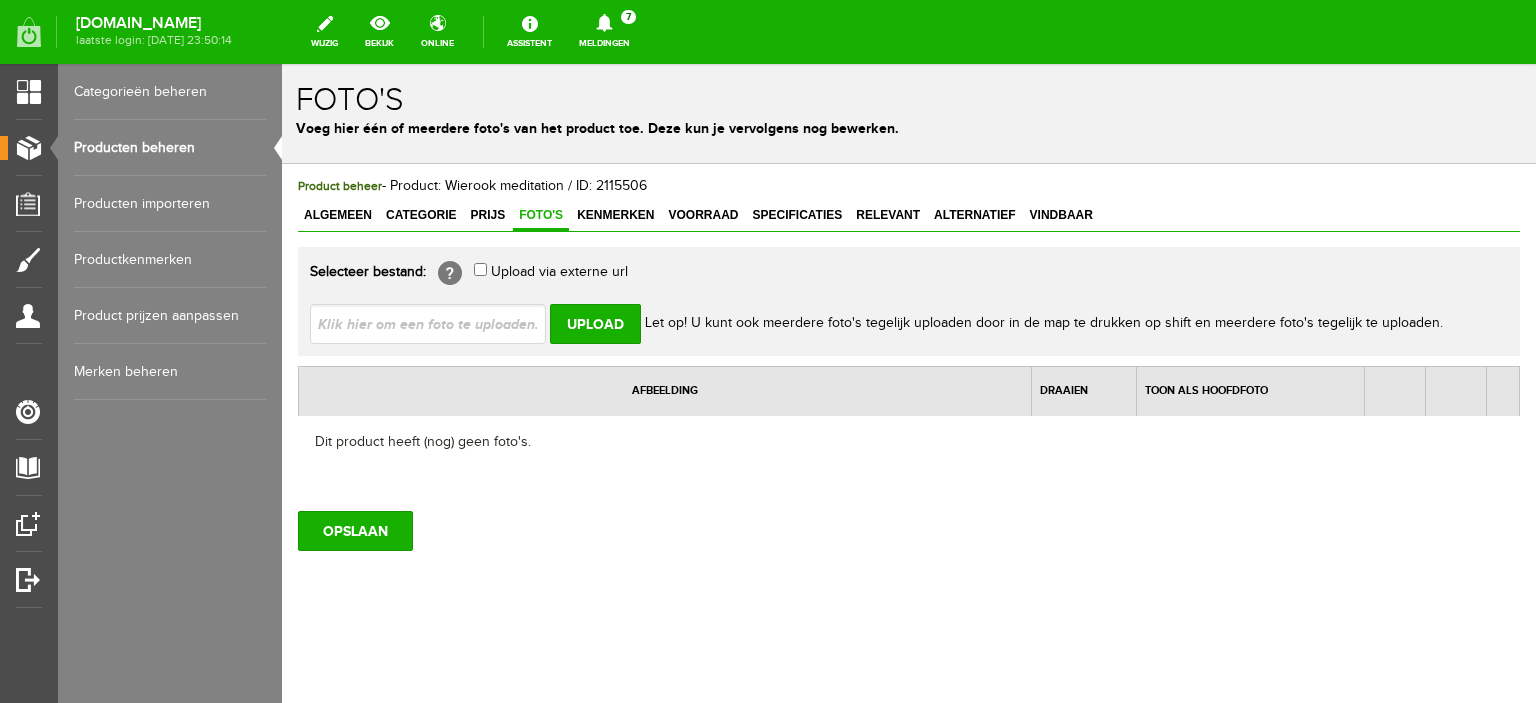 type on "C:\fakepath\wierook meditation.jpg" 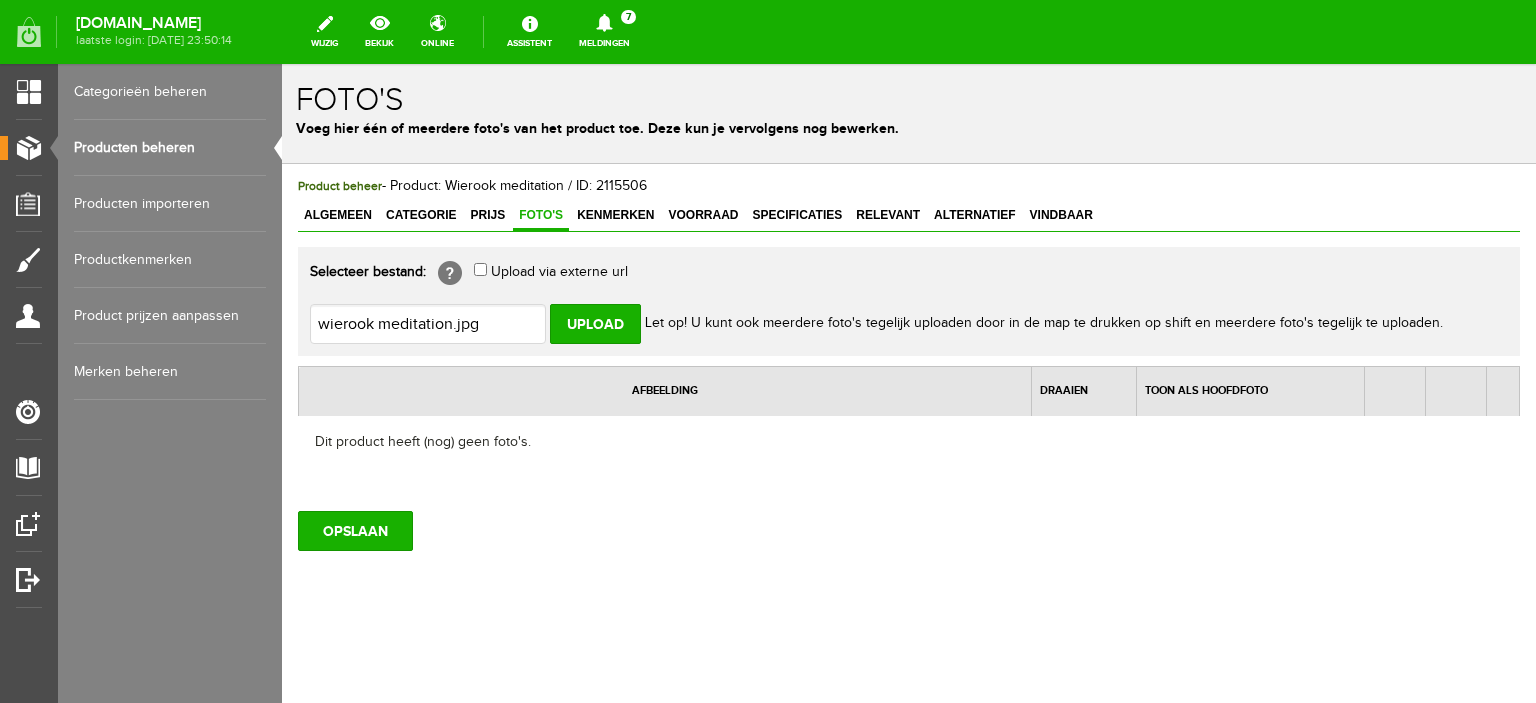 click on "Upload" at bounding box center (595, 324) 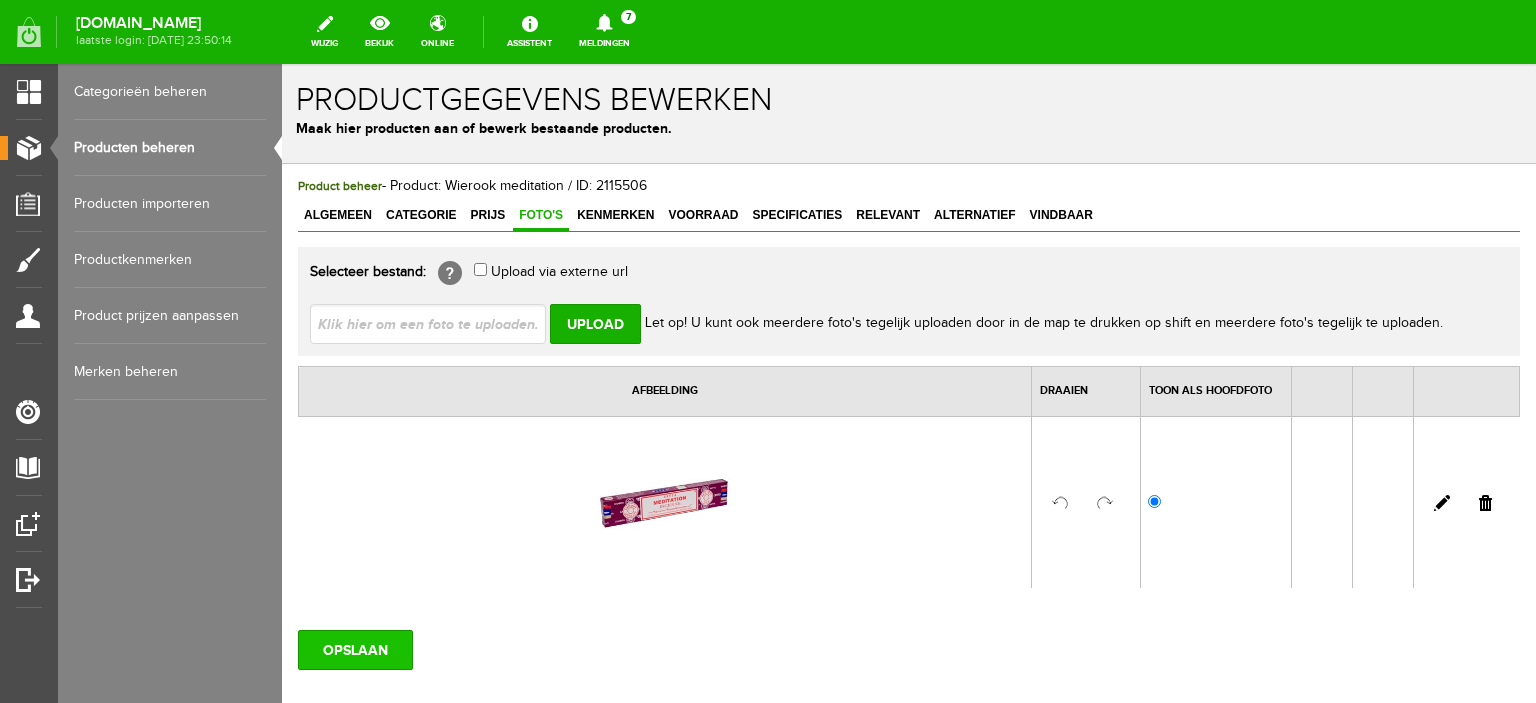 scroll, scrollTop: 0, scrollLeft: 0, axis: both 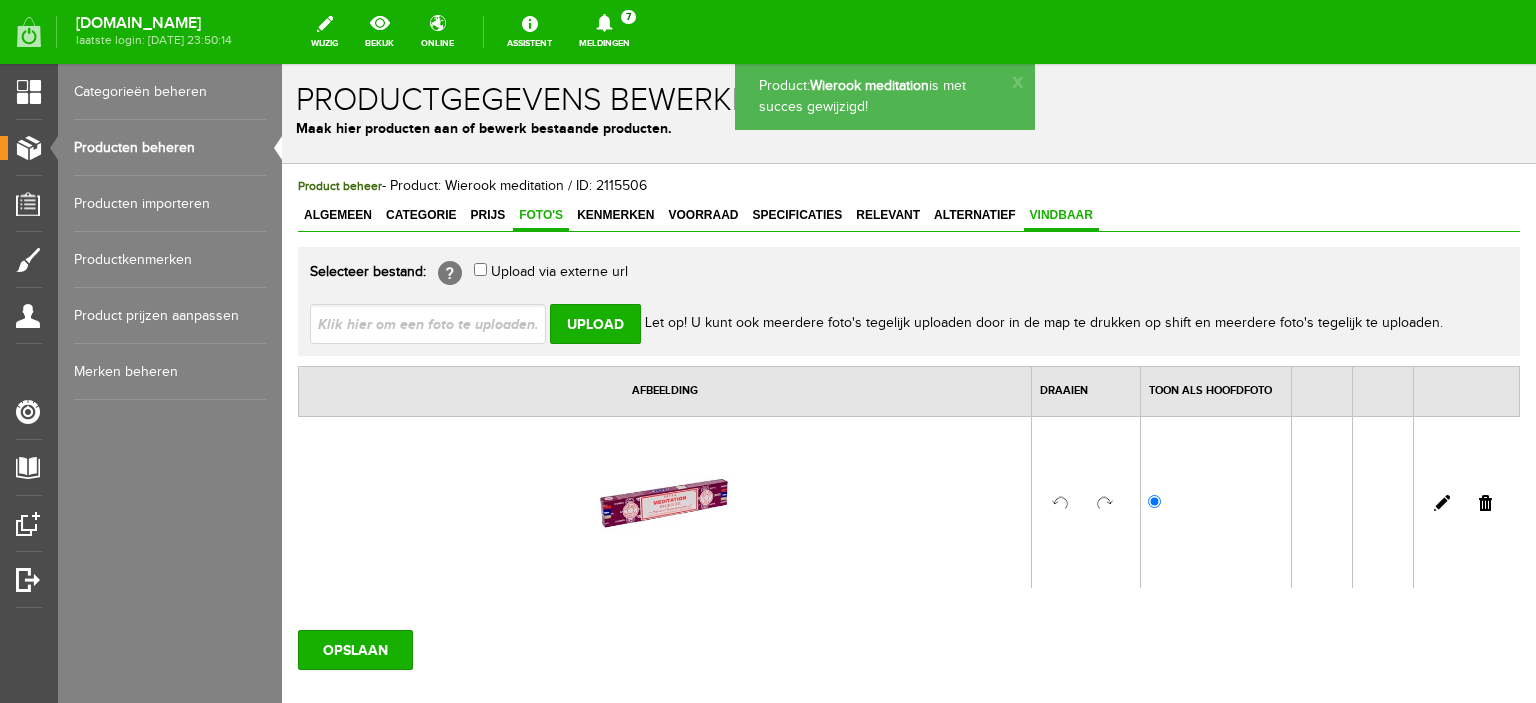 click on "Vindbaar" at bounding box center [1061, 215] 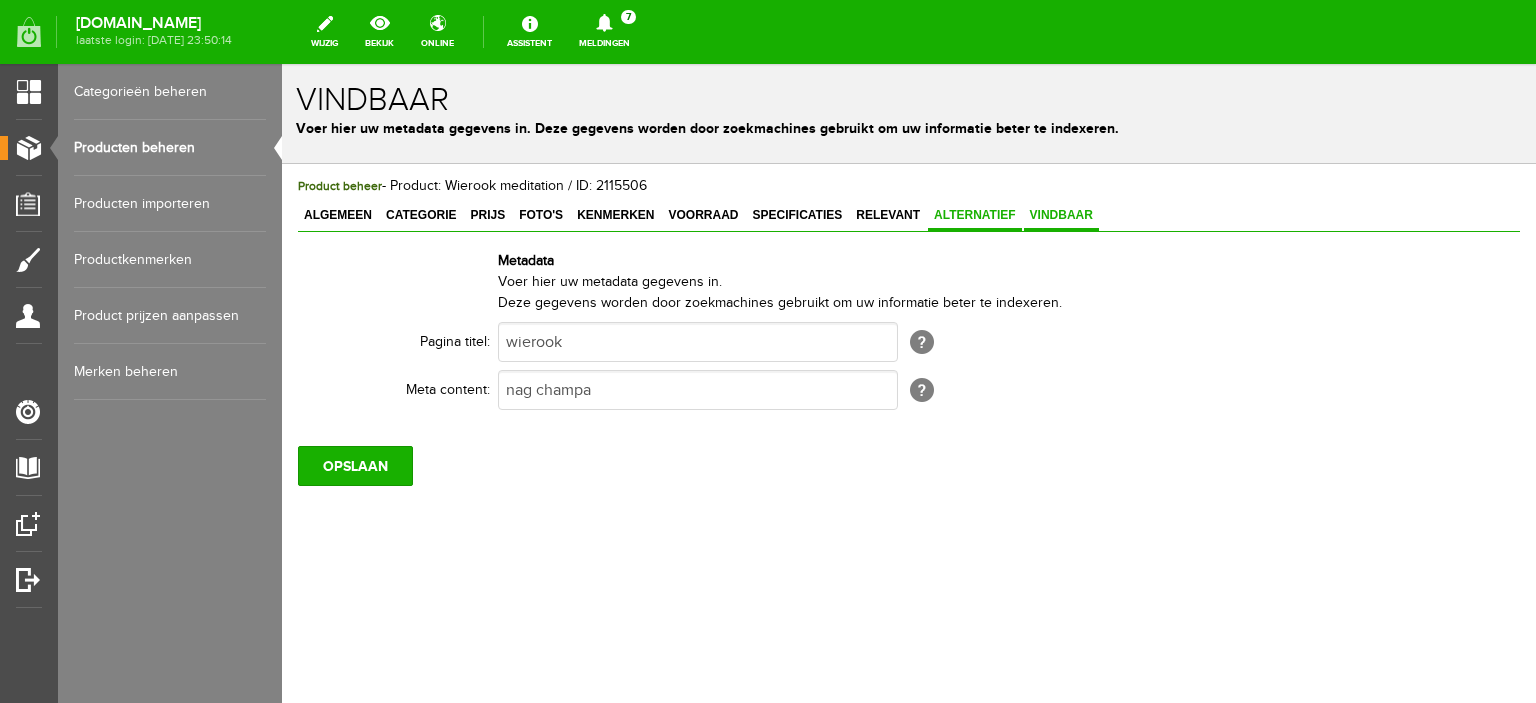click on "Alternatief" at bounding box center (975, 216) 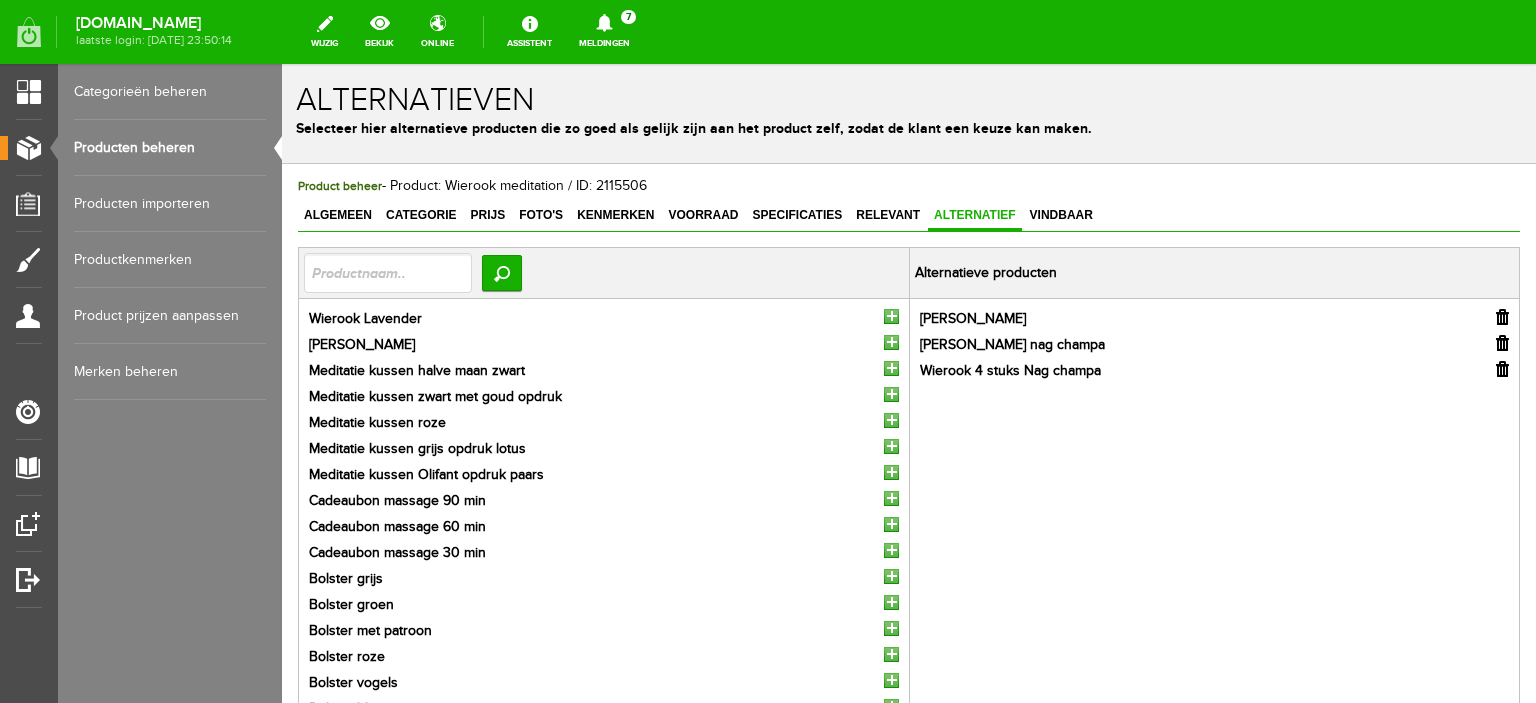 click at bounding box center [891, 316] 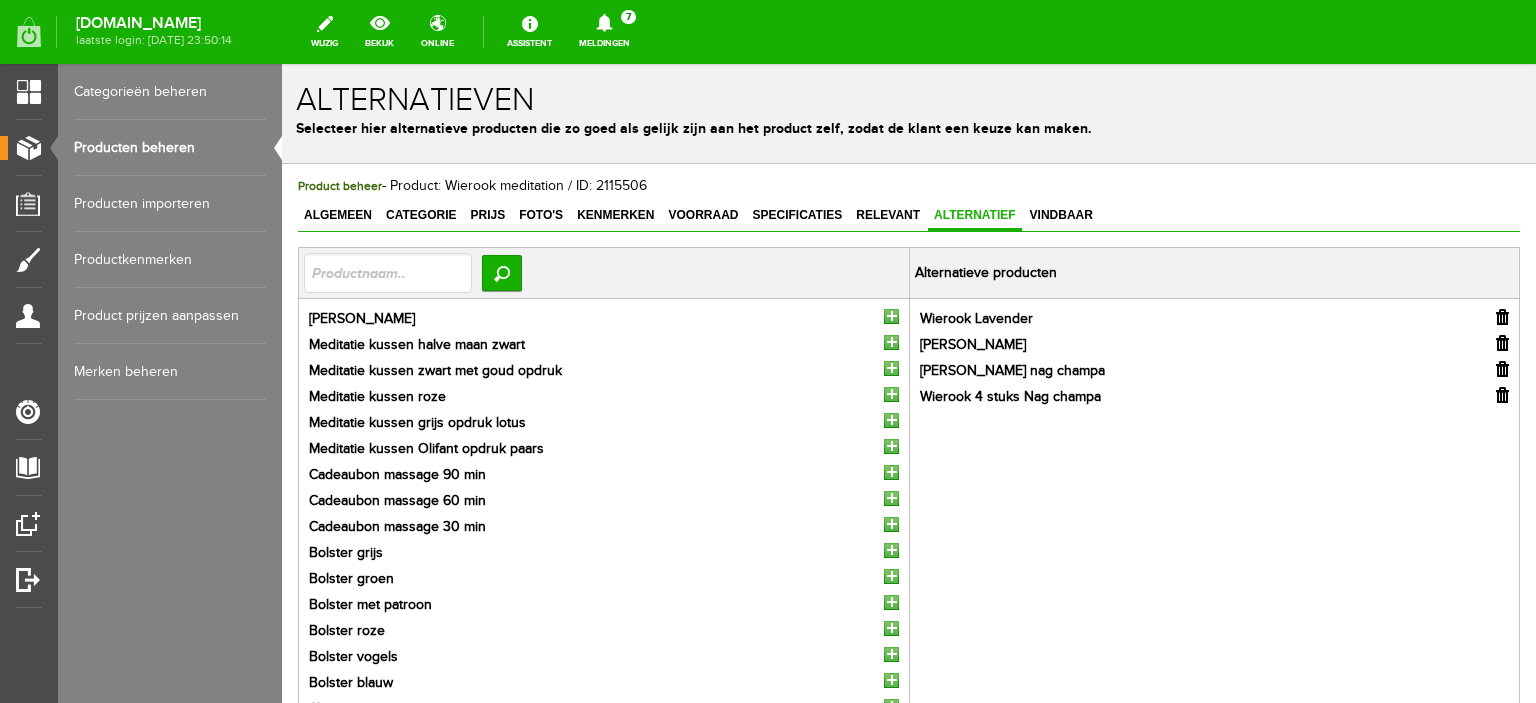 click at bounding box center (891, 316) 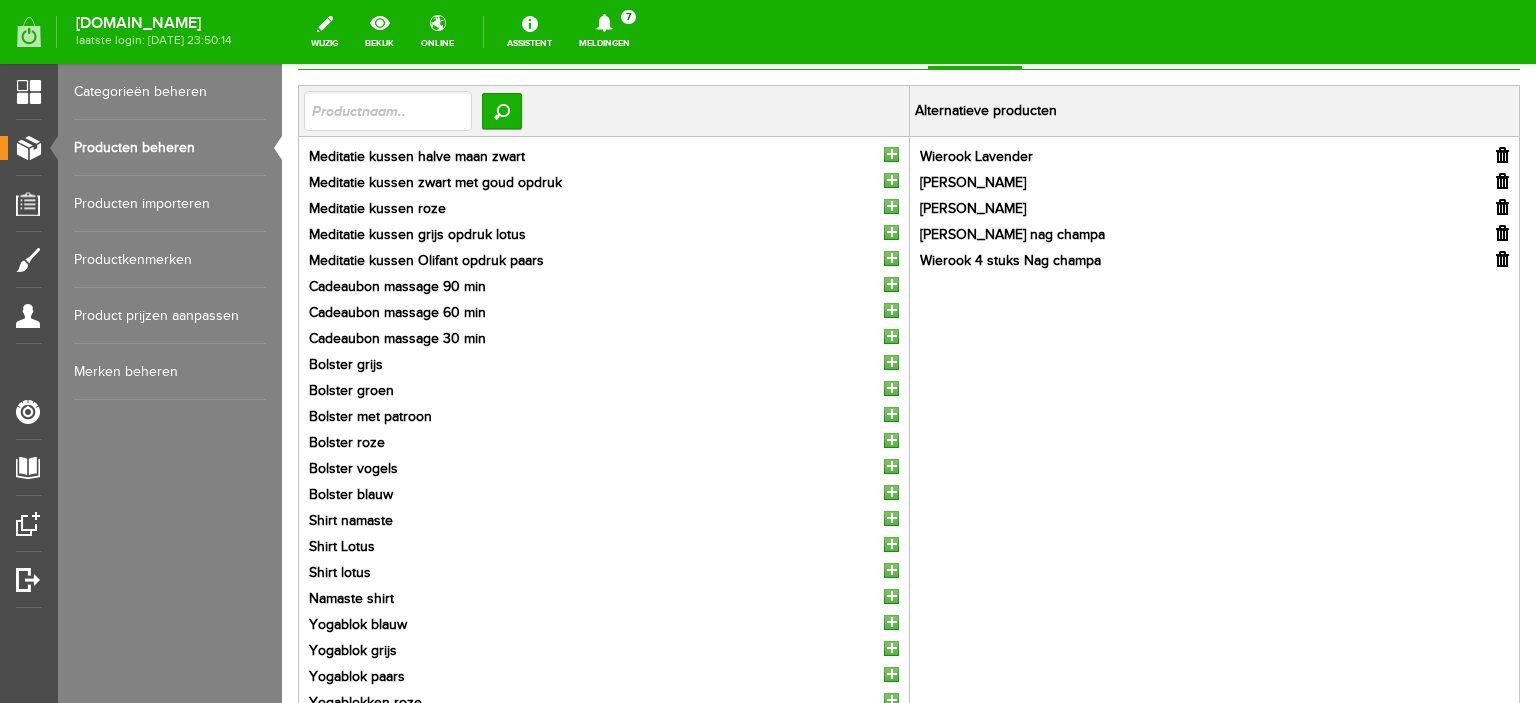 scroll, scrollTop: 480, scrollLeft: 0, axis: vertical 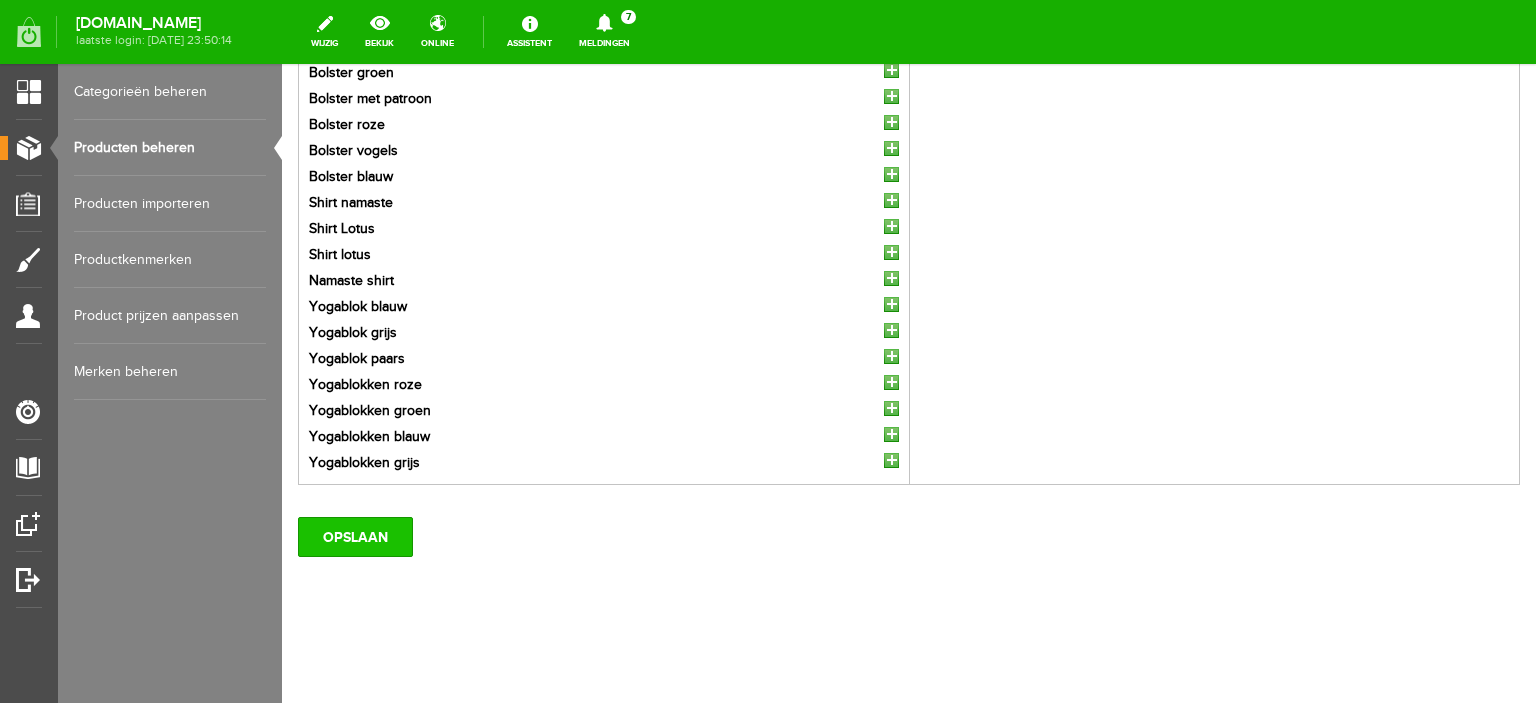 click on "OPSLAAN" at bounding box center (355, 537) 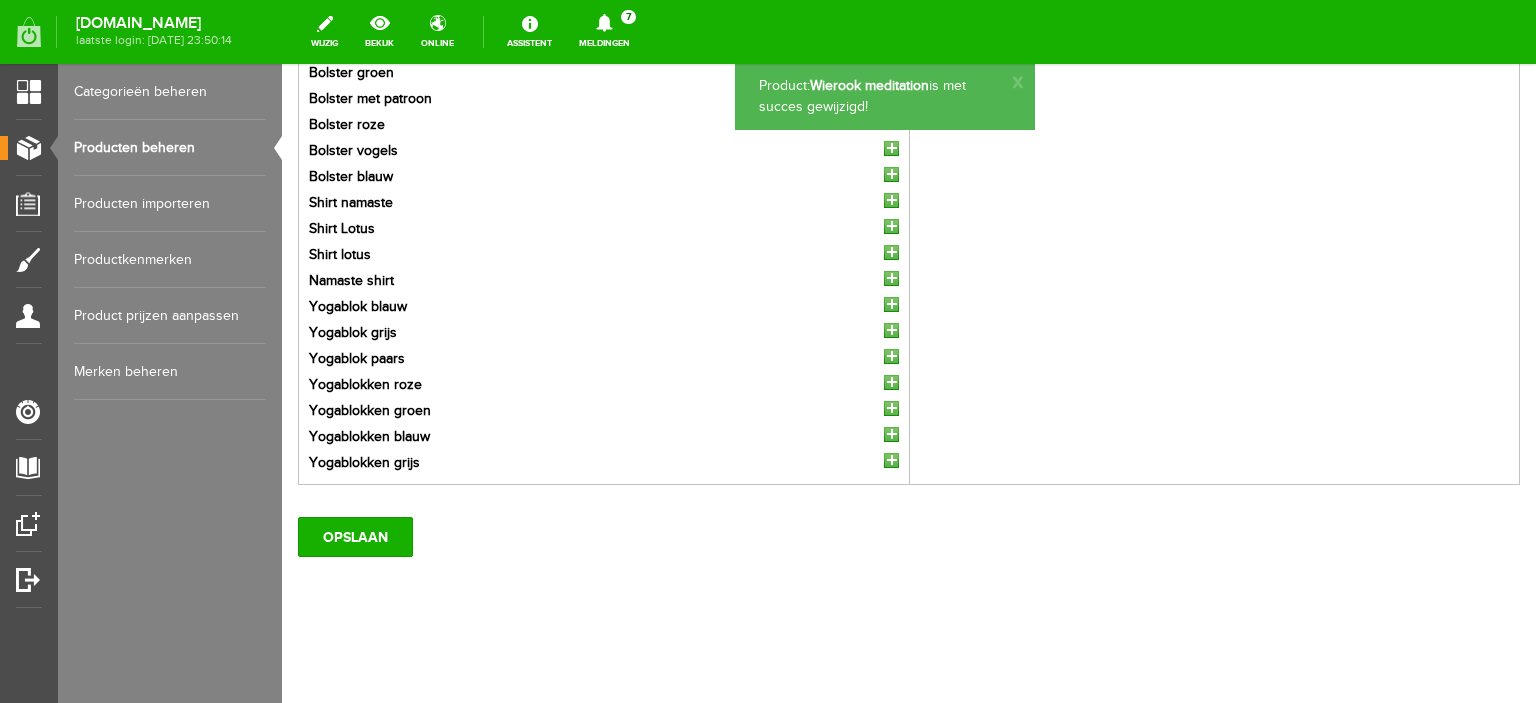 scroll, scrollTop: 0, scrollLeft: 0, axis: both 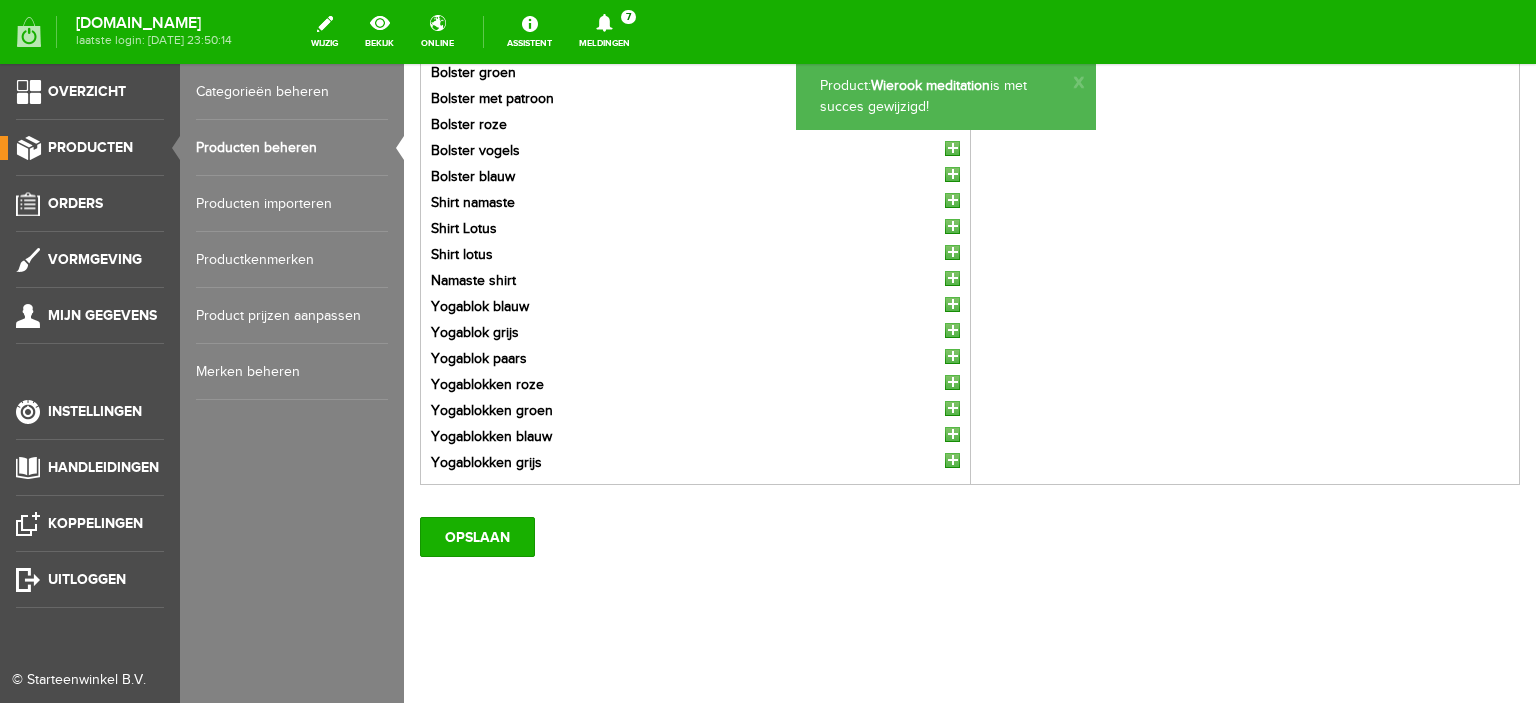 click on "Producten beheren" at bounding box center (292, 148) 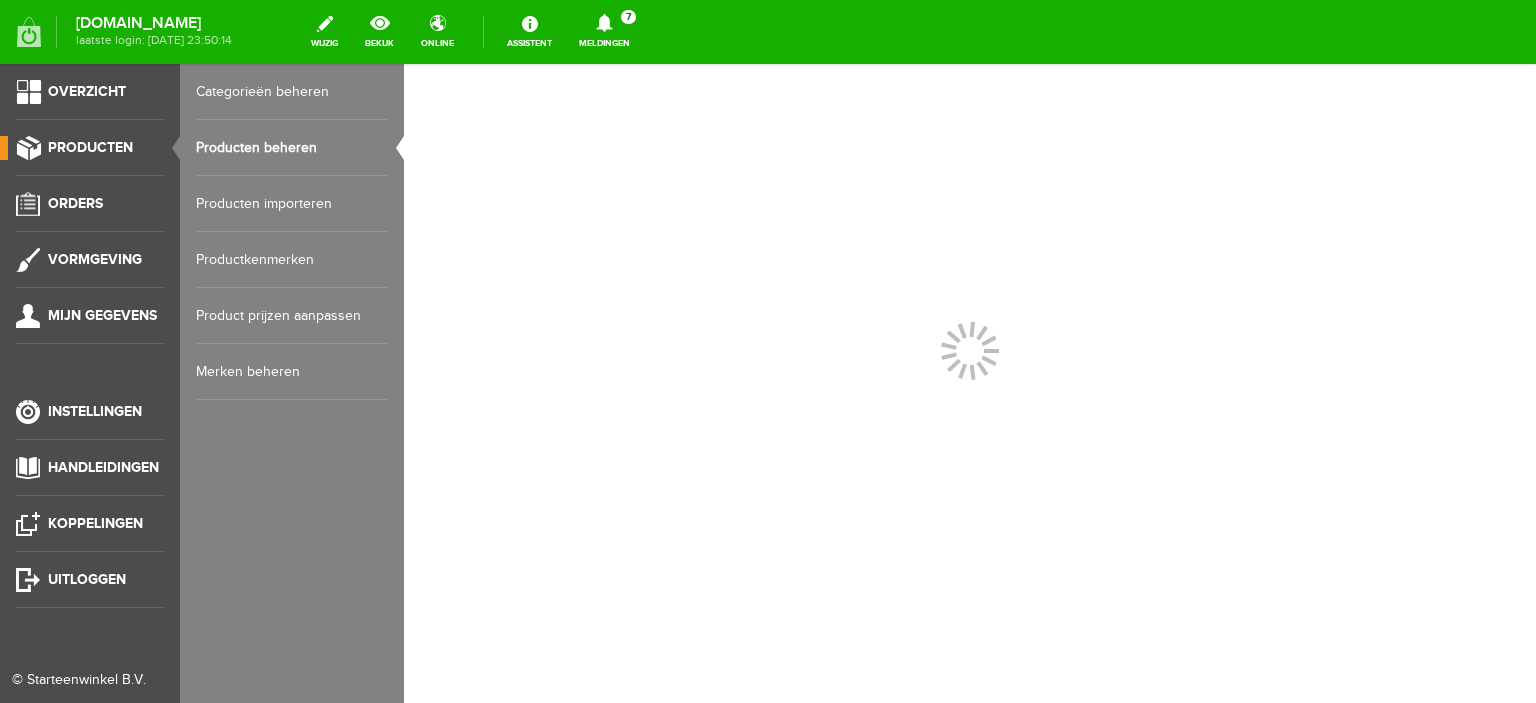 scroll, scrollTop: 0, scrollLeft: 0, axis: both 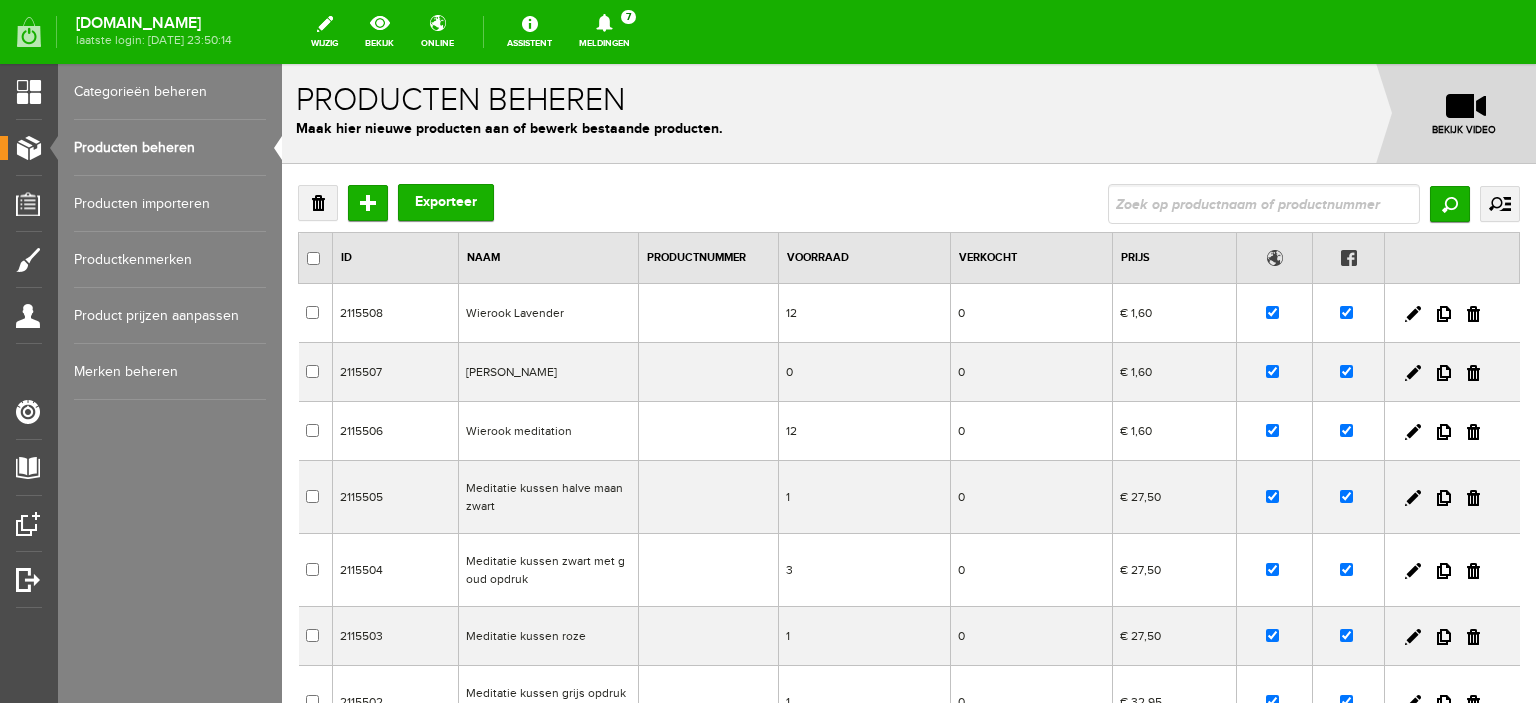 click on "Meditatie kussen halve maan zwart" at bounding box center (548, 497) 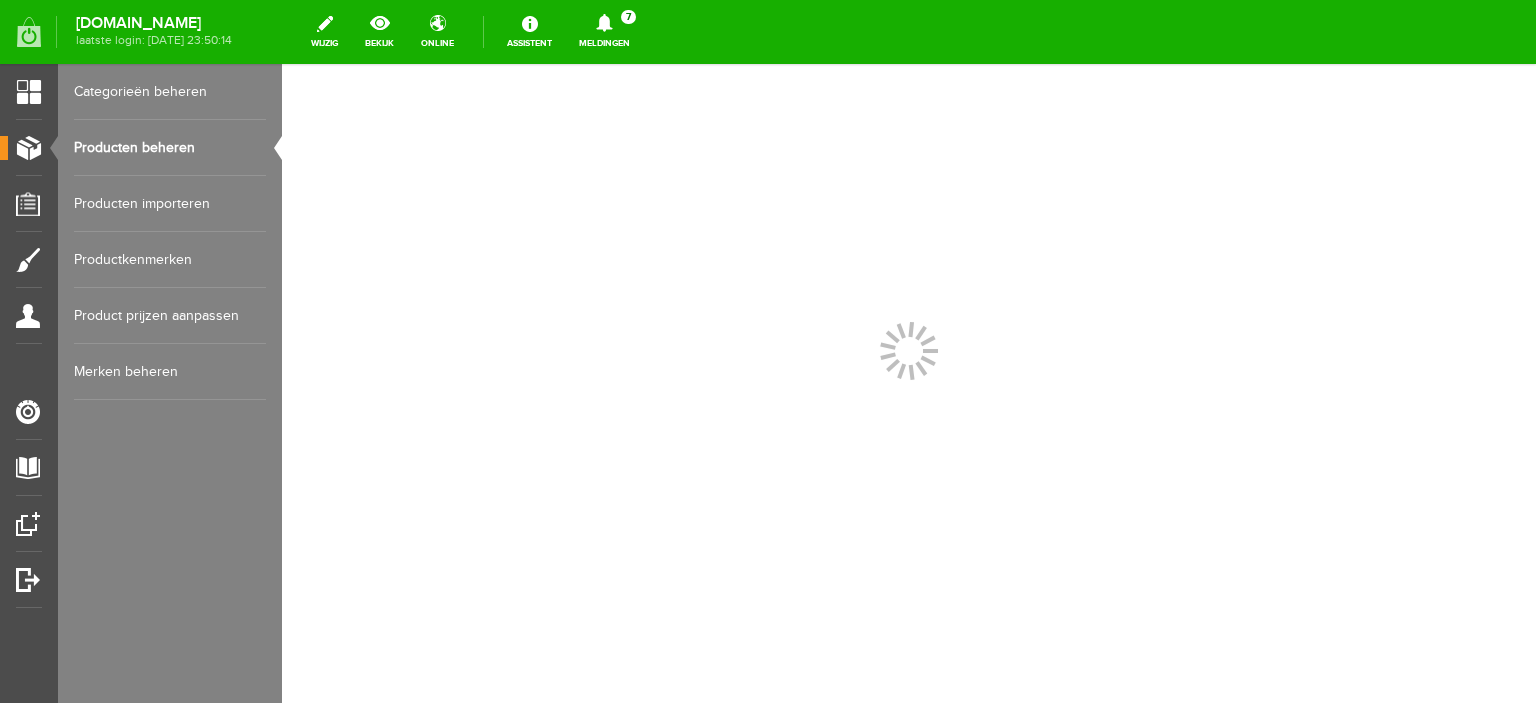 scroll, scrollTop: 0, scrollLeft: 0, axis: both 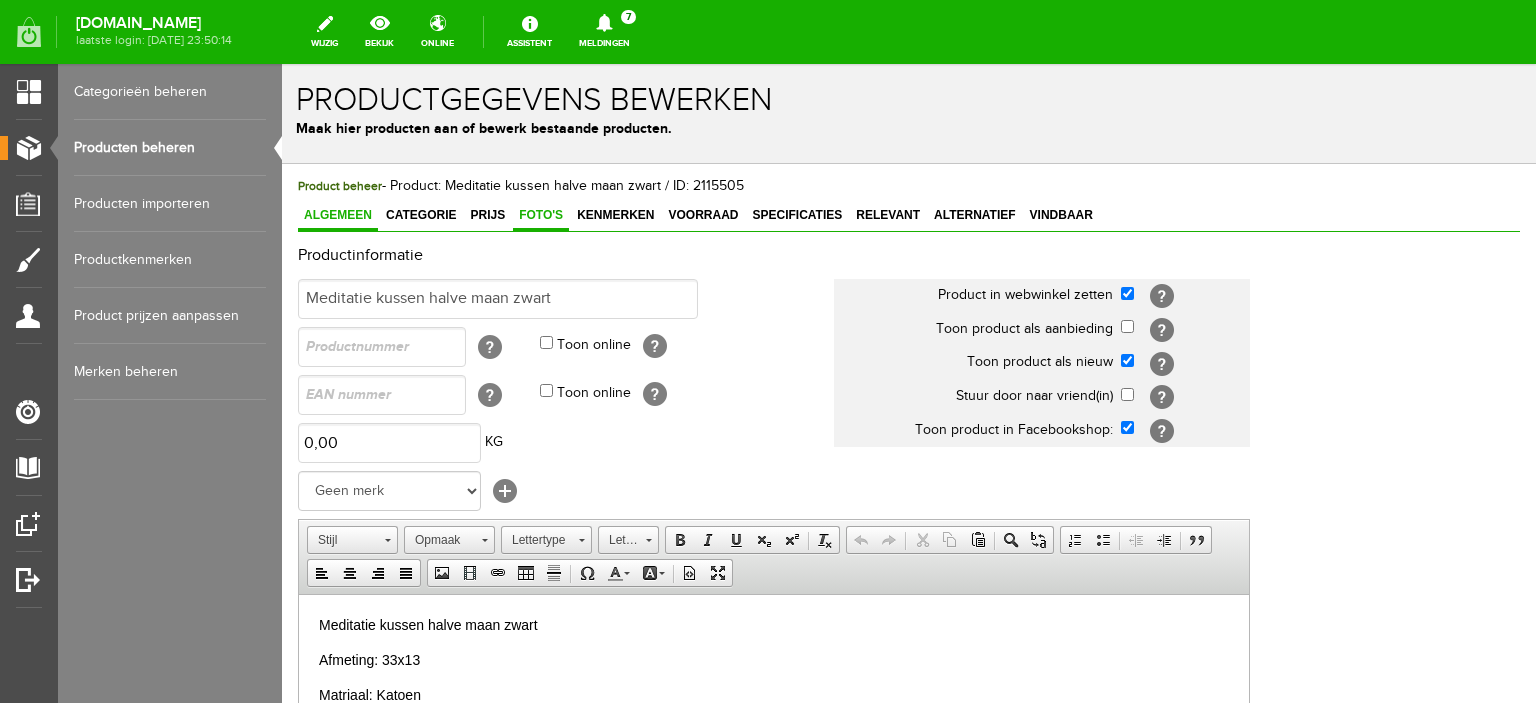 click on "Foto's" at bounding box center [541, 215] 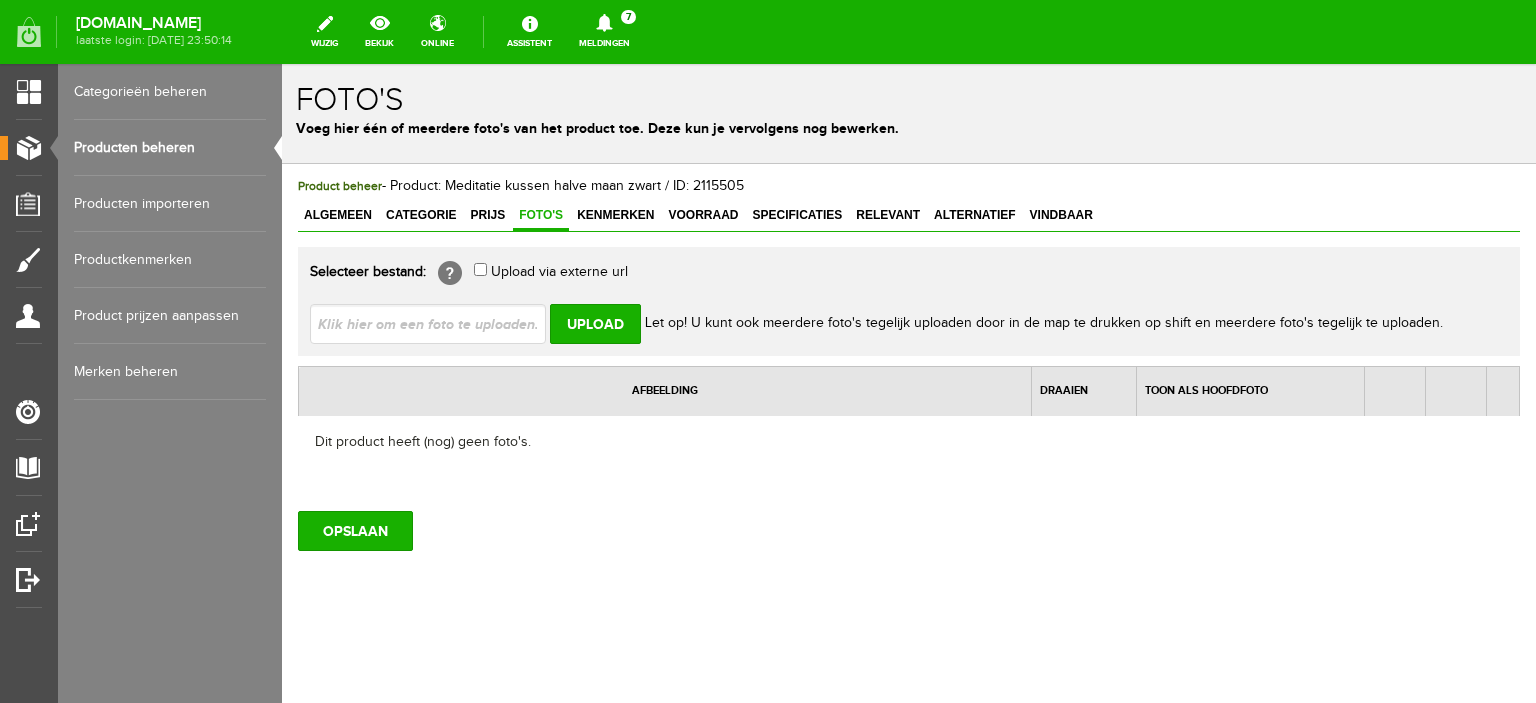 click at bounding box center [436, 323] 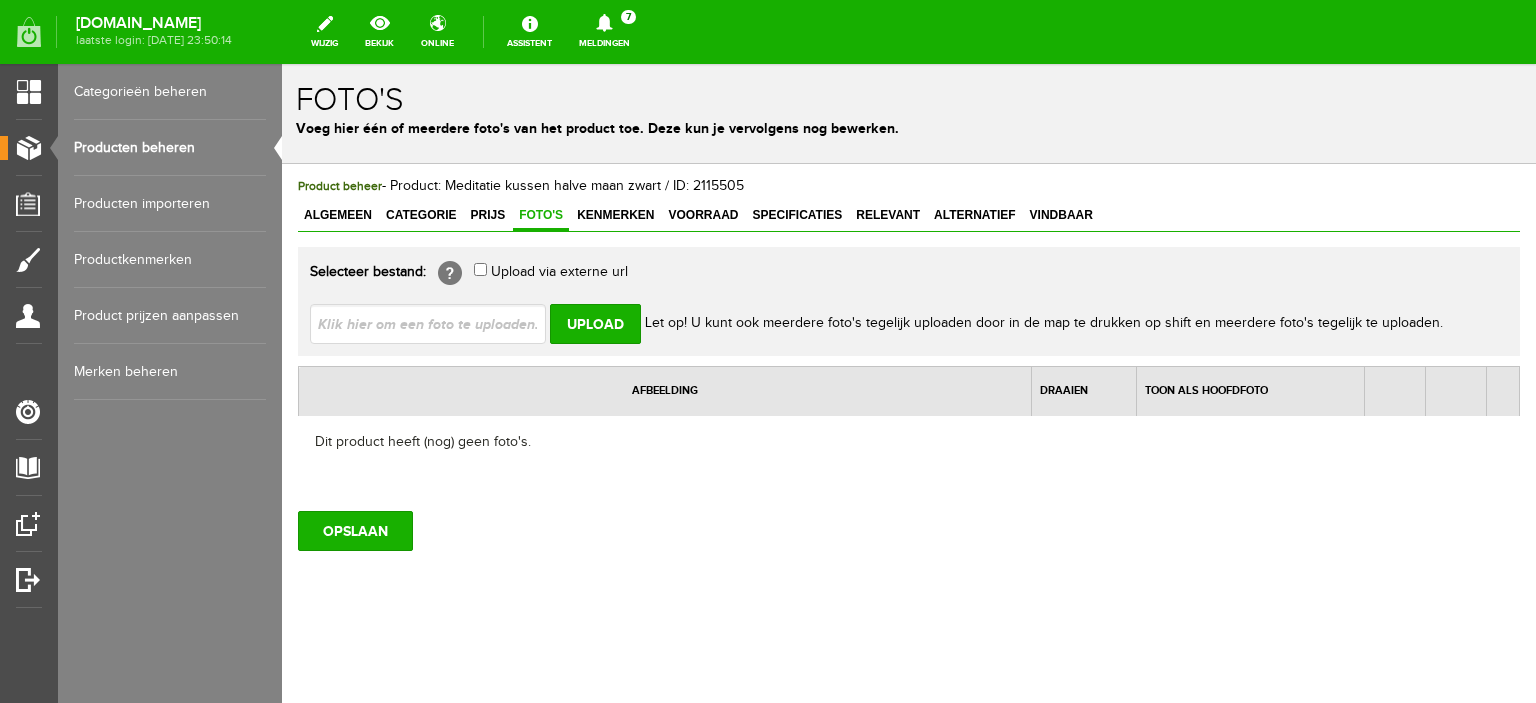 type on "C:\fakepath\Meditatie kussen halve maan zwart.jpg" 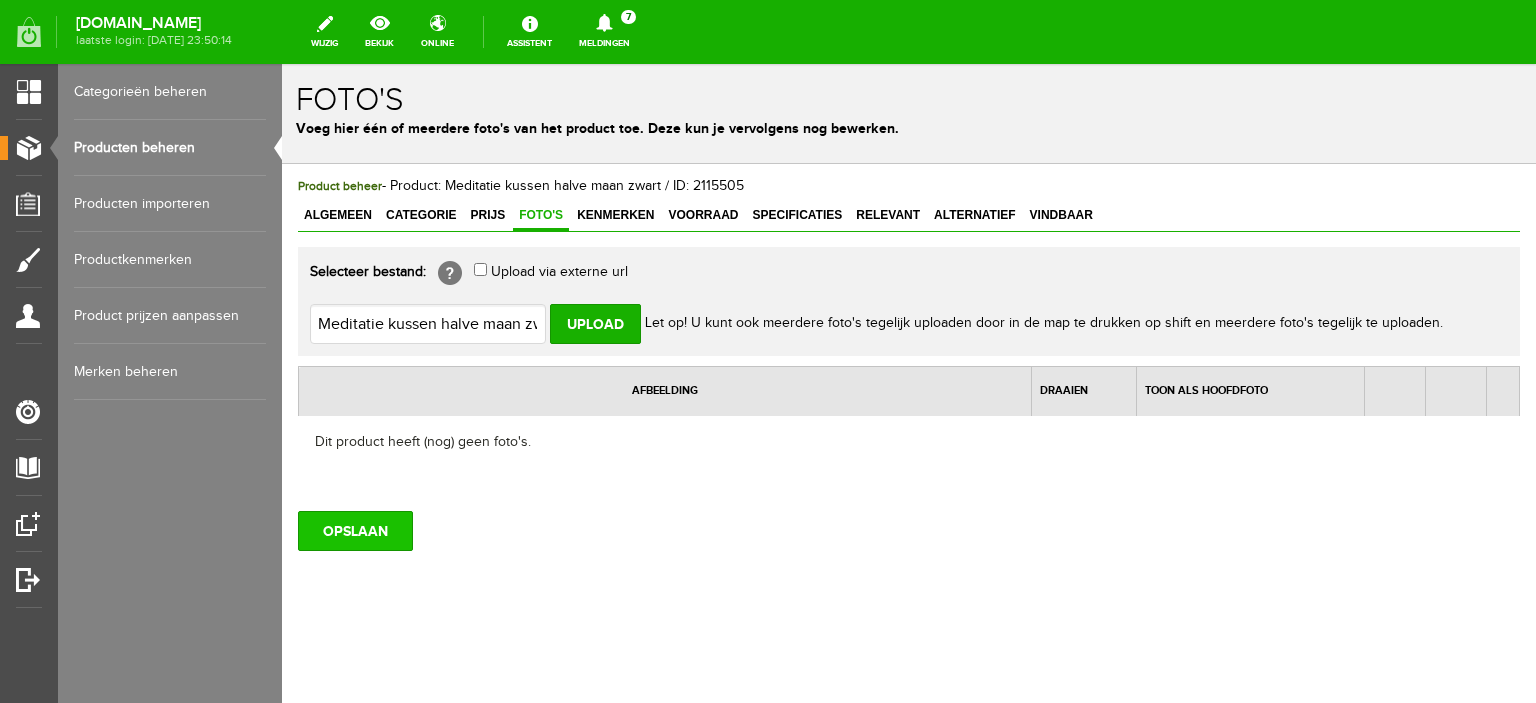 click on "OPSLAAN" at bounding box center (355, 531) 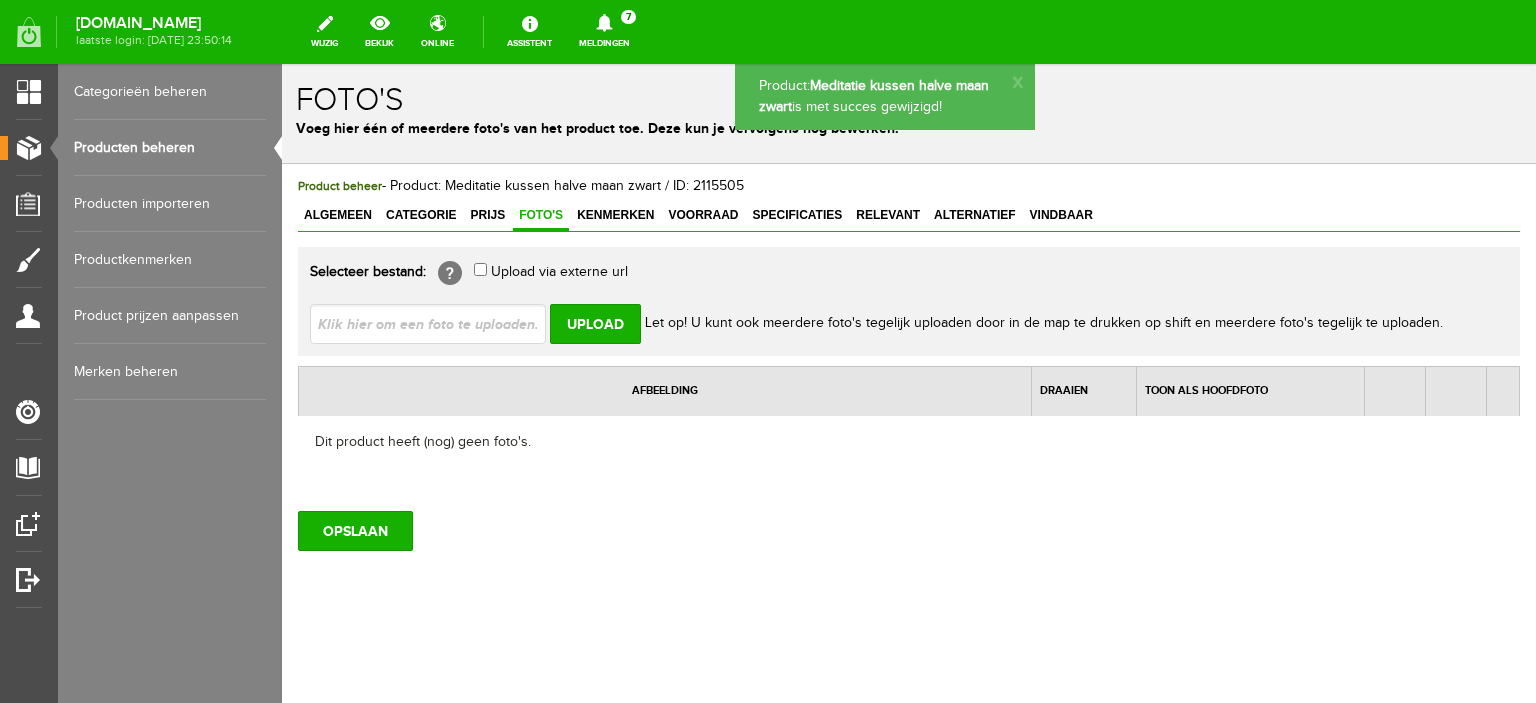 scroll, scrollTop: 0, scrollLeft: 0, axis: both 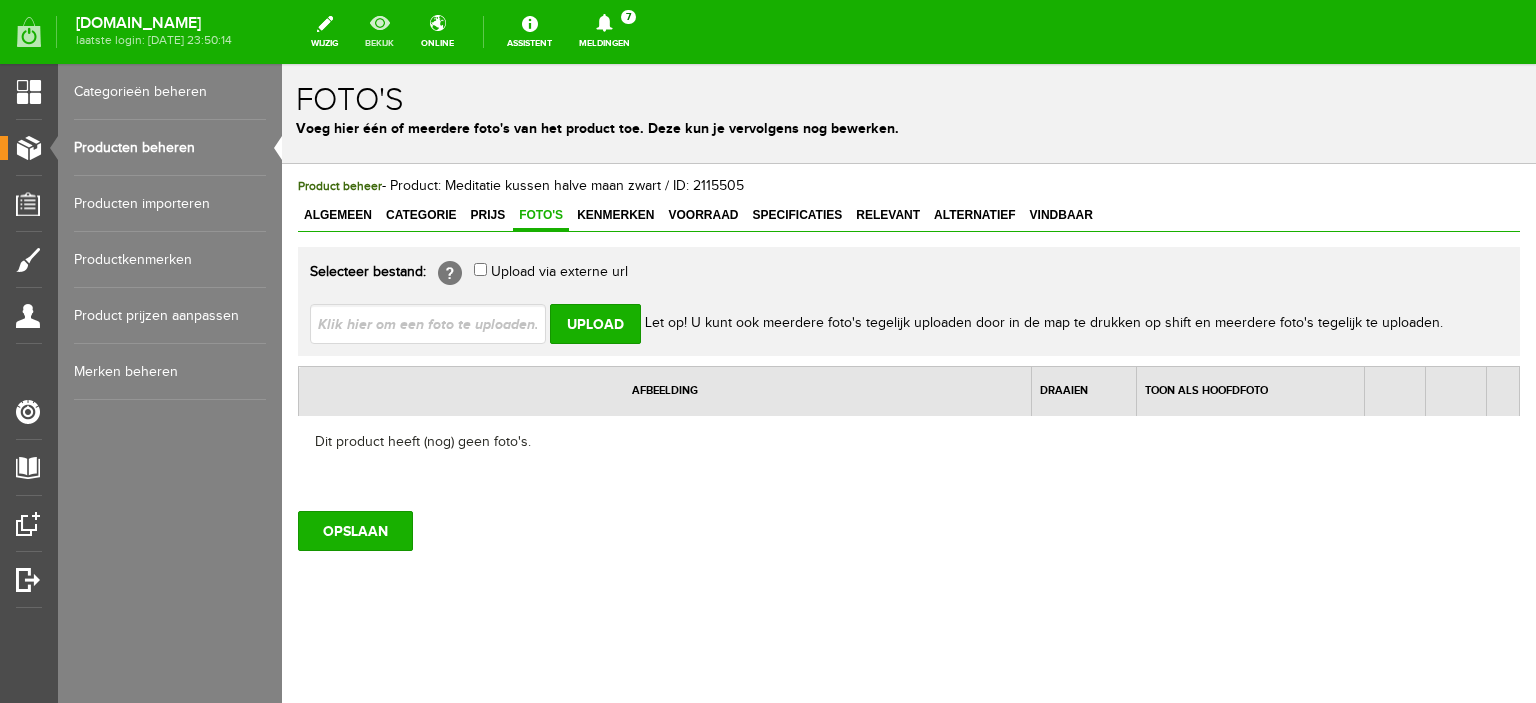 click on "bekijk" at bounding box center (379, 32) 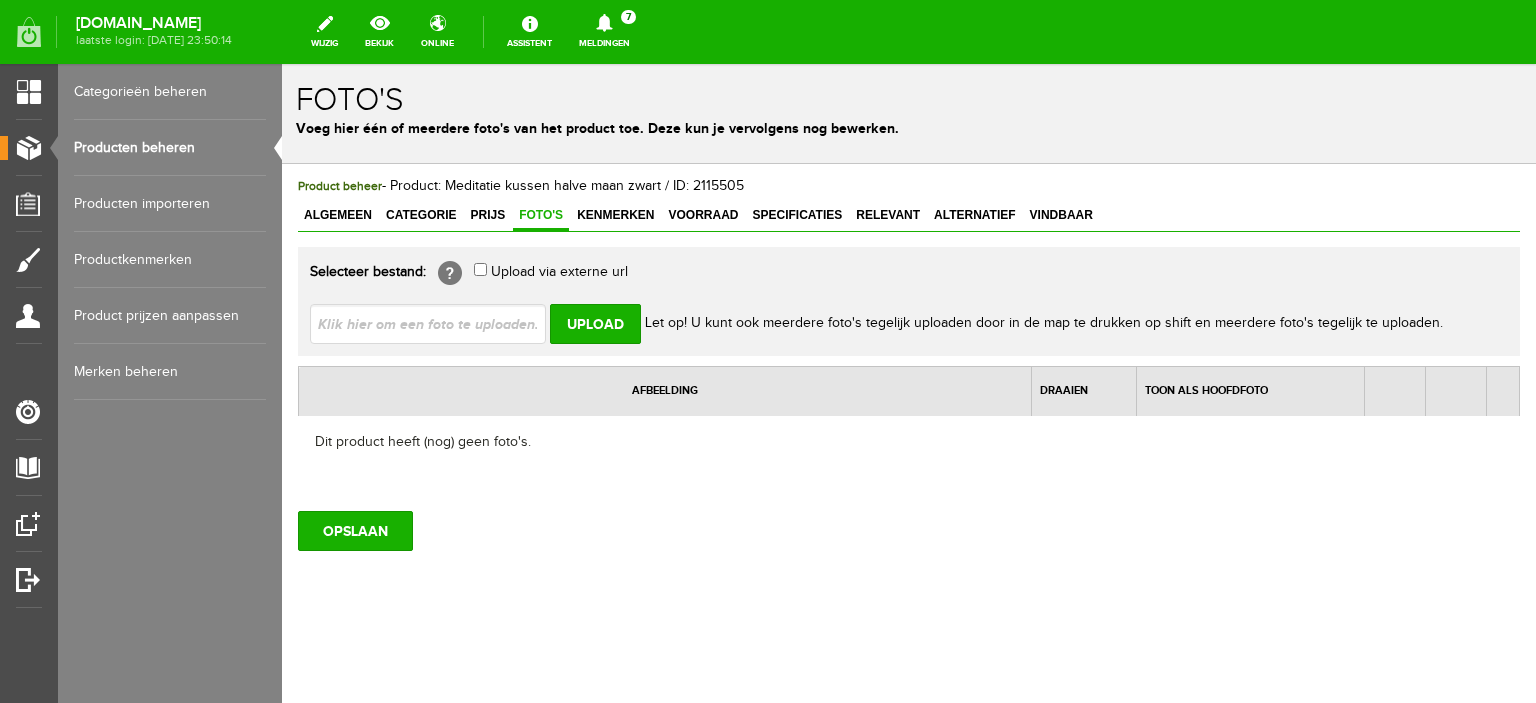 click on "Producten beheren" at bounding box center (170, 148) 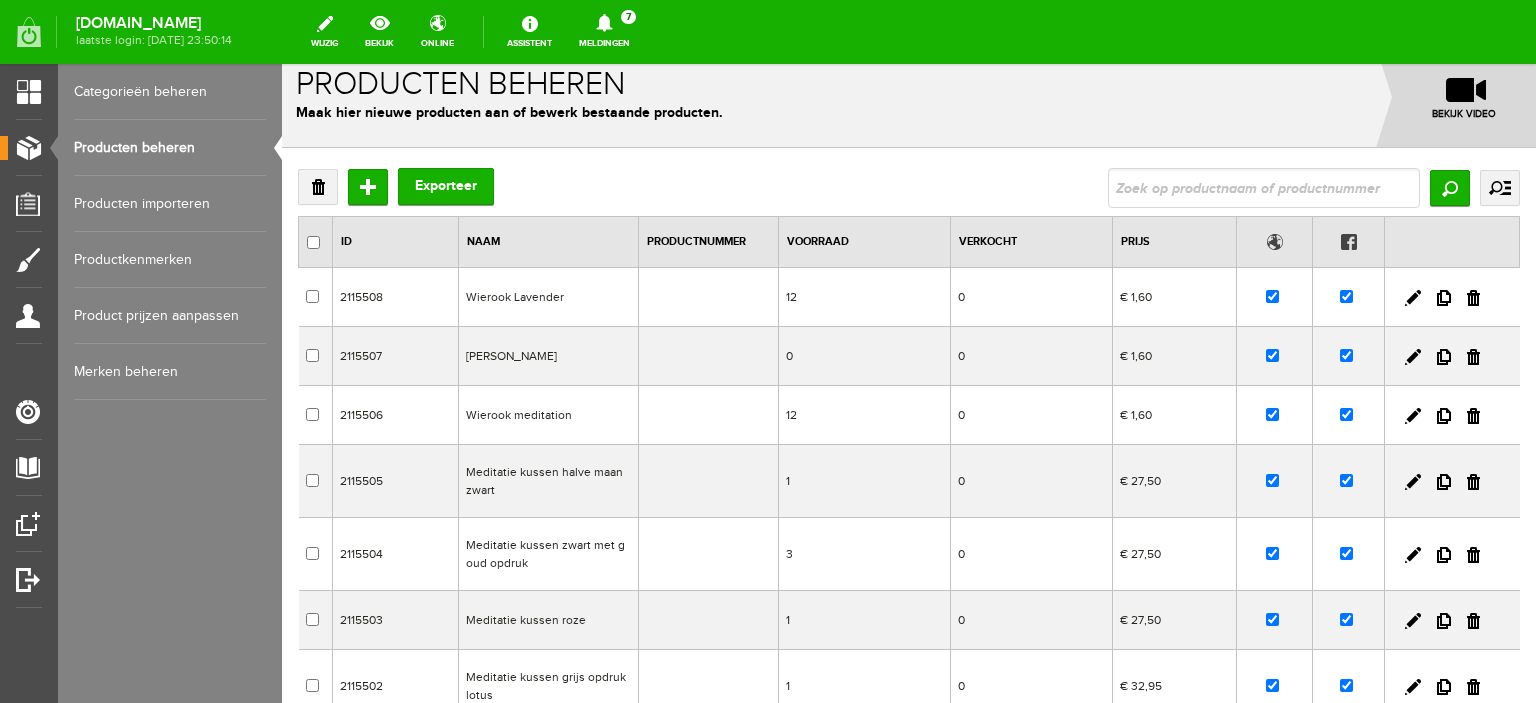 scroll, scrollTop: 0, scrollLeft: 0, axis: both 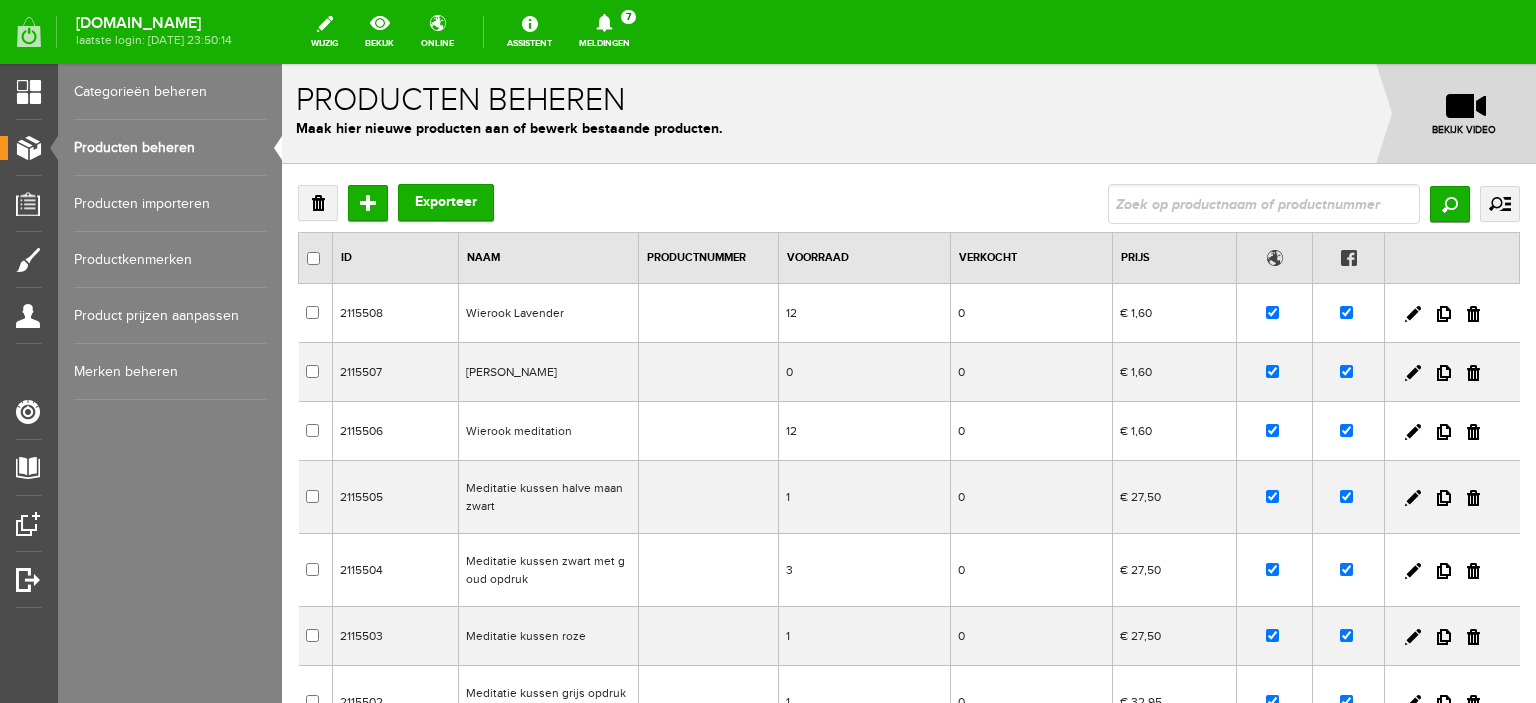 click on "Wierook Lavender" at bounding box center [548, 313] 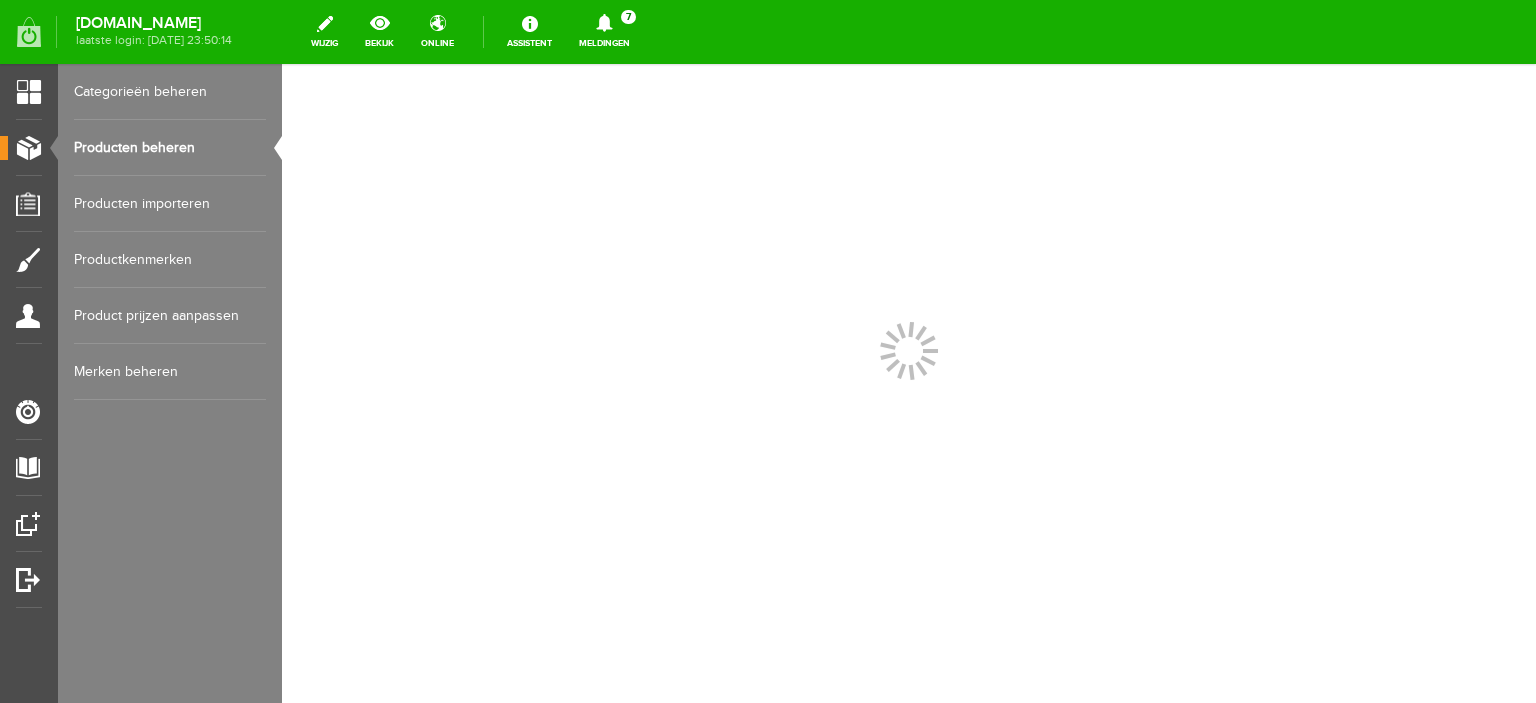 scroll, scrollTop: 0, scrollLeft: 0, axis: both 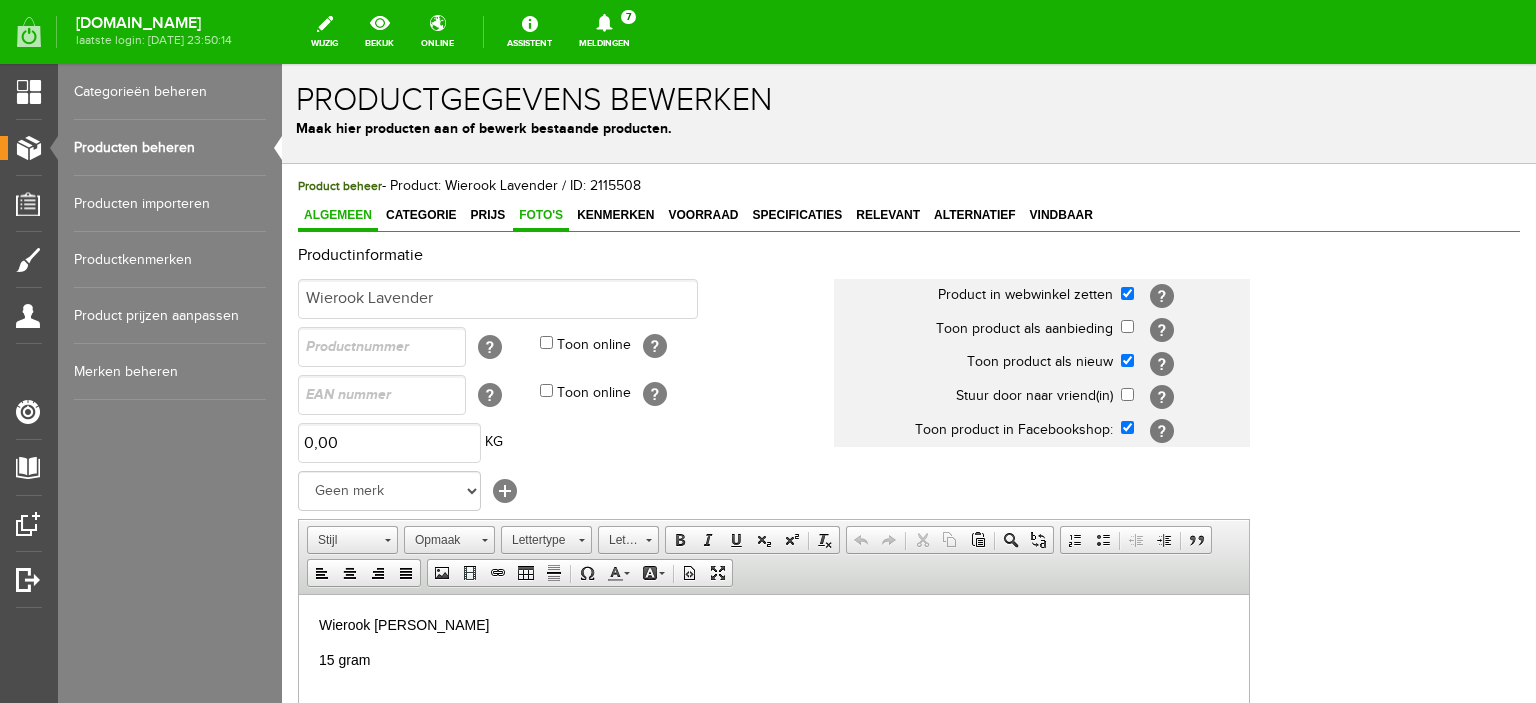 click on "Foto's" at bounding box center [541, 215] 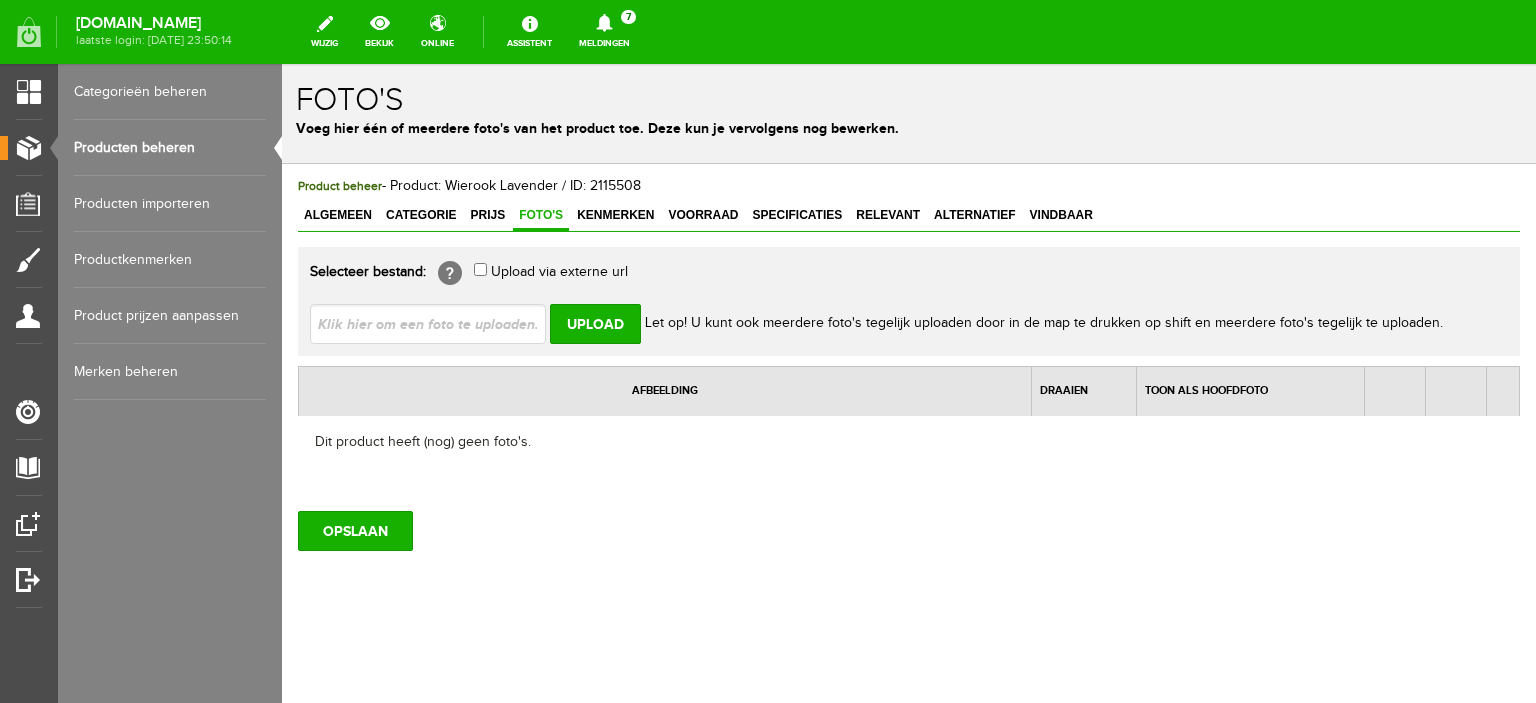click at bounding box center (436, 323) 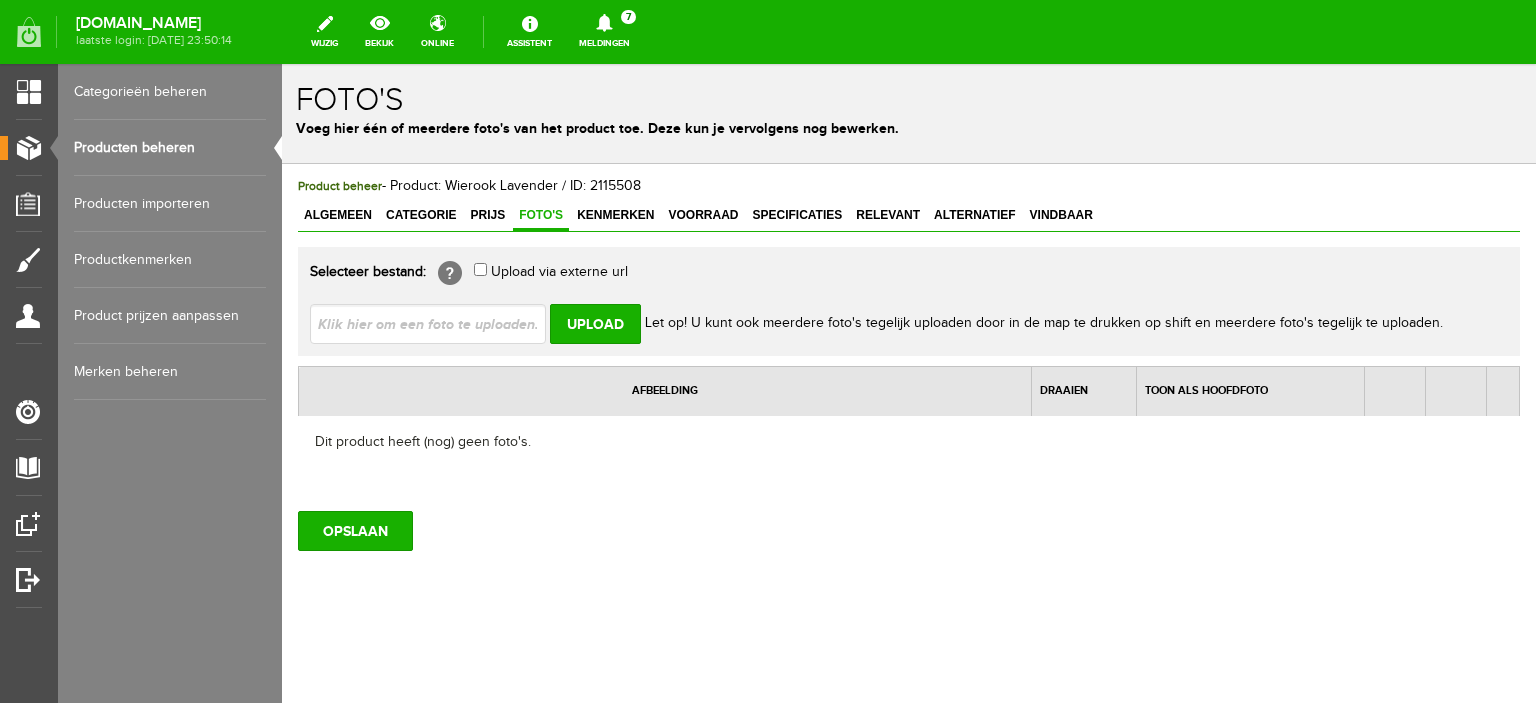 type on "C:\fakepath\[PERSON_NAME].jpg" 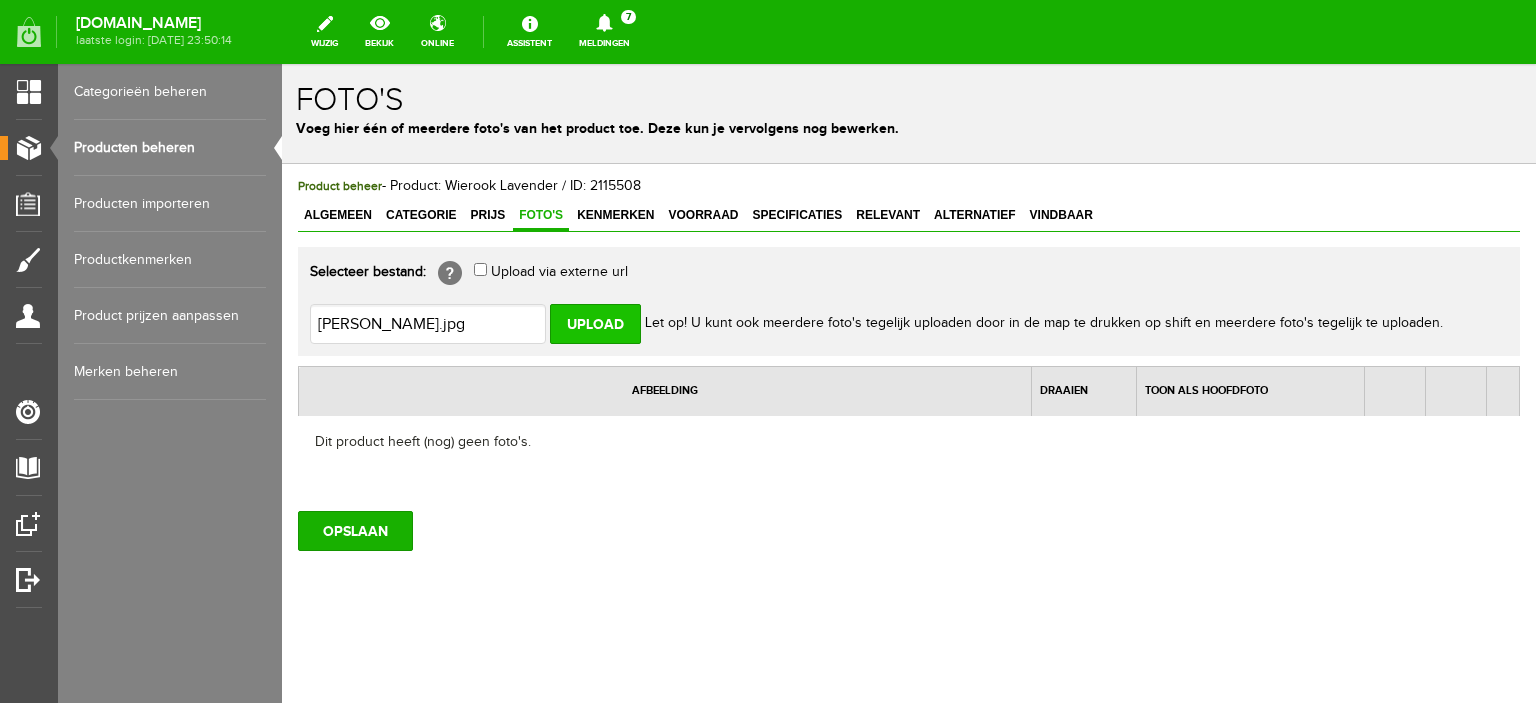 click on "Upload" at bounding box center (595, 324) 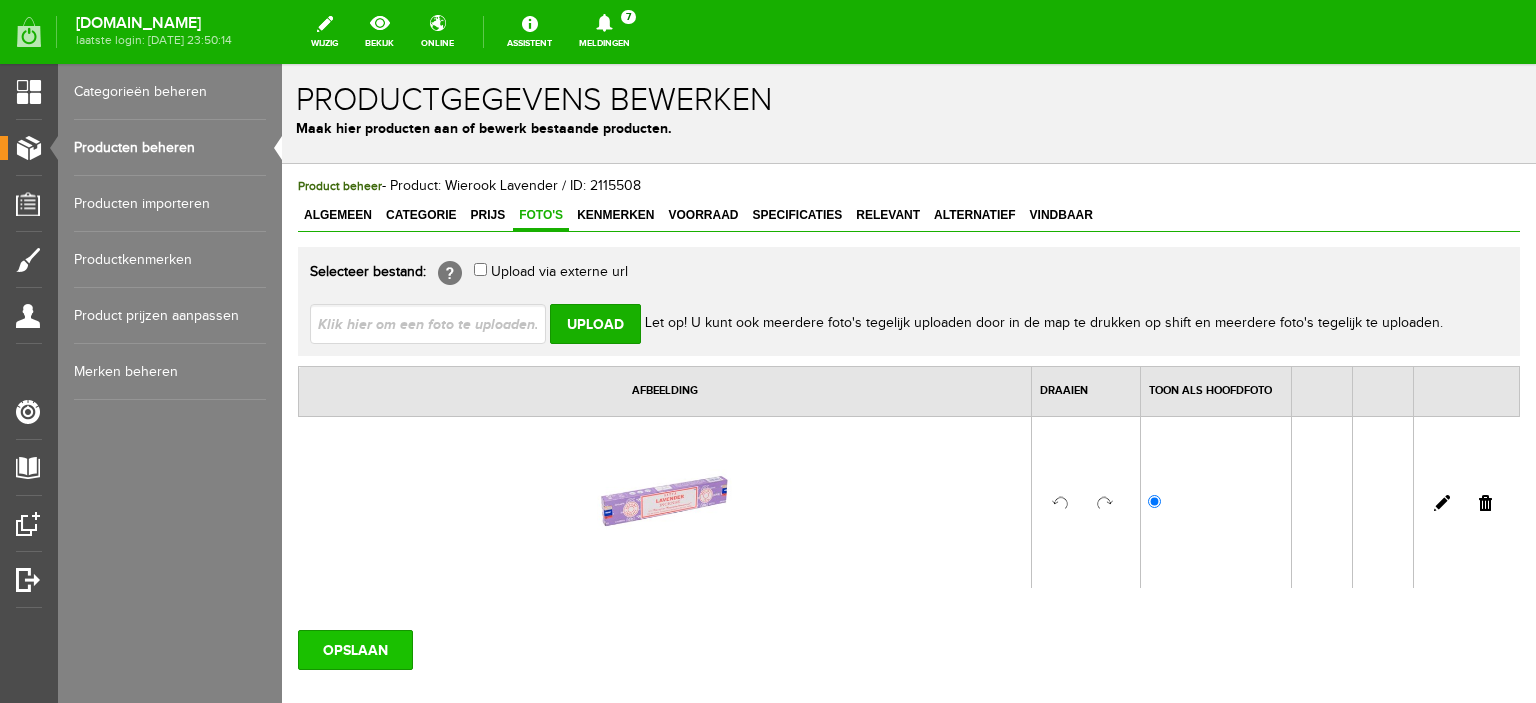 scroll, scrollTop: 0, scrollLeft: 0, axis: both 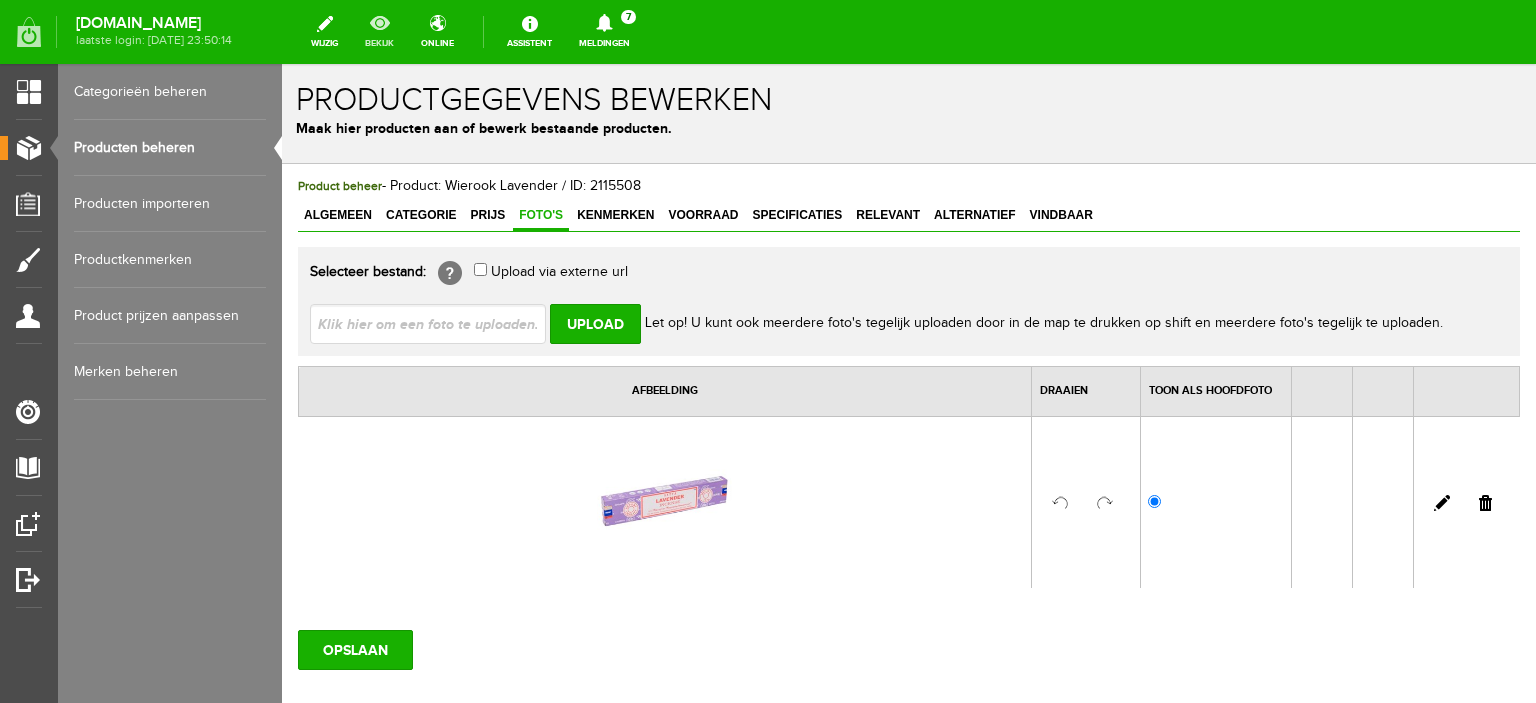 click on "bekijk" at bounding box center (379, 32) 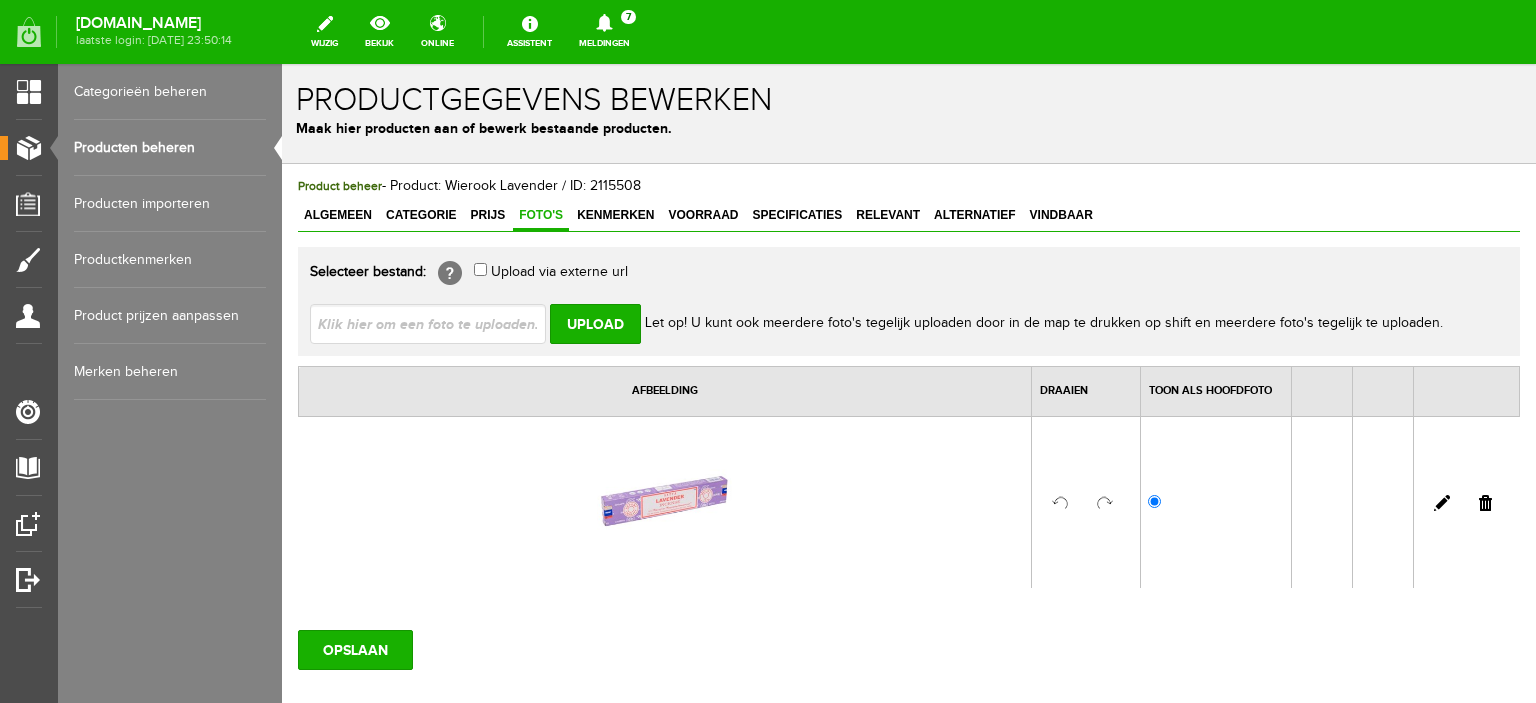 click on "Producten beheren" at bounding box center [170, 148] 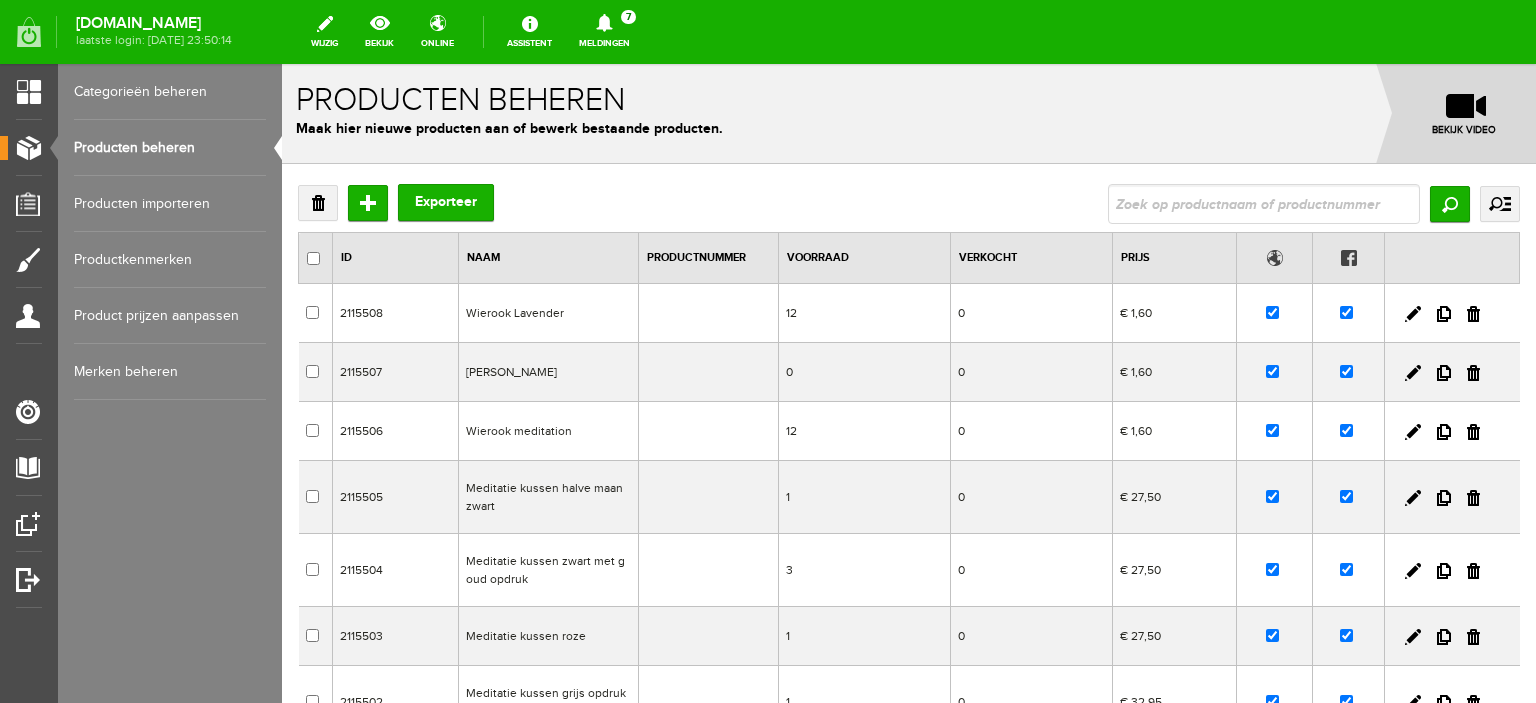 scroll, scrollTop: 0, scrollLeft: 0, axis: both 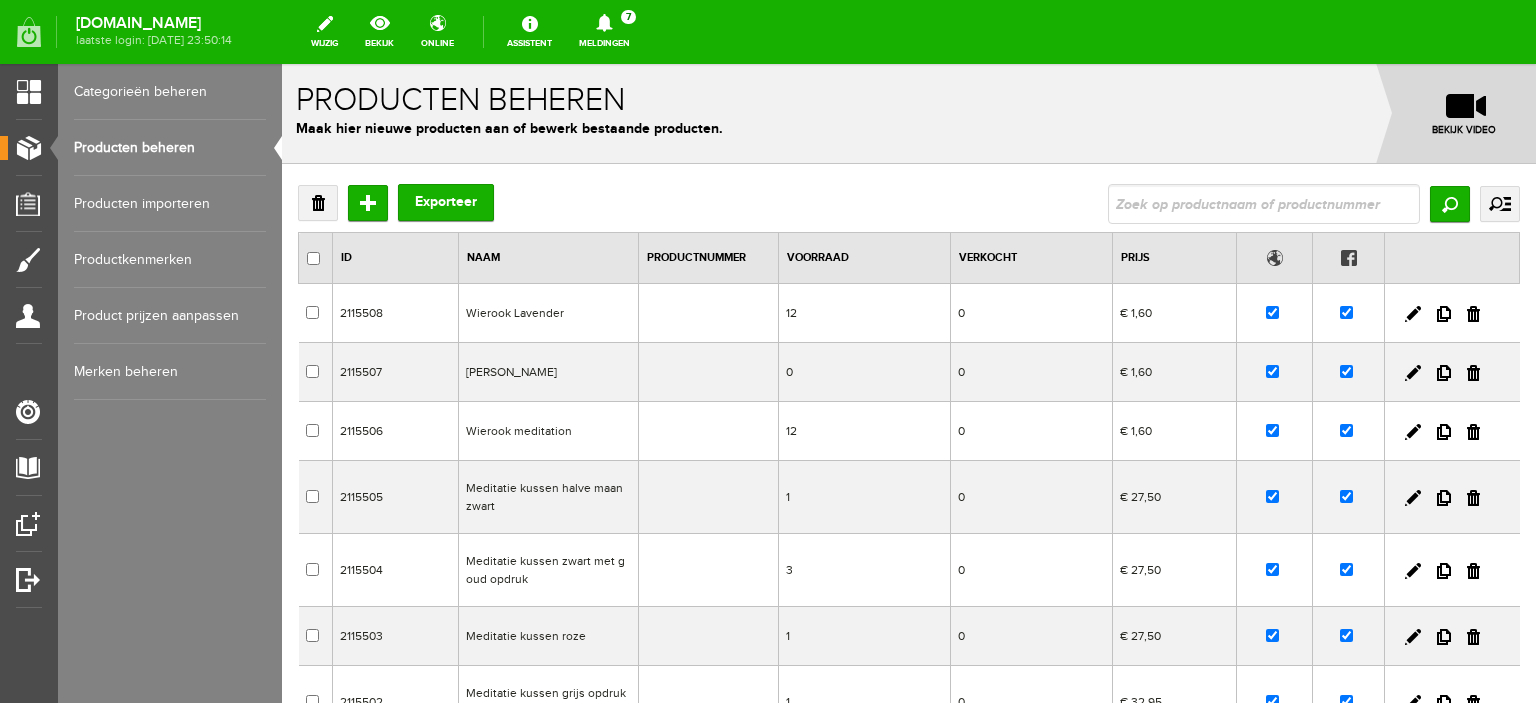 click on "Meditatie kussen halve maan zwart" at bounding box center (548, 497) 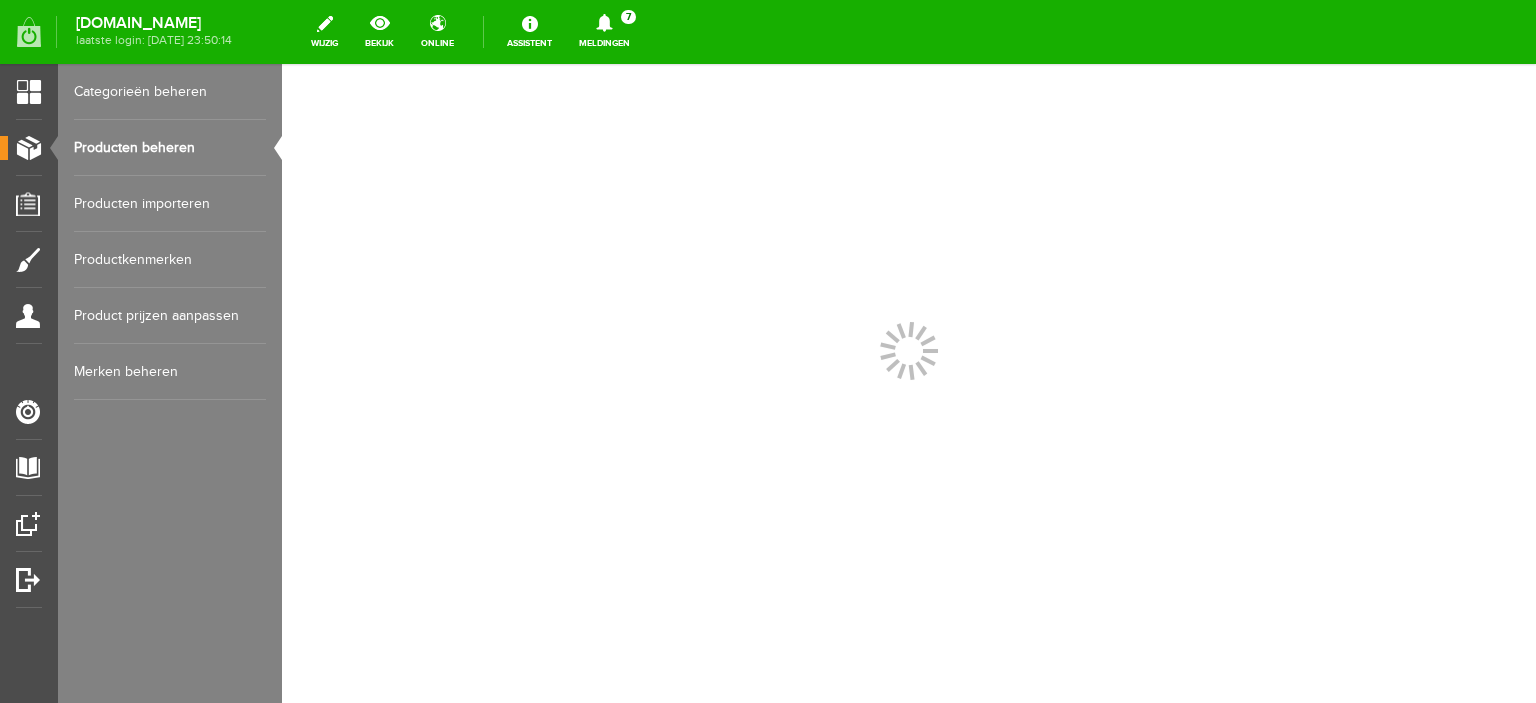 scroll, scrollTop: 0, scrollLeft: 0, axis: both 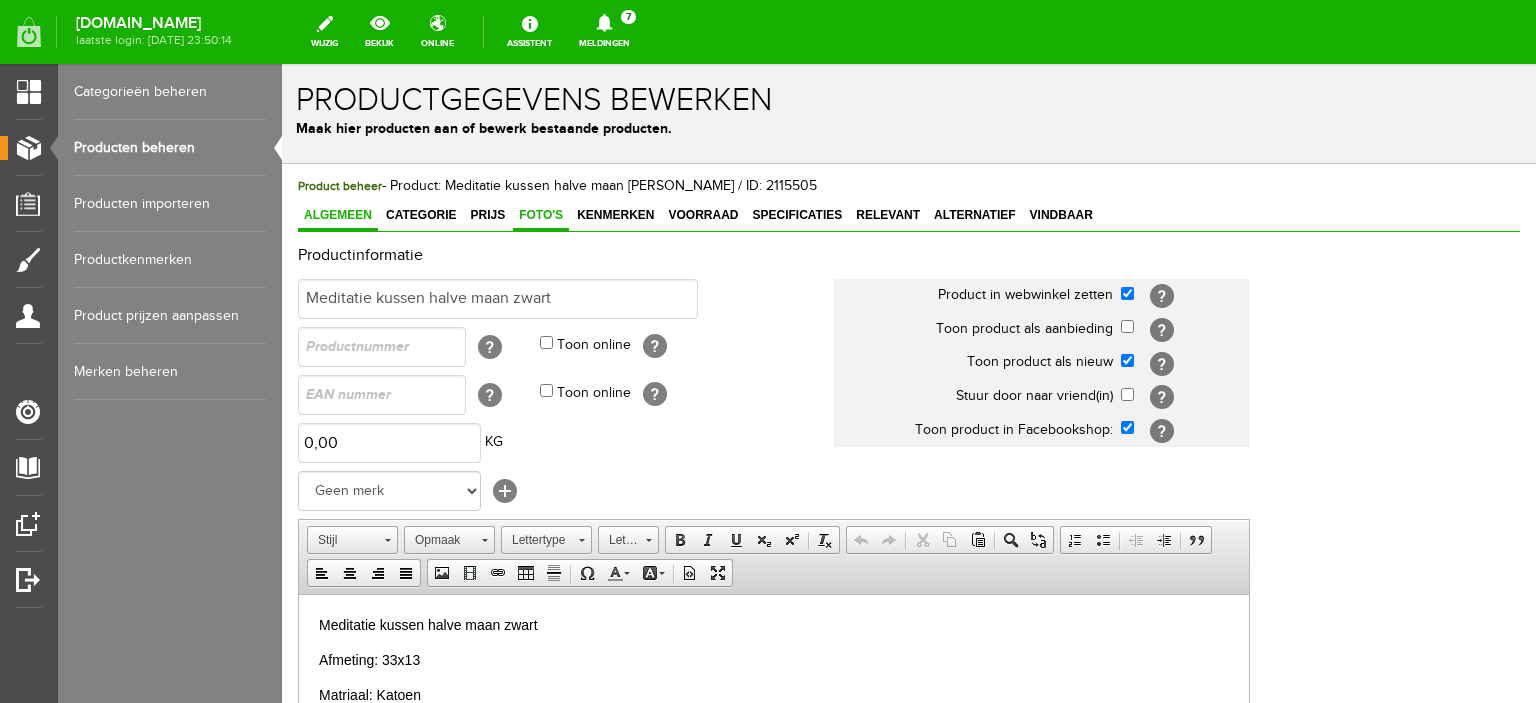 click on "Foto's" at bounding box center [541, 216] 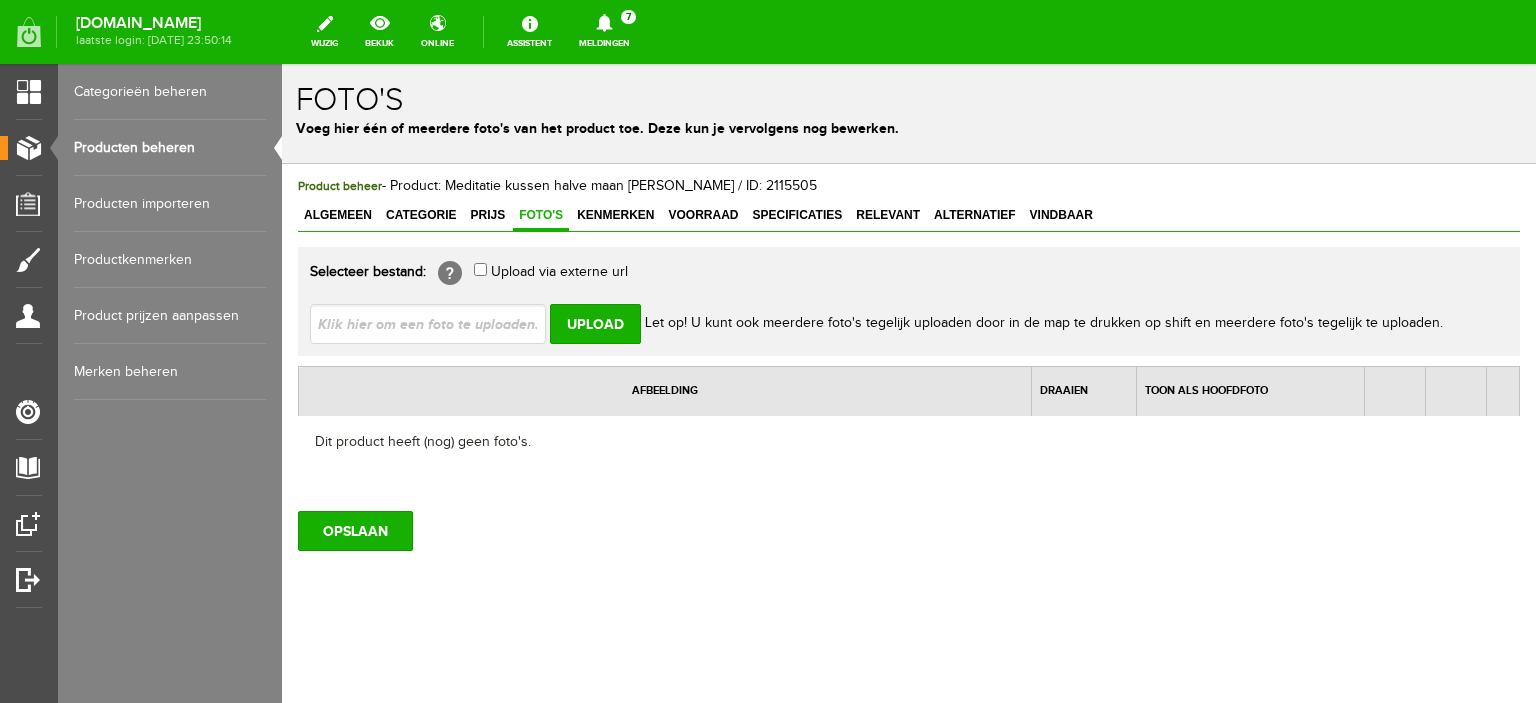 click at bounding box center [436, 323] 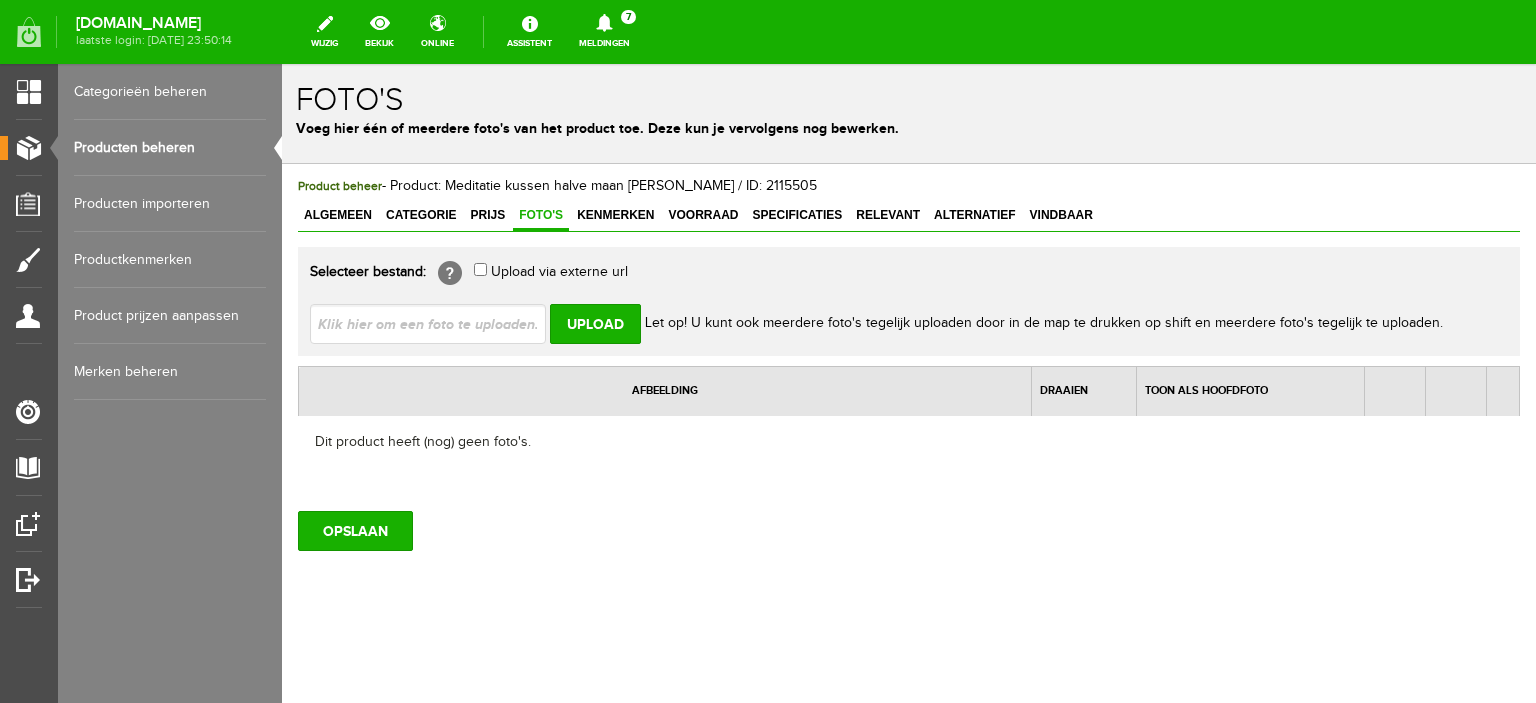 type on "C:\fakepath\Meditatie kussen halve maan zwart.jpg" 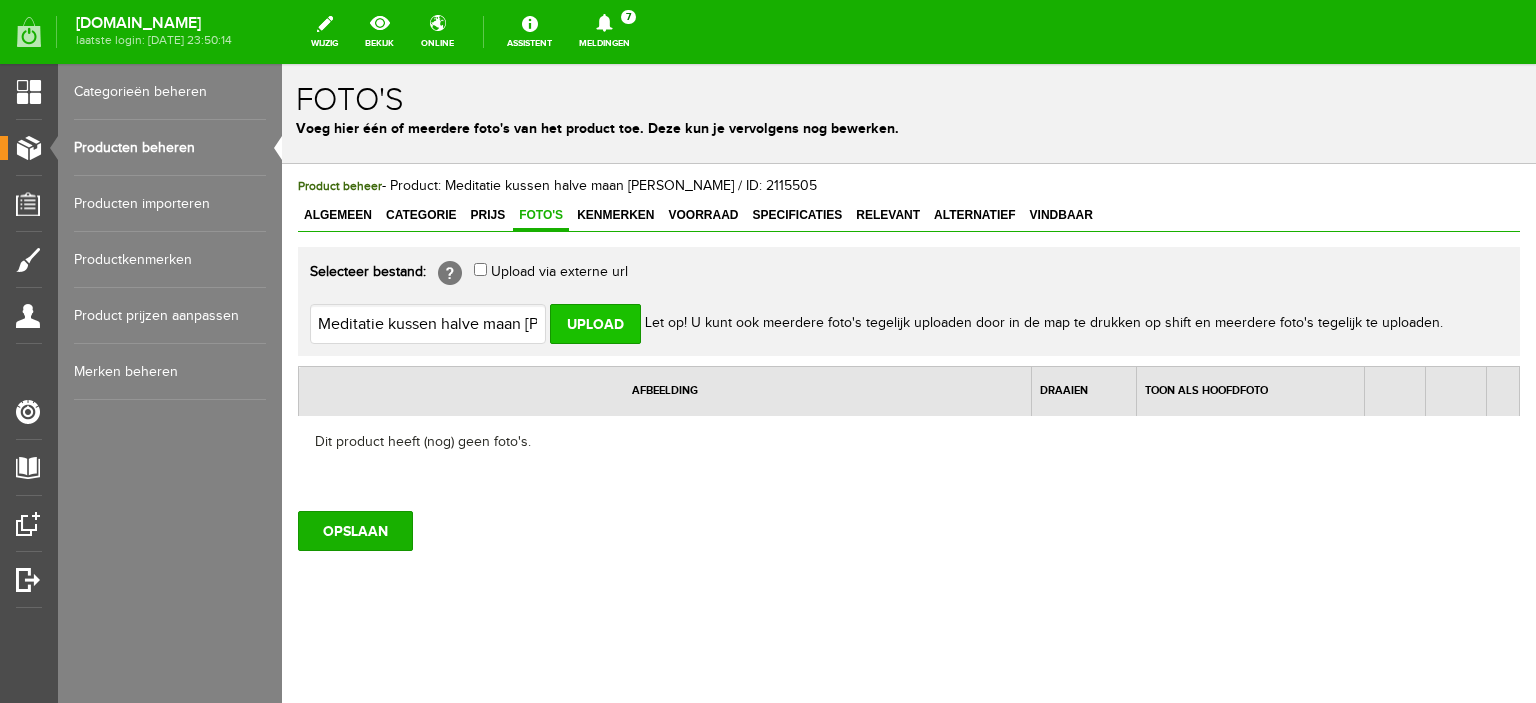 click on "Upload" at bounding box center [595, 324] 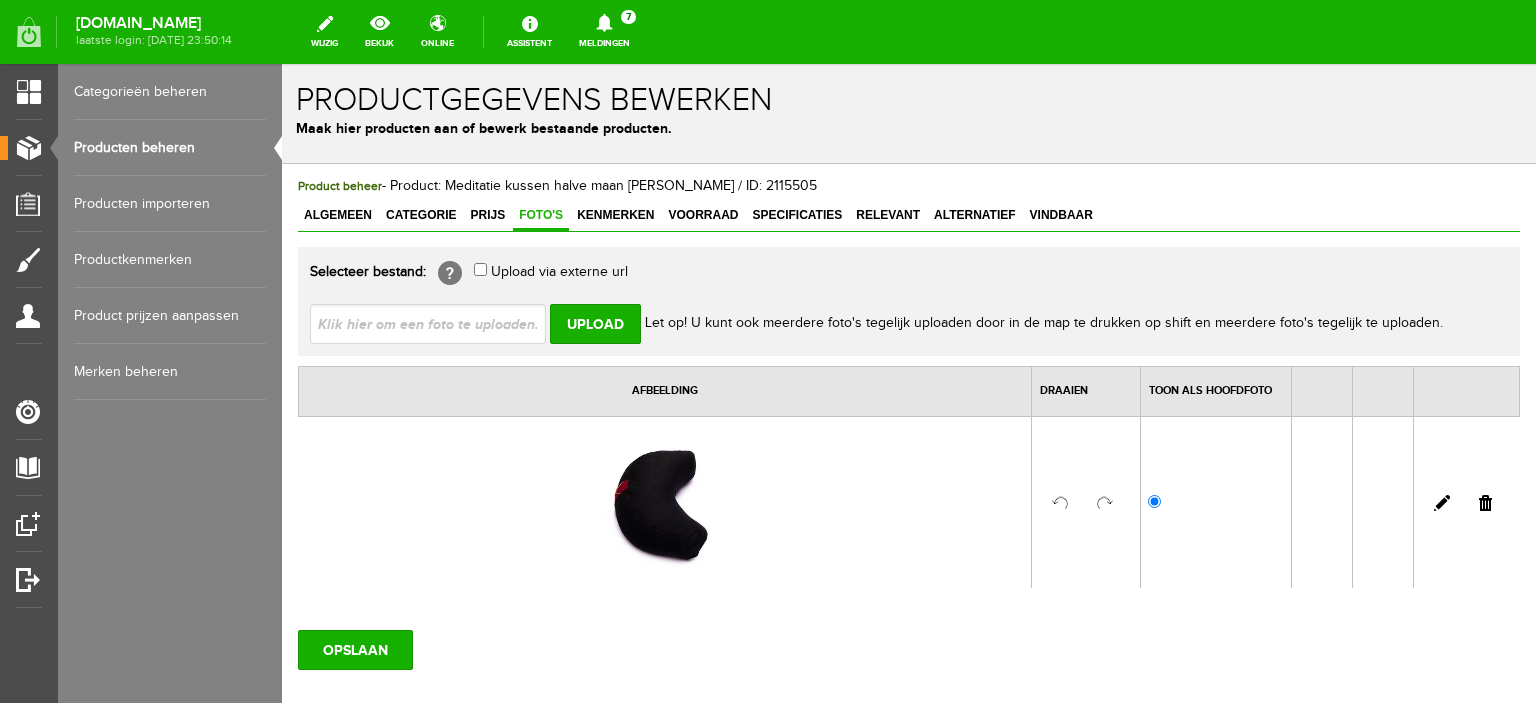 scroll, scrollTop: 0, scrollLeft: 0, axis: both 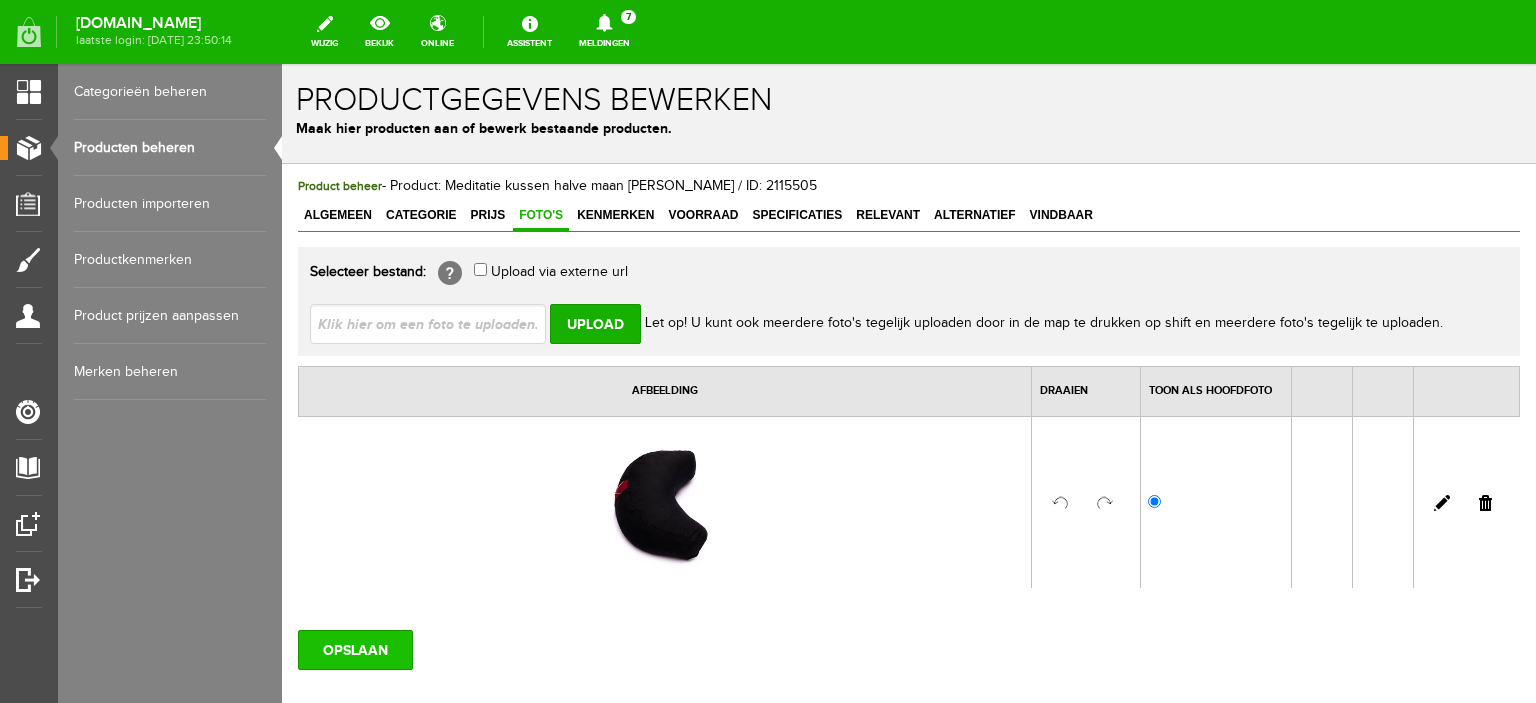 click on "OPSLAAN" at bounding box center (355, 650) 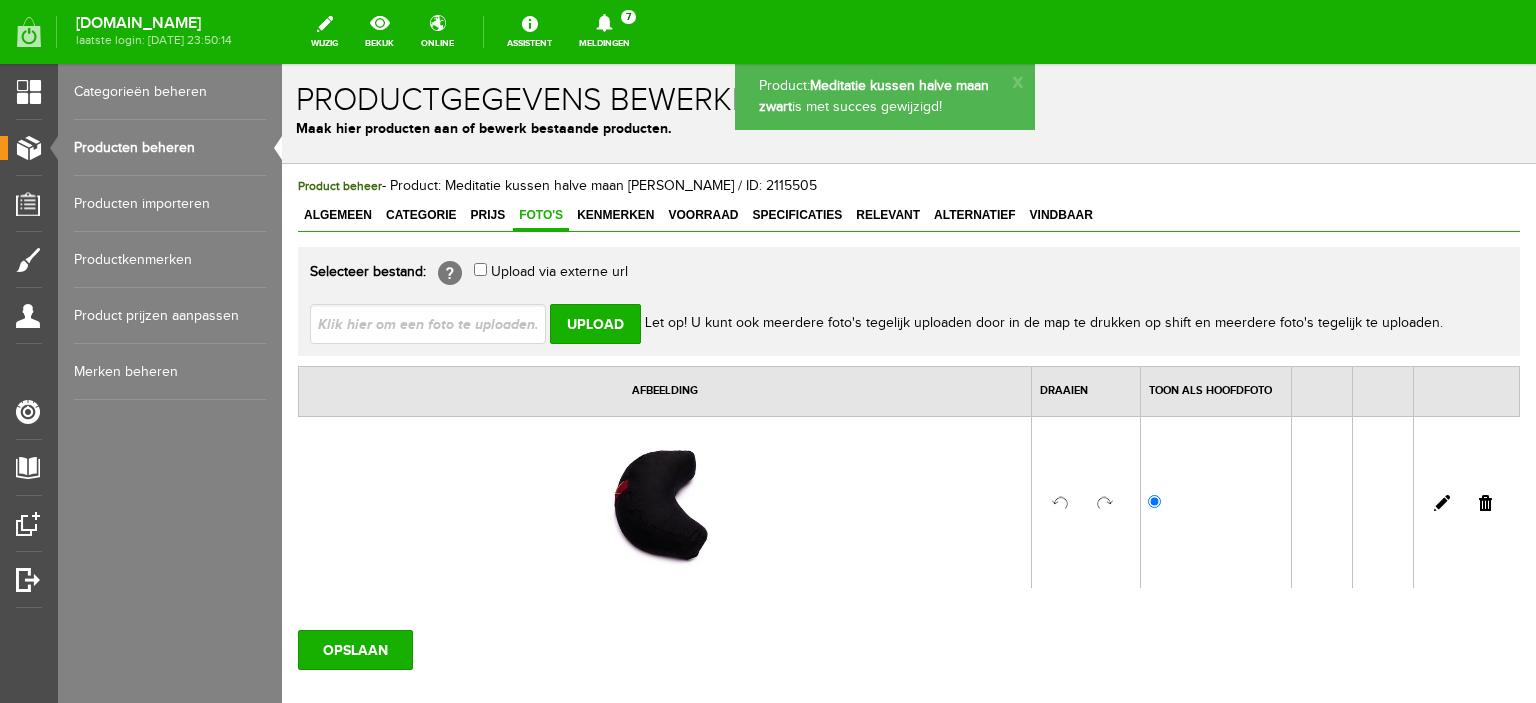 scroll, scrollTop: 0, scrollLeft: 0, axis: both 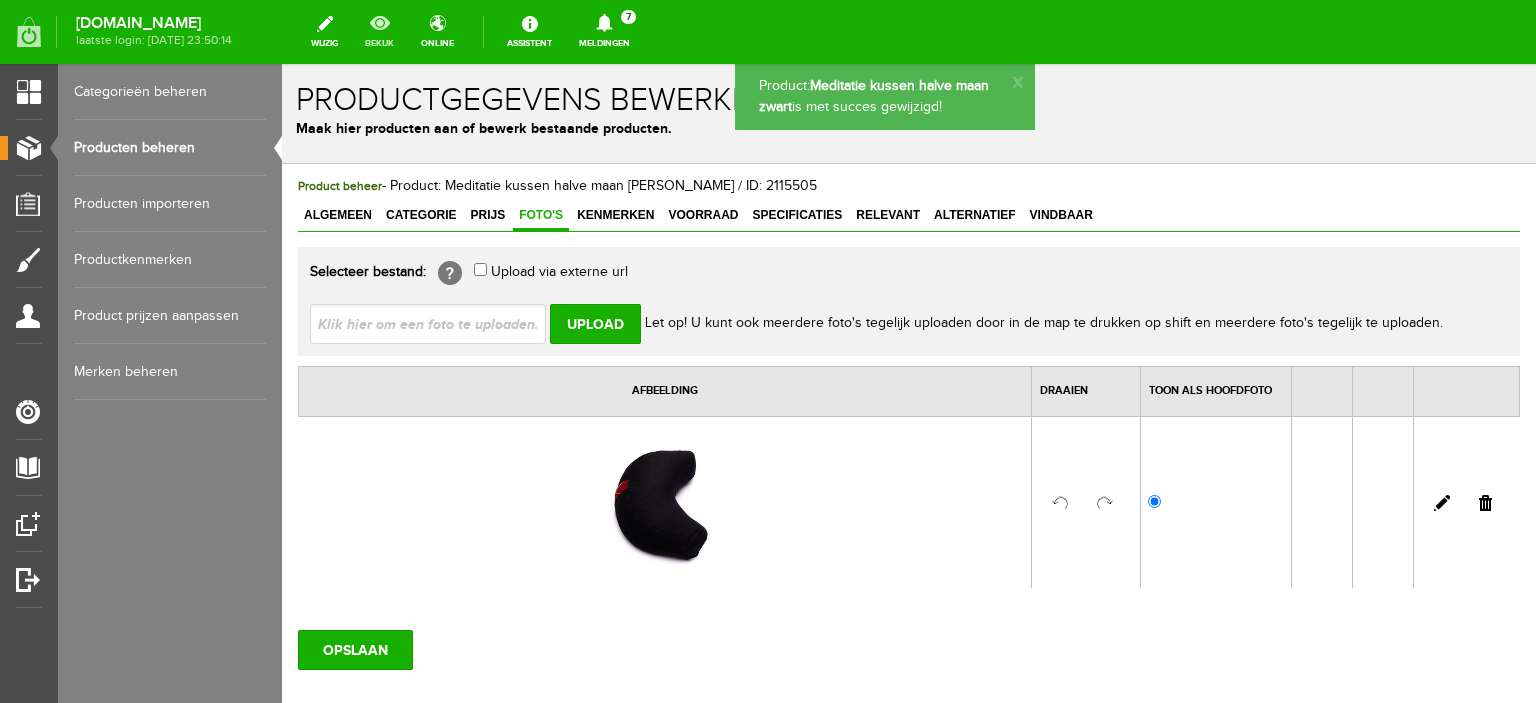 click on "bekijk" at bounding box center [379, 32] 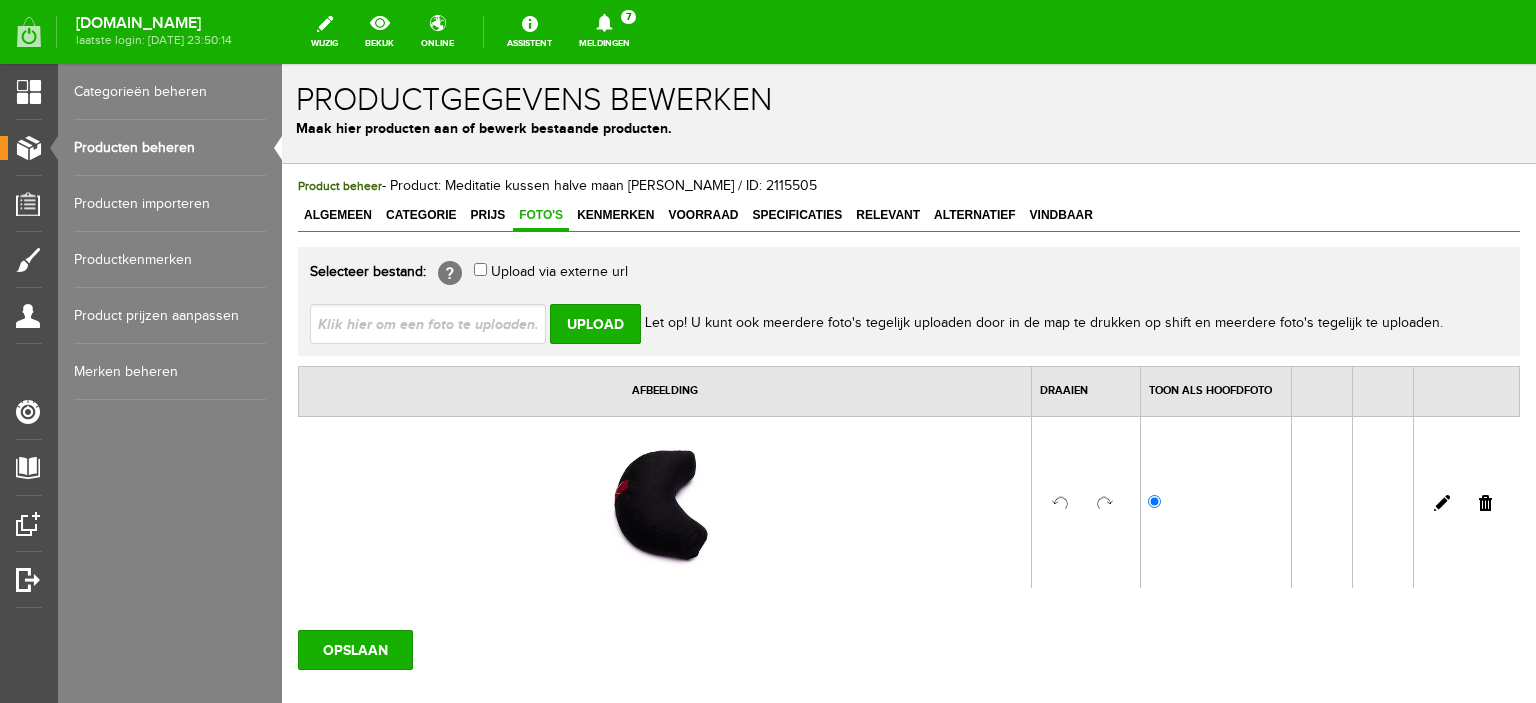 click on "Producten beheren" at bounding box center (170, 148) 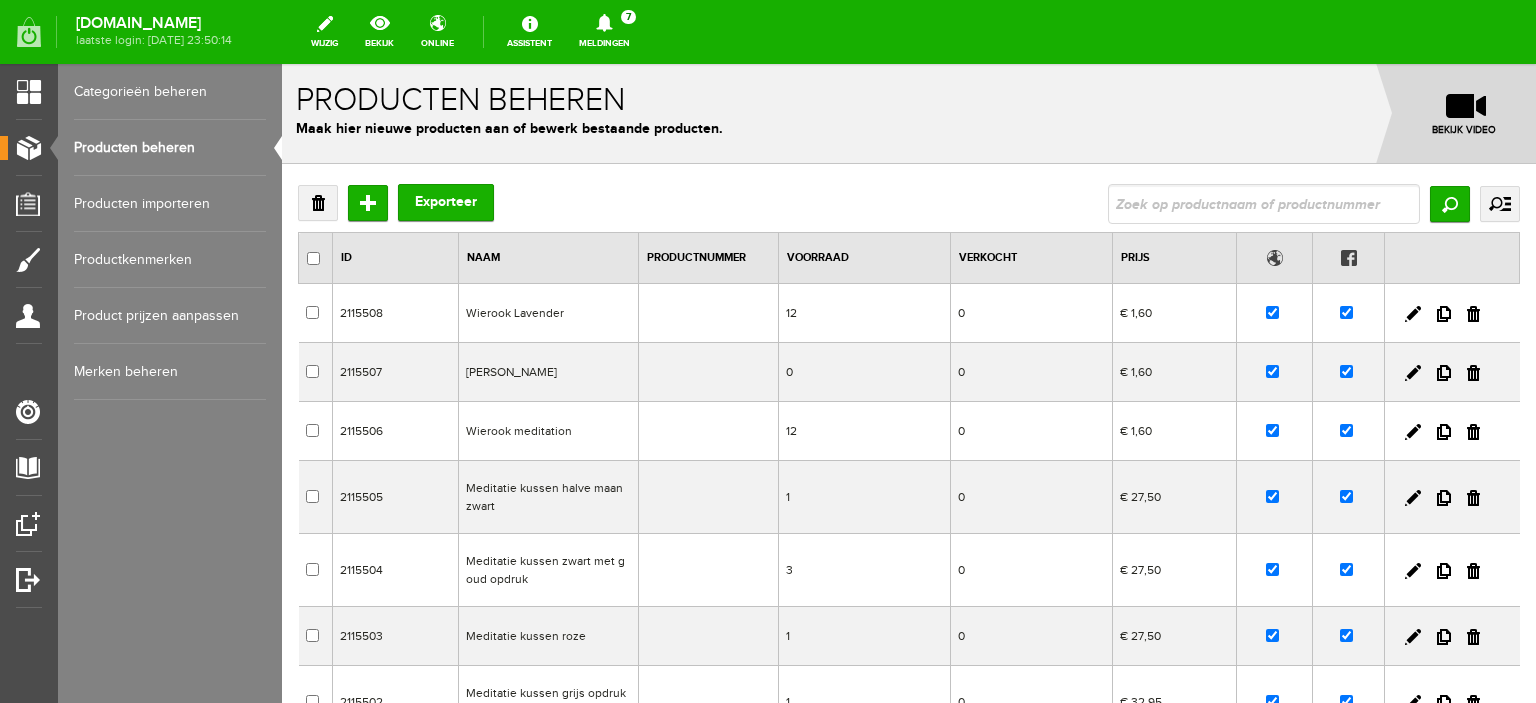 scroll, scrollTop: 0, scrollLeft: 0, axis: both 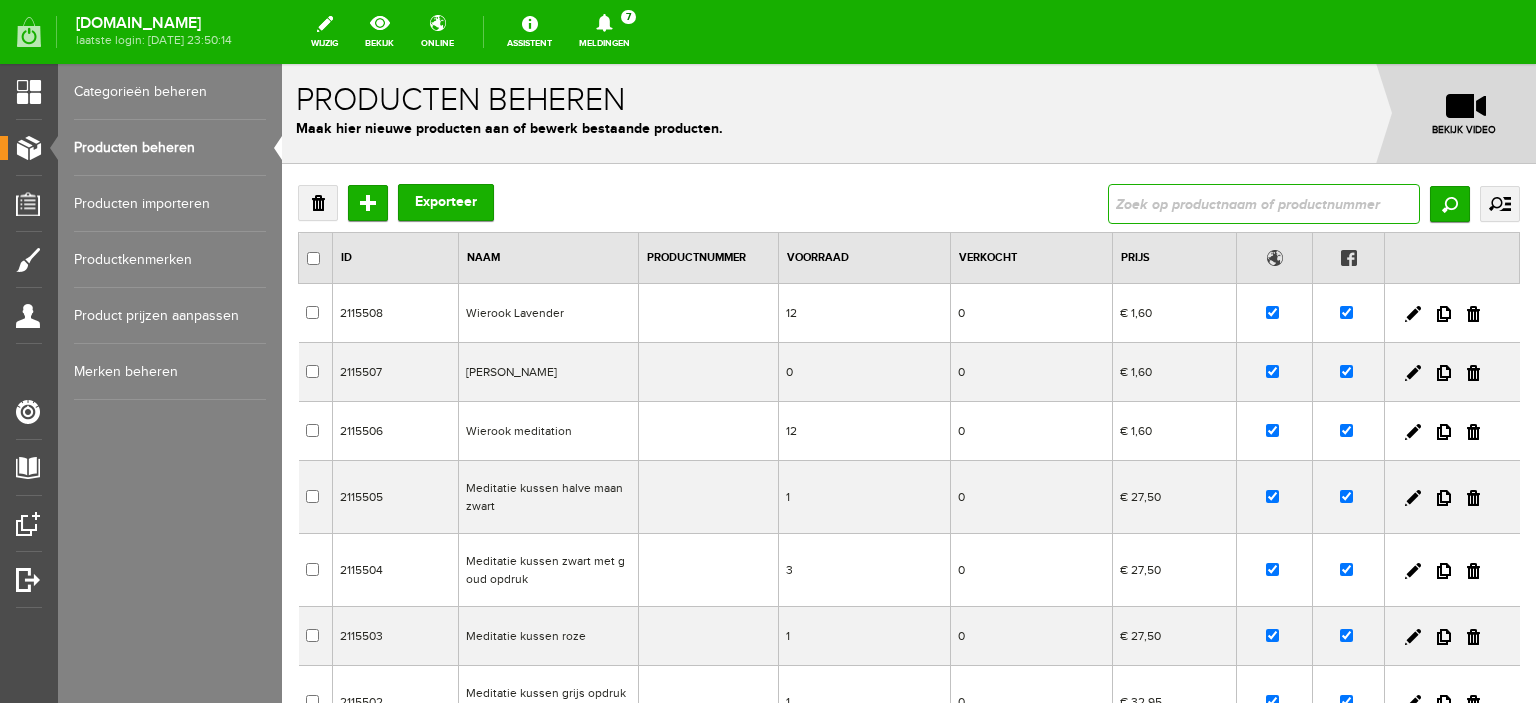 click at bounding box center (1264, 204) 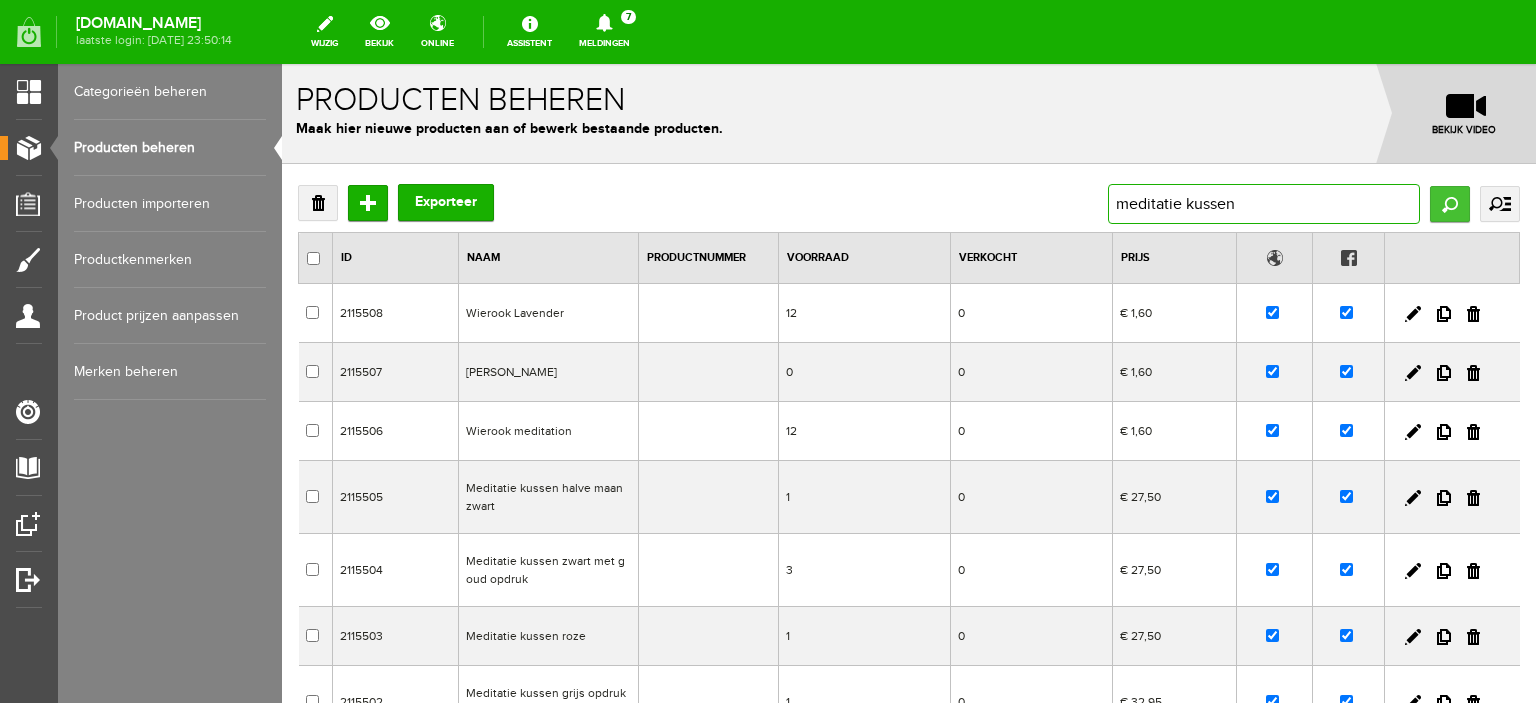type on "meditatie kussen" 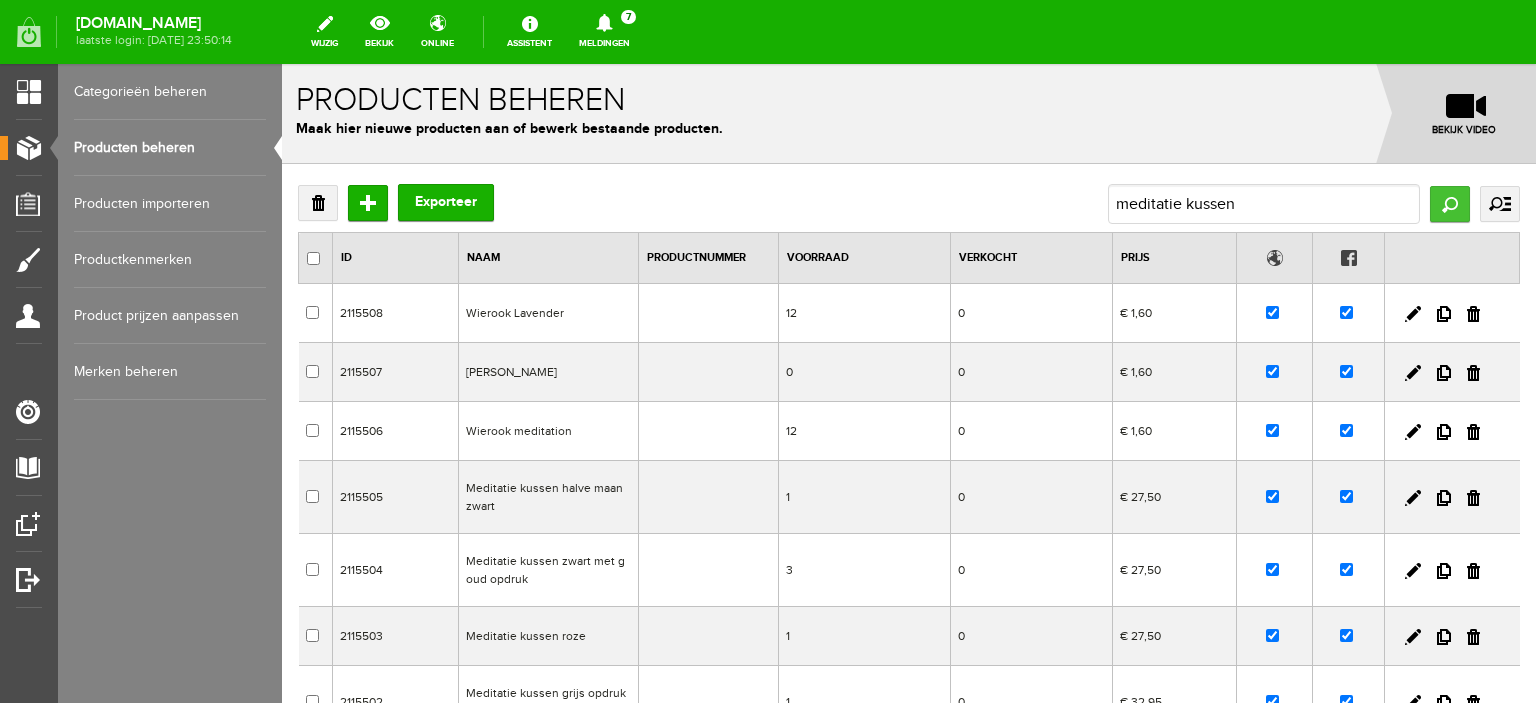 click on "Zoeken" at bounding box center (1450, 204) 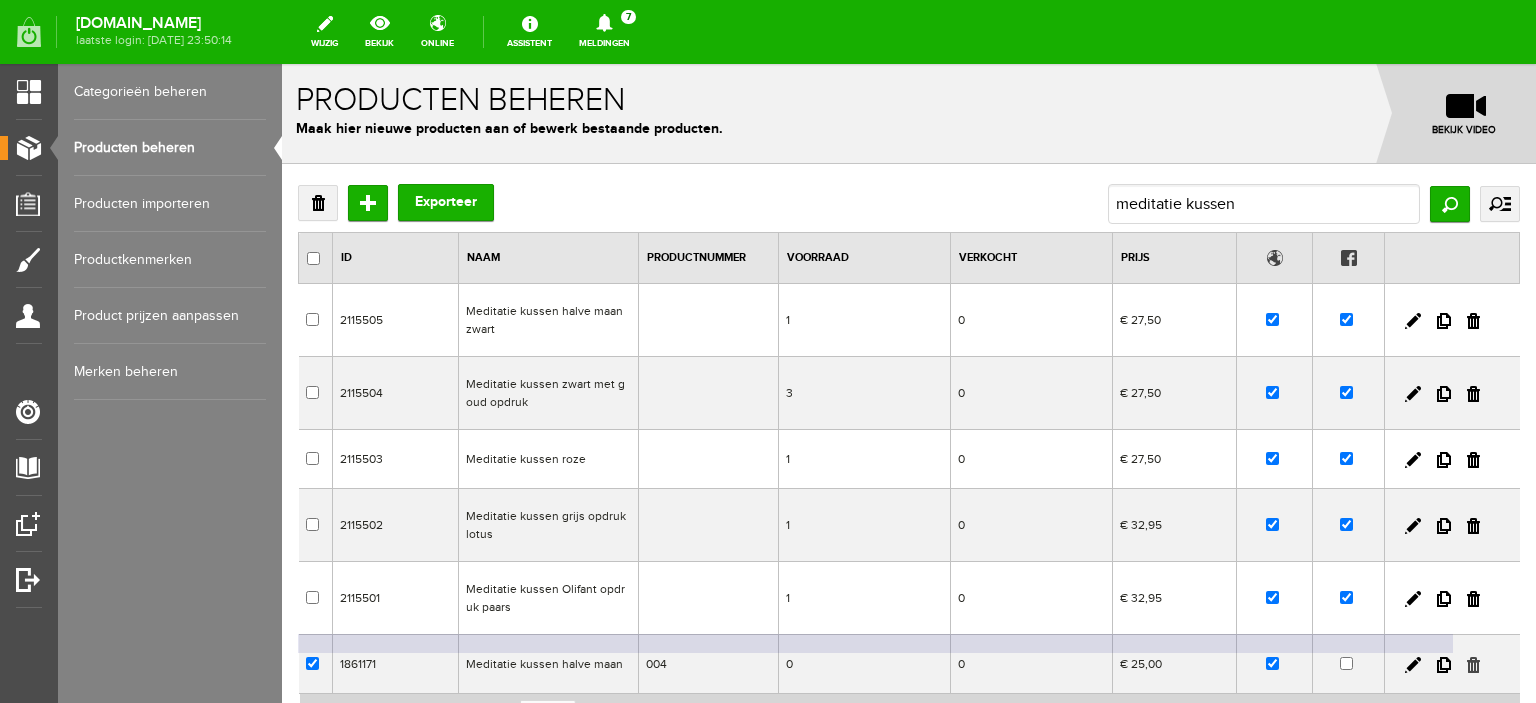 click at bounding box center (1473, 665) 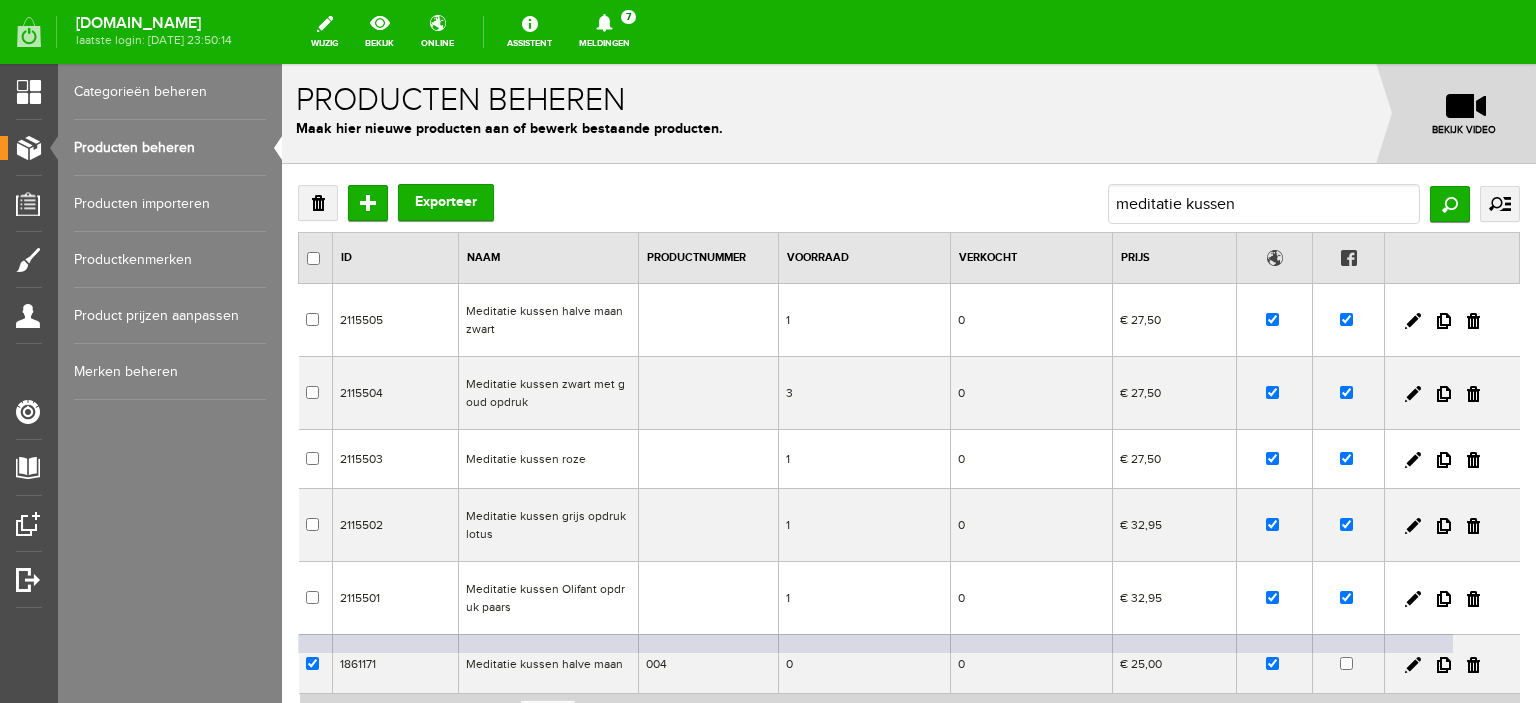 checkbox on "true" 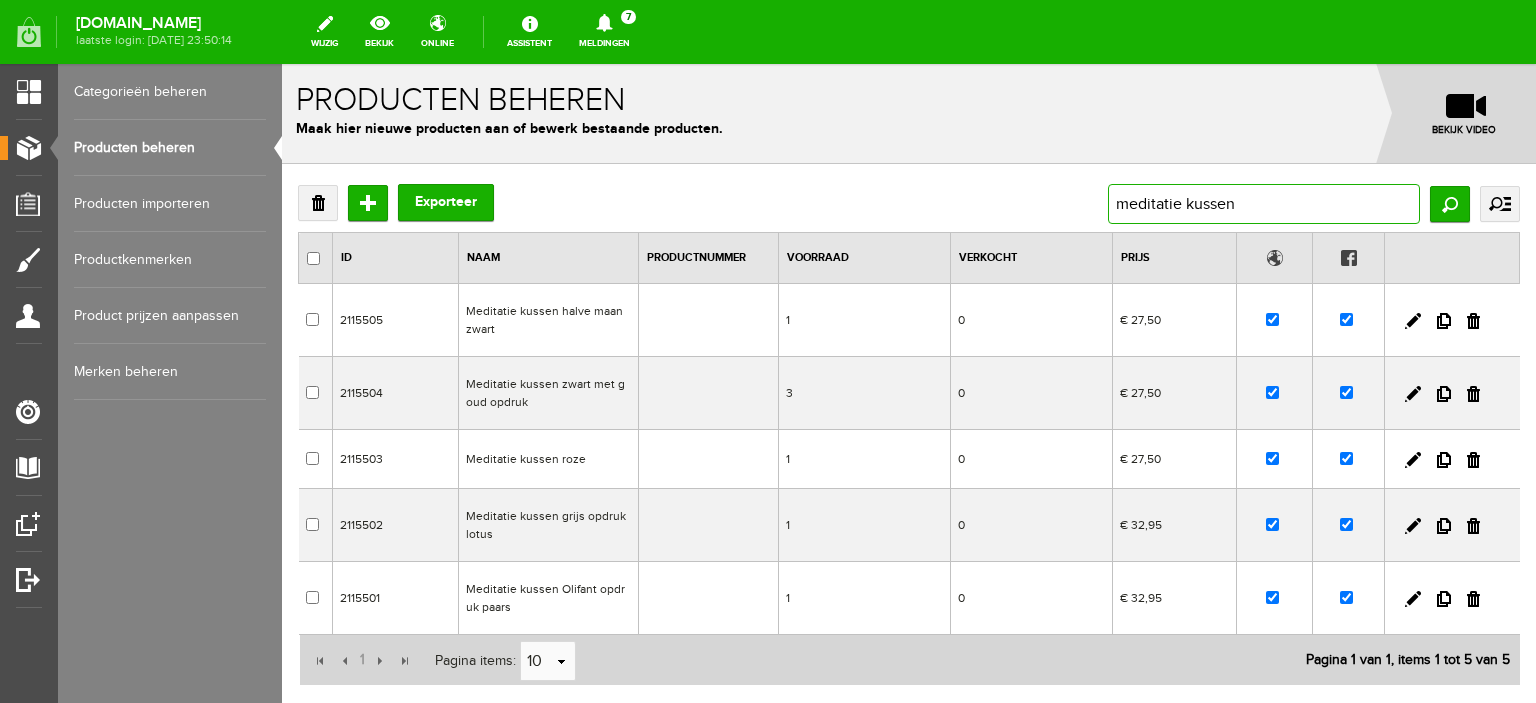 click on "meditatie kussen" at bounding box center (1264, 204) 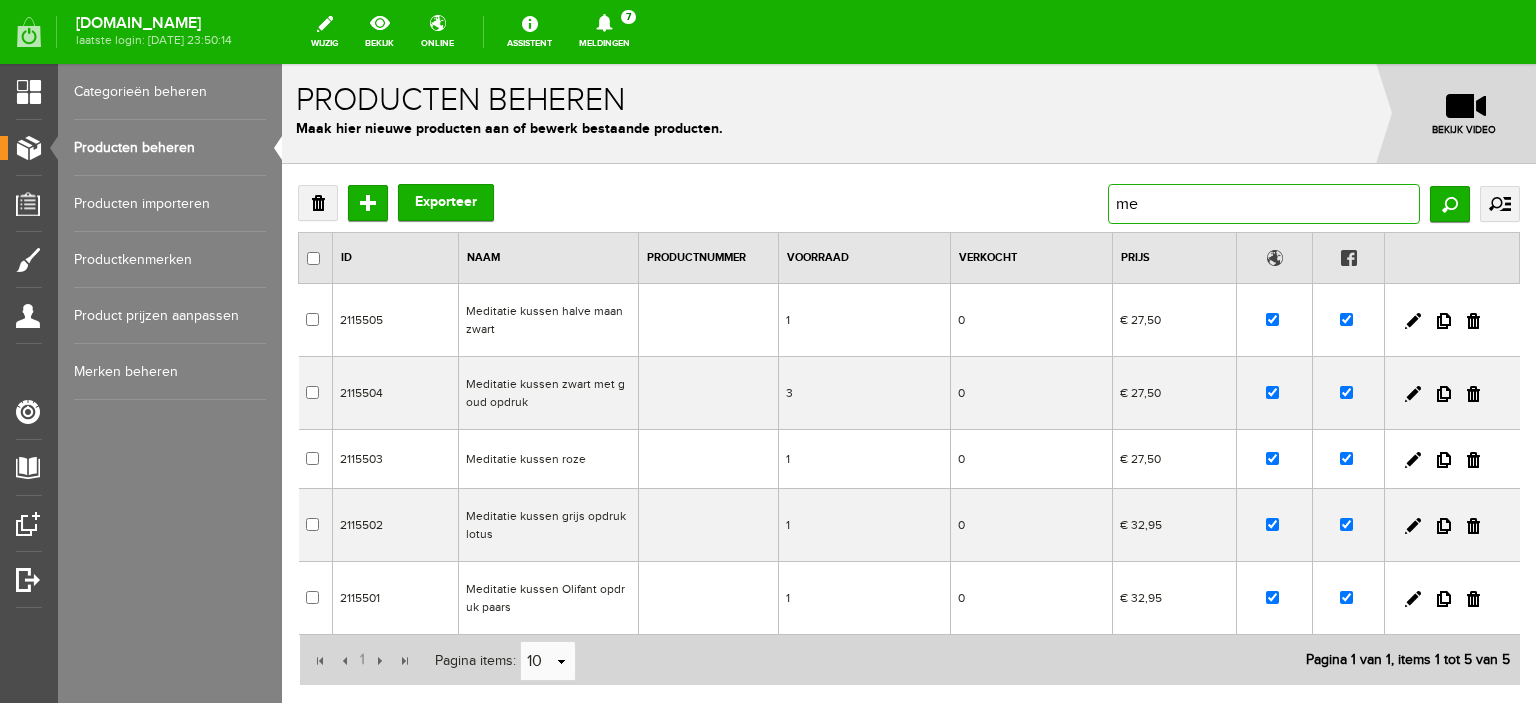 type on "m" 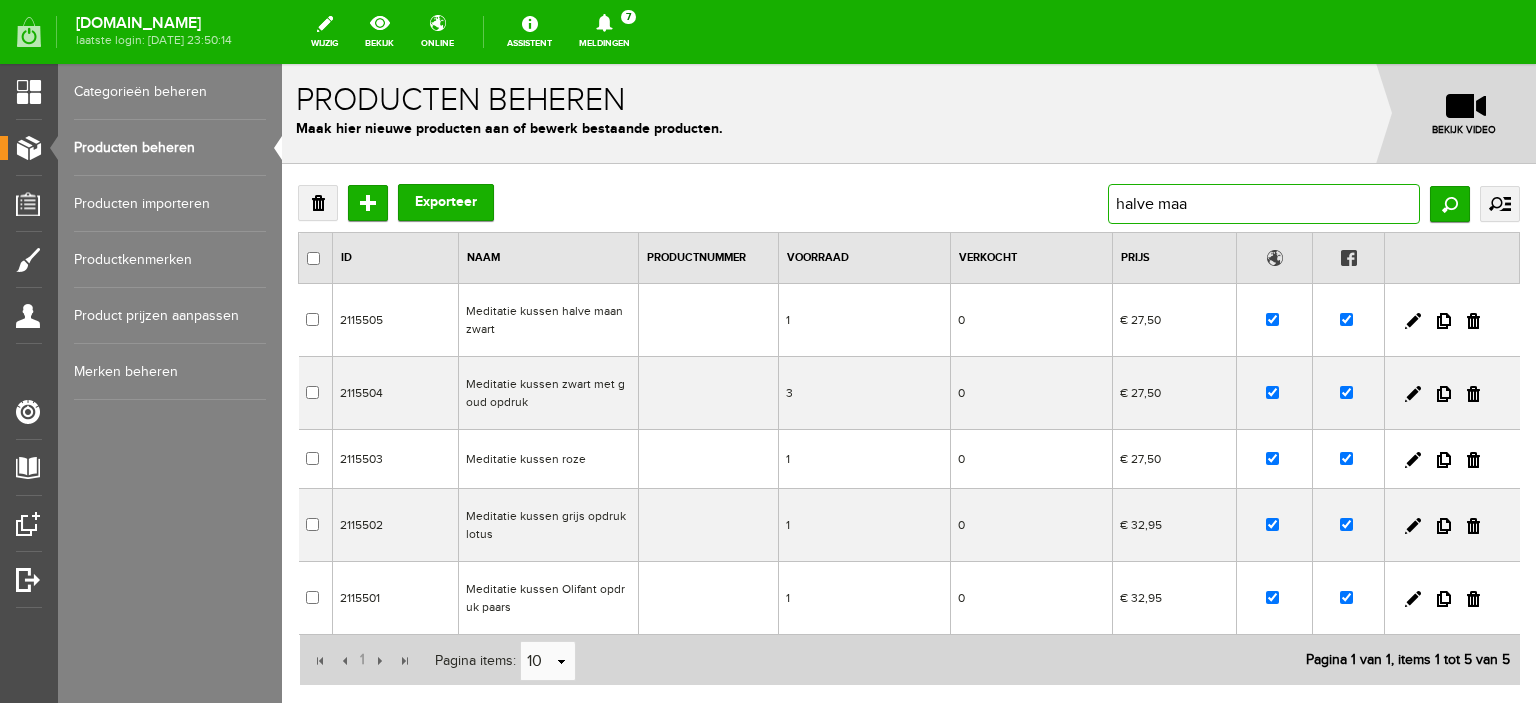 type on "halve maan" 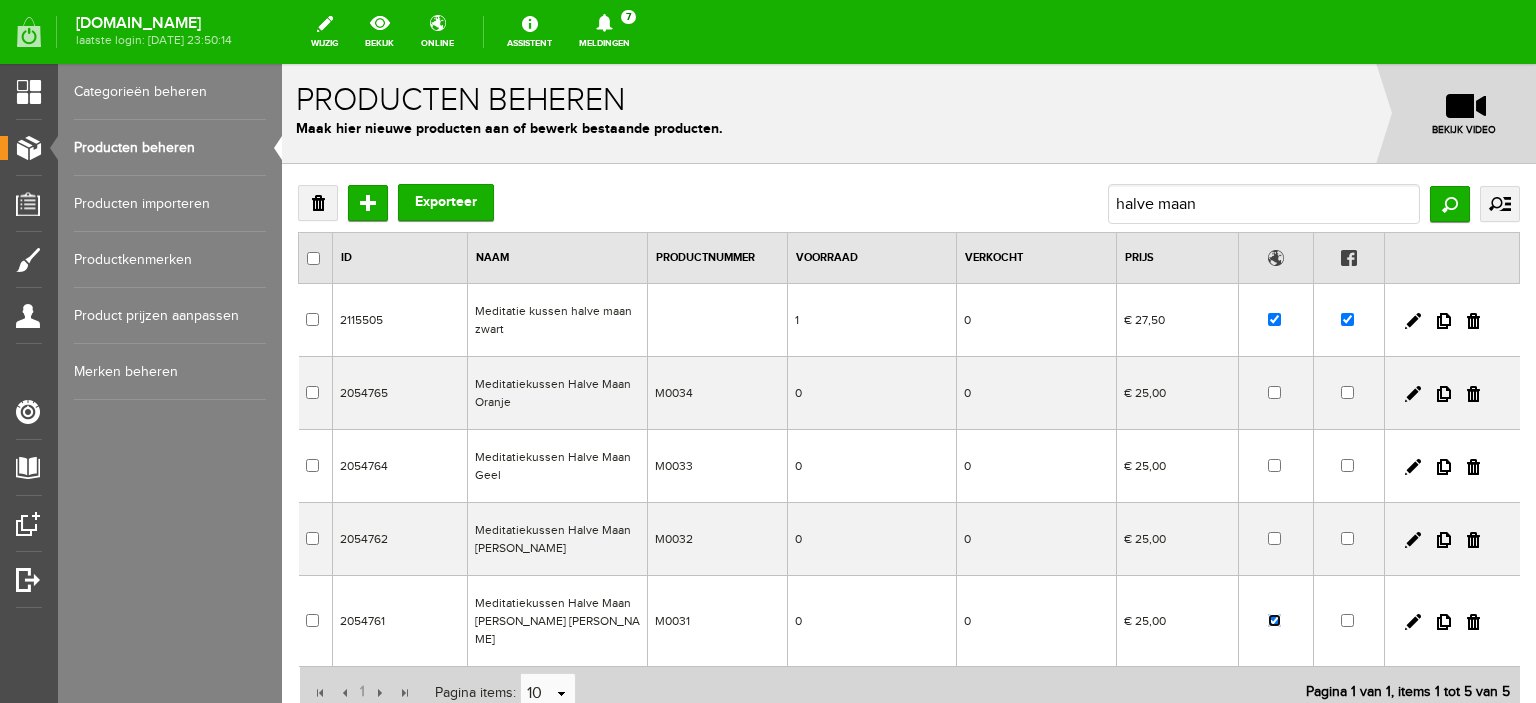 click at bounding box center (1274, 620) 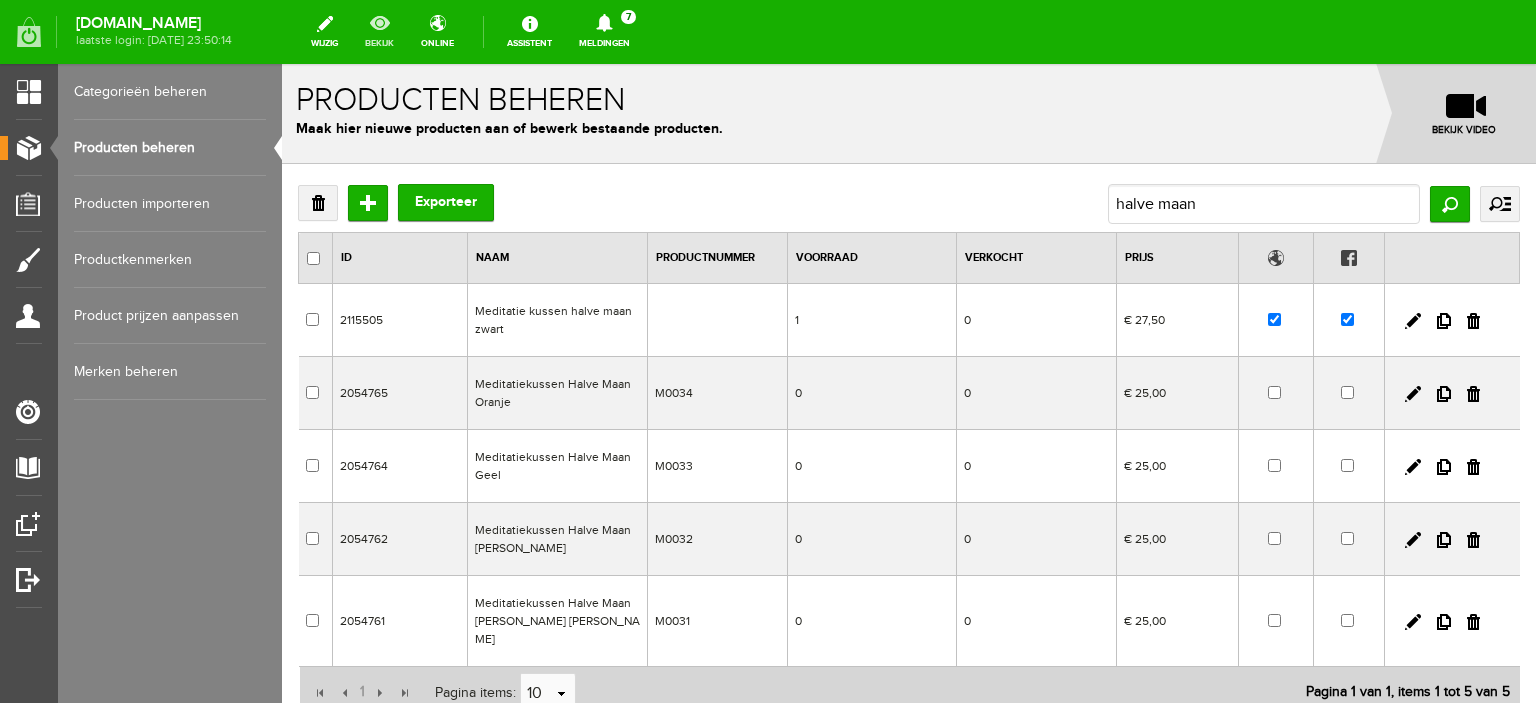 click on "bekijk" at bounding box center [379, 32] 